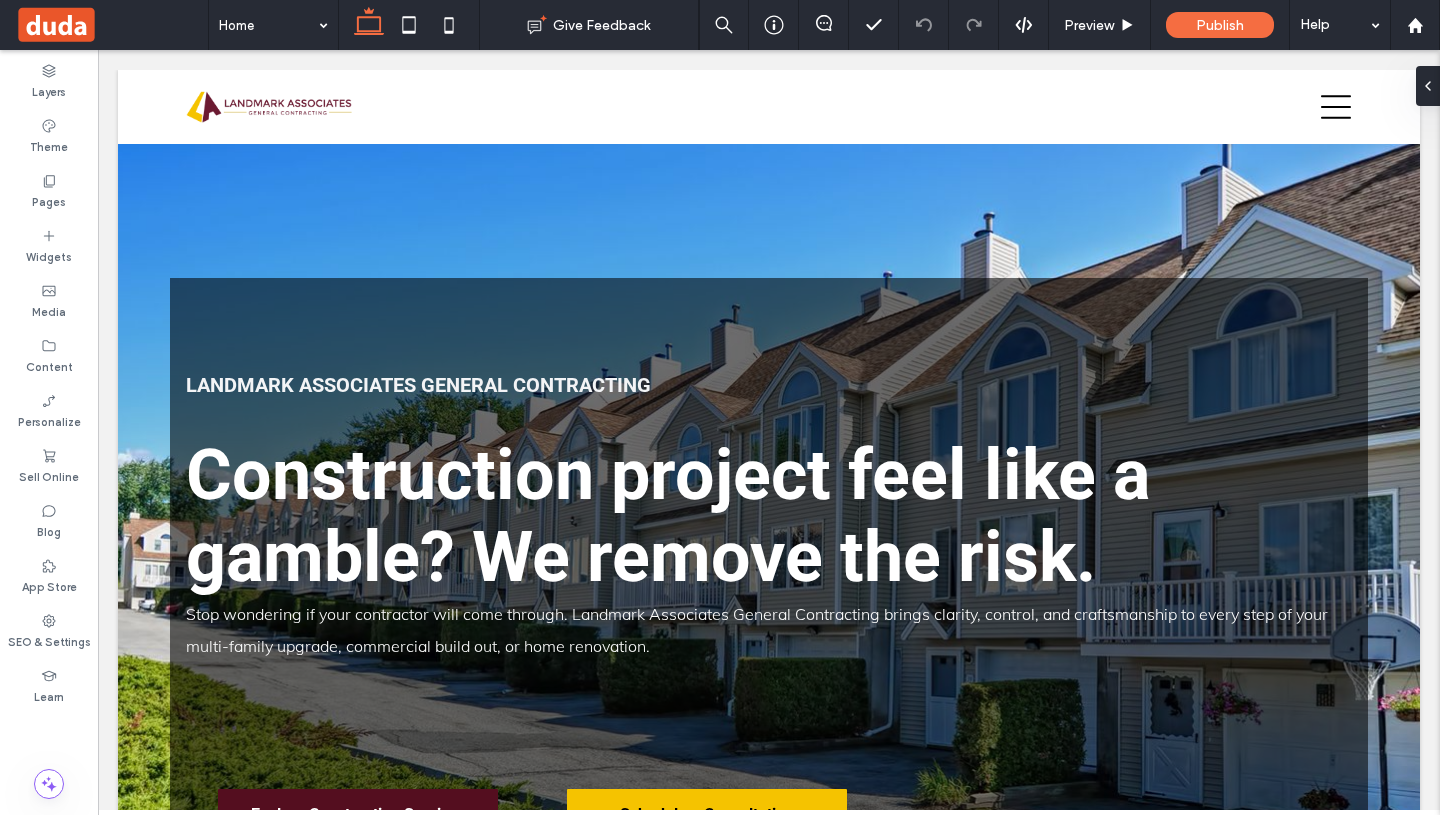 scroll, scrollTop: 2097, scrollLeft: 0, axis: vertical 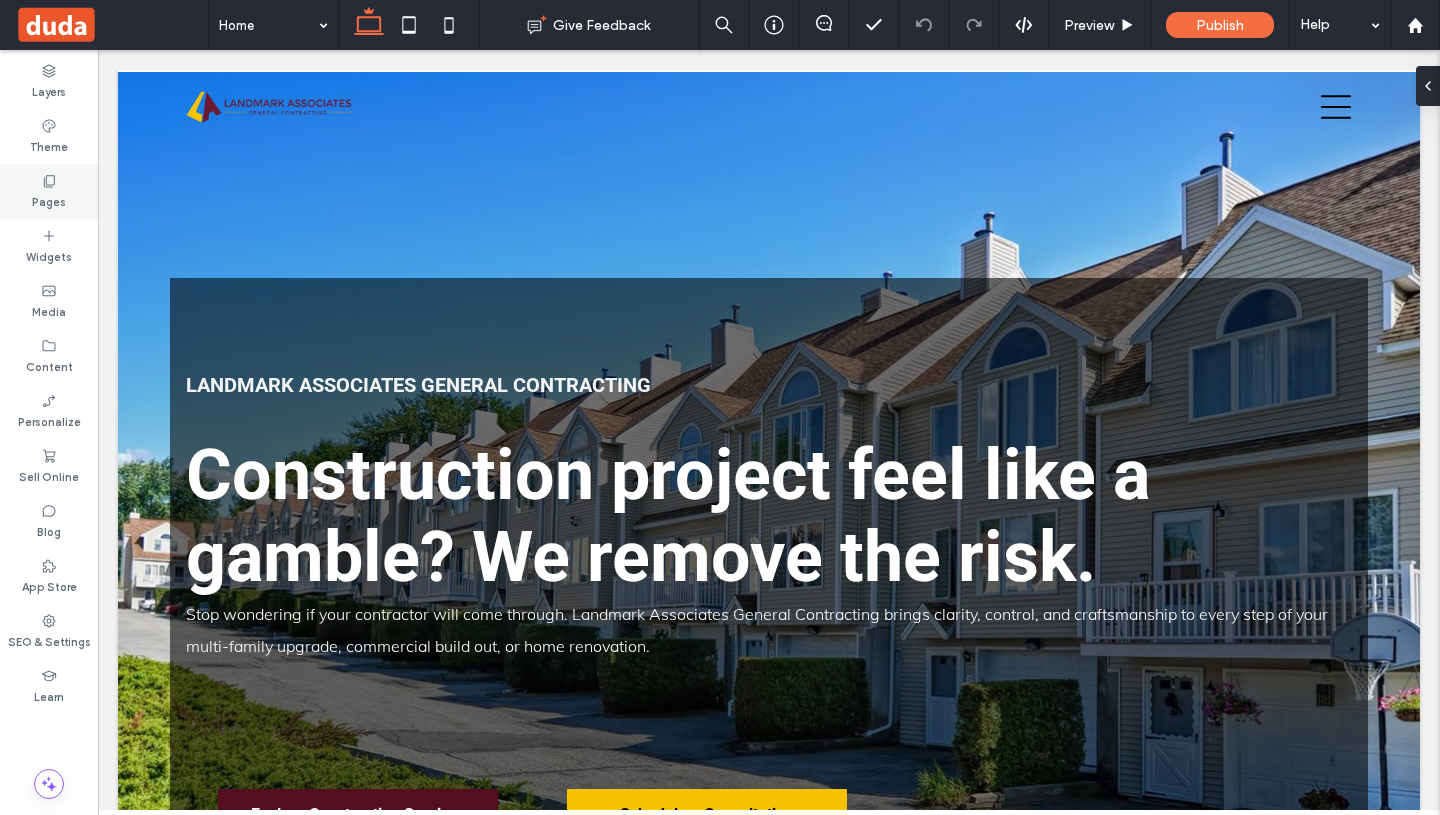 click on "Pages" at bounding box center (49, 200) 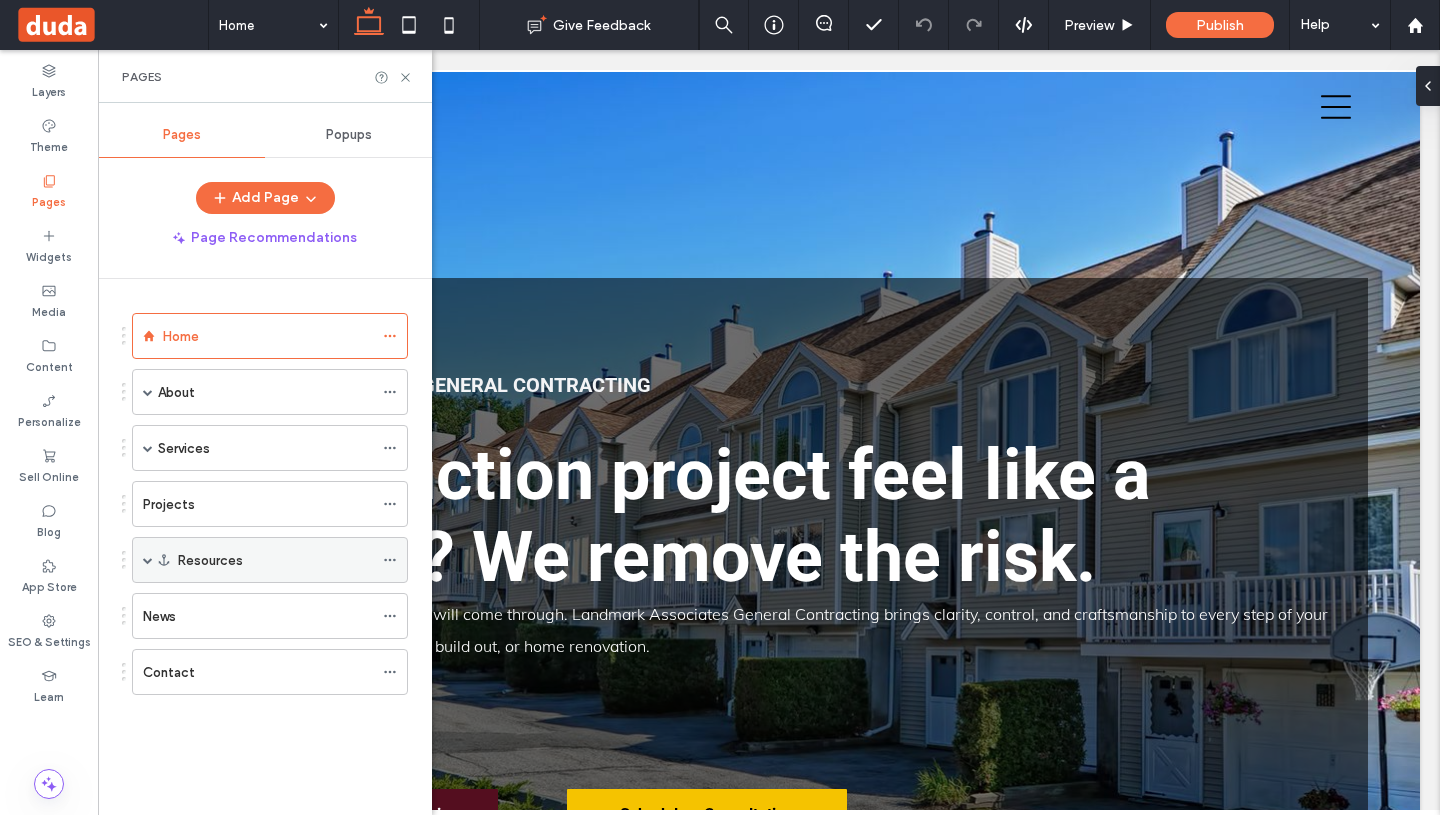 click at bounding box center [148, 560] 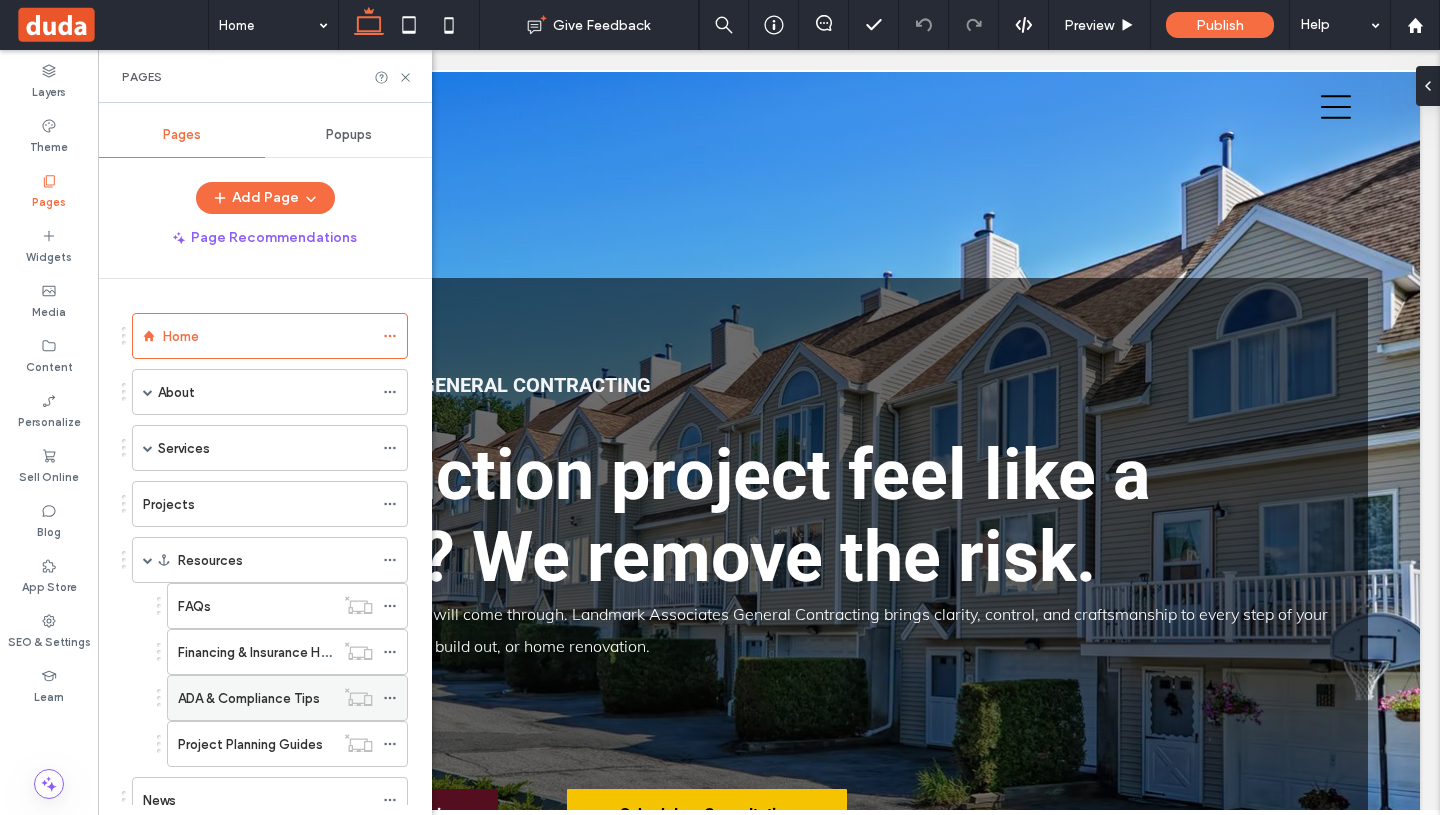 click on "ADA & Compliance Tips" at bounding box center (249, 698) 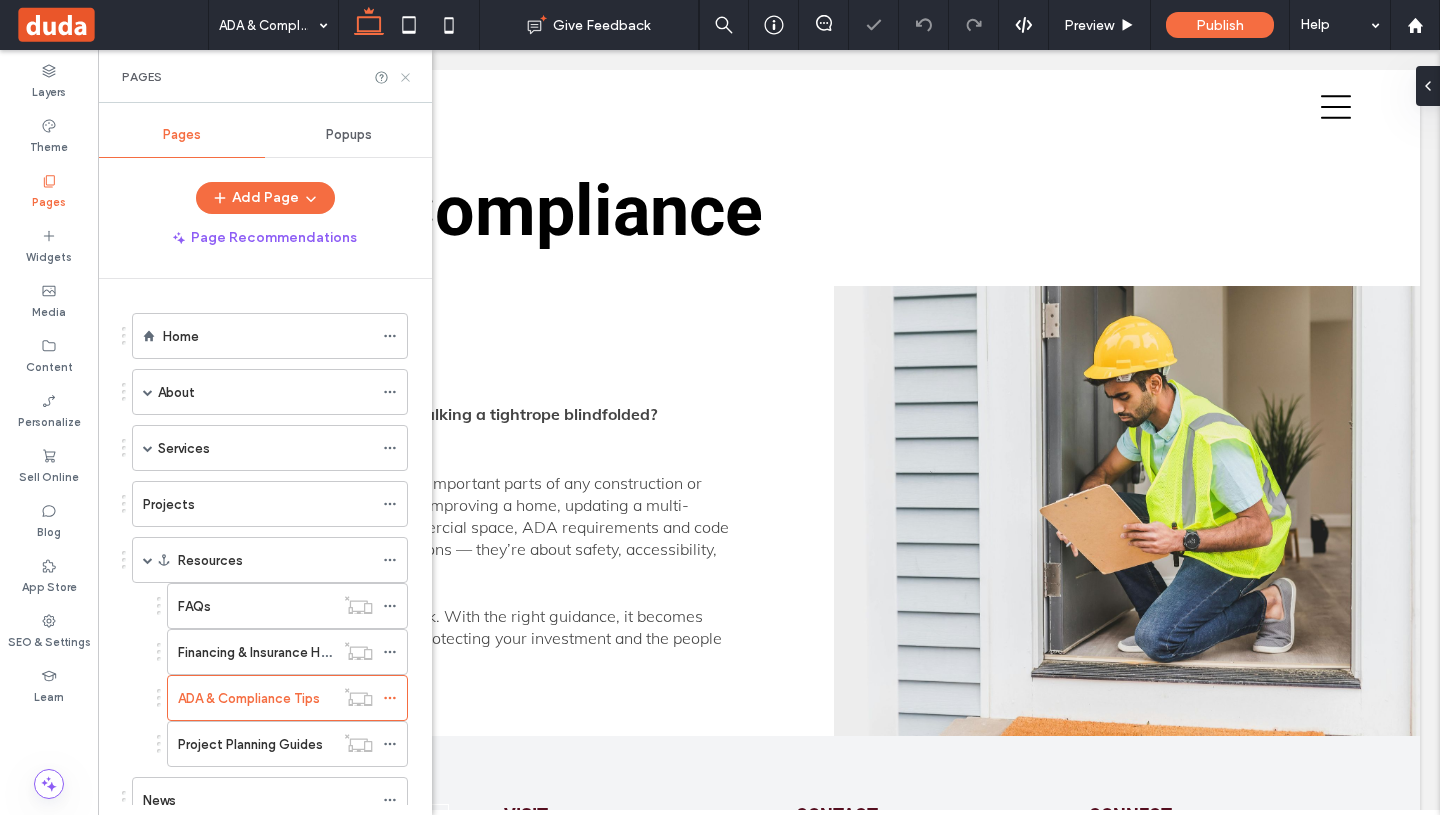click 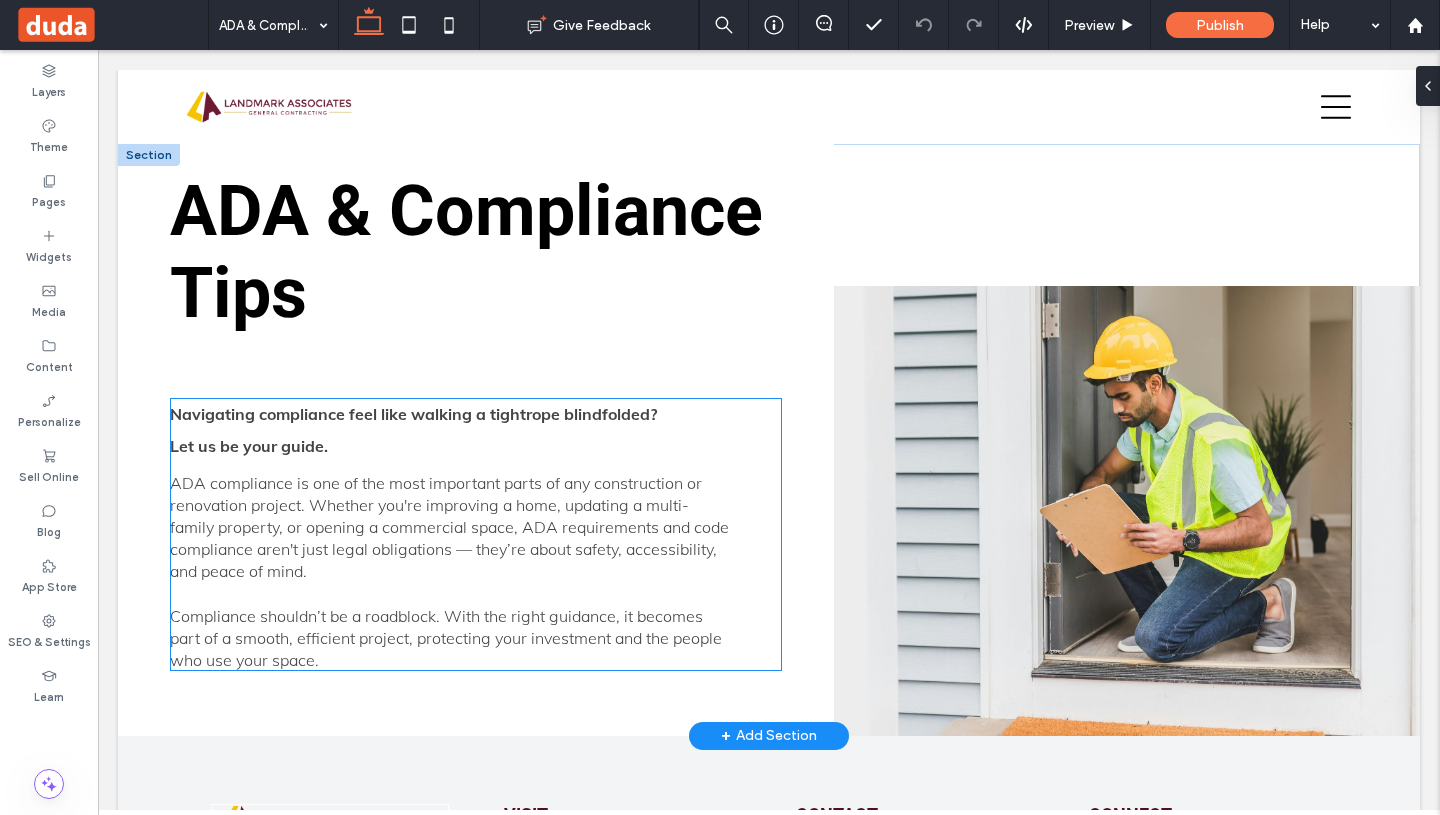 click on "Navigating compliance feel like walking a tightrope blindfolded?" at bounding box center (413, 414) 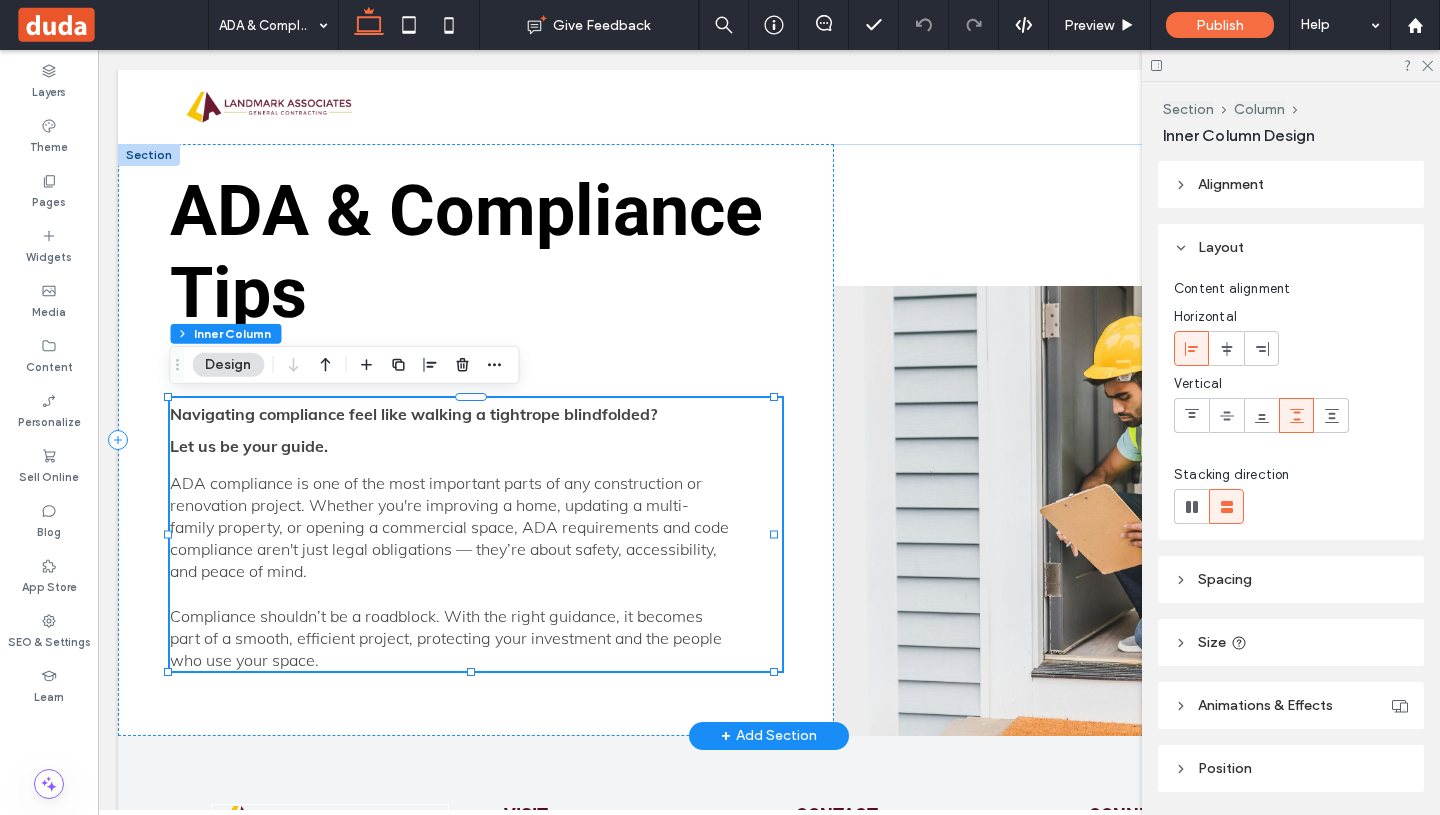 click on "Navigating compliance feel like walking a tightrope blindfolded?" at bounding box center [413, 414] 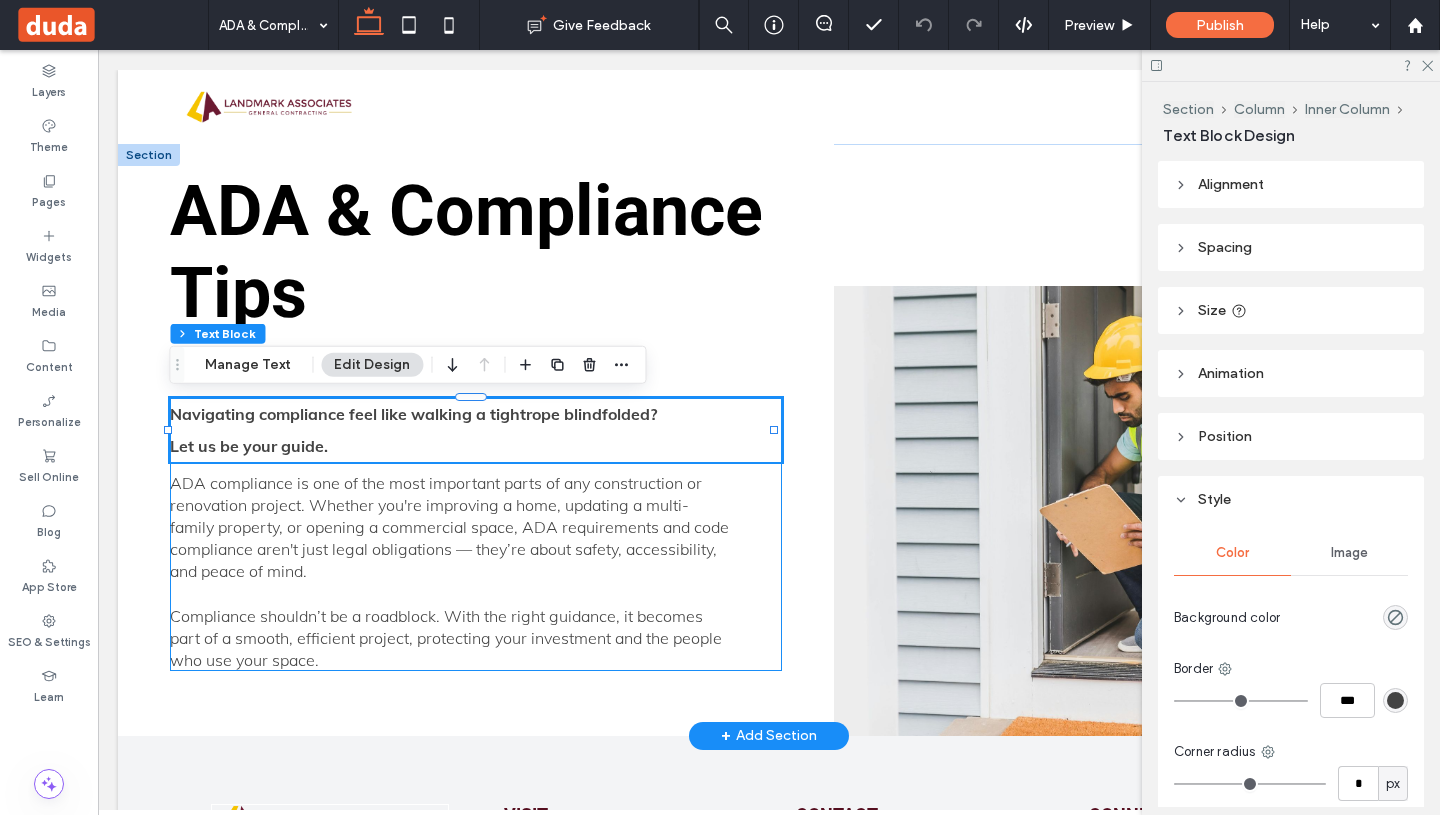 click on "Let us be your guide." at bounding box center [476, 446] 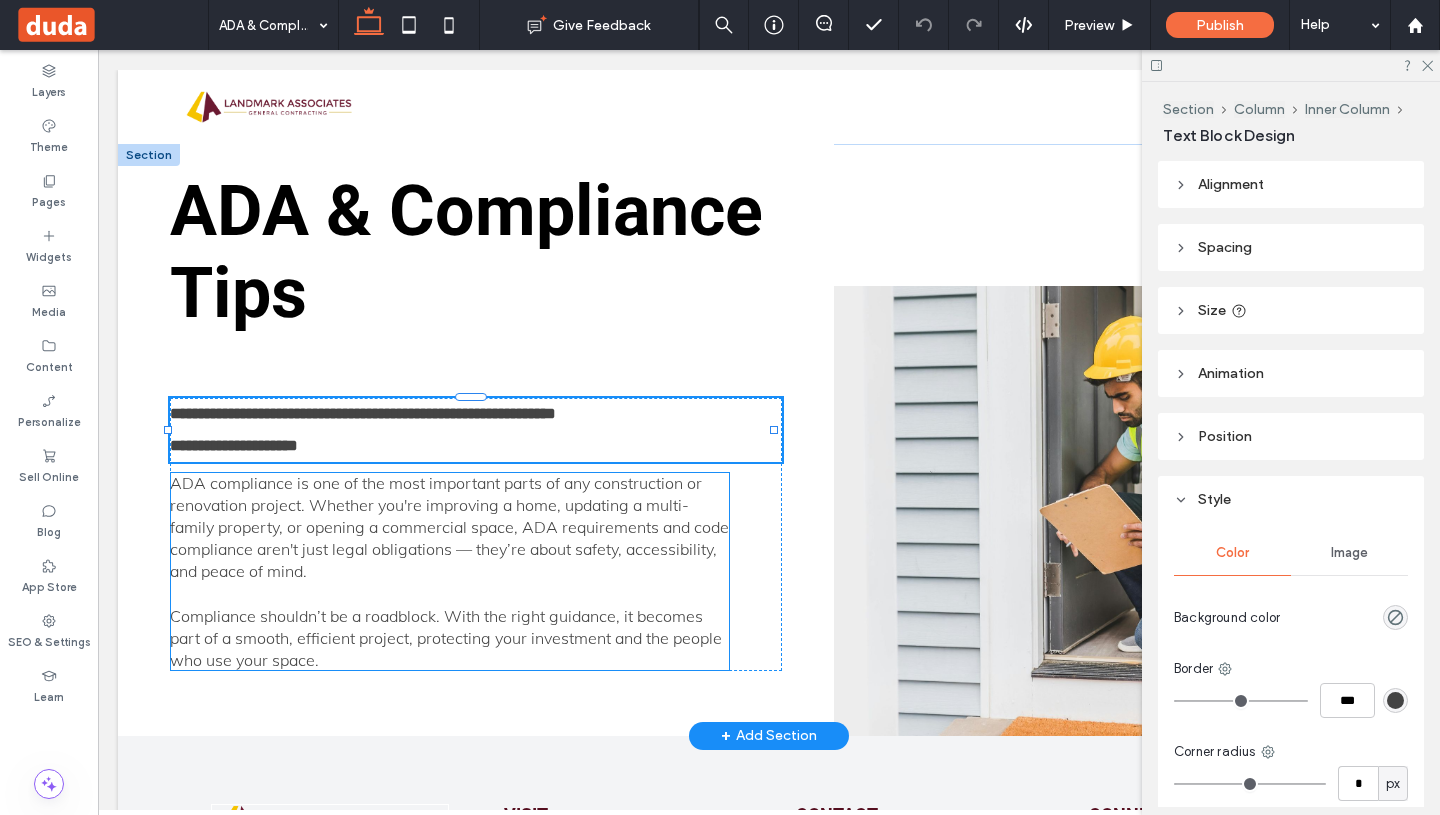 click on "ADA compliance is one of the most important parts of any construction or renovation project. Whether you're improving a home, updating a multi-family property, or opening a commercial space, ADA requirements and code compliance aren't just legal obligations — they’re about safety, accessibility, and peace of mind." at bounding box center (449, 527) 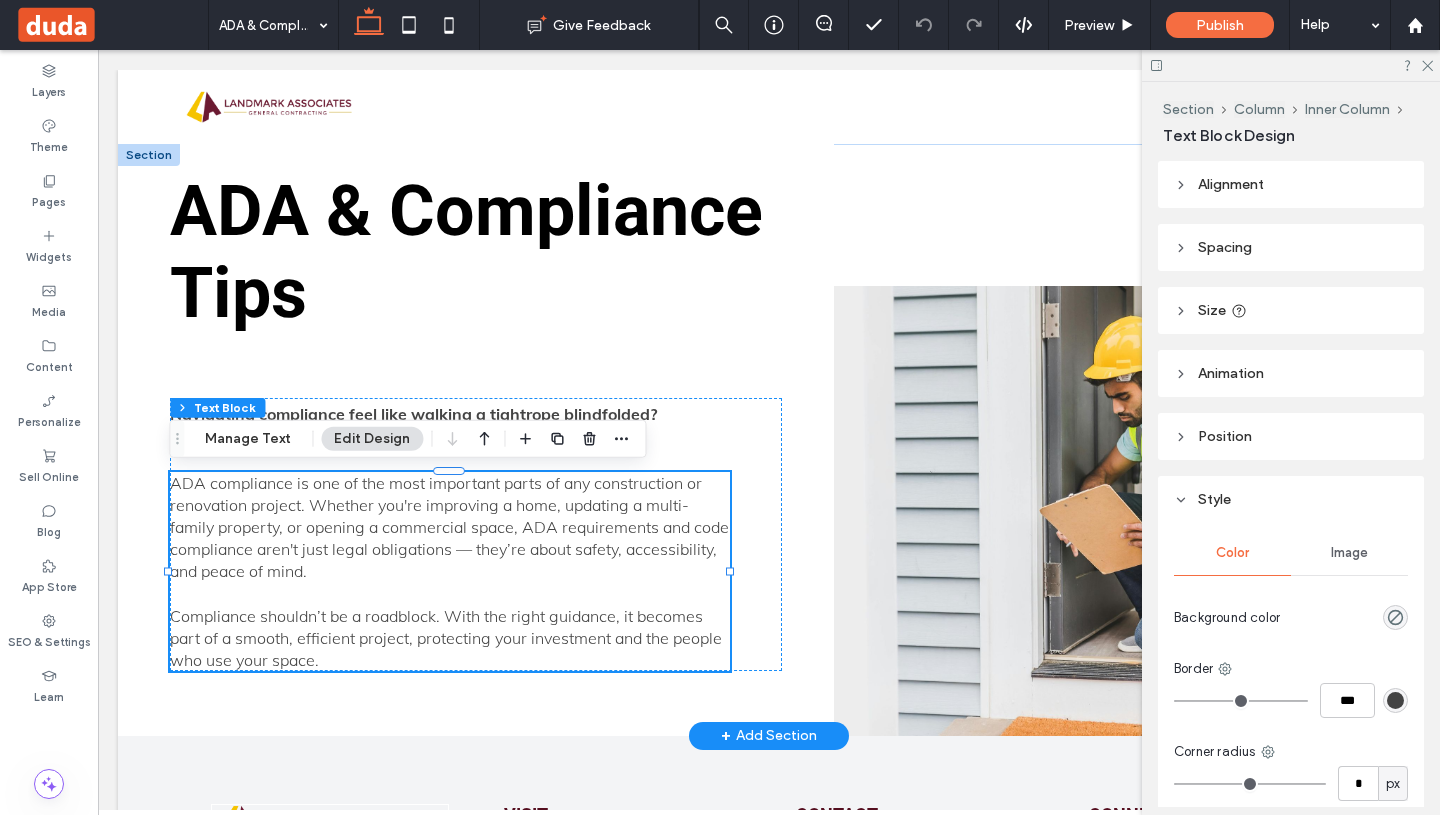 click on "ADA compliance is one of the most important parts of any construction or renovation project. Whether you're improving a home, updating a multi-family property, or opening a commercial space, ADA requirements and code compliance aren't just legal obligations — they’re about safety, accessibility, and peace of mind." at bounding box center [449, 527] 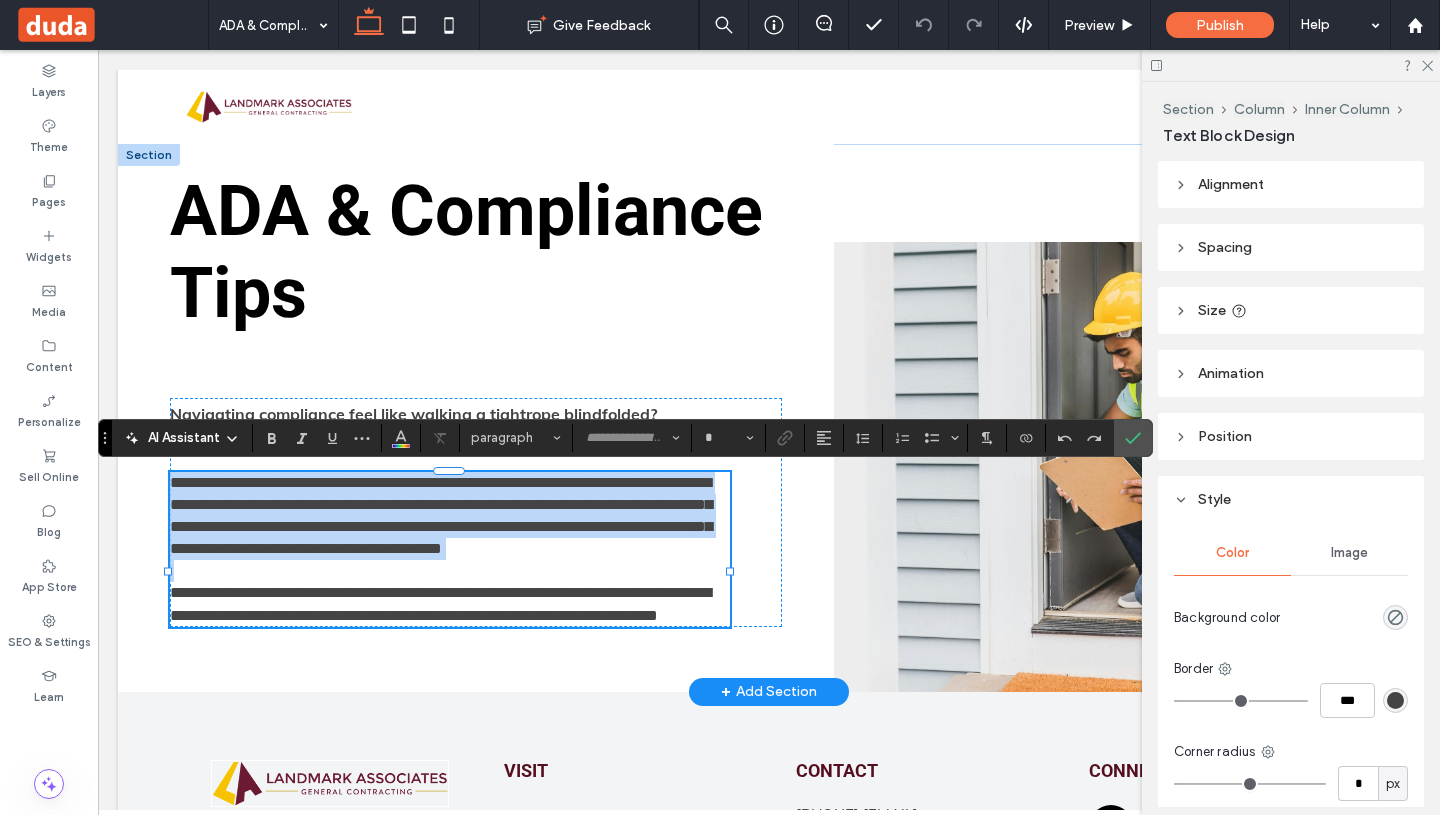 type on "****" 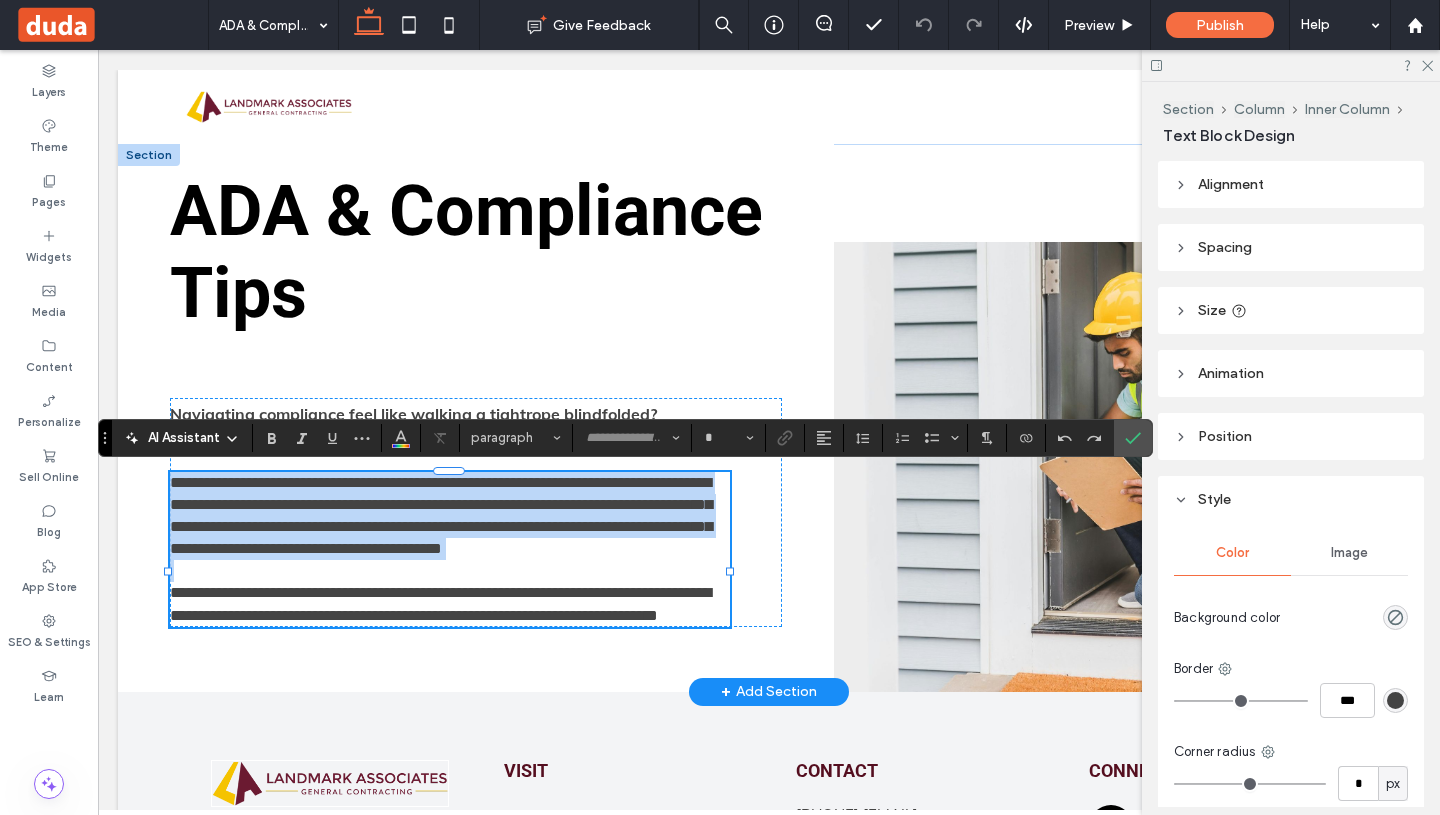 type on "**" 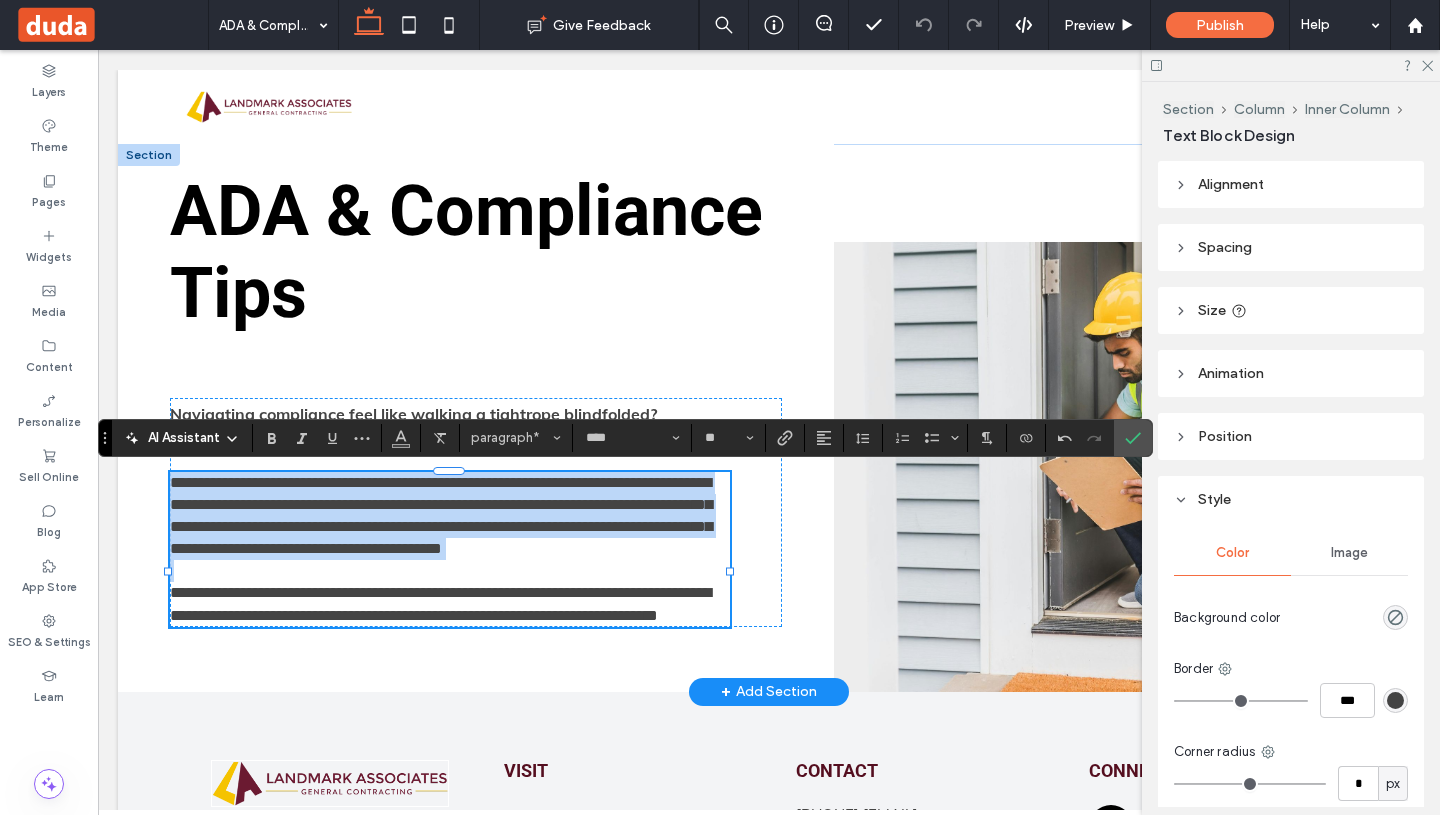 click on "**********" at bounding box center [441, 515] 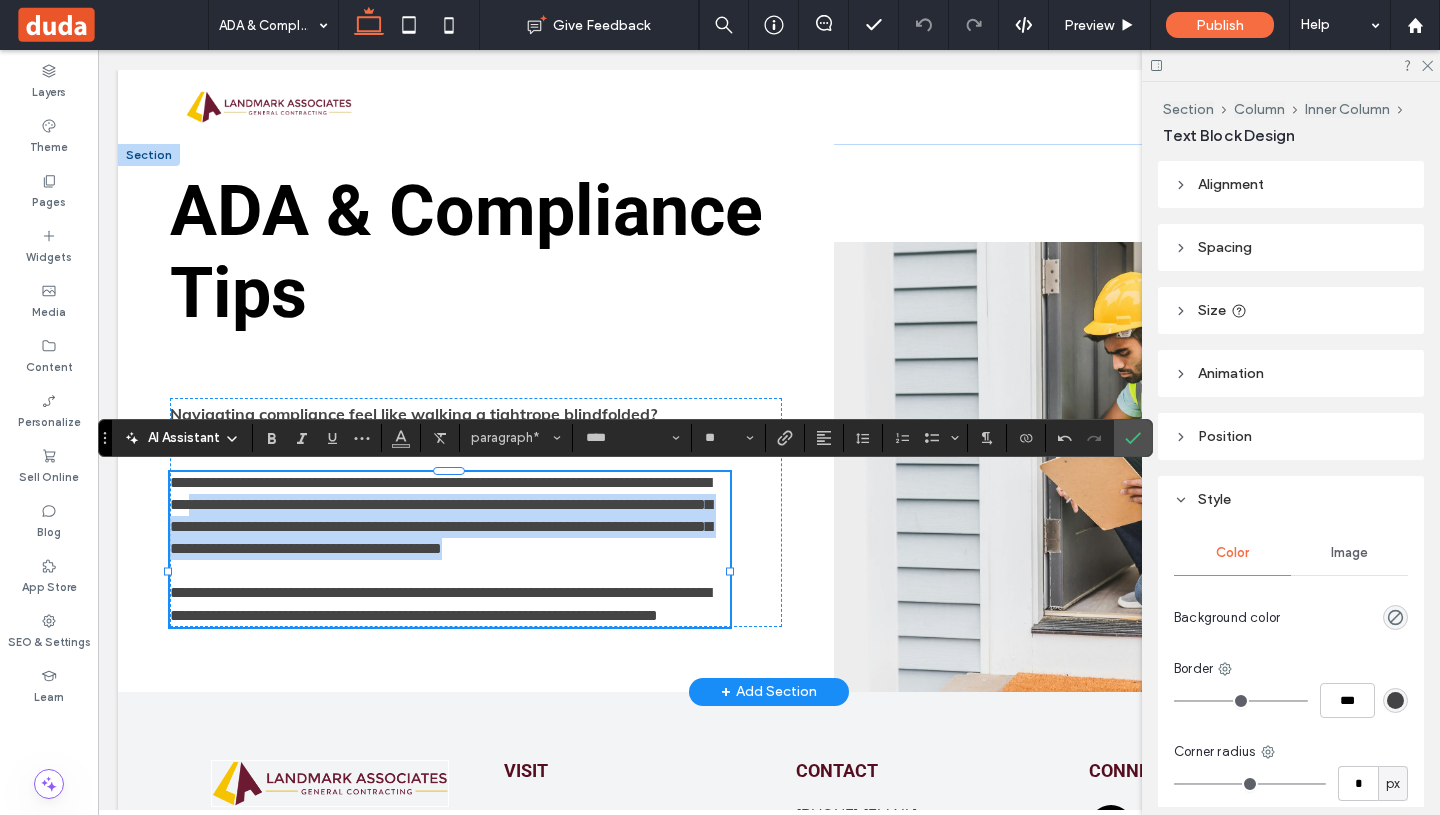 drag, startPoint x: 354, startPoint y: 576, endPoint x: 310, endPoint y: 513, distance: 76.843994 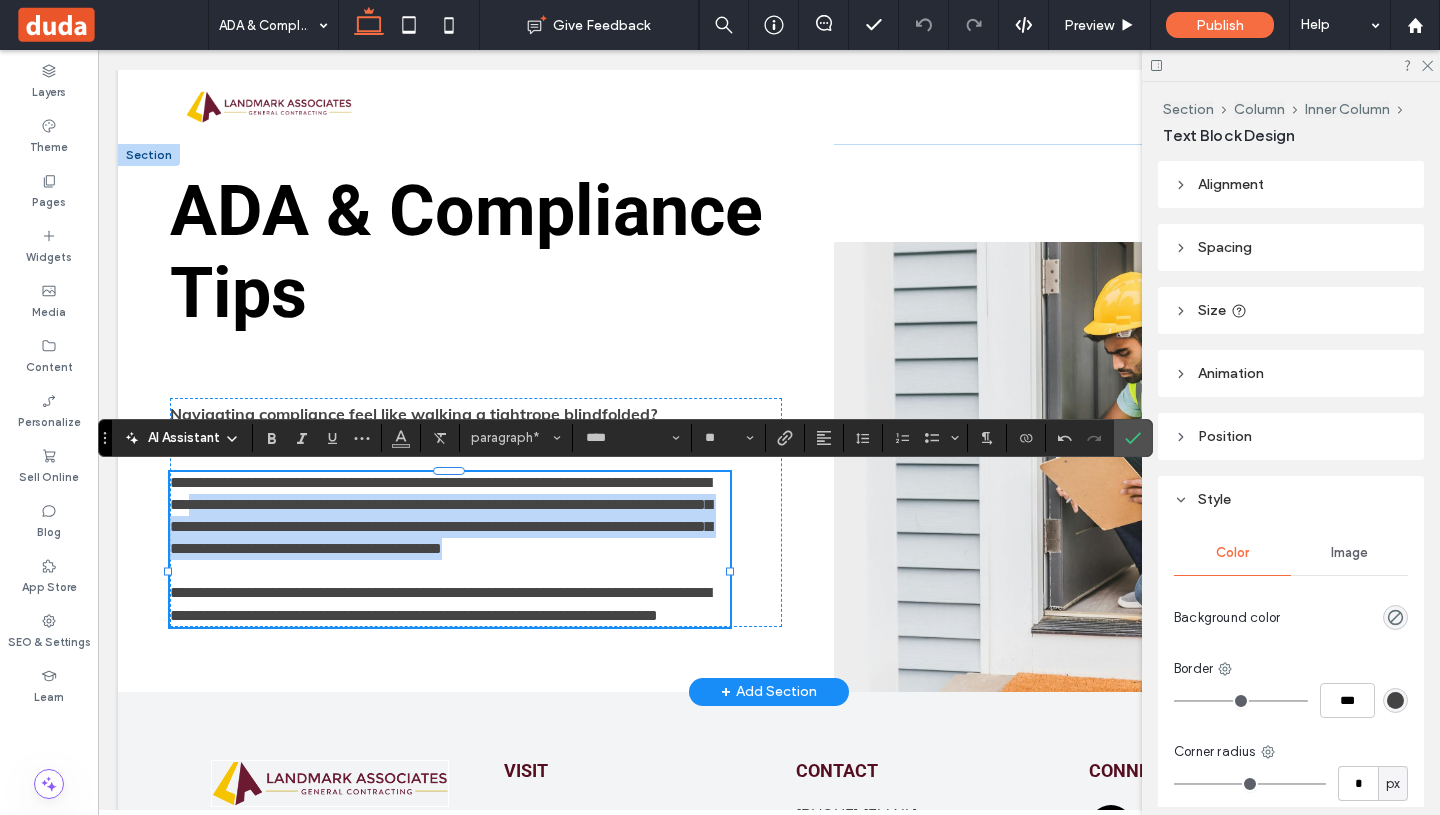 click on "**********" at bounding box center [450, 516] 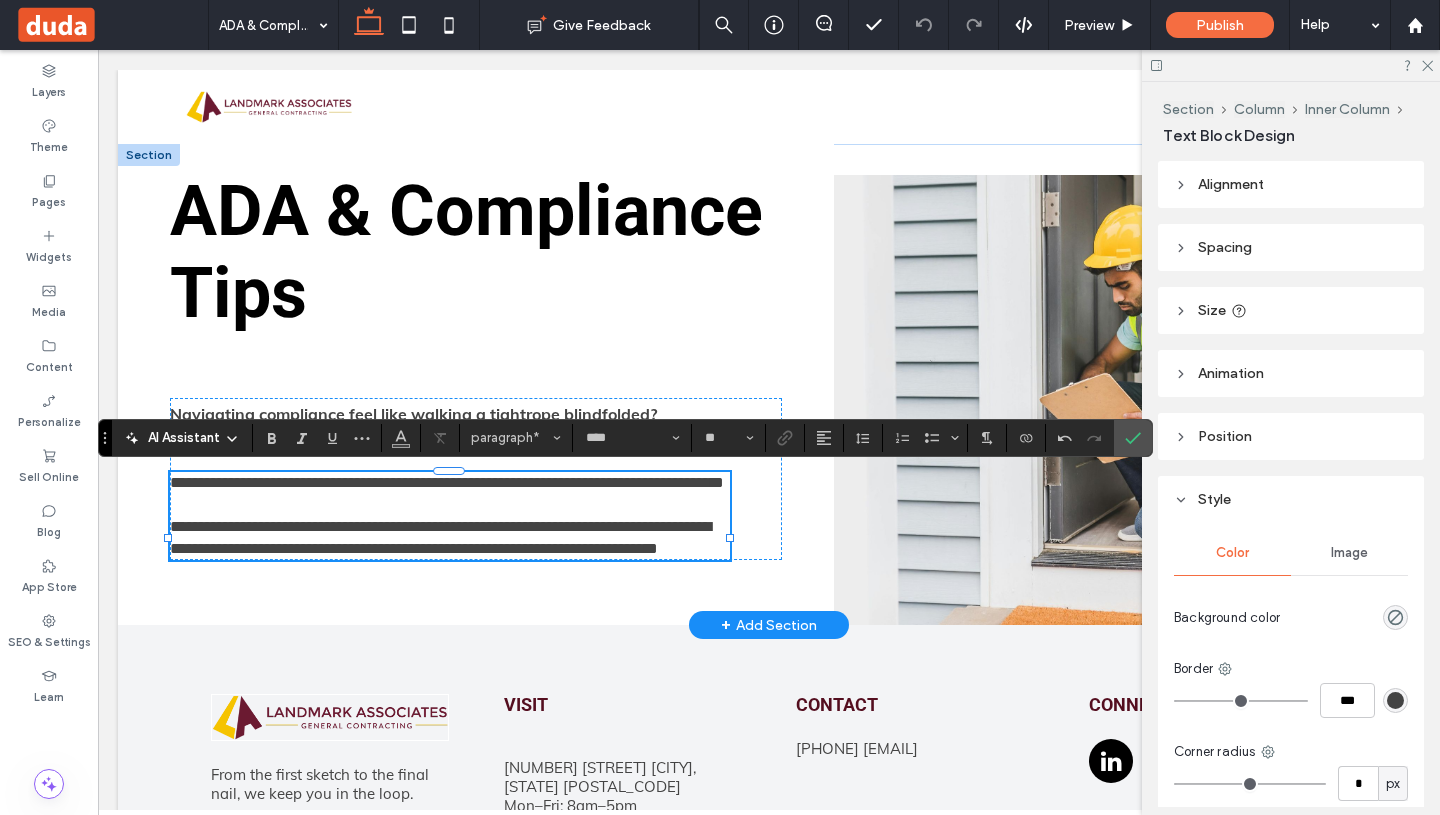 click on "**********" at bounding box center (440, 537) 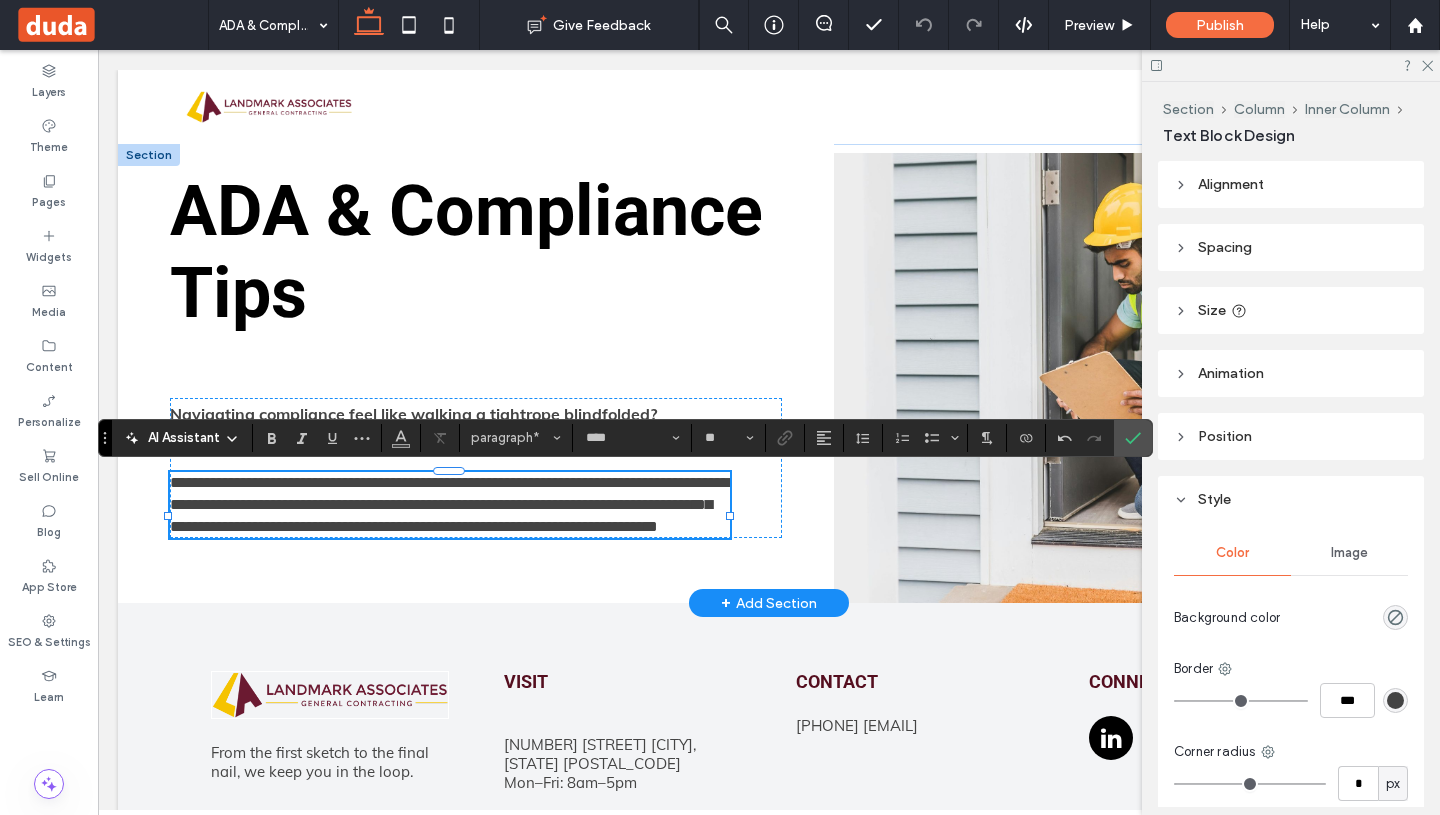 type 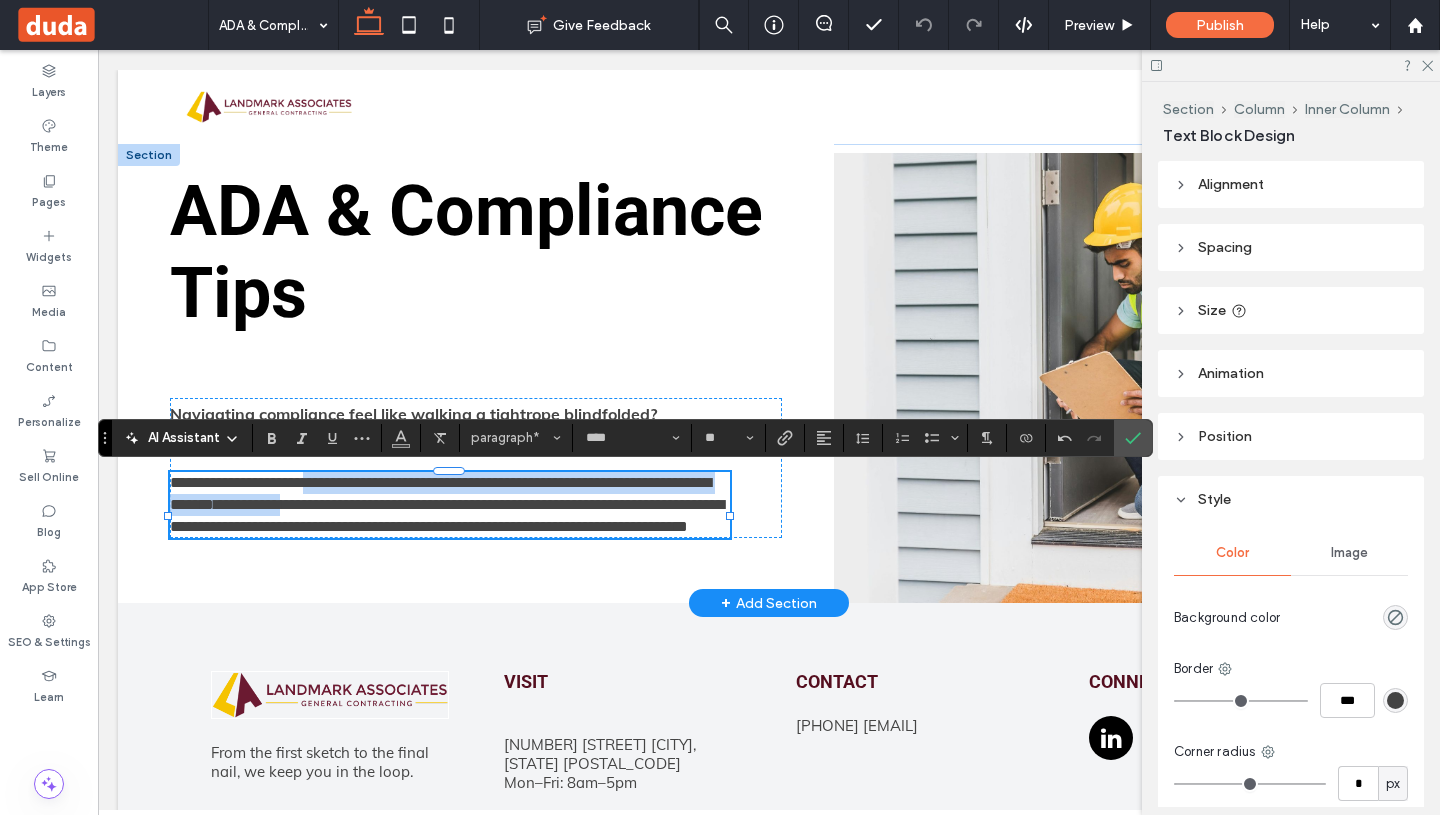 drag, startPoint x: 425, startPoint y: 507, endPoint x: 344, endPoint y: 492, distance: 82.37718 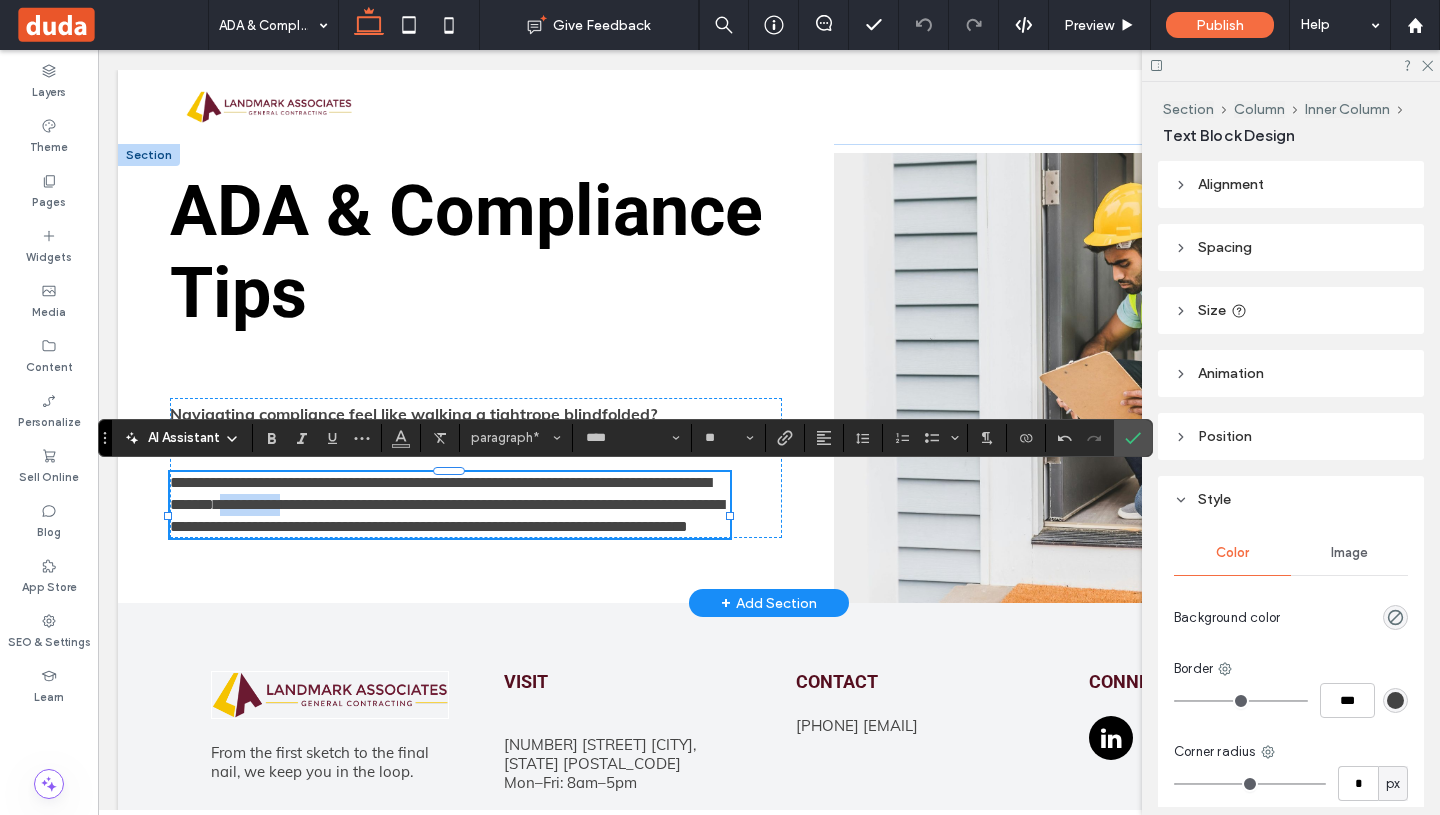 drag, startPoint x: 426, startPoint y: 507, endPoint x: 339, endPoint y: 507, distance: 87 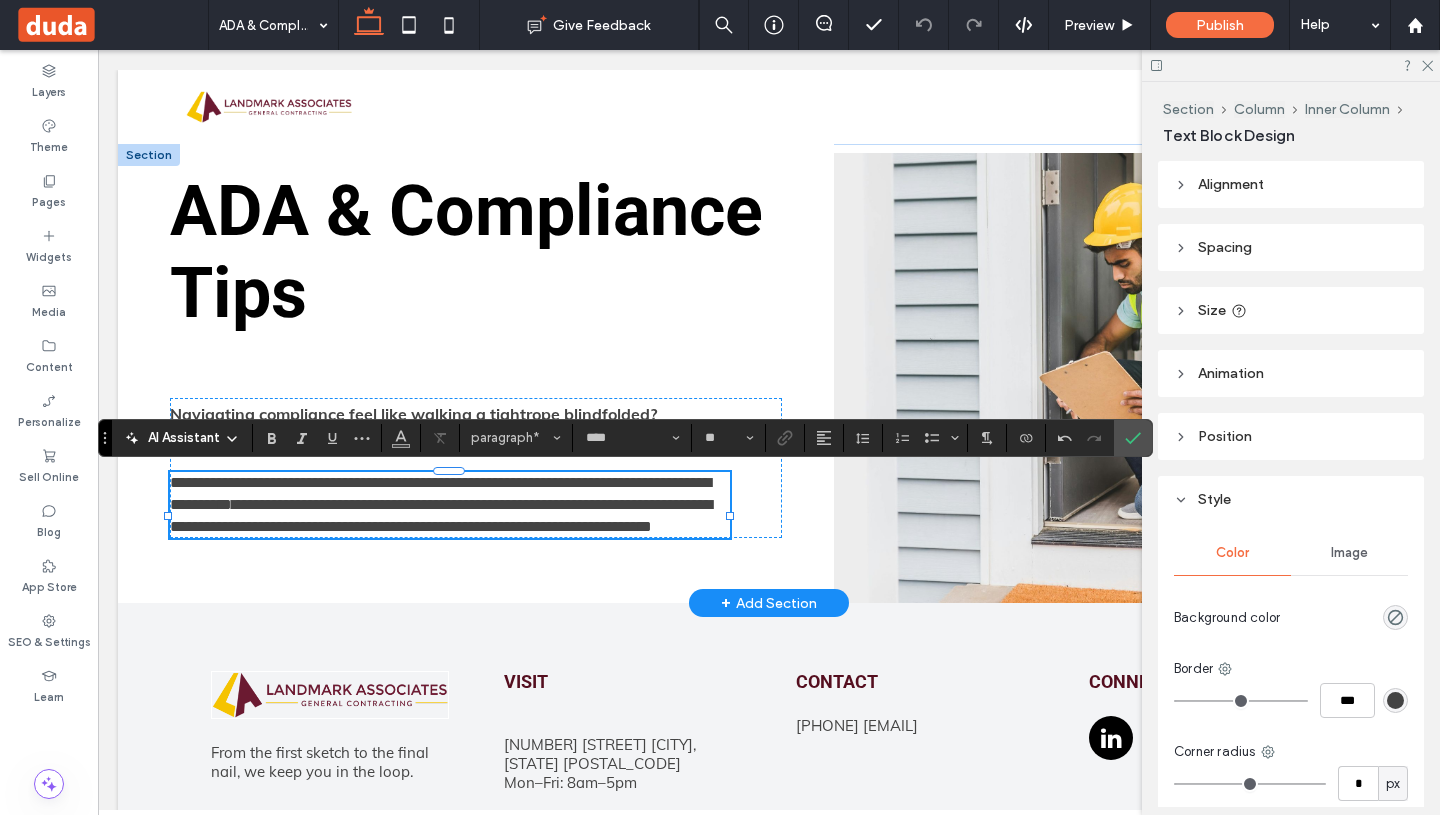 click on "**********" at bounding box center [441, 515] 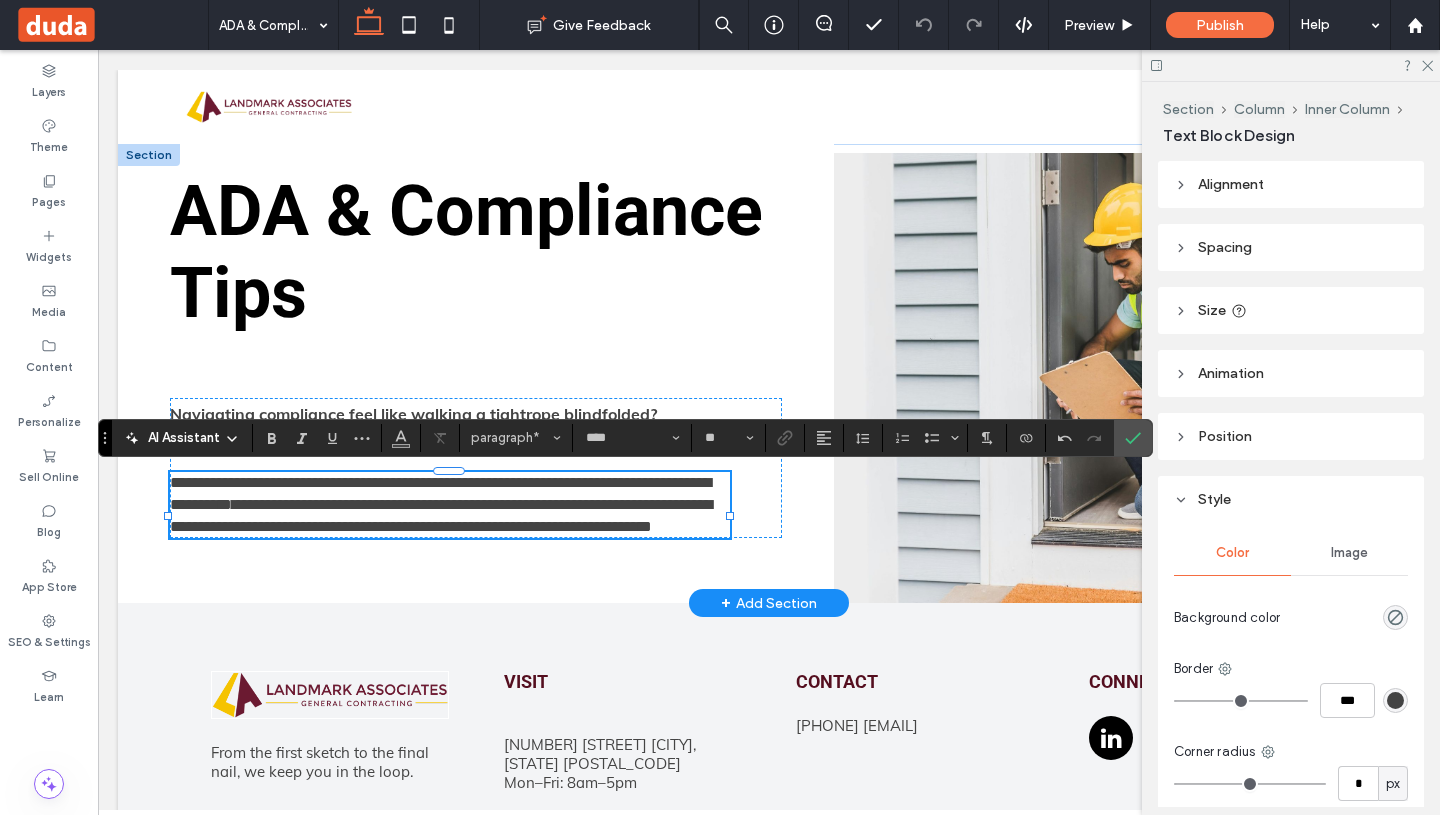 click on "**********" at bounding box center (450, 505) 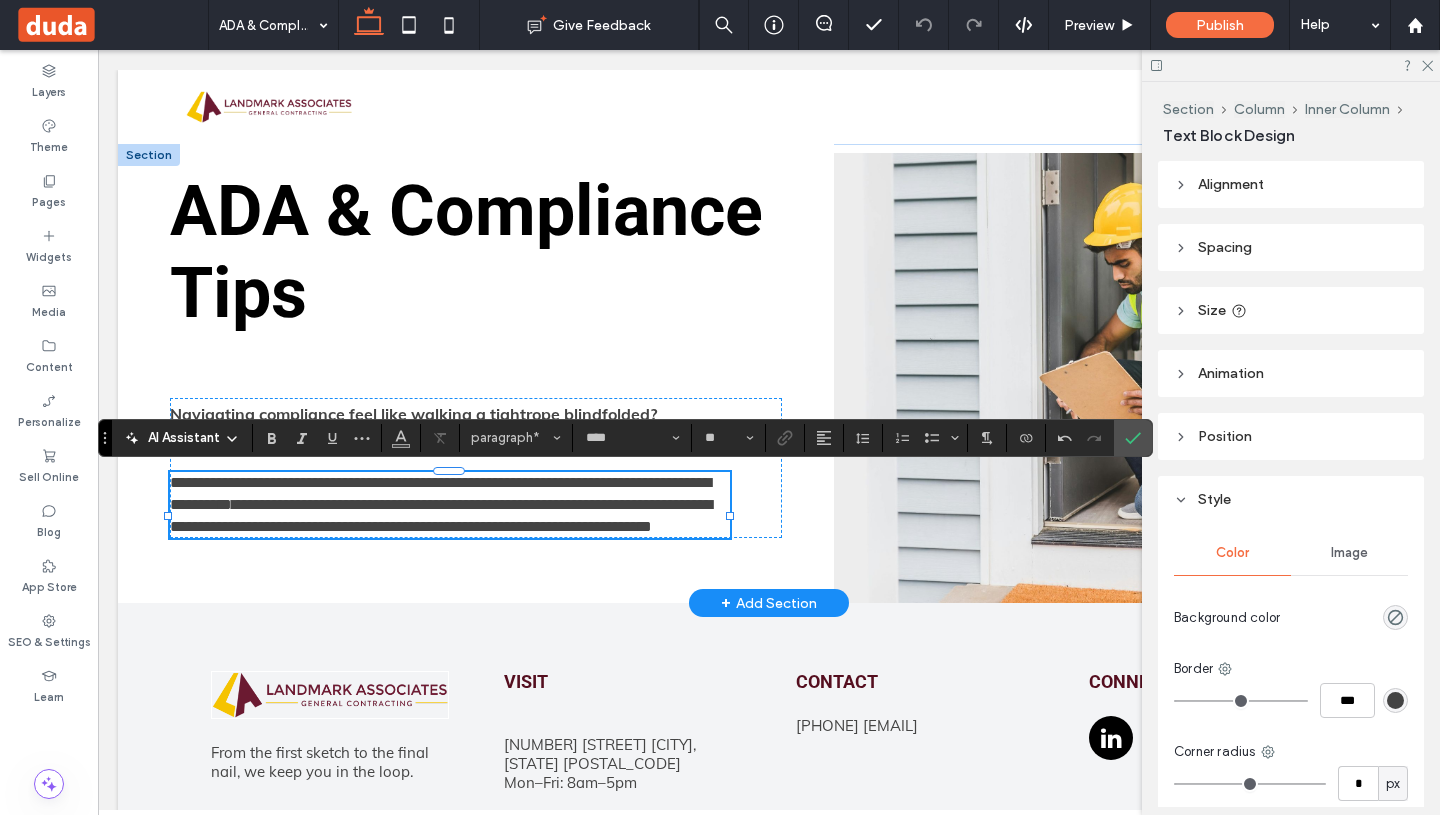 click on "**********" at bounding box center [441, 515] 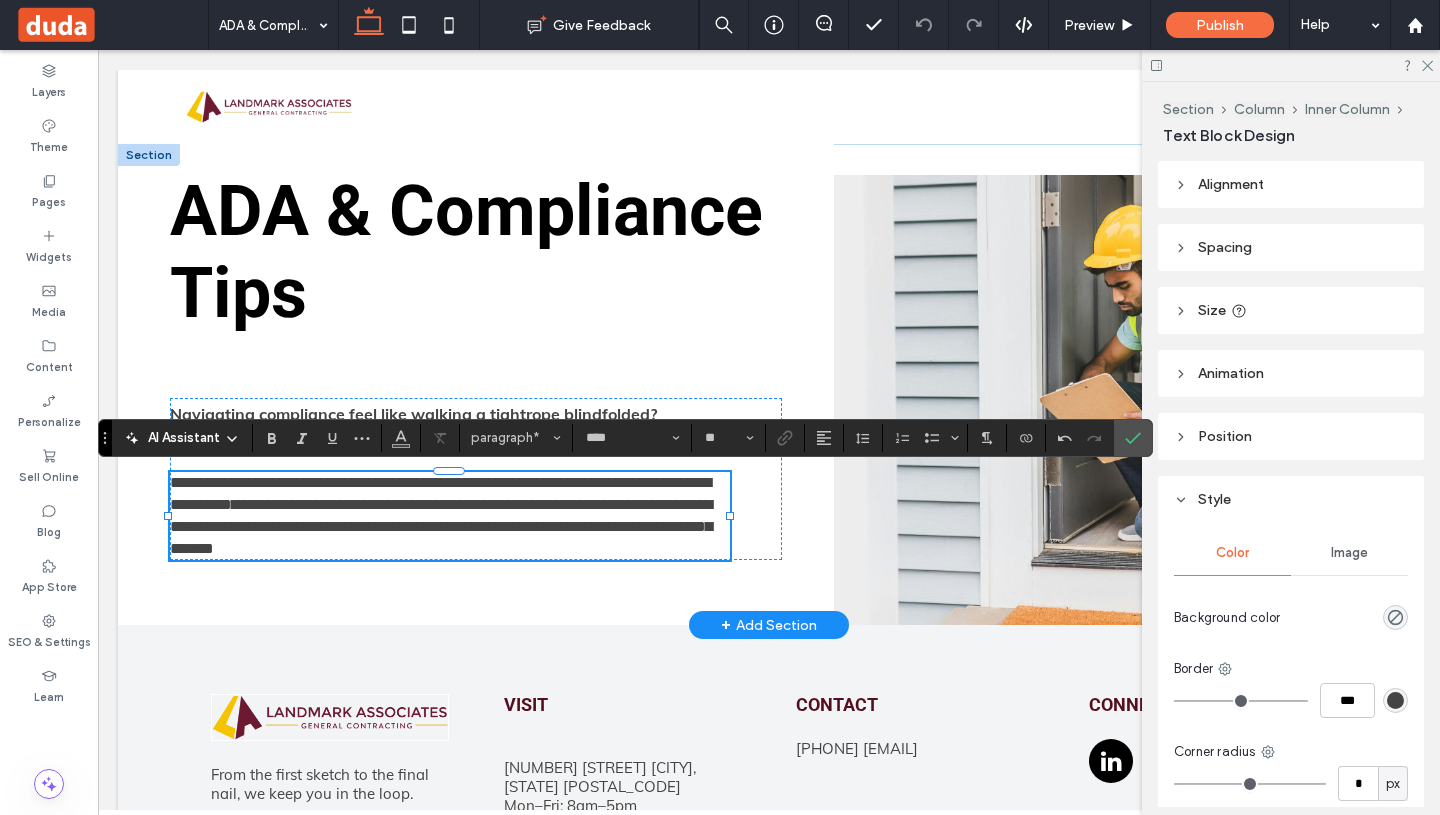 click on "**********" at bounding box center (450, 516) 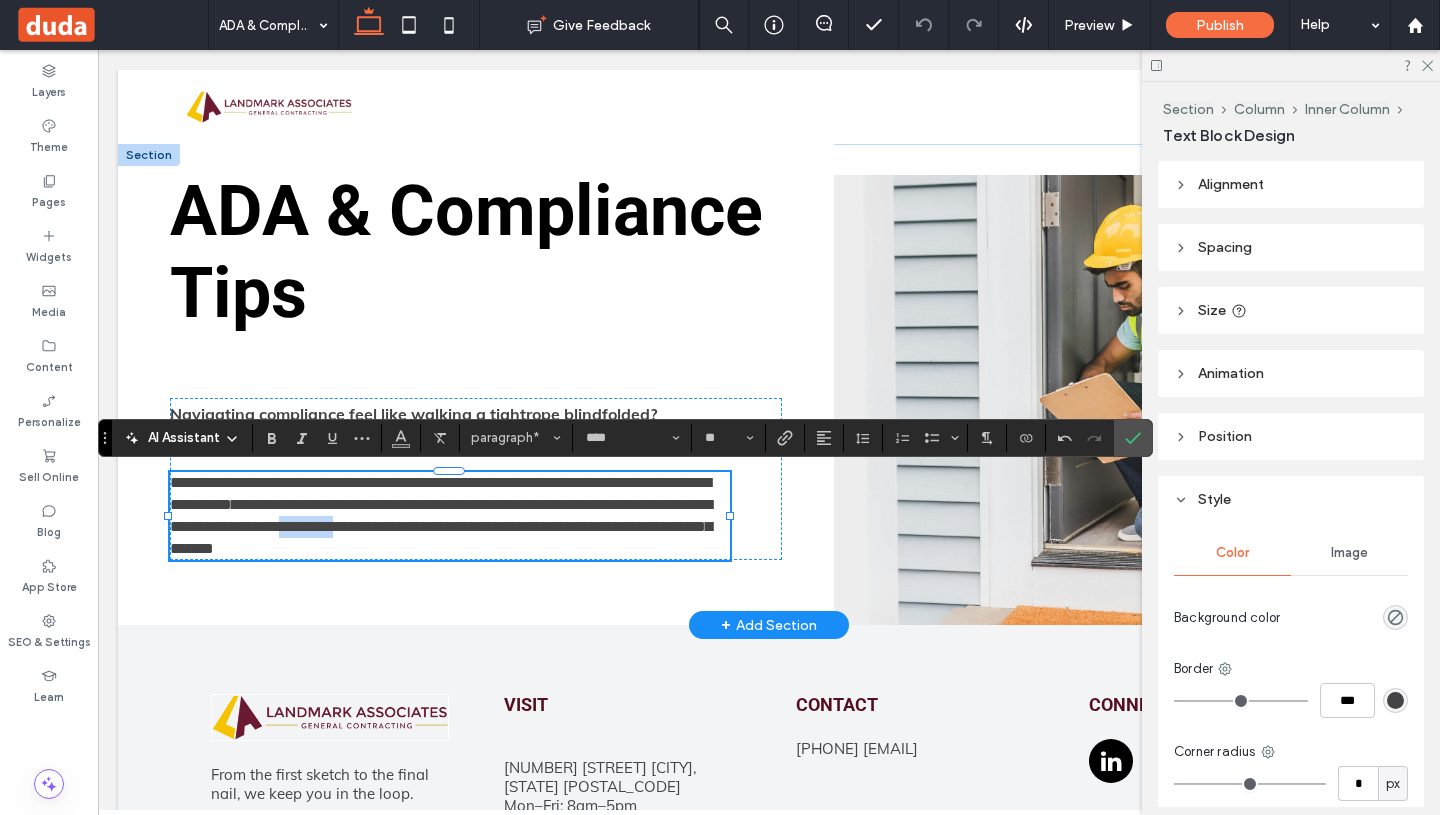 drag, startPoint x: 584, startPoint y: 531, endPoint x: 518, endPoint y: 532, distance: 66.007576 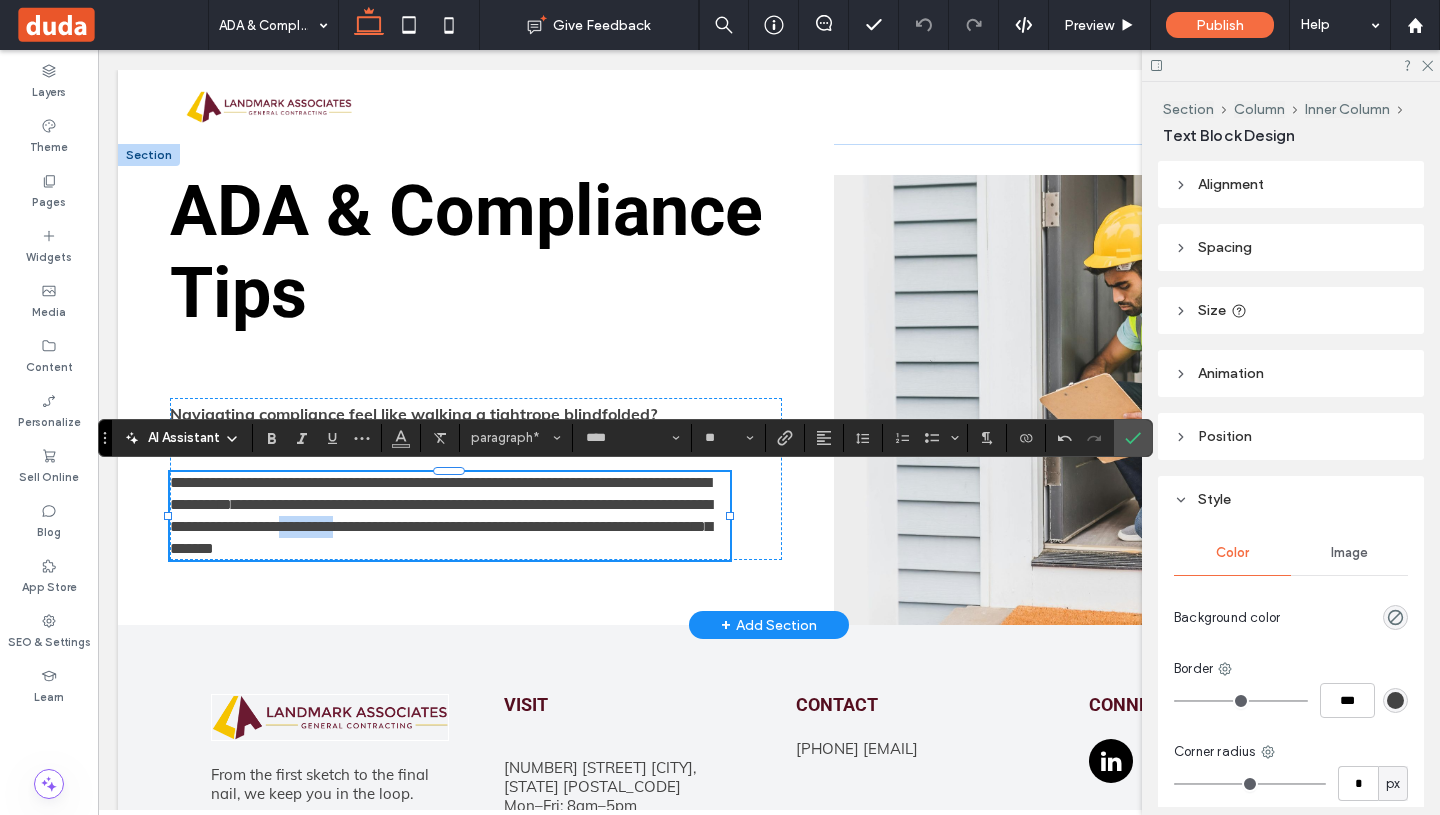 click on "**********" at bounding box center (441, 526) 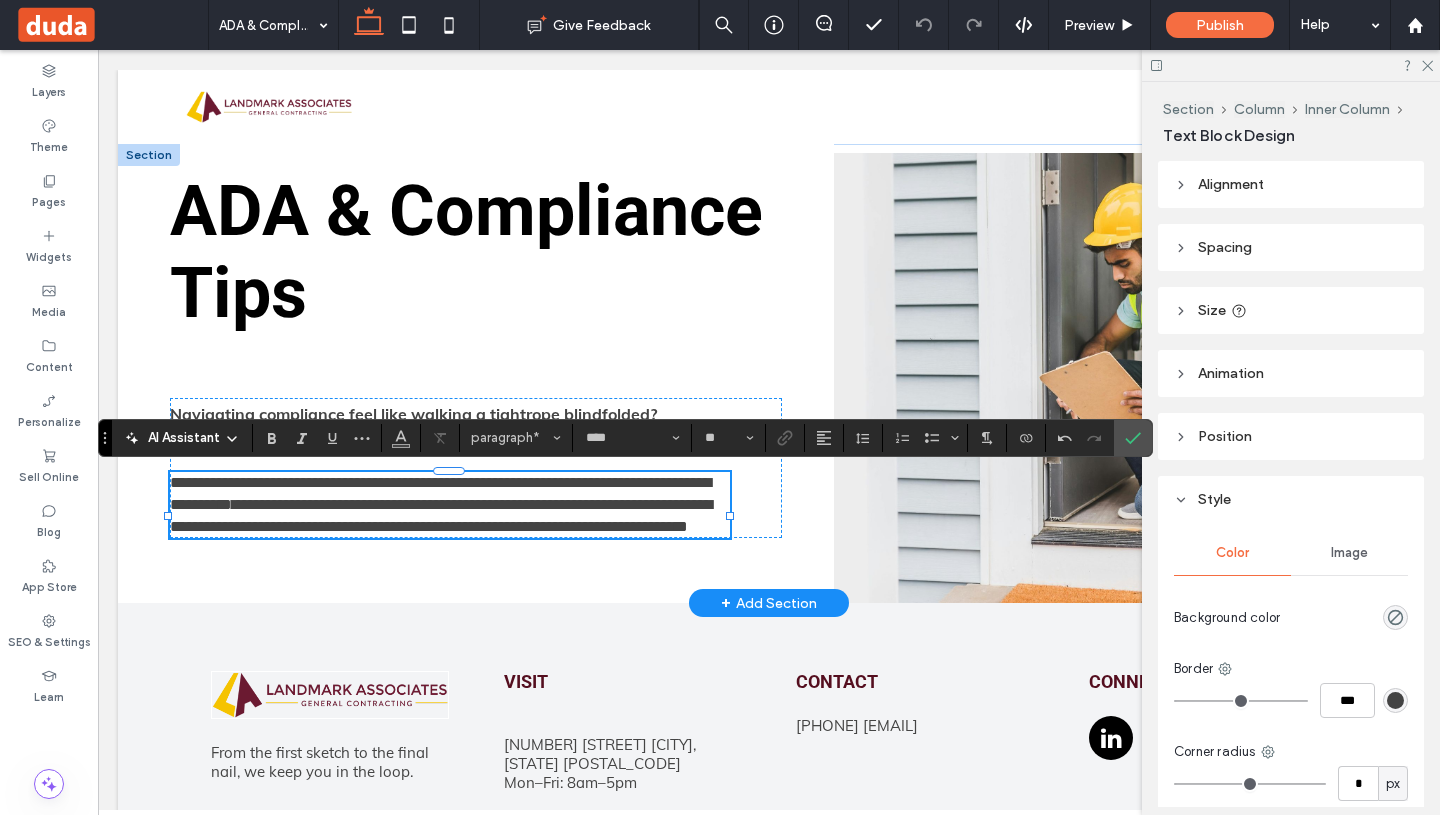 click on "**********" at bounding box center [450, 505] 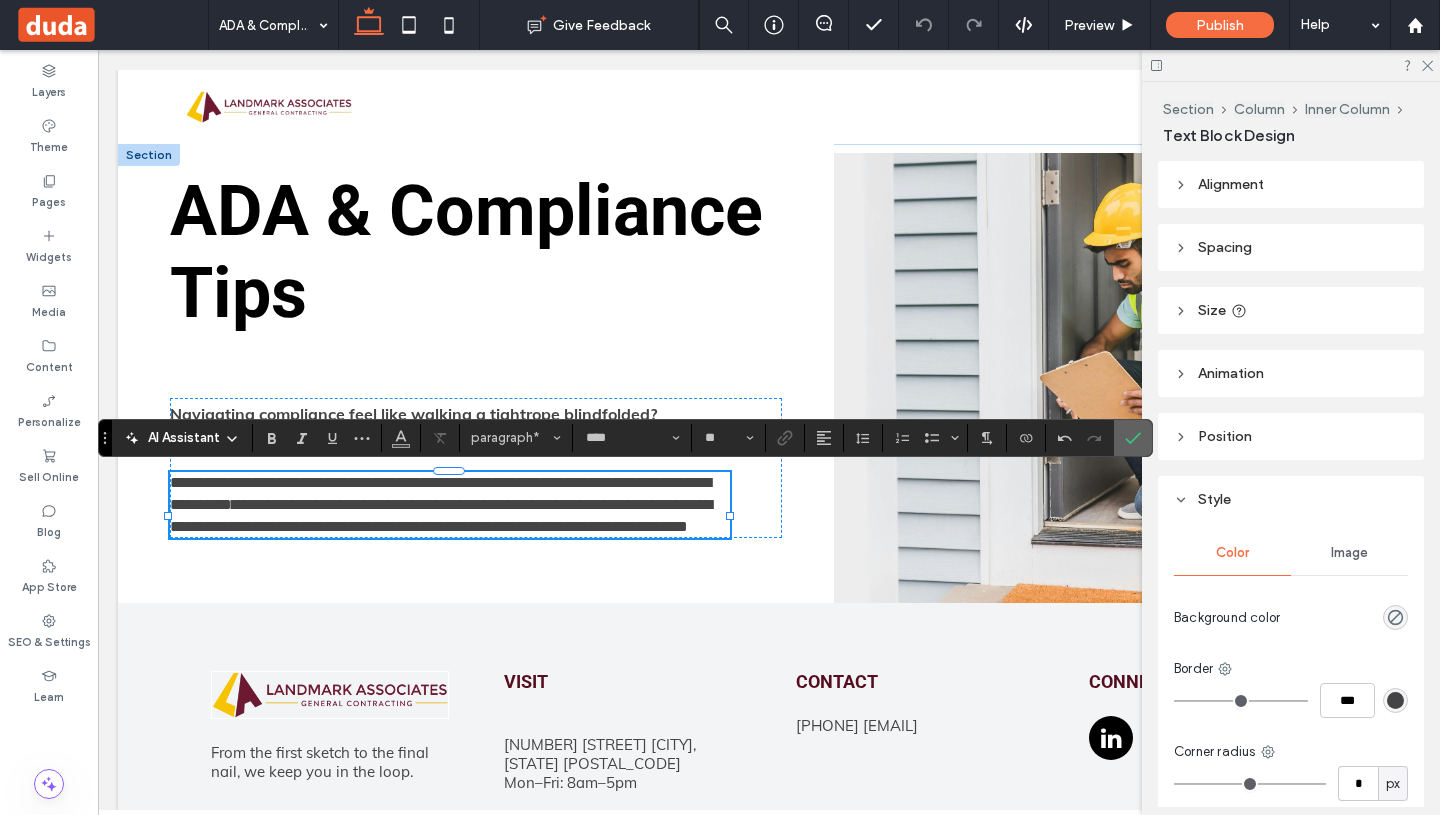 click at bounding box center (1133, 438) 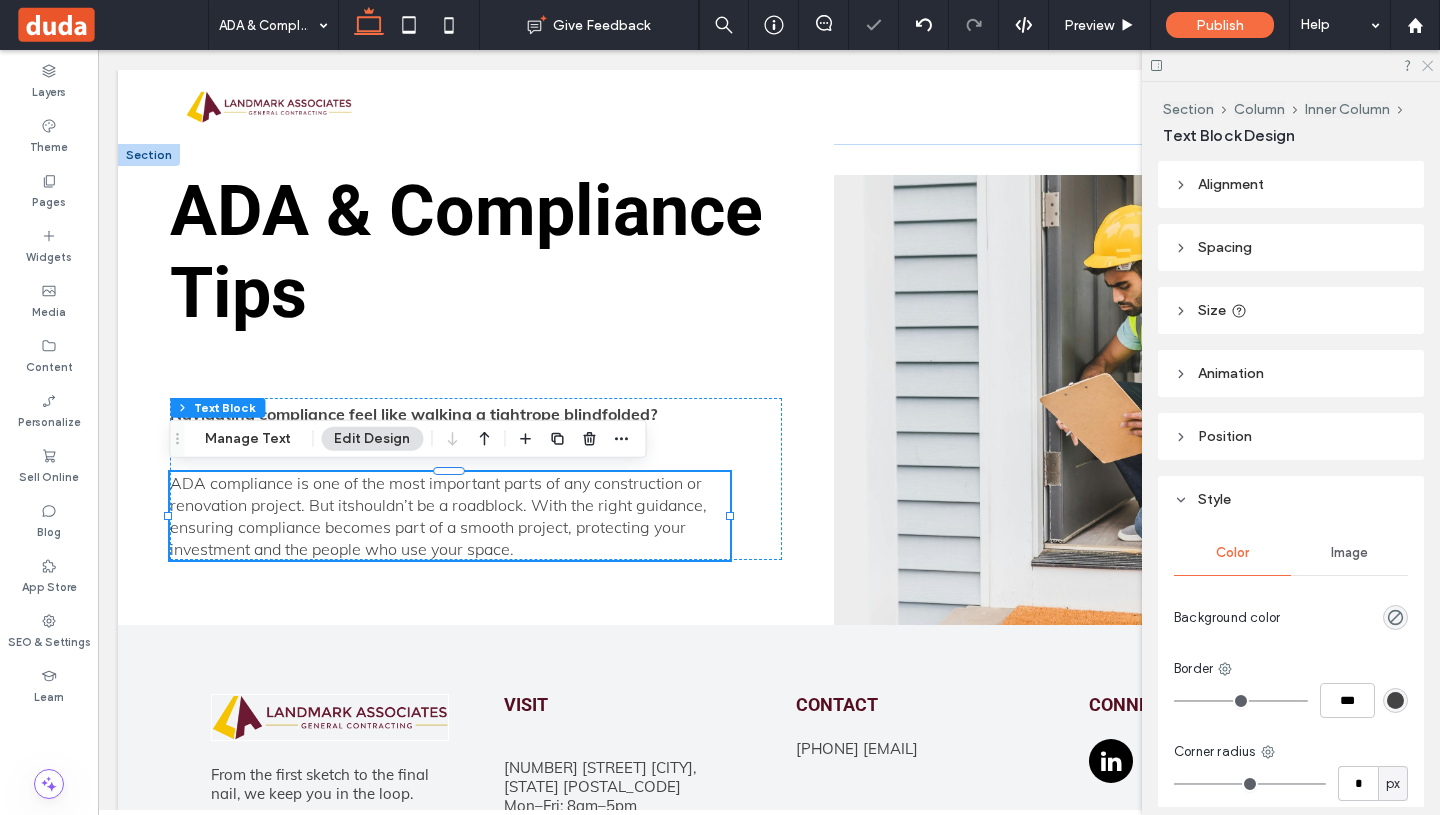 click 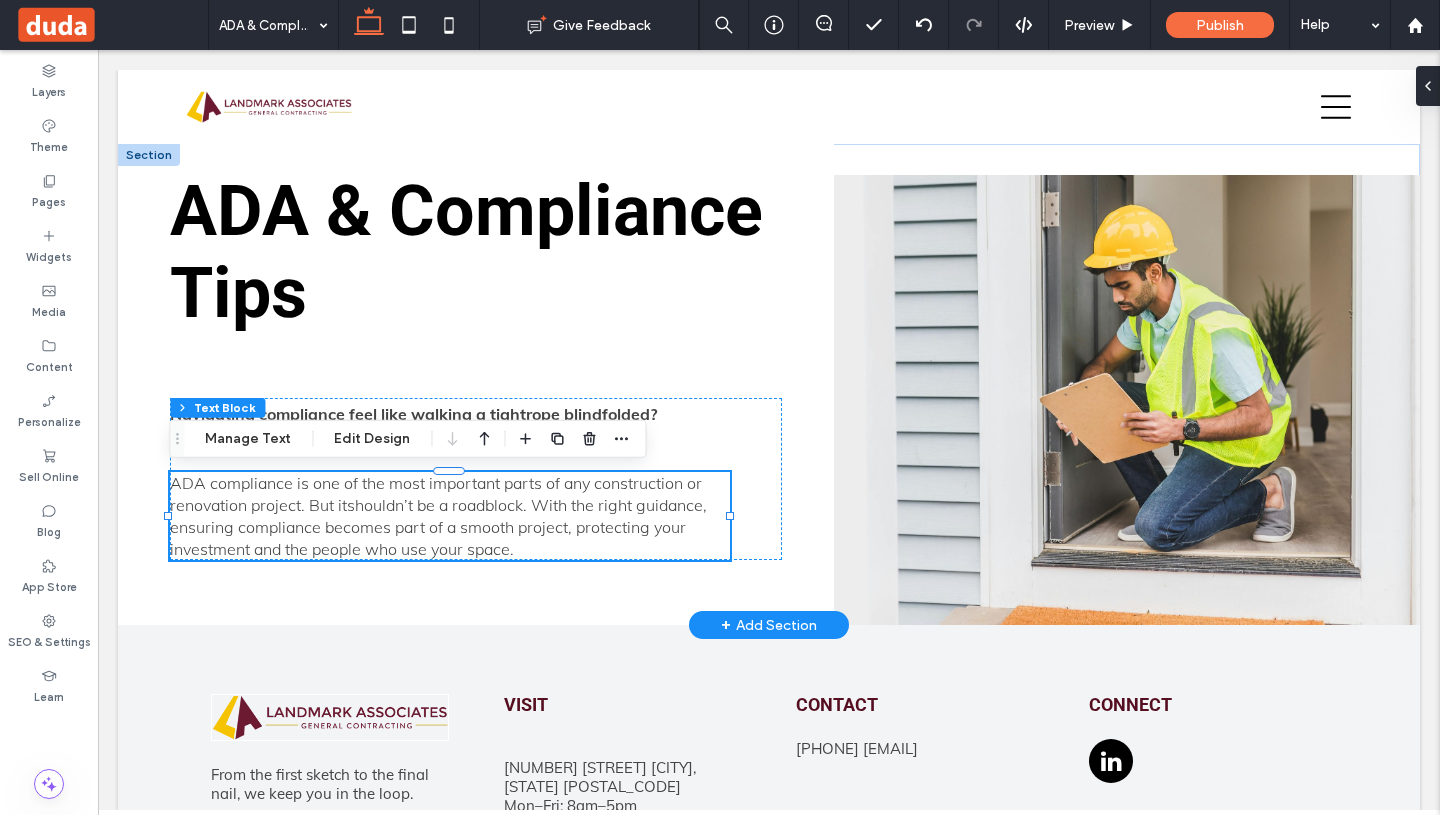 click on "+ Add Section" at bounding box center (769, 625) 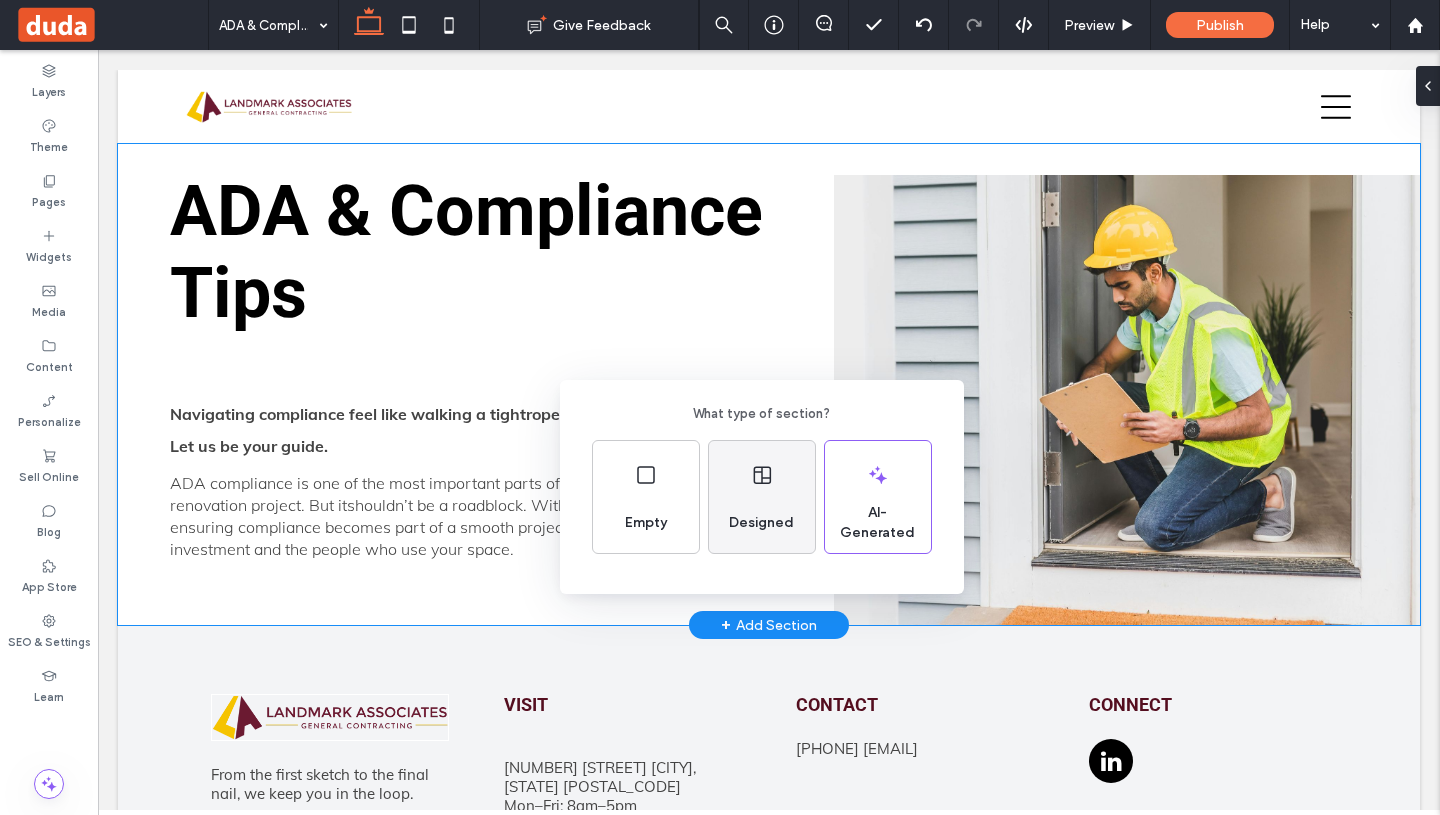 click on "Designed" at bounding box center (761, 523) 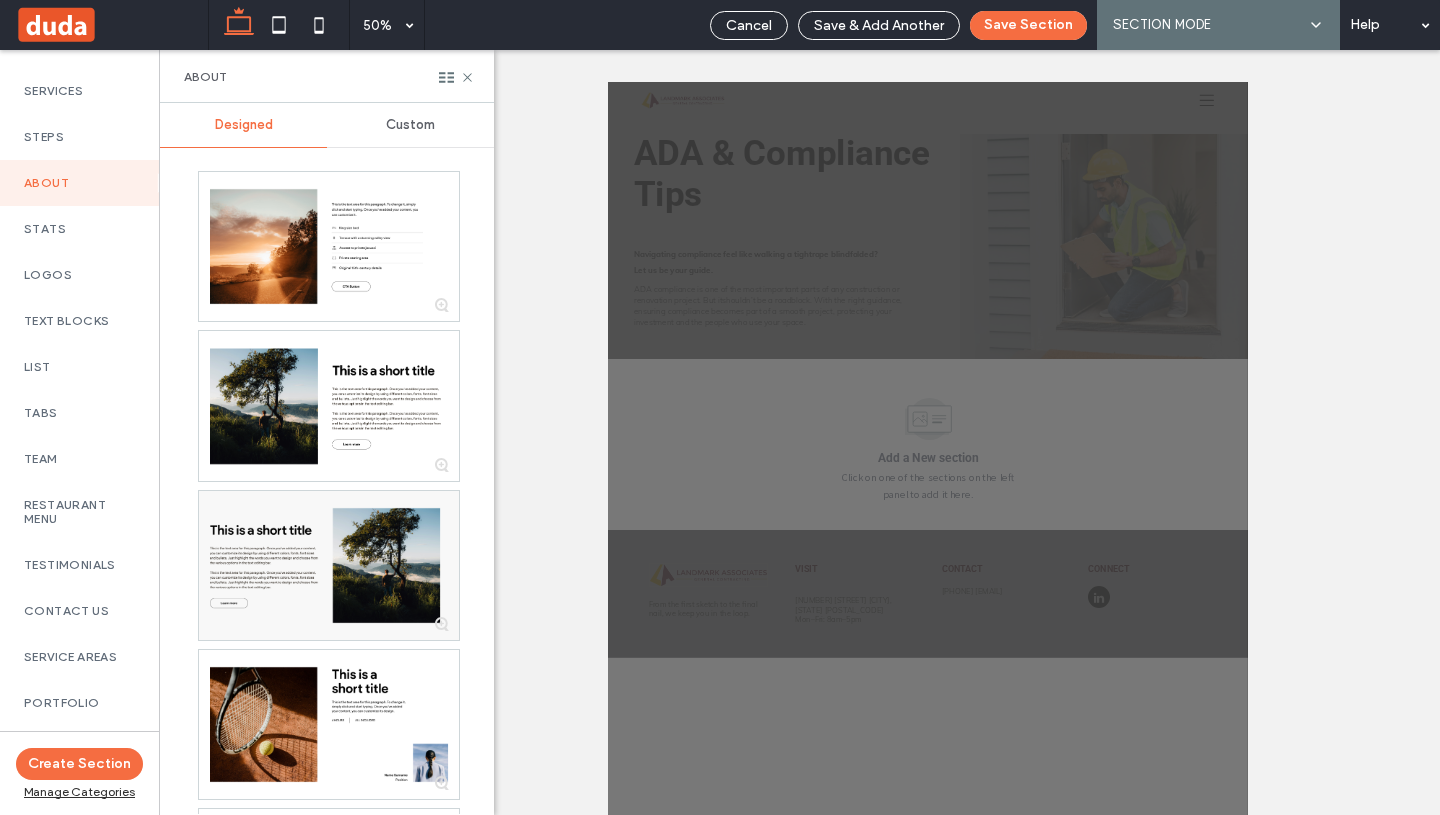 scroll, scrollTop: 359, scrollLeft: 0, axis: vertical 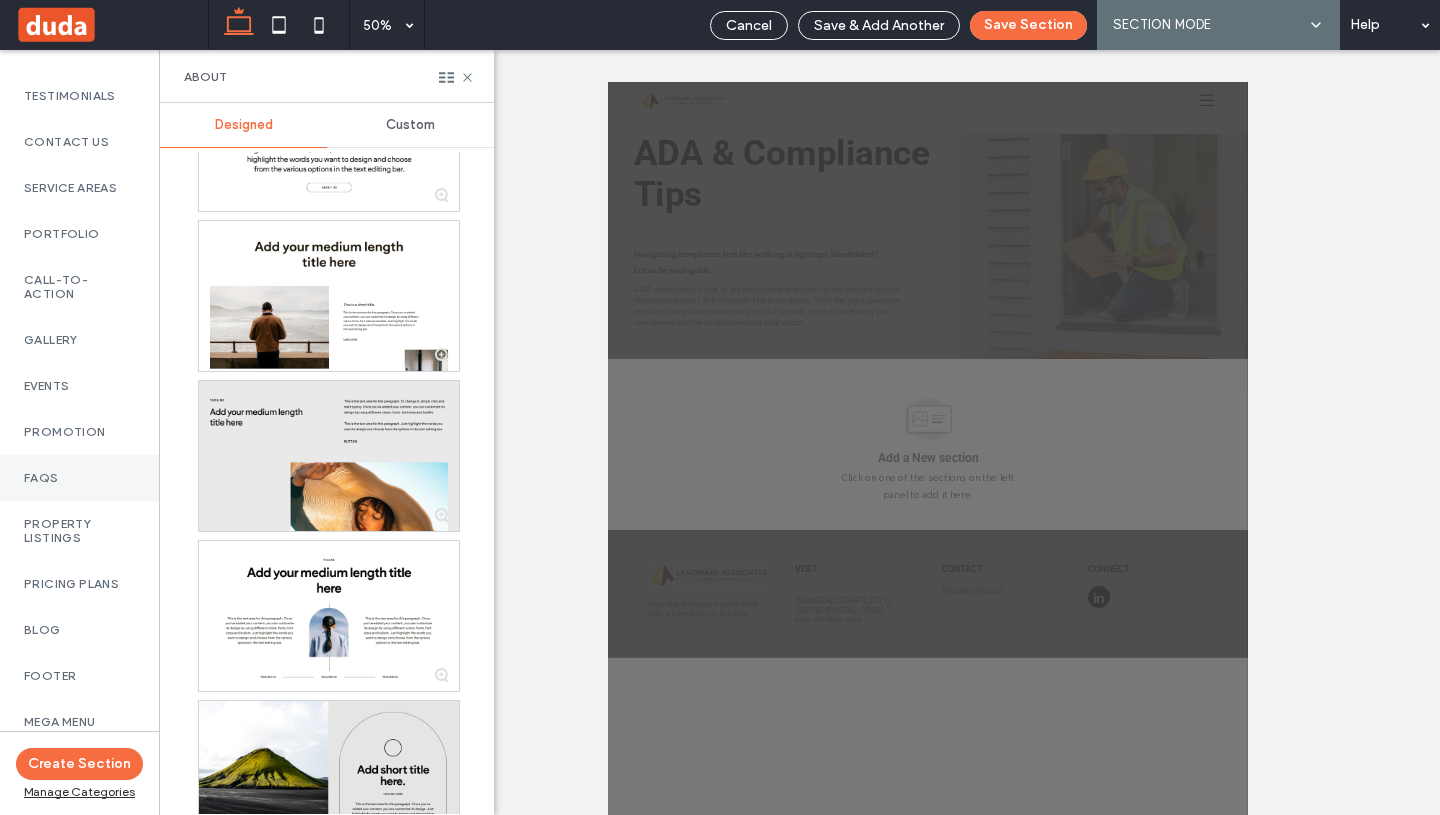 click on "FAQs" at bounding box center [79, 478] 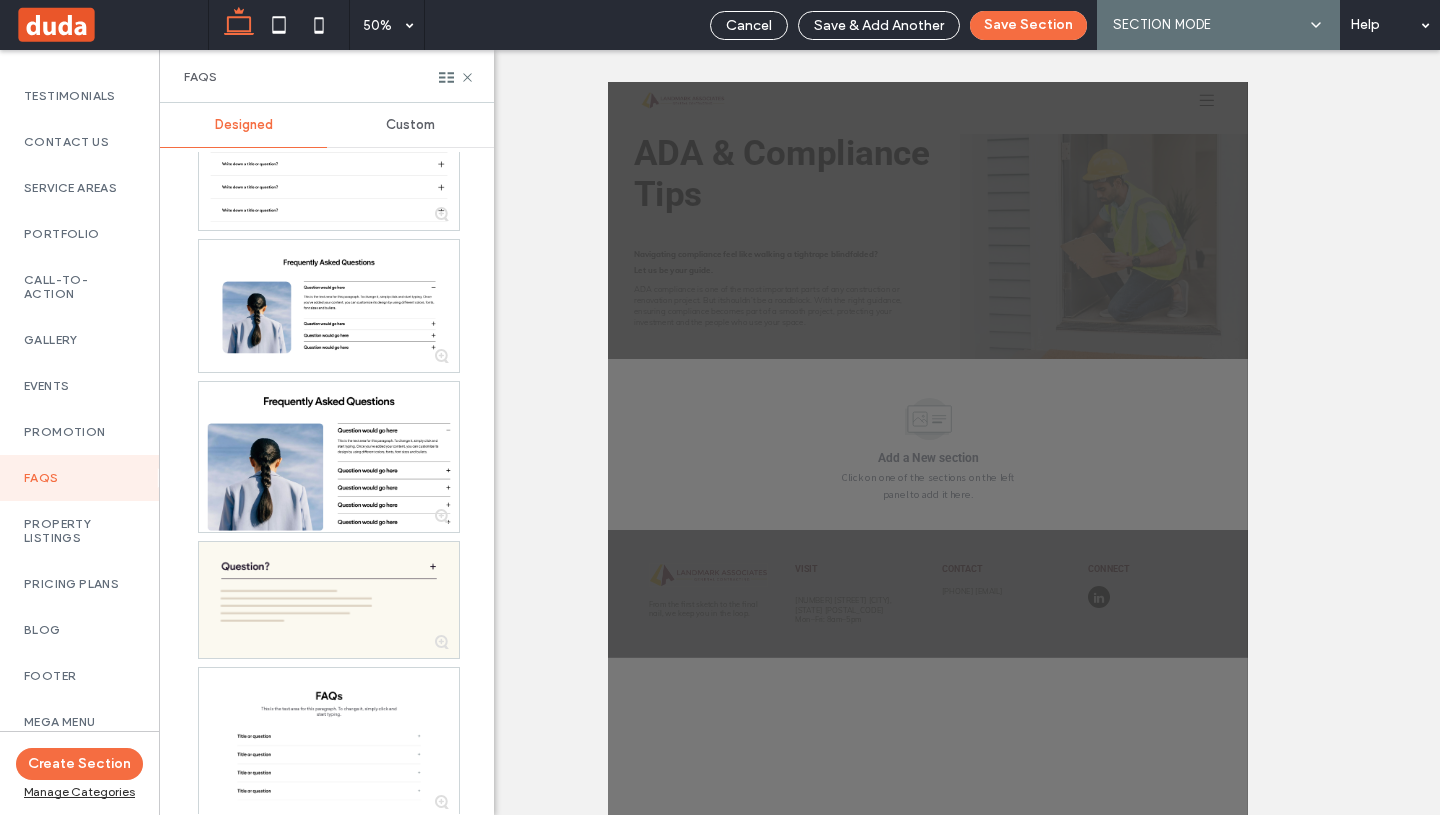 scroll, scrollTop: 587, scrollLeft: 0, axis: vertical 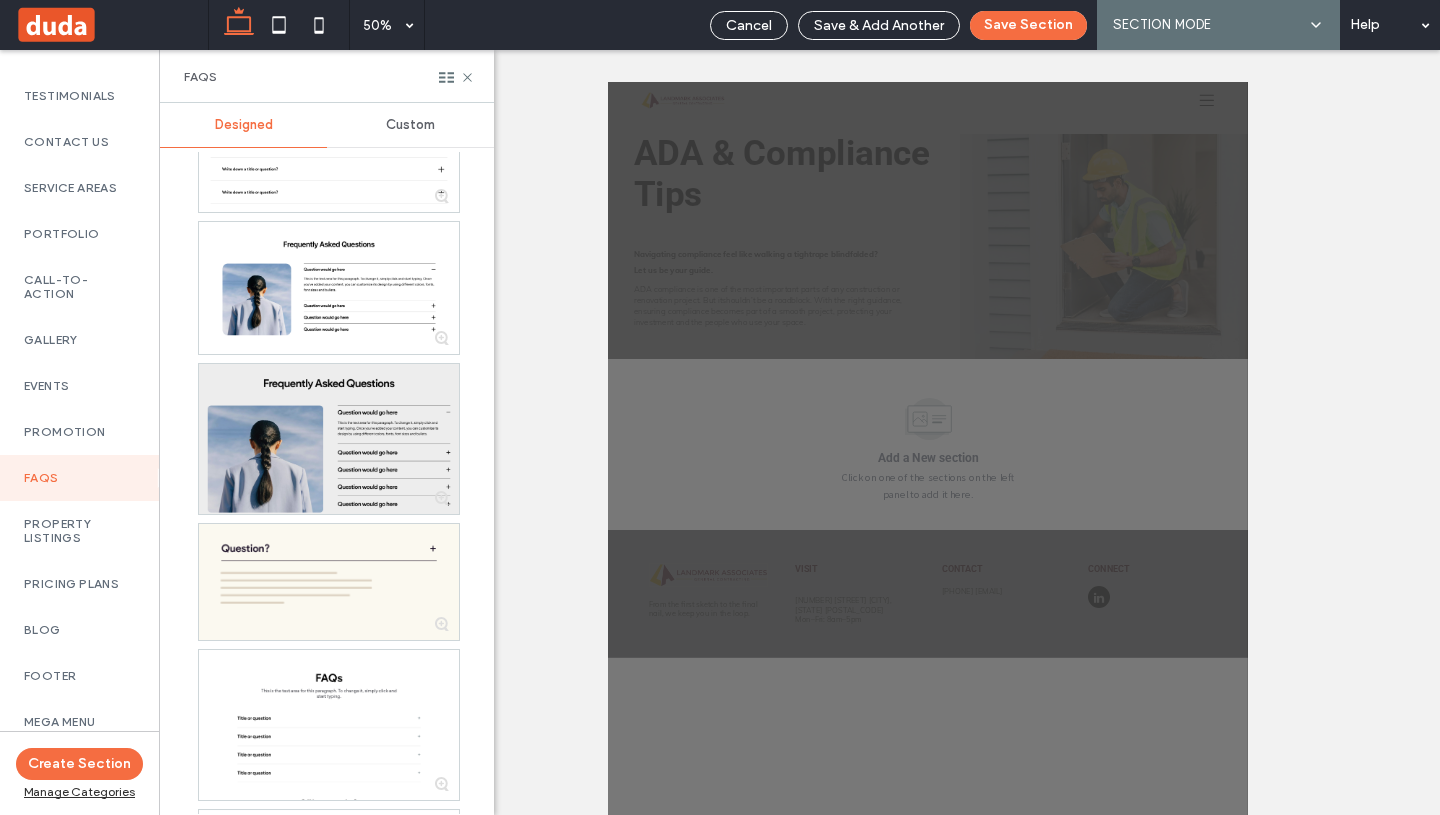 click at bounding box center [329, 439] 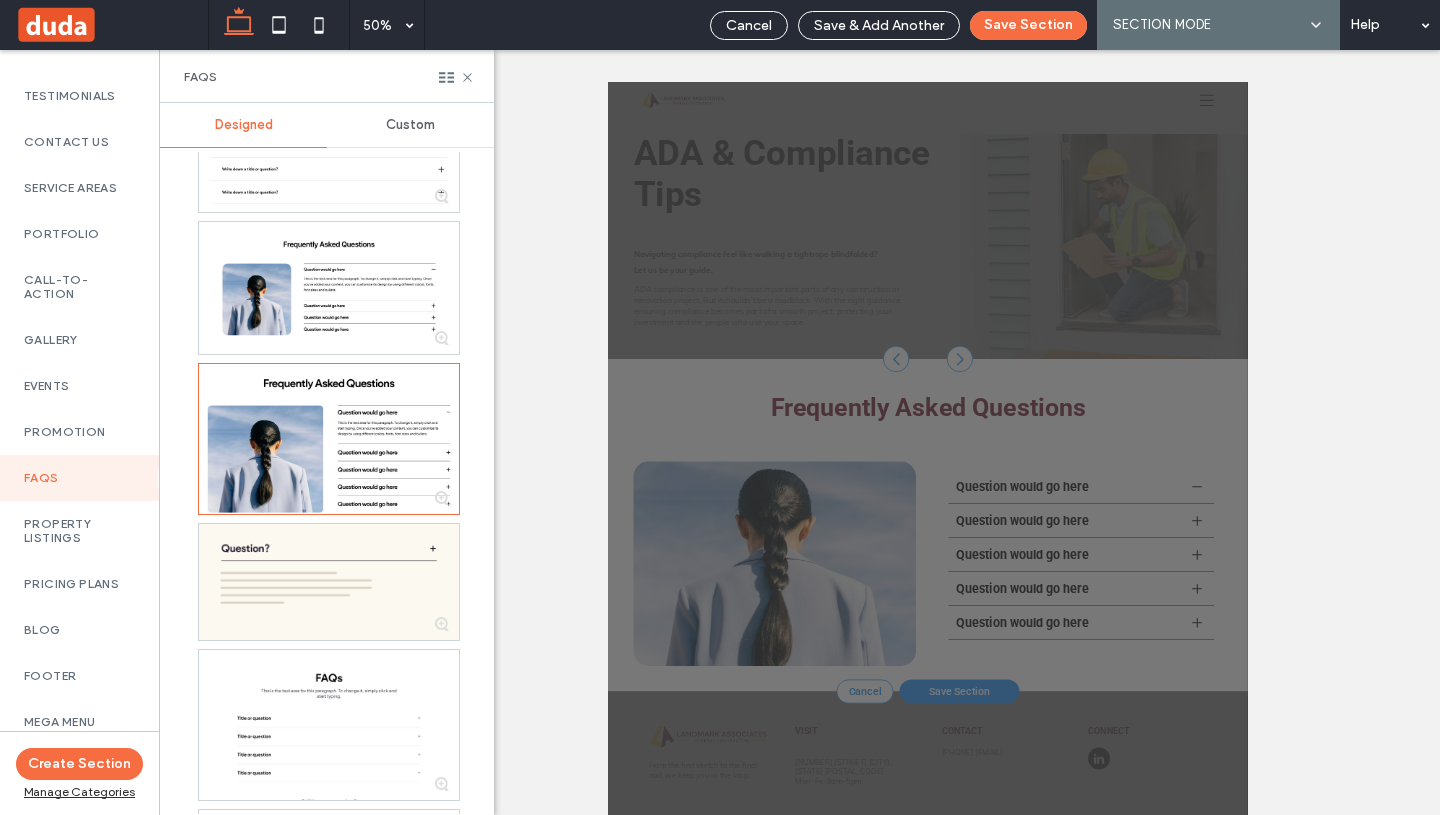 click on "Save Section" at bounding box center [1311, 1301] 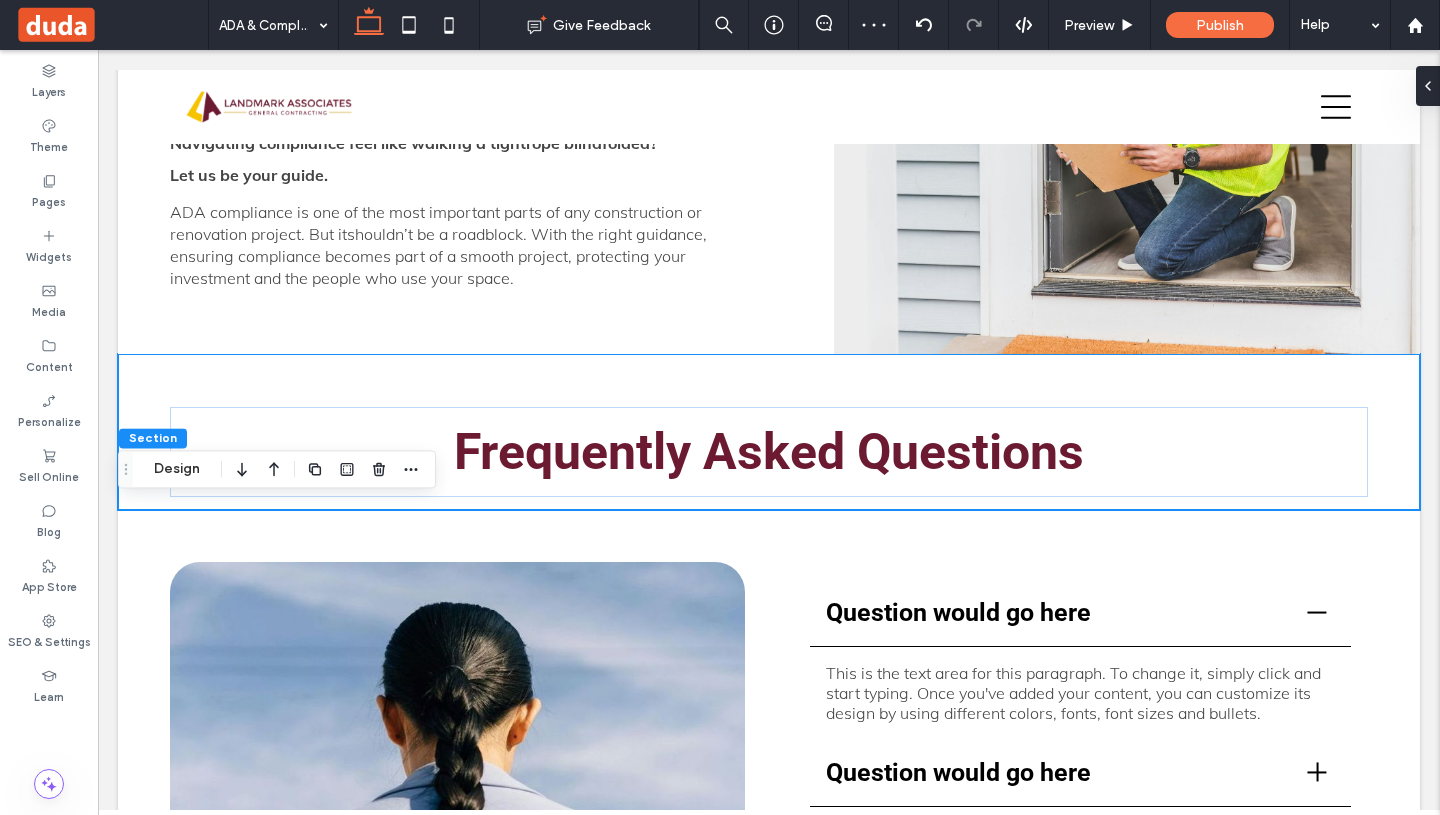 scroll, scrollTop: 273, scrollLeft: 0, axis: vertical 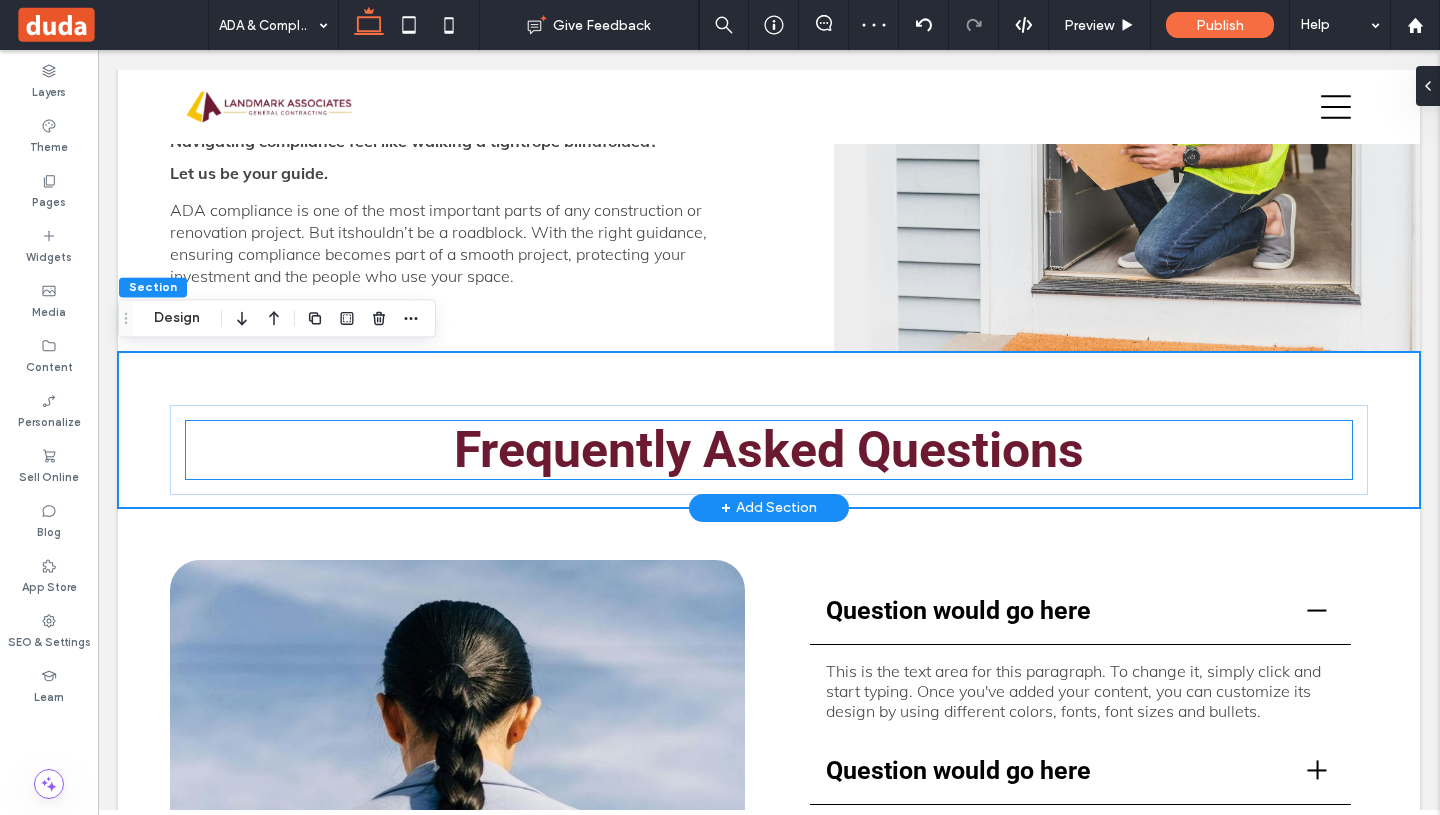 click on "Frequently Asked Questions" at bounding box center [769, 450] 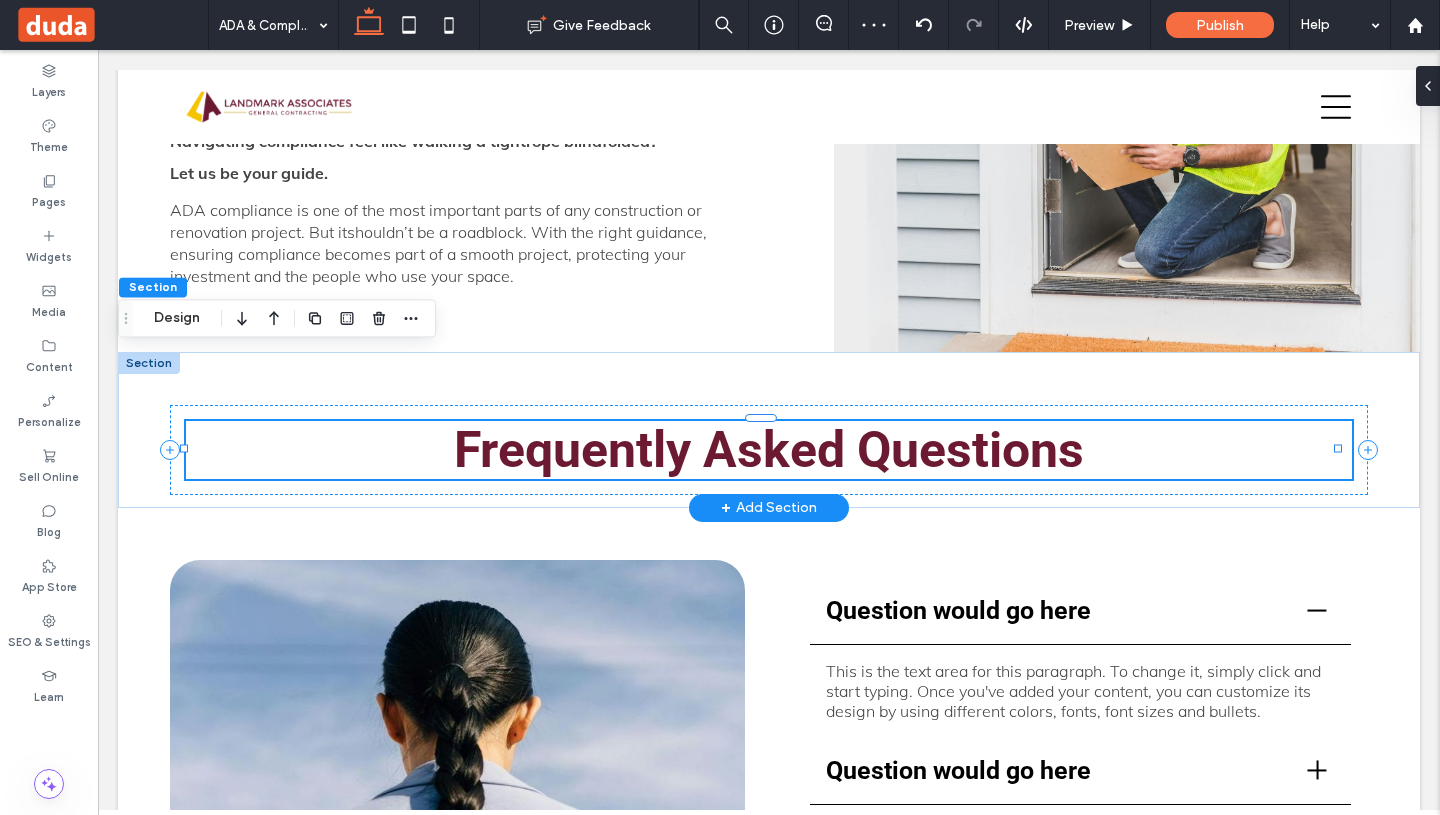 click on "Frequently Asked Questions" at bounding box center [769, 450] 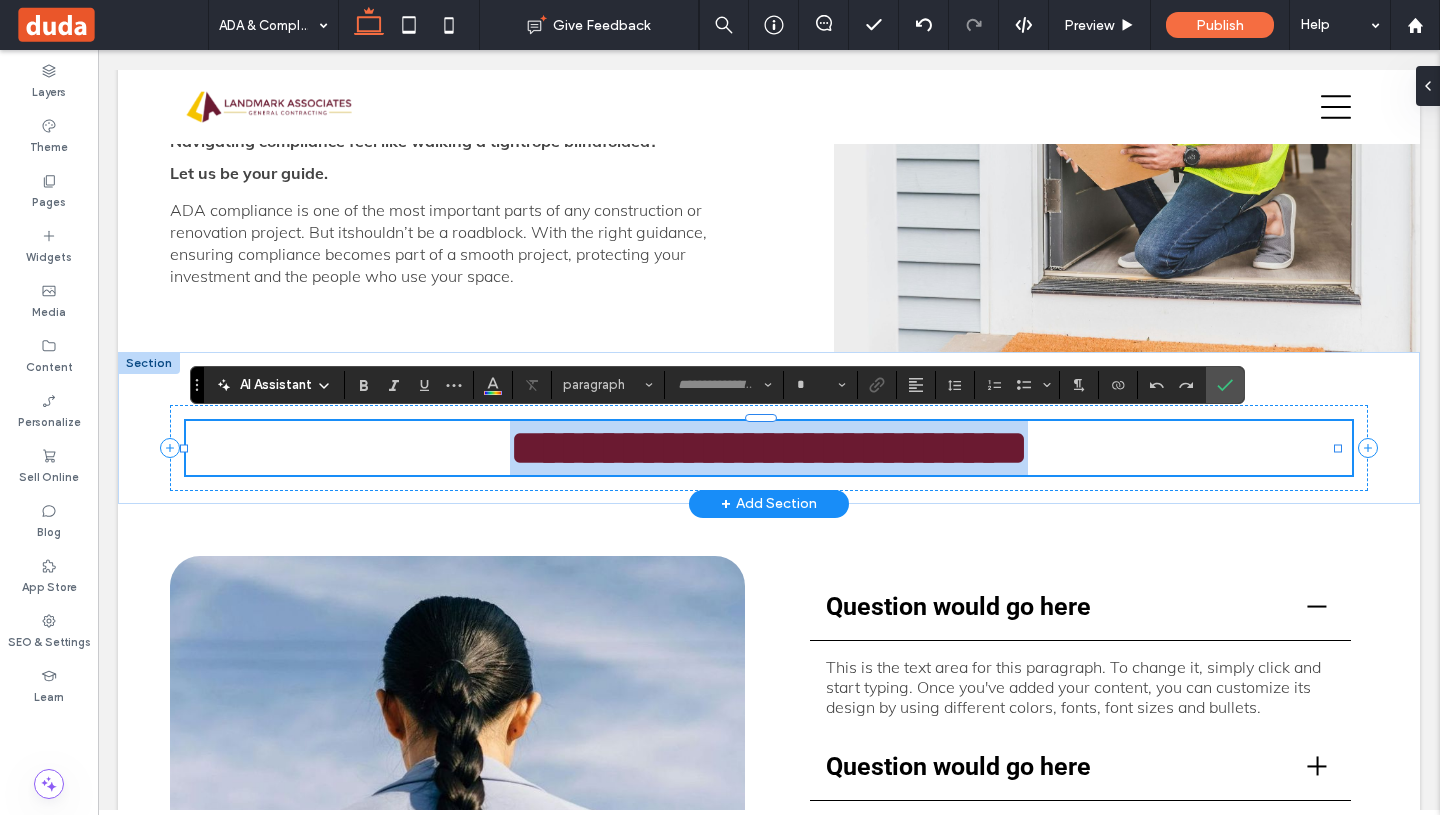 type on "******" 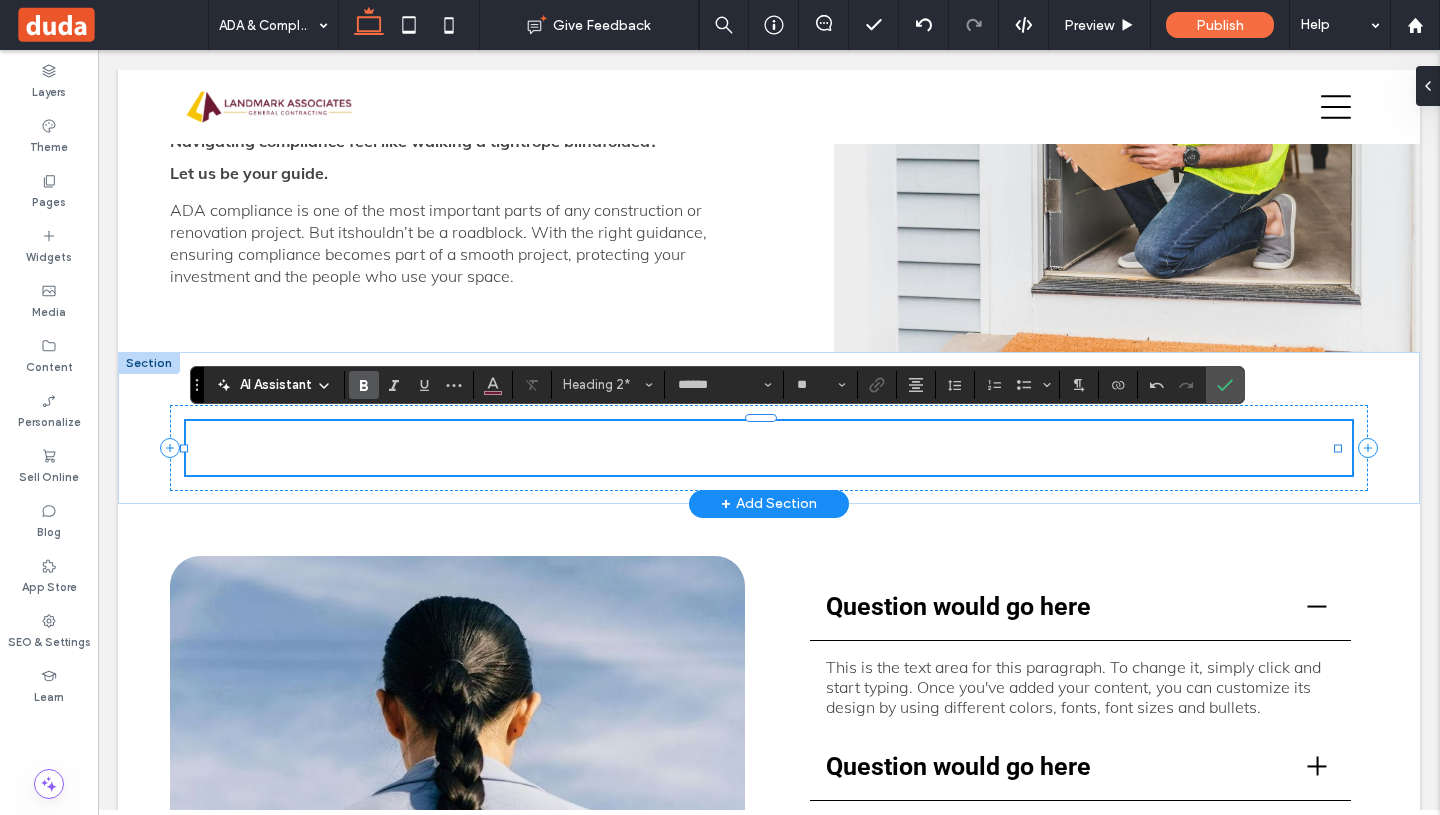 type 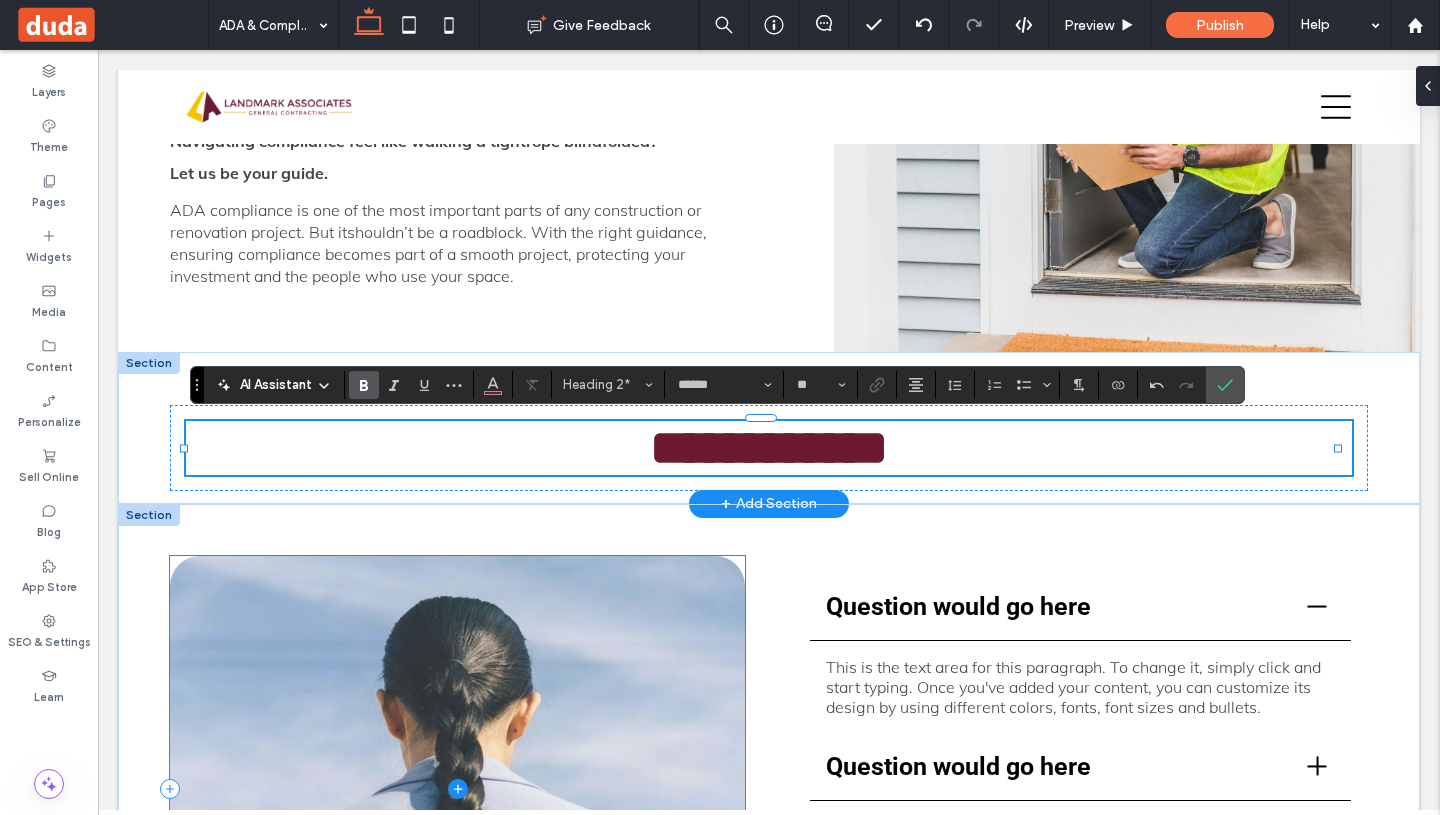 click at bounding box center (457, 789) 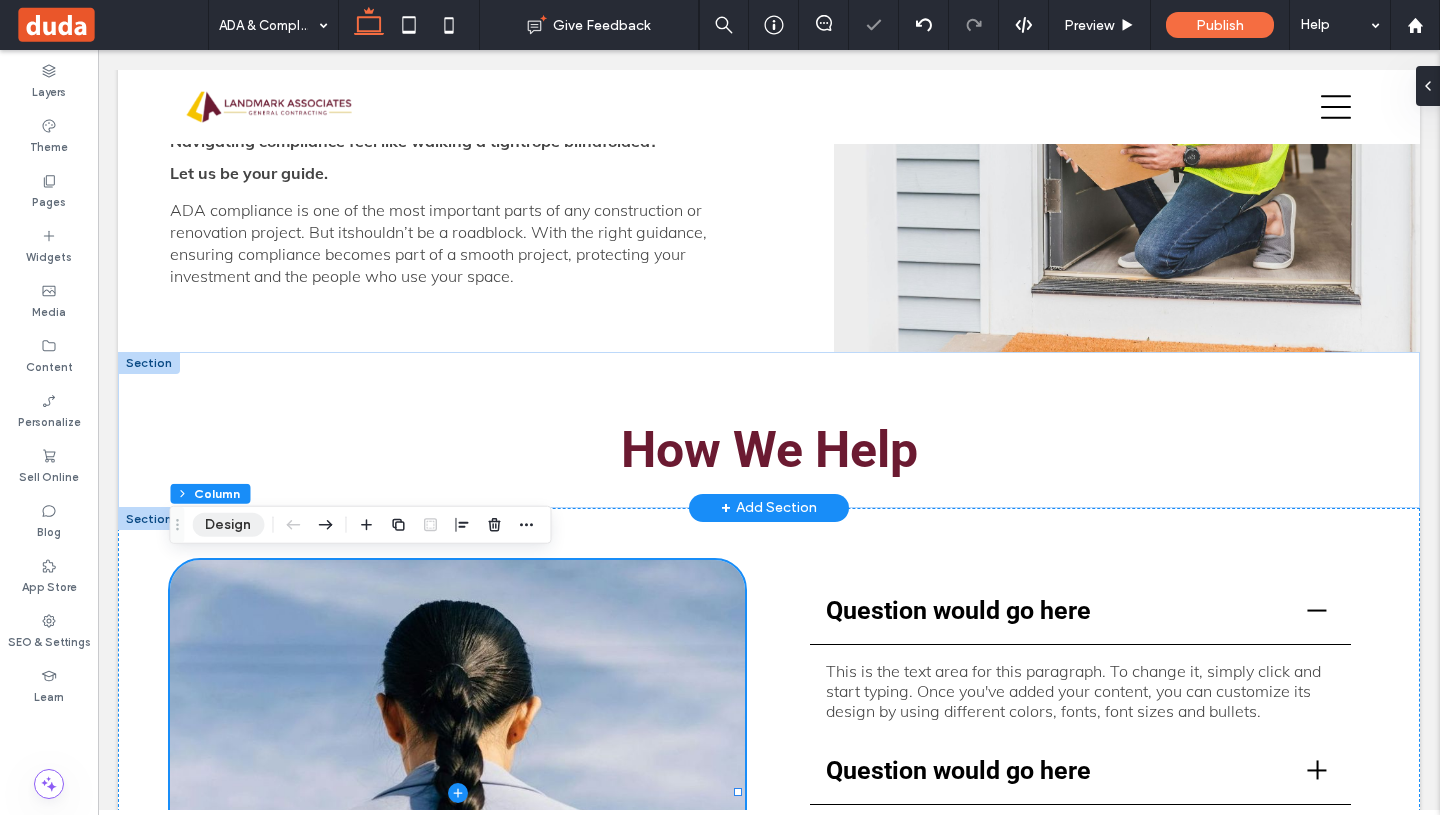 click on "Design" at bounding box center (228, 525) 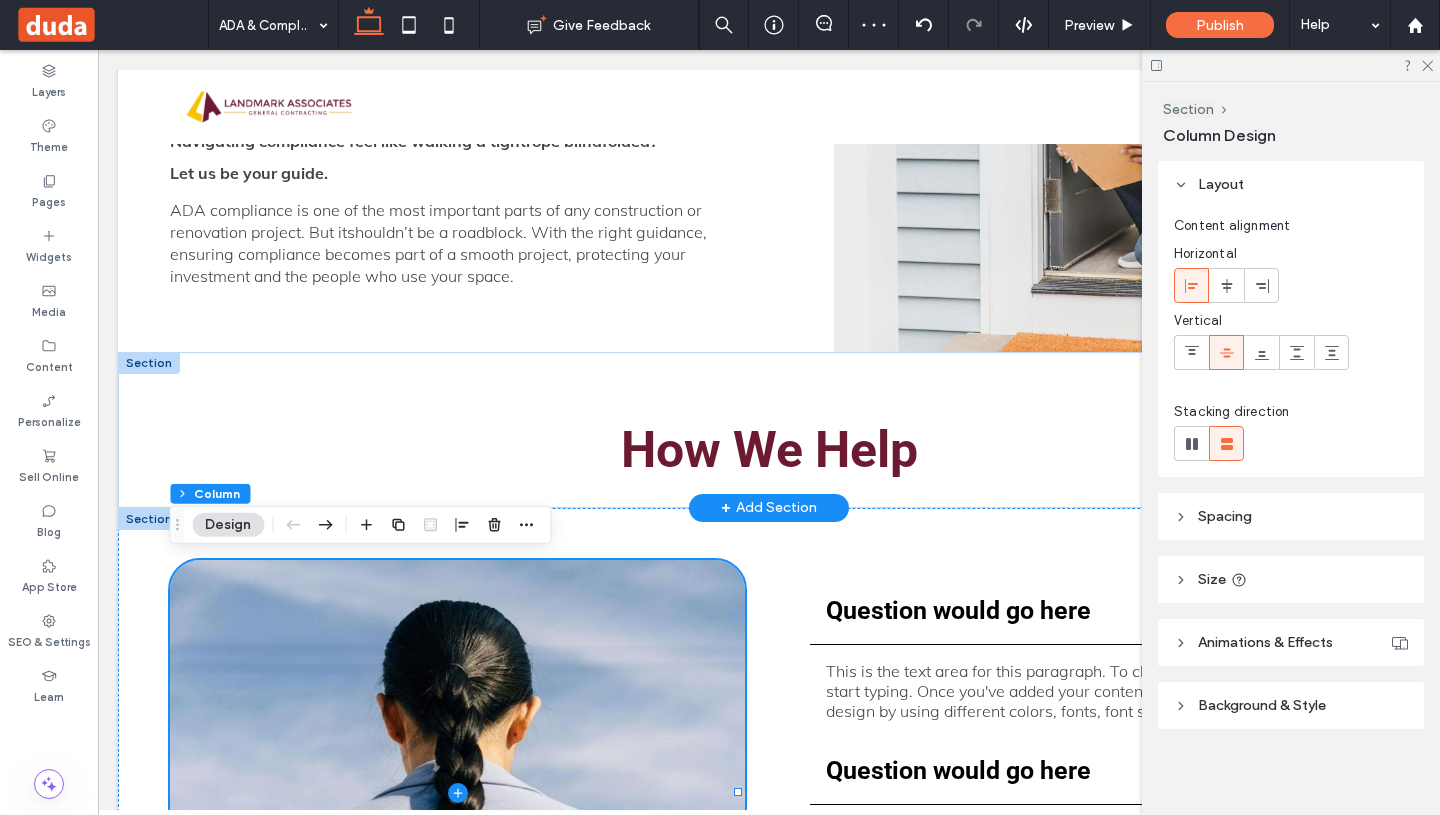 click on "Background & Style" at bounding box center [1262, 705] 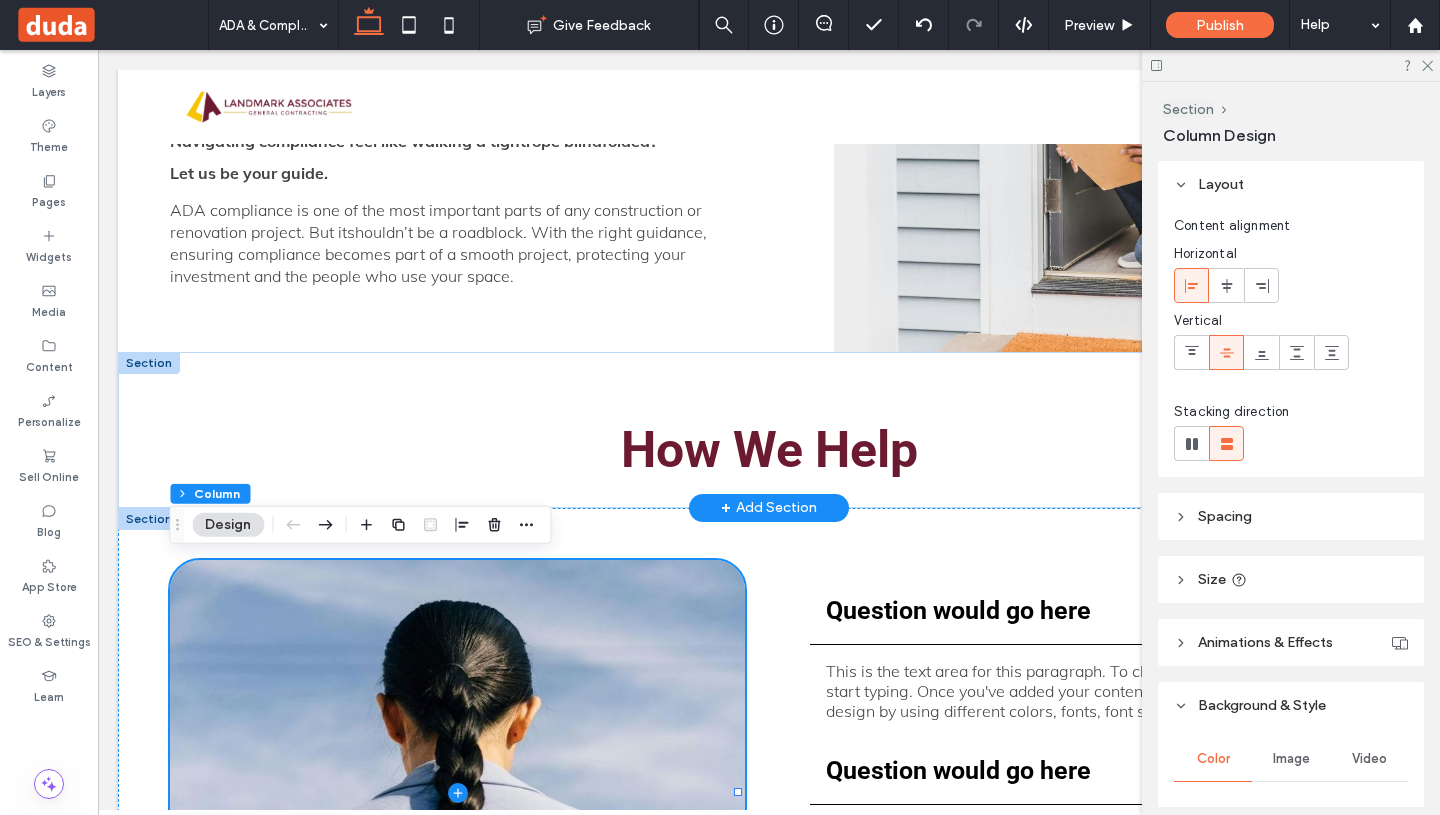 scroll, scrollTop: 298, scrollLeft: 0, axis: vertical 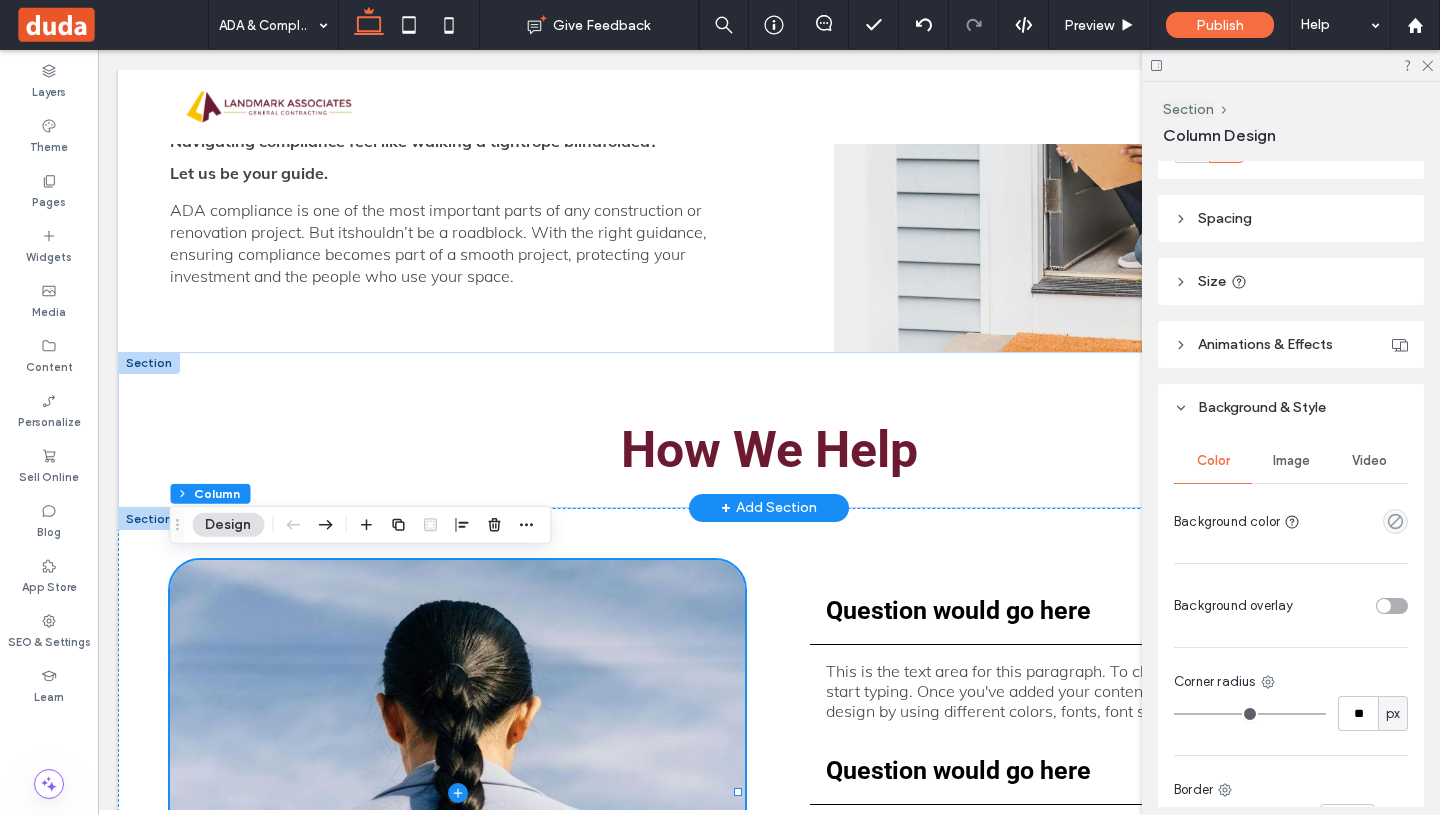 click on "Image" at bounding box center (1291, 461) 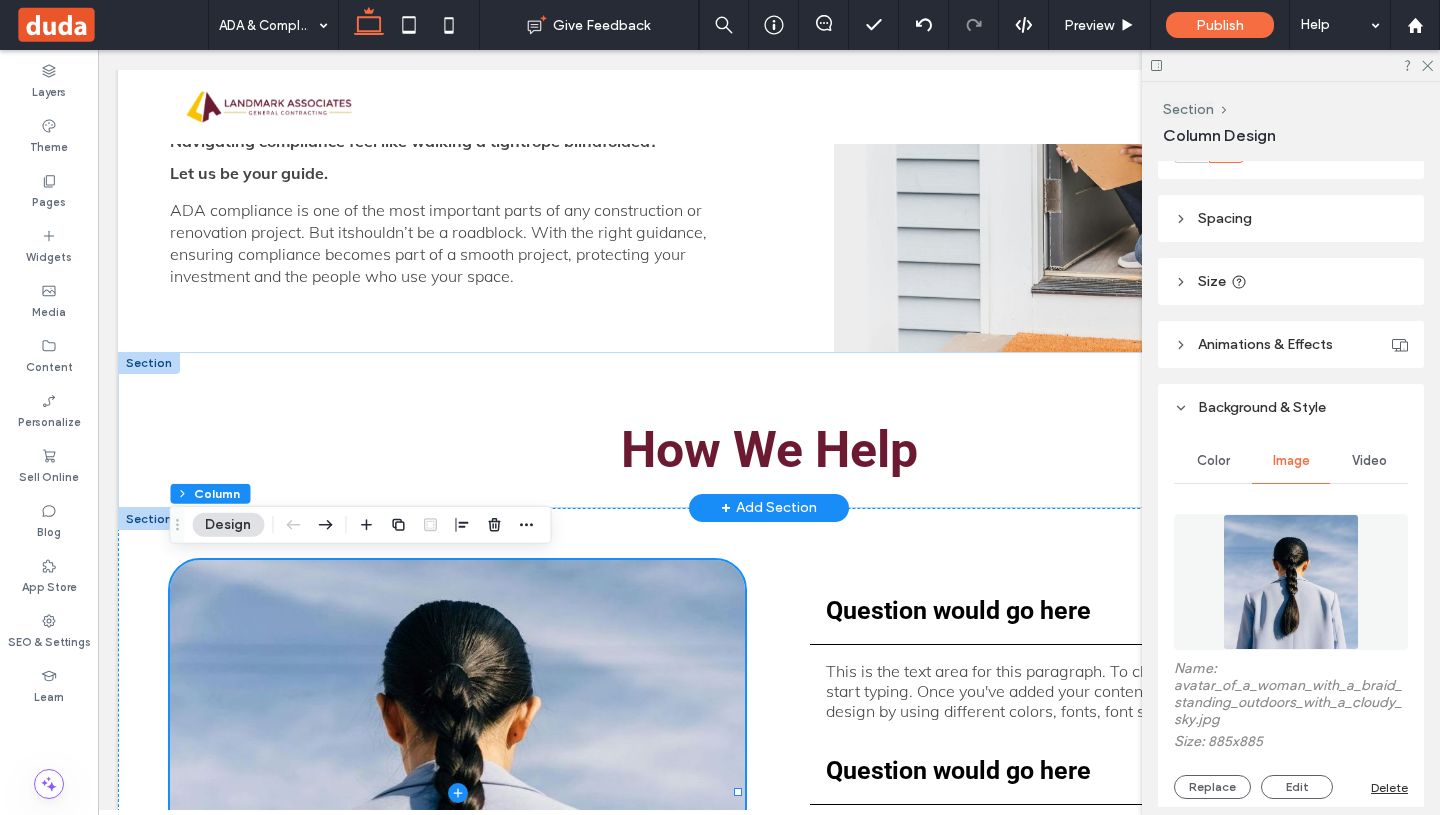 click at bounding box center [1291, 582] 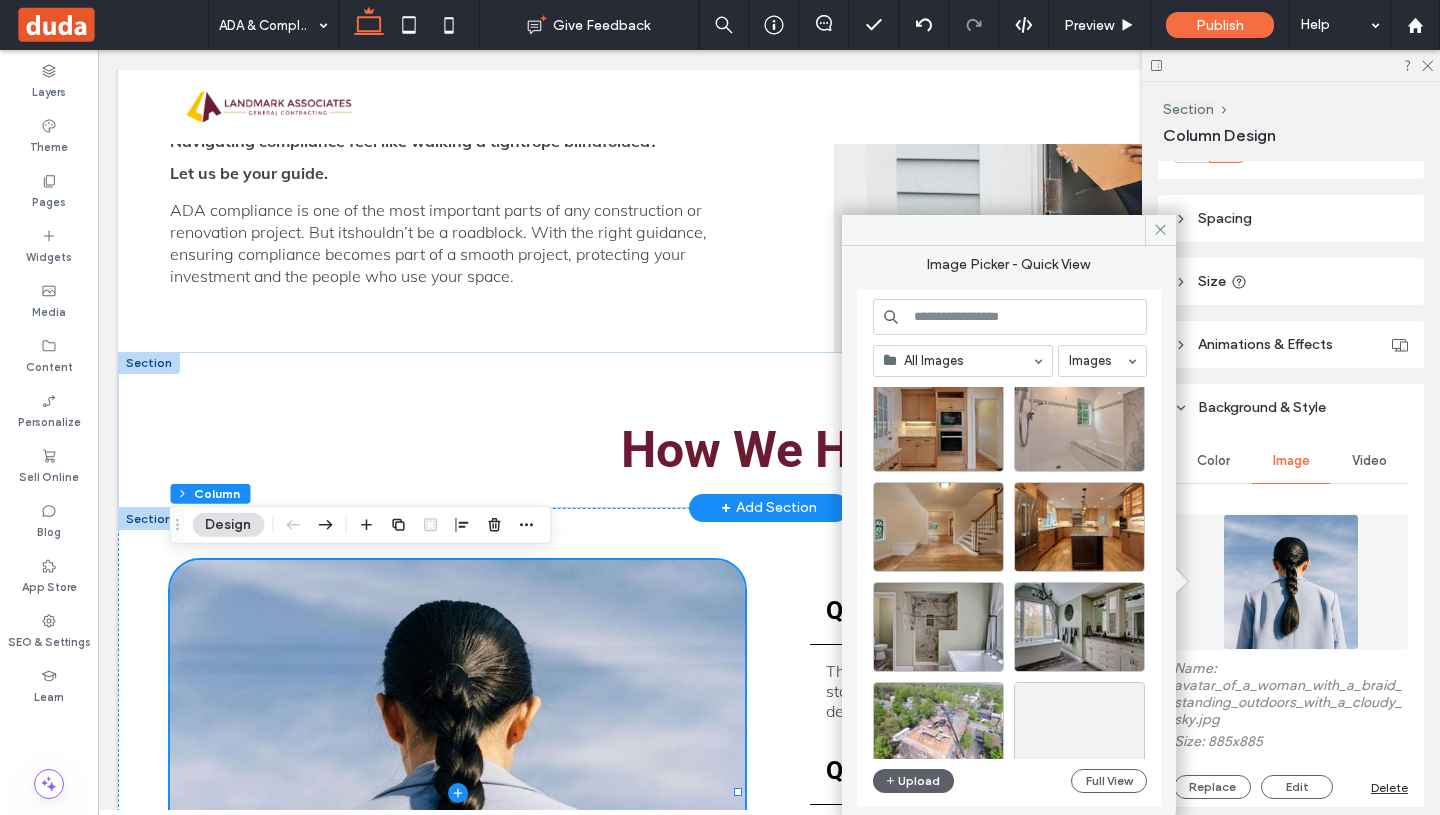 scroll, scrollTop: 1672, scrollLeft: 0, axis: vertical 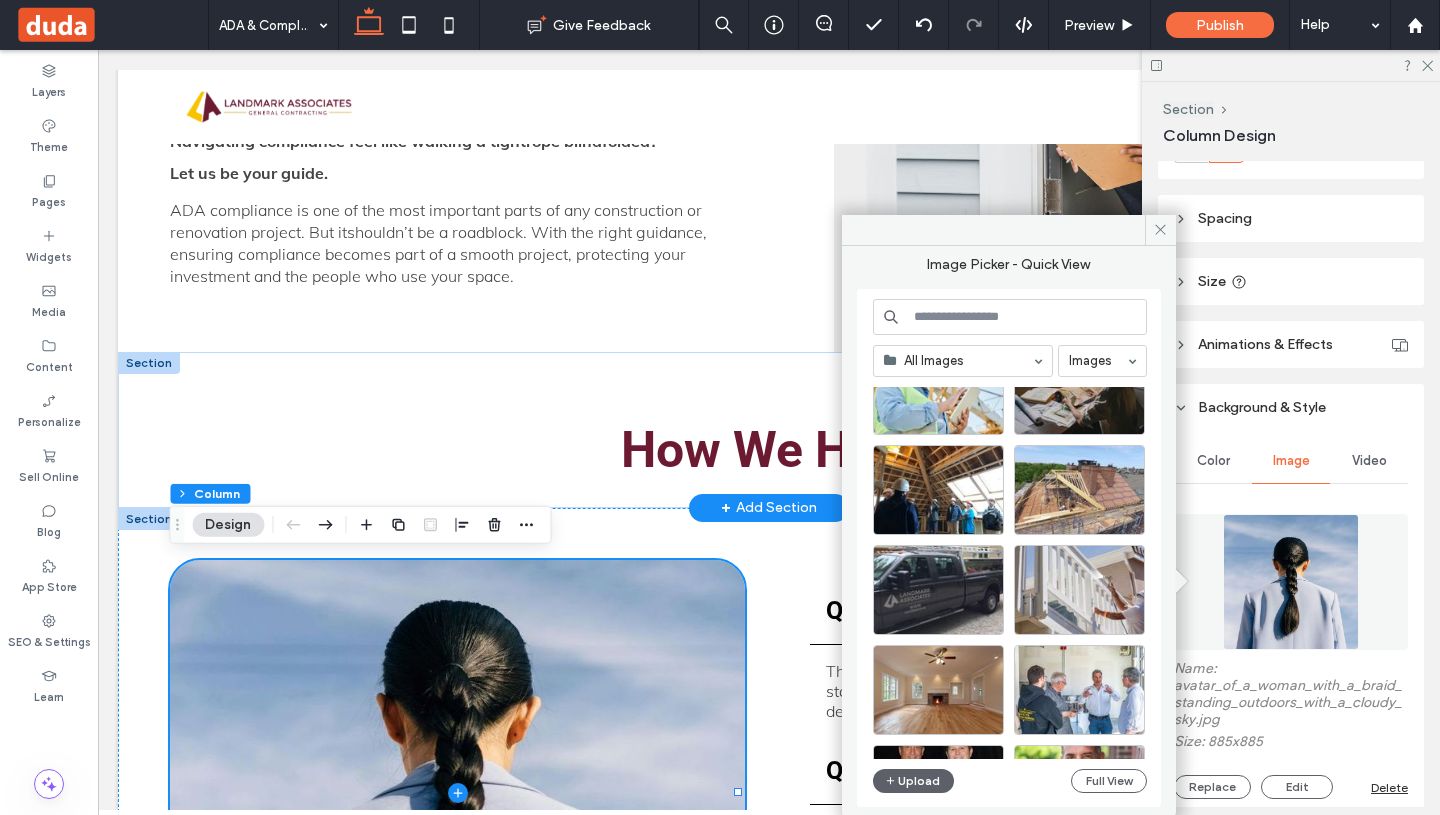 click at bounding box center (1010, 317) 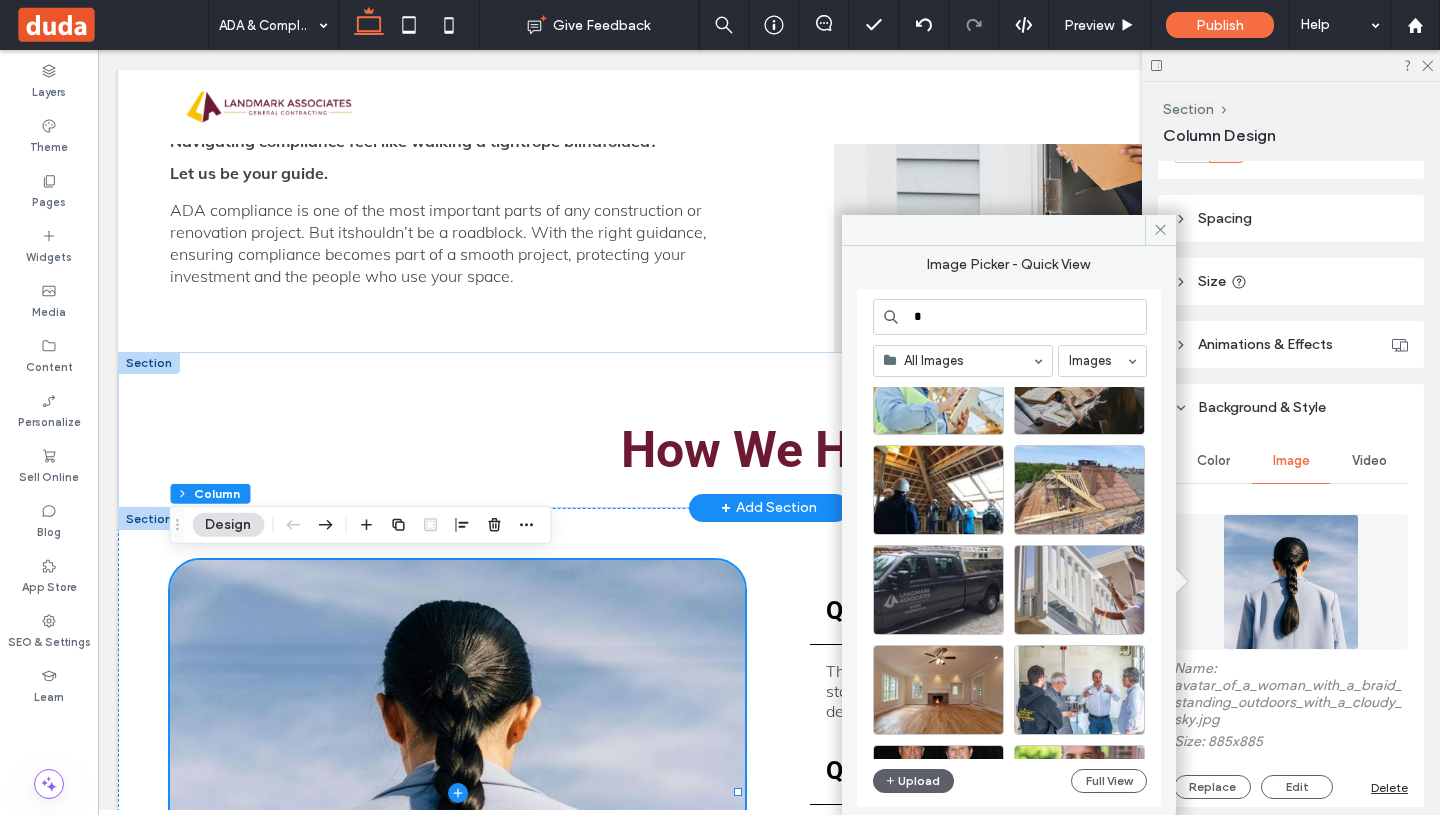 type on "*" 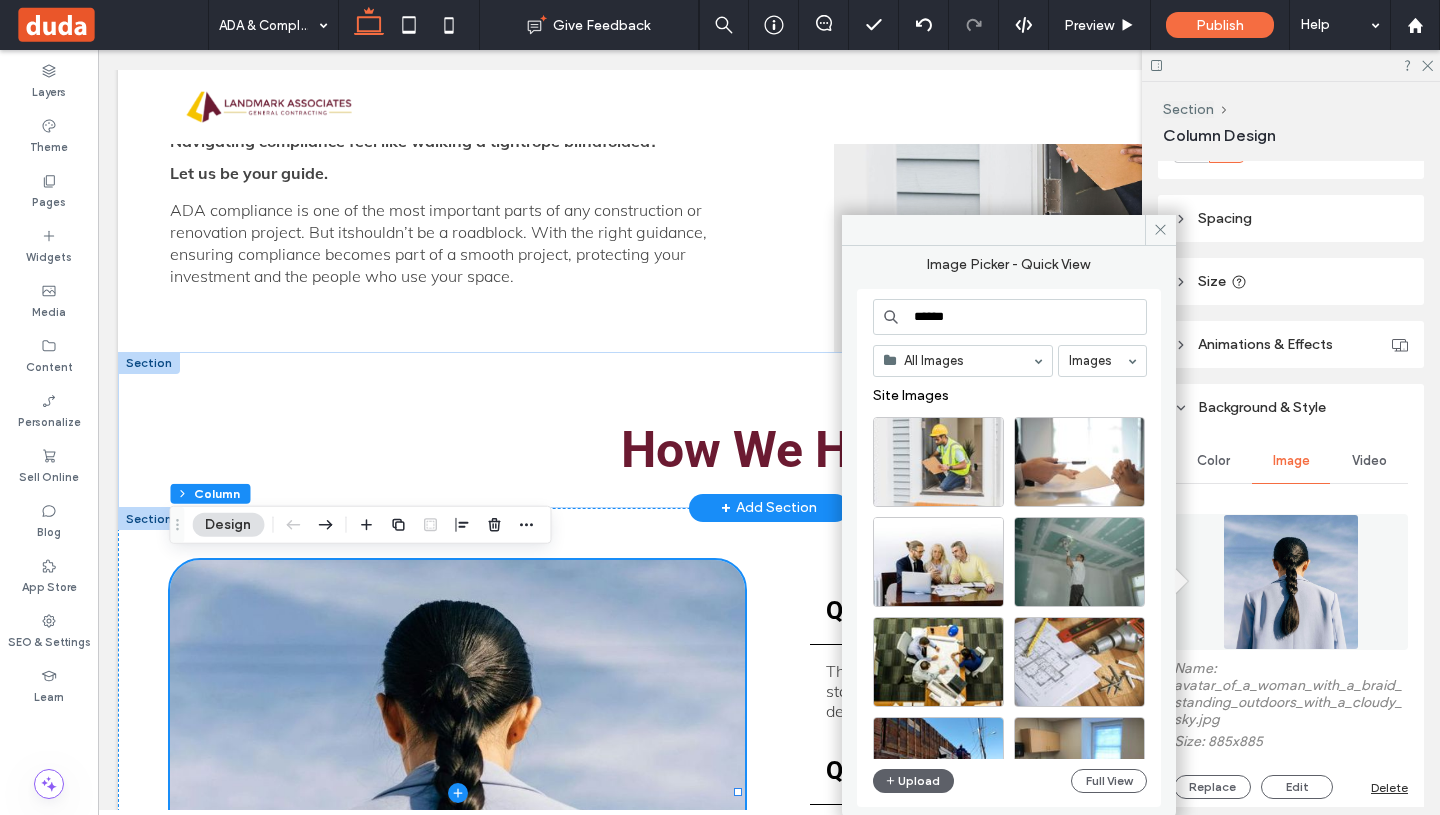type on "*******" 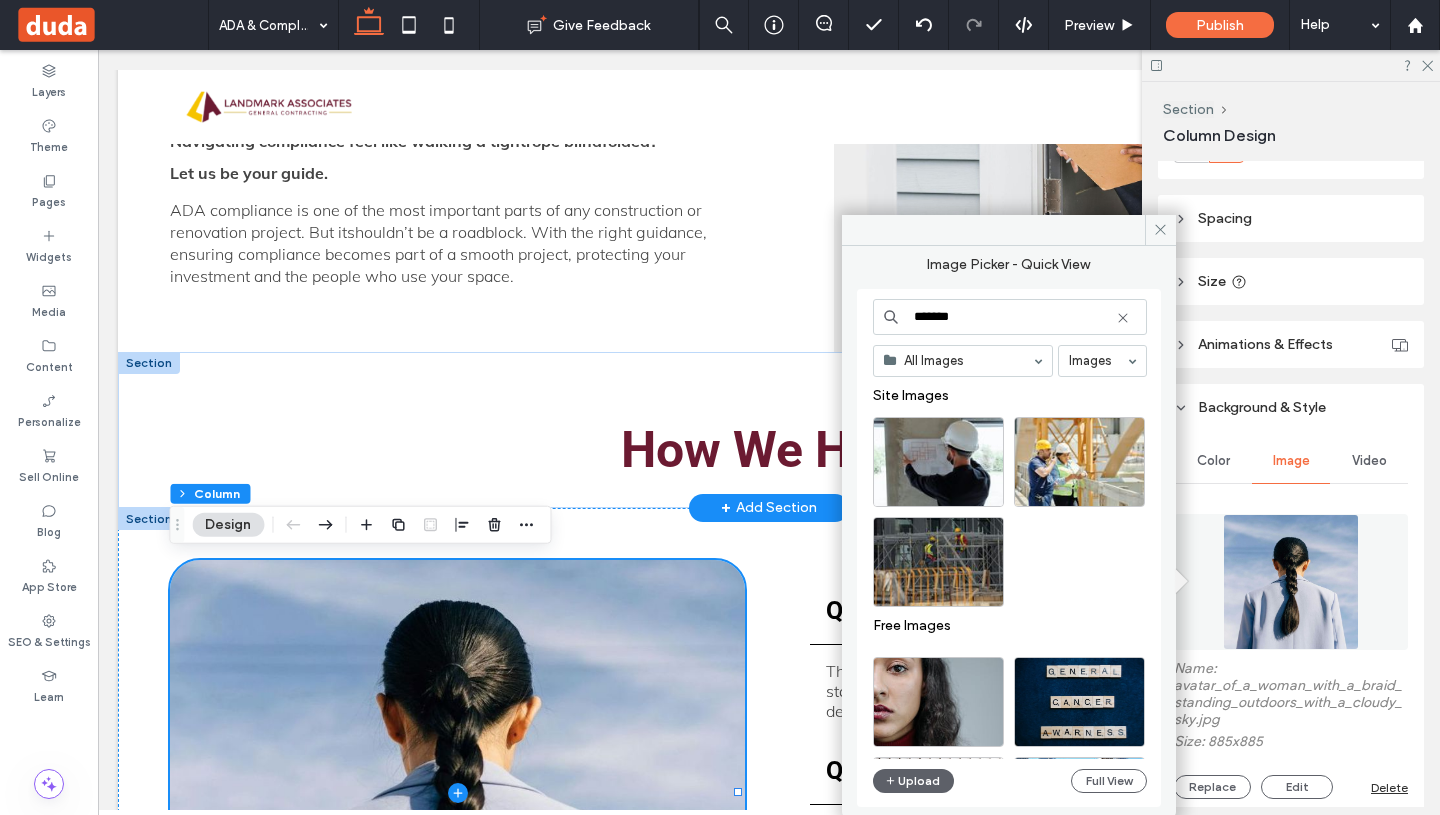 drag, startPoint x: 990, startPoint y: 322, endPoint x: 878, endPoint y: 313, distance: 112.36102 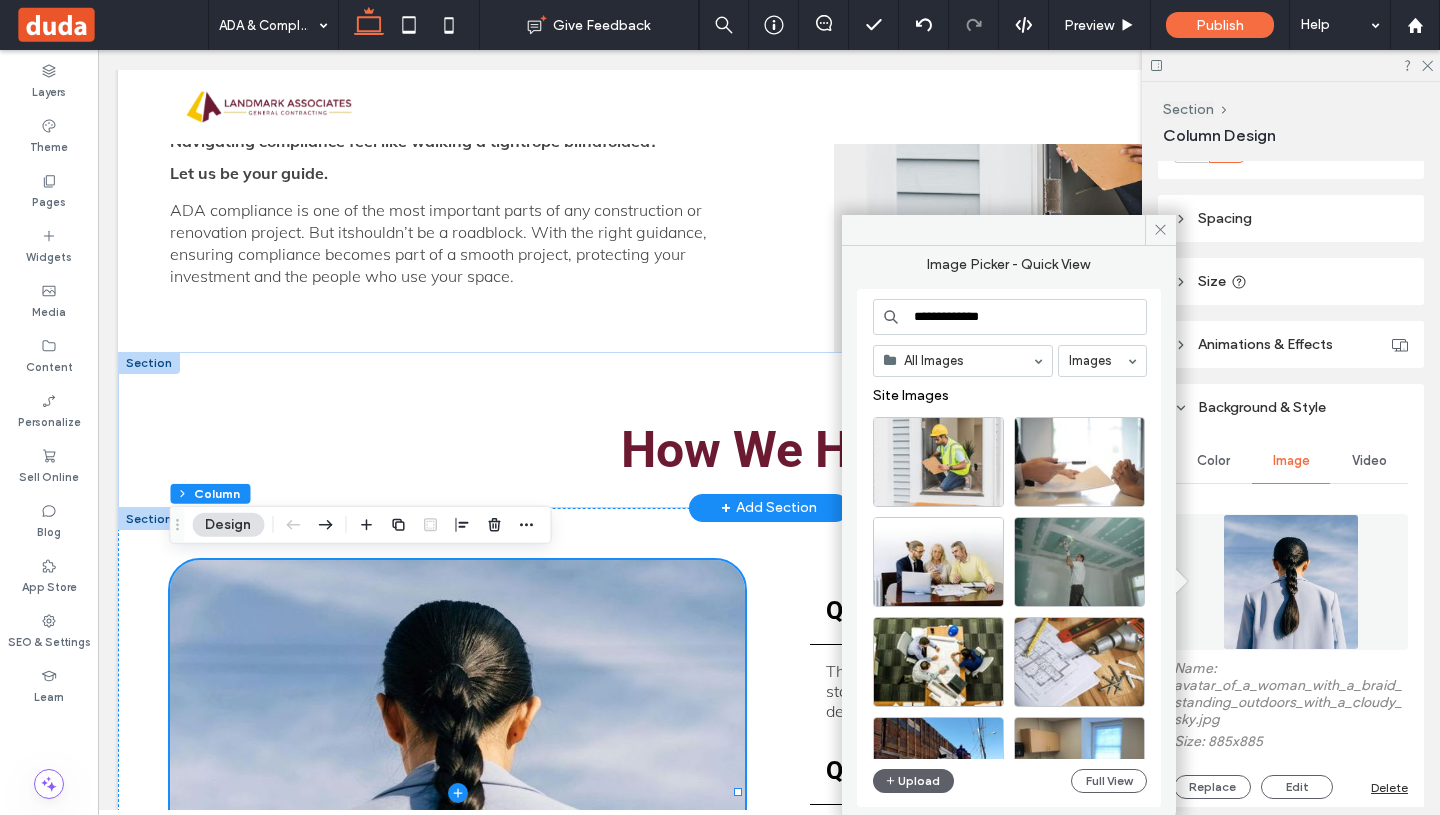 type on "**********" 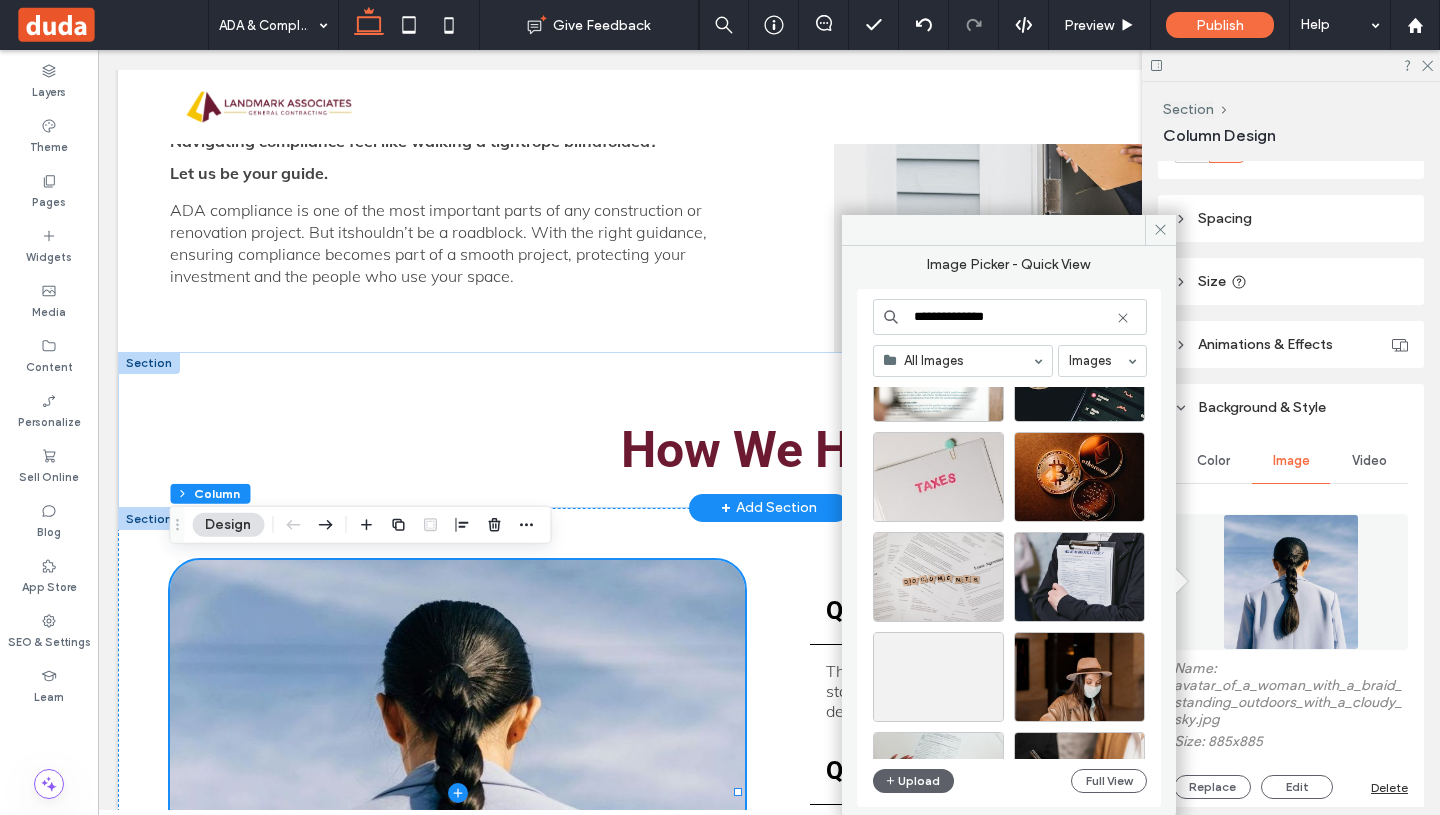 scroll, scrollTop: 1555, scrollLeft: 0, axis: vertical 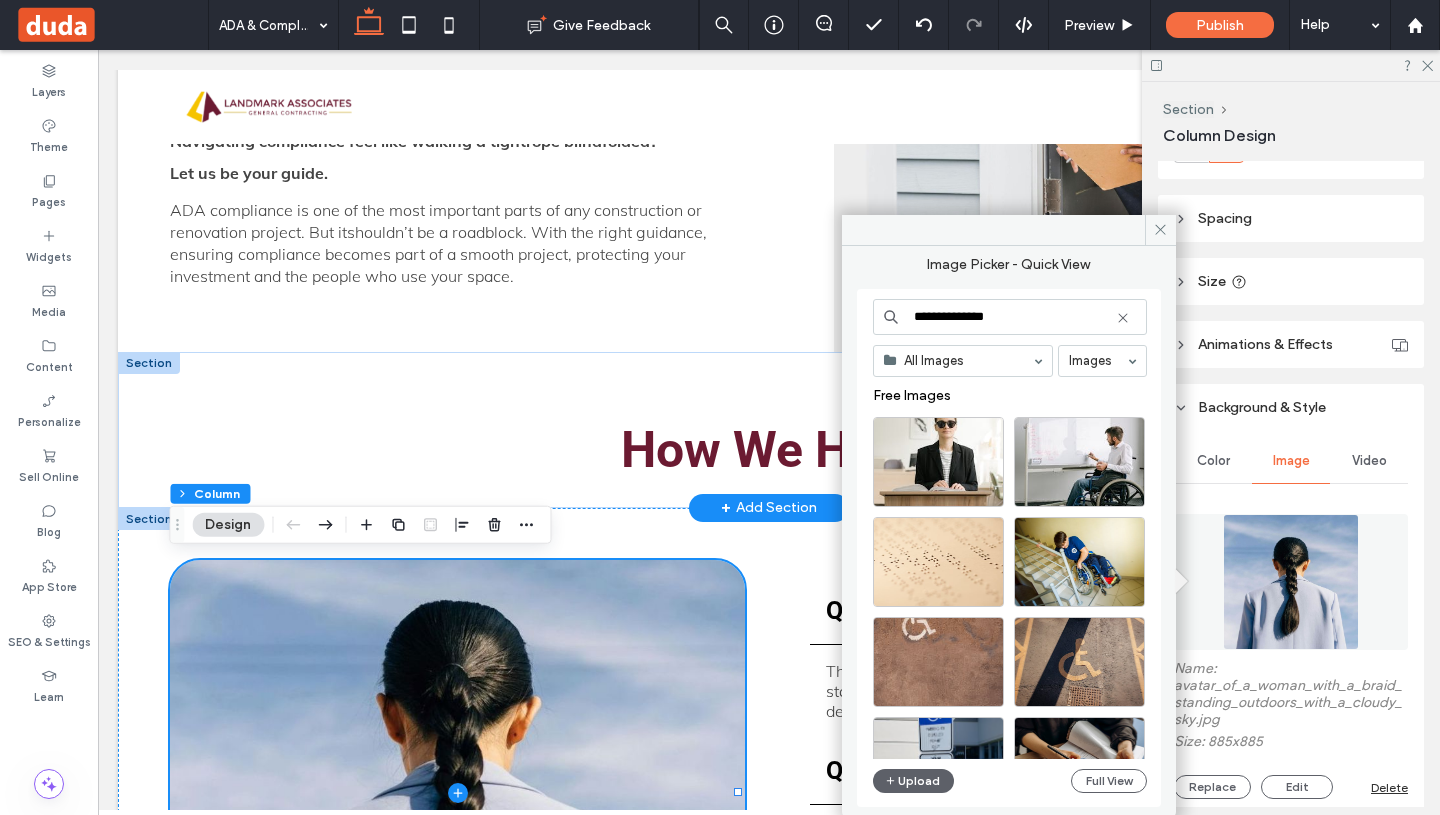 drag, startPoint x: 1059, startPoint y: 317, endPoint x: 955, endPoint y: 295, distance: 106.30146 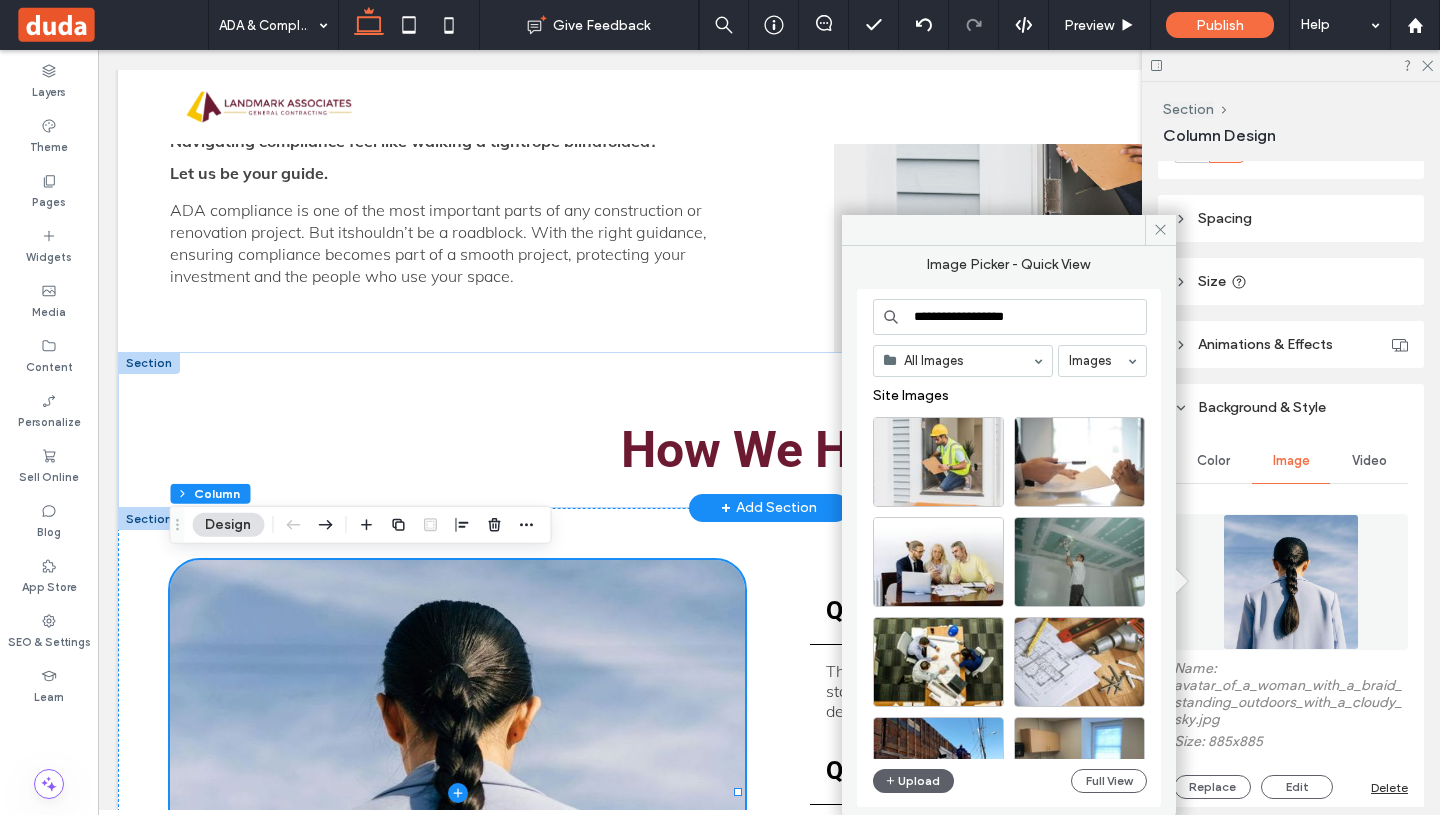 type on "**********" 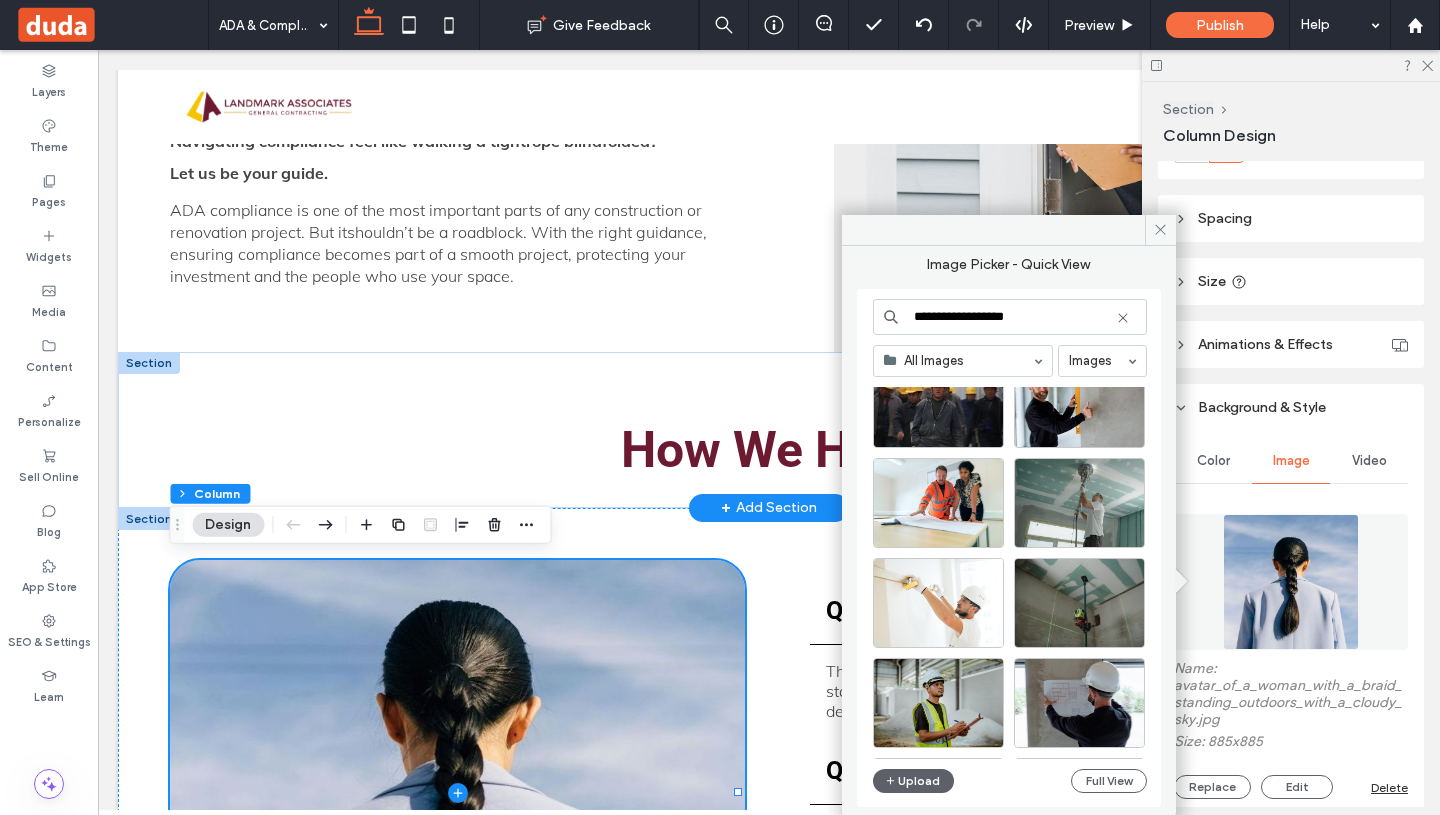 scroll, scrollTop: 279, scrollLeft: 0, axis: vertical 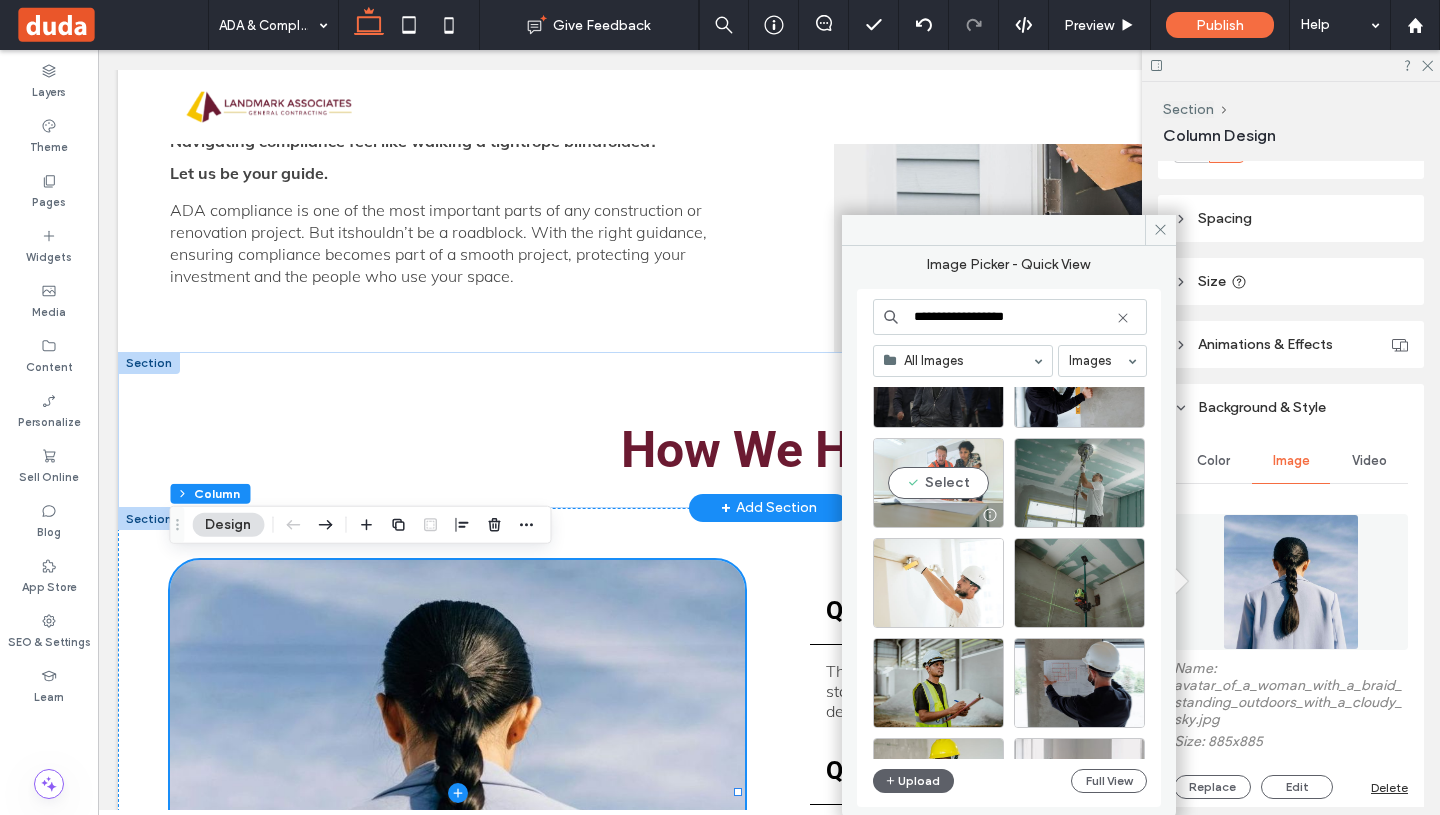 click on "Select" at bounding box center [938, 483] 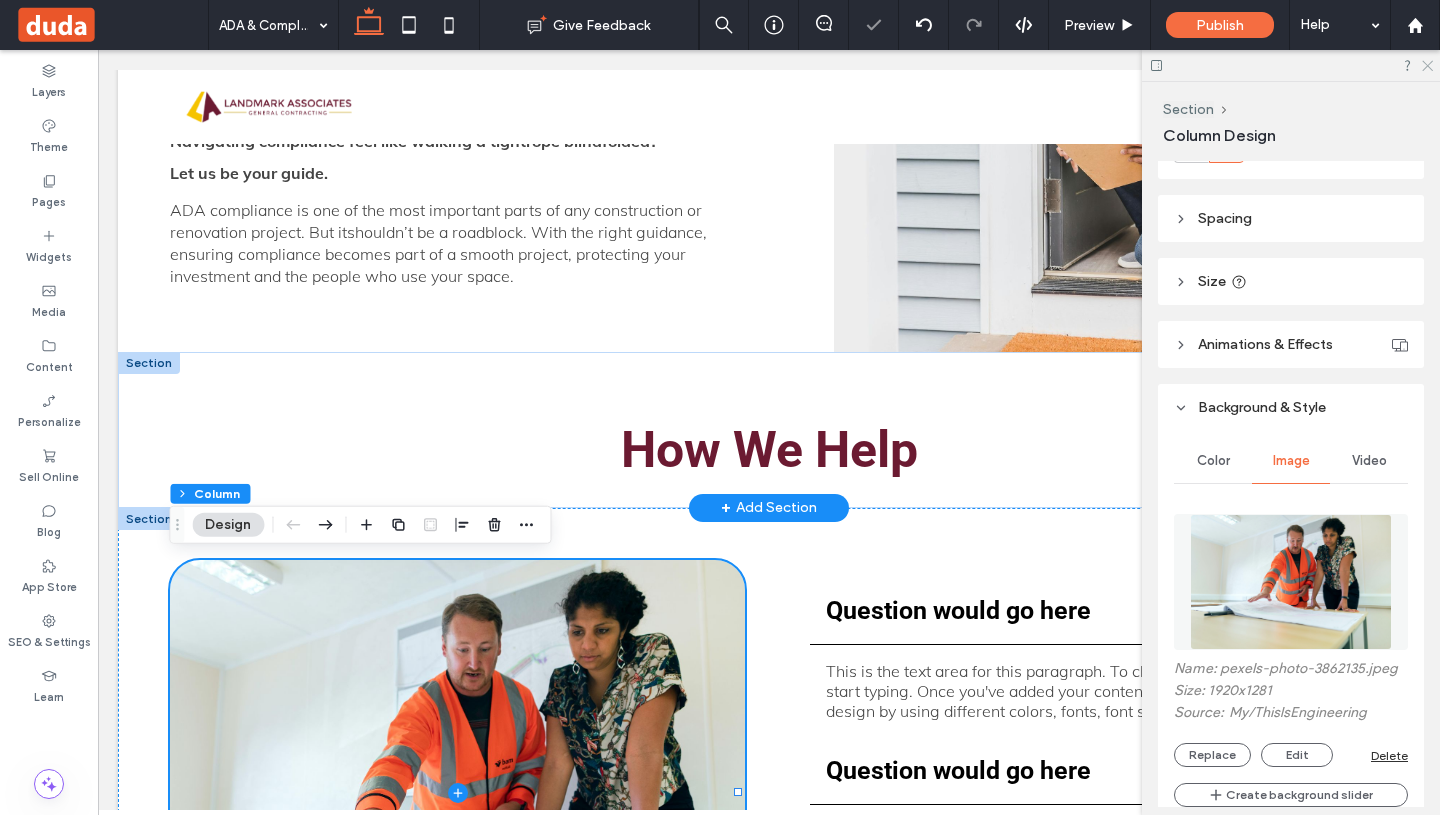 click 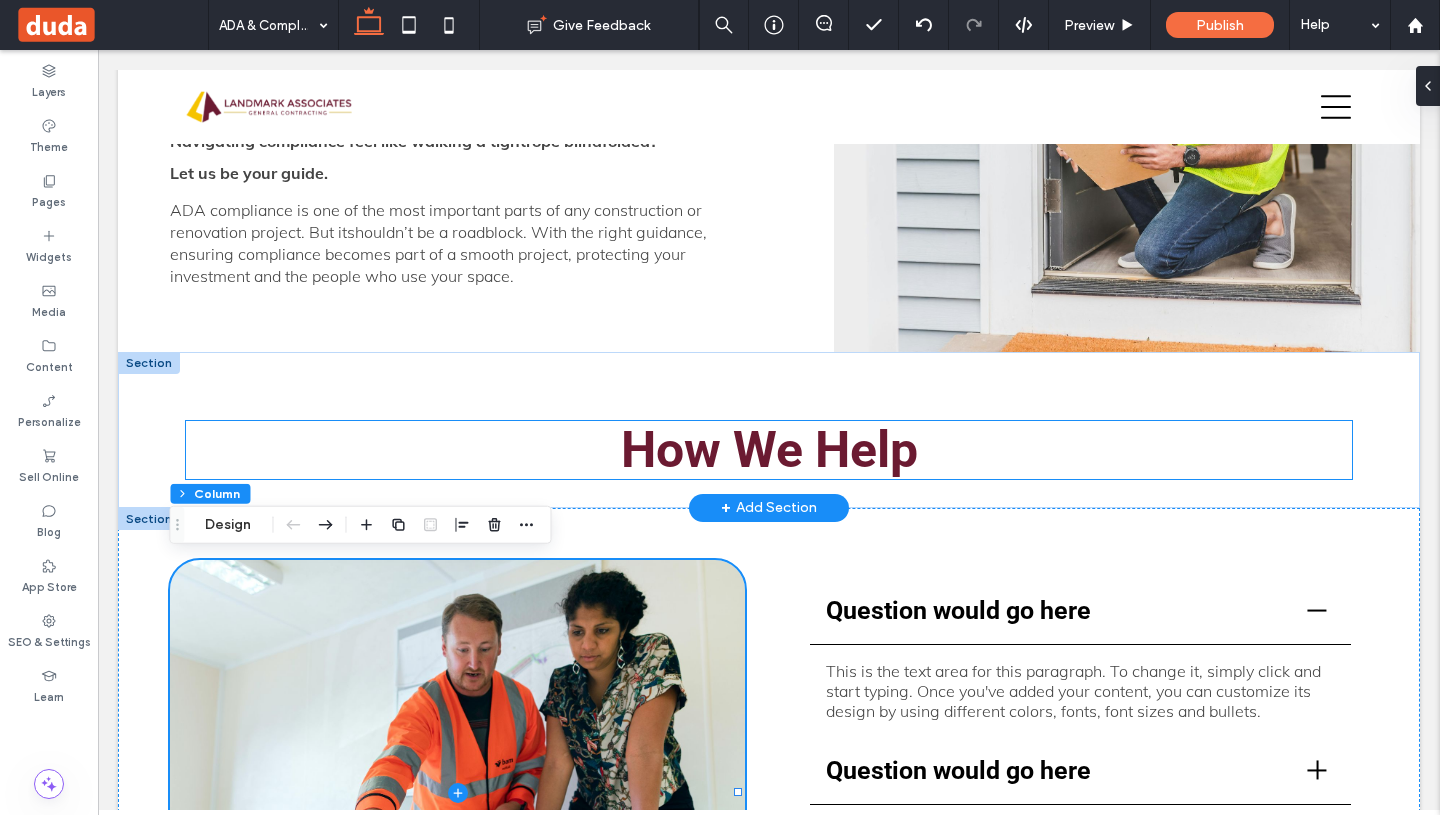 click on "How We Help" at bounding box center (769, 450) 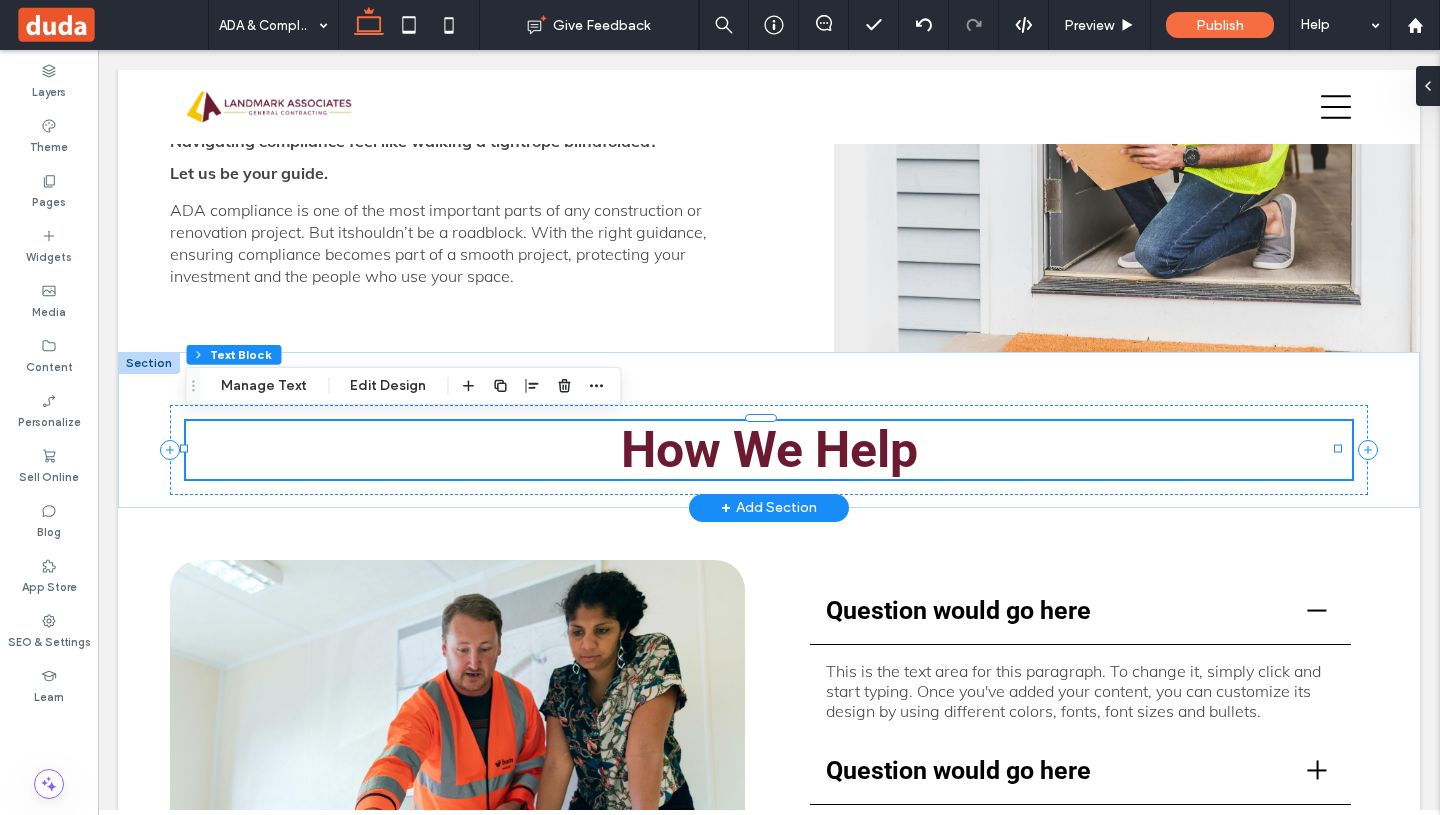 click on "How We Help" at bounding box center [769, 450] 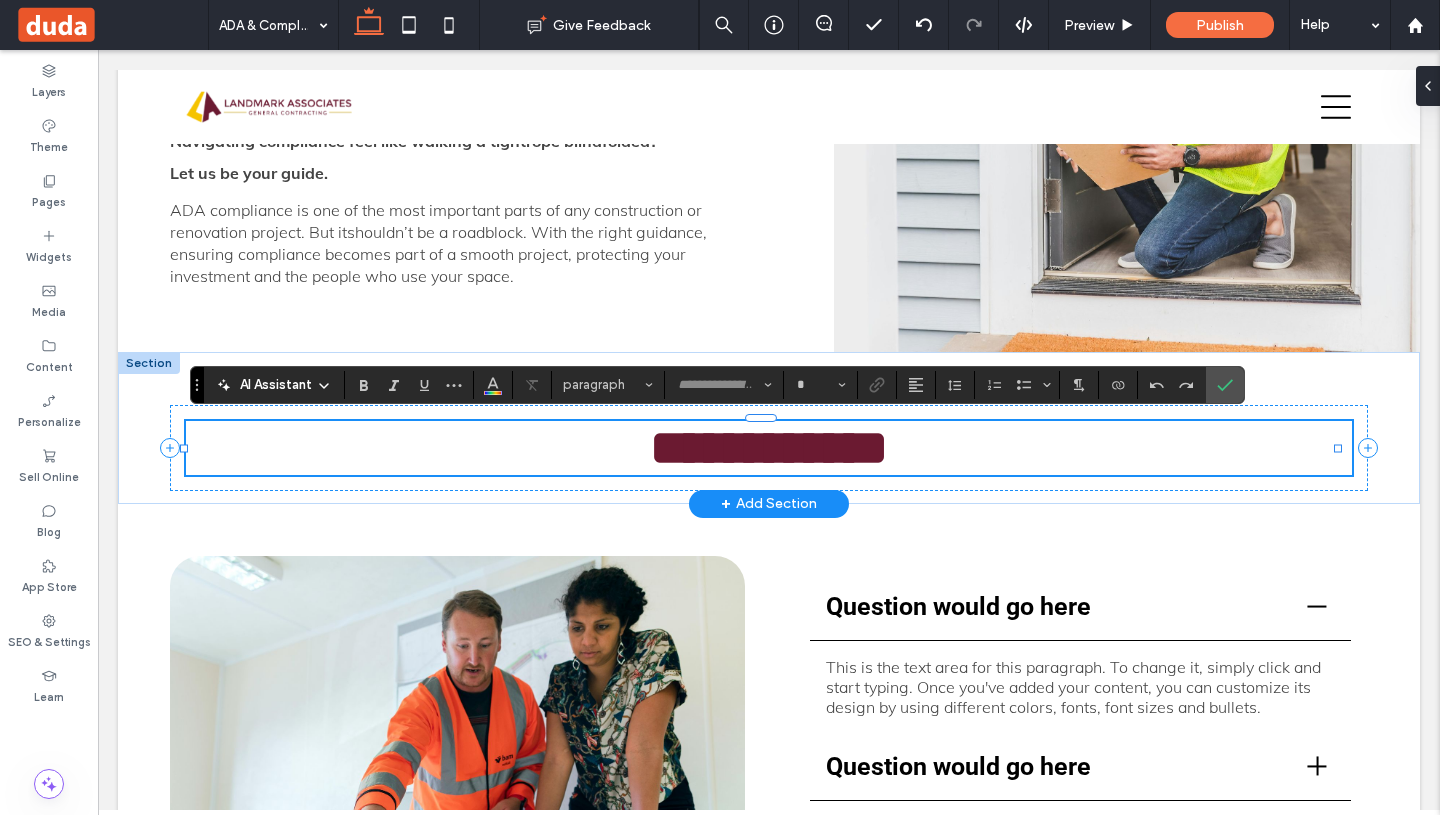 type on "******" 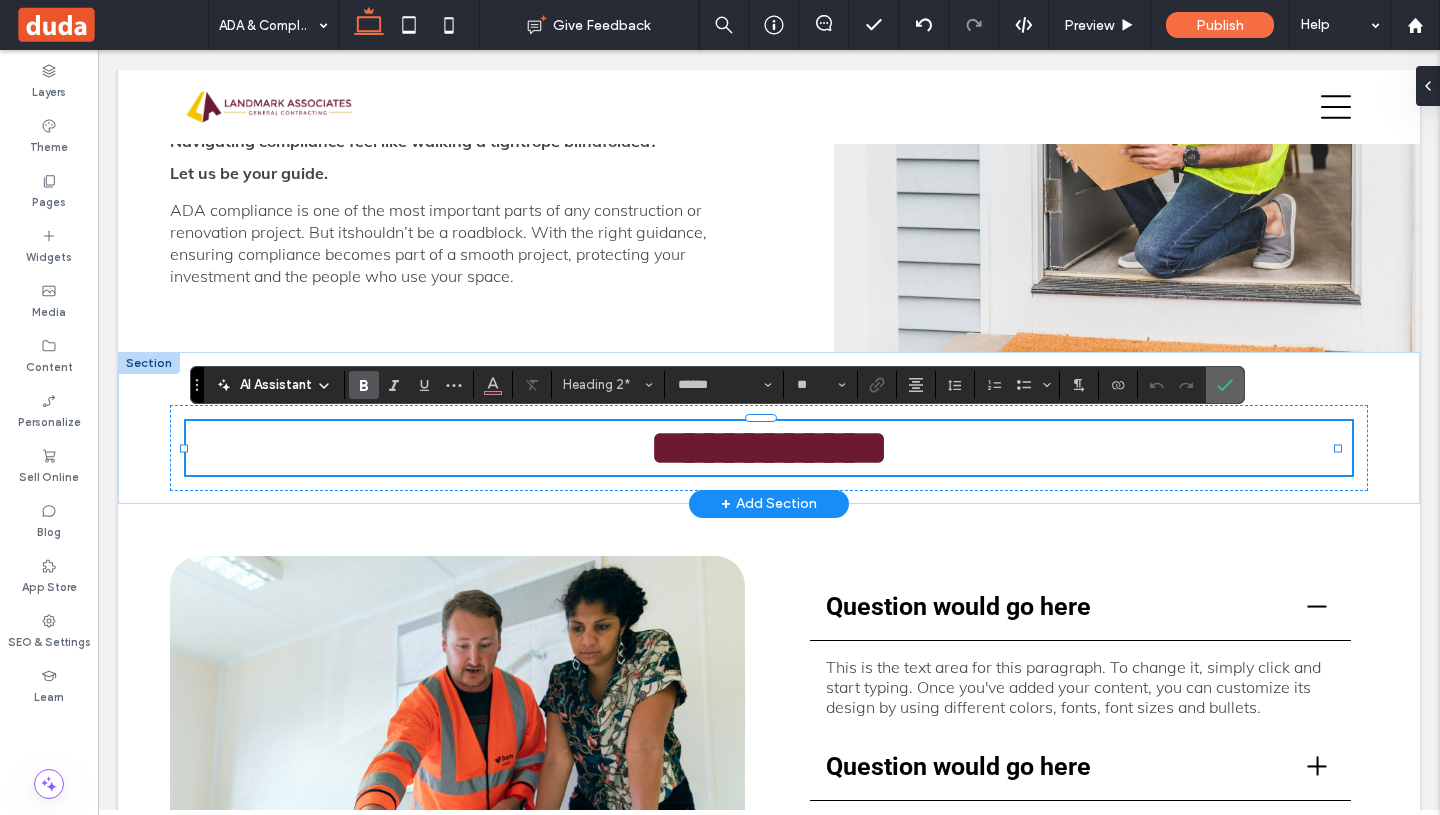 click 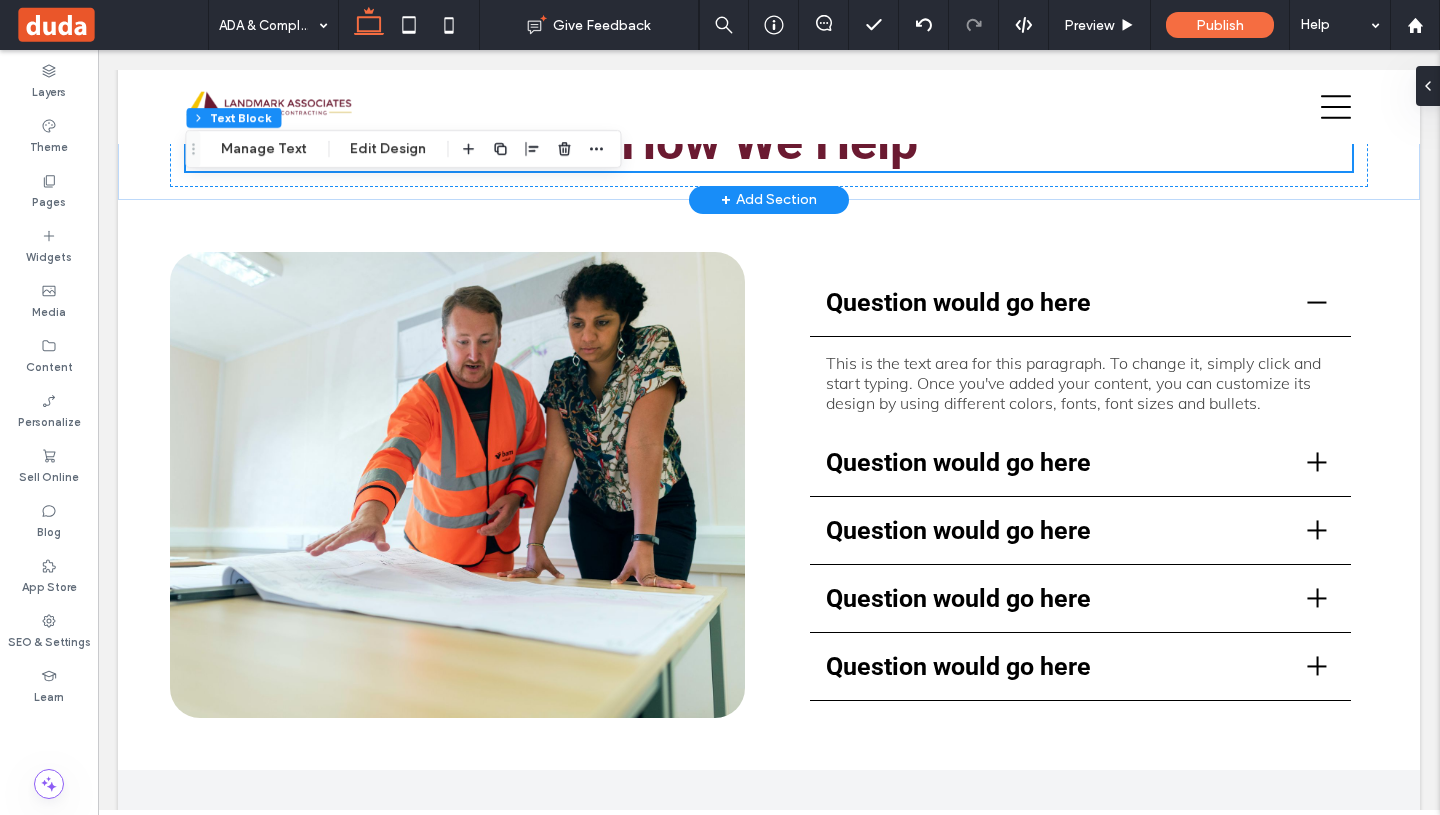 scroll, scrollTop: 584, scrollLeft: 0, axis: vertical 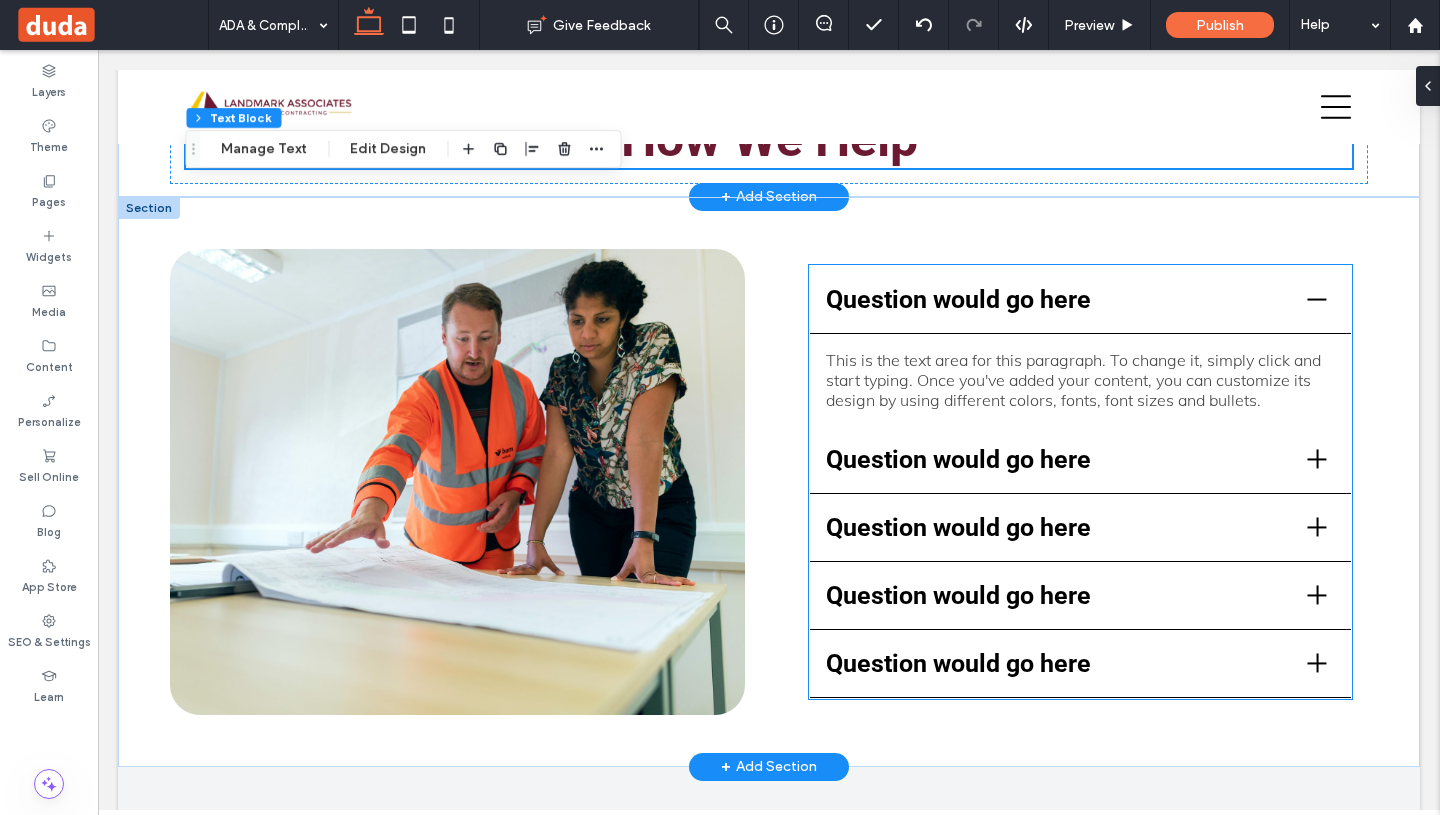 click on "This is the text area for this paragraph. To change it, simply click and start typing. Once you've added your content, you can customize its design by using different colors, fonts, font sizes and bullets." at bounding box center [1080, 380] 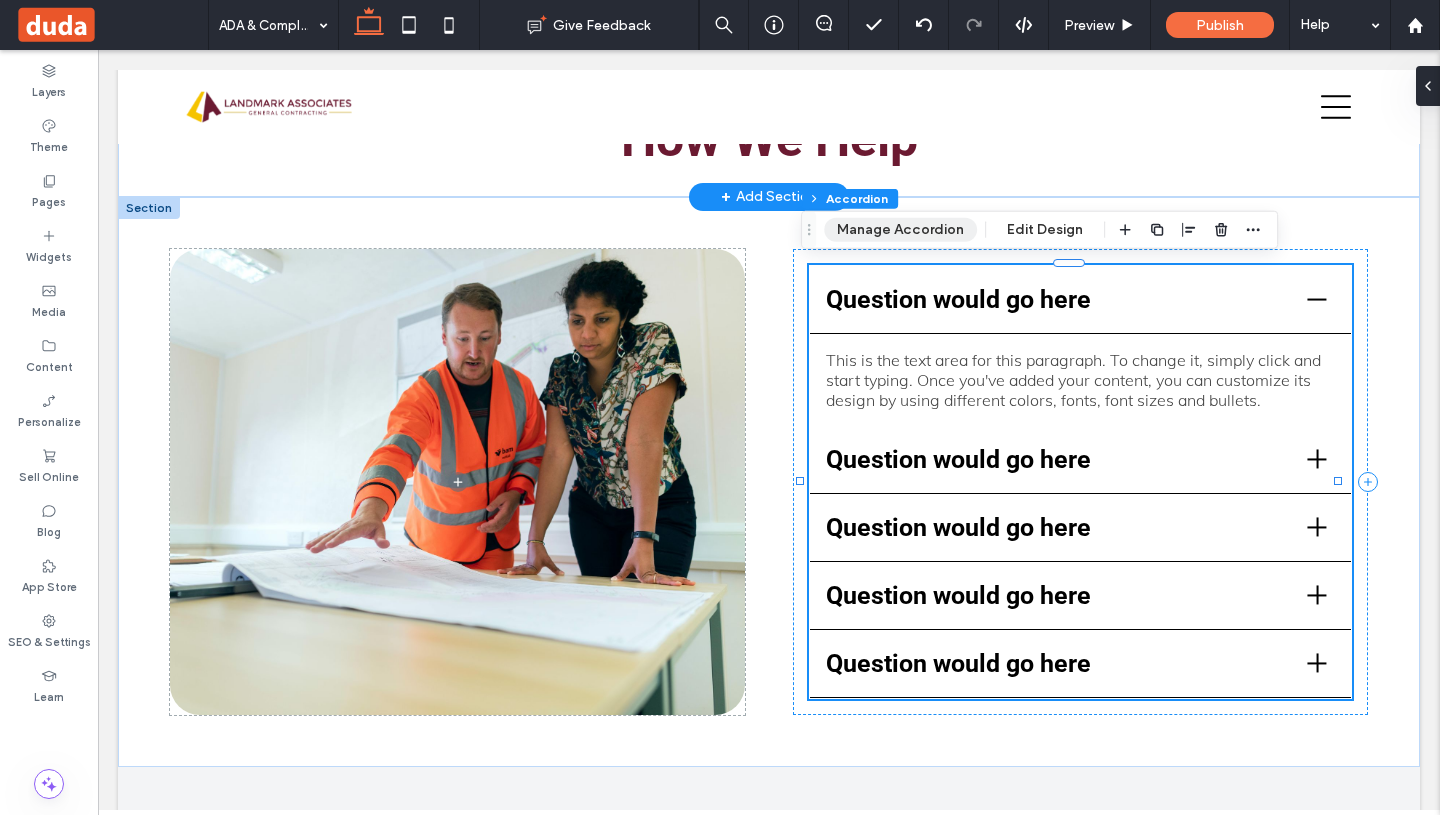 drag, startPoint x: 946, startPoint y: 226, endPoint x: 574, endPoint y: 6, distance: 432.18515 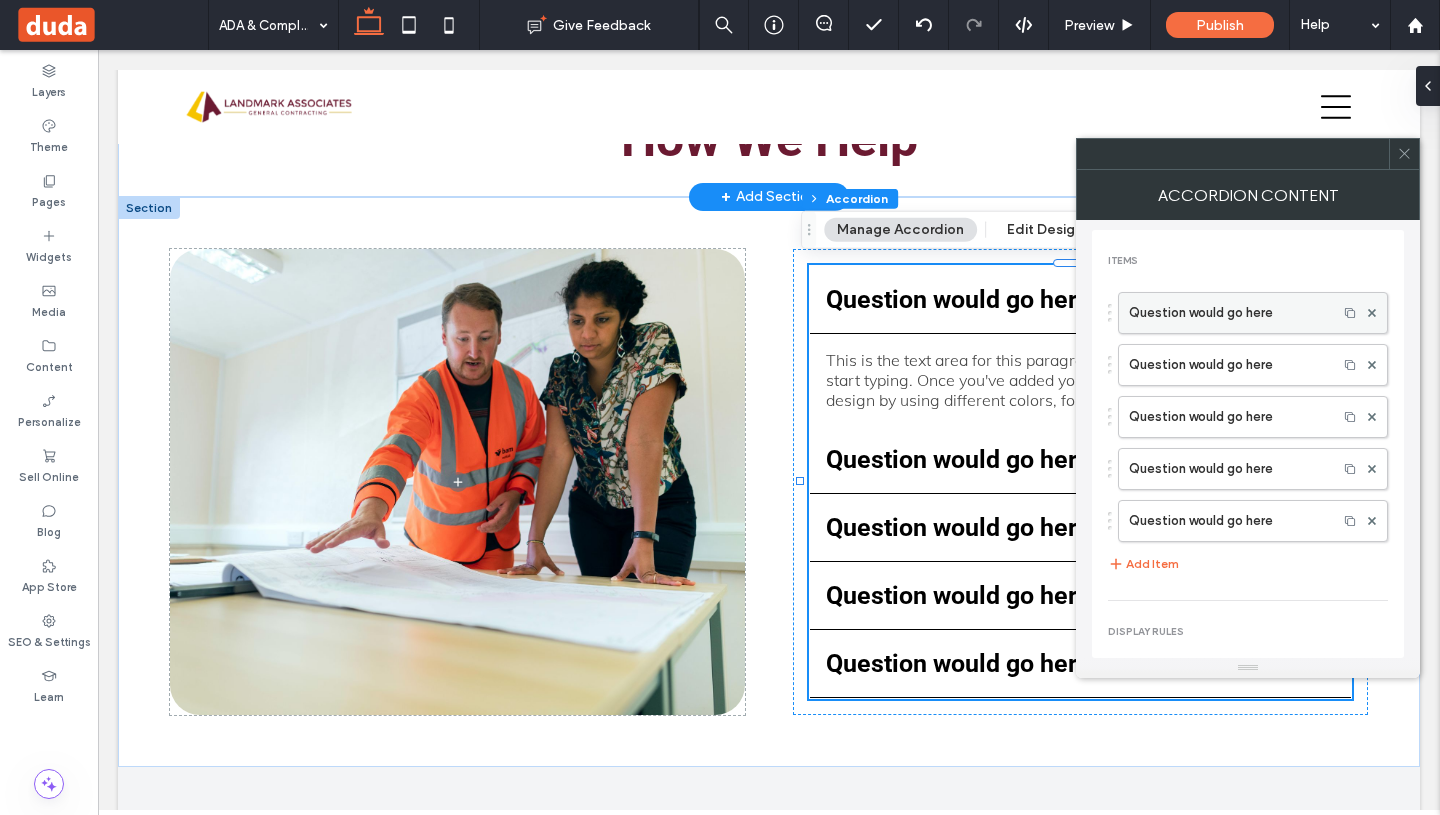 click on "Question would go here" at bounding box center (1228, 313) 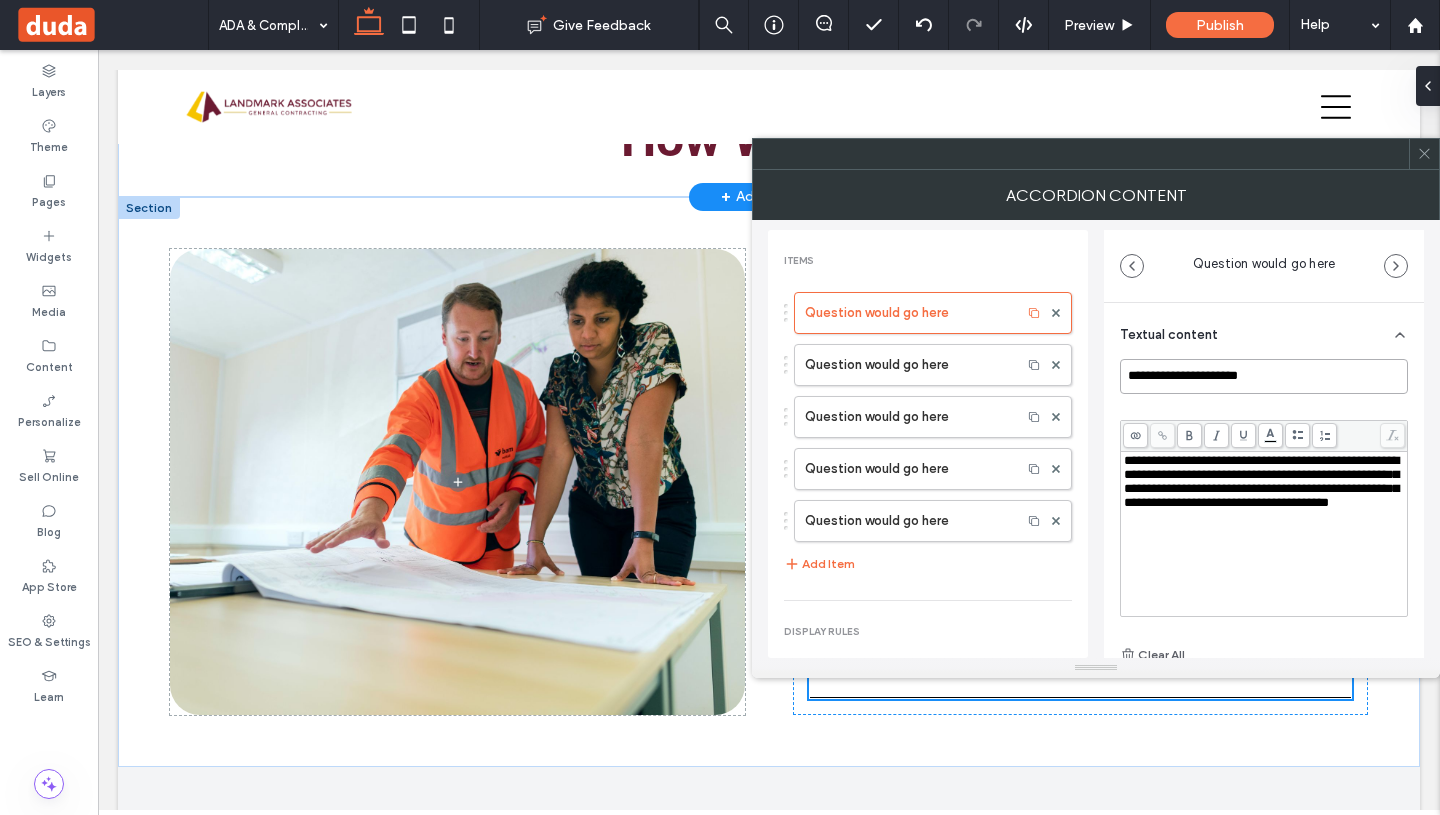 drag, startPoint x: 1284, startPoint y: 373, endPoint x: 1081, endPoint y: 370, distance: 203.02217 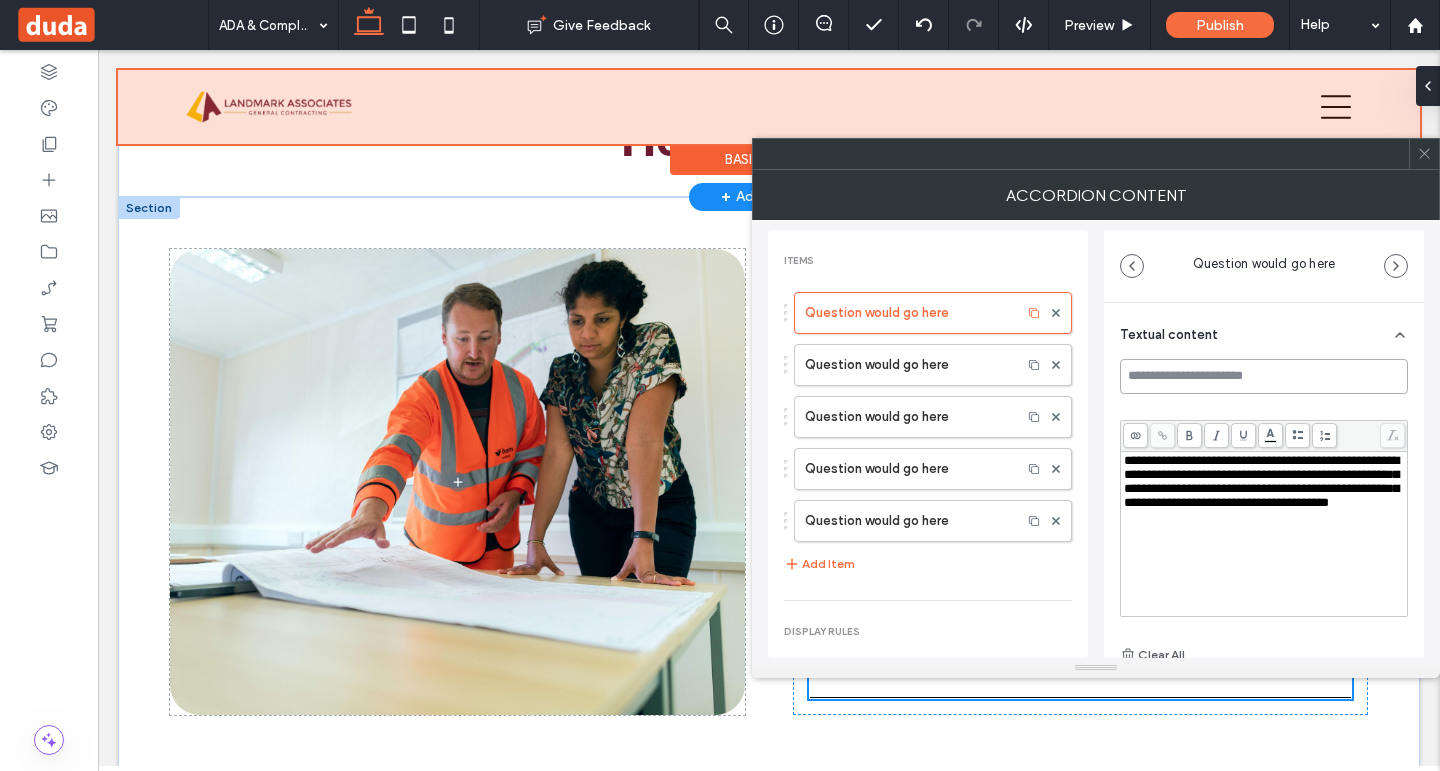 paste on "**********" 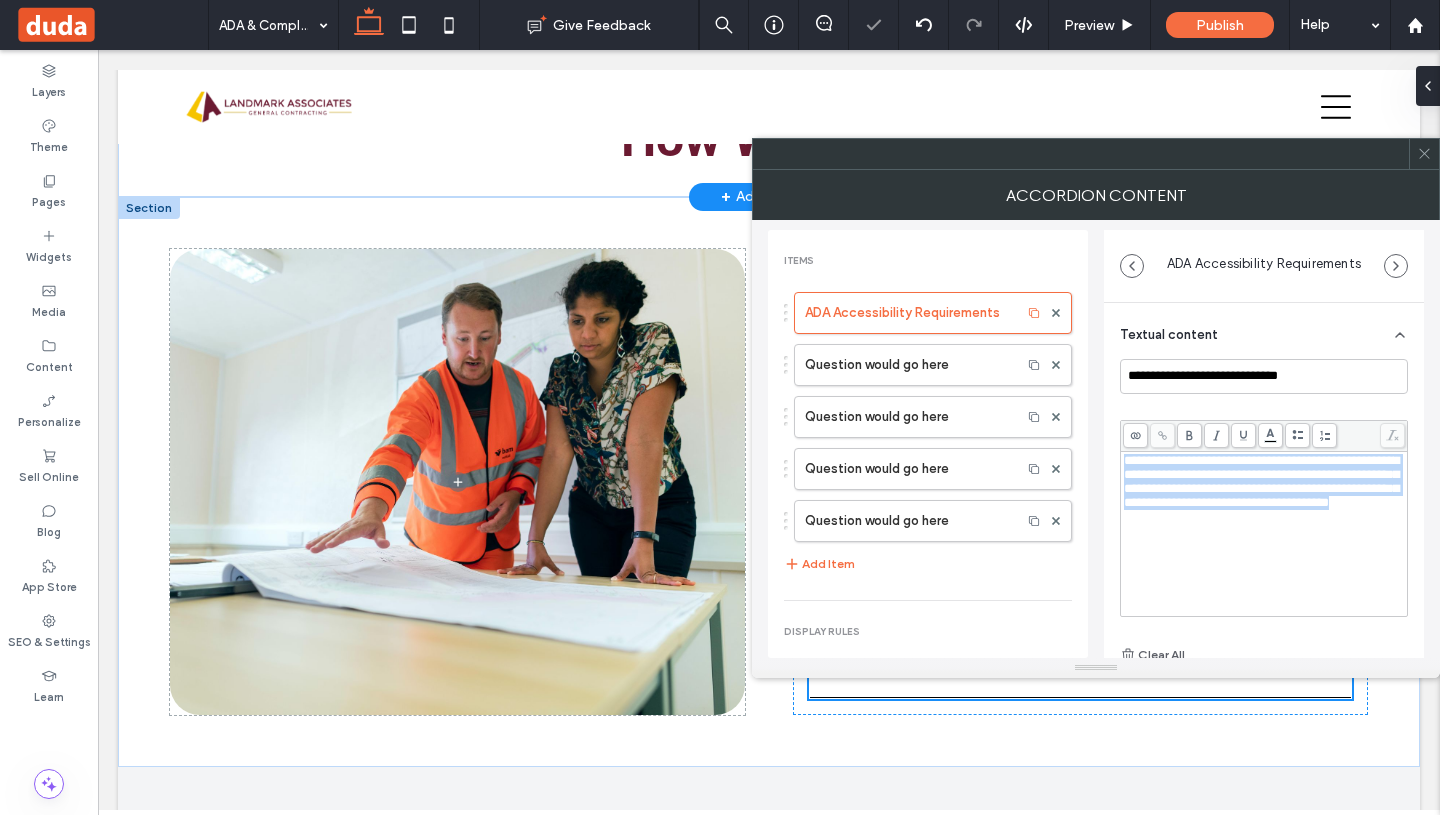 drag, startPoint x: 1336, startPoint y: 526, endPoint x: 1121, endPoint y: 455, distance: 226.41997 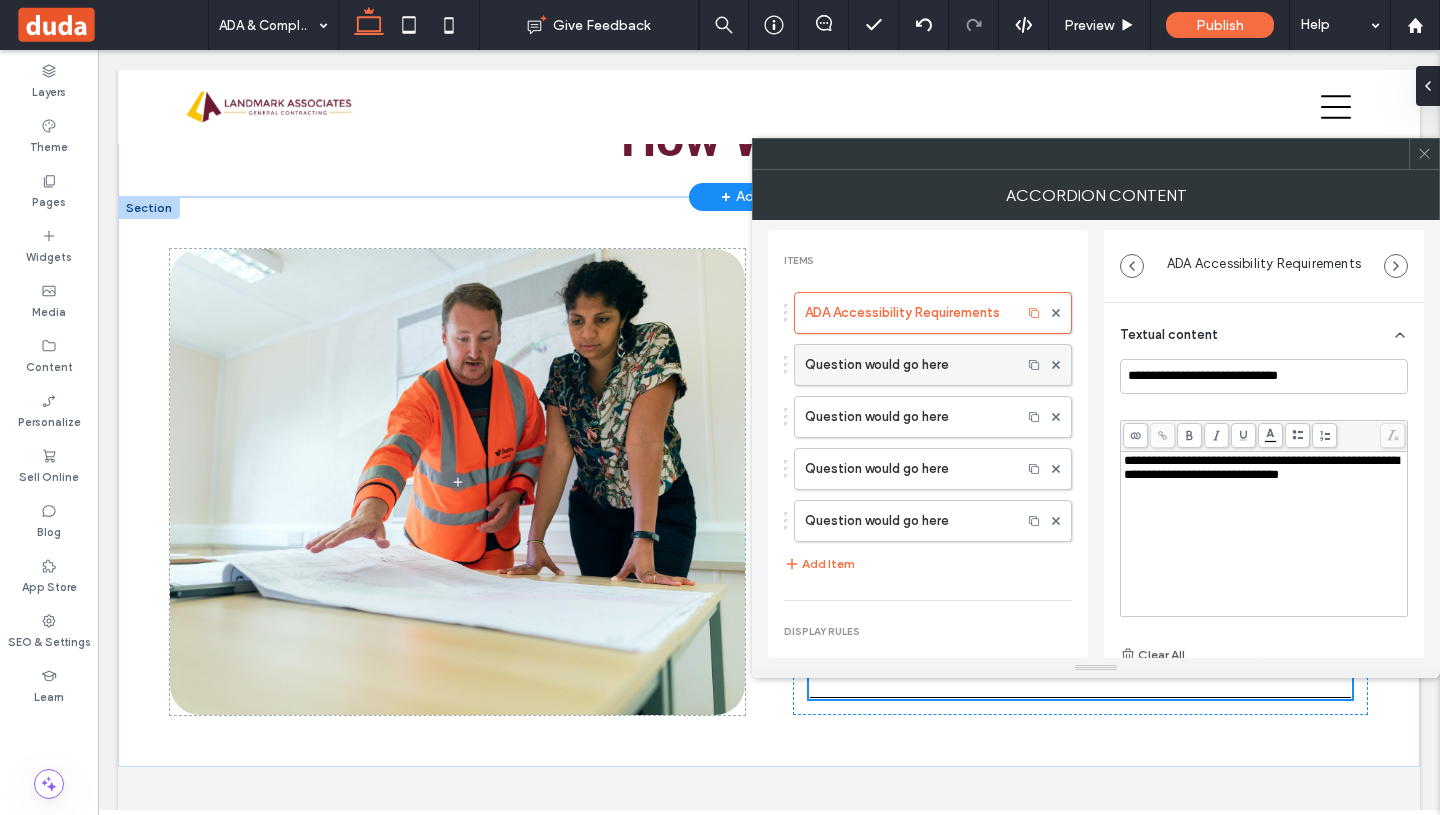 click on "Question would go here" at bounding box center [908, 365] 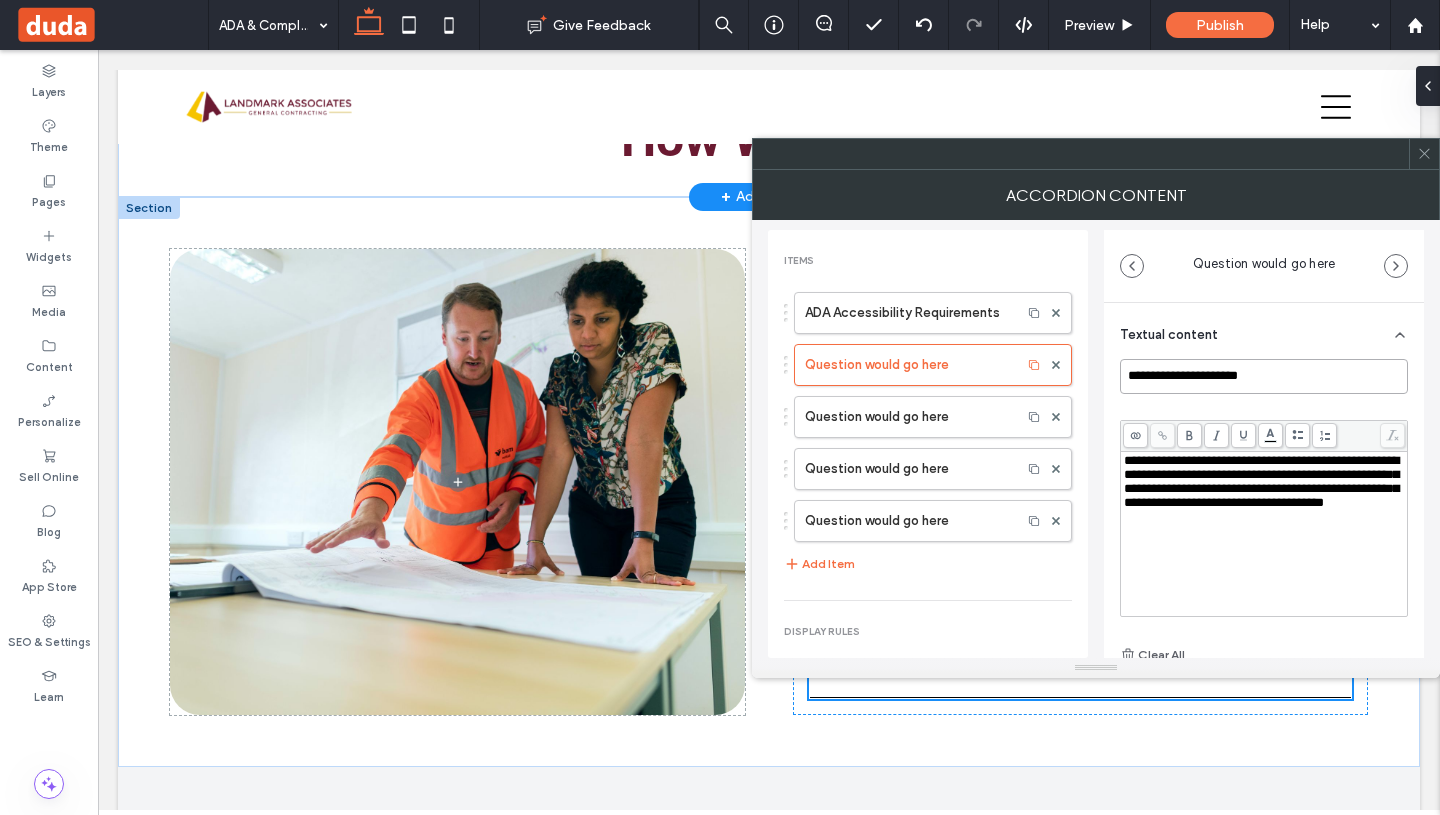 drag, startPoint x: 1313, startPoint y: 379, endPoint x: 1106, endPoint y: 378, distance: 207.00241 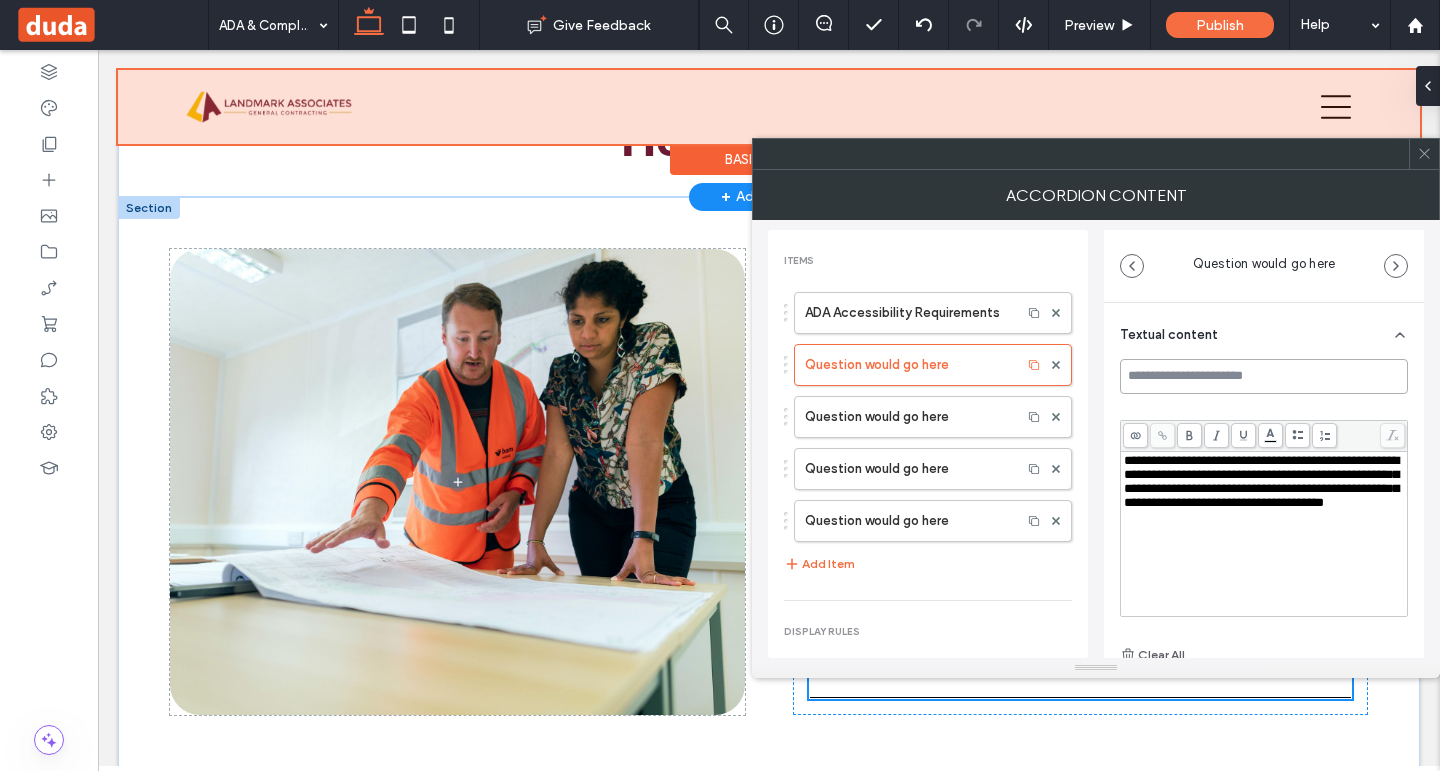 paste on "**********" 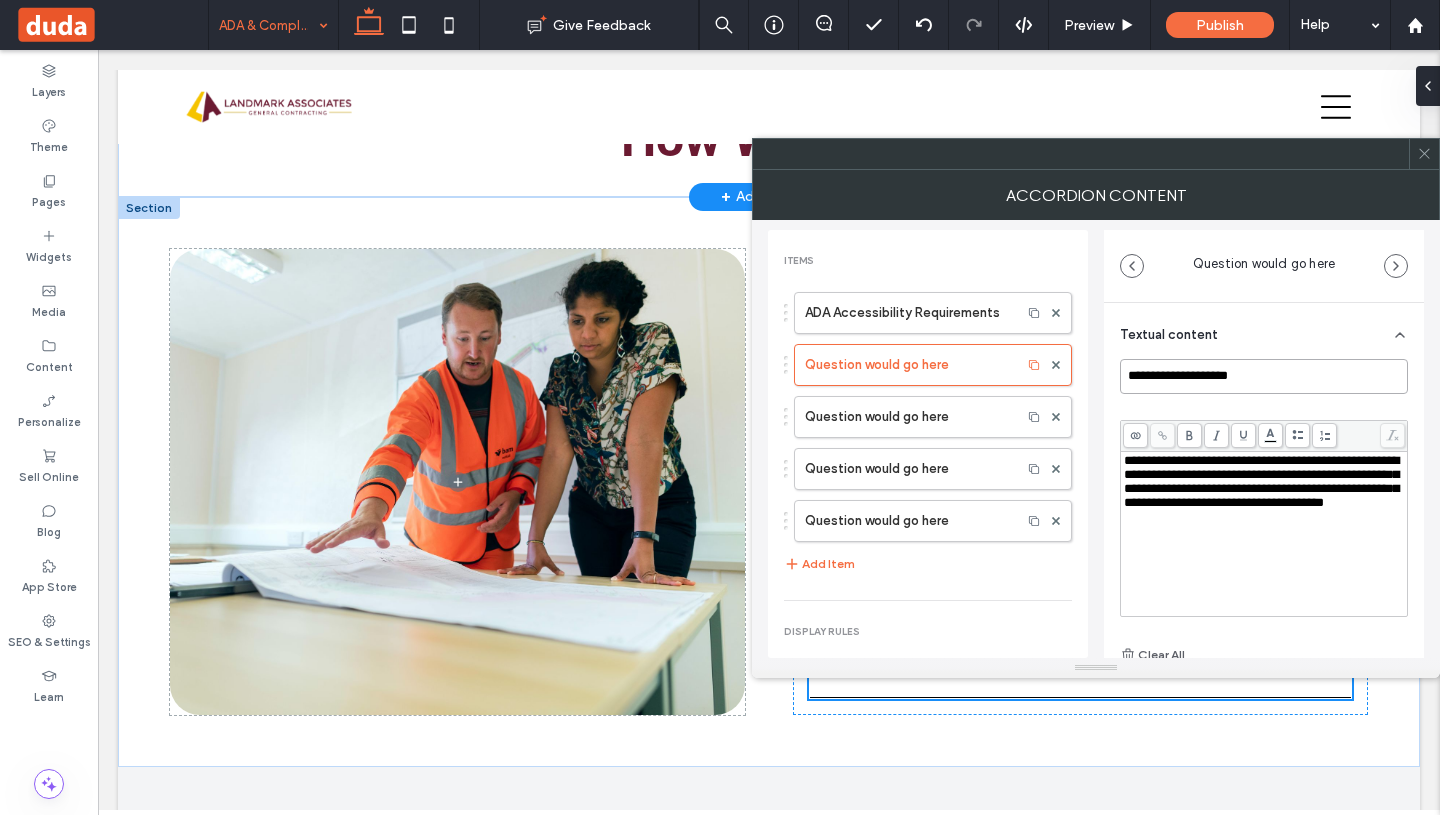 type on "**********" 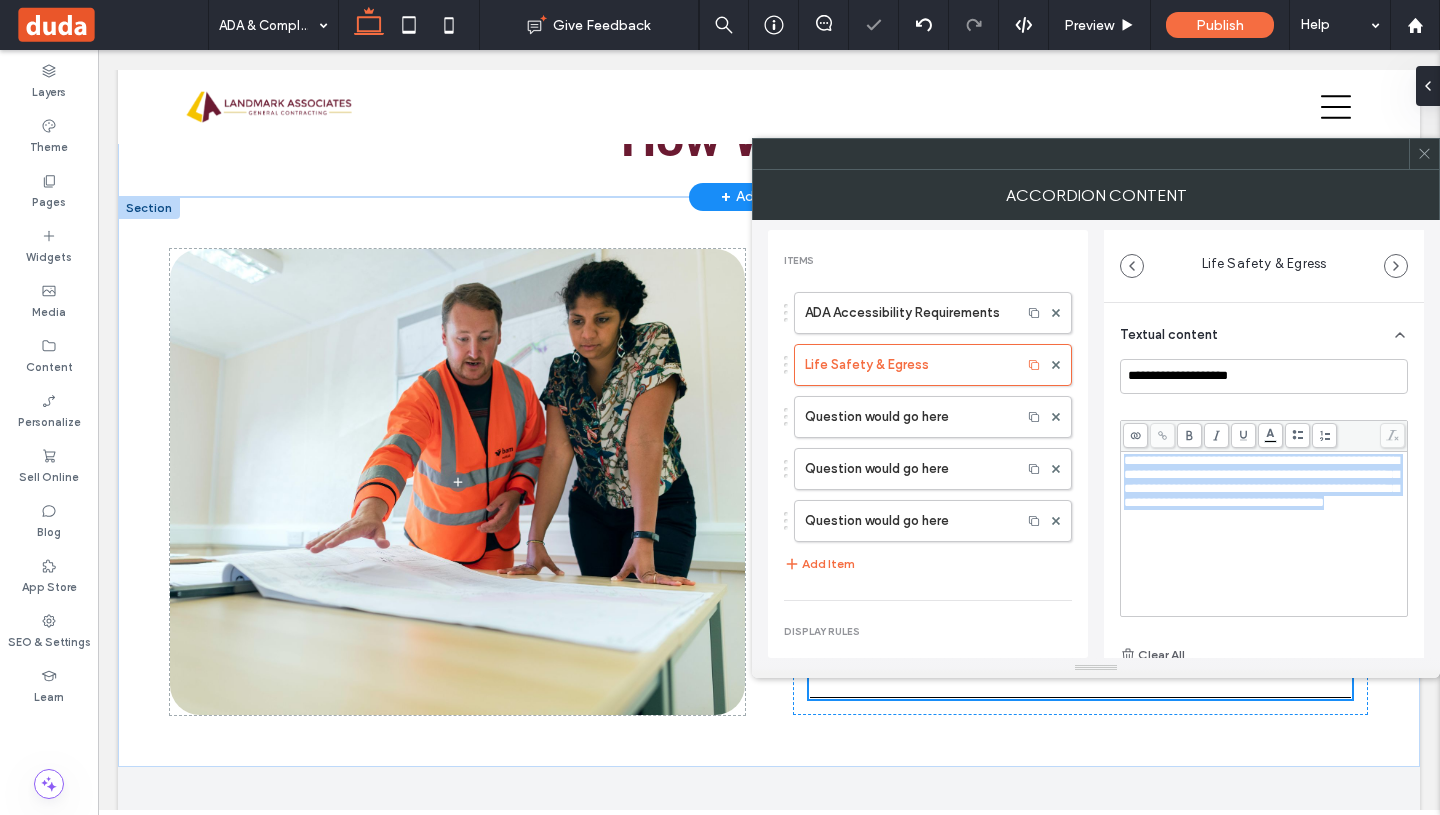 drag, startPoint x: 1366, startPoint y: 539, endPoint x: 1103, endPoint y: 440, distance: 281.01602 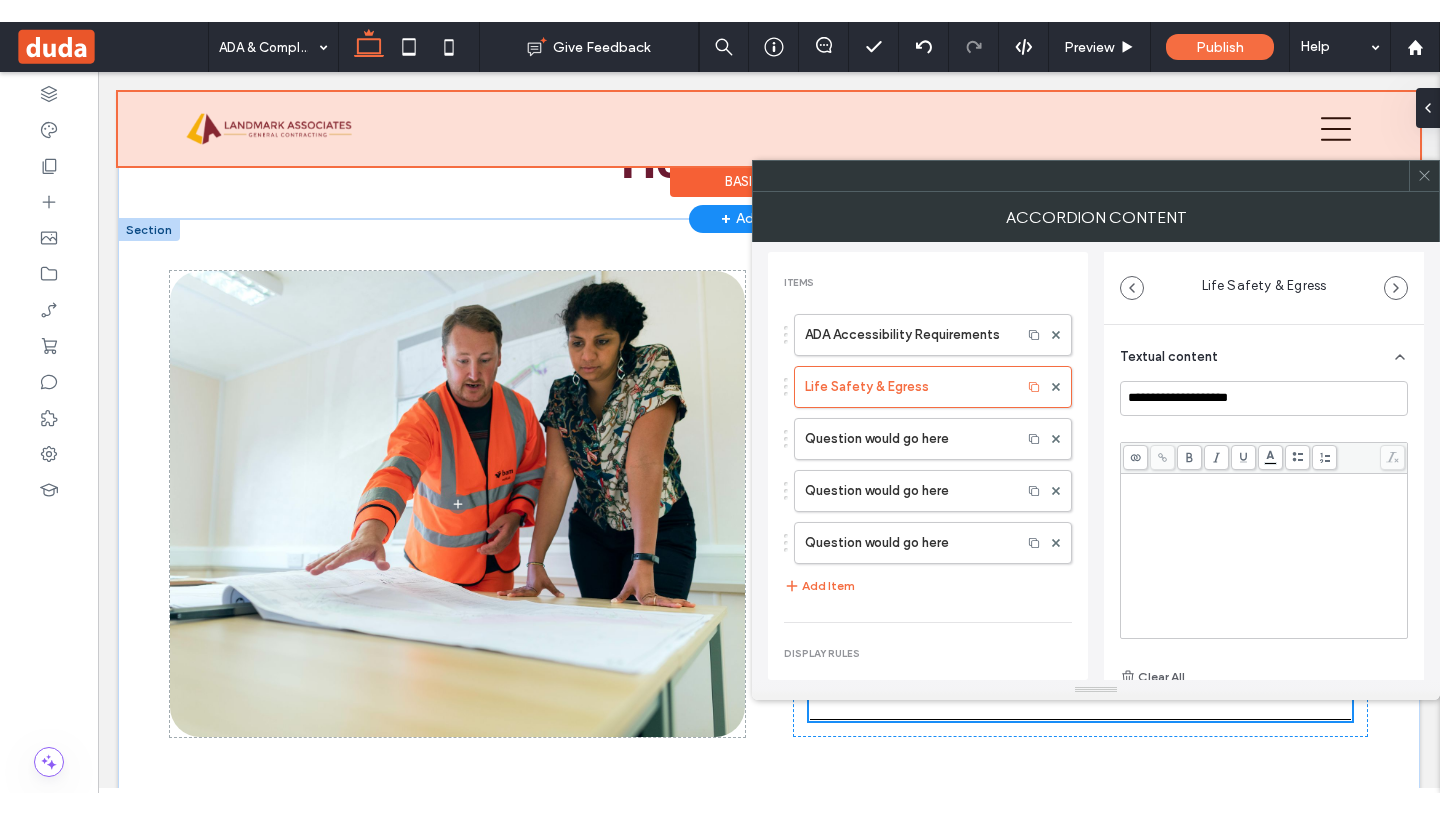 paste 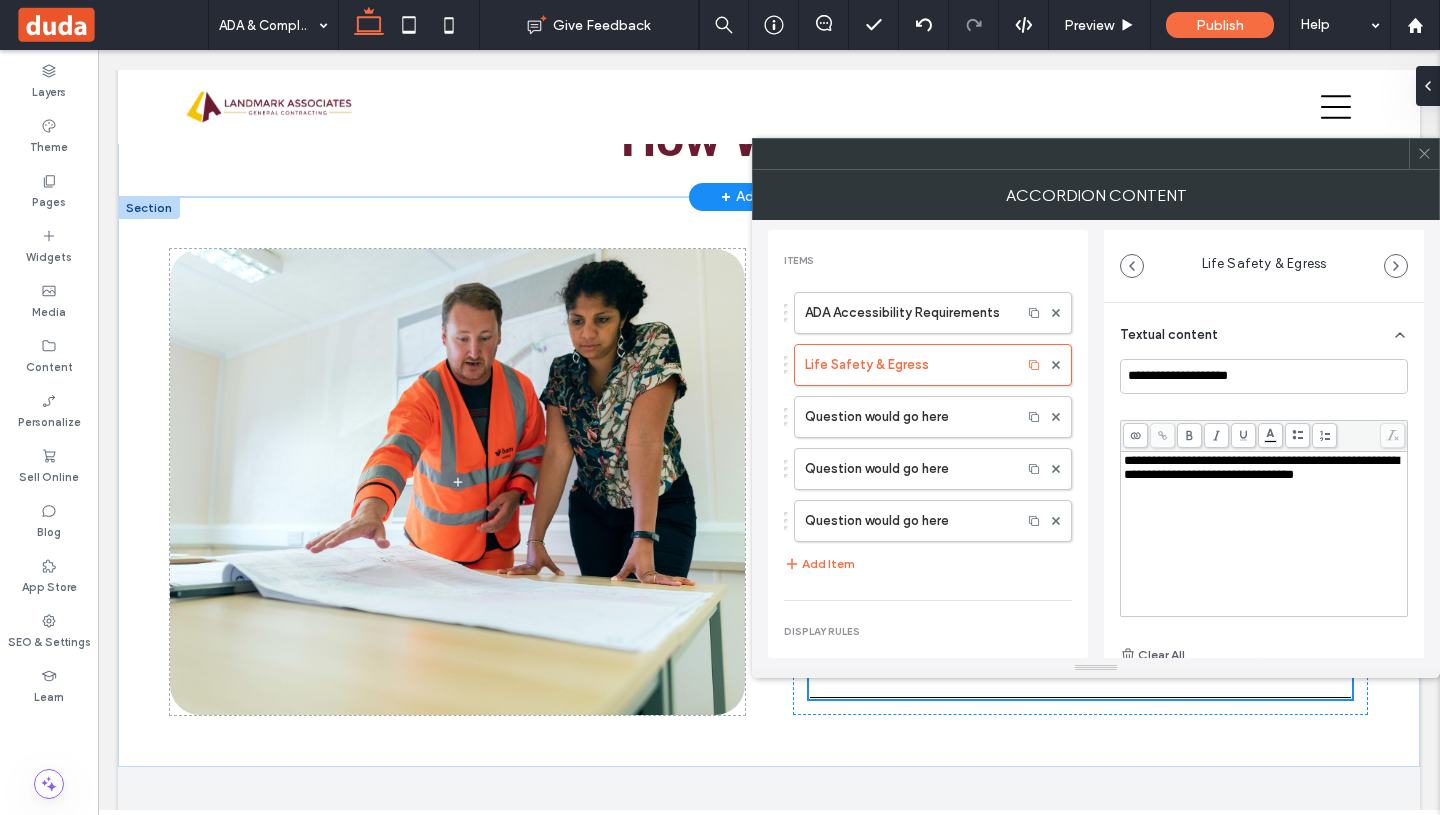 type 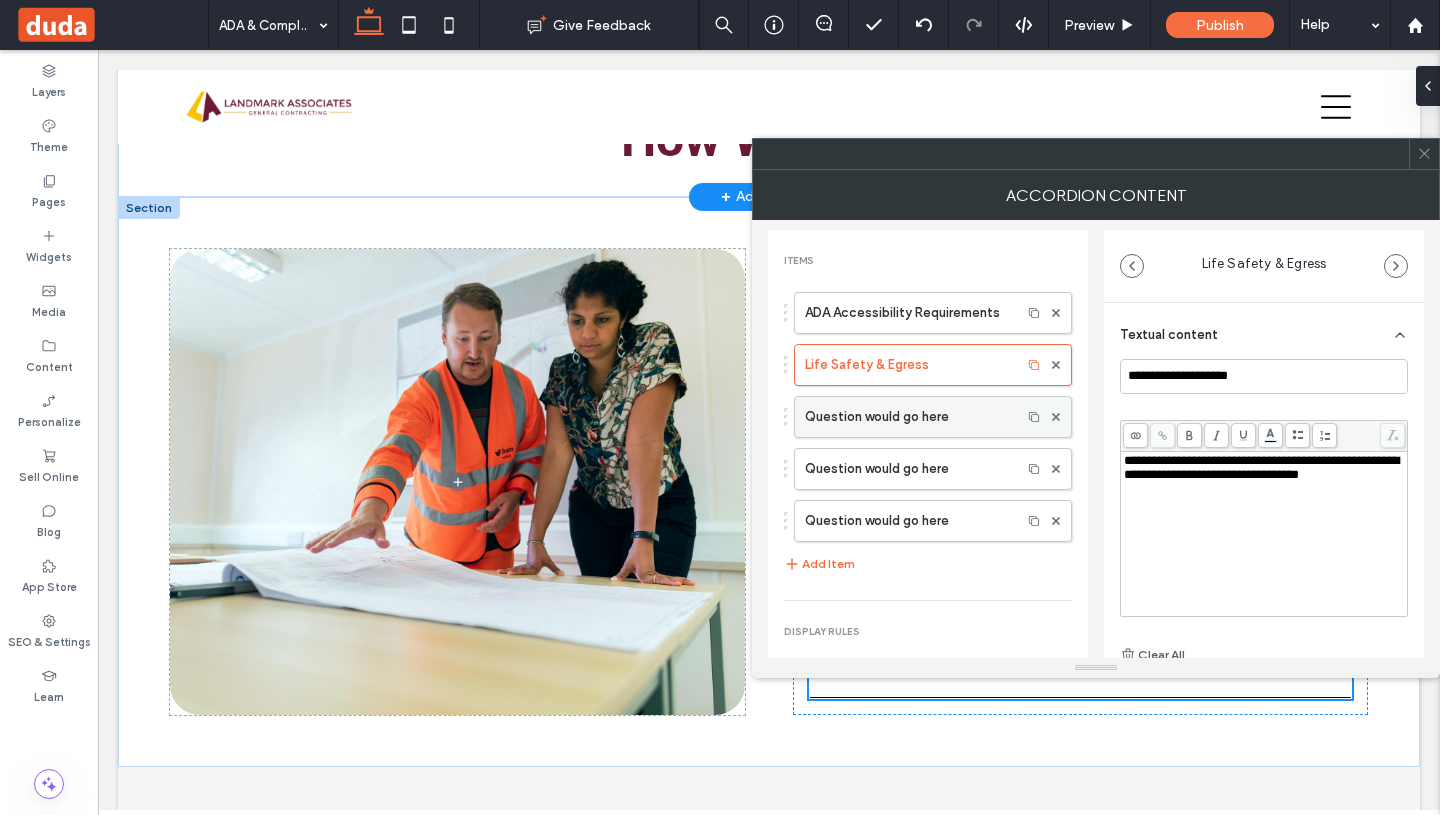 click on "Question would go here" at bounding box center [908, 417] 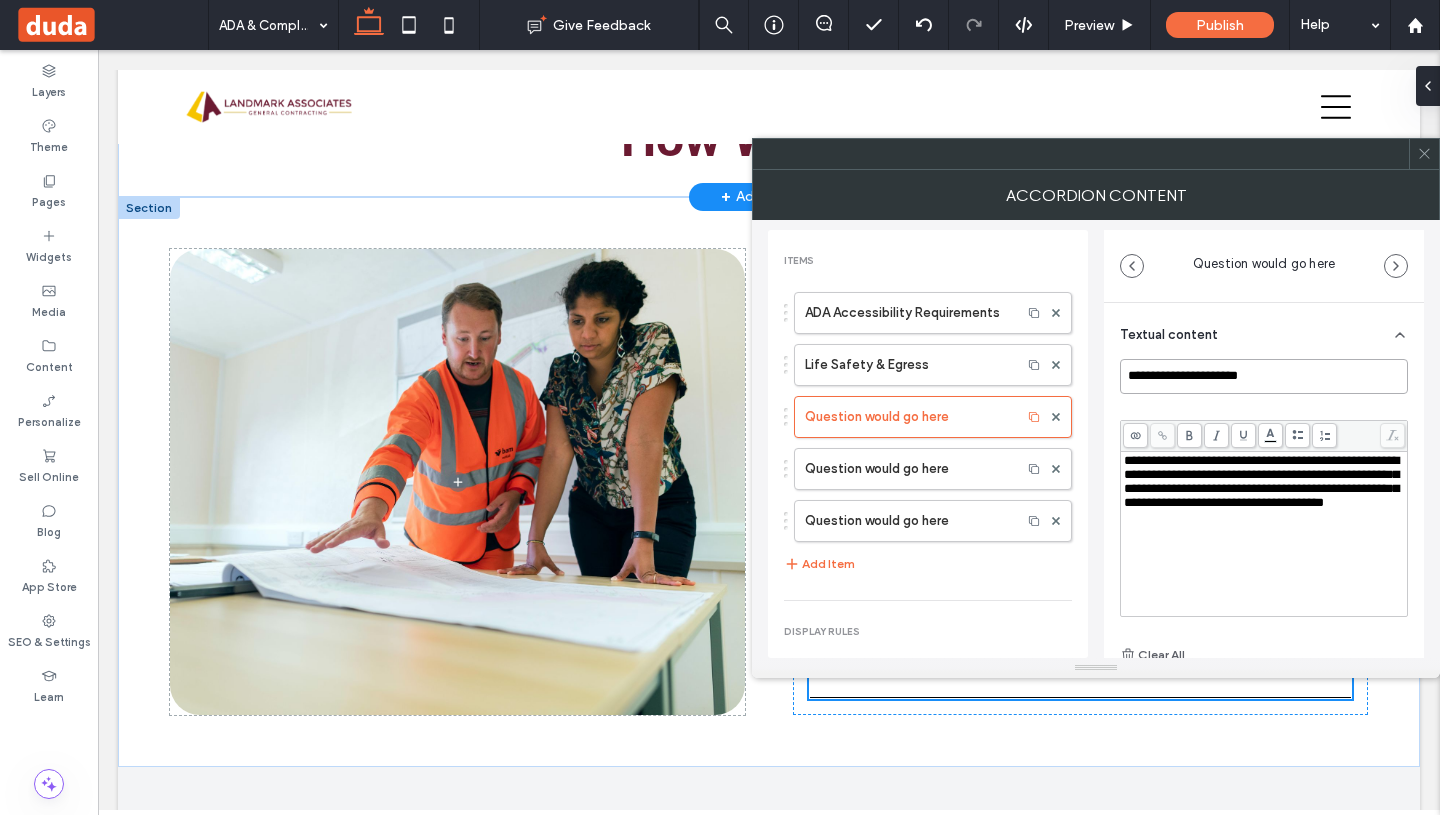 drag, startPoint x: 1280, startPoint y: 378, endPoint x: 1100, endPoint y: 370, distance: 180.17769 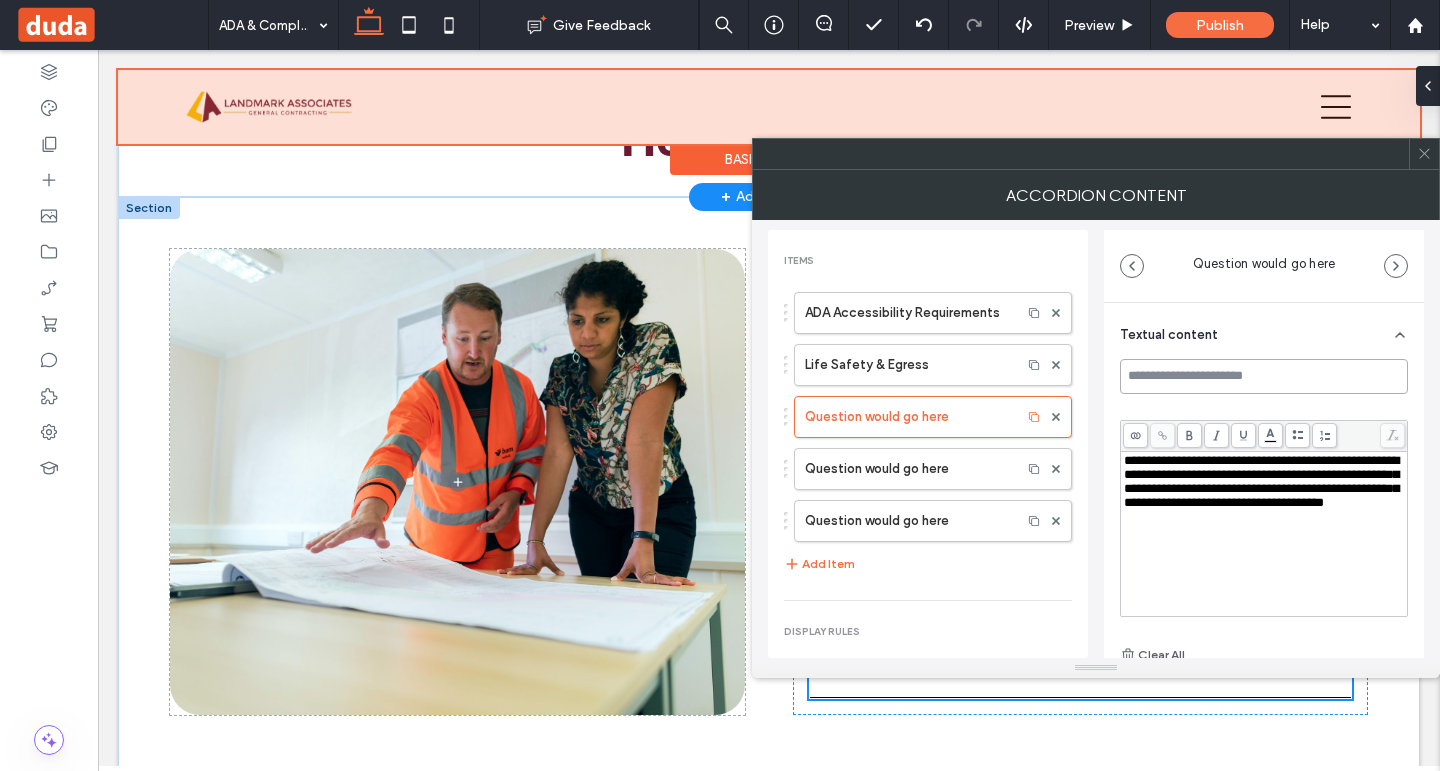paste on "**********" 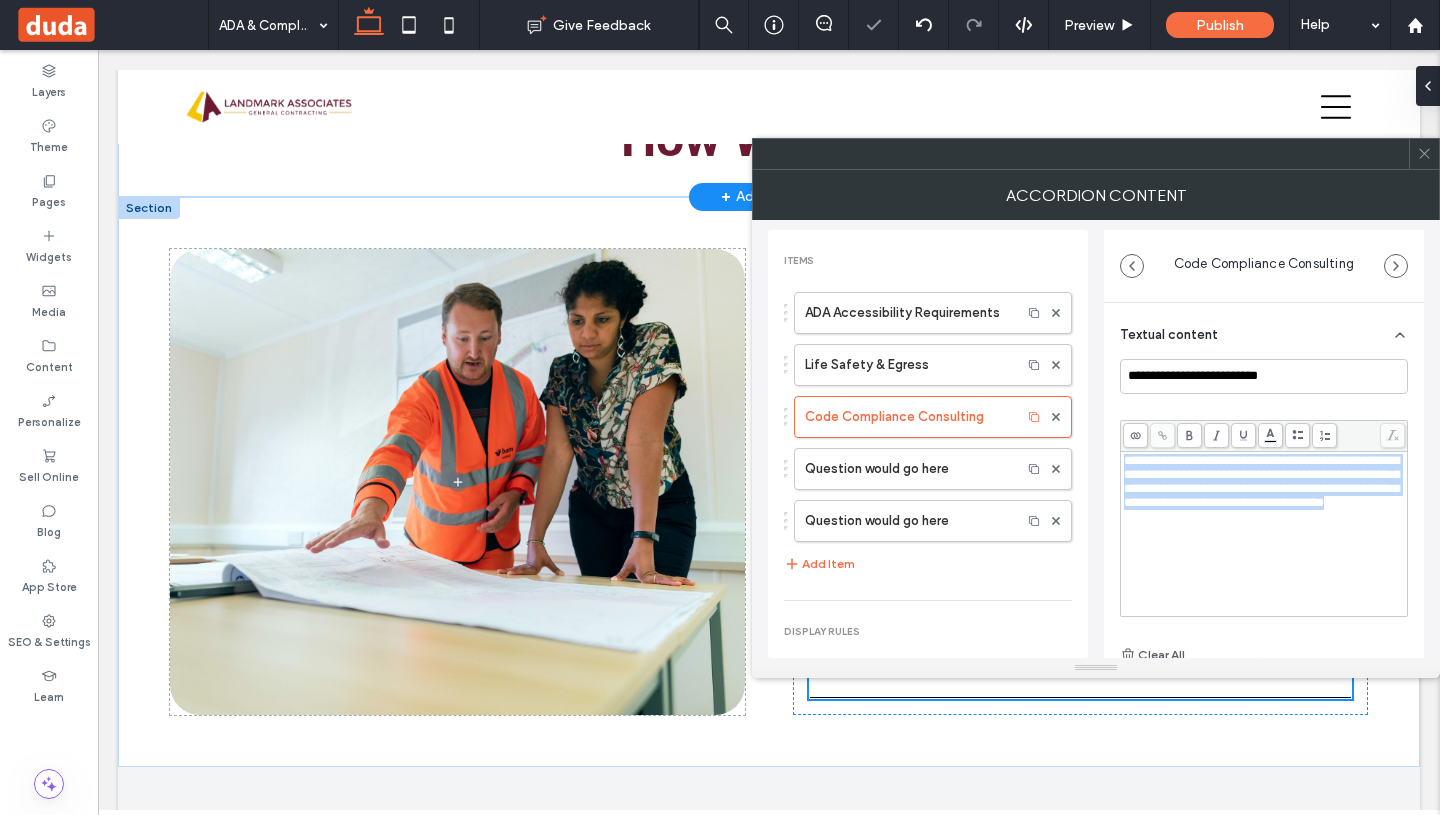 drag, startPoint x: 1334, startPoint y: 526, endPoint x: 1111, endPoint y: 458, distance: 233.1373 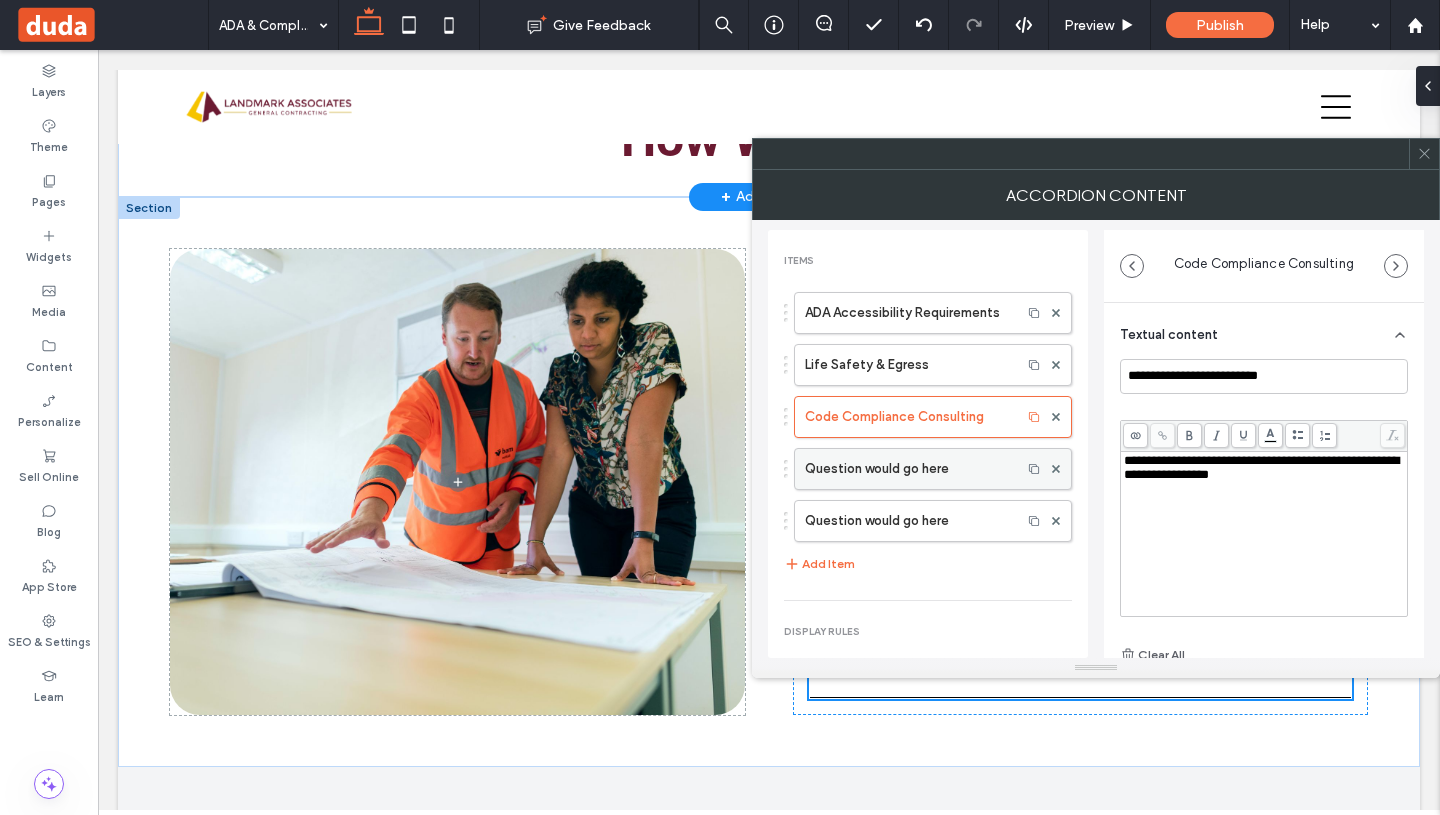 click on "Question would go here" at bounding box center [908, 469] 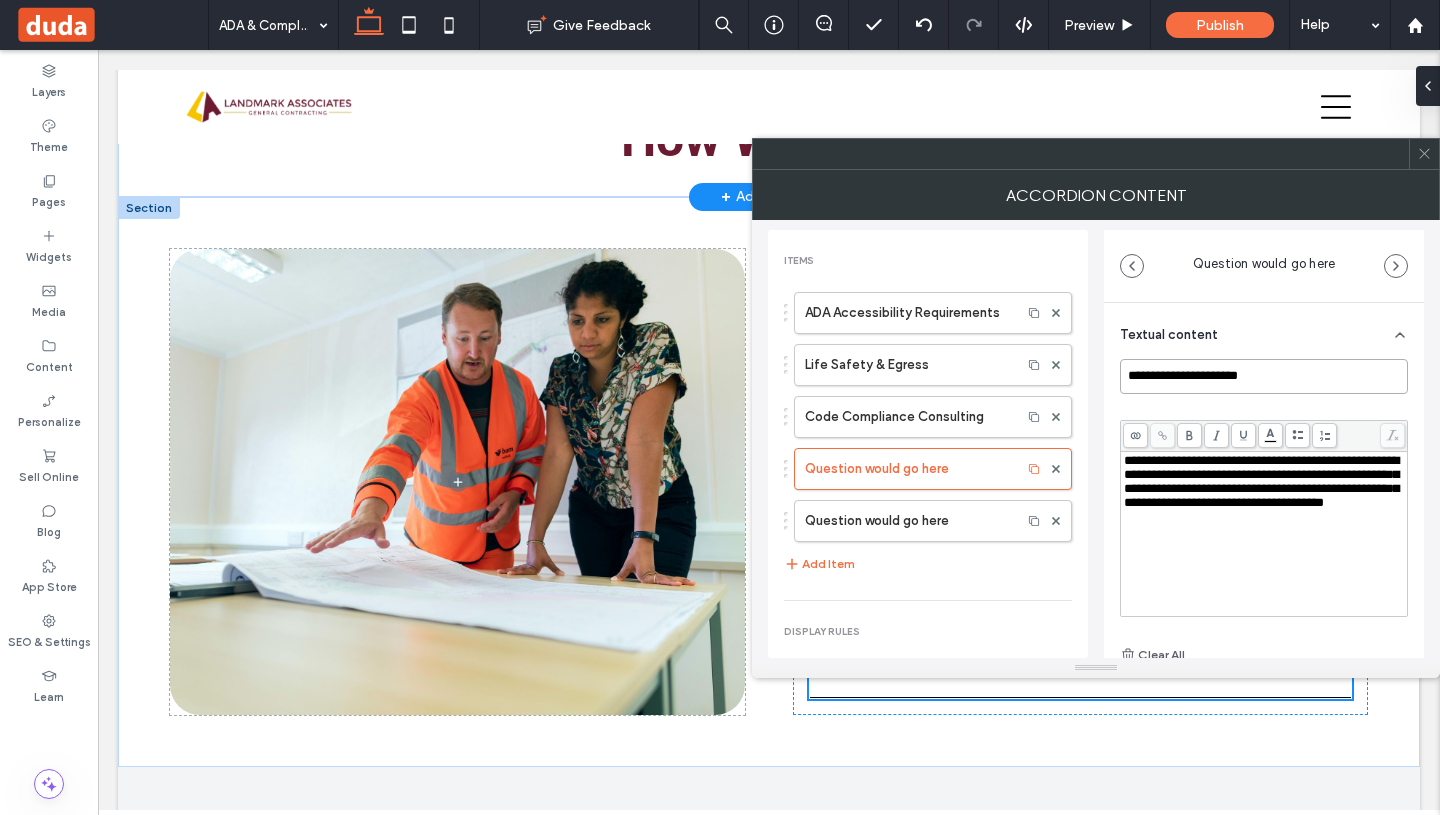 drag, startPoint x: 1283, startPoint y: 368, endPoint x: 1099, endPoint y: 367, distance: 184.00272 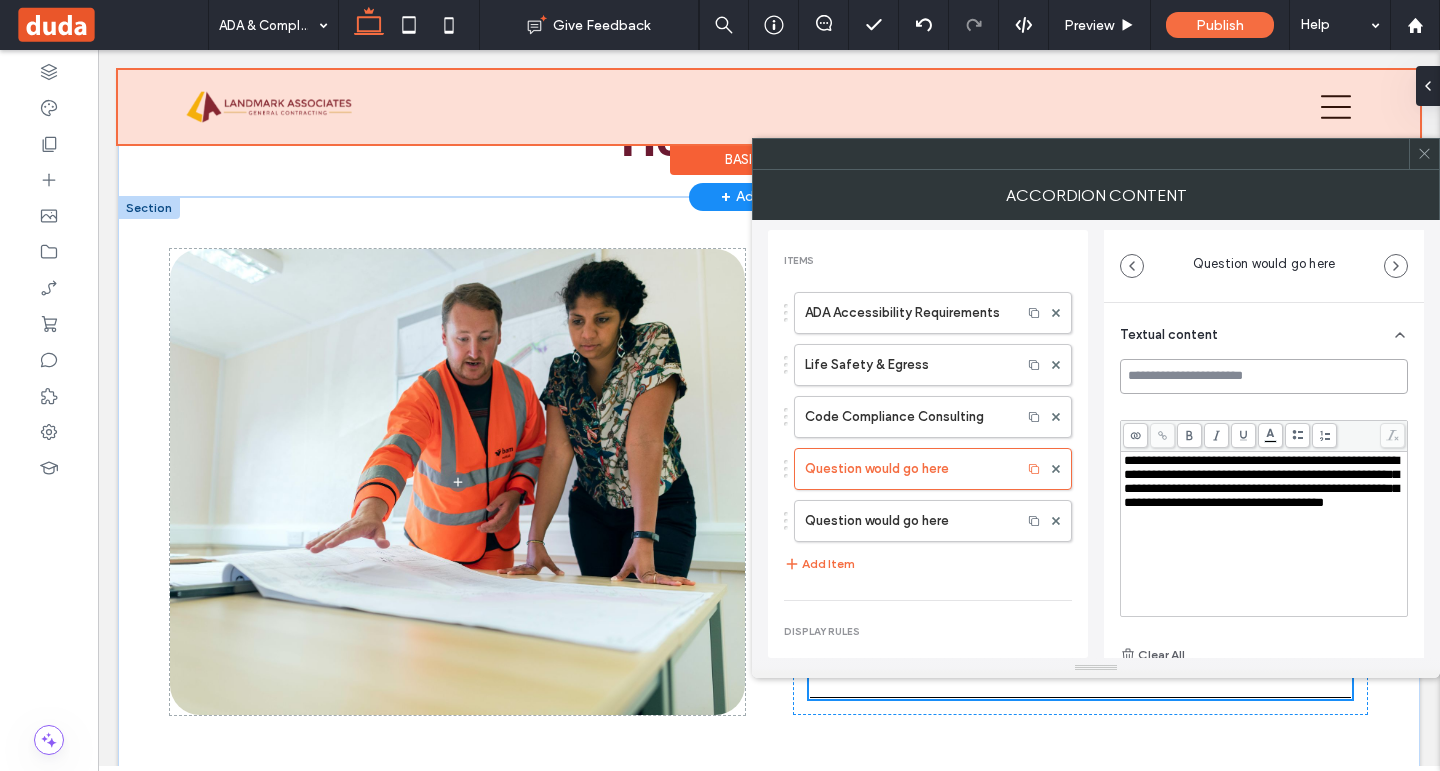 paste on "**********" 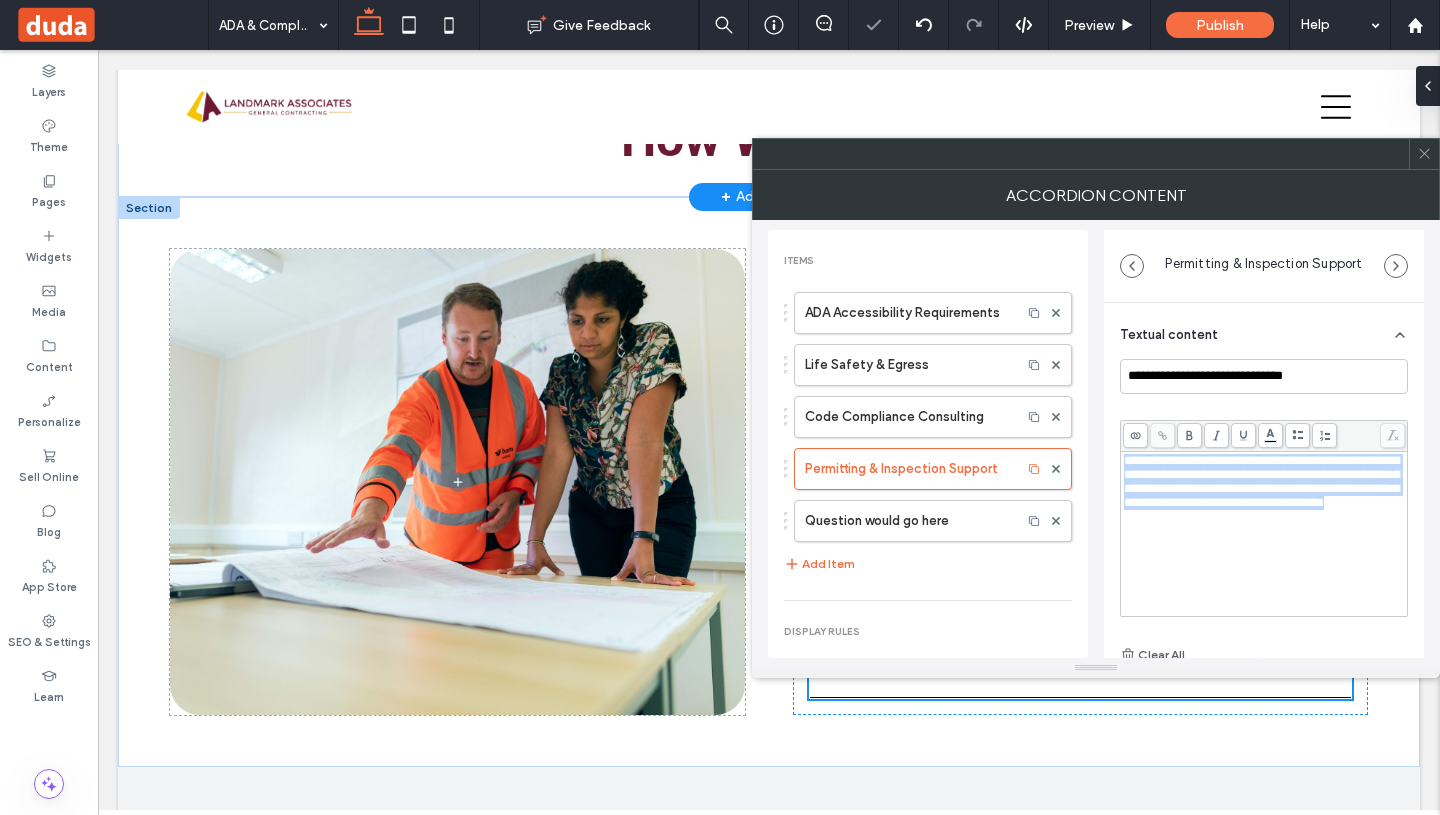 drag, startPoint x: 1346, startPoint y: 528, endPoint x: 1106, endPoint y: 462, distance: 248.90962 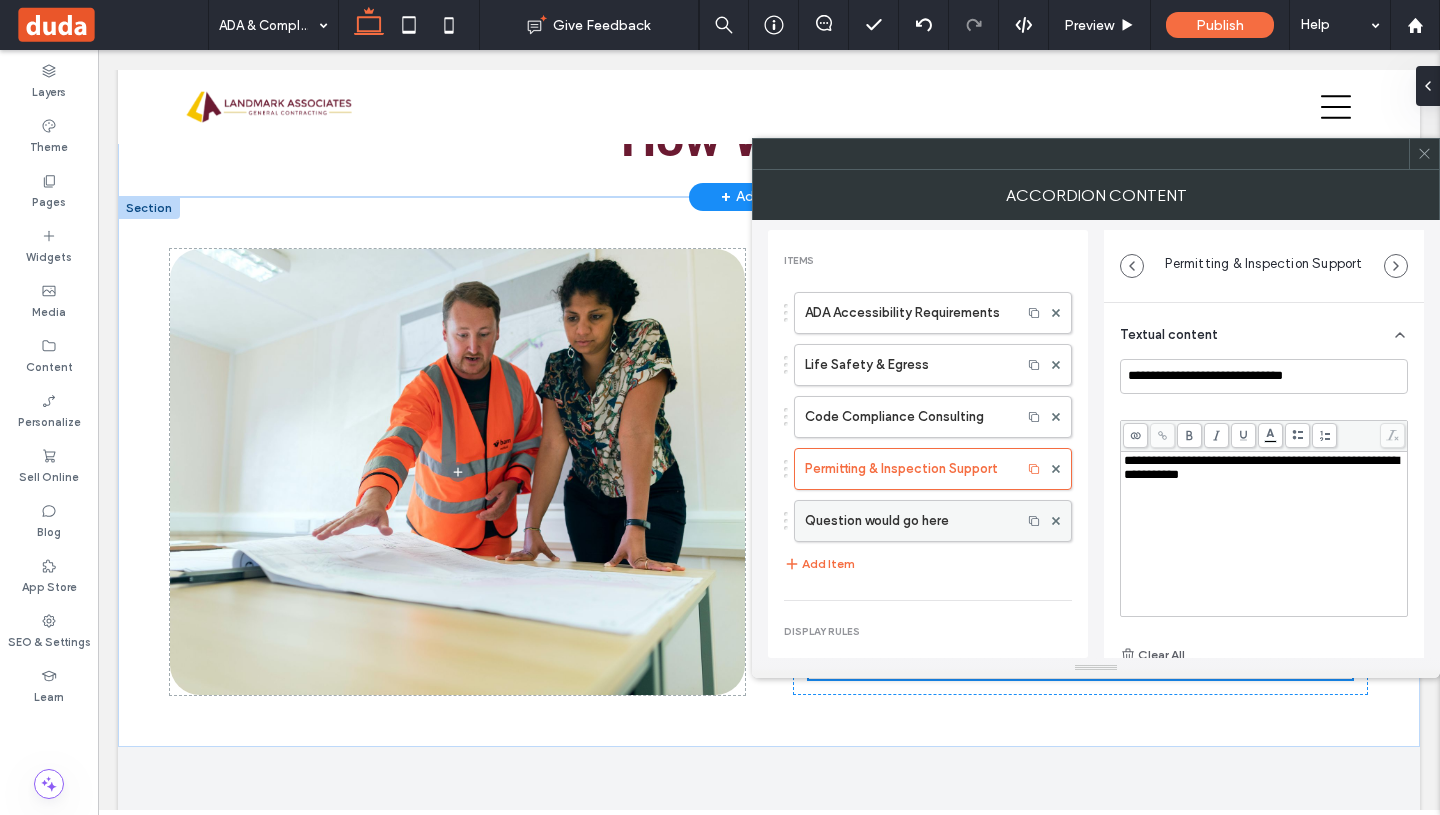 click on "Question would go here" at bounding box center (908, 521) 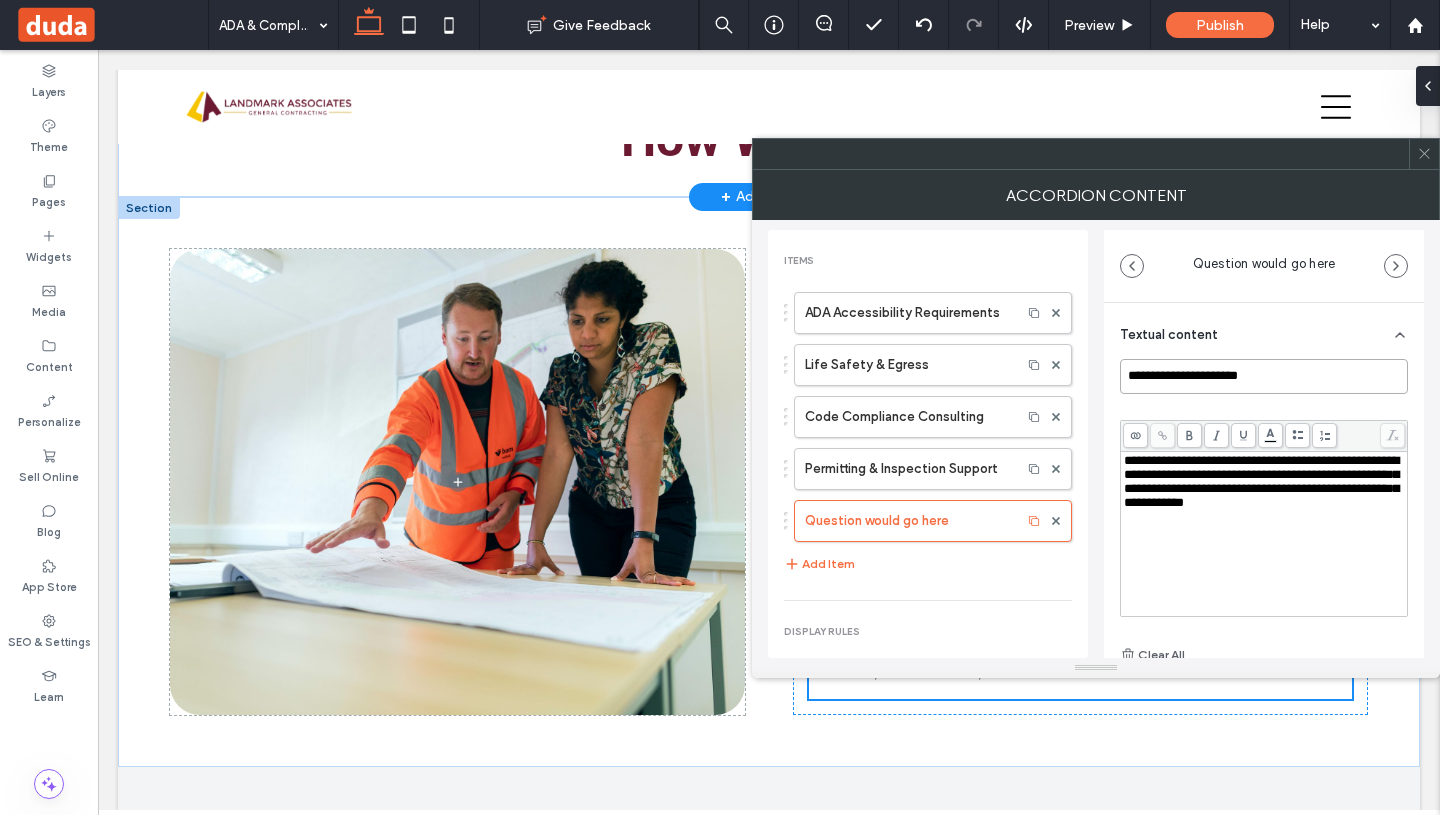 drag, startPoint x: 1306, startPoint y: 372, endPoint x: 1113, endPoint y: 368, distance: 193.04144 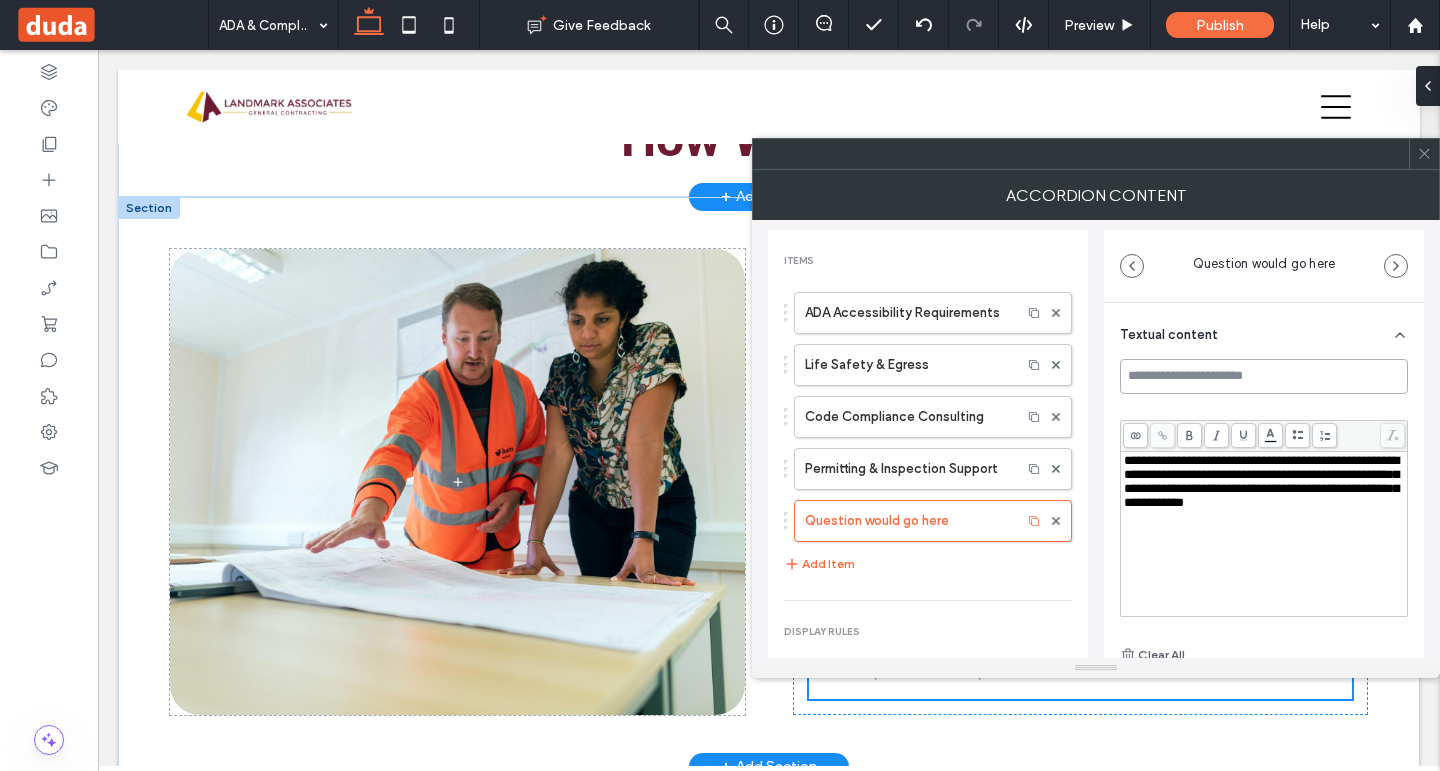 paste on "**********" 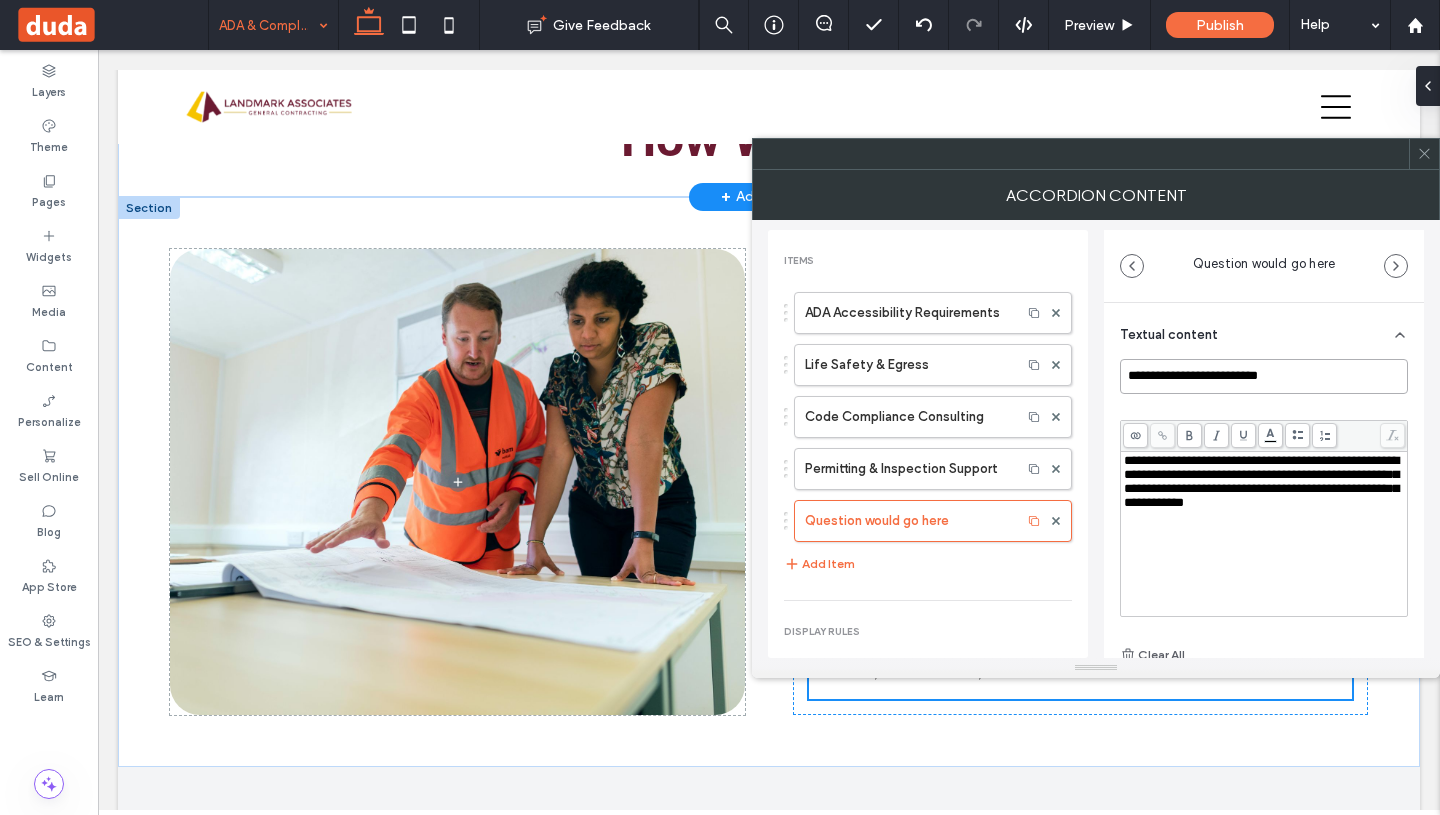 type on "**********" 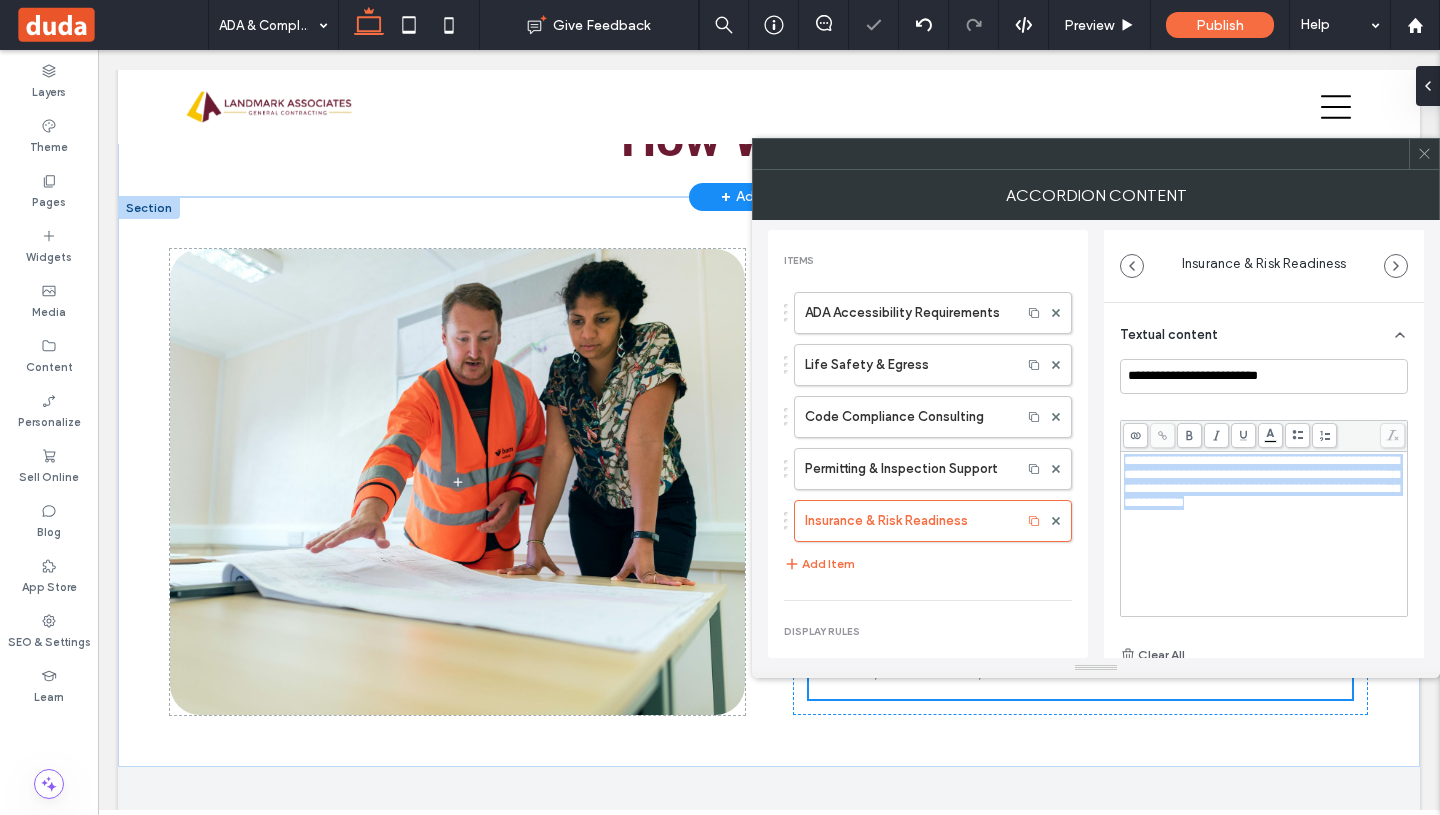 drag, startPoint x: 1212, startPoint y: 548, endPoint x: 1100, endPoint y: 446, distance: 151.48598 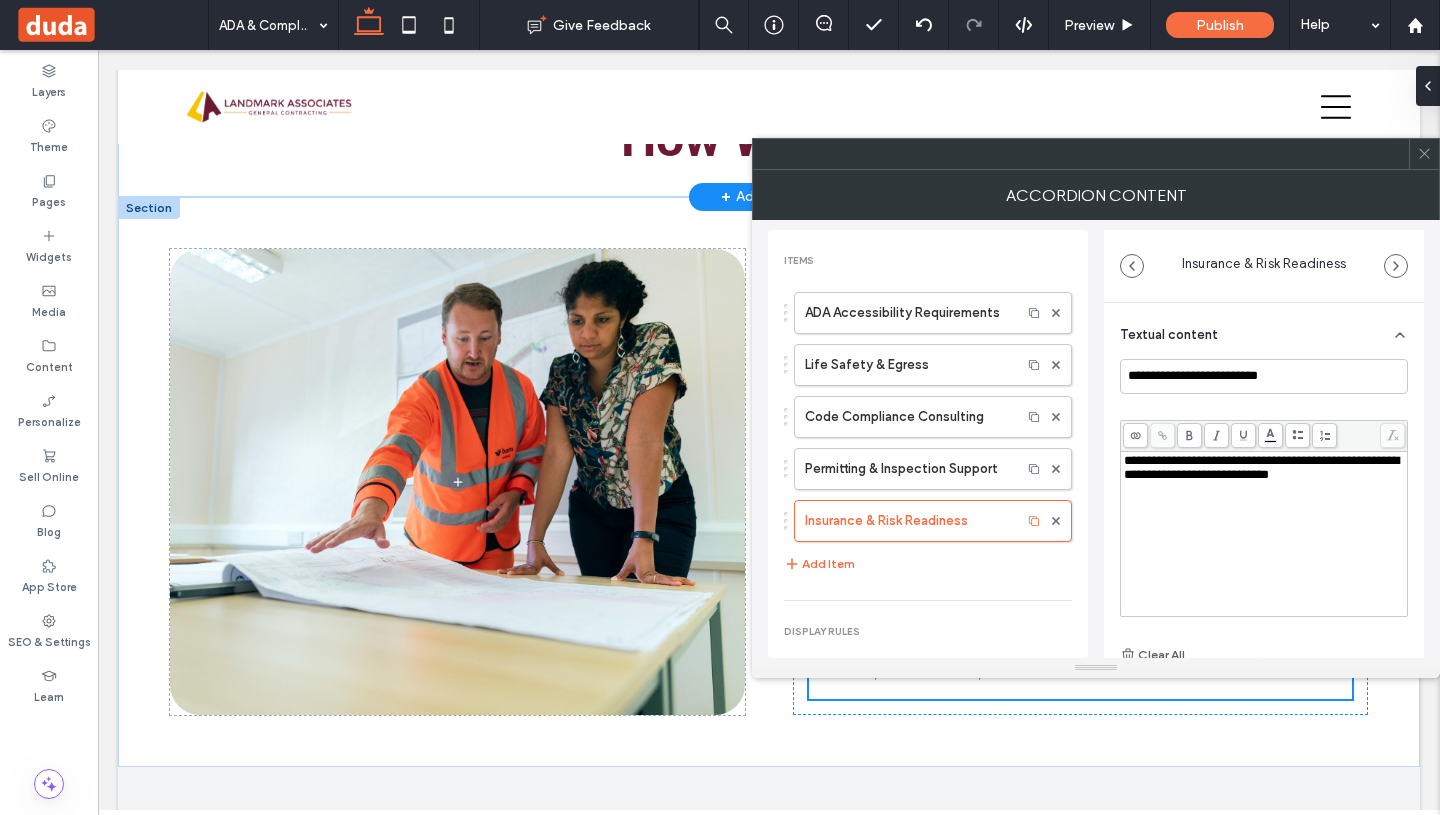 click on "**********" at bounding box center [1264, 534] 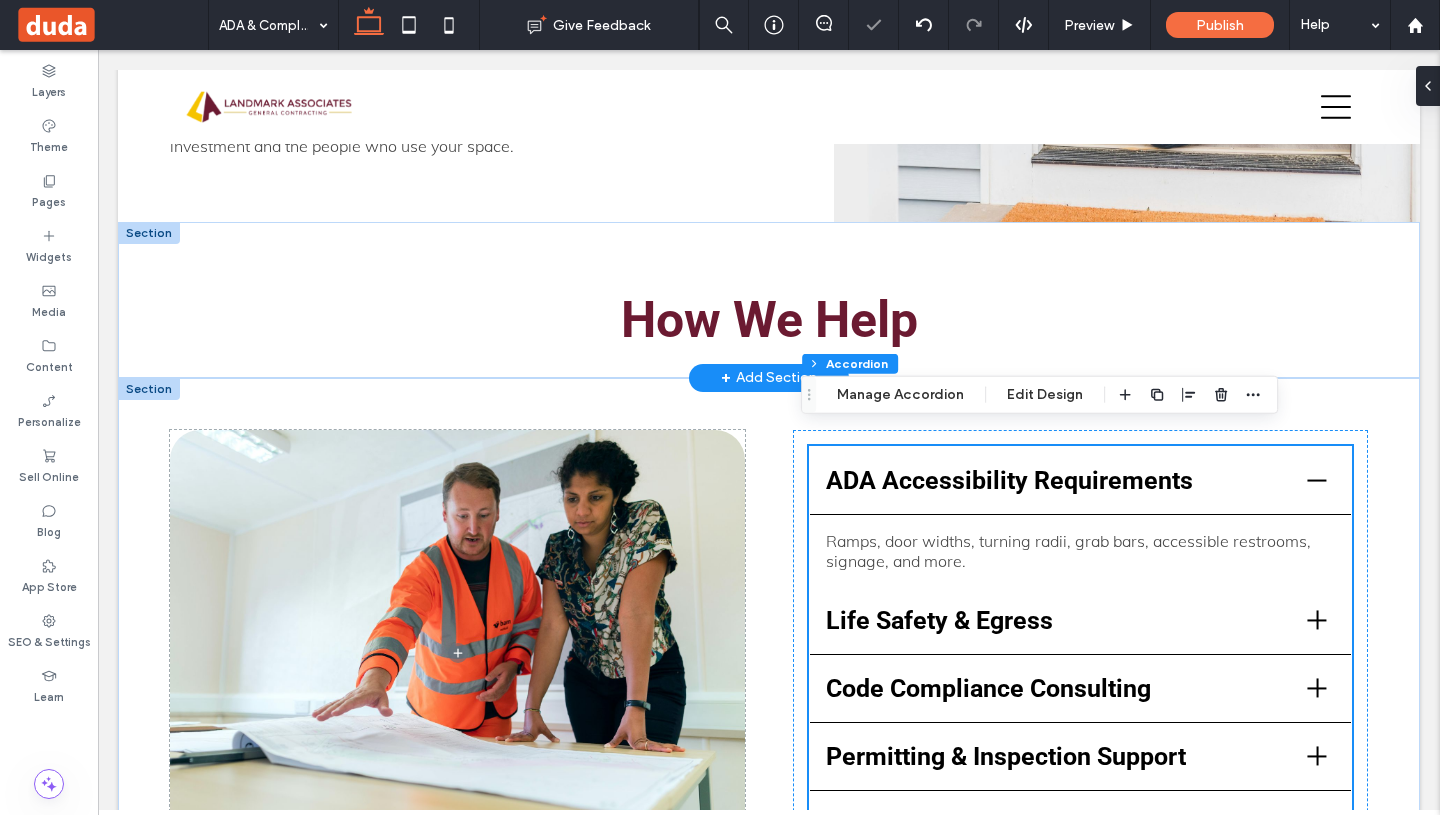 scroll, scrollTop: 402, scrollLeft: 0, axis: vertical 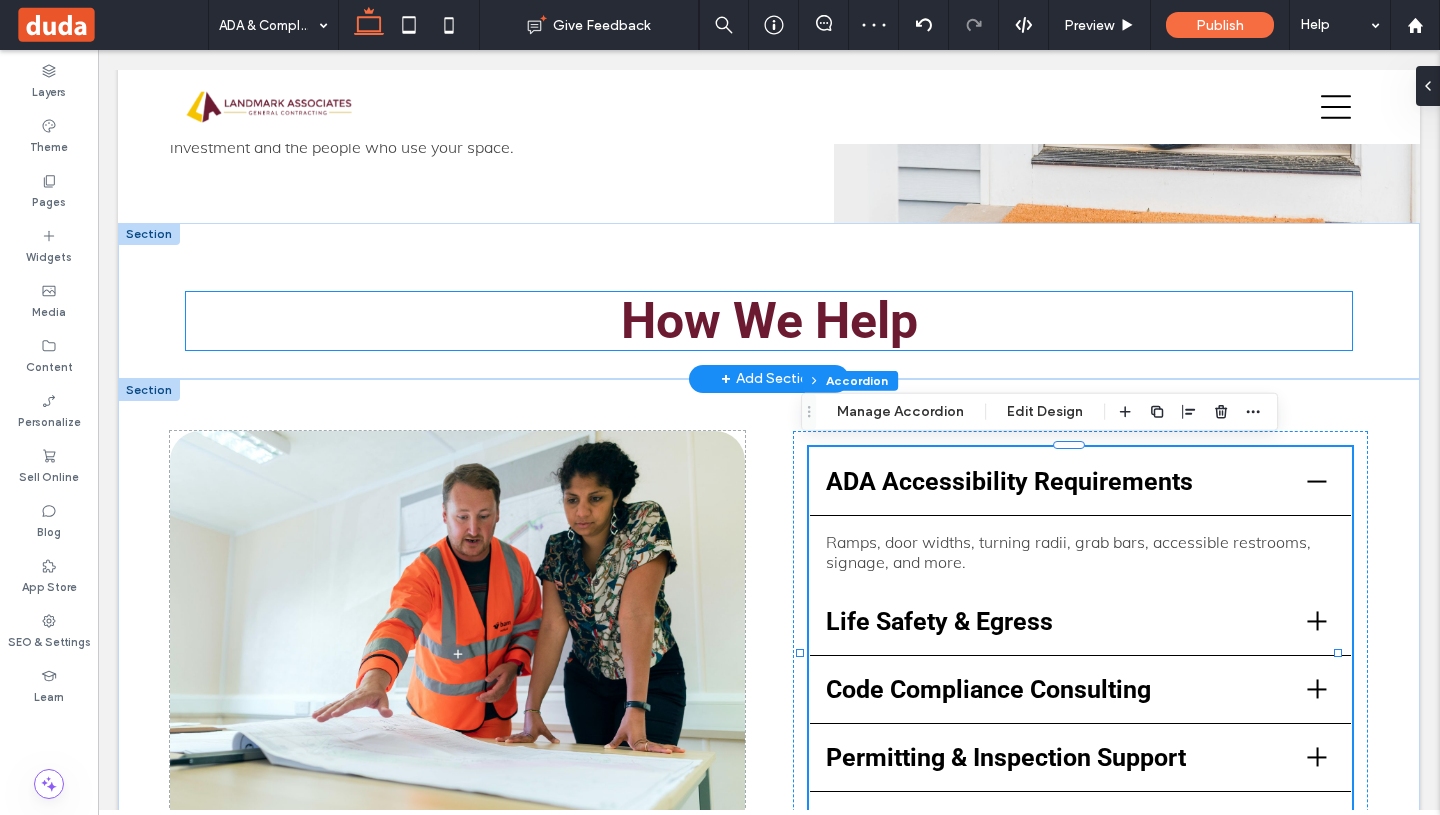 click on "How We Help" at bounding box center (769, 321) 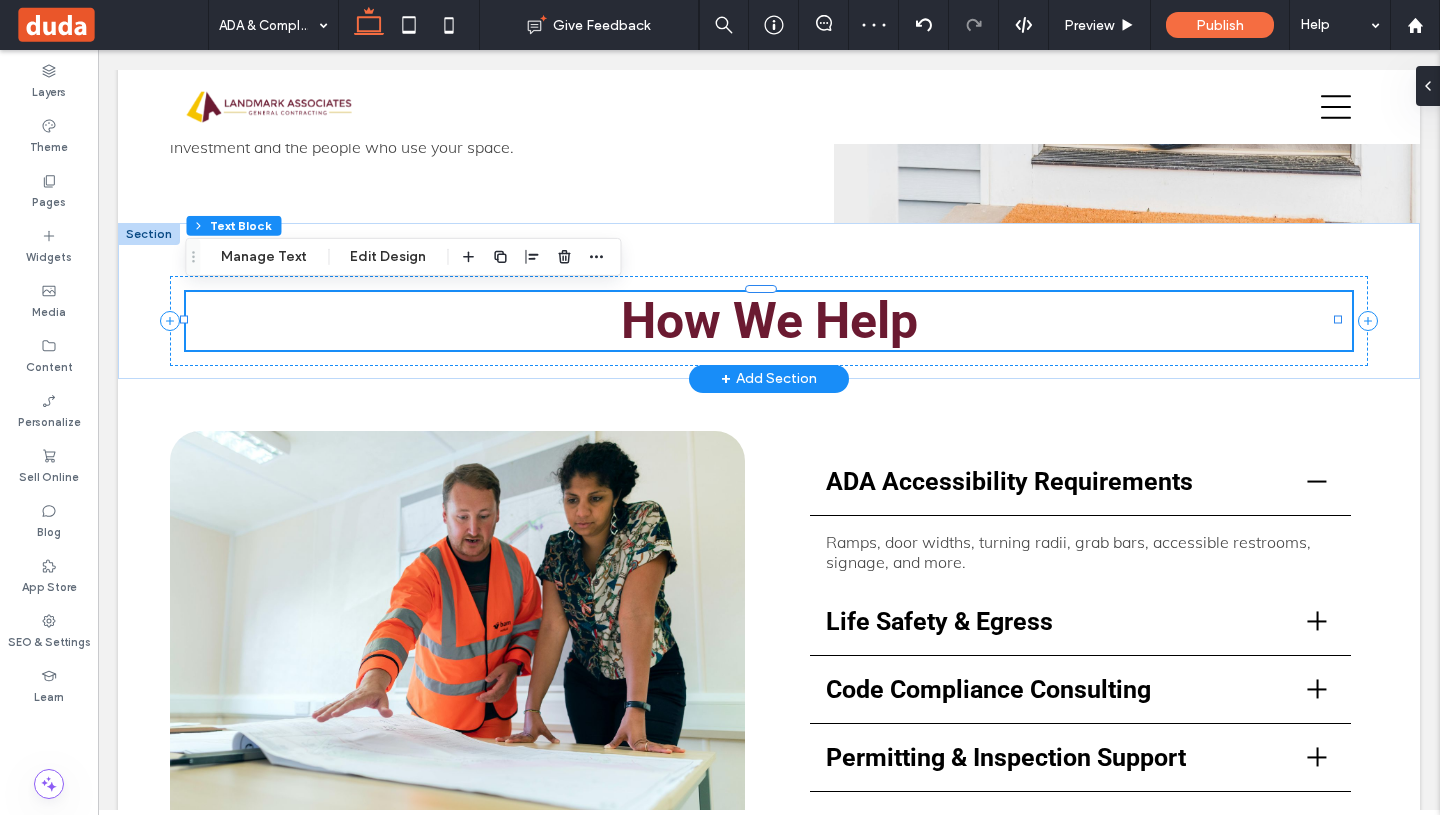 click on "How We Help" at bounding box center (769, 321) 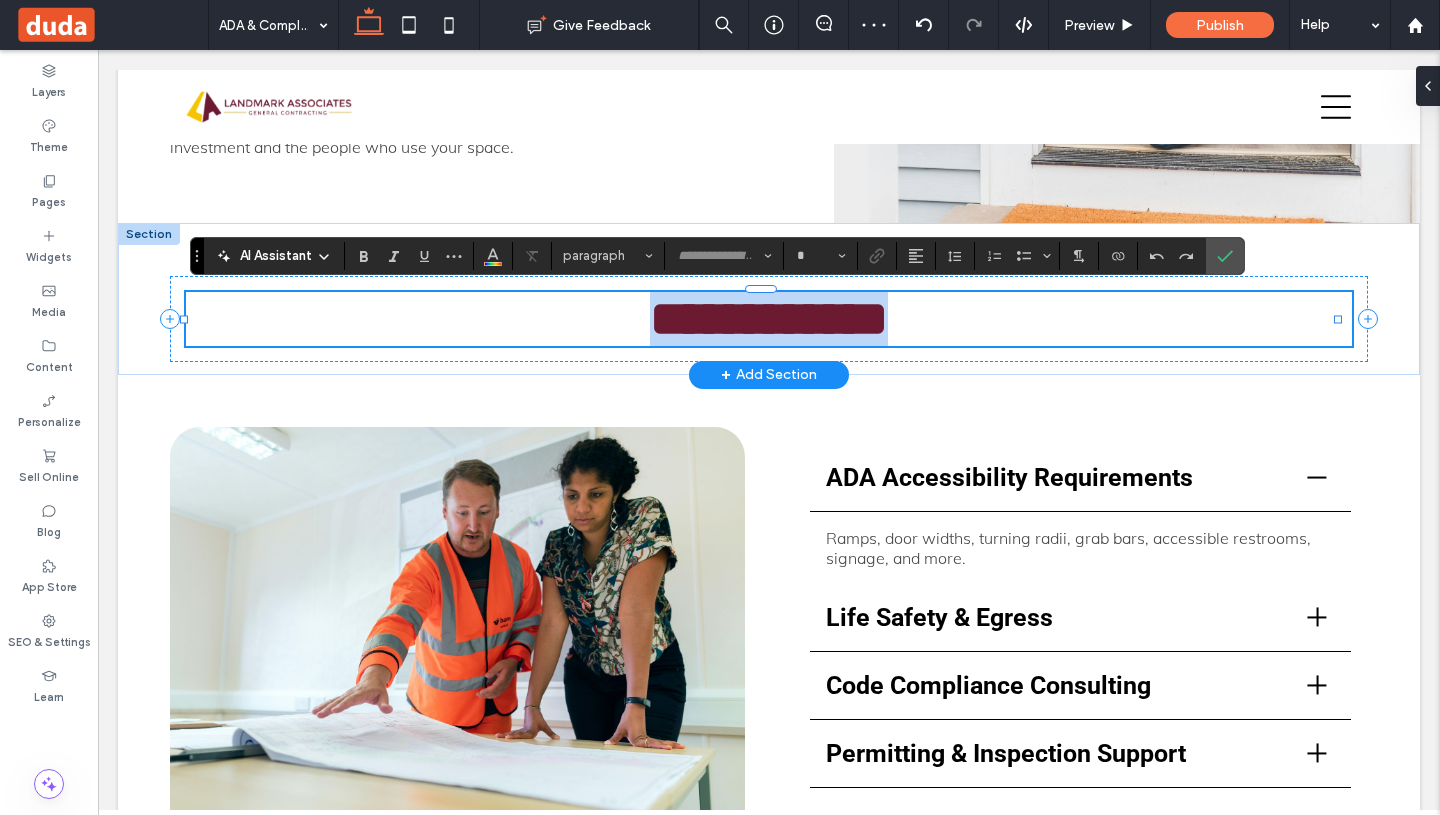 click on "**********" at bounding box center [769, 319] 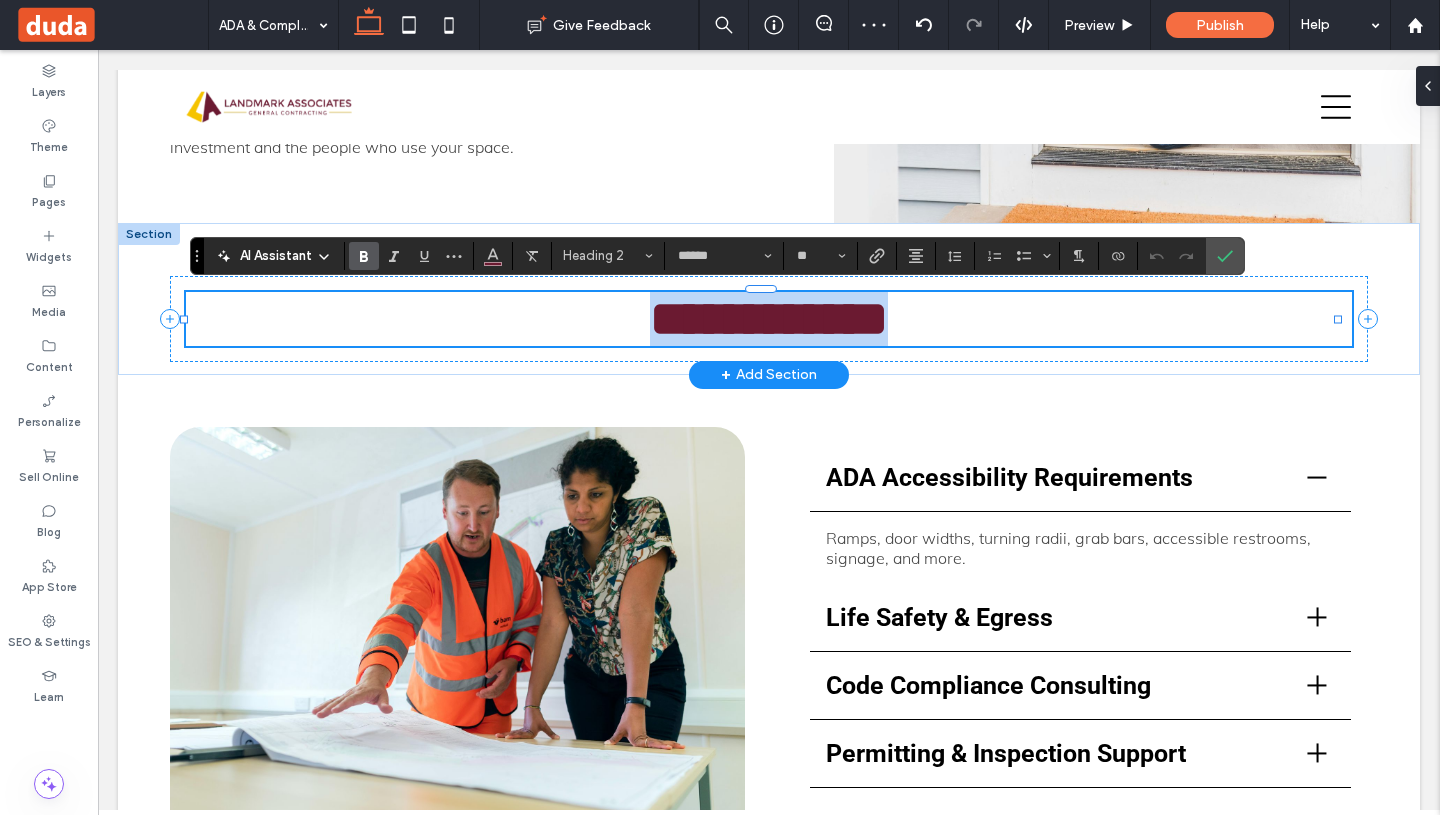 click on "**********" at bounding box center [769, 319] 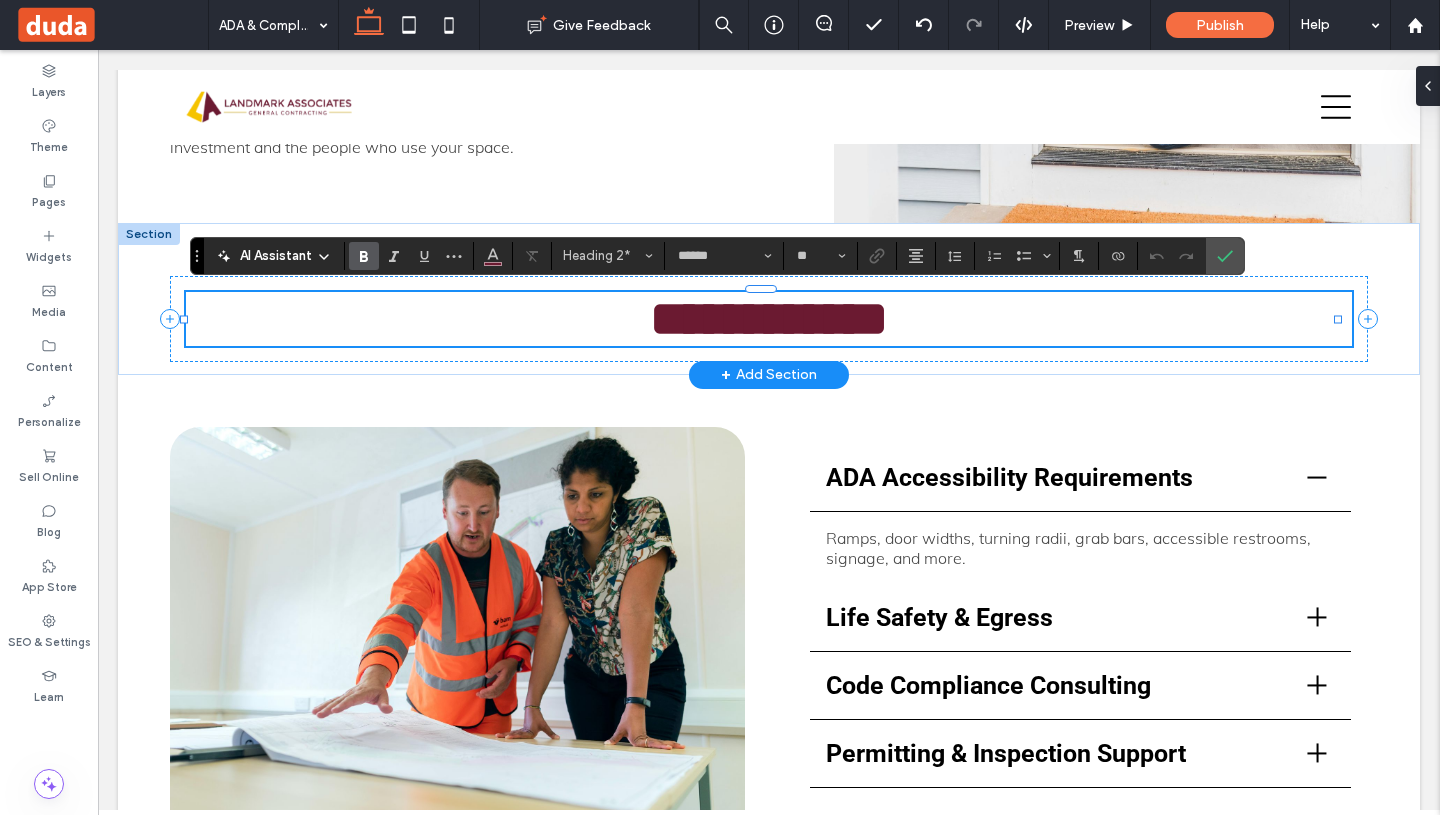 type 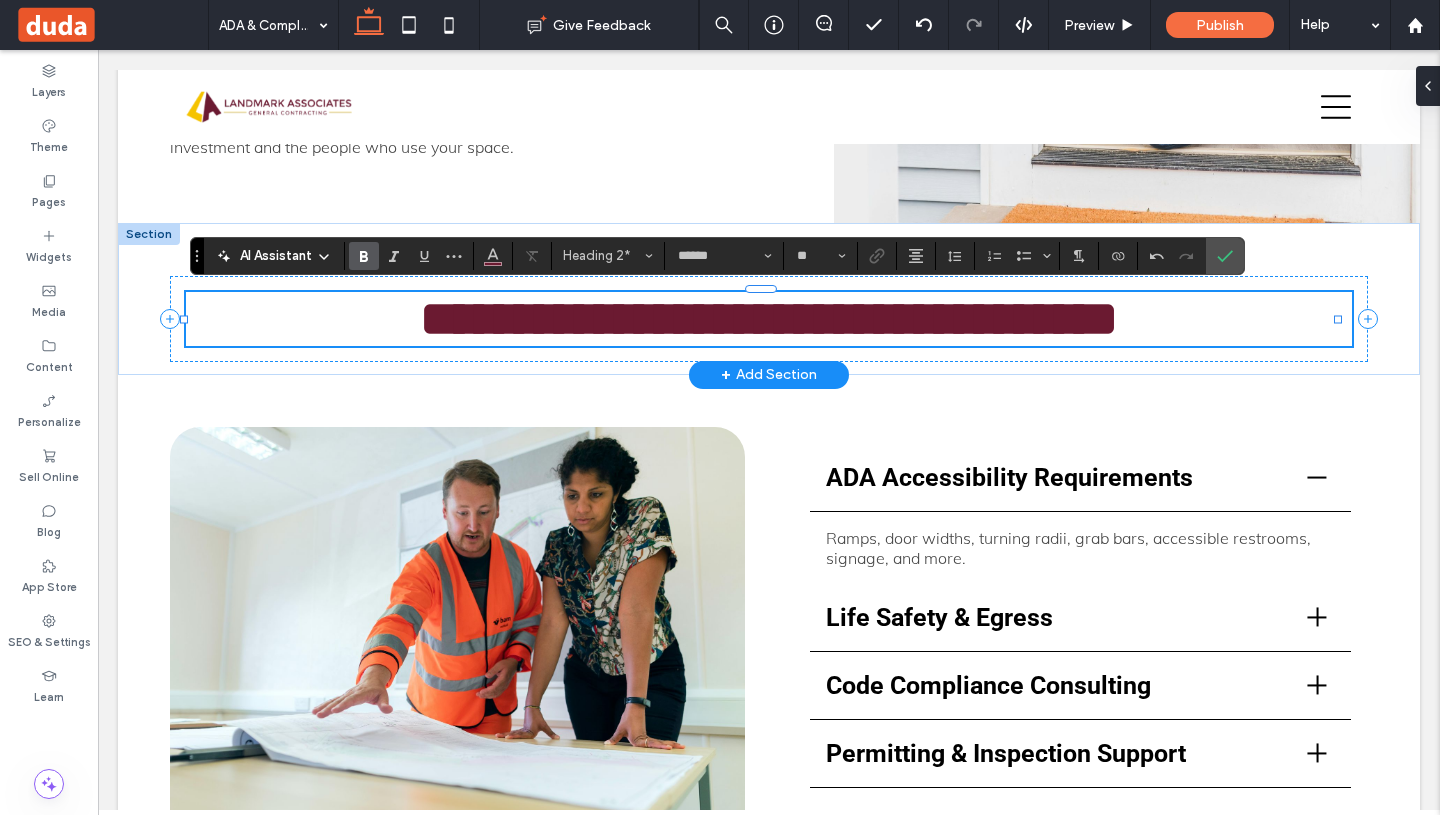 click on "**********" at bounding box center (769, 318) 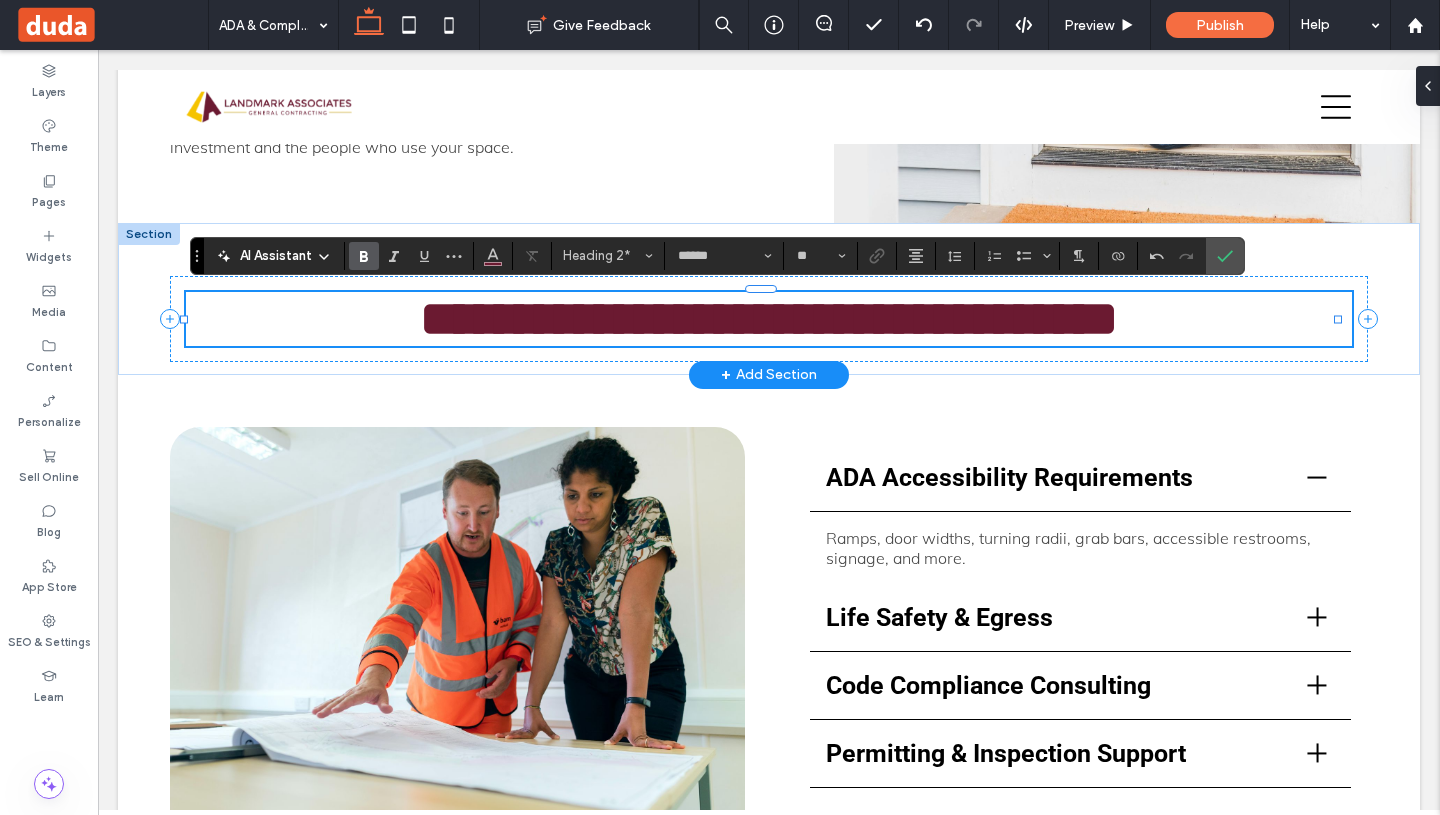 click on "**********" at bounding box center [769, 318] 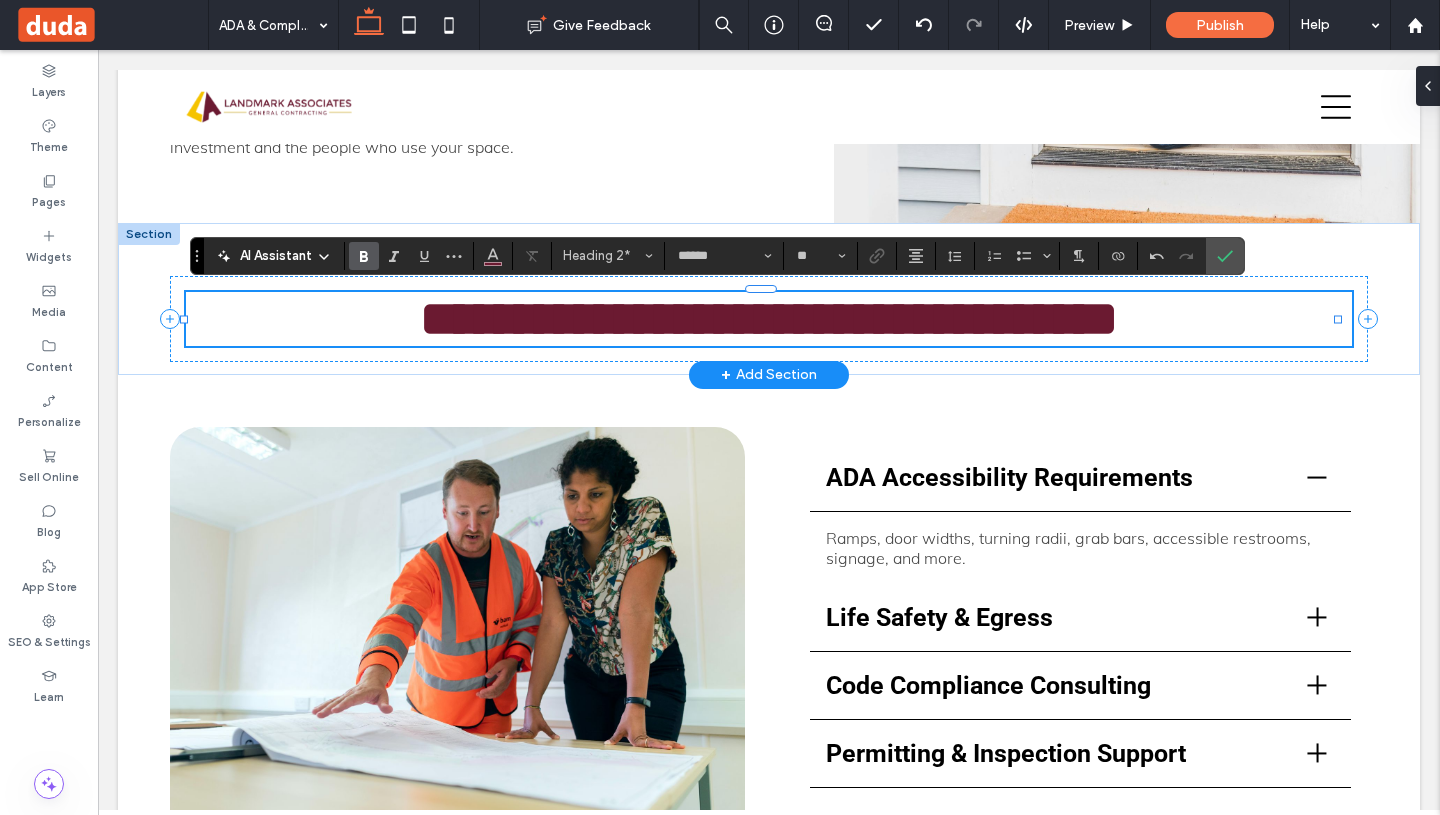 click on "**********" at bounding box center [769, 318] 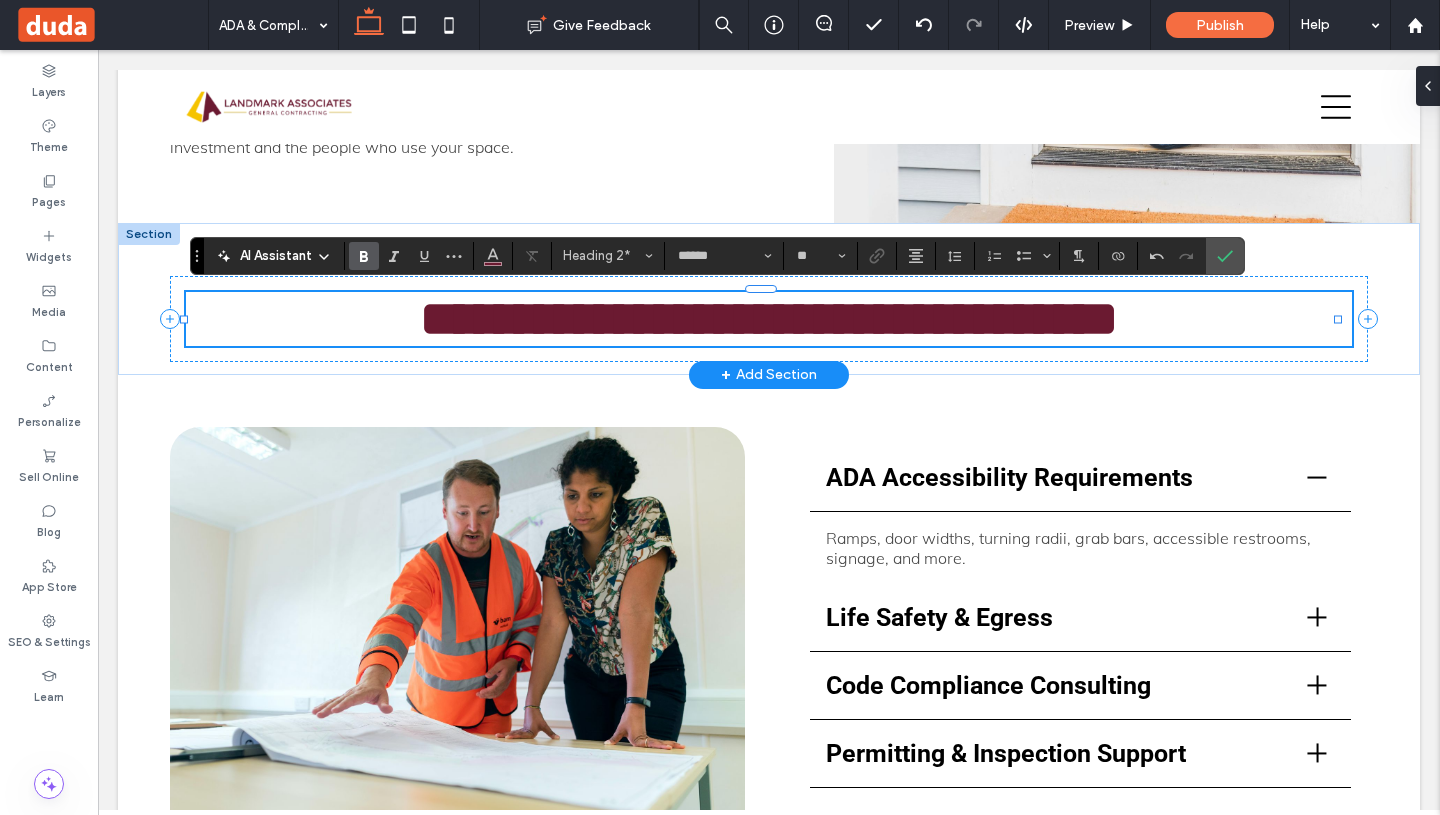 click on "**********" at bounding box center [769, 318] 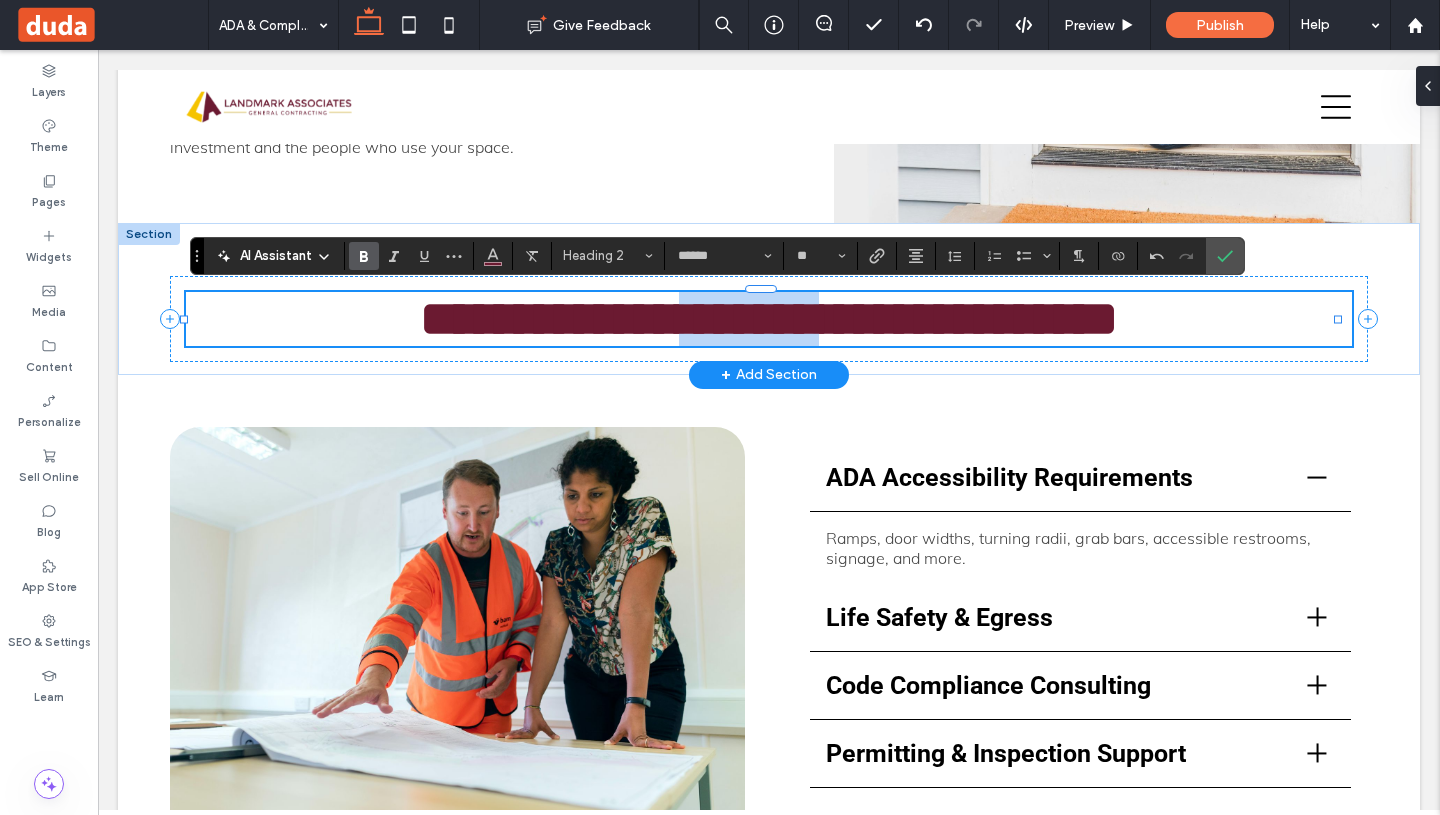 drag, startPoint x: 815, startPoint y: 321, endPoint x: 647, endPoint y: 311, distance: 168.29736 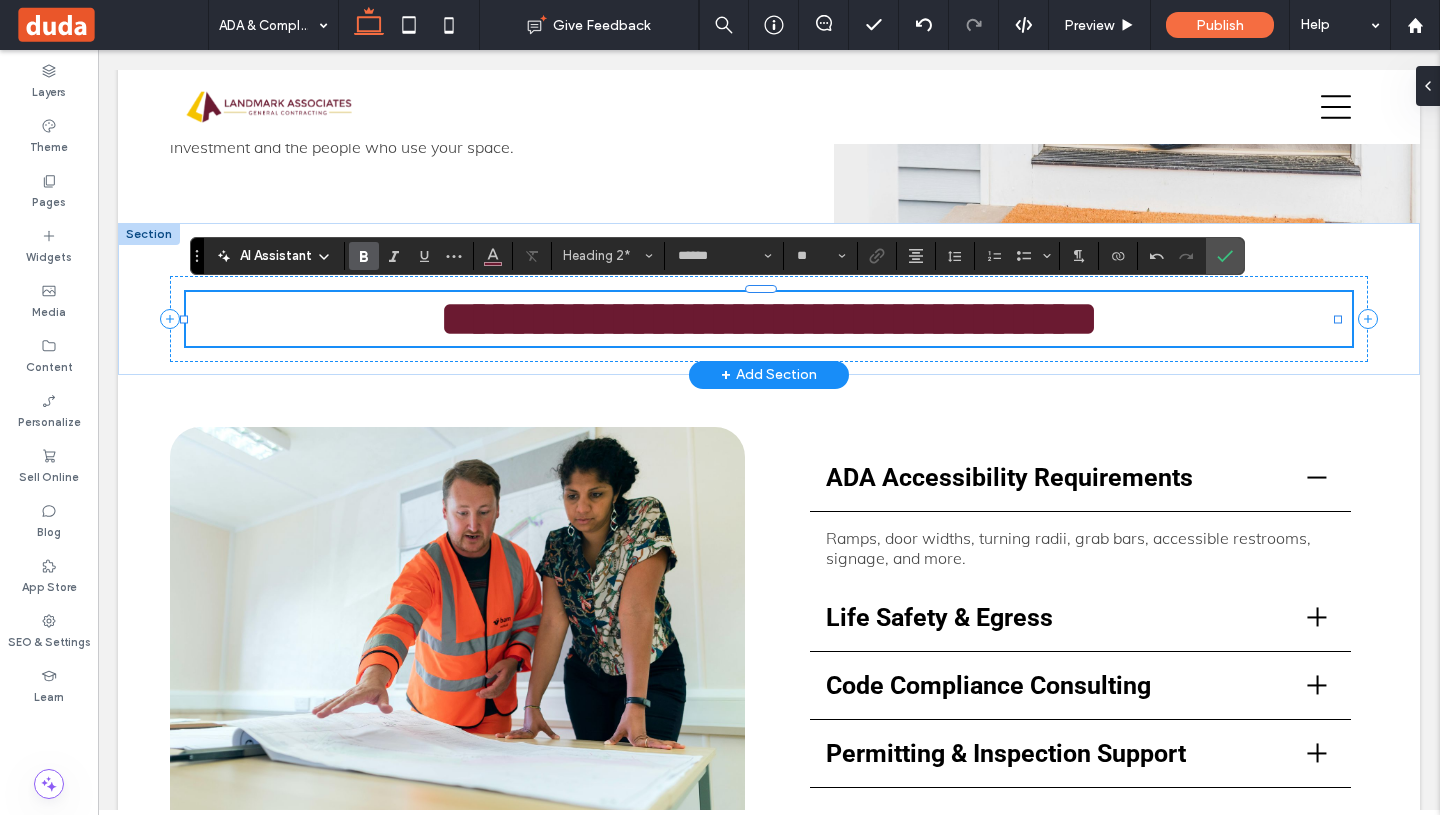 click on "**********" at bounding box center (769, 318) 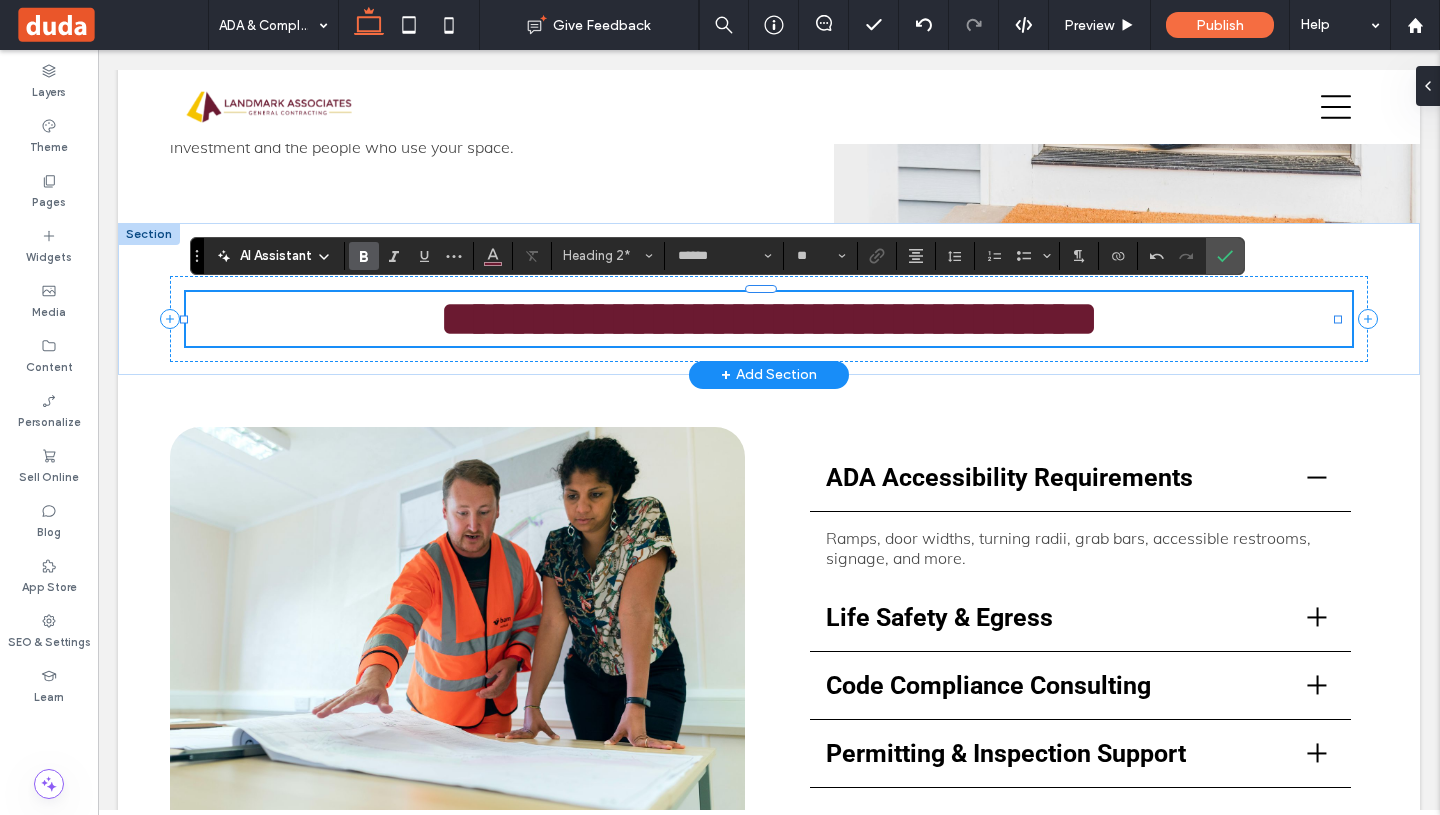 click on "**********" at bounding box center [769, 318] 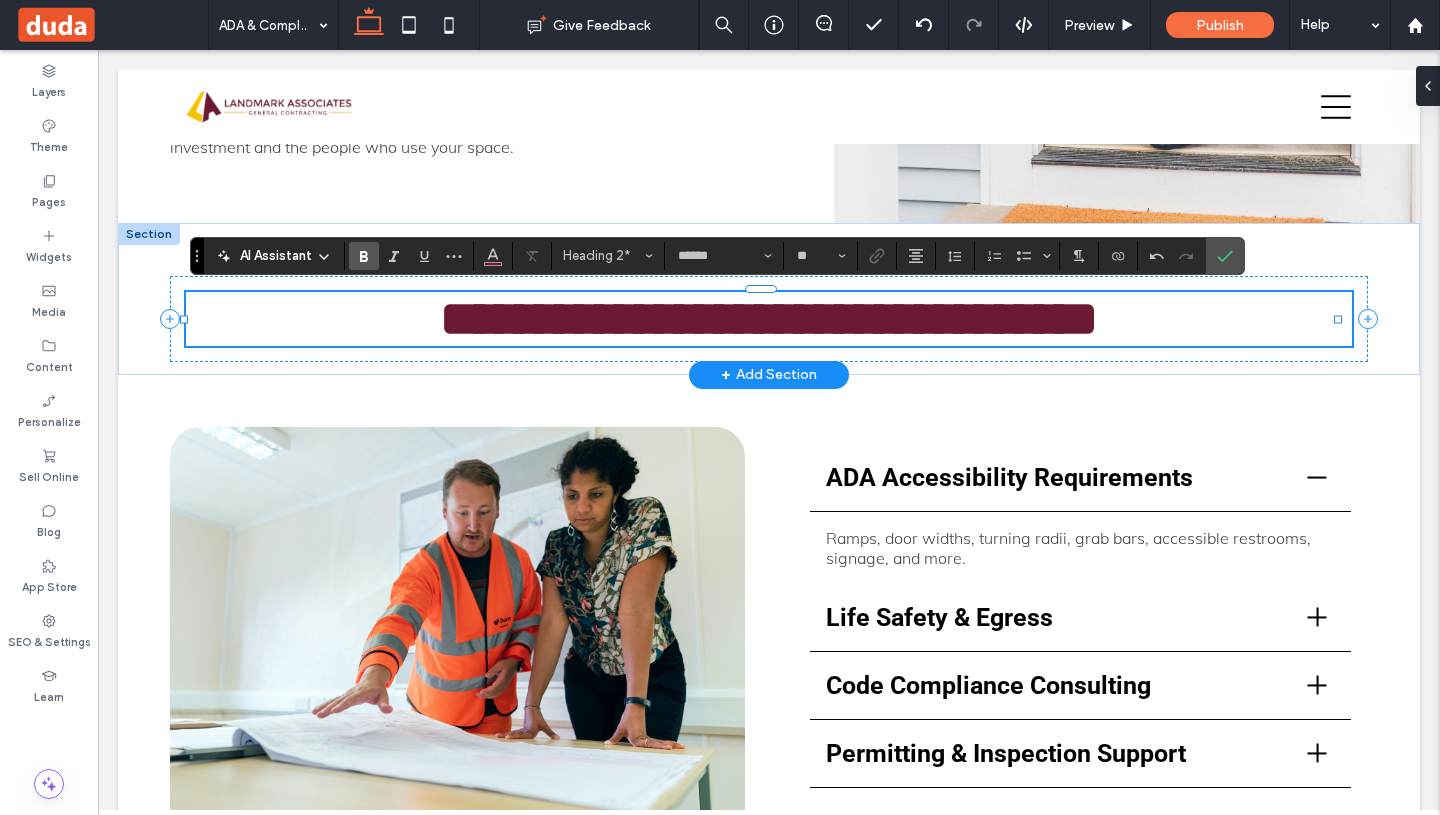 click on "**********" at bounding box center (769, 318) 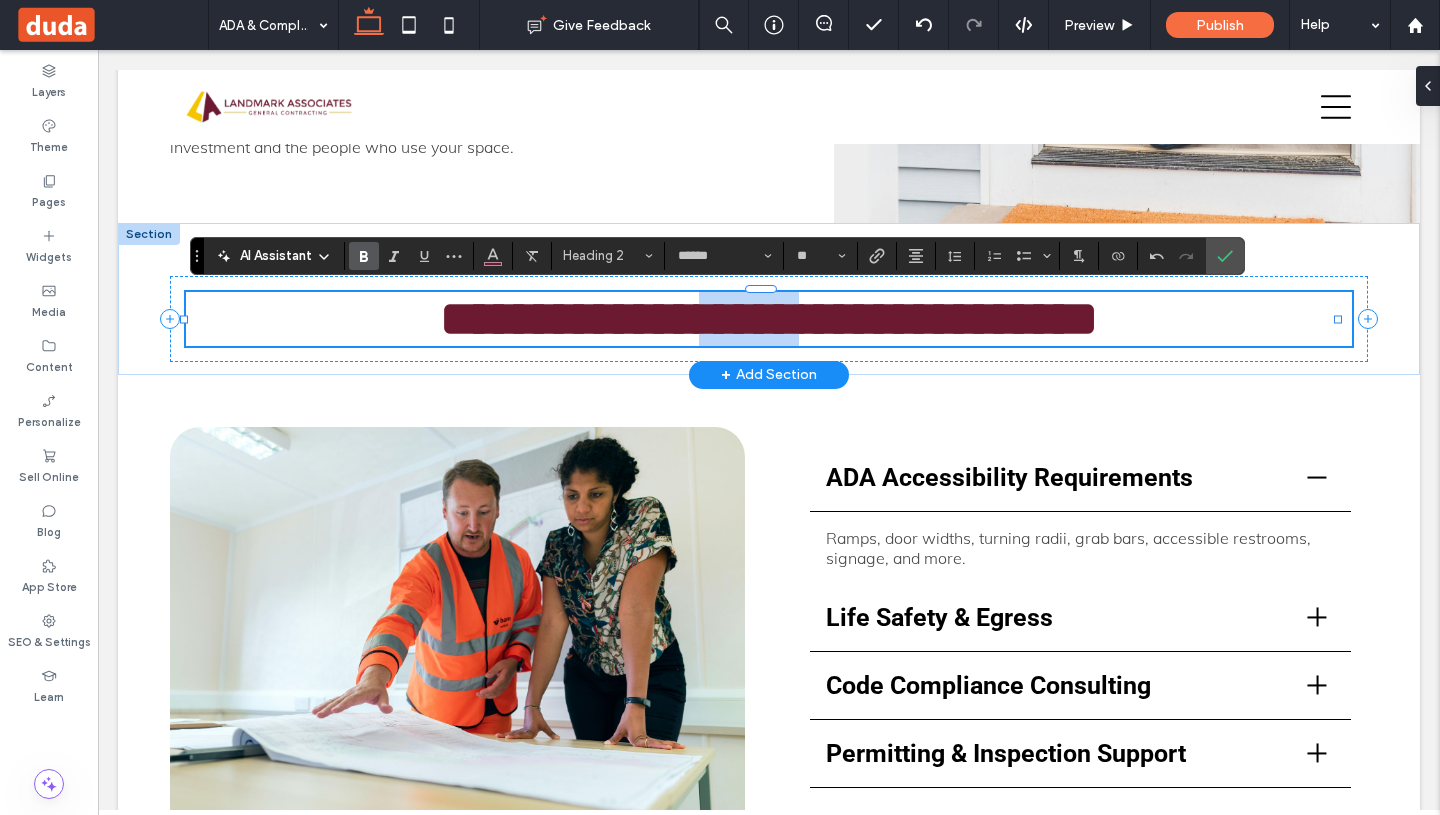 drag, startPoint x: 788, startPoint y: 328, endPoint x: 660, endPoint y: 312, distance: 128.99612 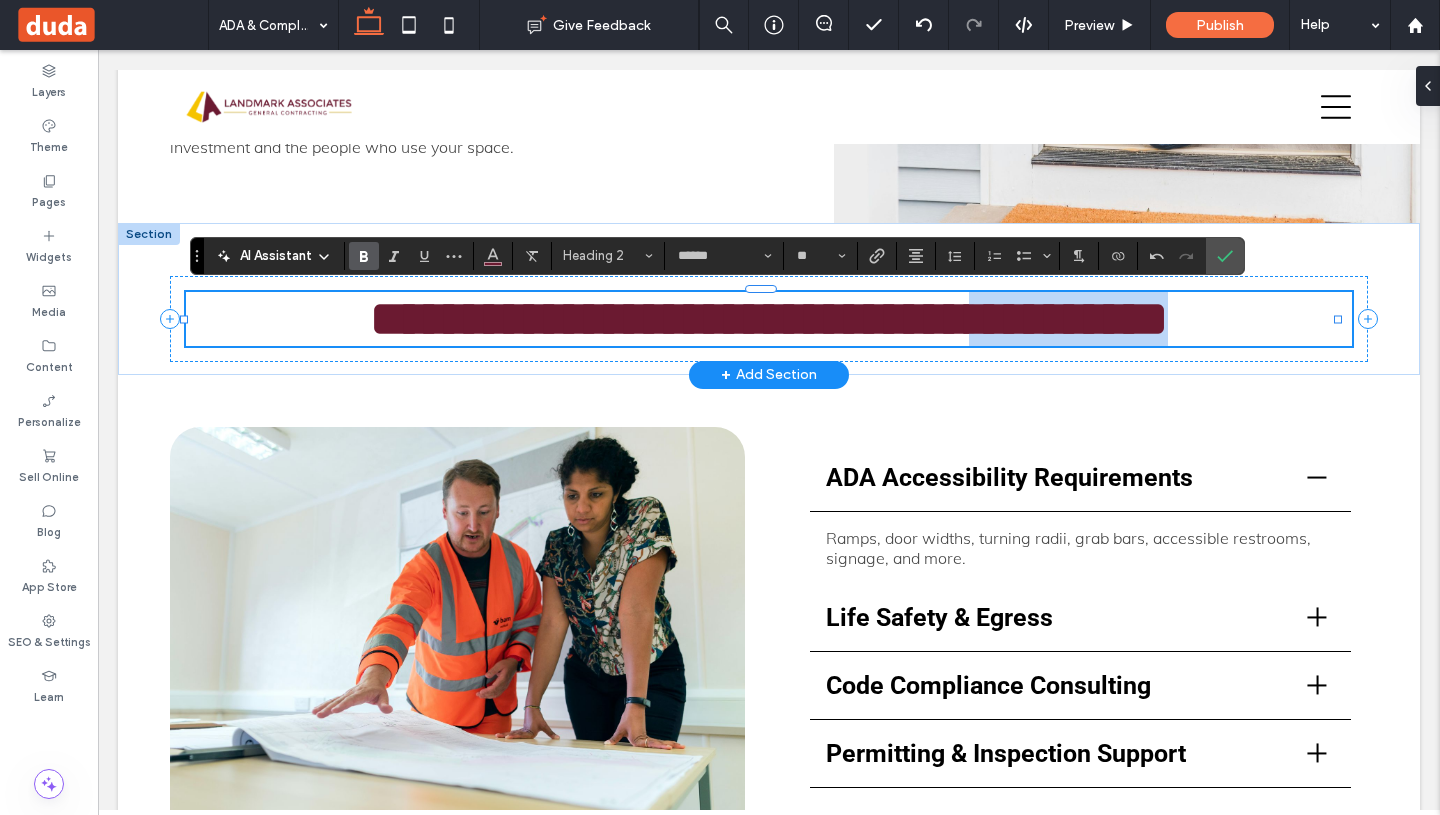 drag, startPoint x: 1300, startPoint y: 315, endPoint x: 1006, endPoint y: 309, distance: 294.06122 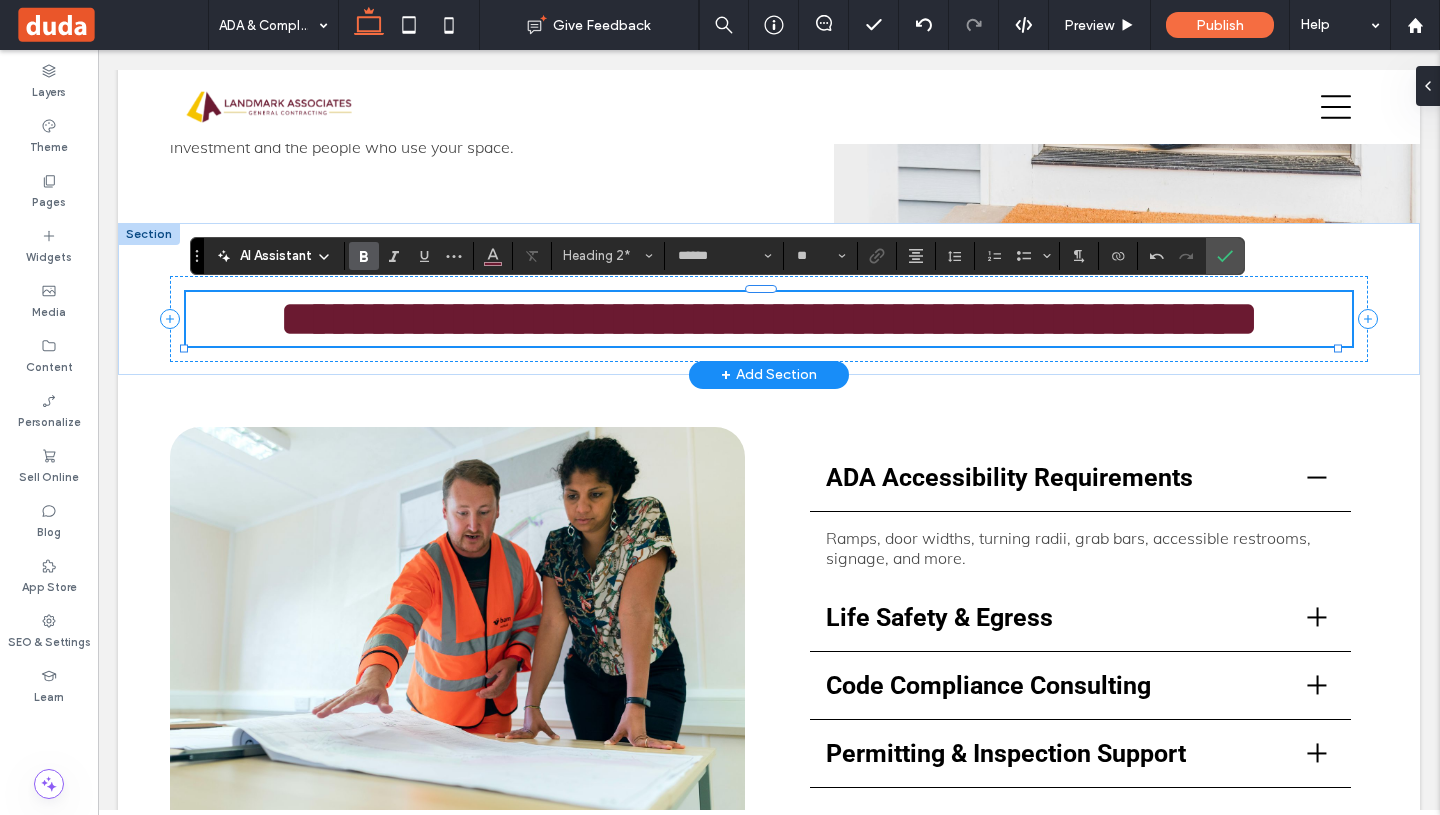 click on "**********" at bounding box center (769, 319) 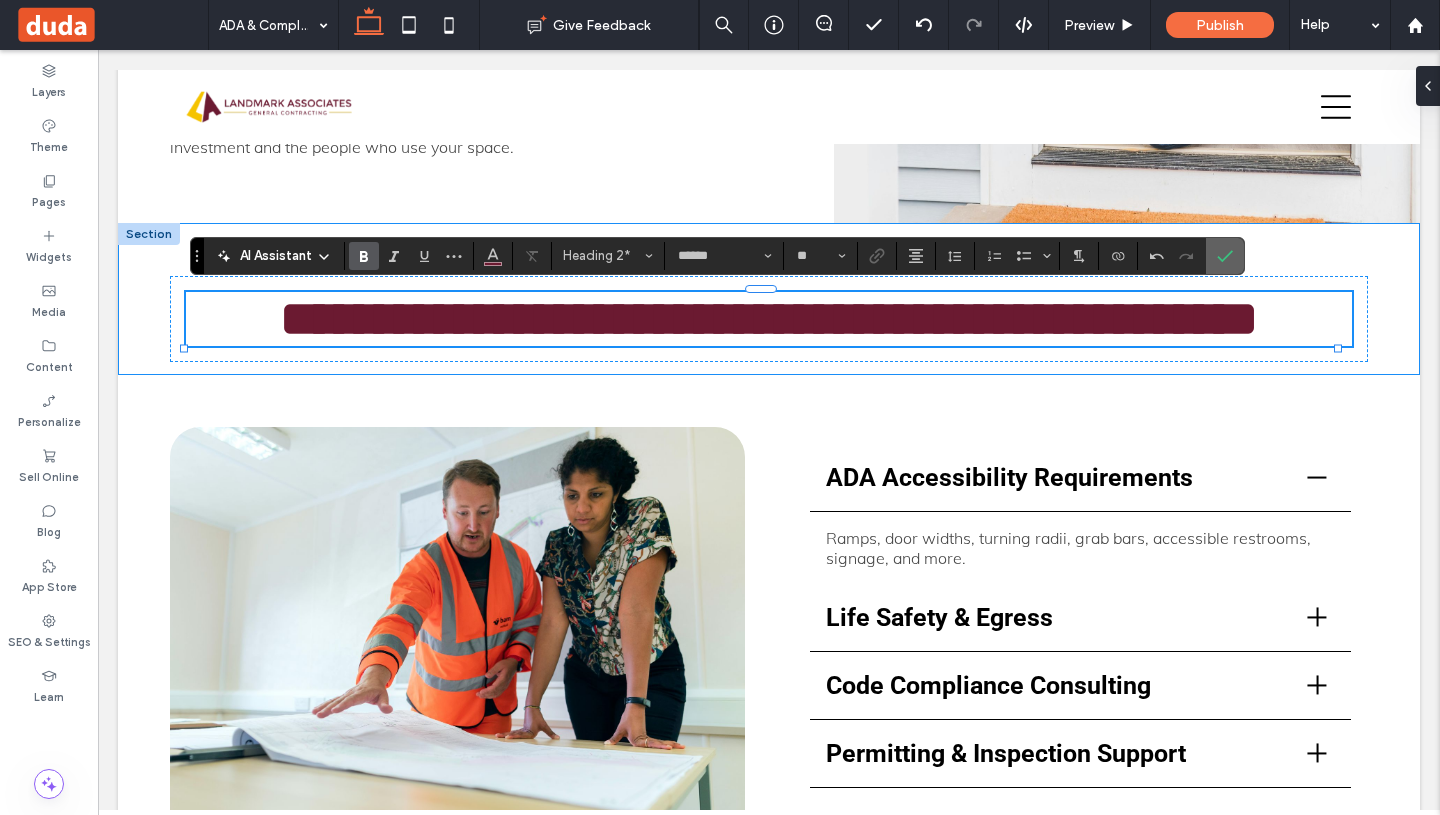 click at bounding box center (1225, 256) 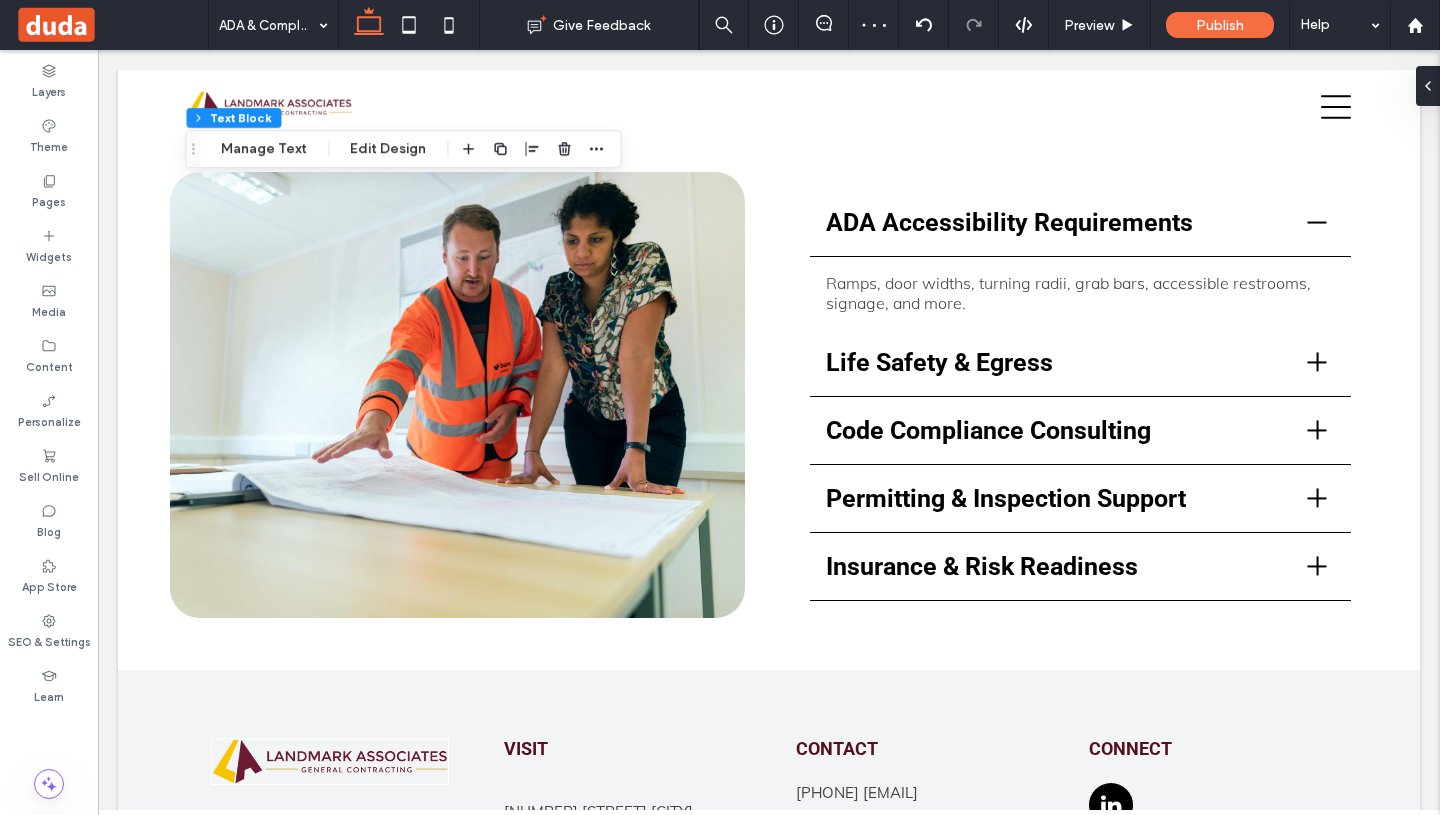 scroll, scrollTop: 837, scrollLeft: 0, axis: vertical 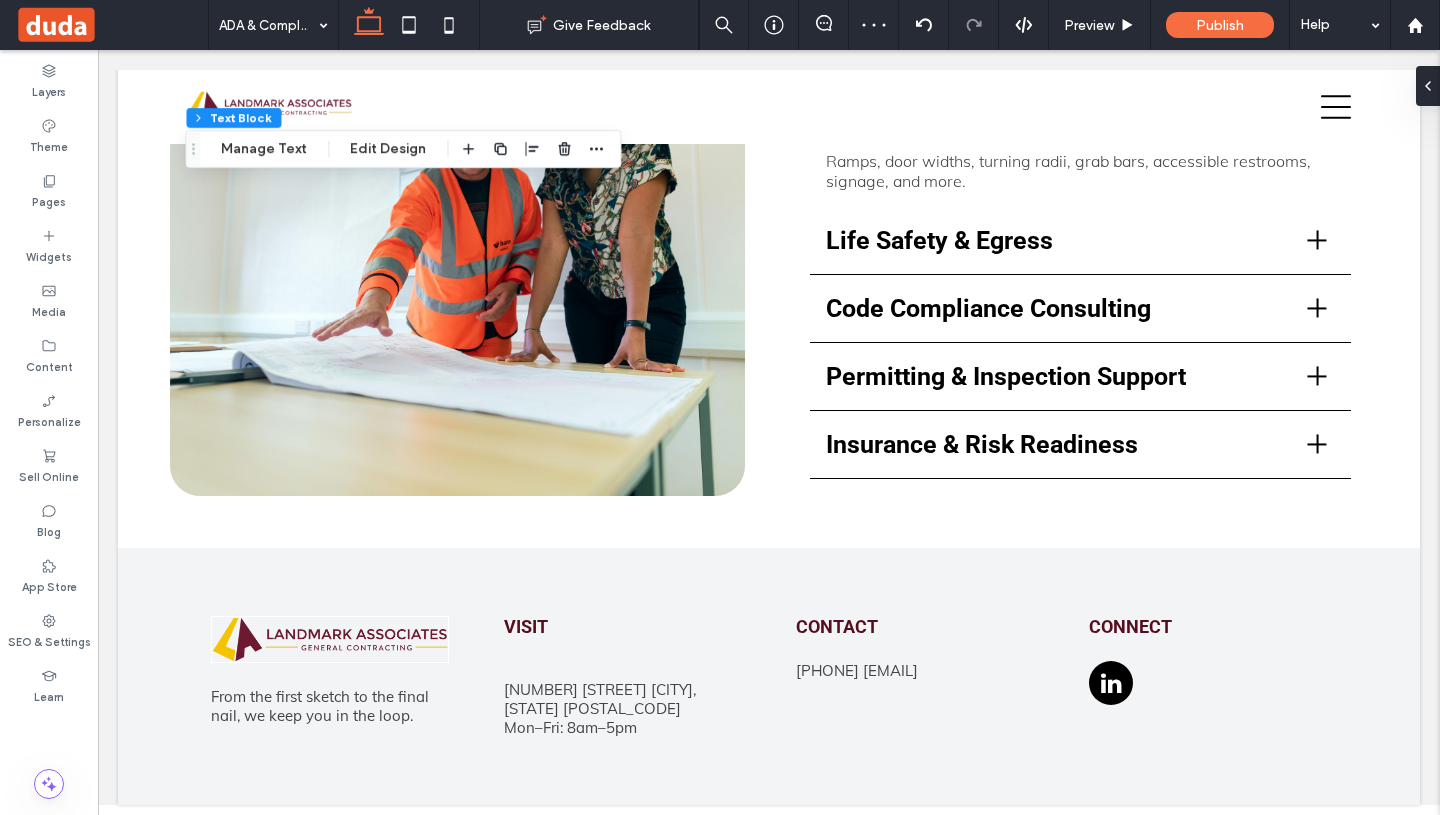 drag, startPoint x: 1436, startPoint y: 430, endPoint x: 1537, endPoint y: 710, distance: 297.6592 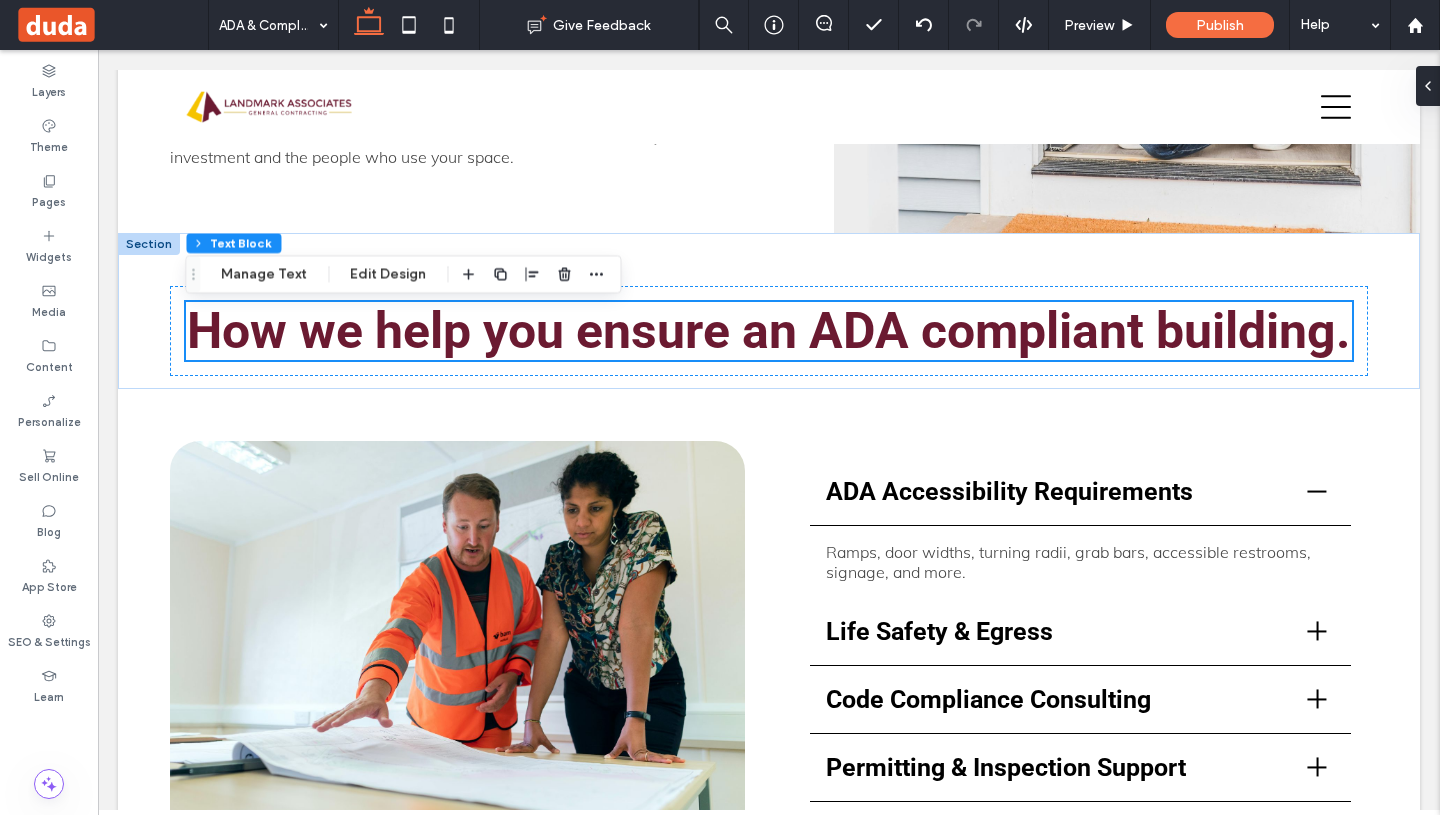 scroll, scrollTop: 384, scrollLeft: 0, axis: vertical 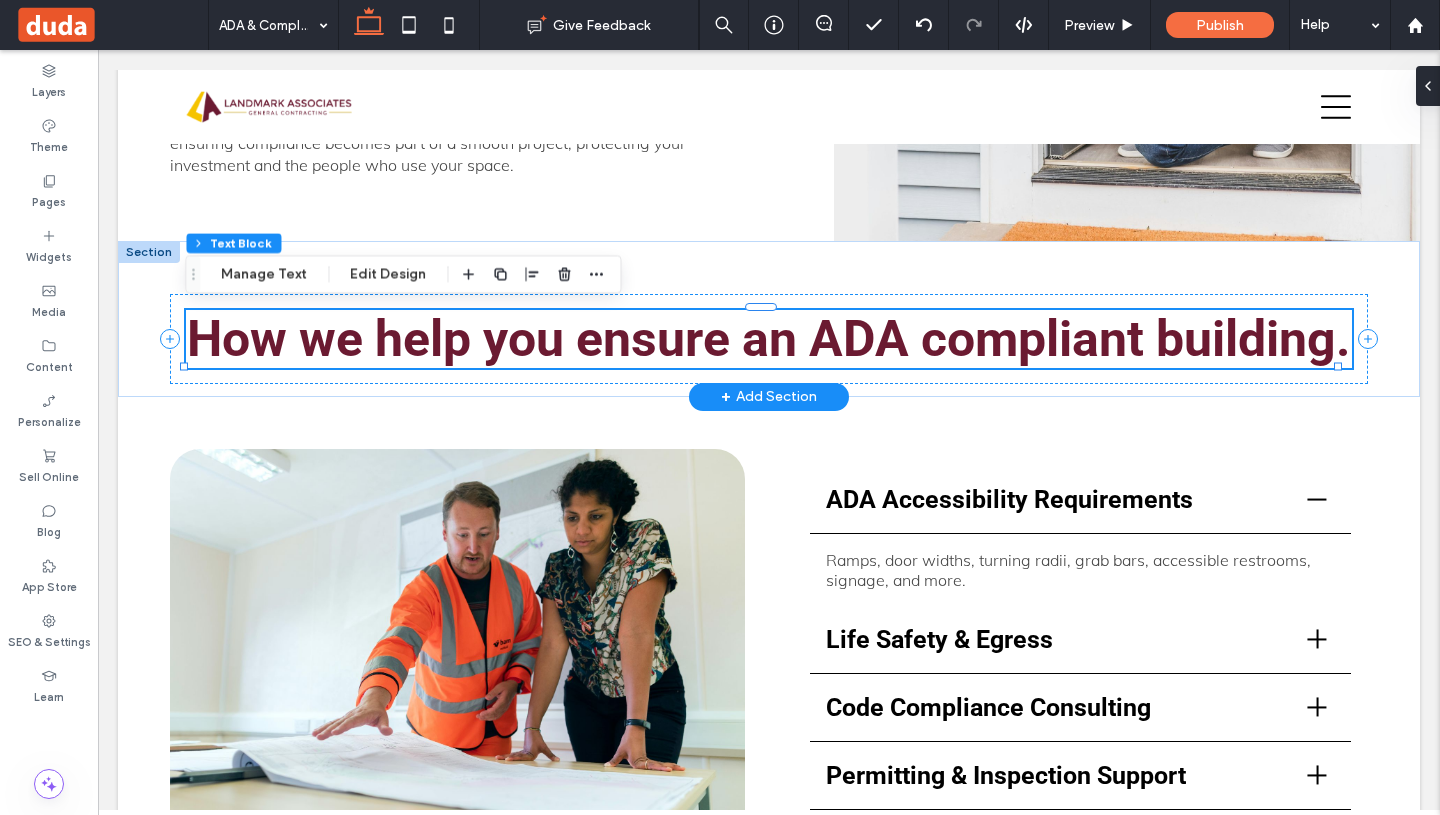 click on "How we help you ensure an ADA compliant building." at bounding box center [769, 339] 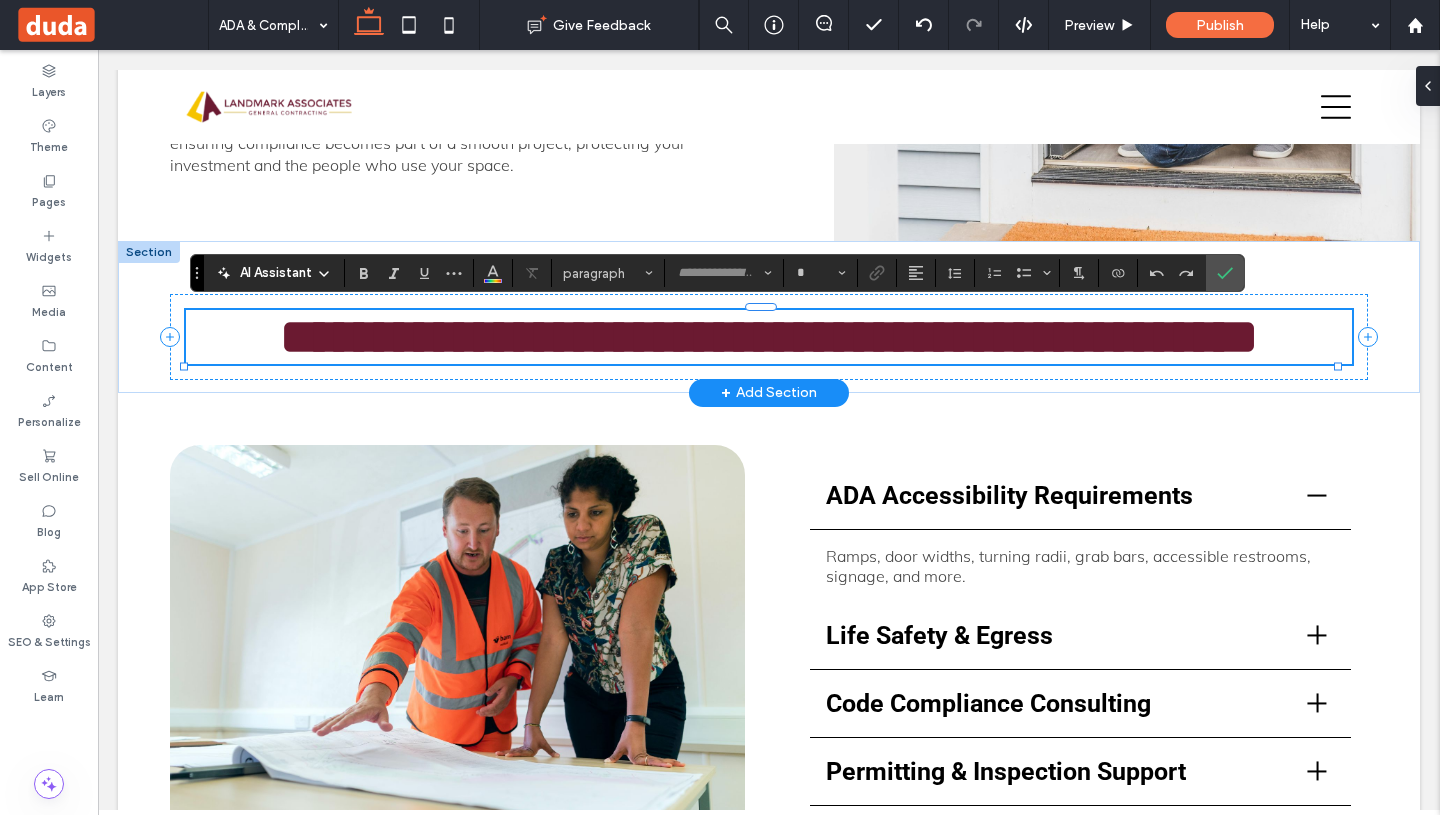 type on "******" 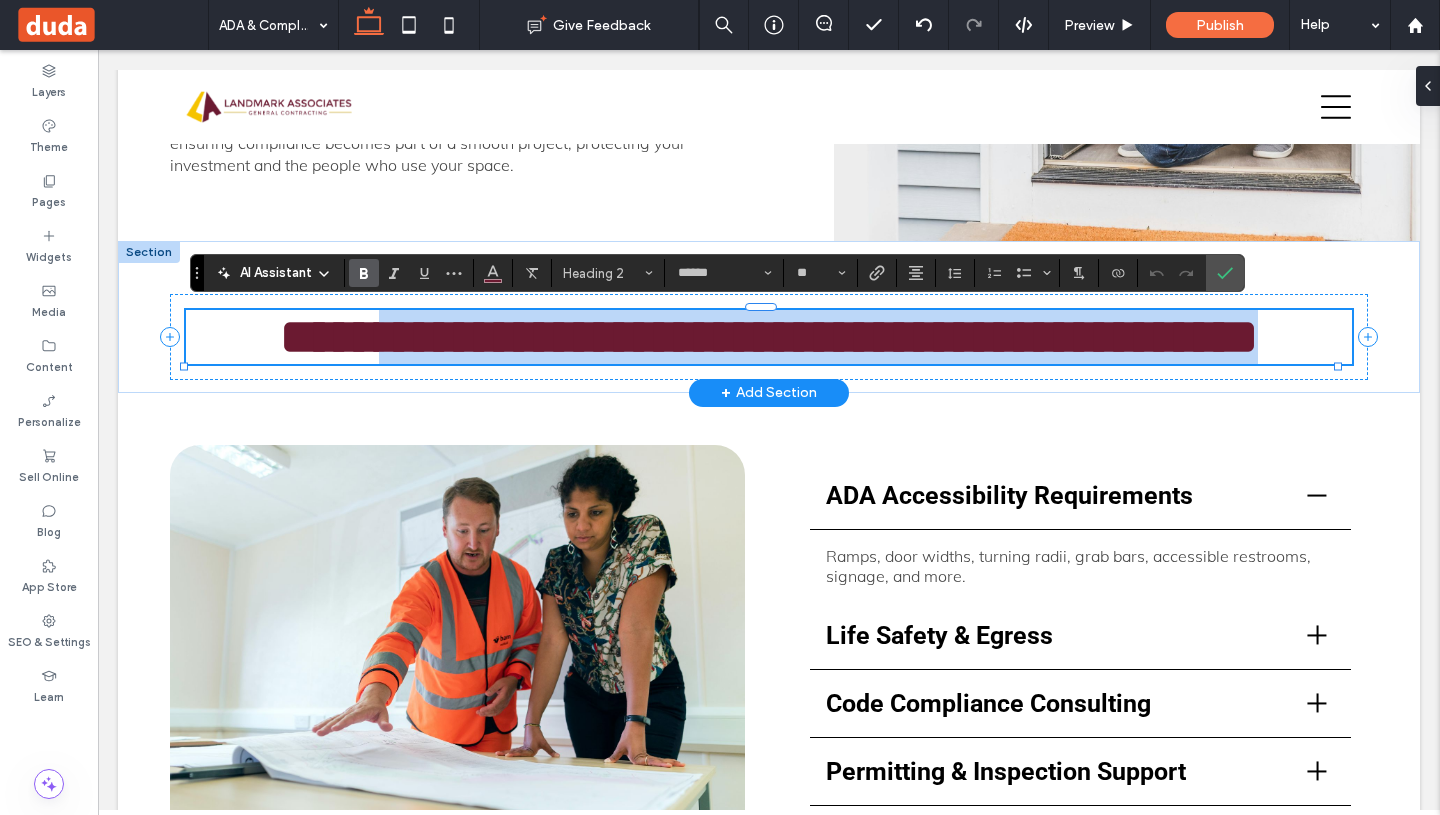 drag, startPoint x: 919, startPoint y: 402, endPoint x: 410, endPoint y: 333, distance: 513.6555 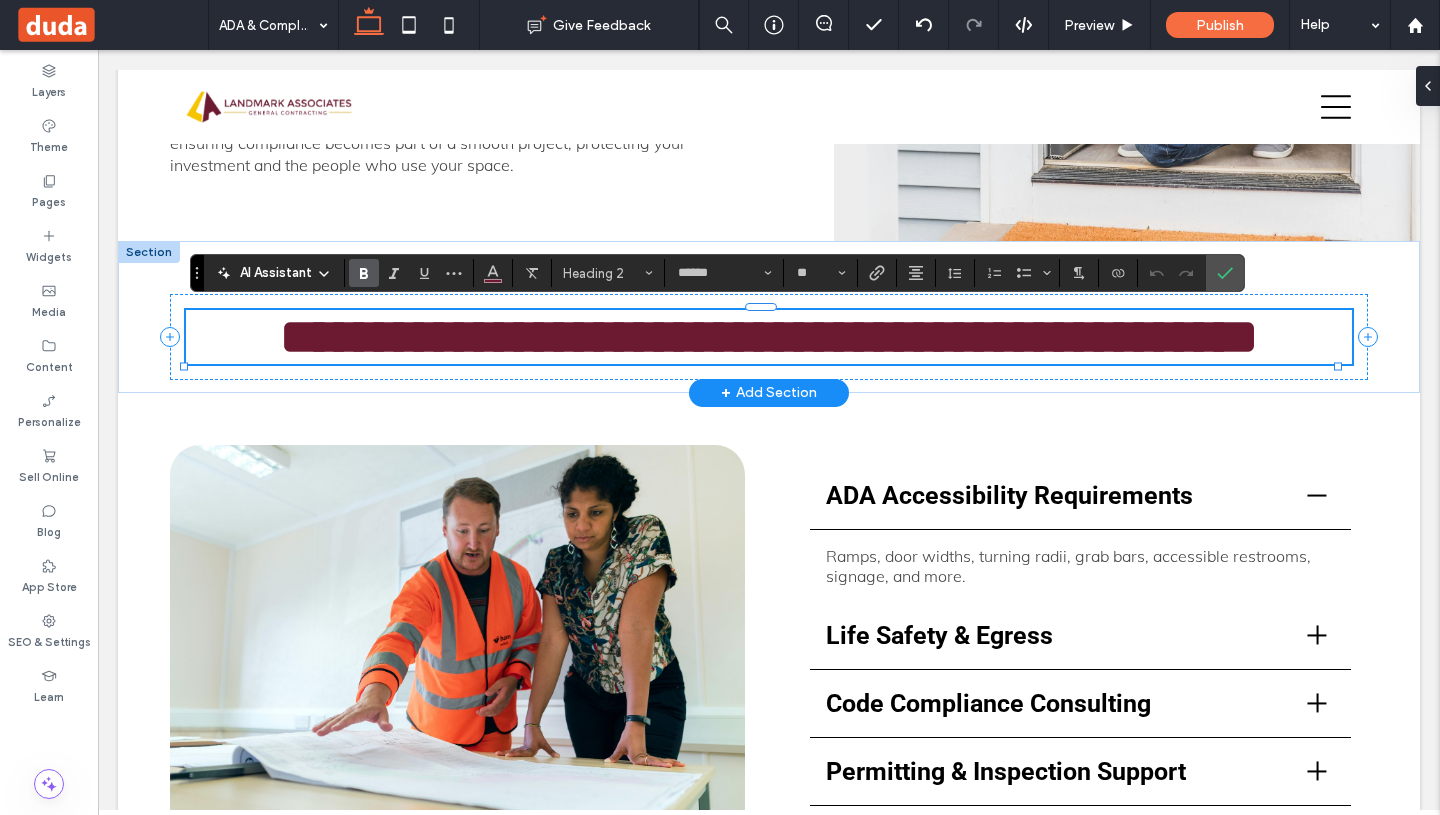 type 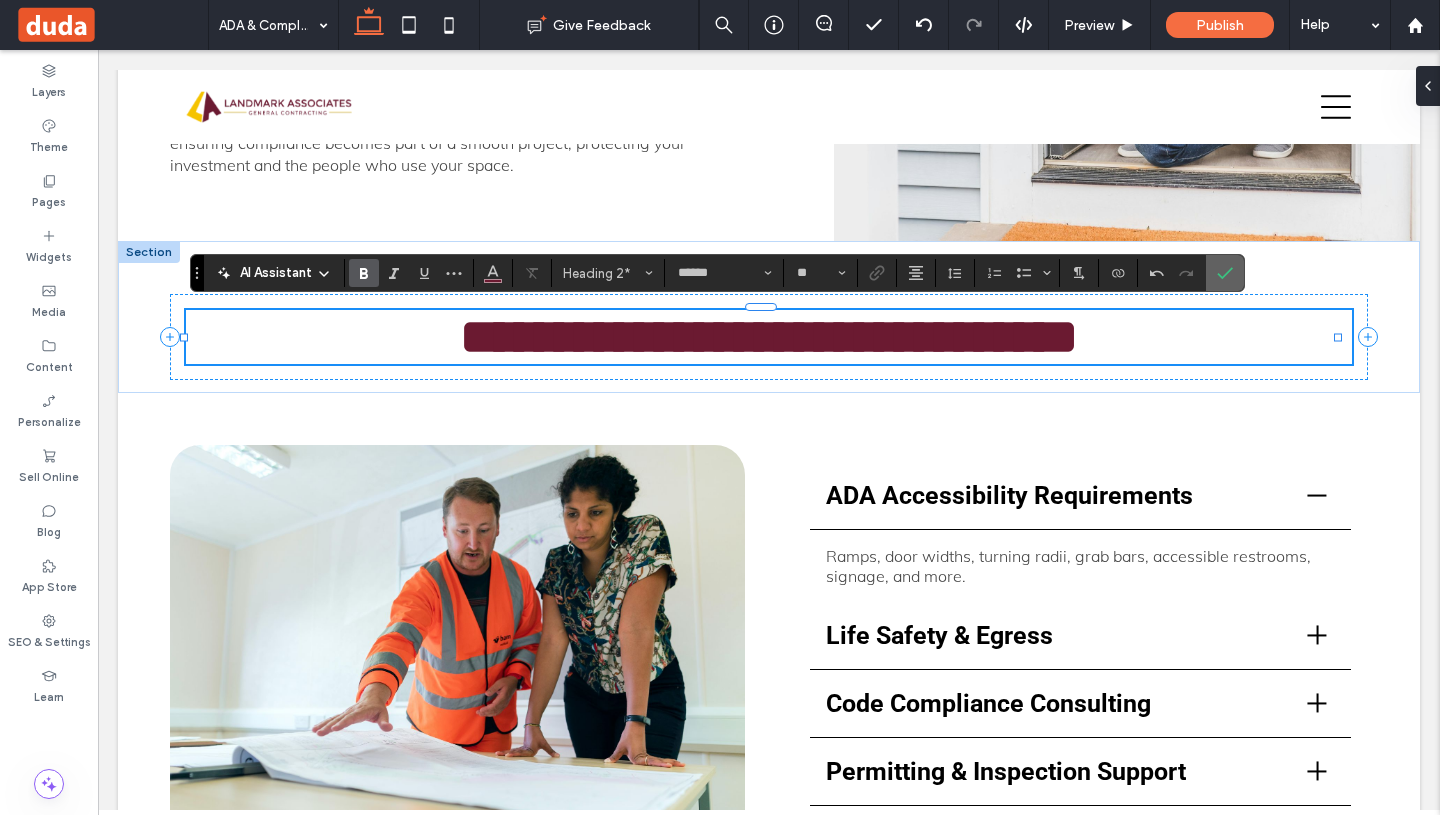 click 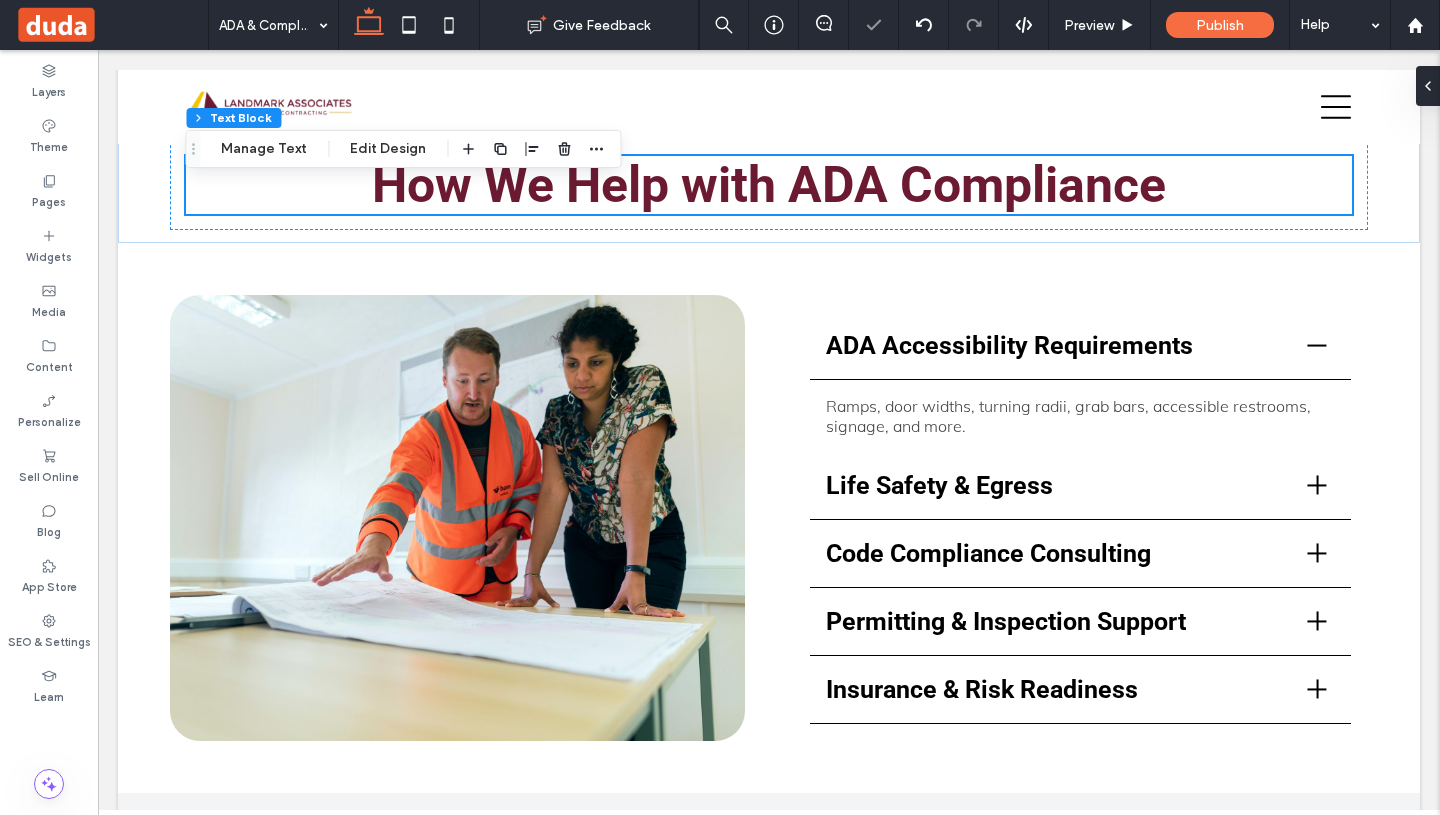 scroll, scrollTop: 723, scrollLeft: 0, axis: vertical 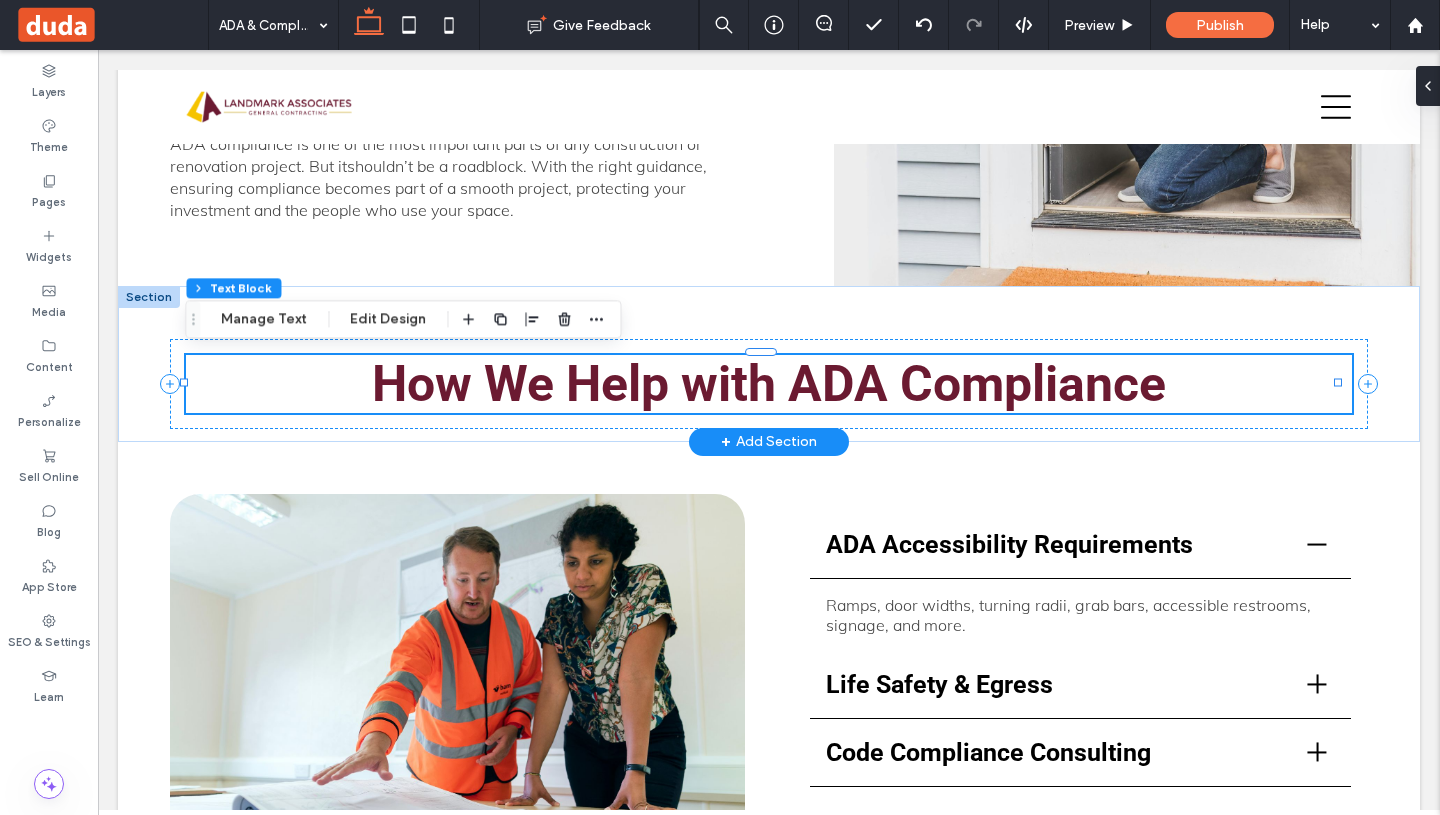 click on "How We Help with ADA Compliance" at bounding box center (769, 384) 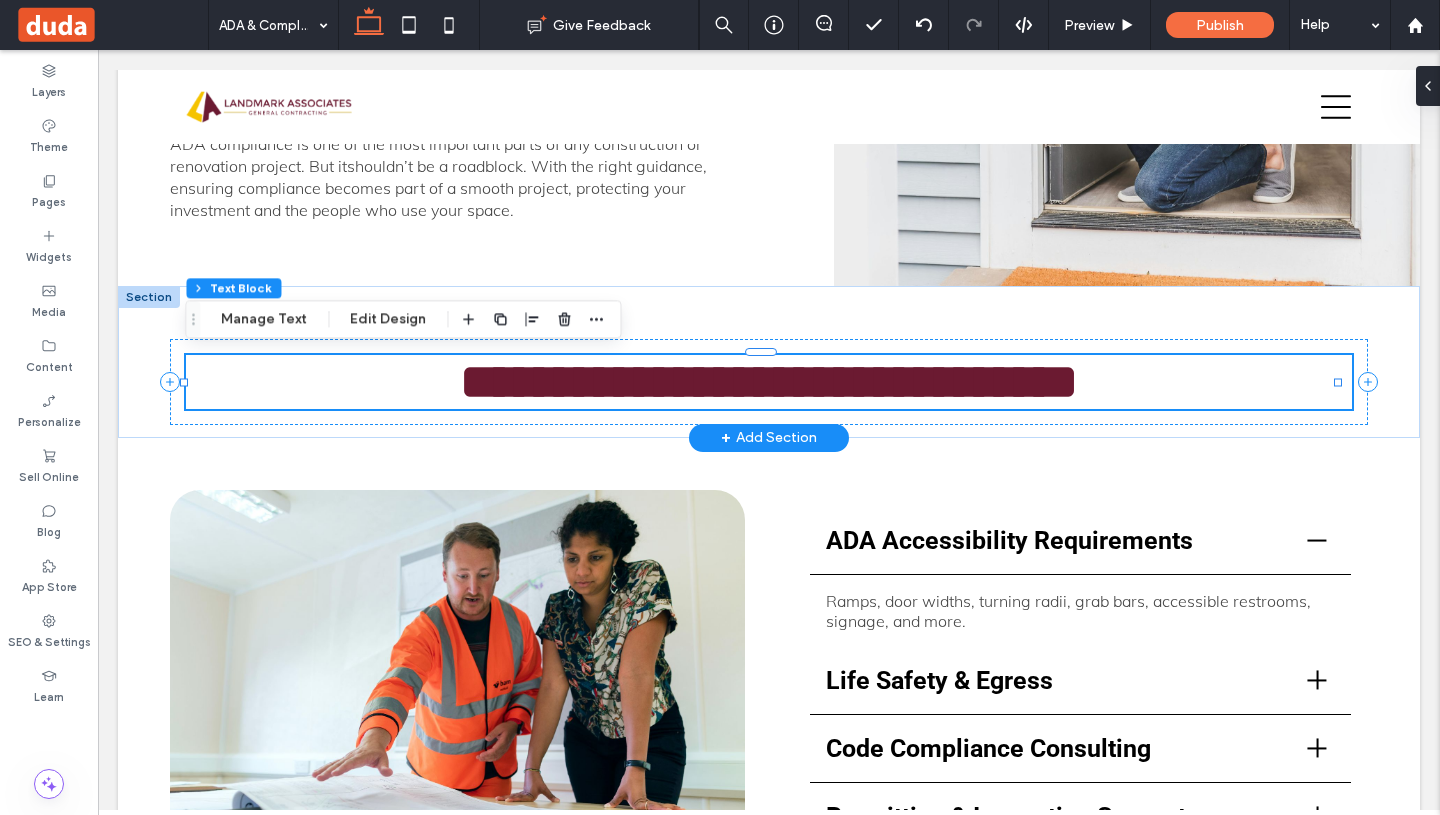 click on "**********" at bounding box center [769, 382] 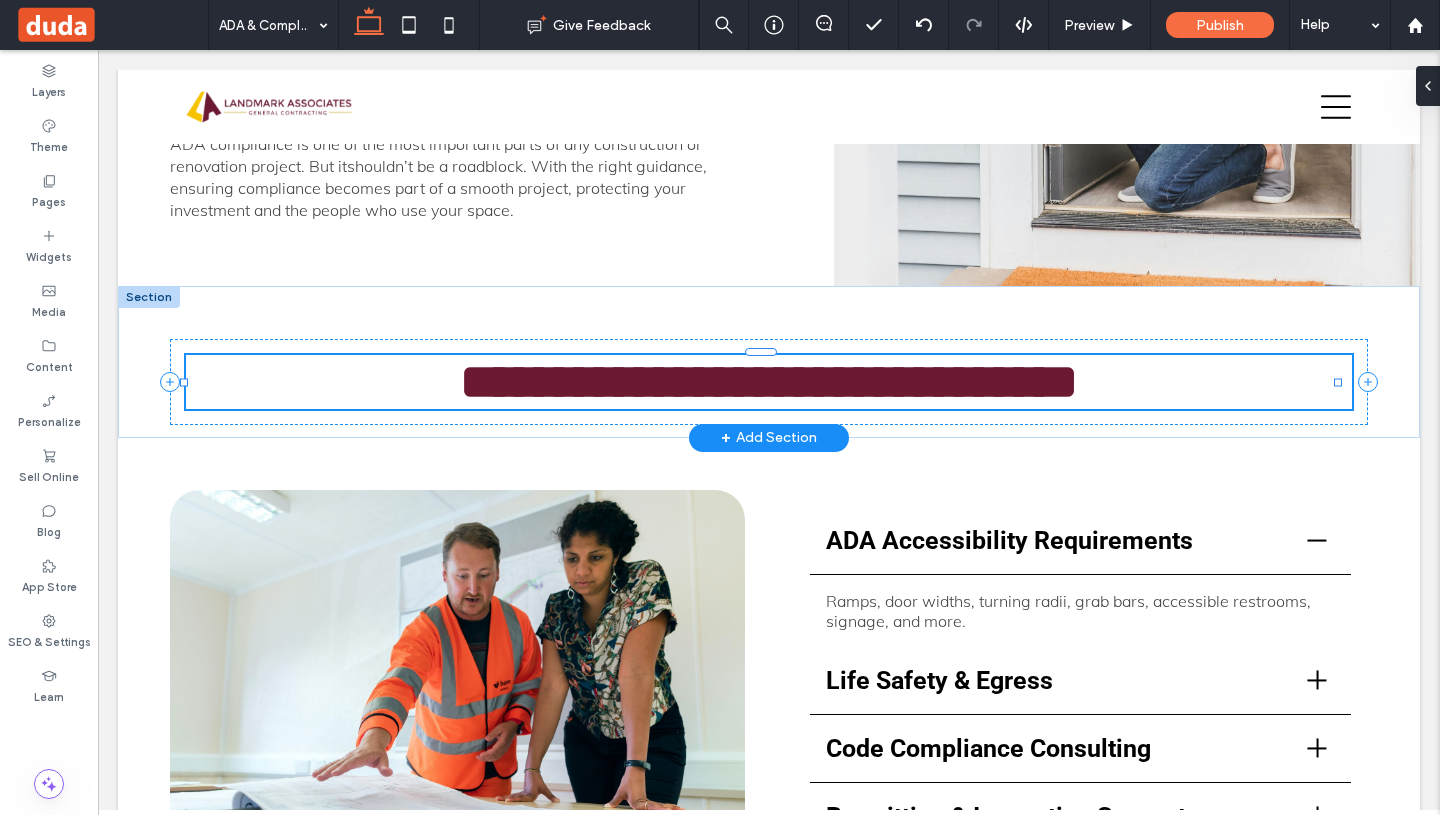 type on "******" 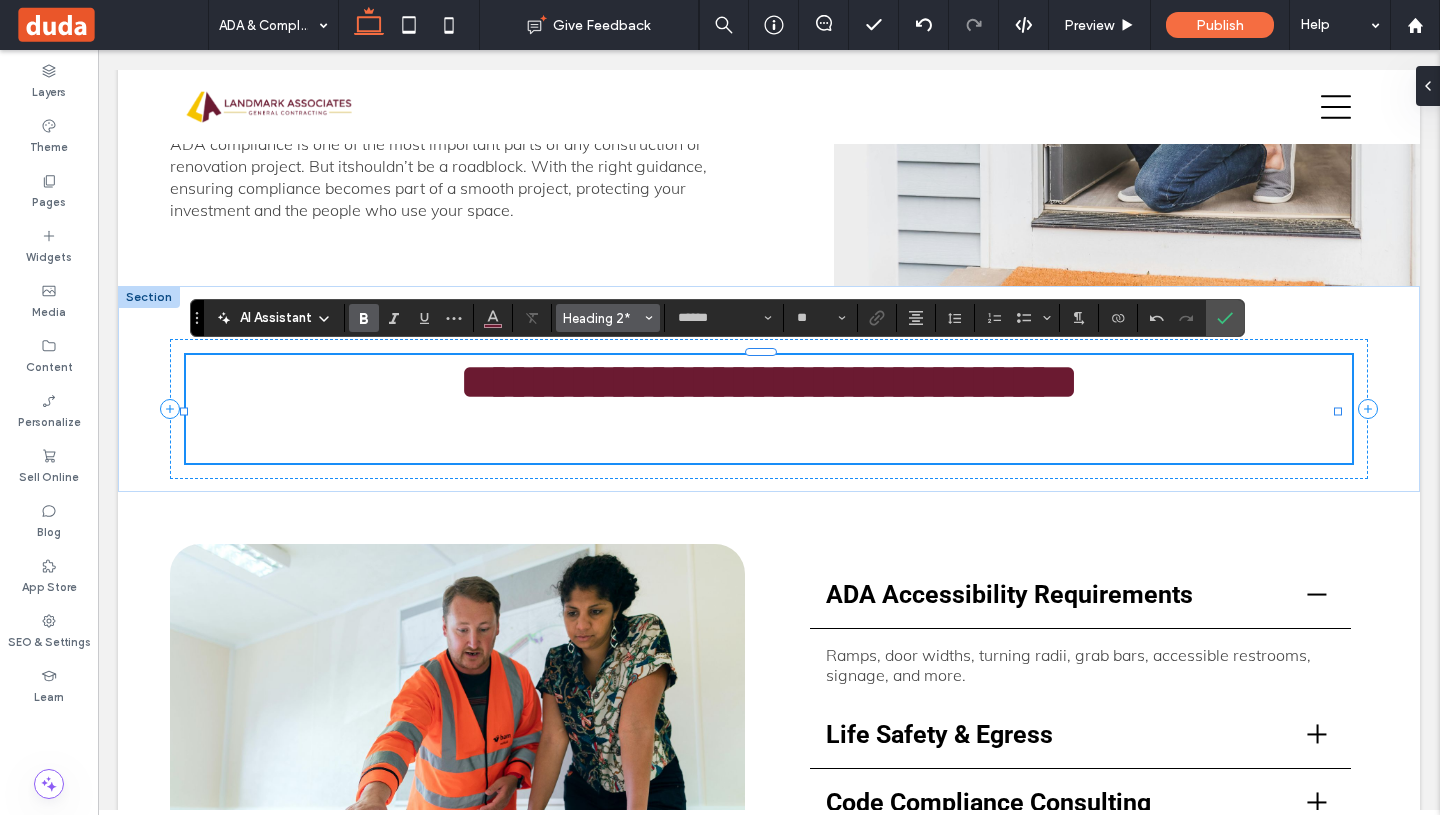 click on "Heading 2*" at bounding box center [602, 318] 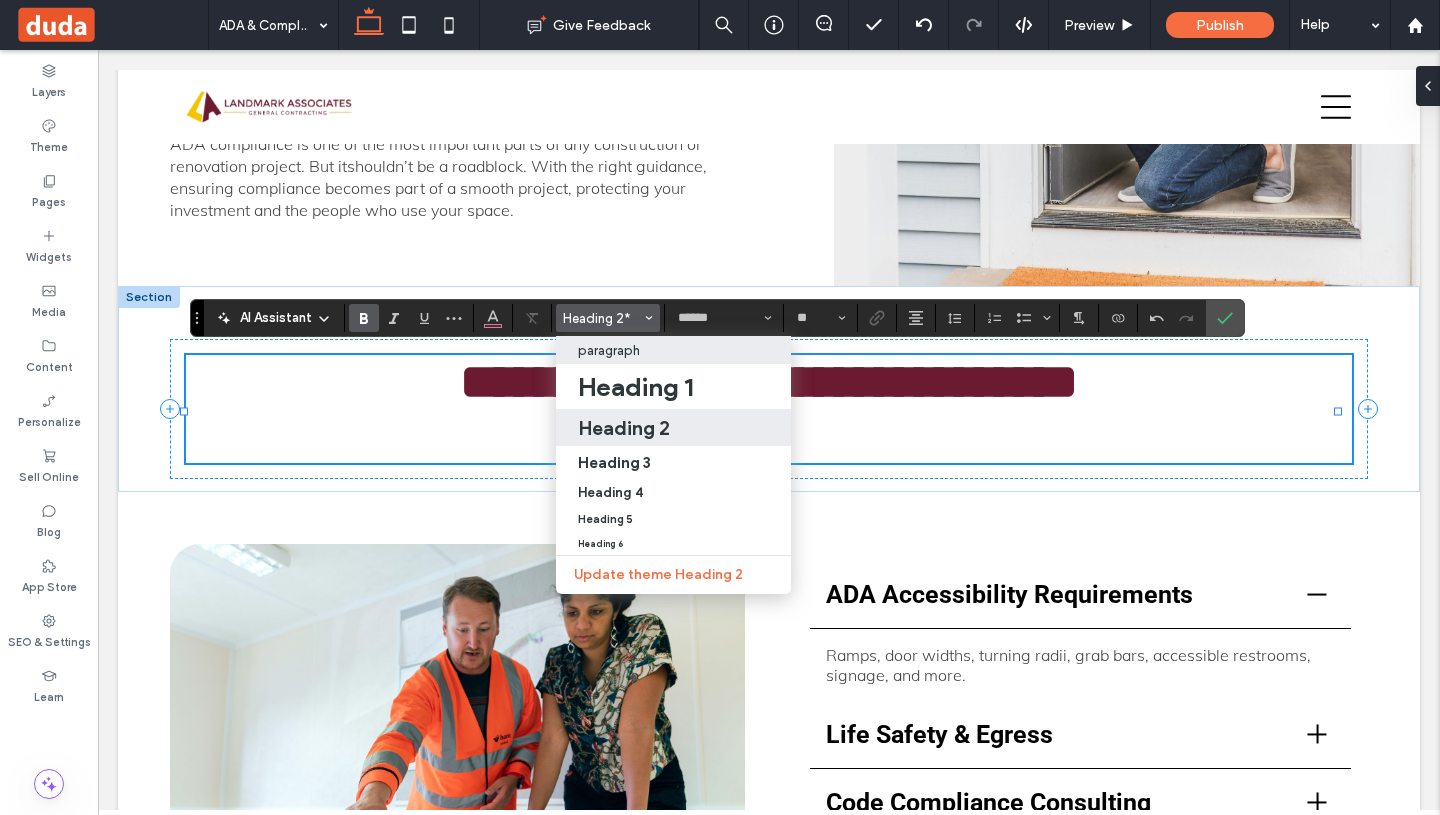 click on "paragraph" at bounding box center (609, 350) 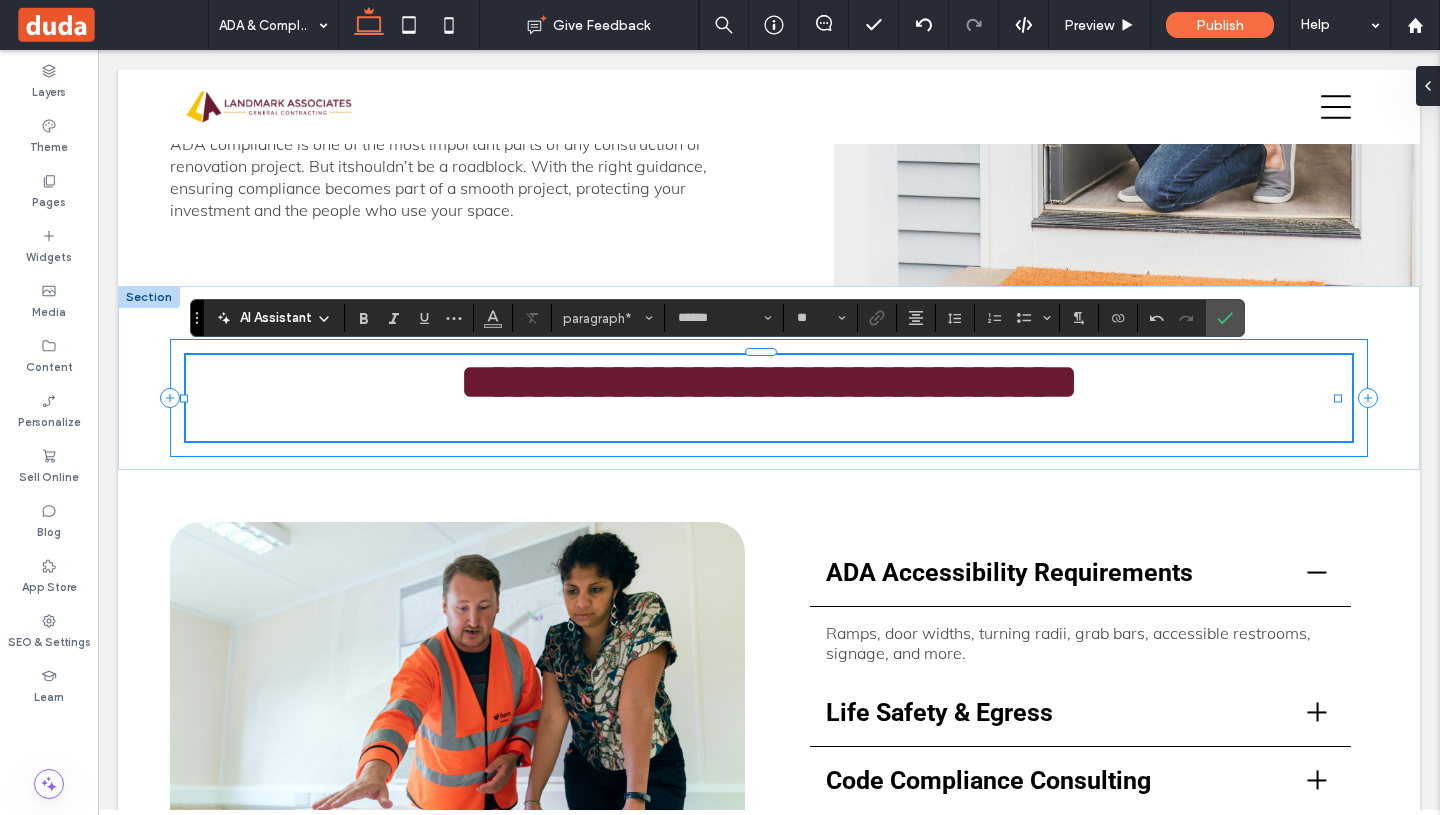 type on "****" 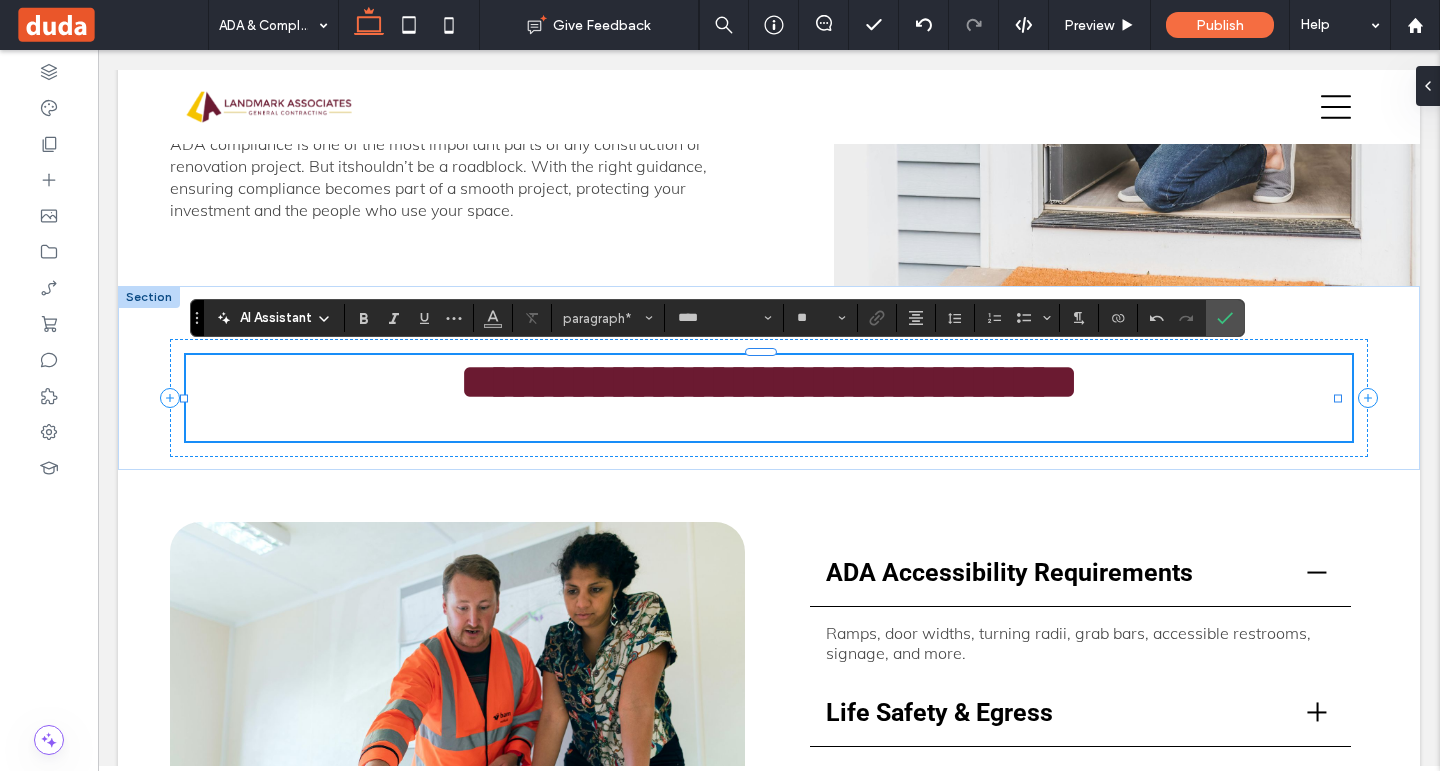 paste 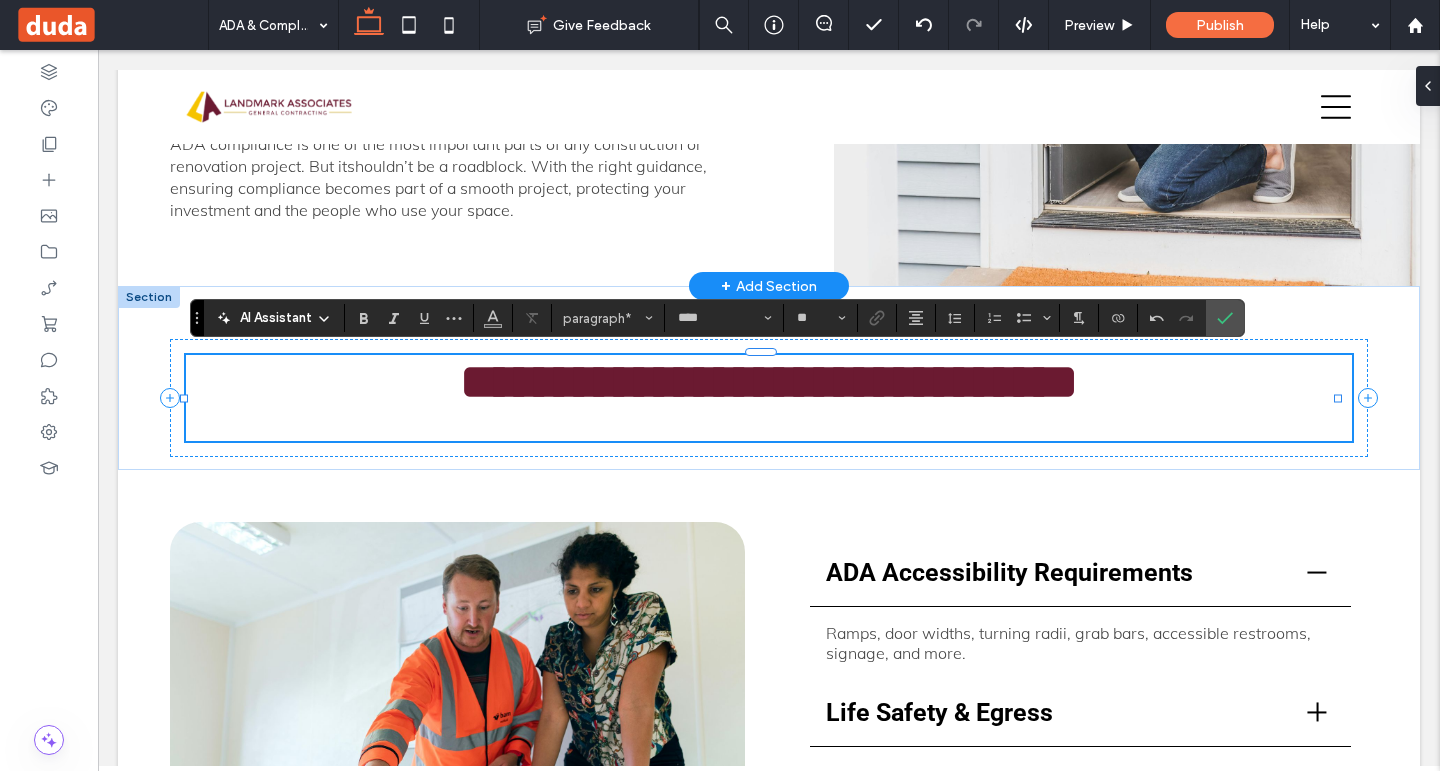 type 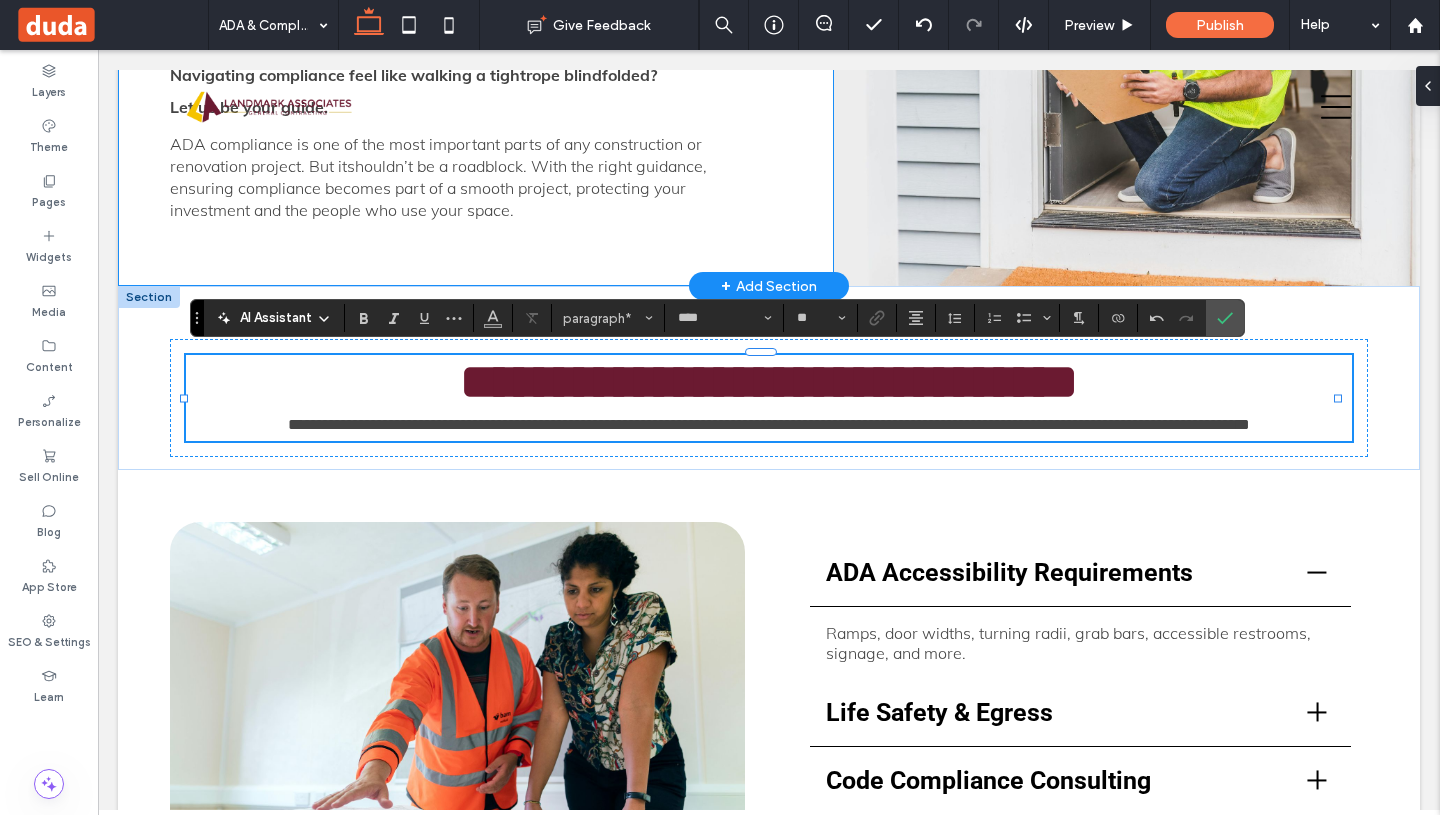 scroll, scrollTop: 0, scrollLeft: 0, axis: both 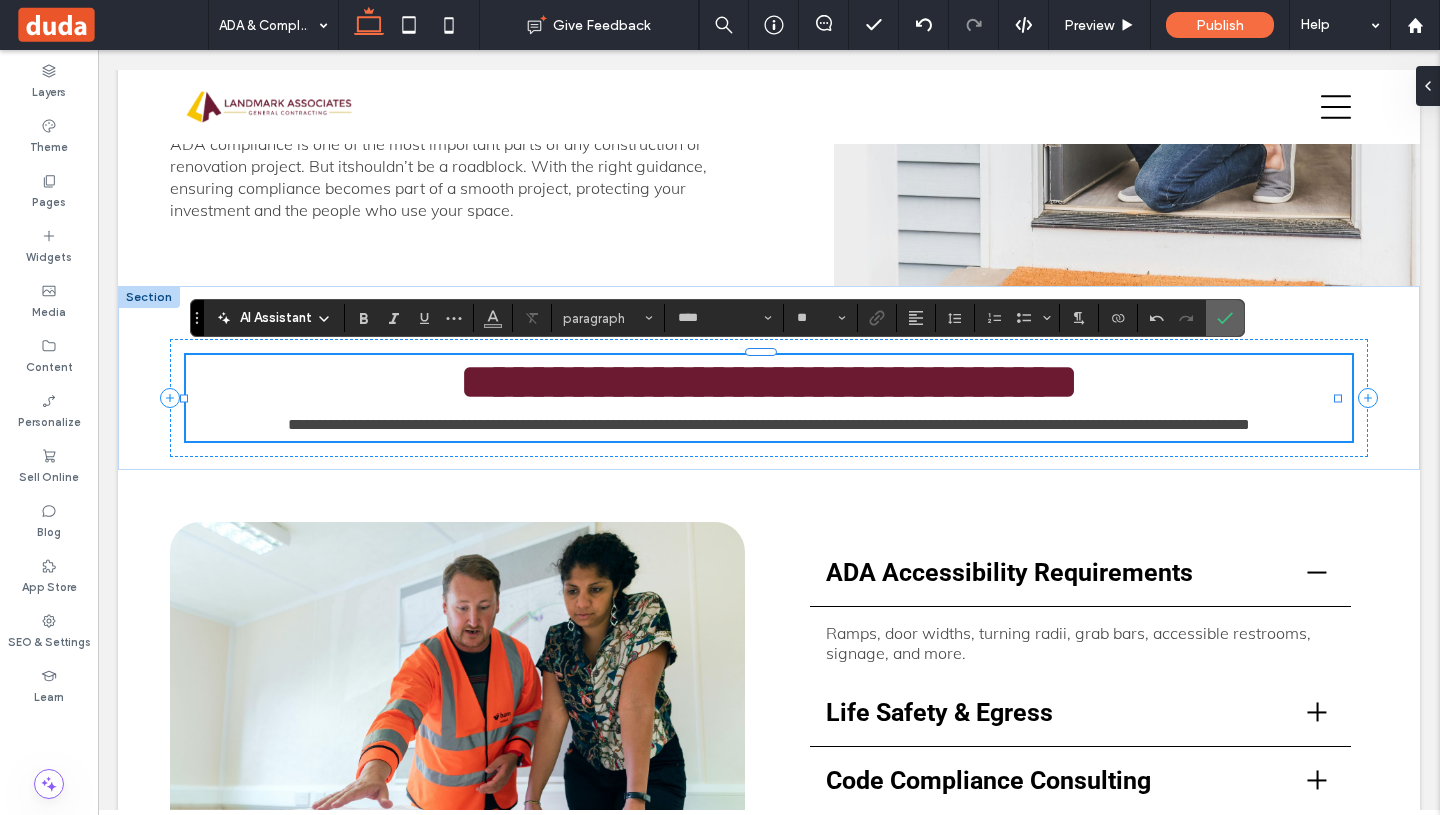 click 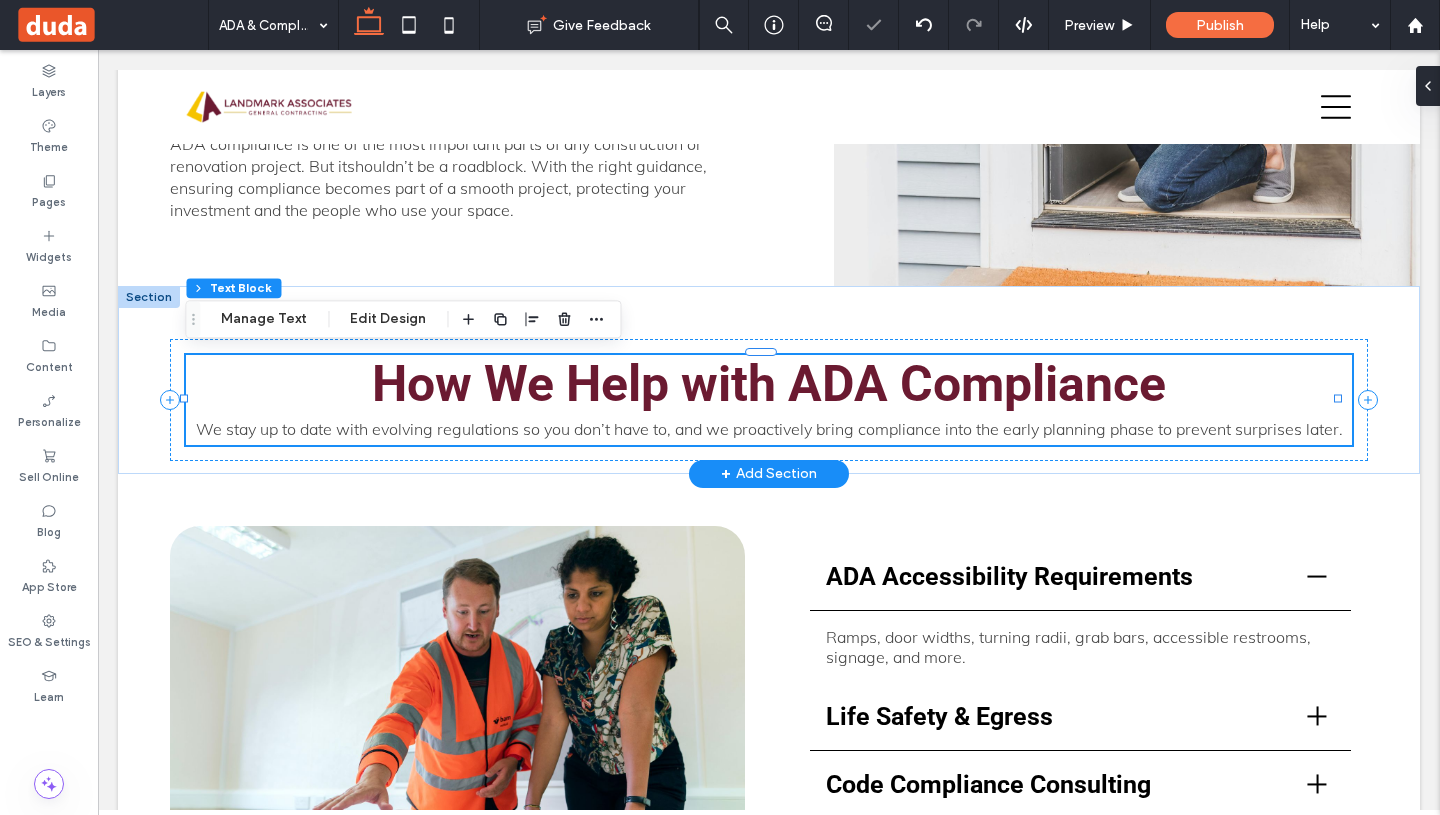 click on "We stay up to date with evolving regulations so you don’t have to, and we proactively bring compliance into the early planning phase to prevent surprises later." at bounding box center [769, 429] 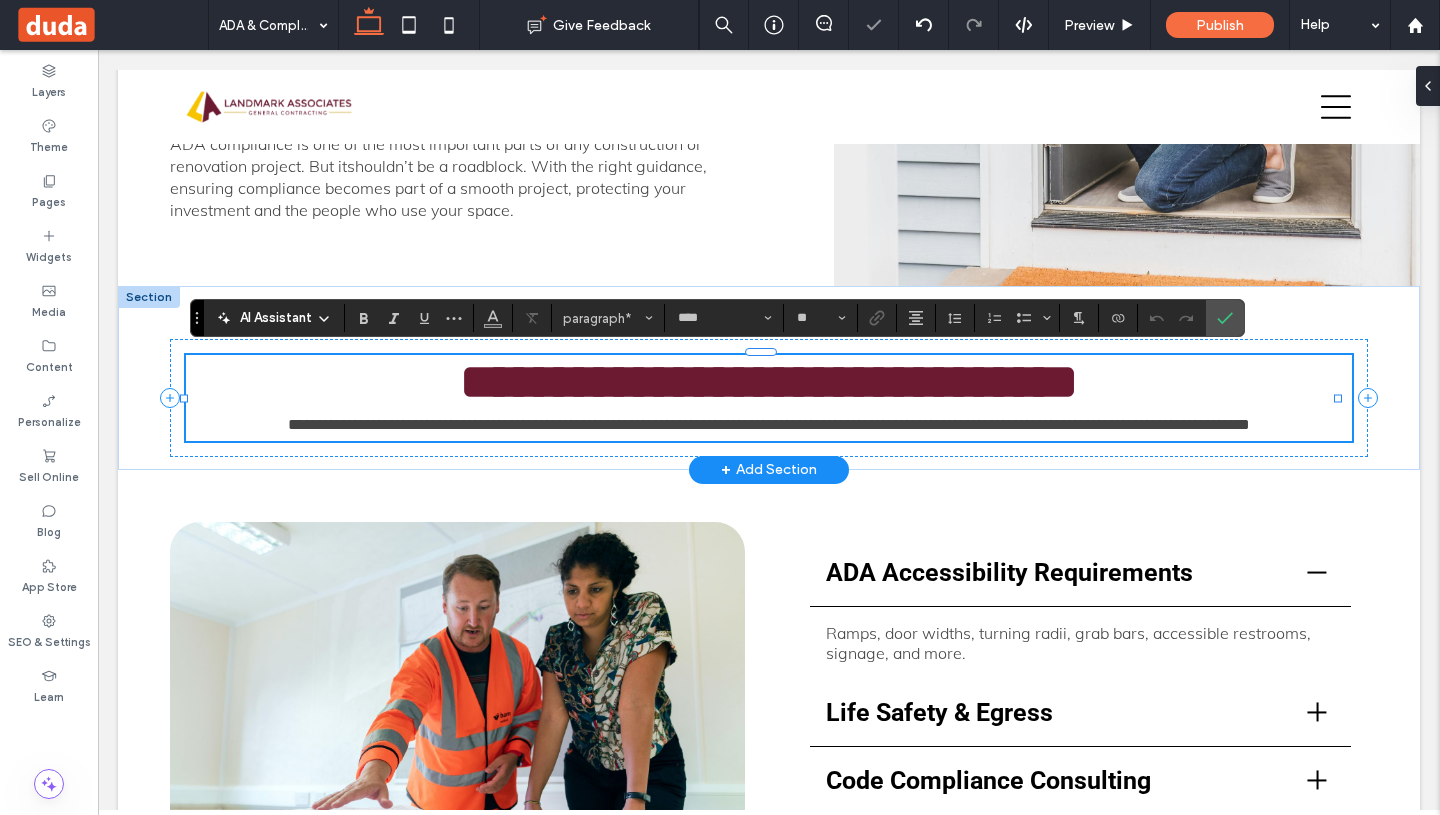 click on "**********" at bounding box center (769, 424) 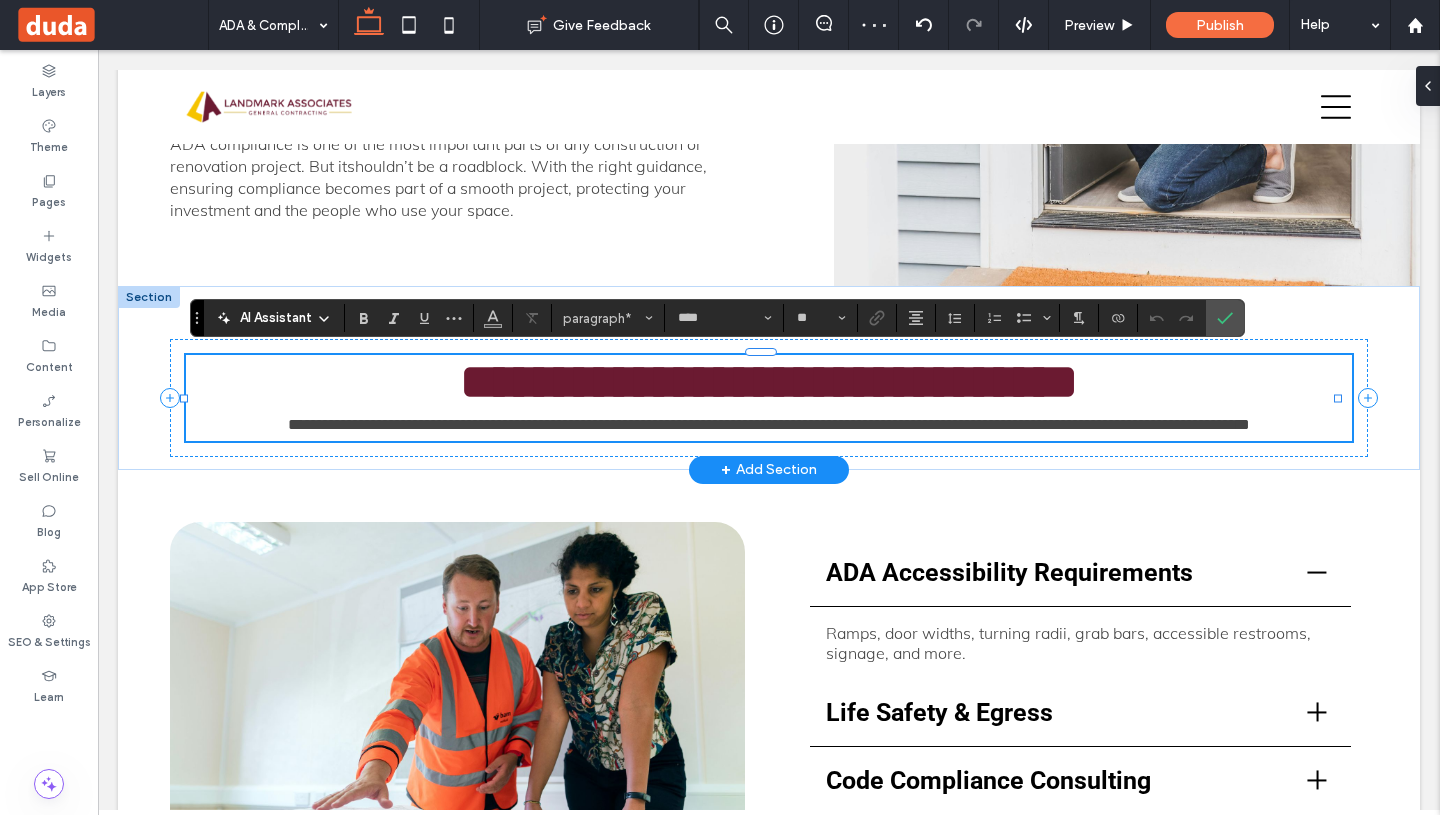 type 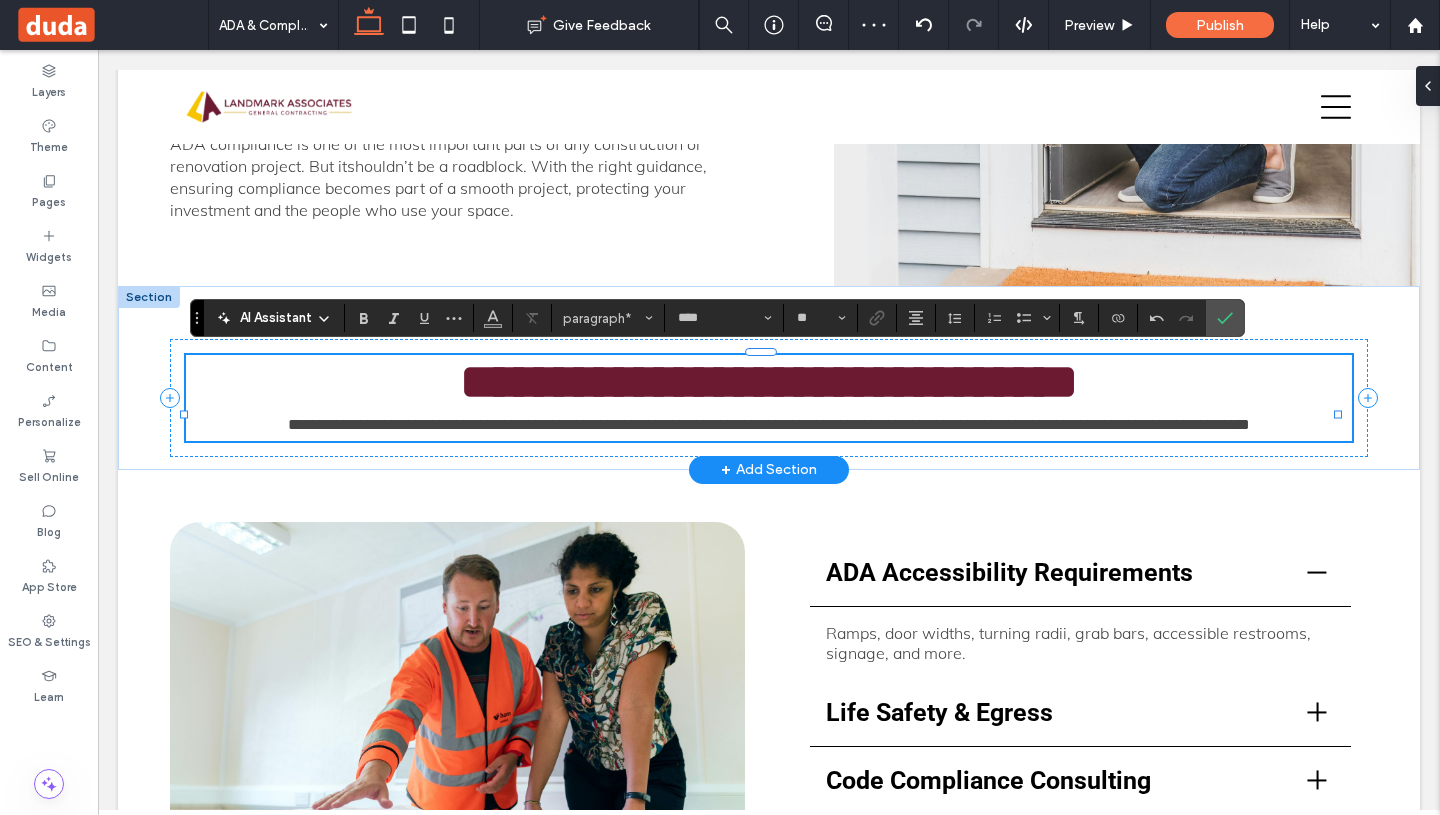 click on "**********" at bounding box center (769, 424) 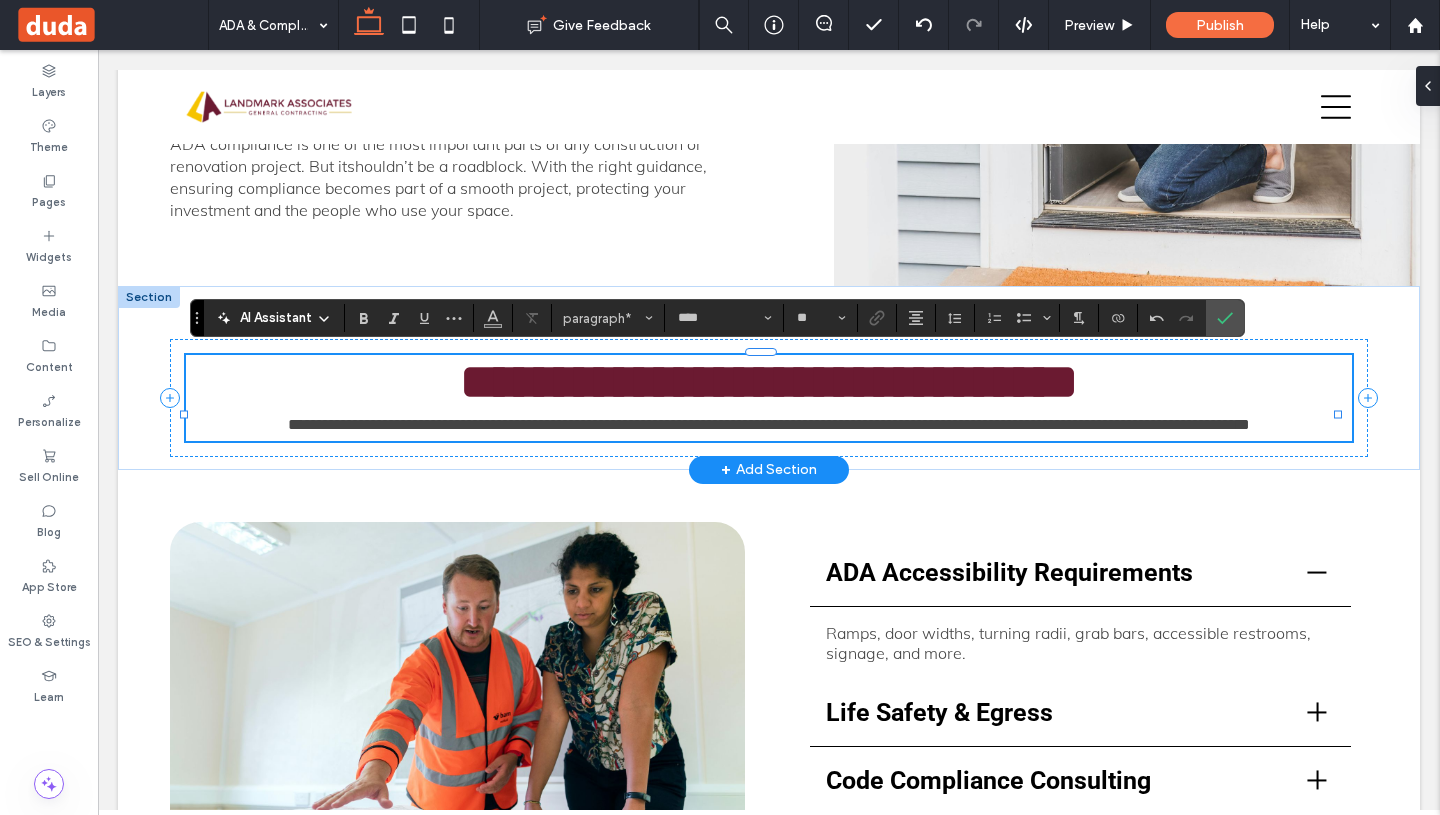 click on "**********" at bounding box center (769, 424) 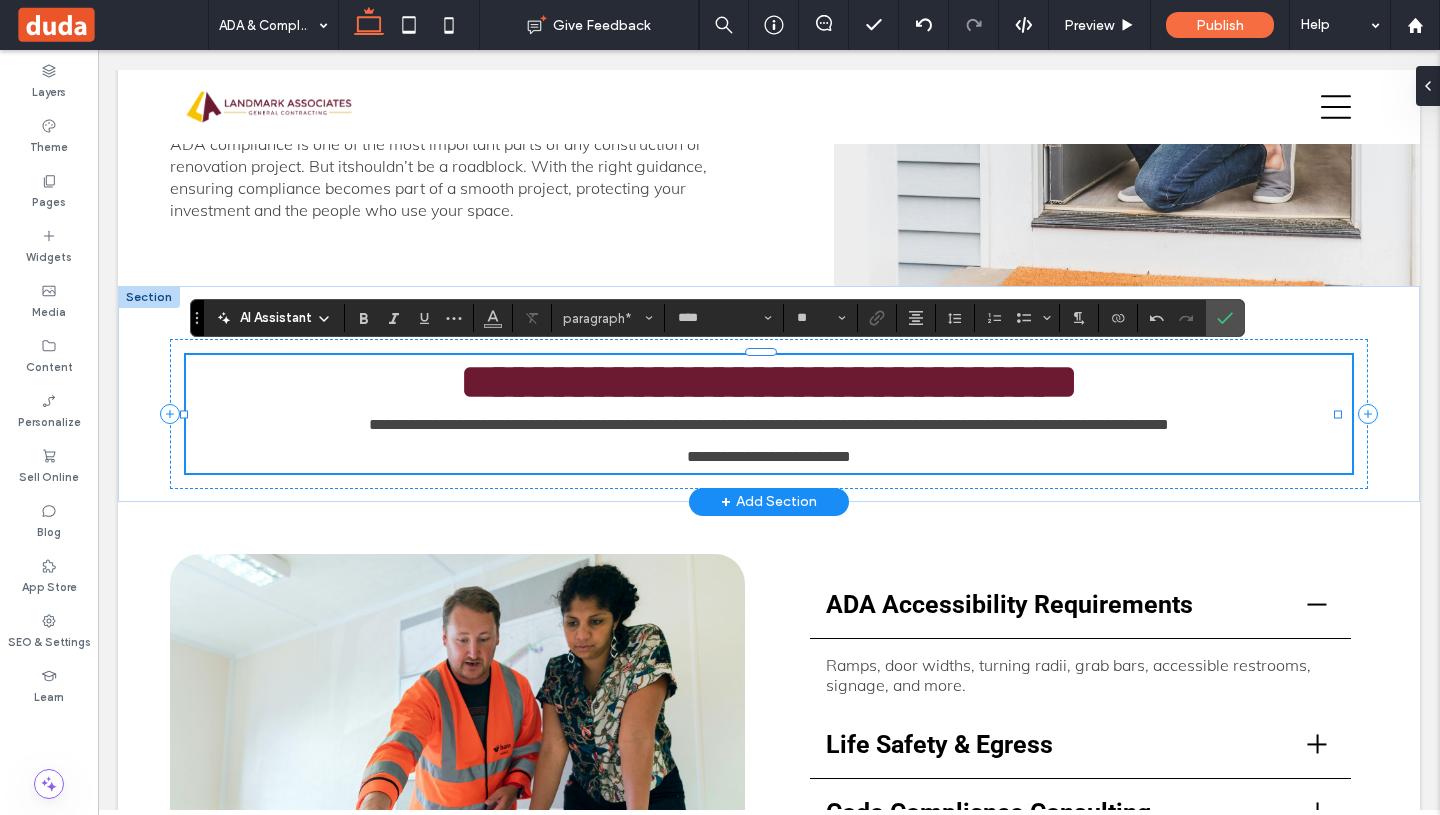 click on "**********" at bounding box center (769, 425) 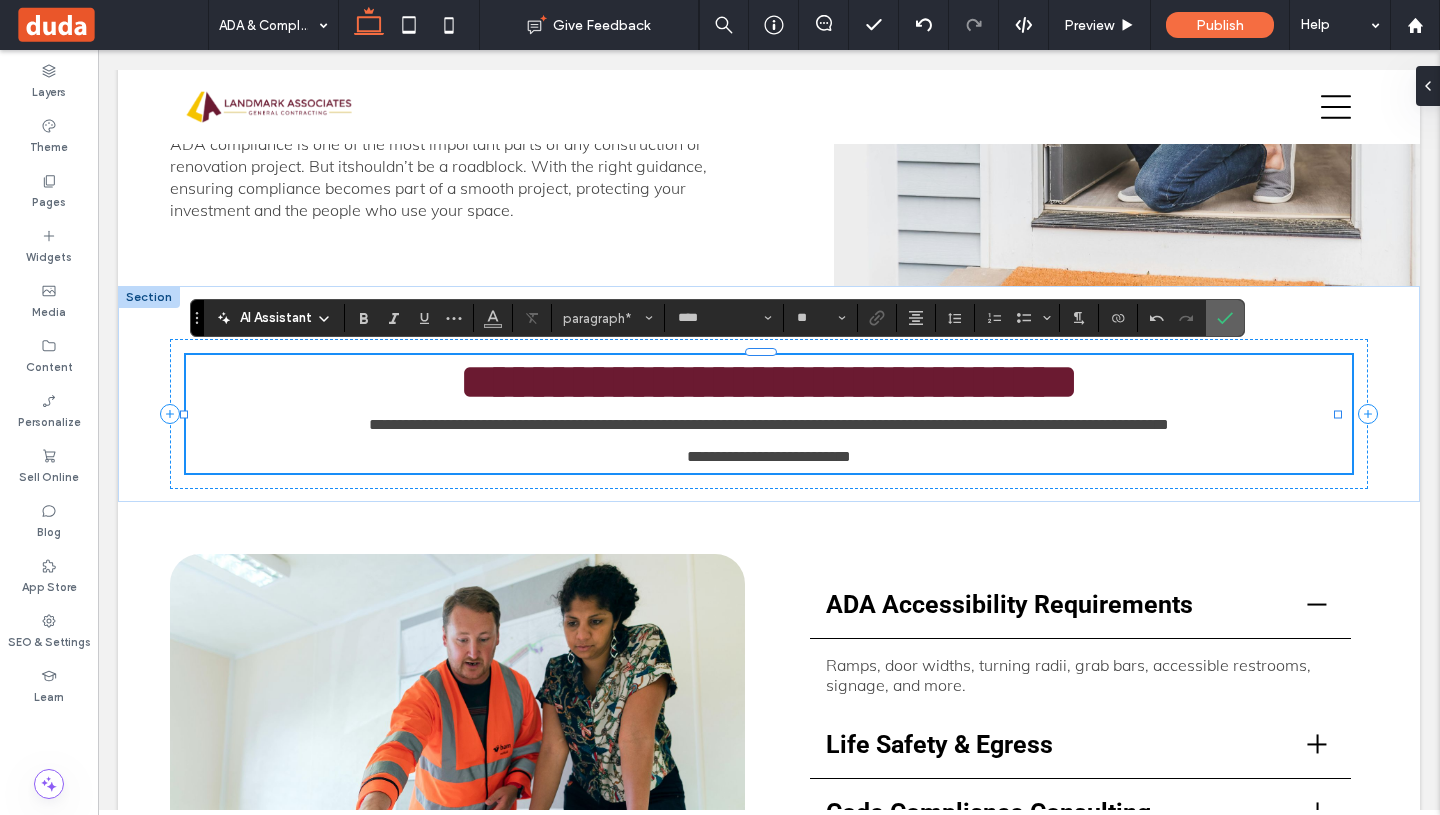 click 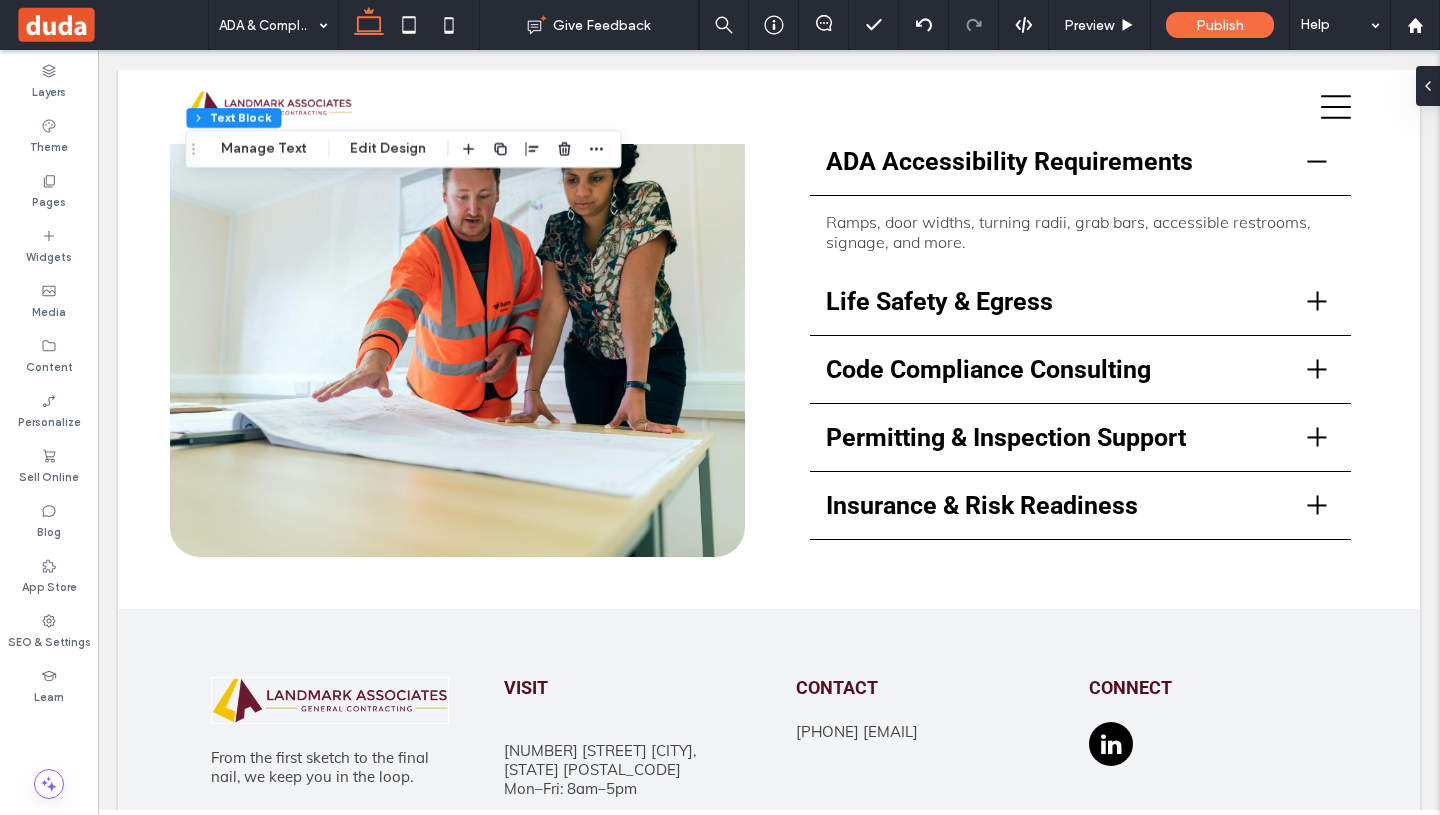 scroll, scrollTop: 799, scrollLeft: 0, axis: vertical 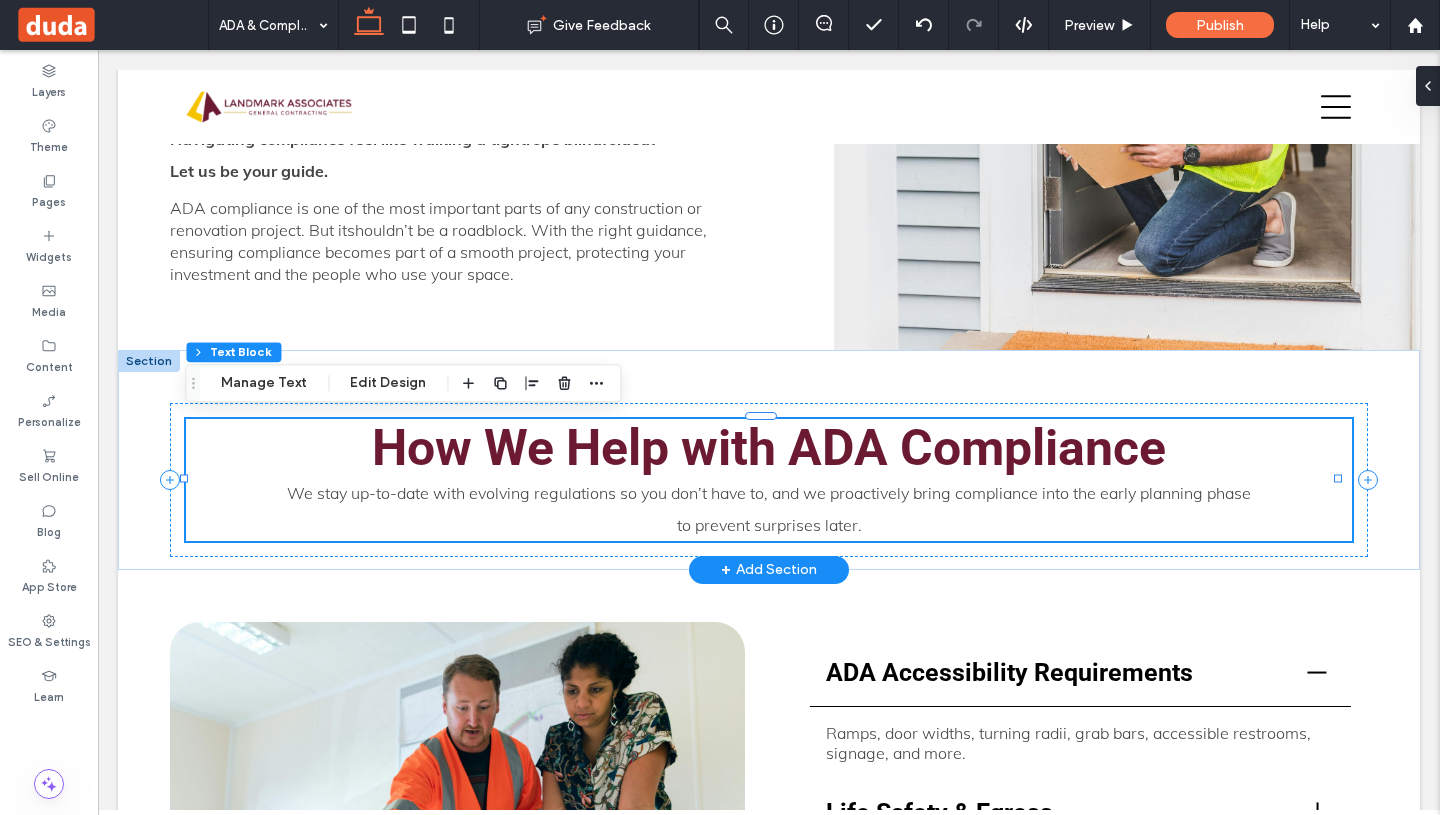 click on "How We Help with ADA Compliance" at bounding box center (769, 448) 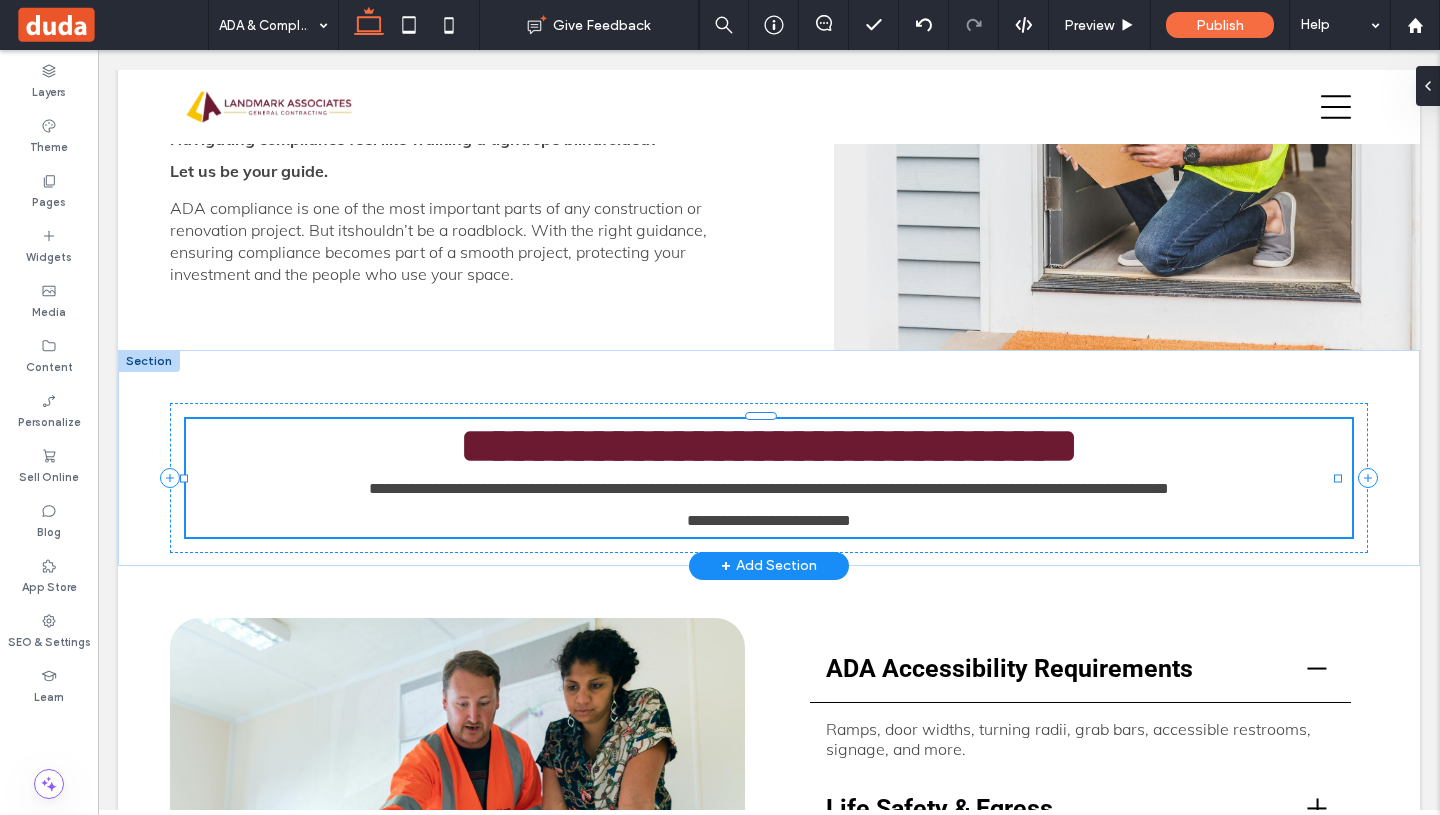 click on "**********" at bounding box center (769, 445) 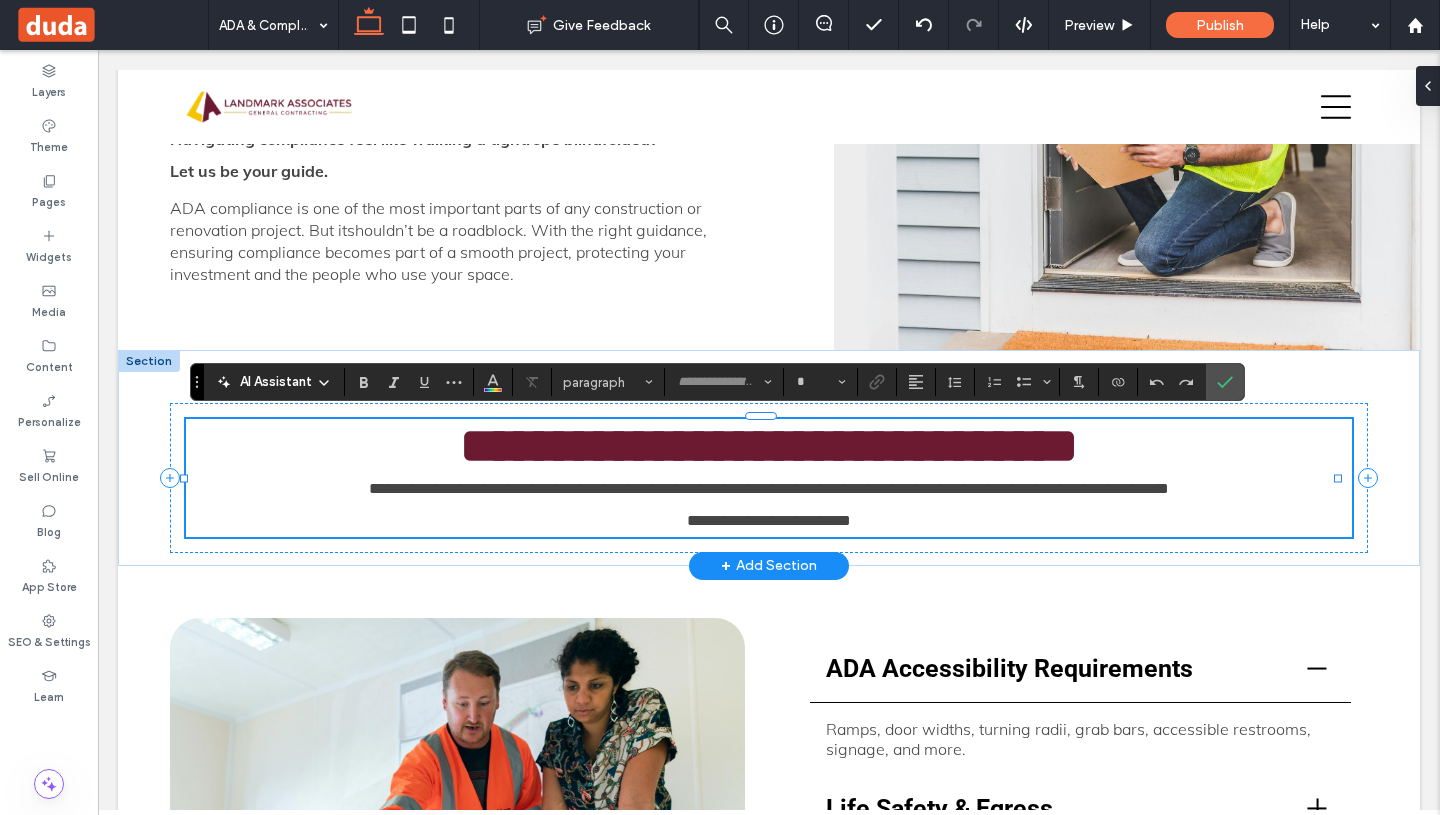 click on "**********" at bounding box center (769, 445) 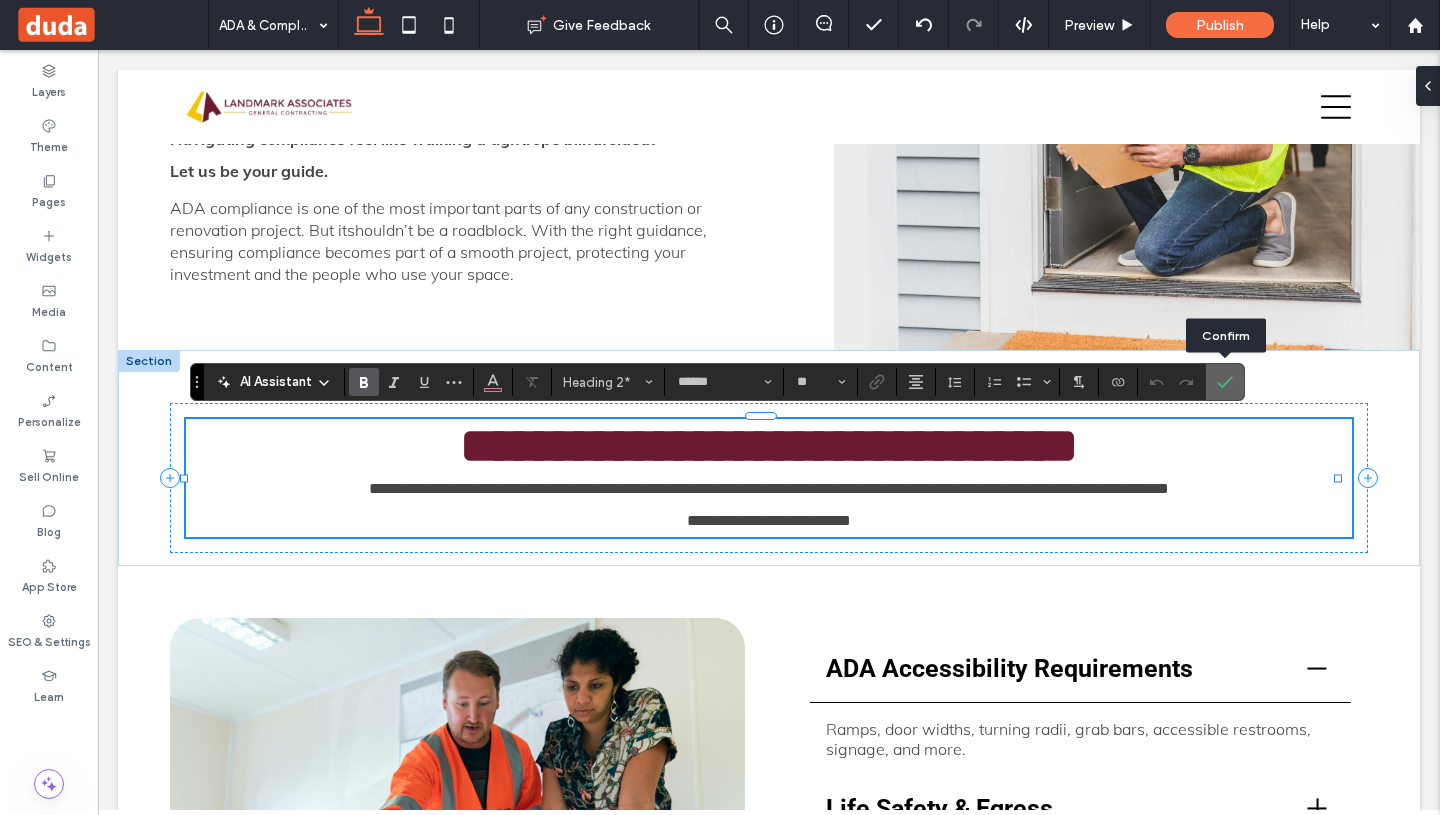 click 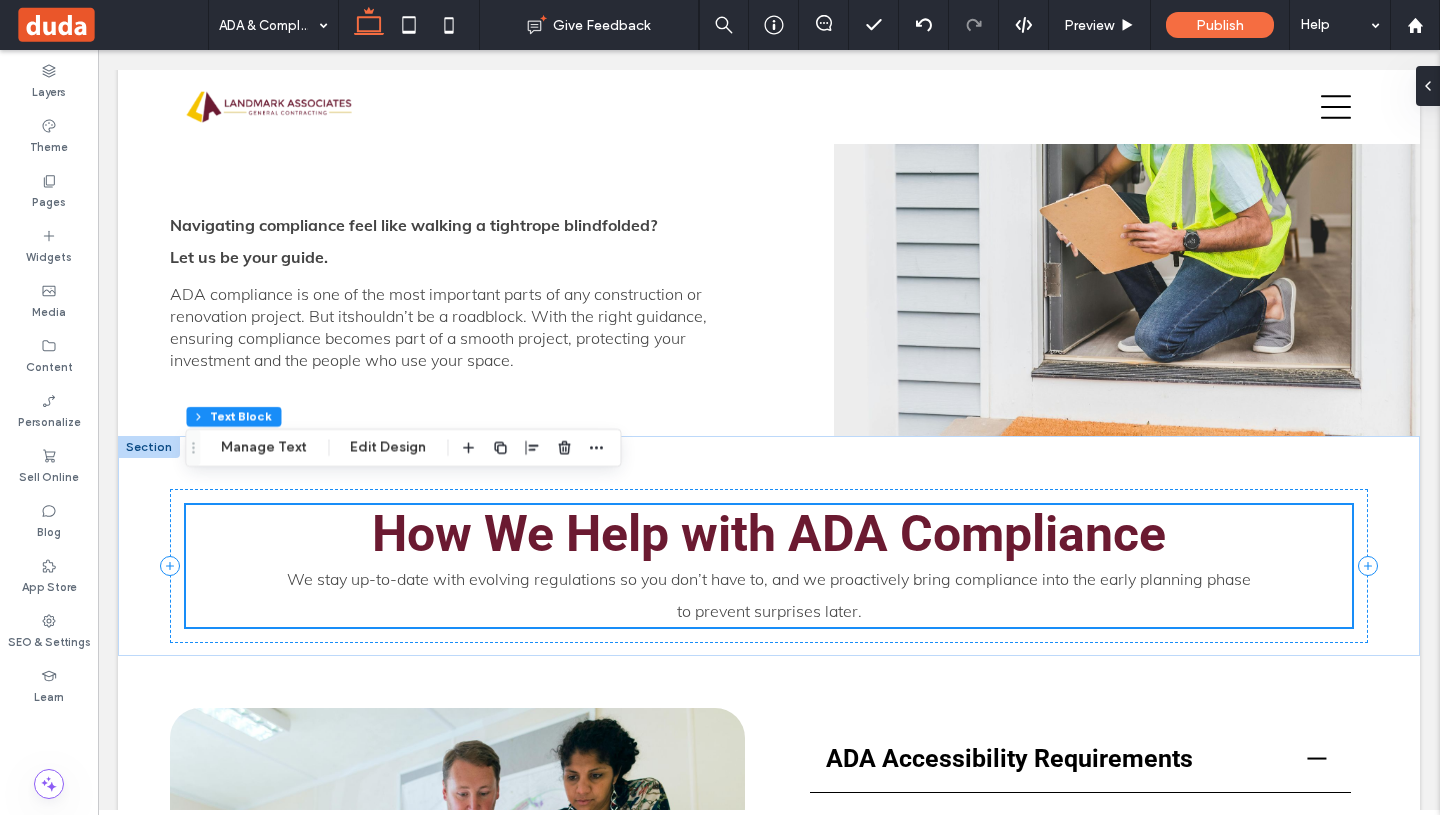 scroll, scrollTop: 272, scrollLeft: 0, axis: vertical 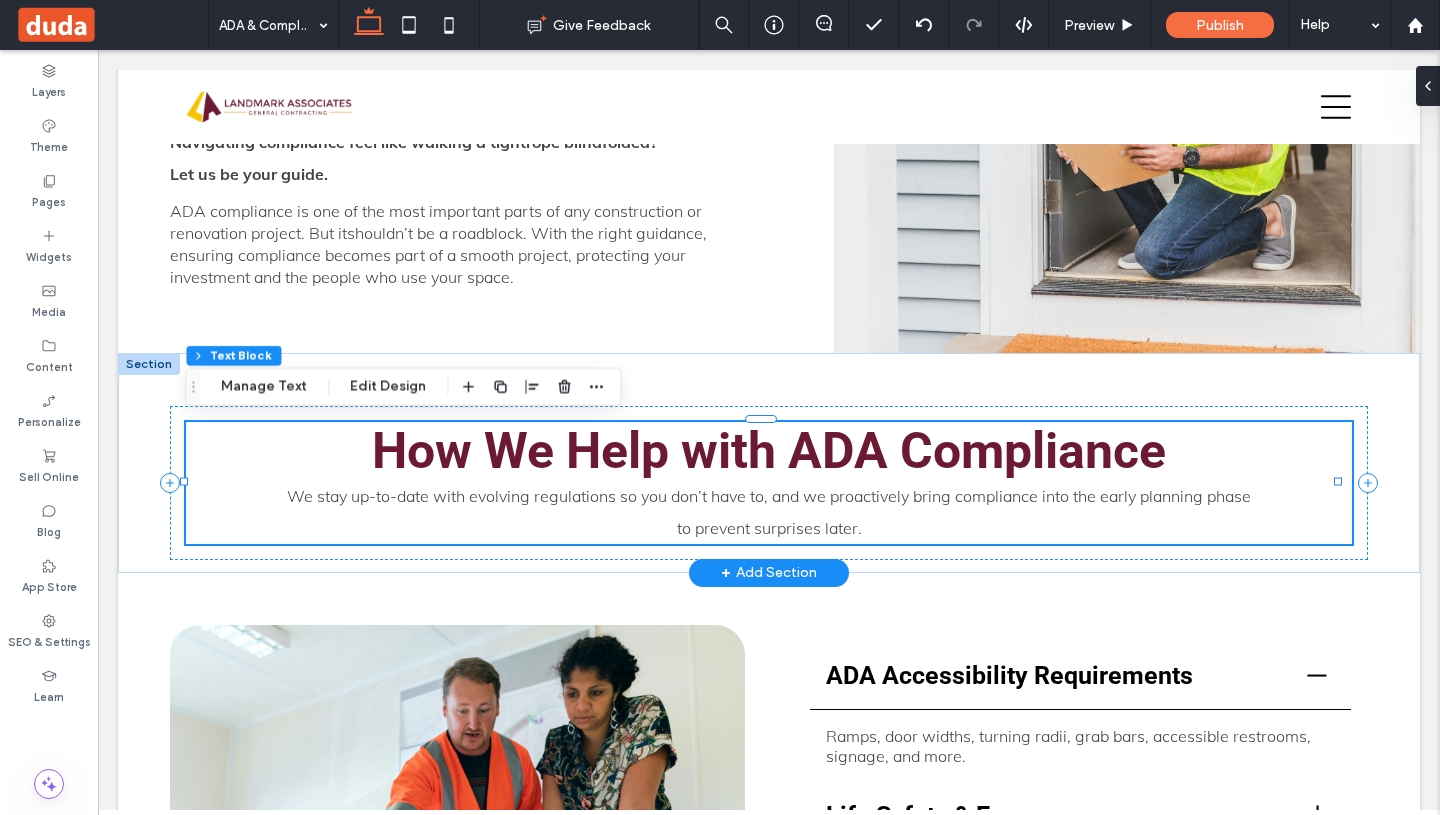 click on "How We Help with ADA Compliance" at bounding box center (769, 451) 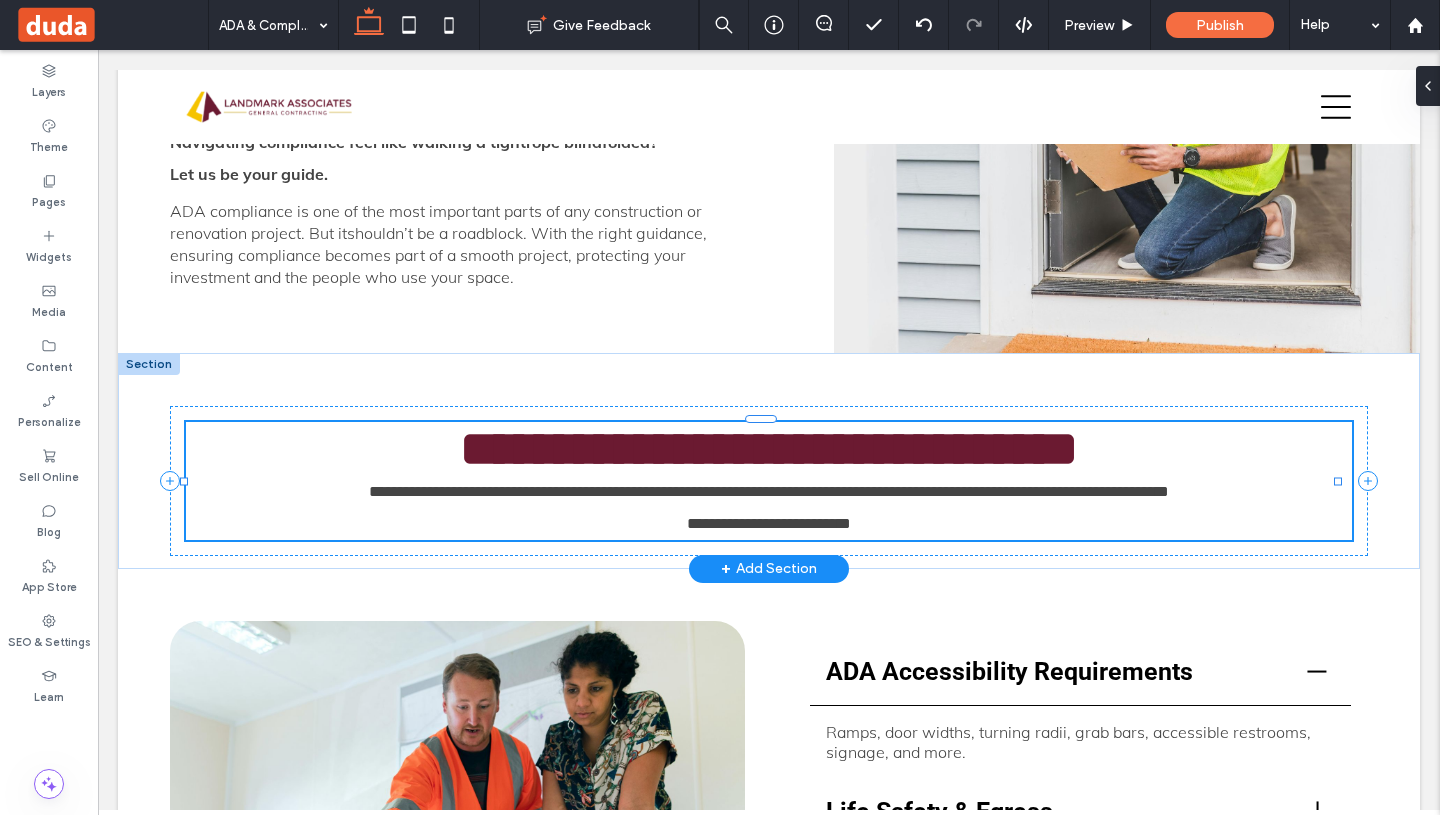 click on "**********" at bounding box center [769, 448] 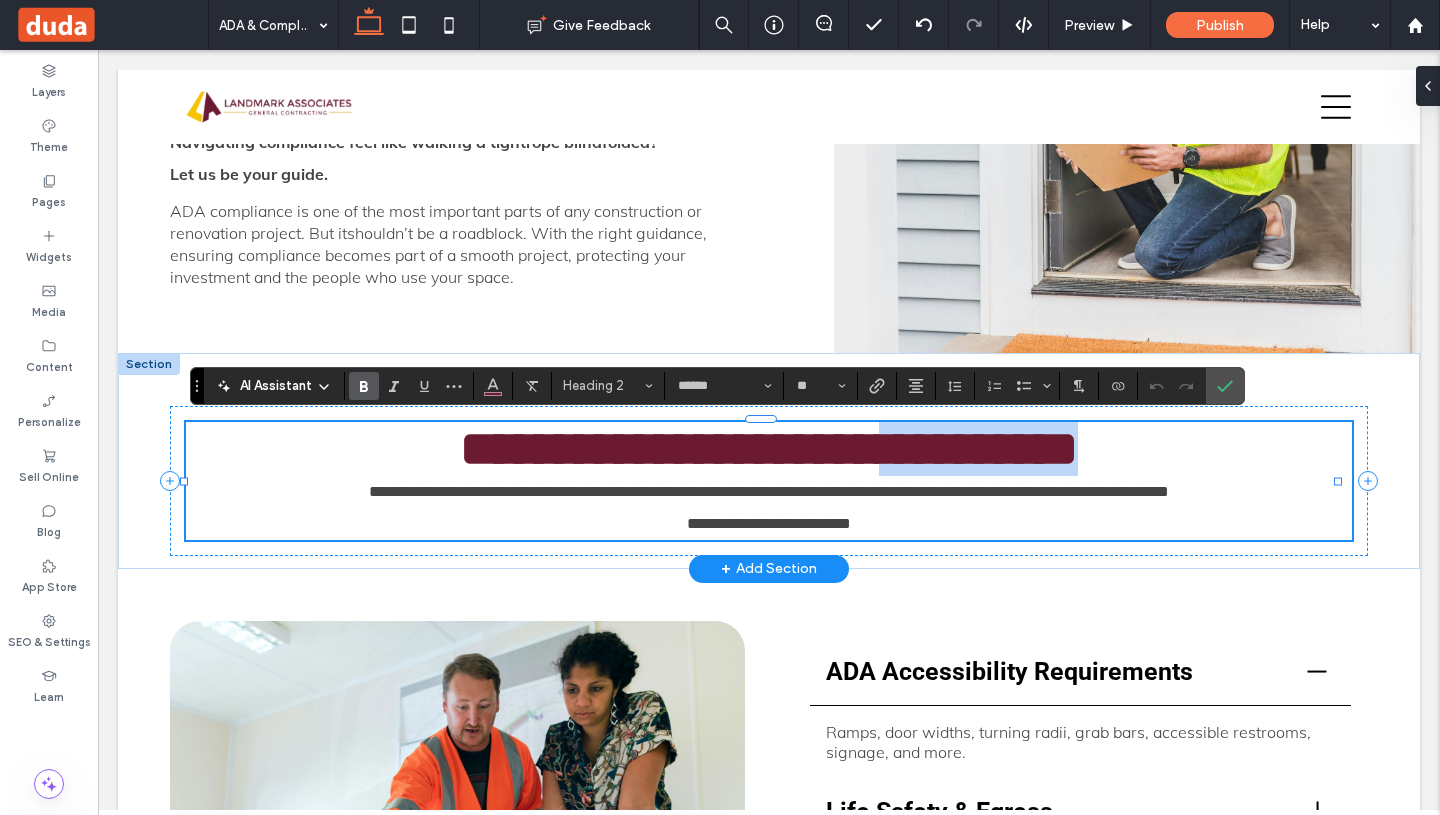 click on "**********" at bounding box center (769, 449) 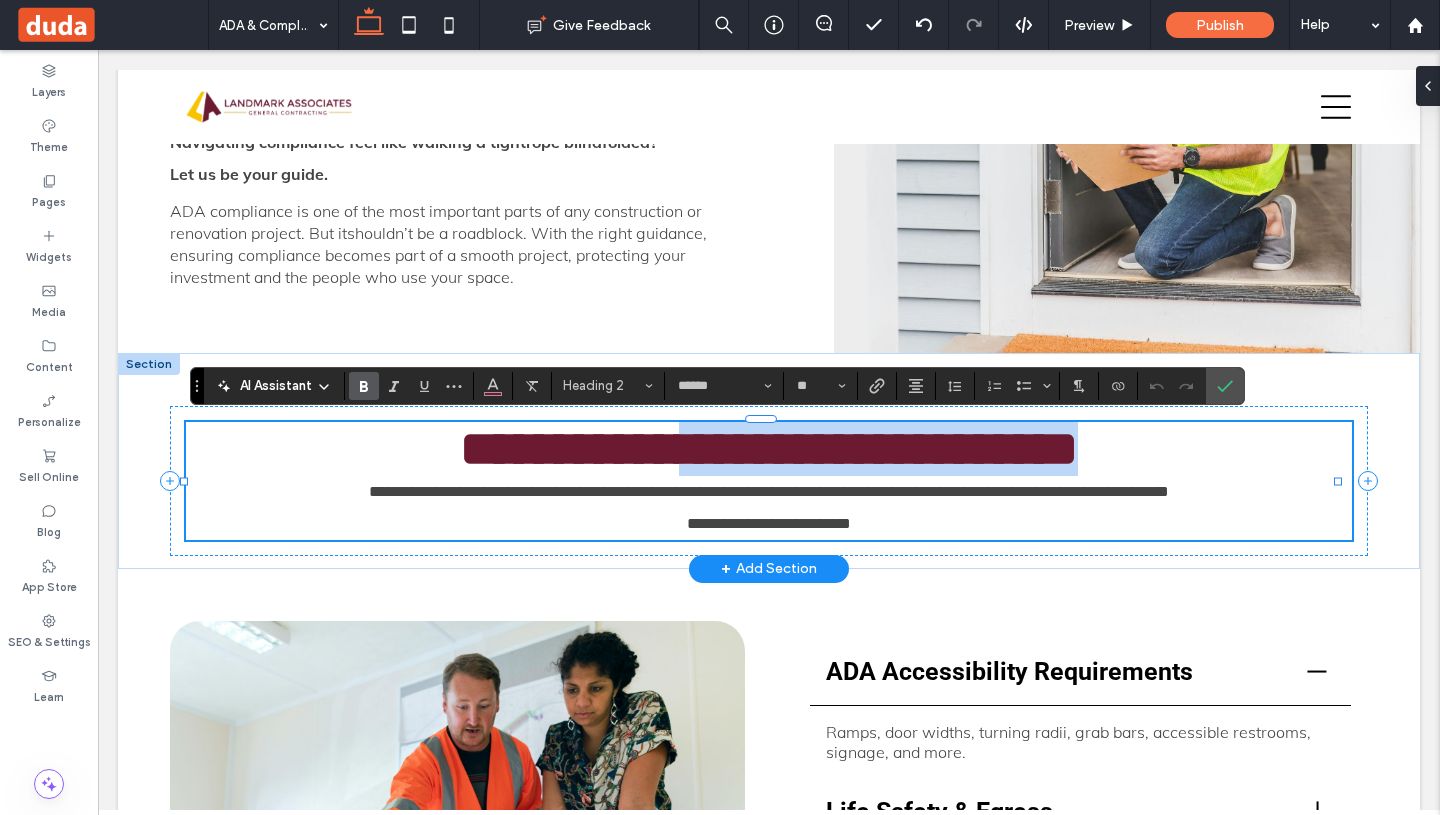 drag, startPoint x: 1179, startPoint y: 467, endPoint x: 663, endPoint y: 439, distance: 516.75916 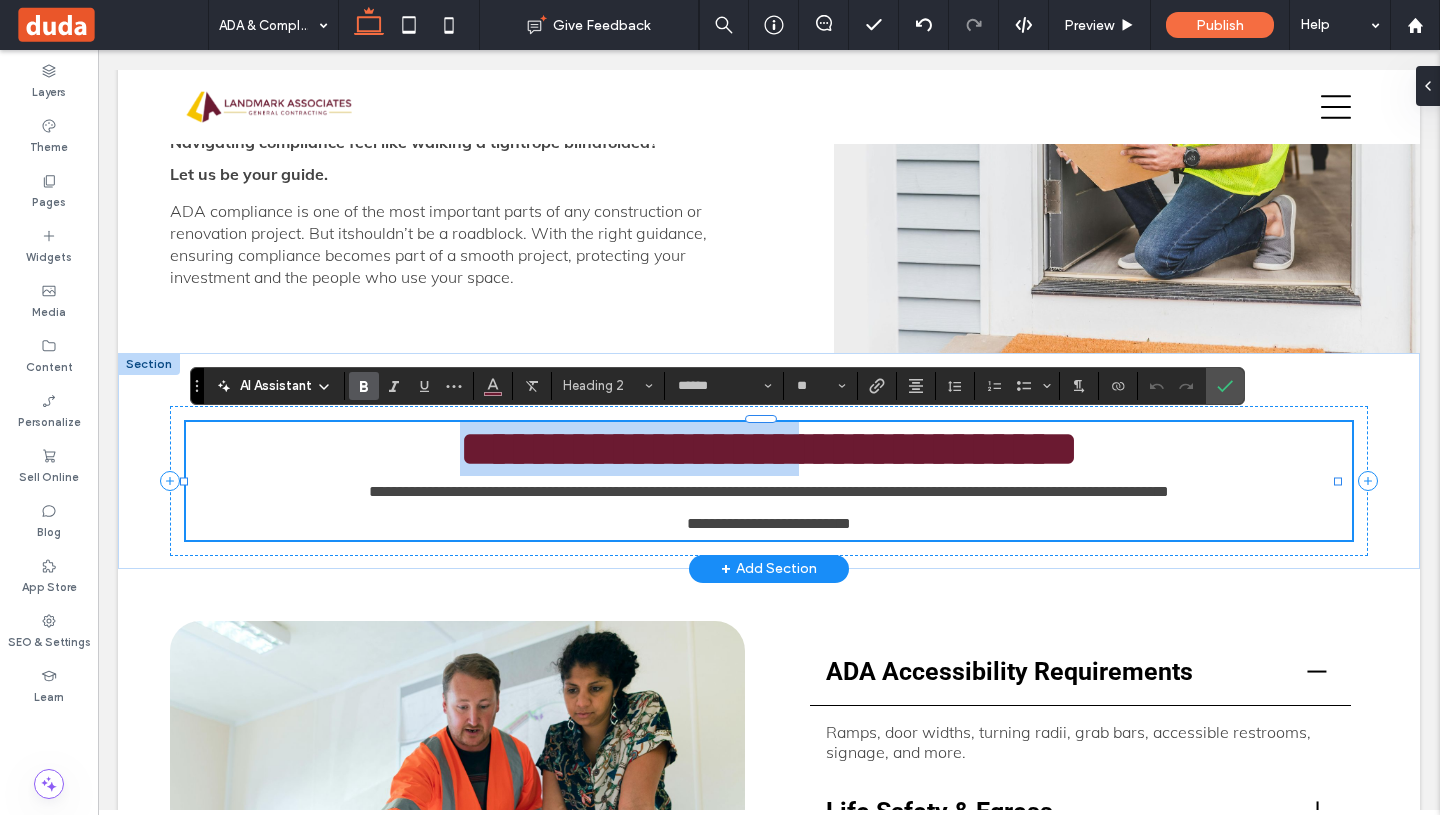 drag, startPoint x: 790, startPoint y: 453, endPoint x: 378, endPoint y: 438, distance: 412.27298 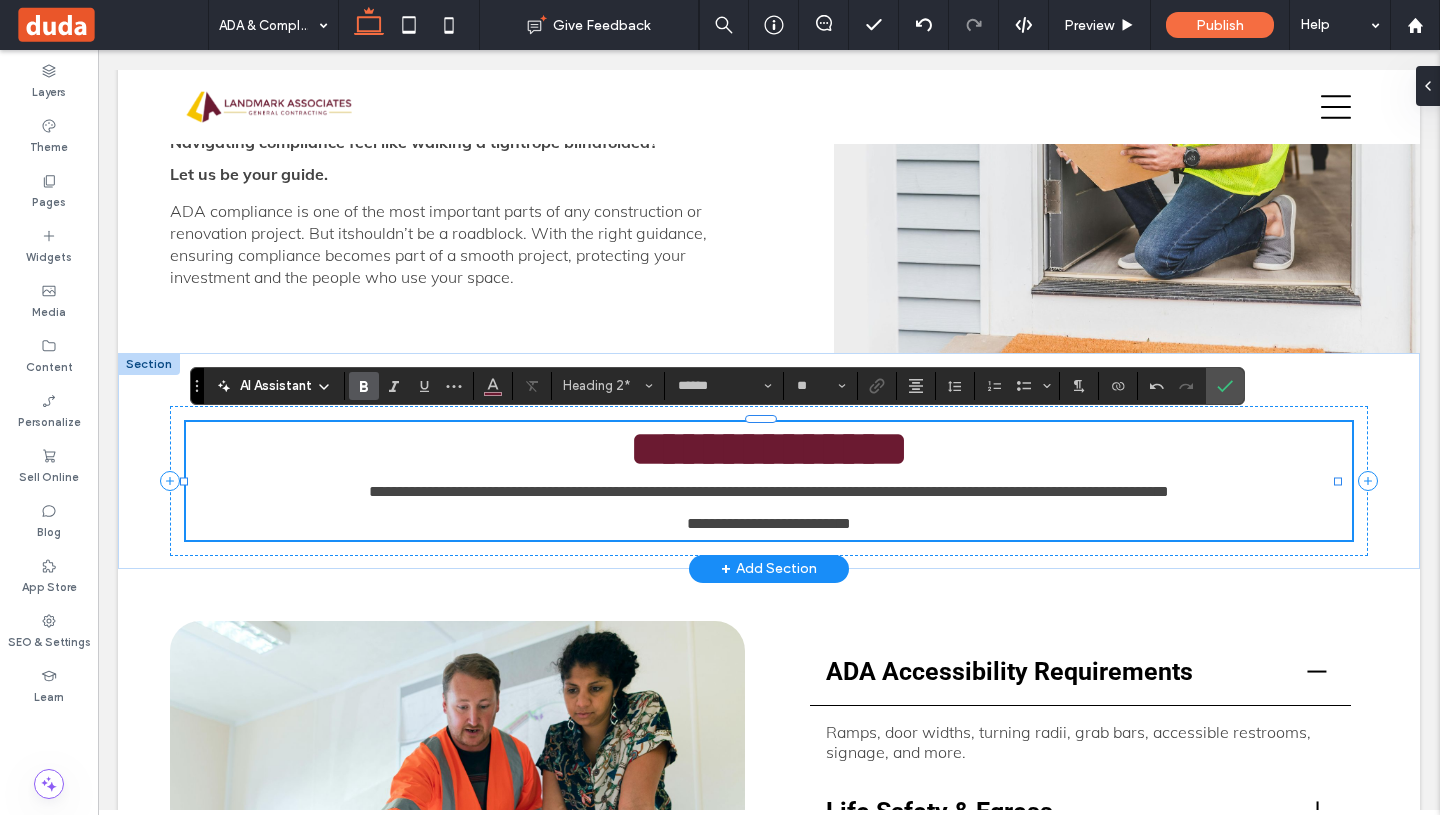 type 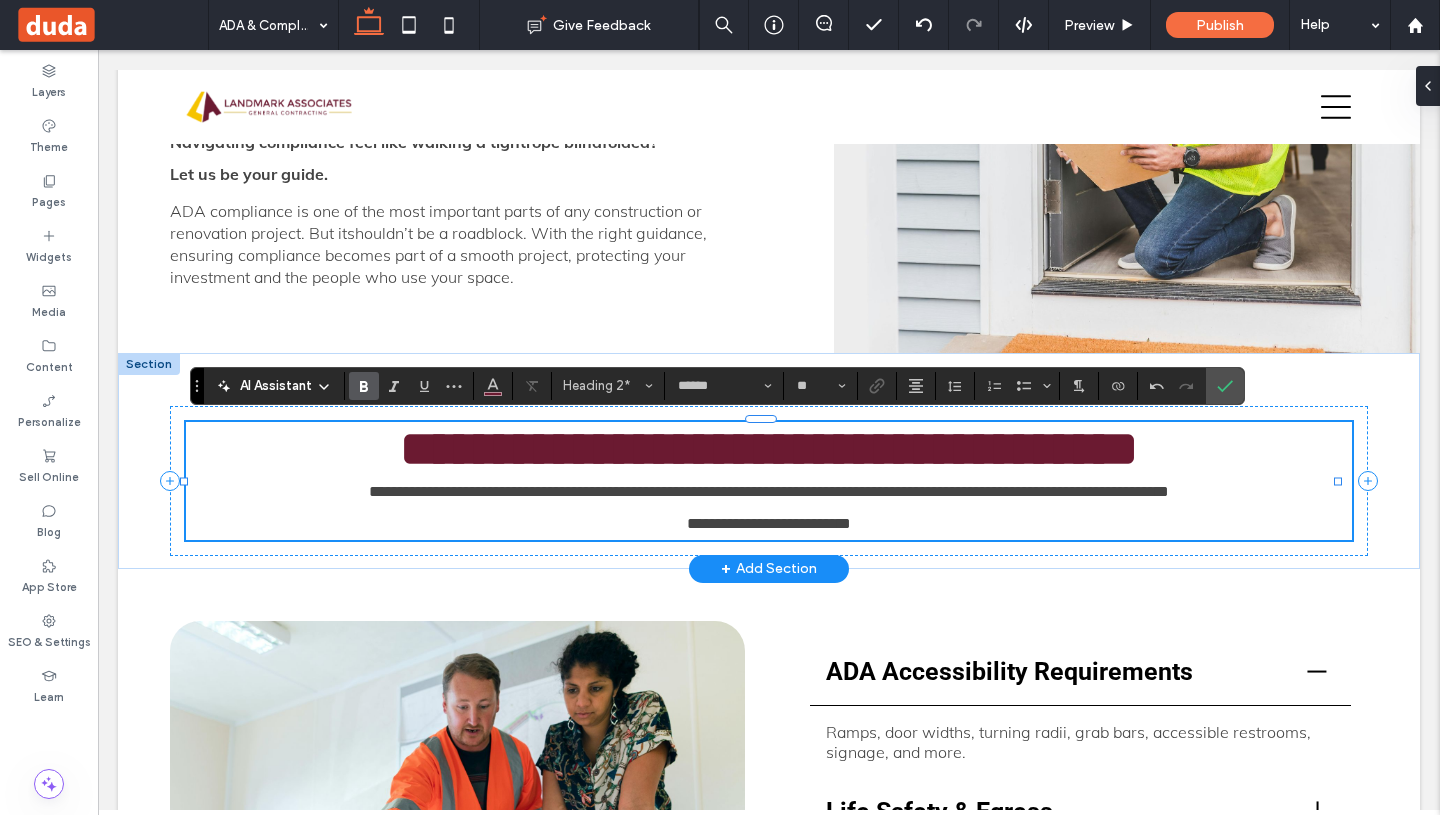 click on "**********" at bounding box center [769, 449] 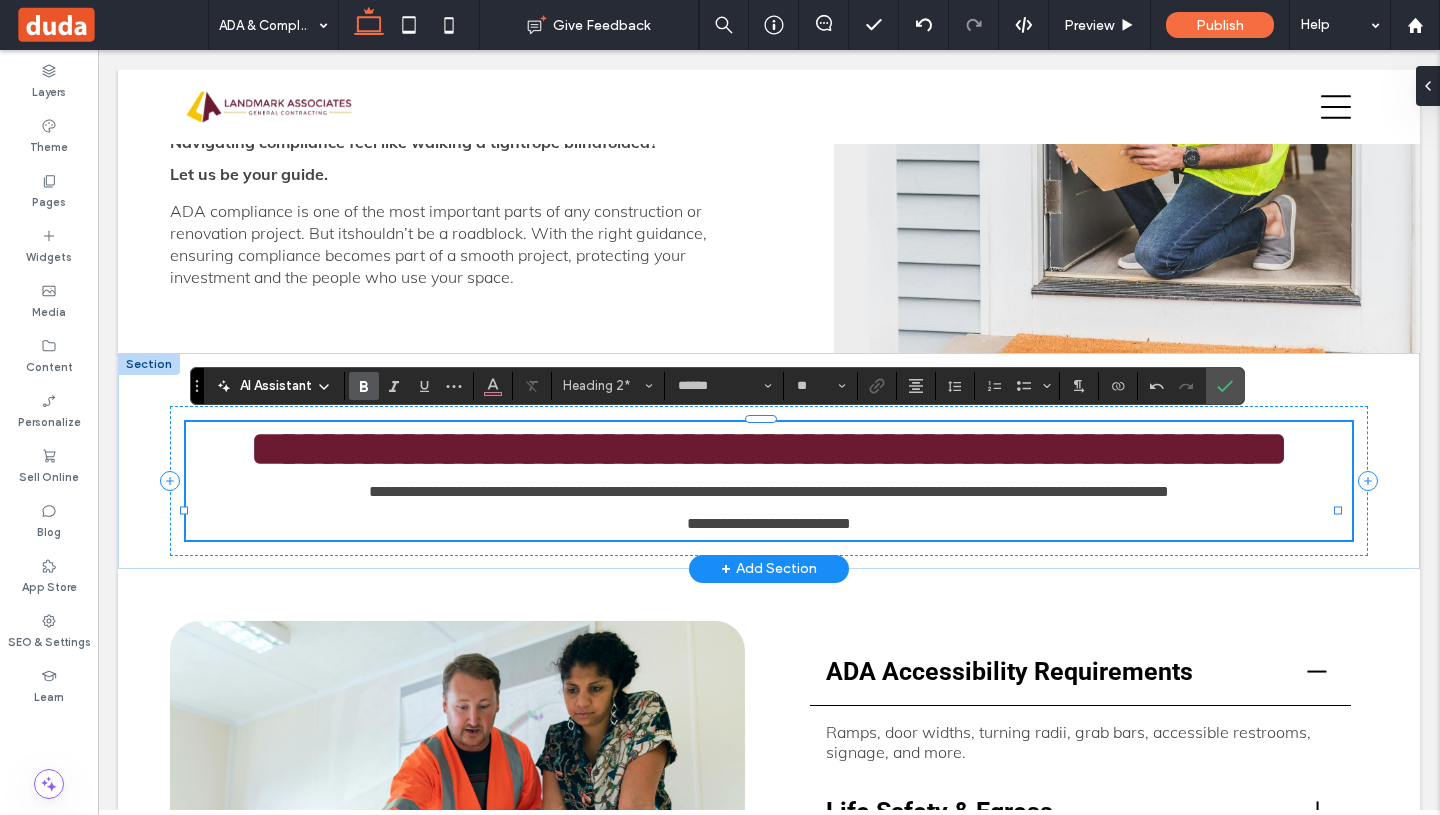 click on "**********" at bounding box center (769, 448) 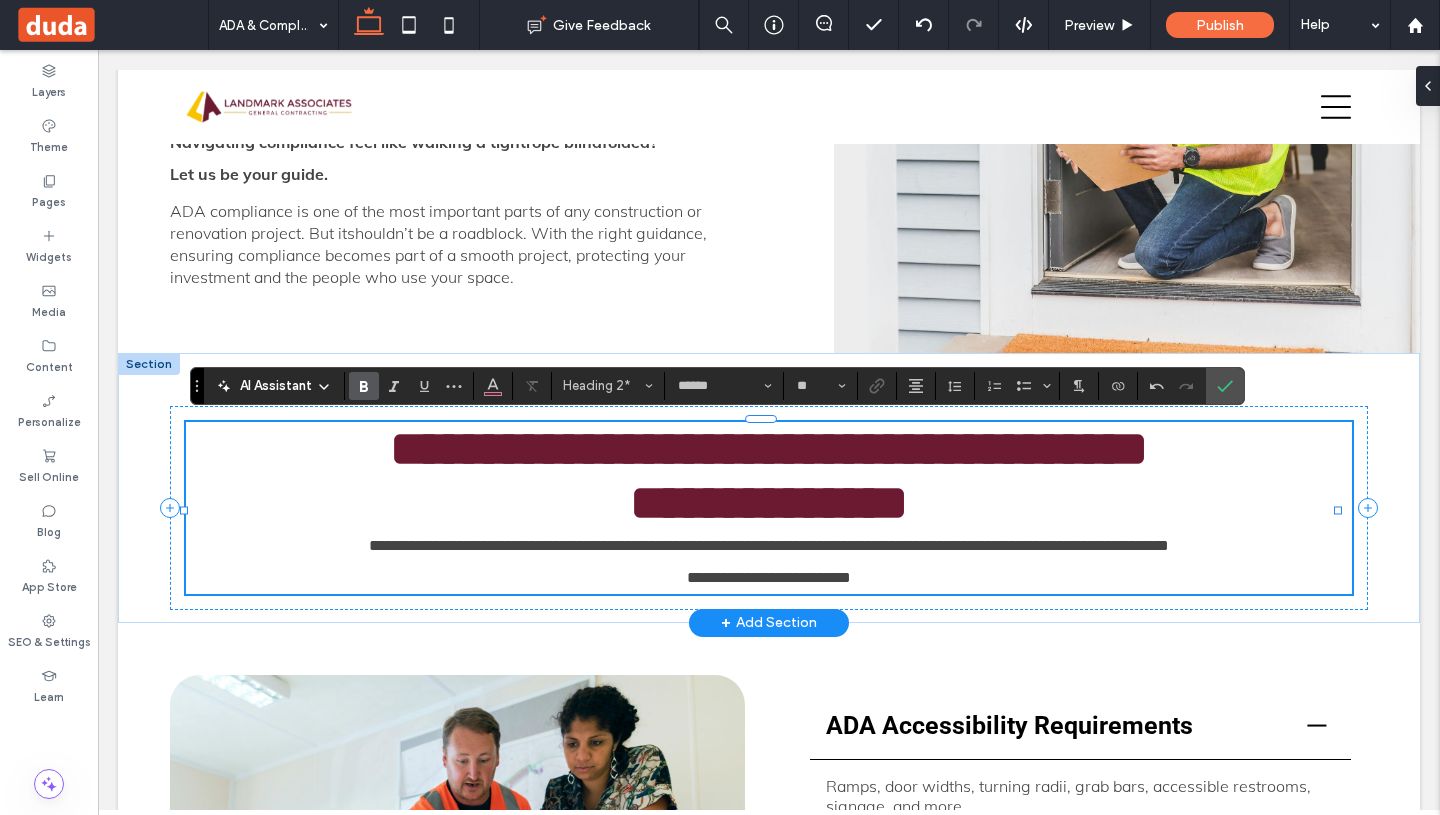 click on "**********" at bounding box center [769, 503] 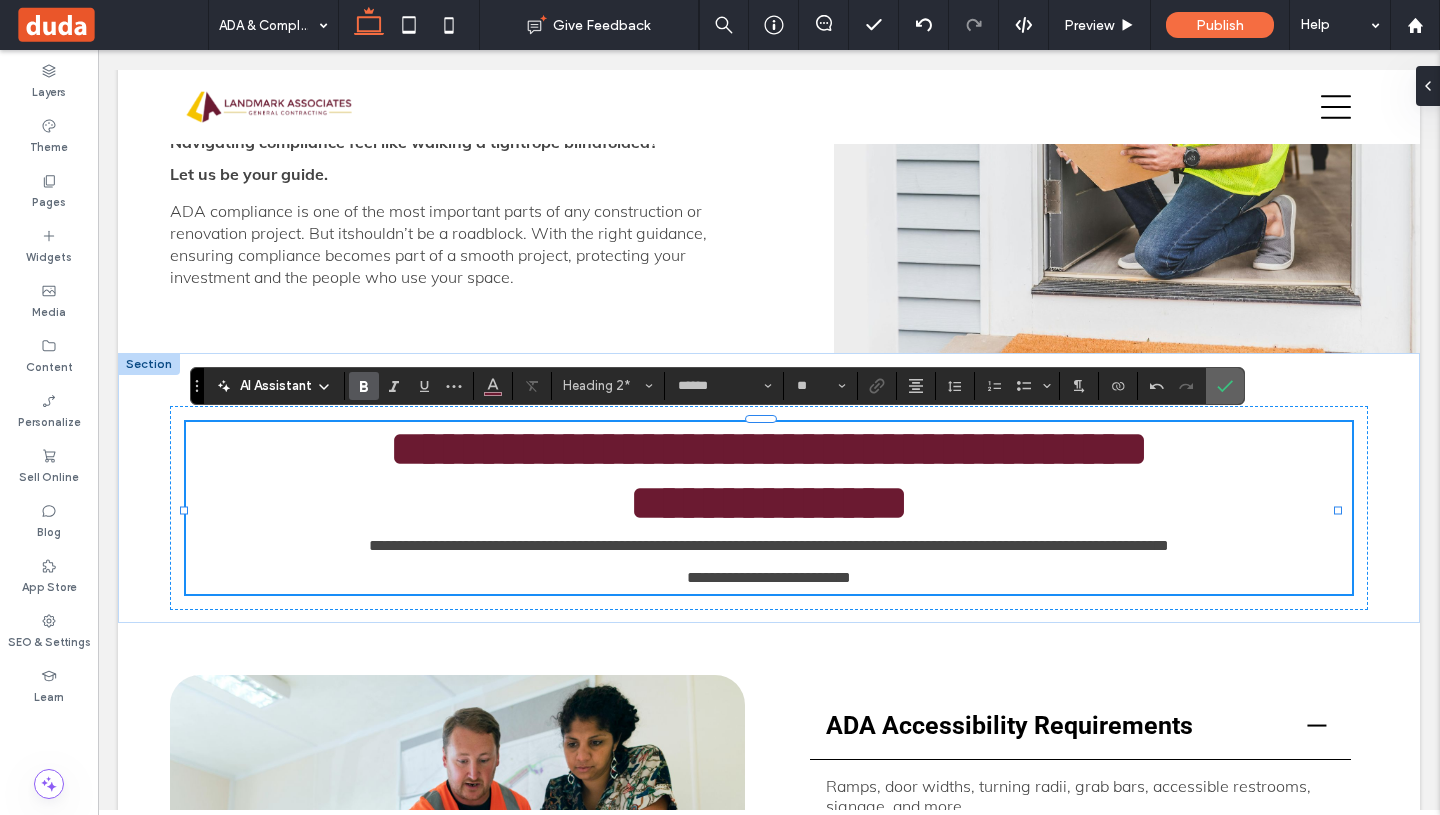 click 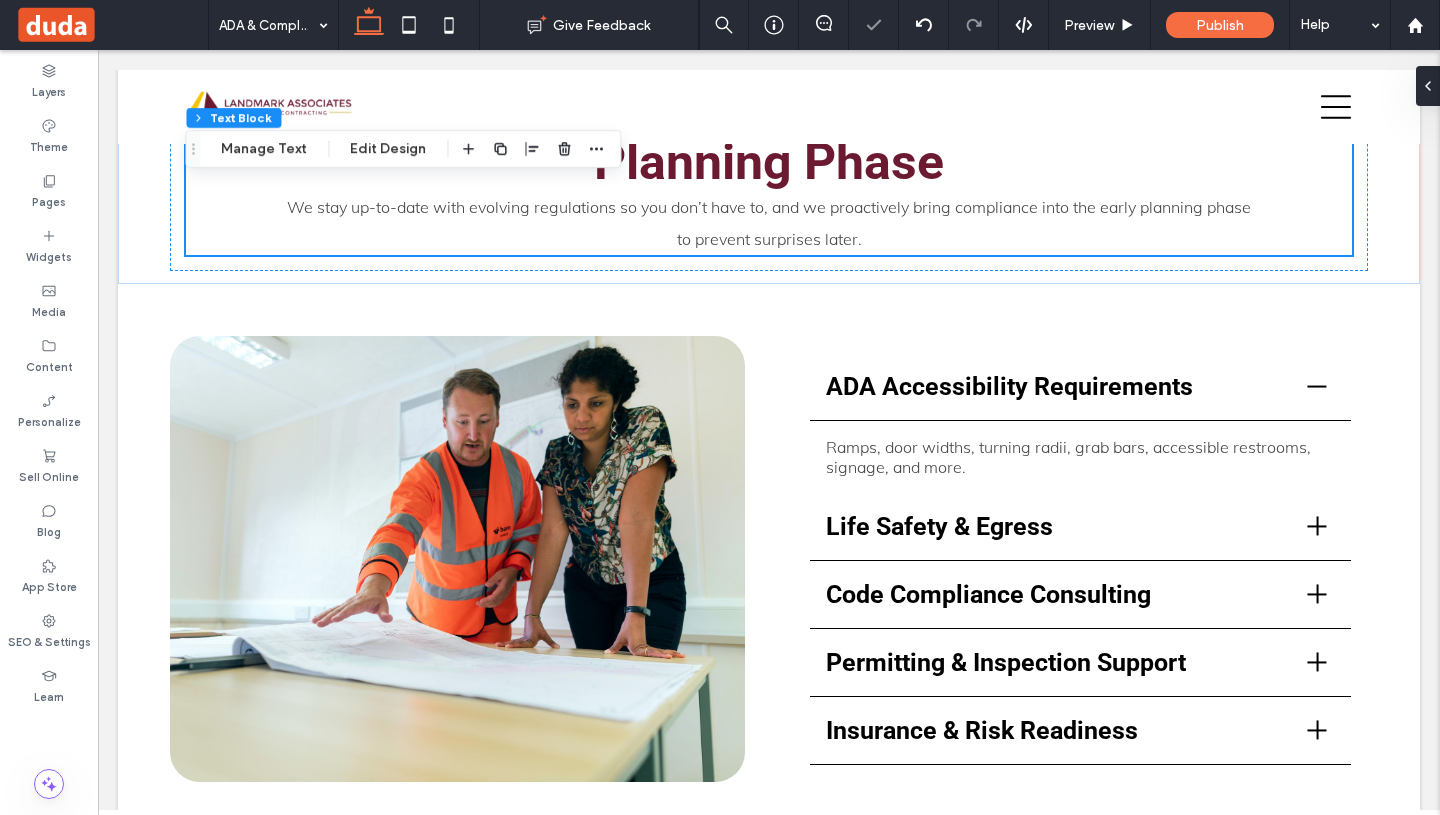 scroll, scrollTop: 901, scrollLeft: 0, axis: vertical 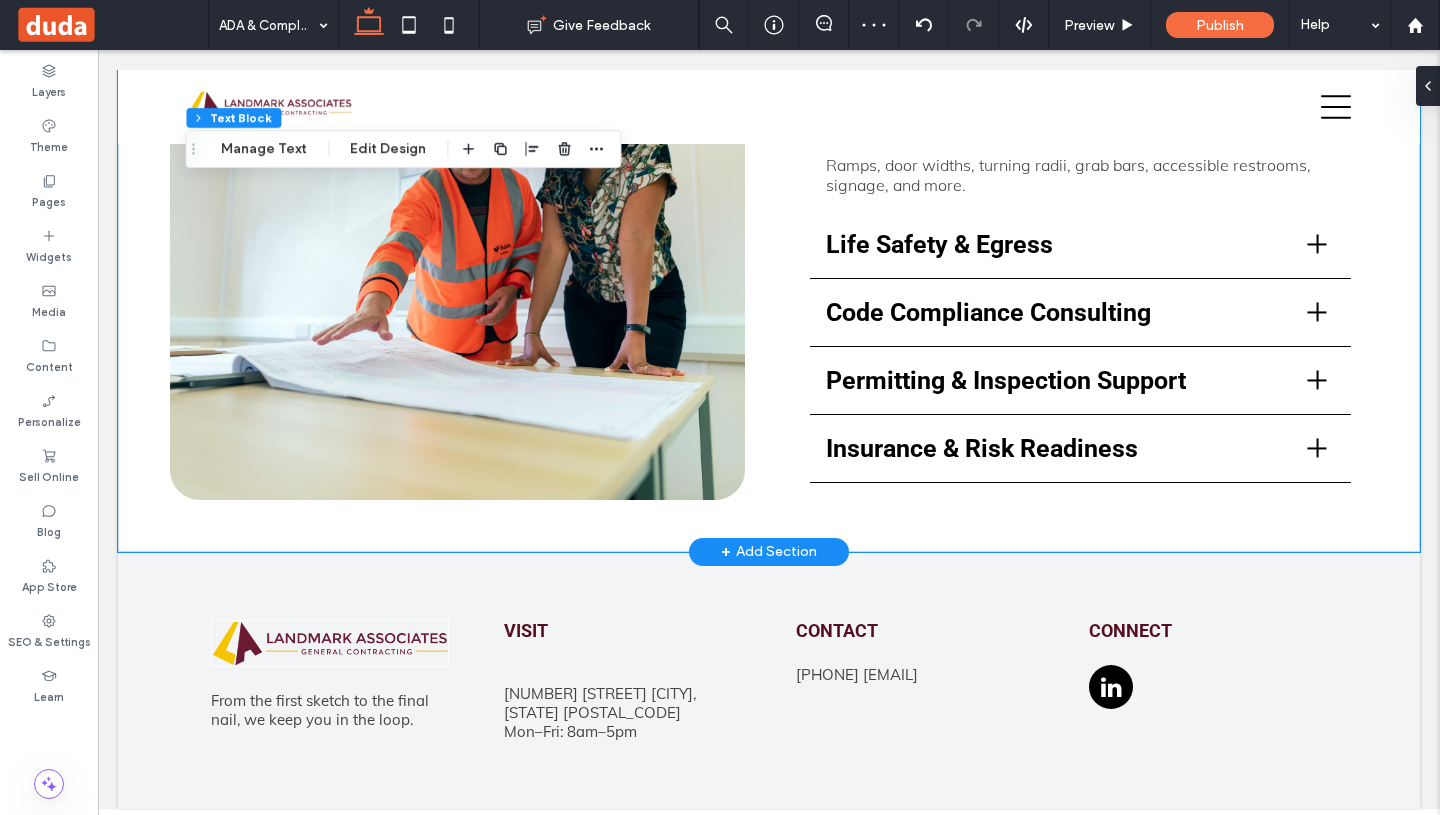 click on "+ Add Section" at bounding box center (769, 552) 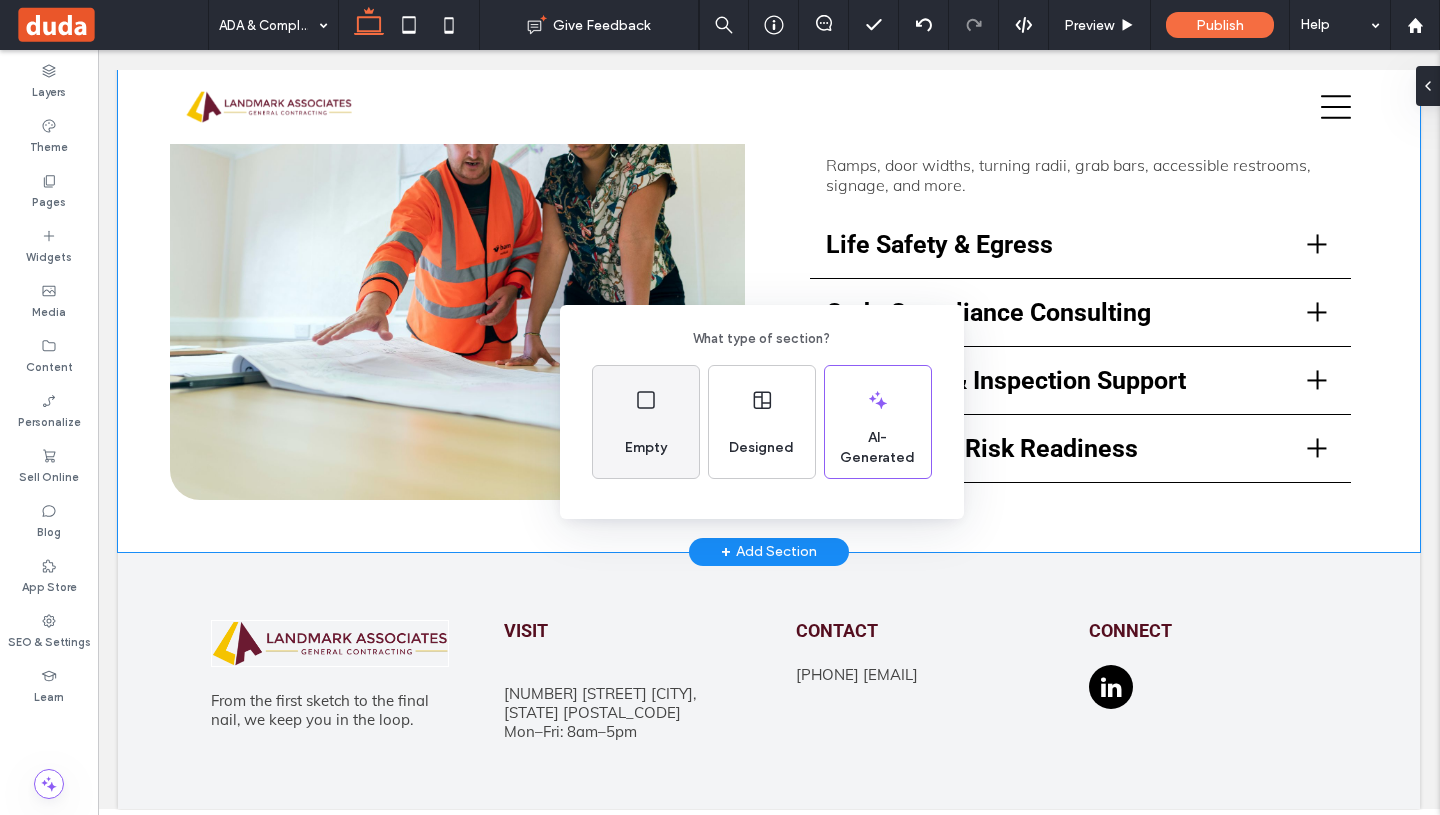 click on "Empty" at bounding box center [646, 448] 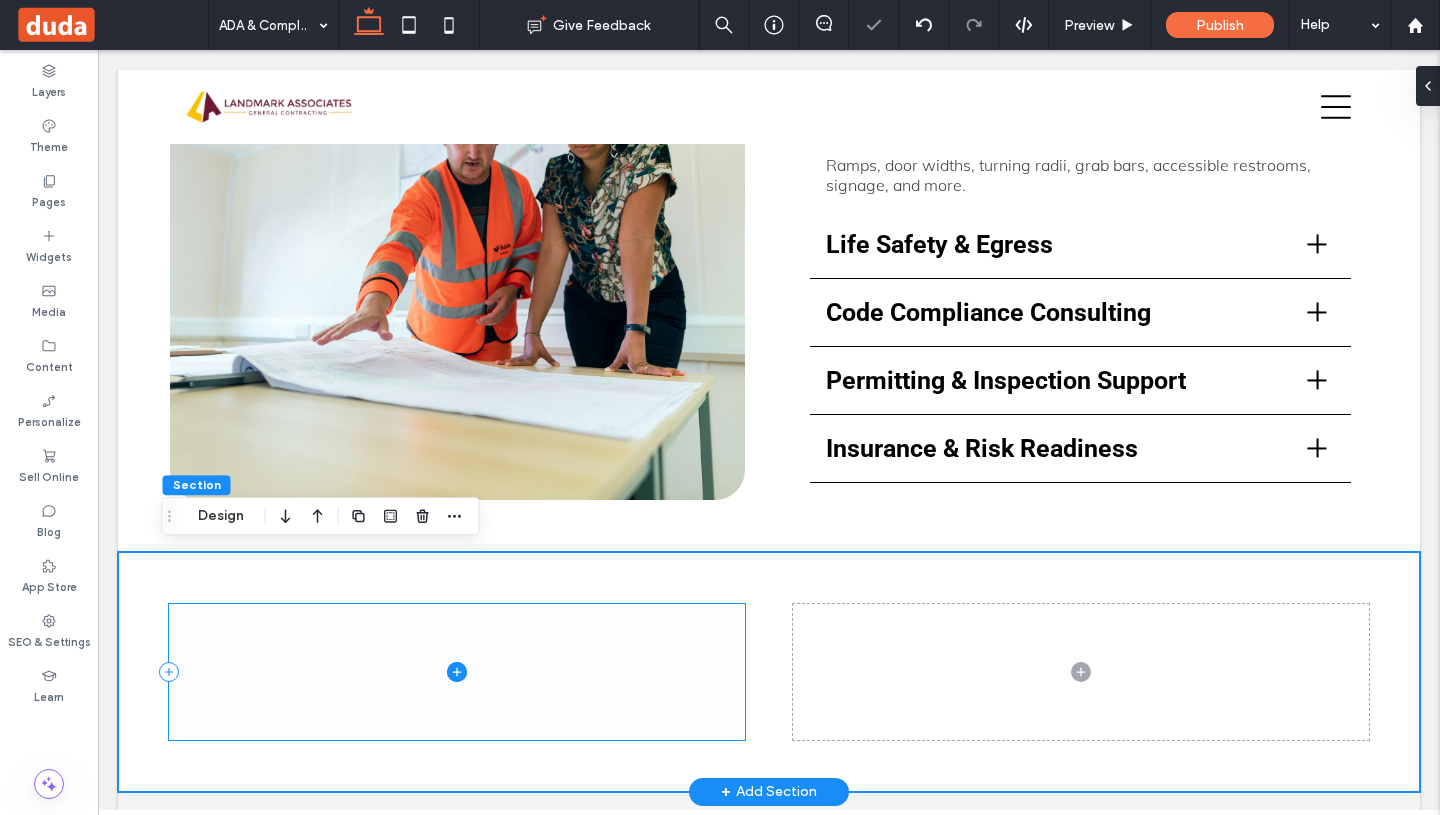 click at bounding box center (457, 672) 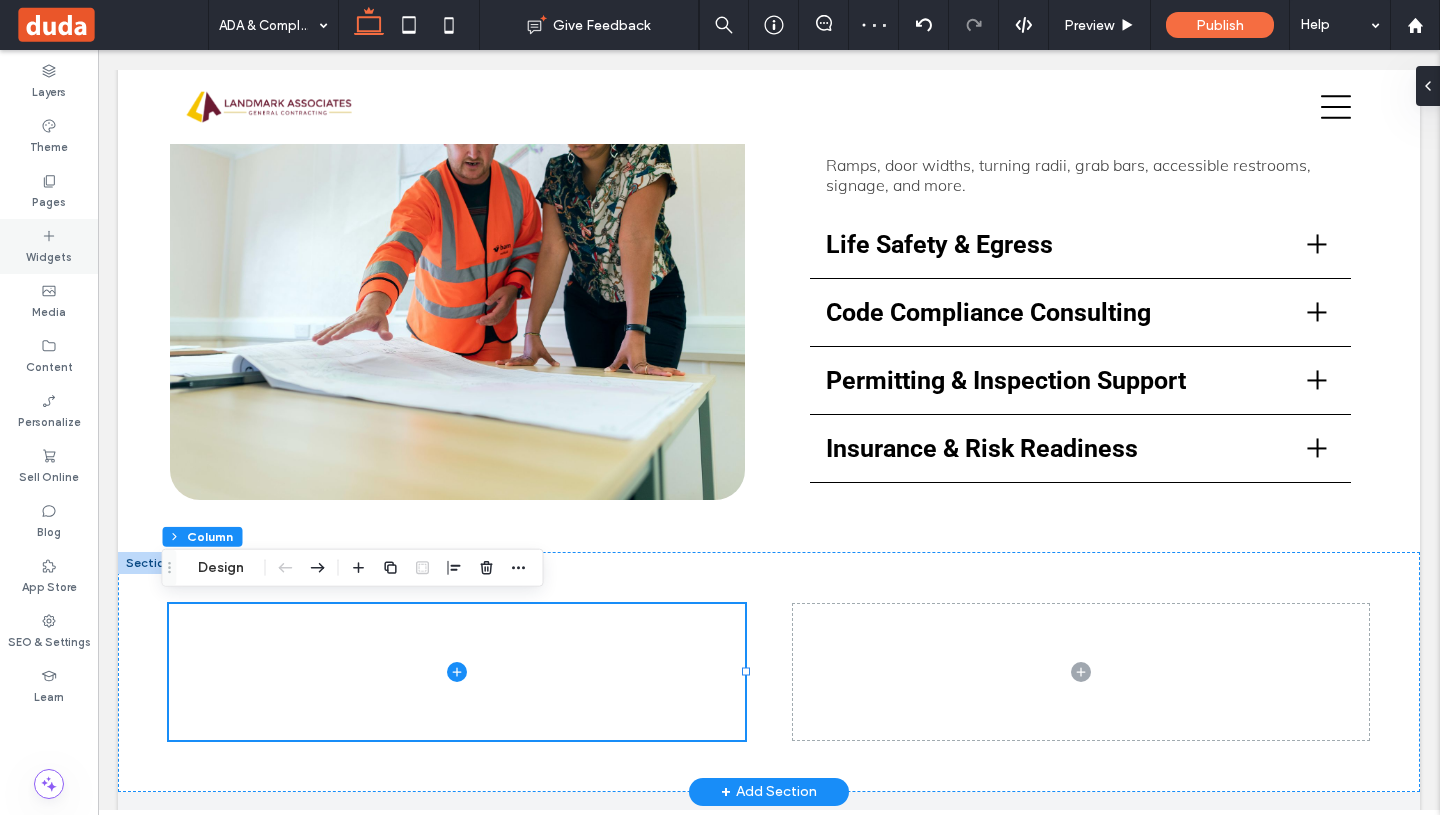 click on "Widgets" at bounding box center (49, 255) 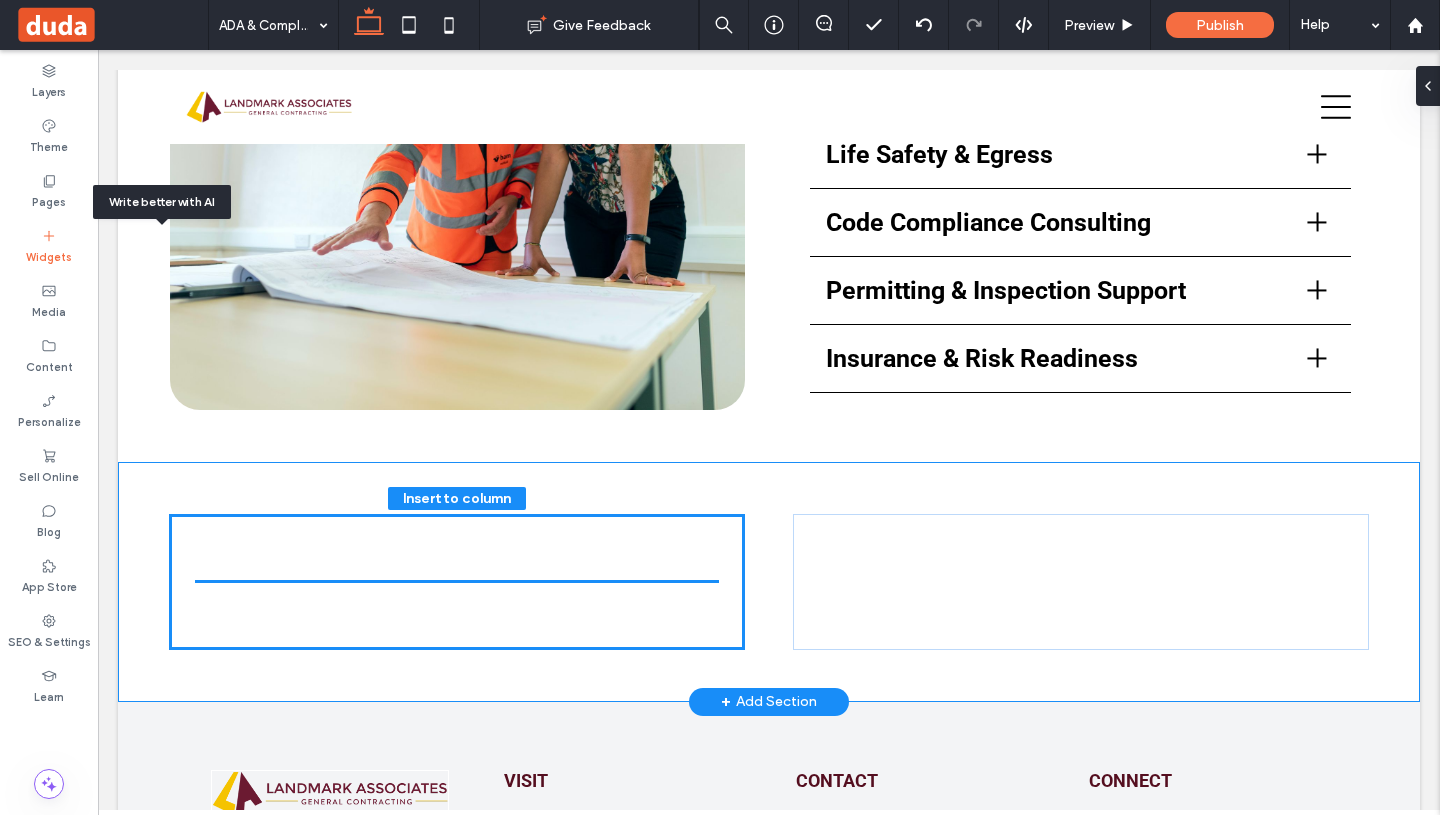 scroll, scrollTop: 1001, scrollLeft: 0, axis: vertical 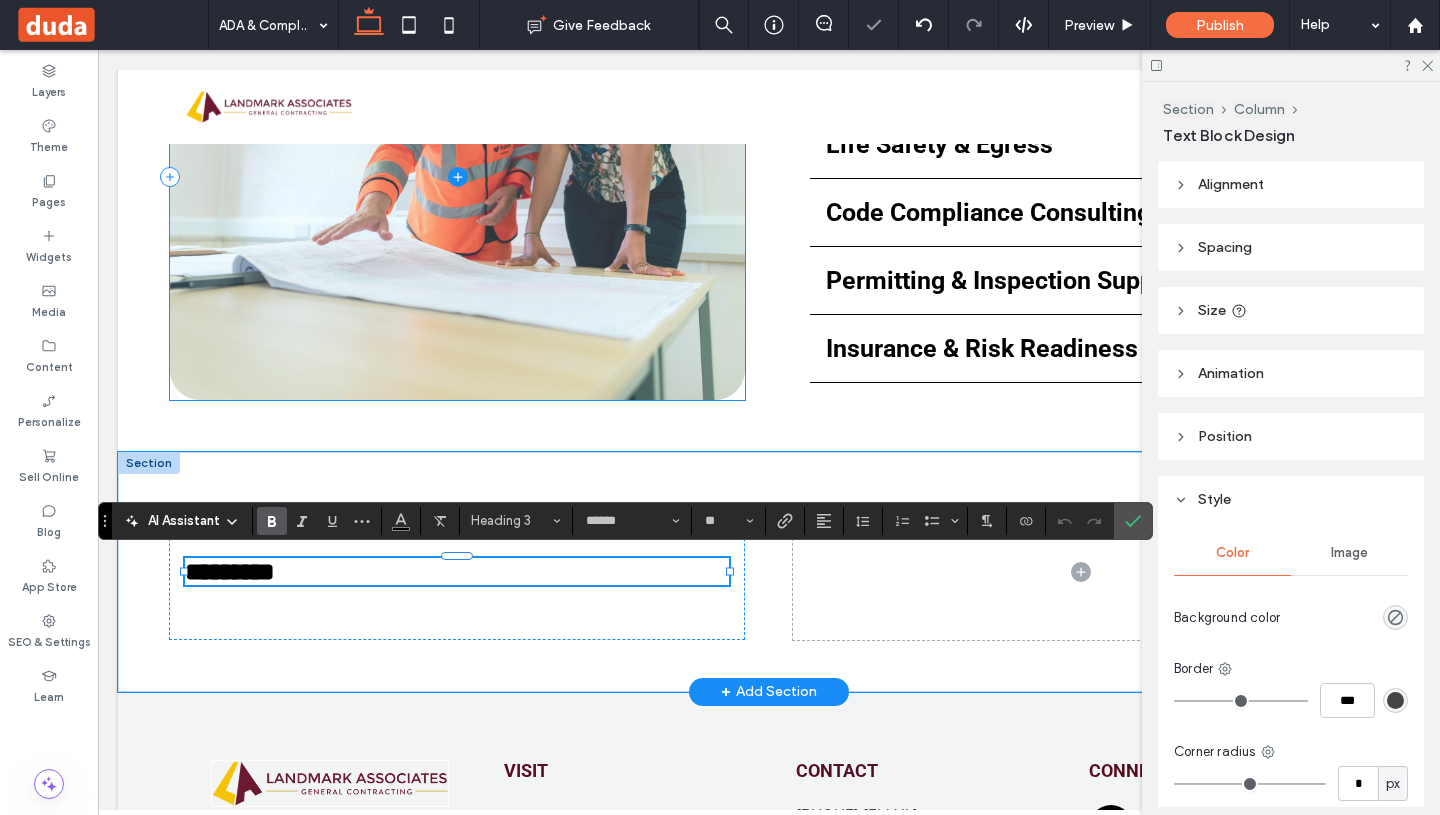 type on "******" 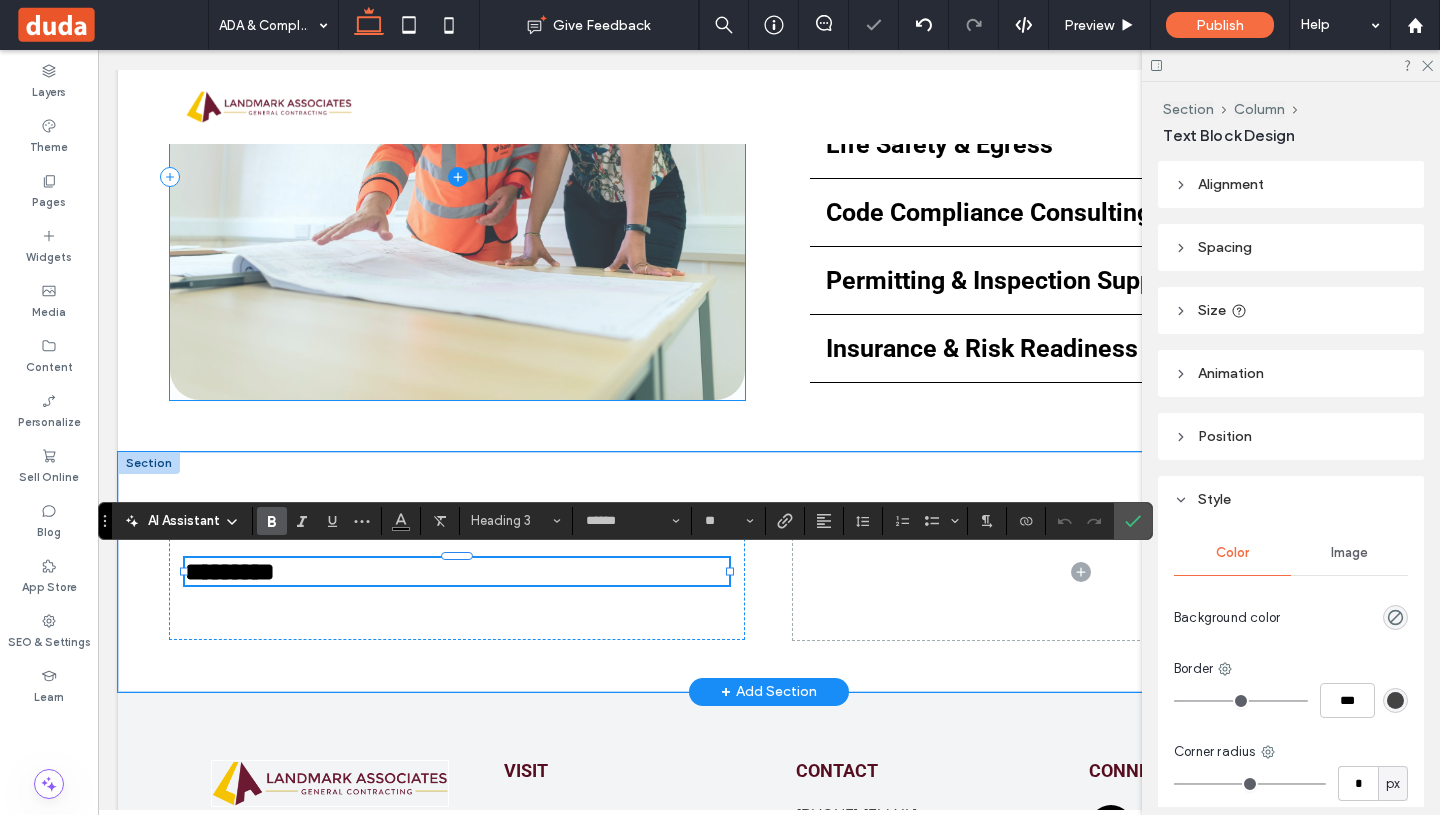 type on "**" 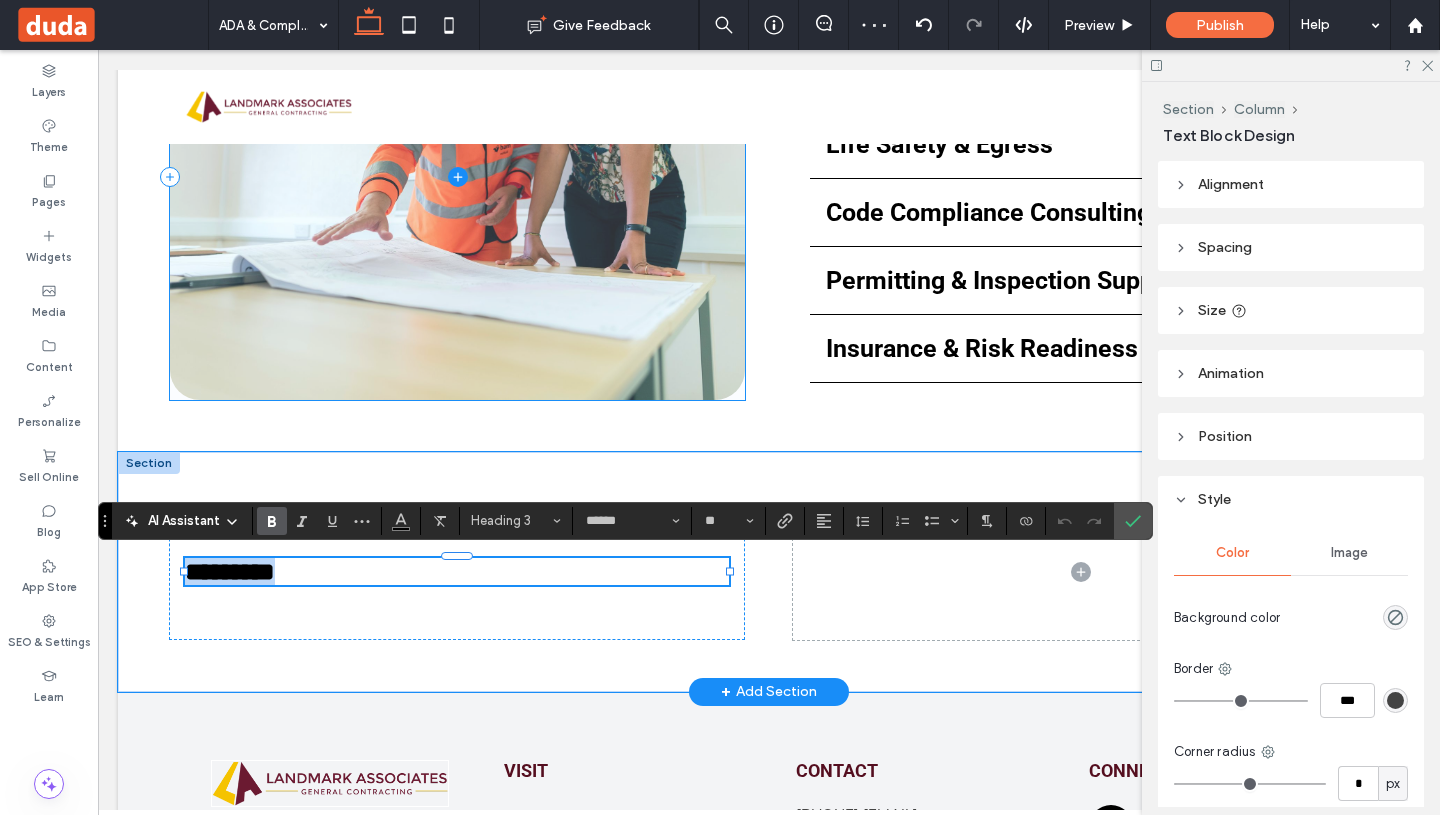 type 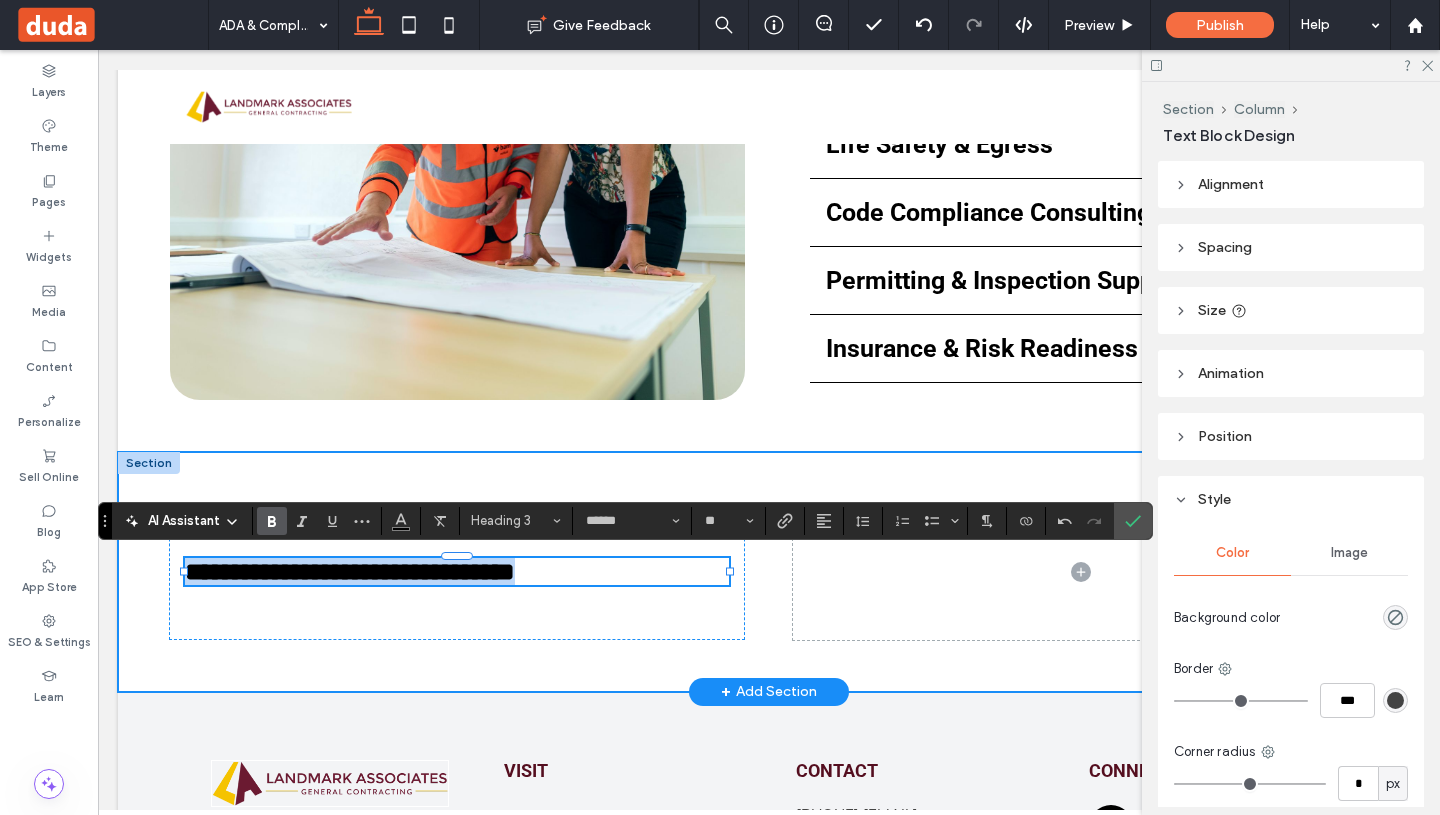 drag, startPoint x: 615, startPoint y: 578, endPoint x: 129, endPoint y: 582, distance: 486.01645 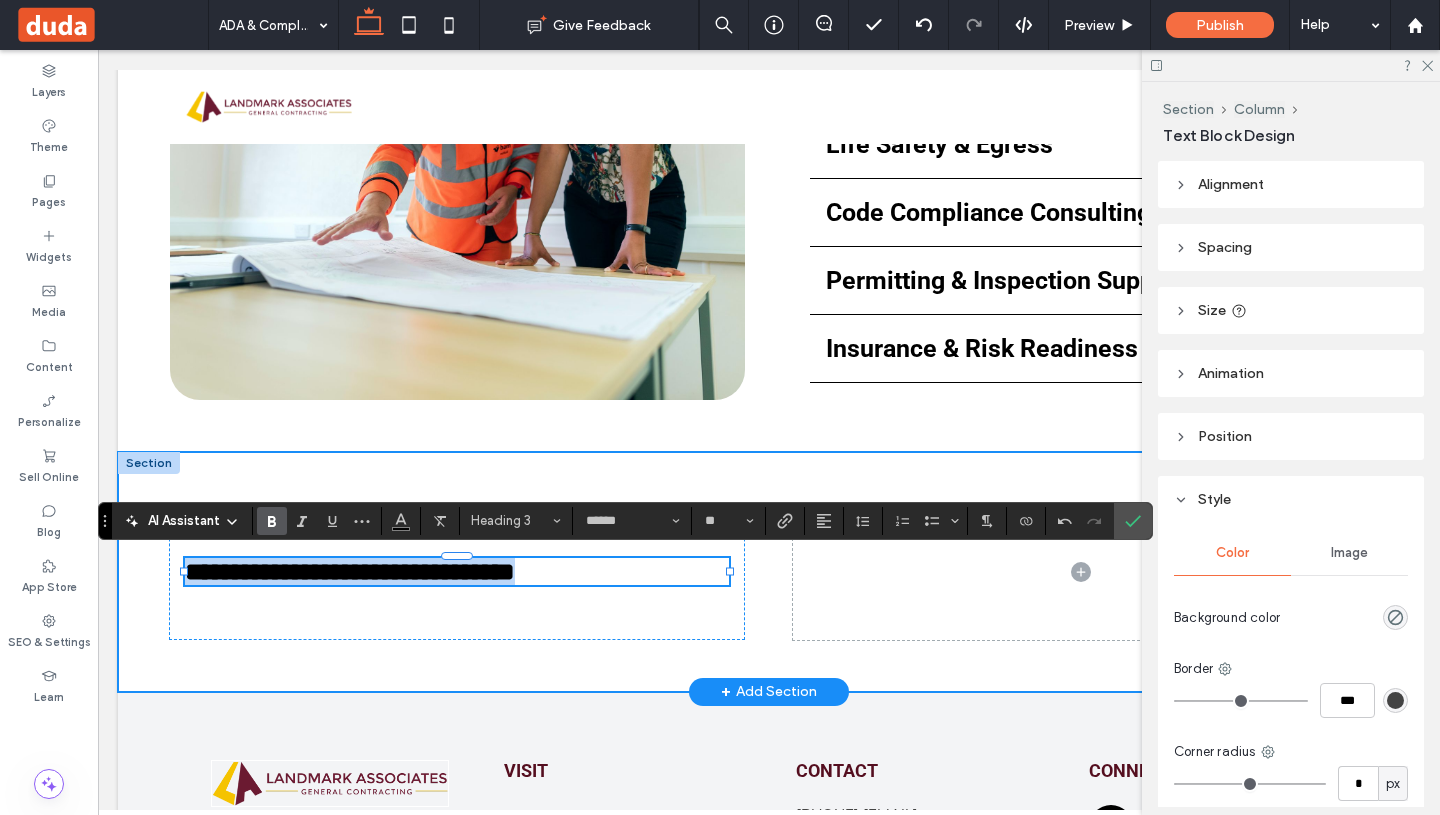 click on "**********" at bounding box center [769, 572] 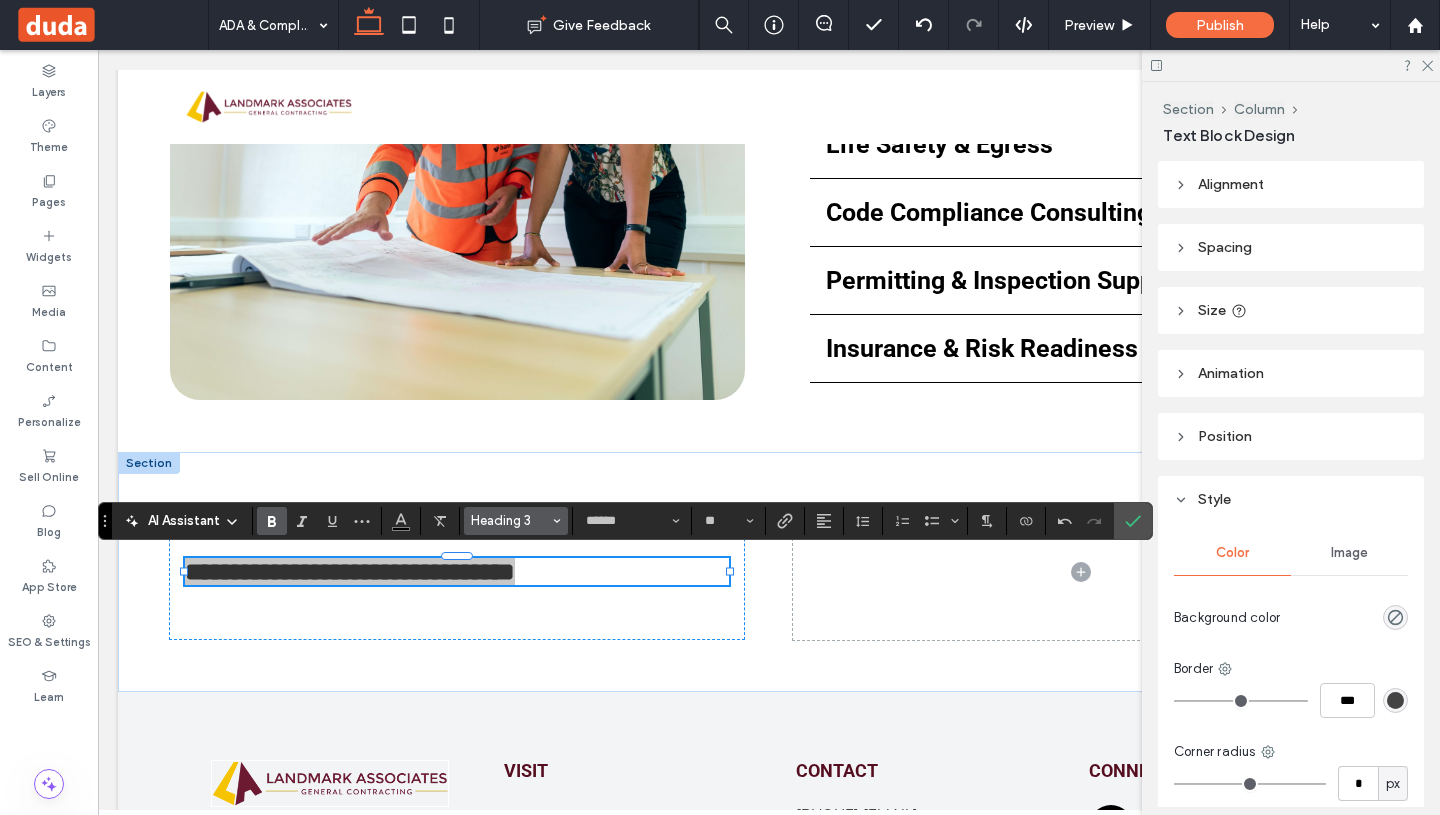 click on "Heading 3" at bounding box center [510, 520] 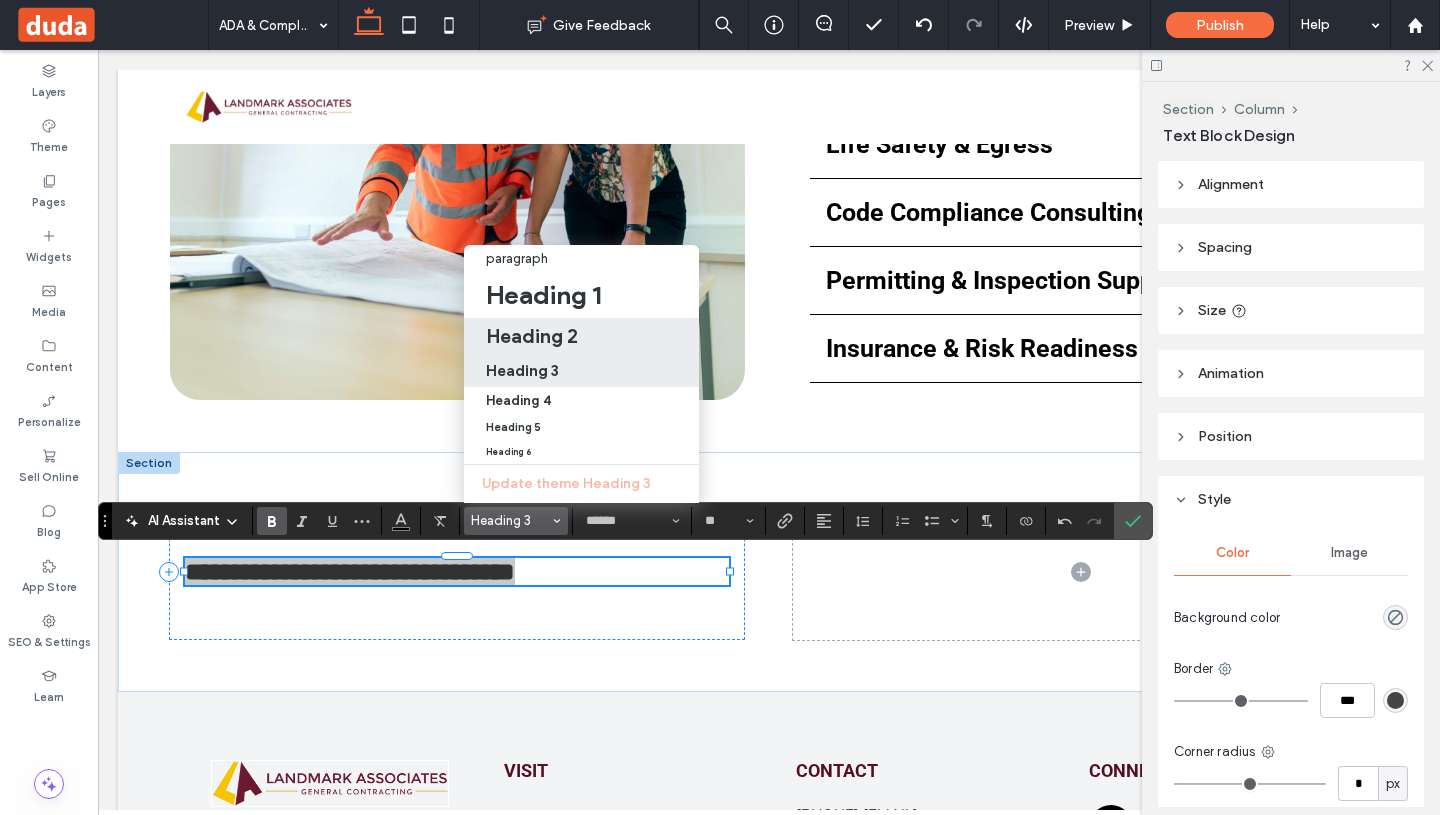 click on "Heading 2" at bounding box center (581, 336) 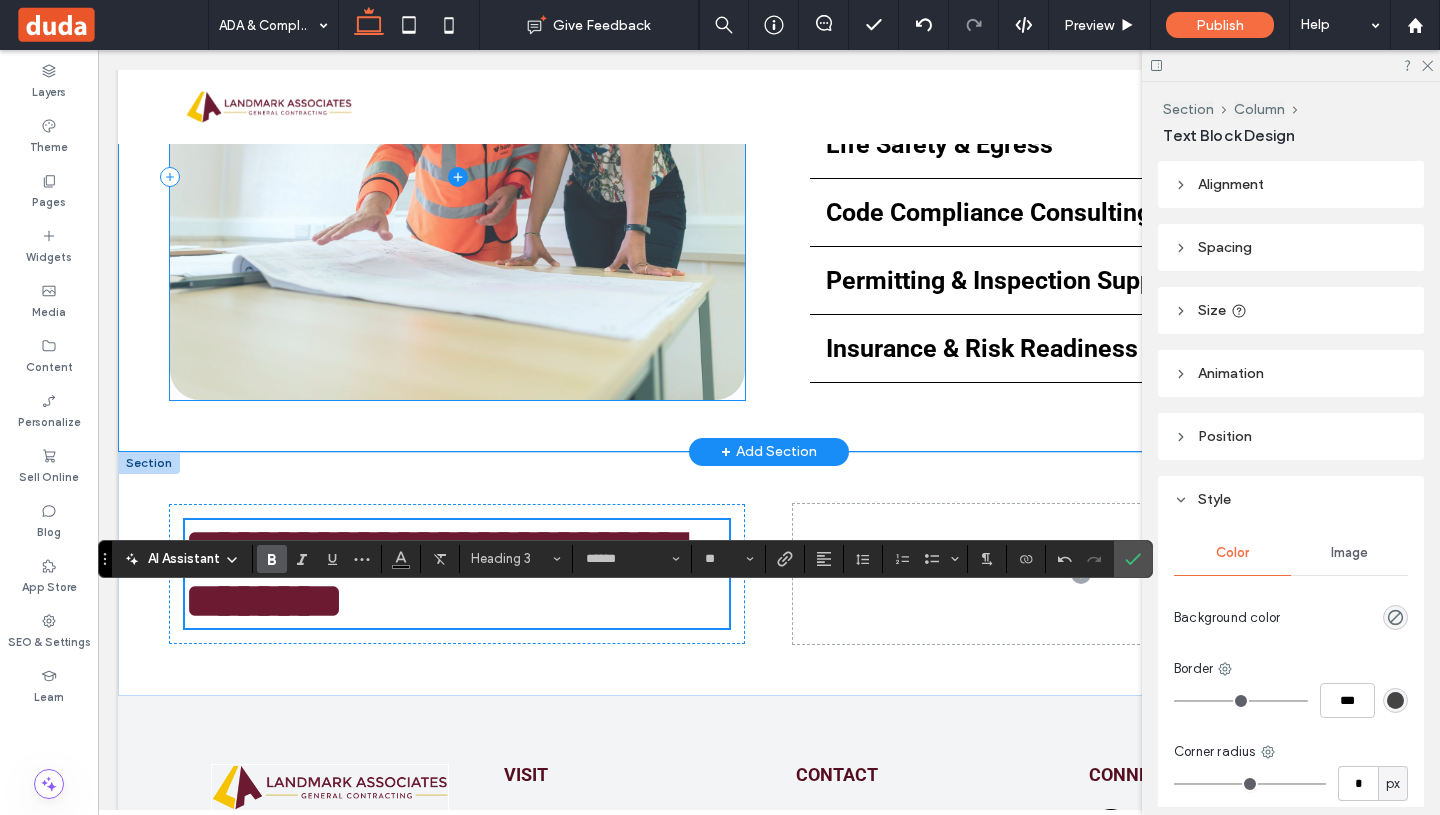type on "**" 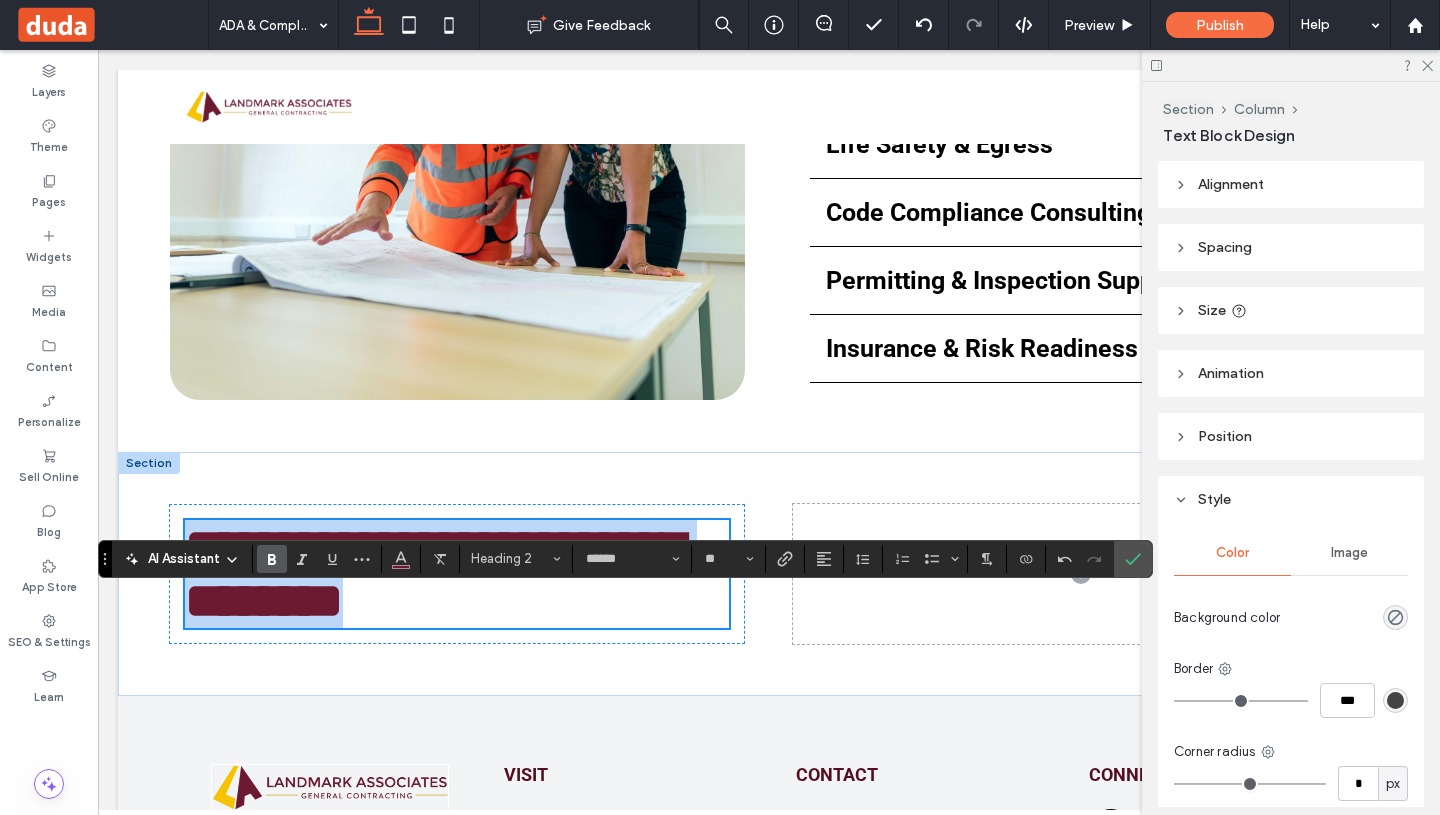 scroll, scrollTop: 963, scrollLeft: 0, axis: vertical 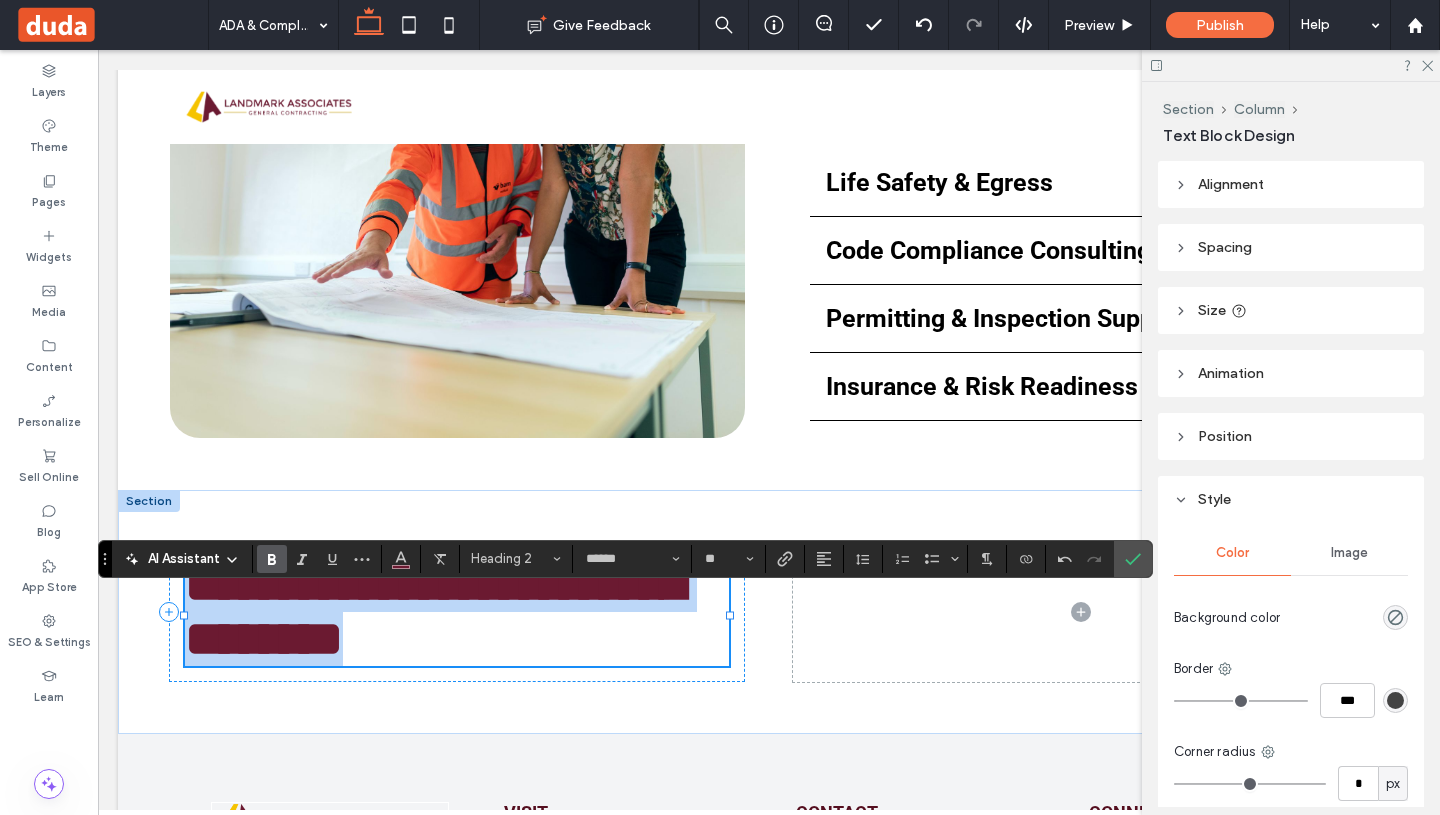 click on "**********" at bounding box center [434, 611] 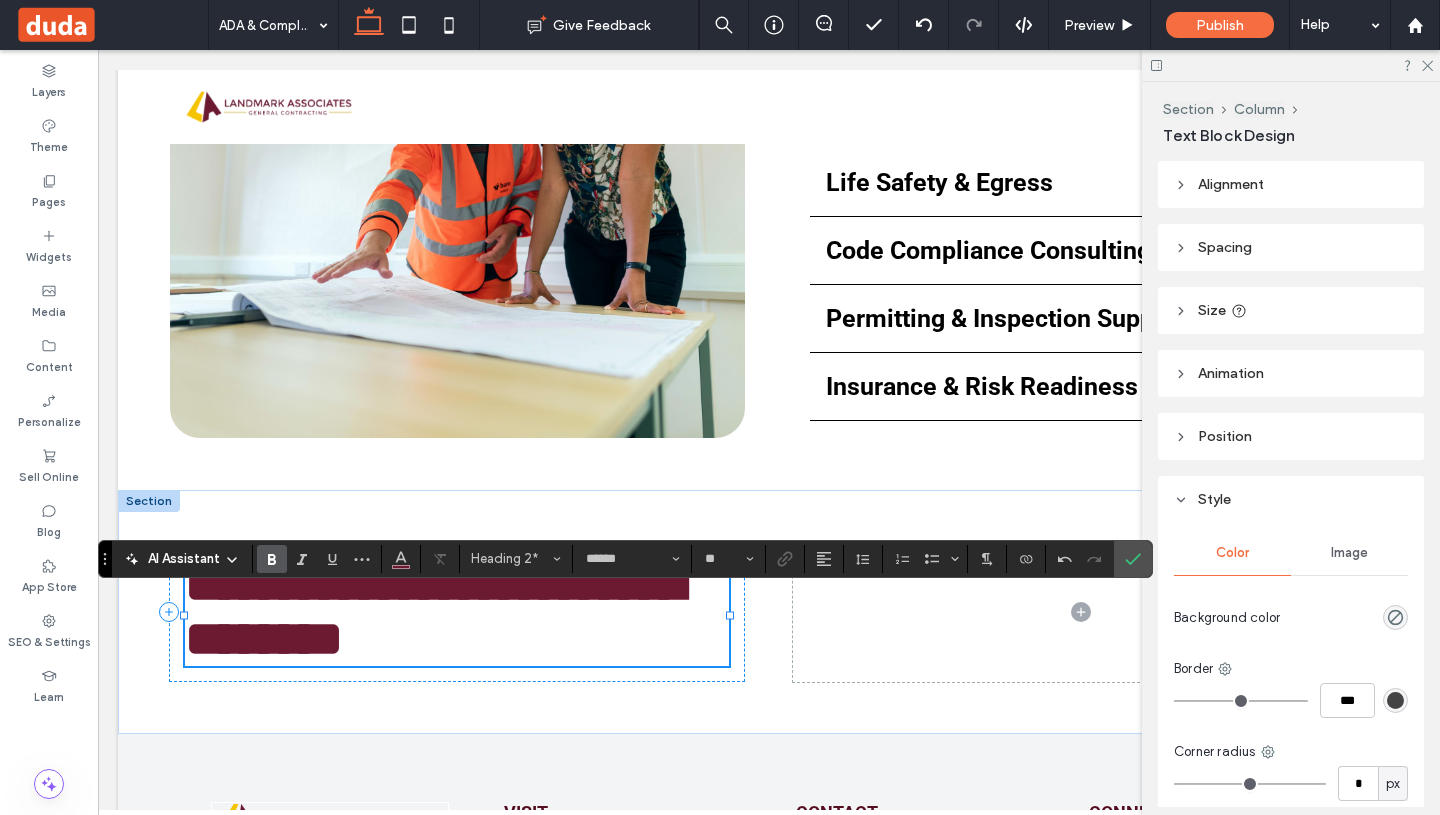 click on "**********" at bounding box center [434, 611] 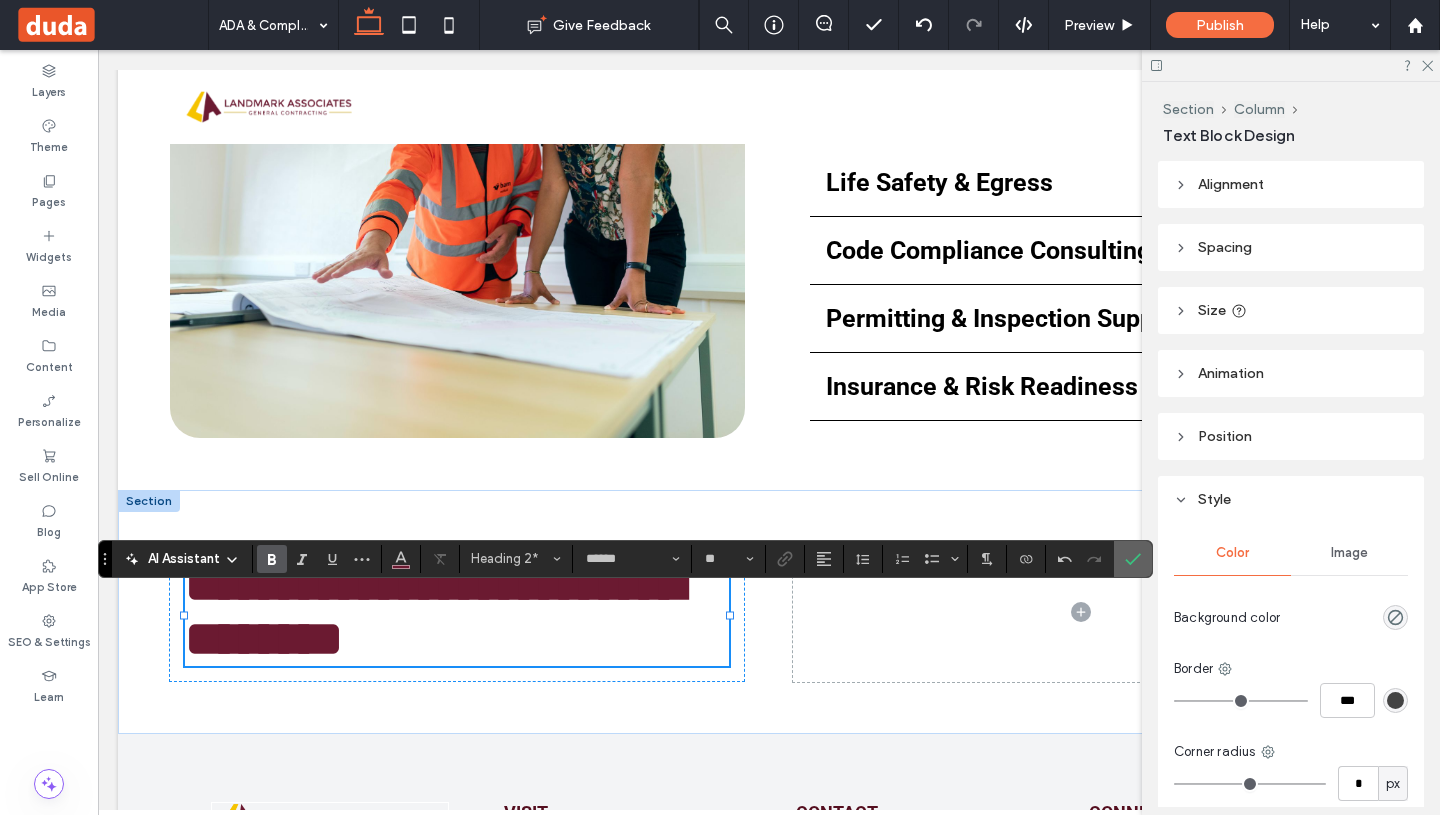 click 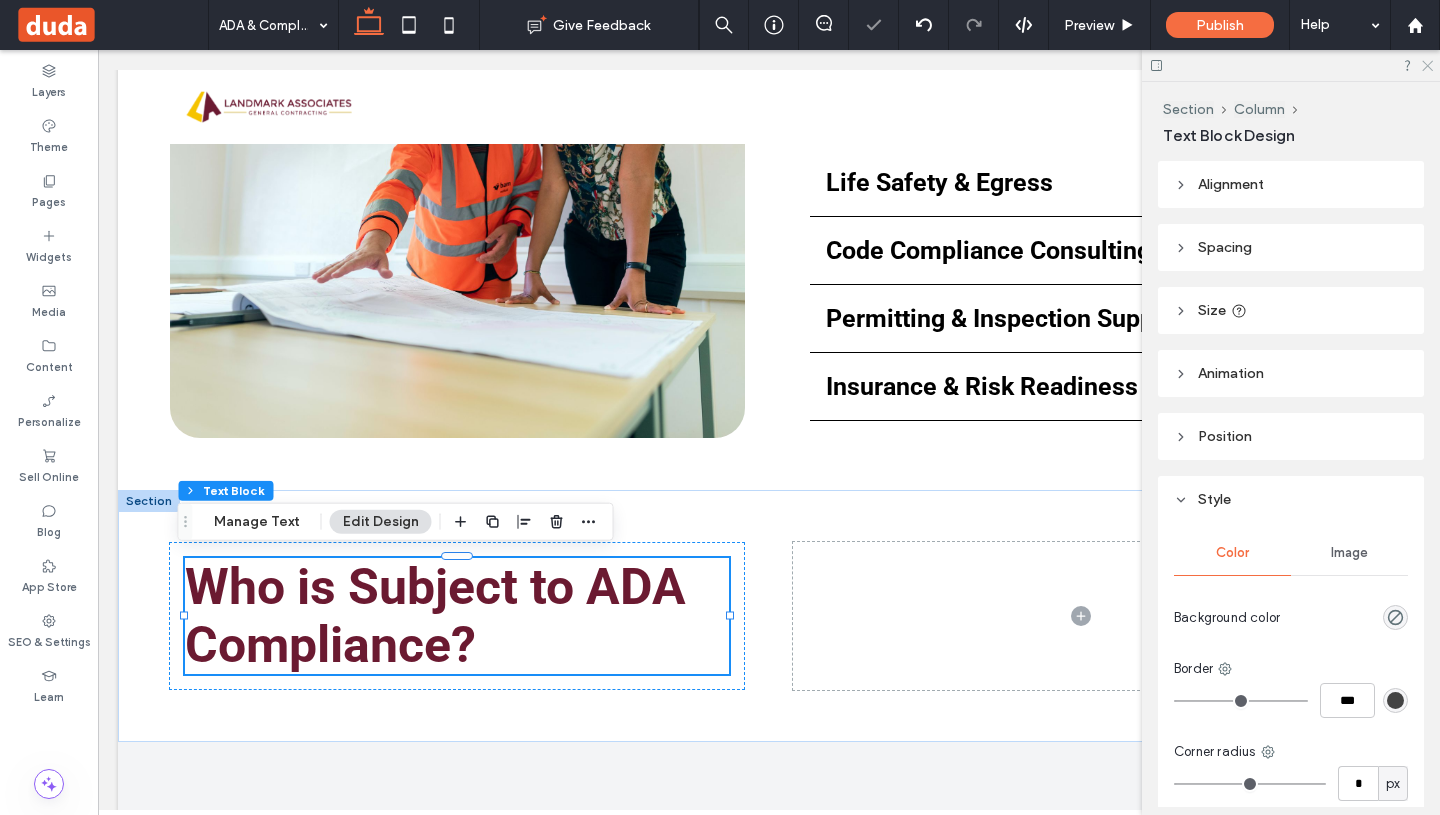 click 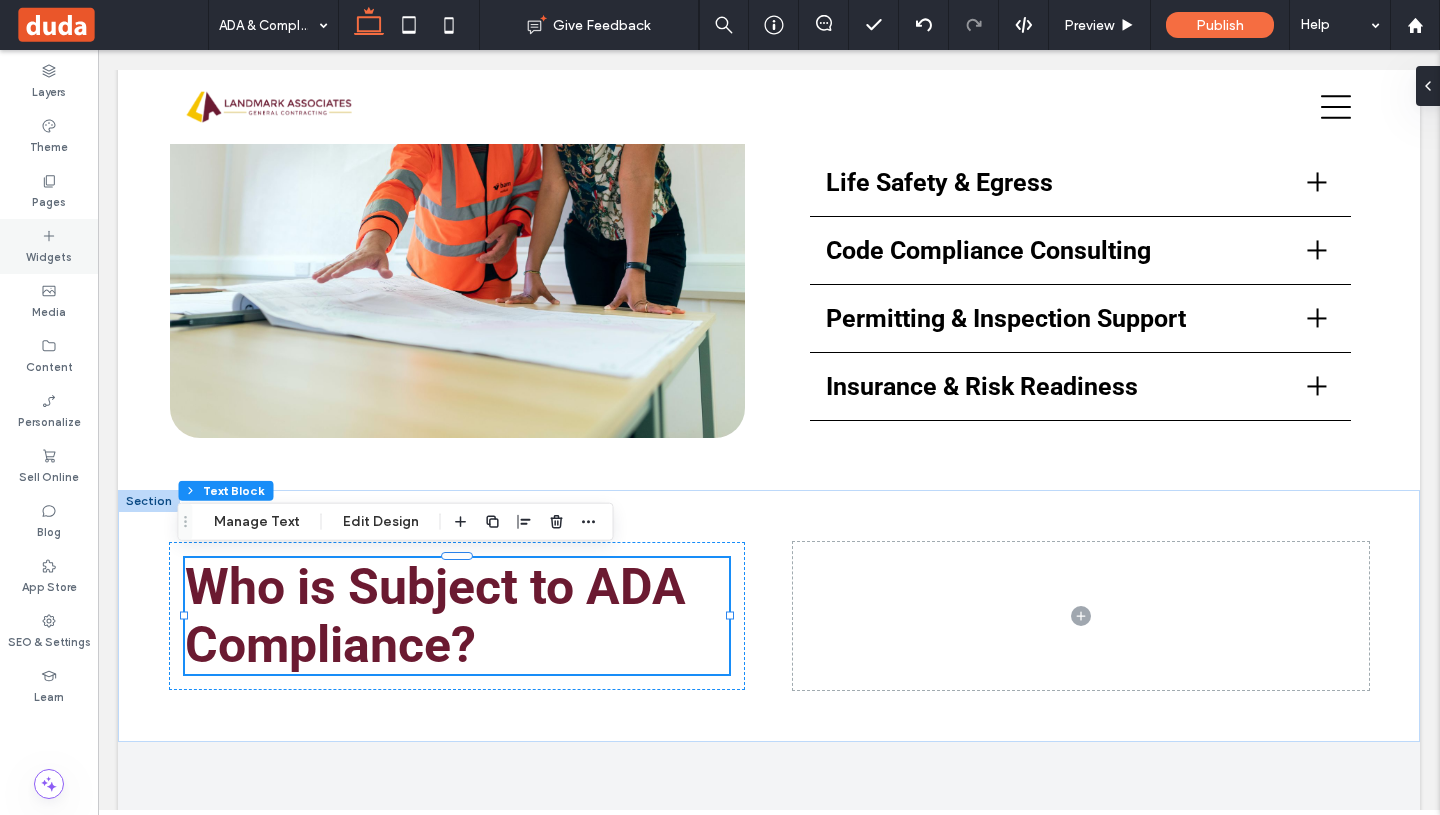 click on "Widgets" at bounding box center [49, 255] 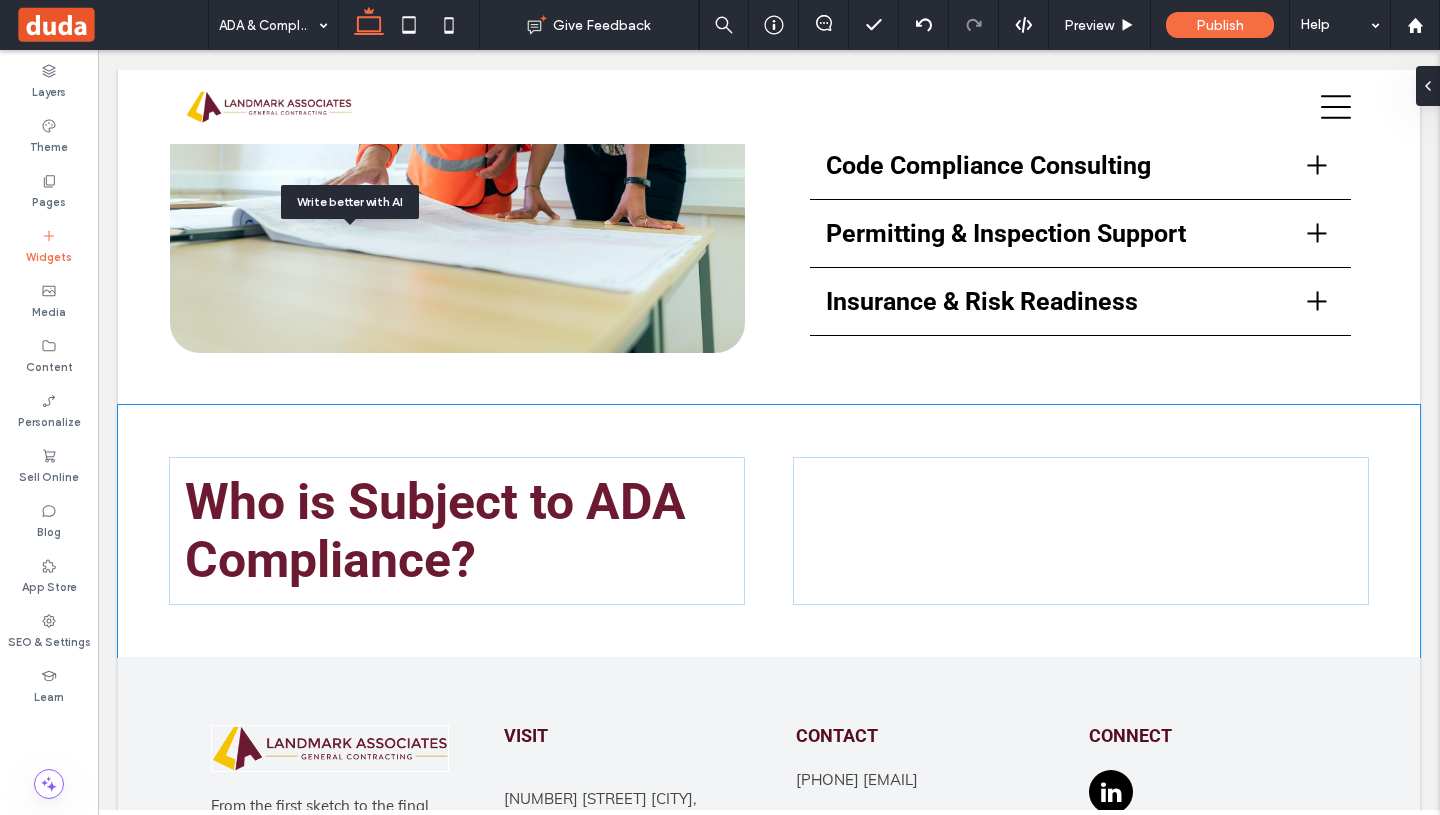 scroll, scrollTop: 1058, scrollLeft: 0, axis: vertical 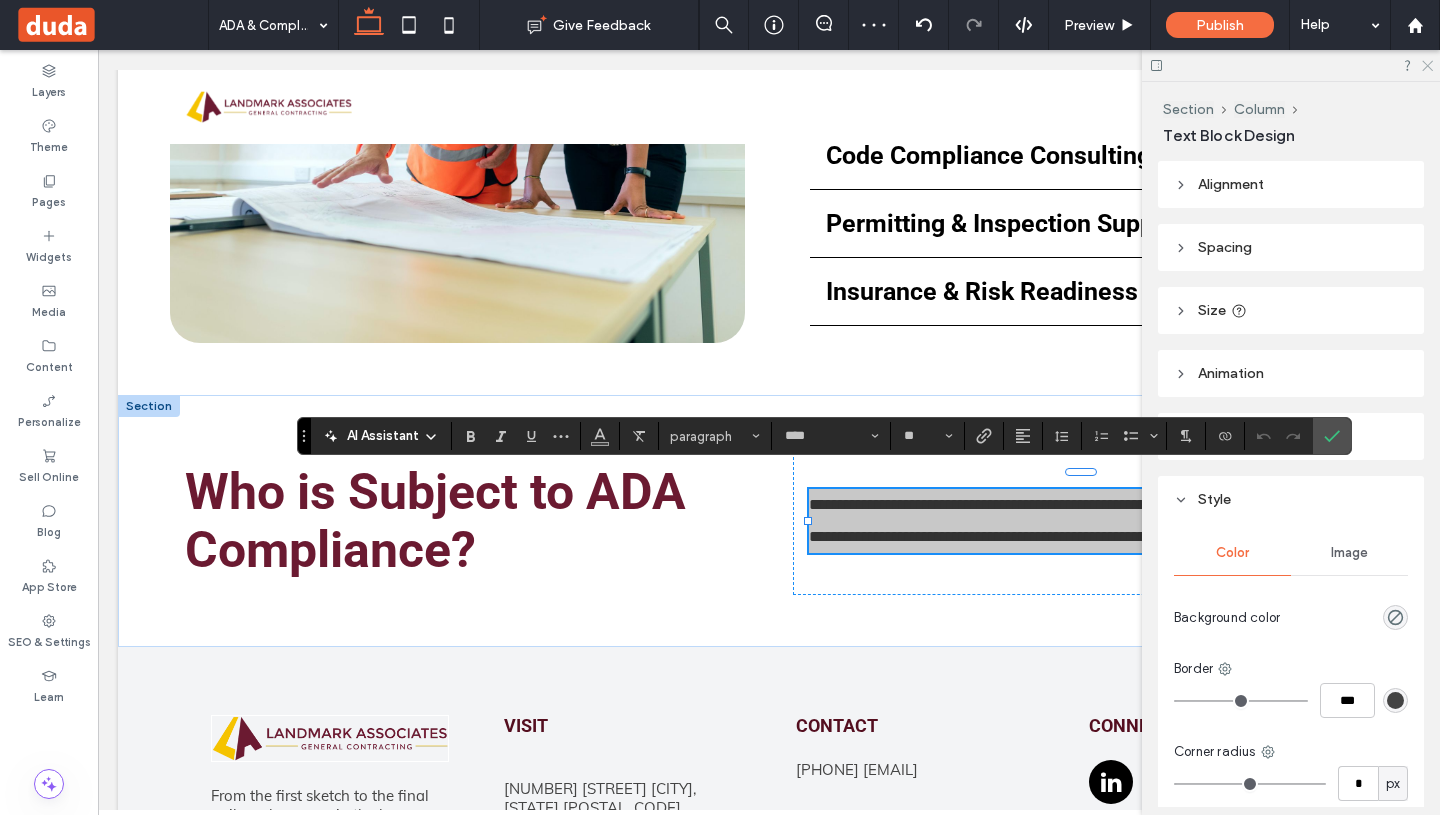 click 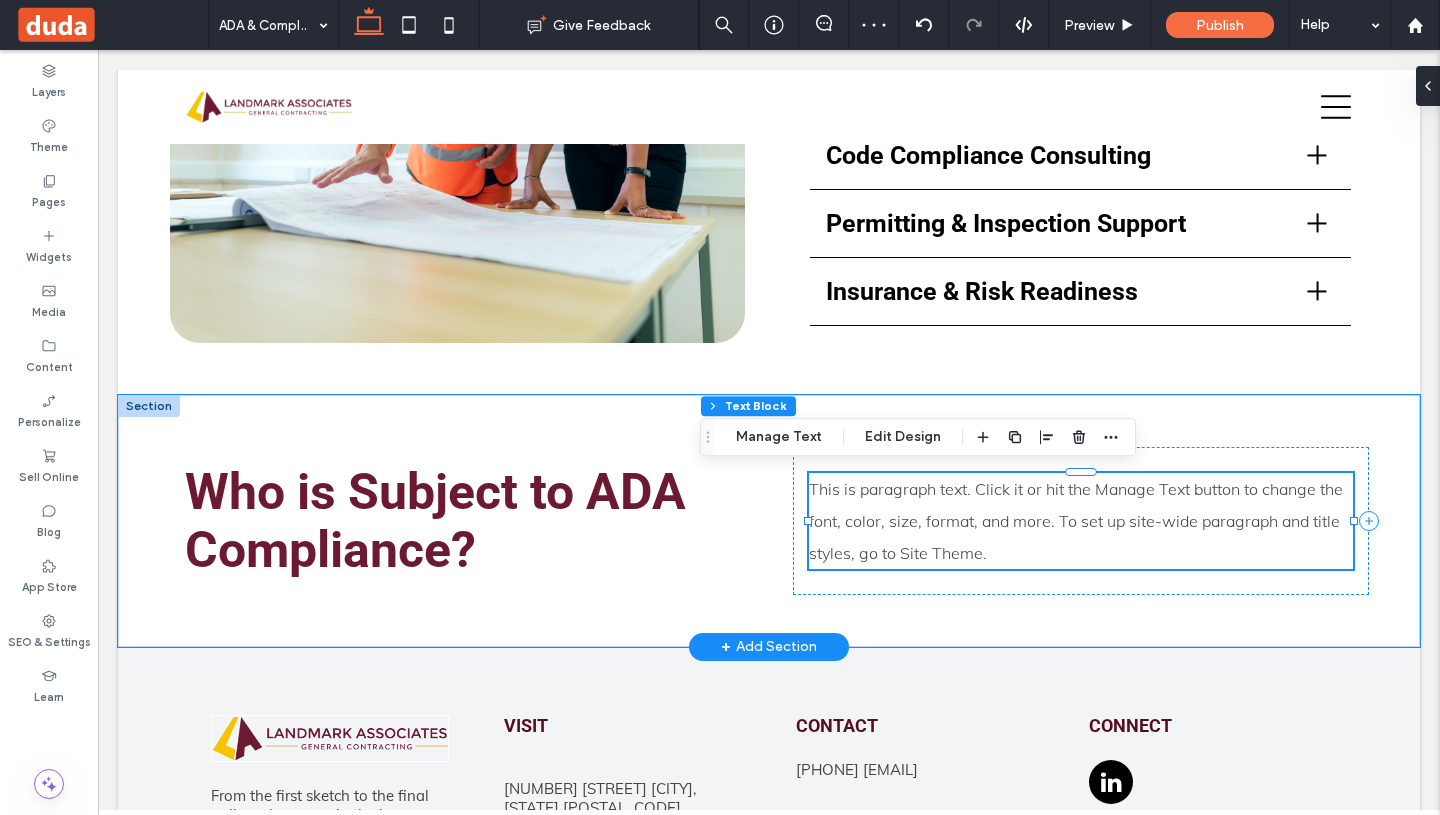 click on "This is paragraph text. Click it or hit the Manage Text button to change the font, color, size, format, and more. To set up site-wide paragraph and title styles, go to Site Theme." at bounding box center [1076, 521] 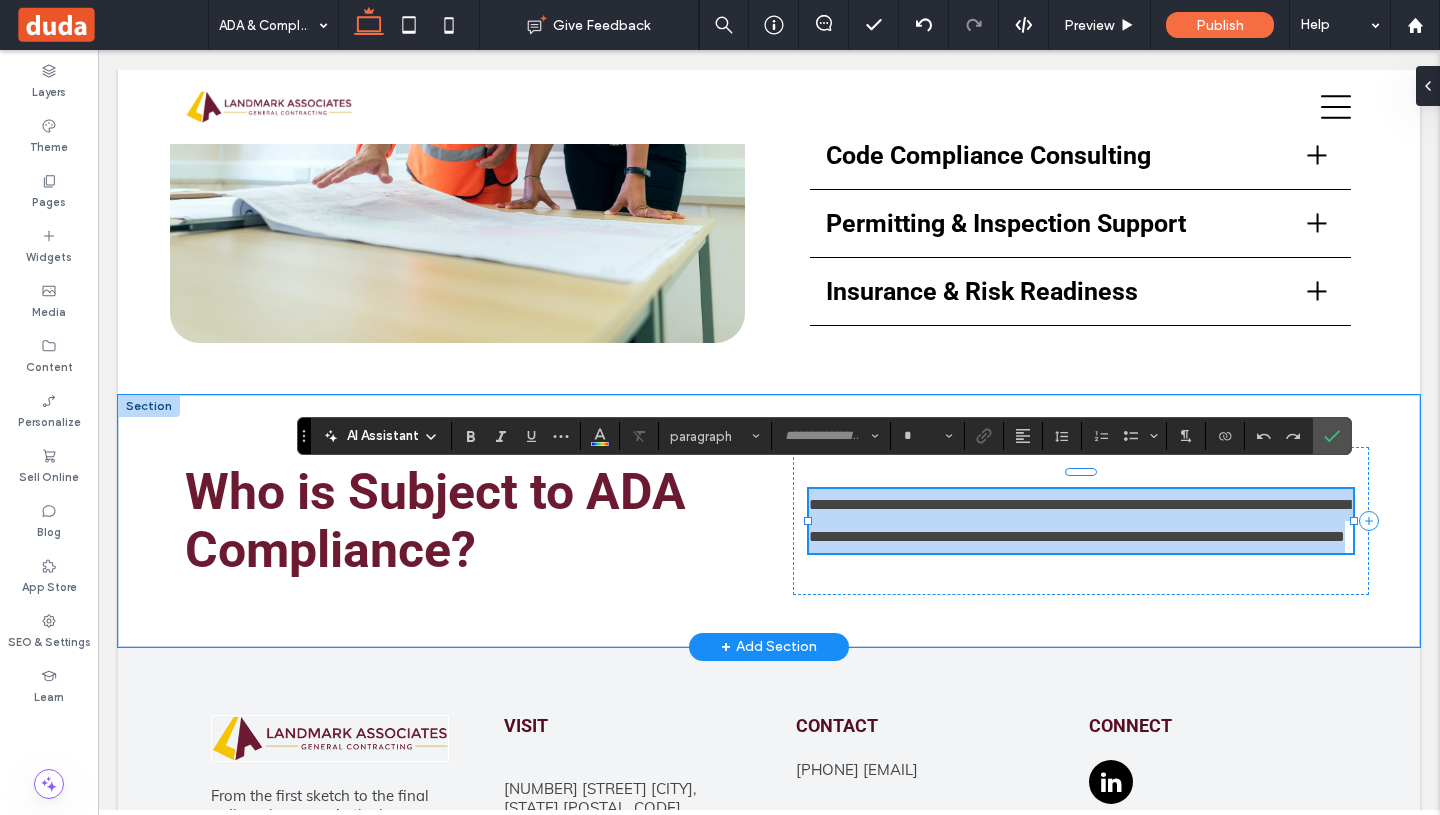 type on "****" 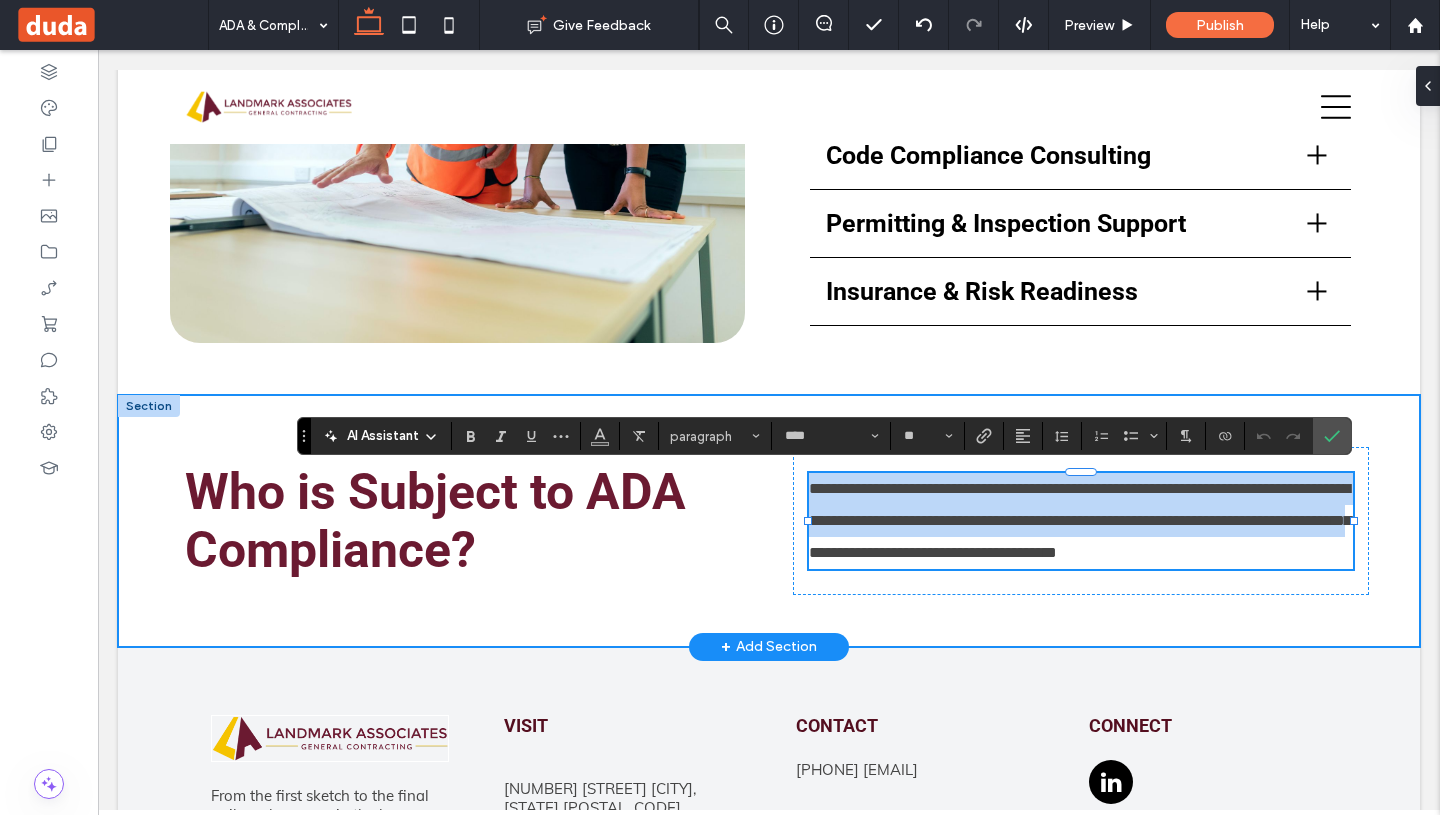scroll, scrollTop: 0, scrollLeft: 0, axis: both 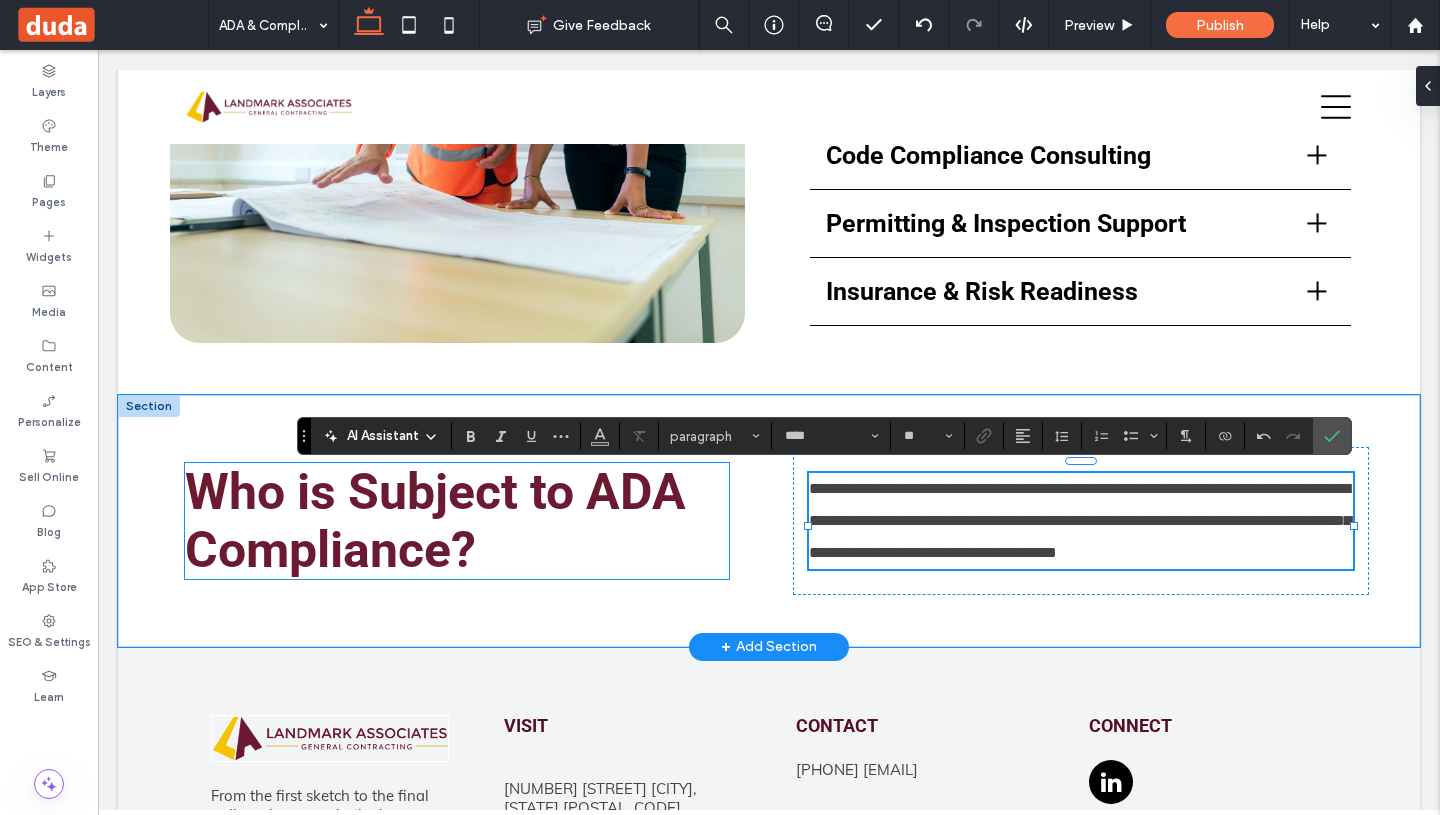 click on "Who is Subject to ADA Compliance?" at bounding box center [435, 521] 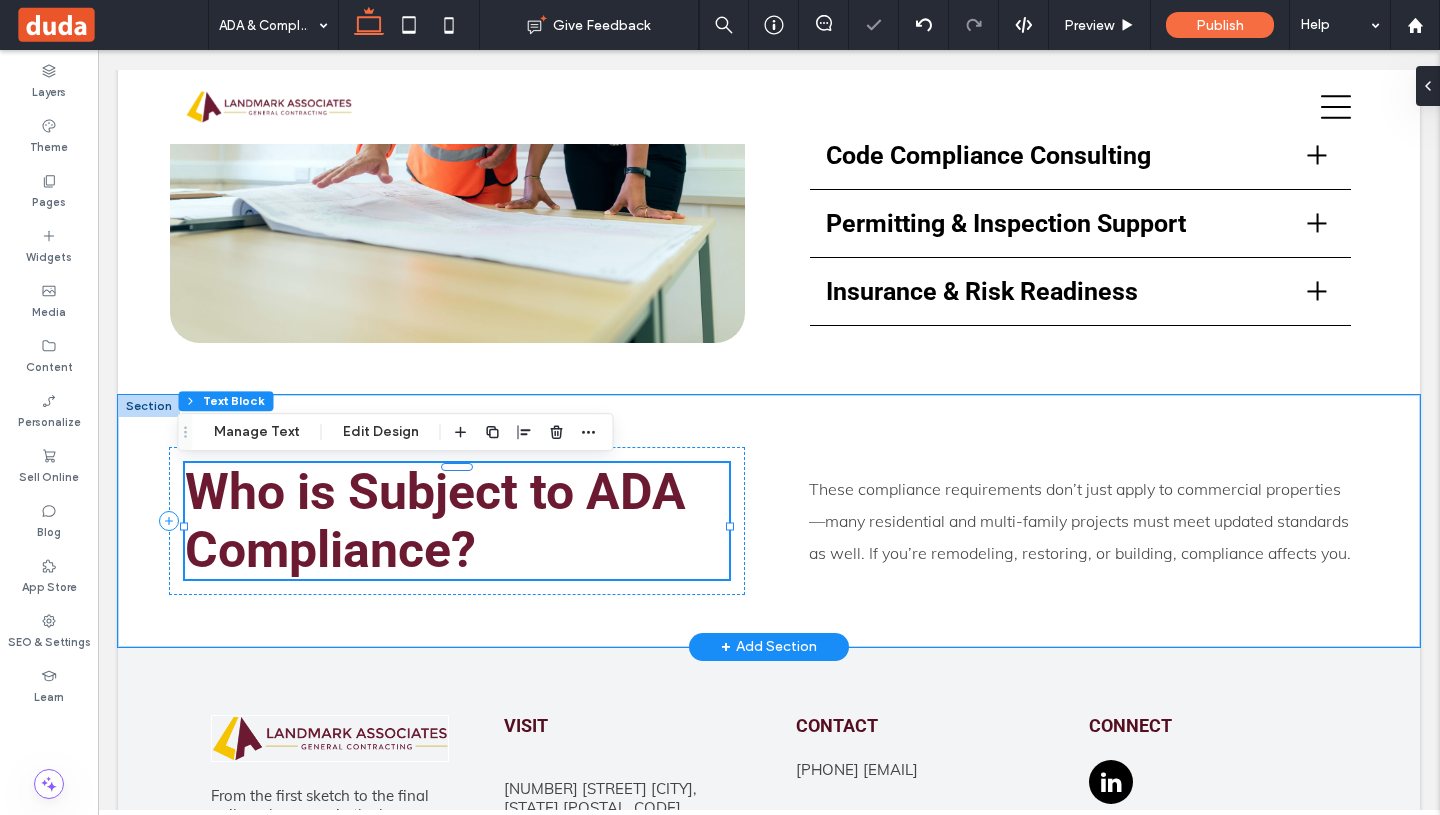 click on "Who is Subject to ADA Compliance?" at bounding box center (435, 521) 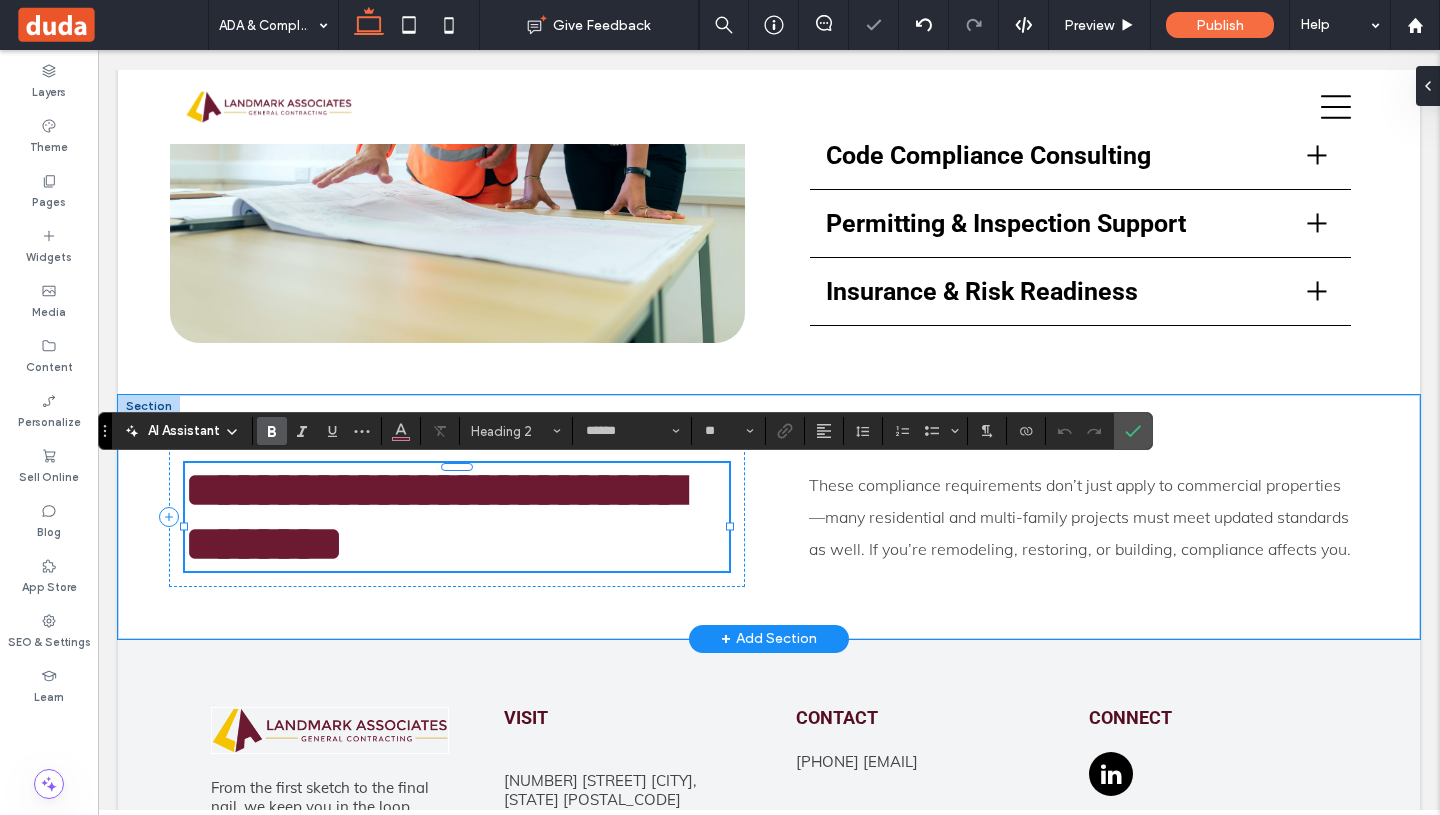 click on "**********" at bounding box center (434, 516) 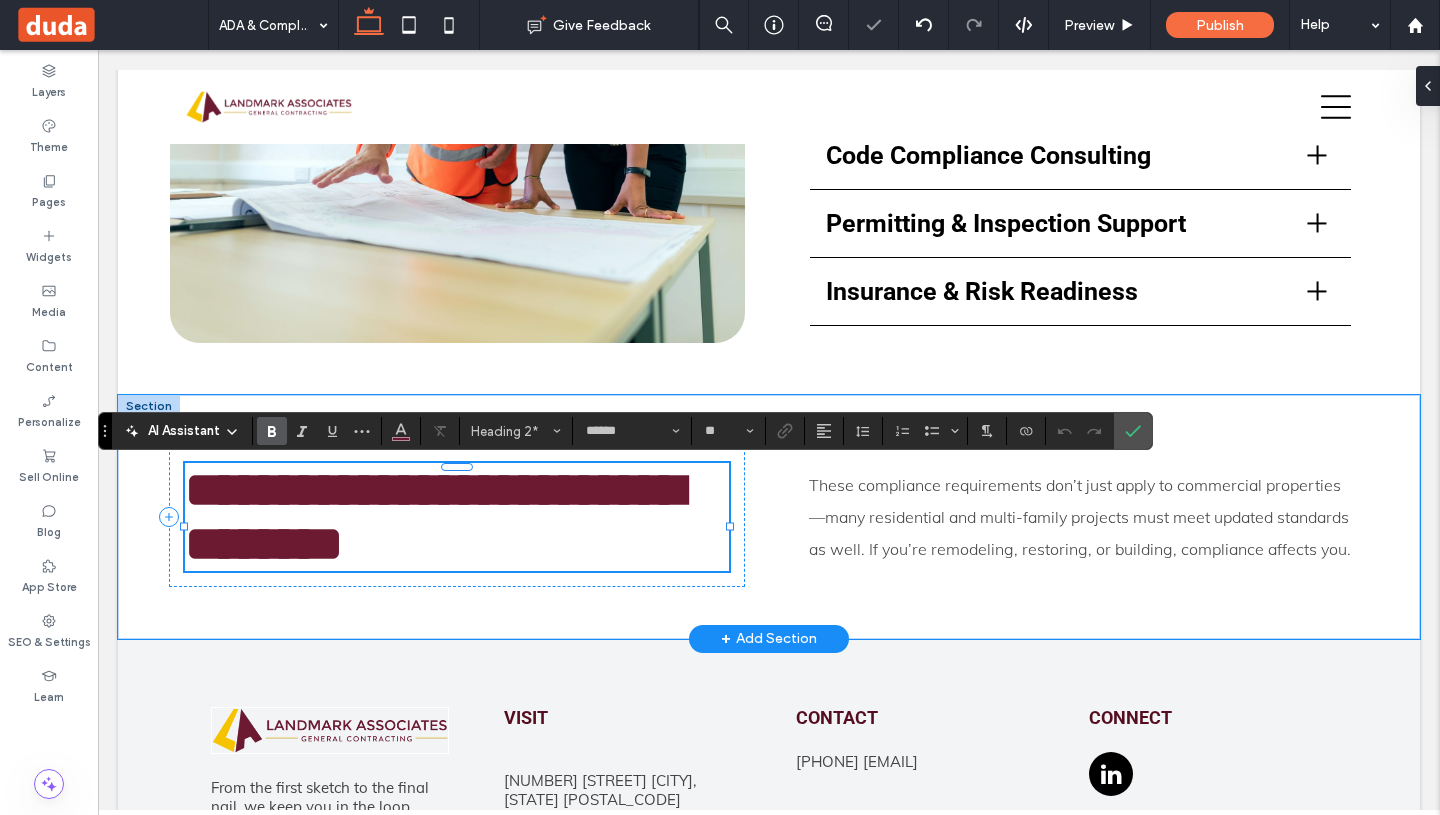 type 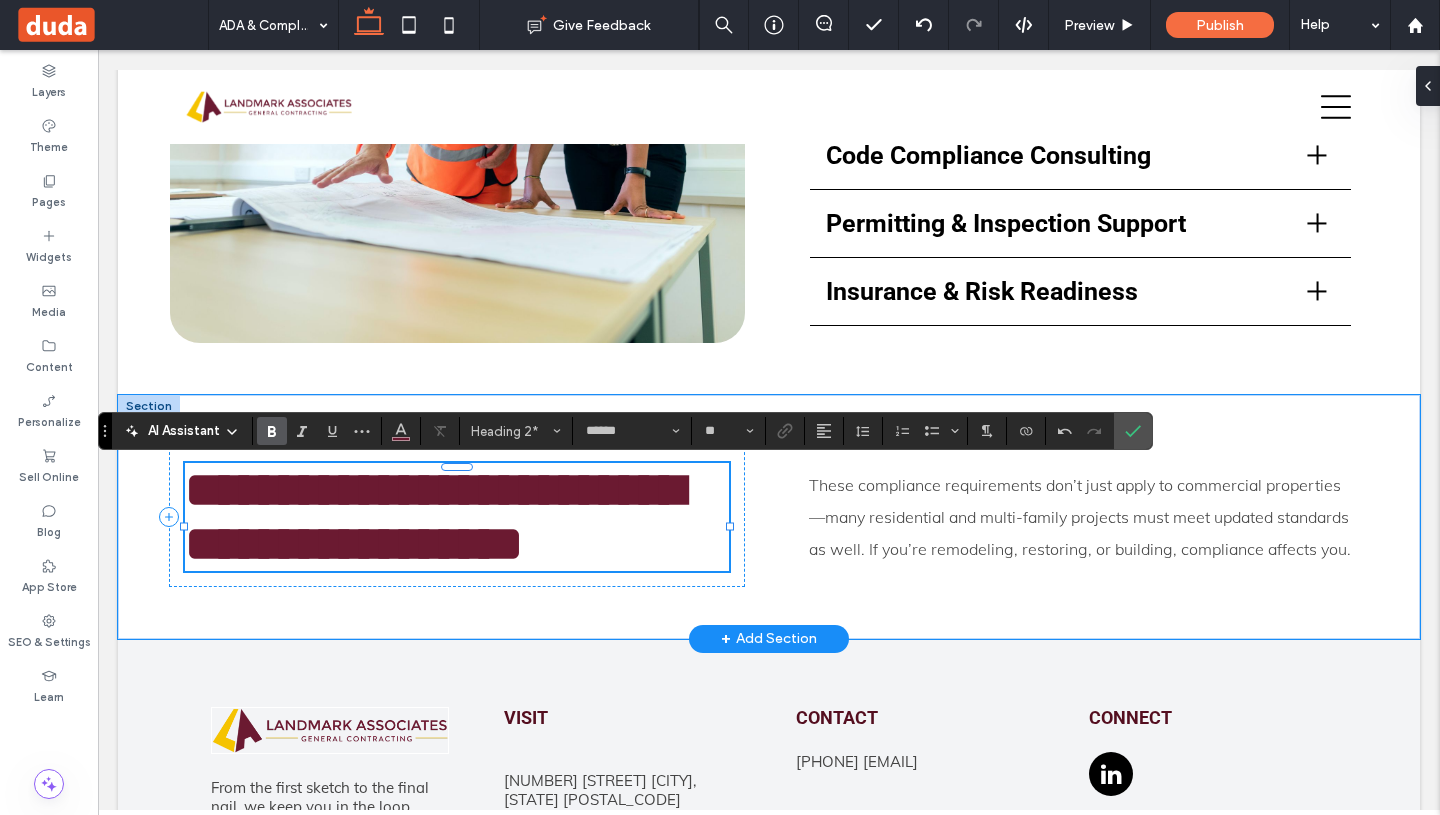 scroll, scrollTop: 1053, scrollLeft: 0, axis: vertical 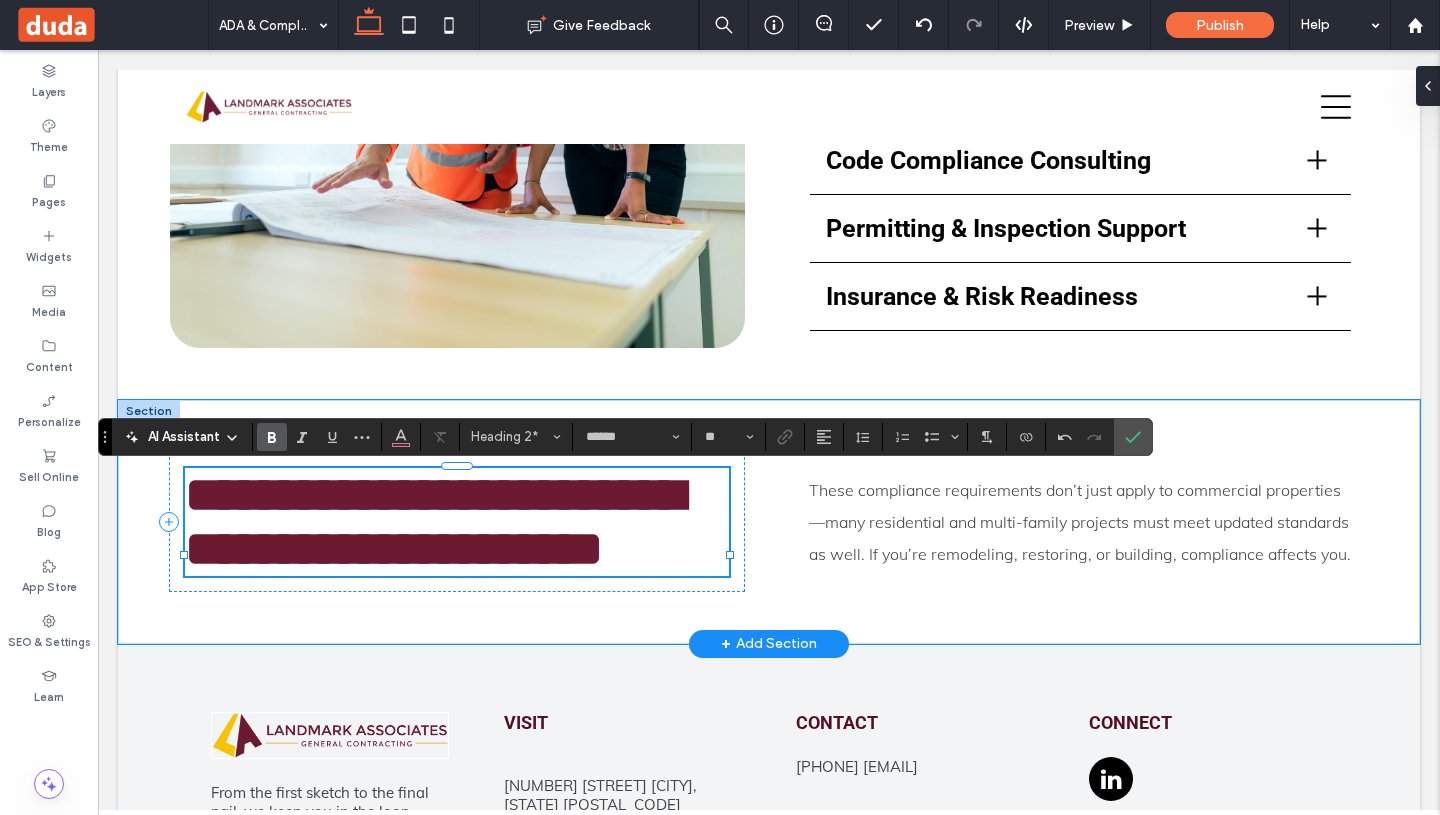 click on "**********" at bounding box center (434, 521) 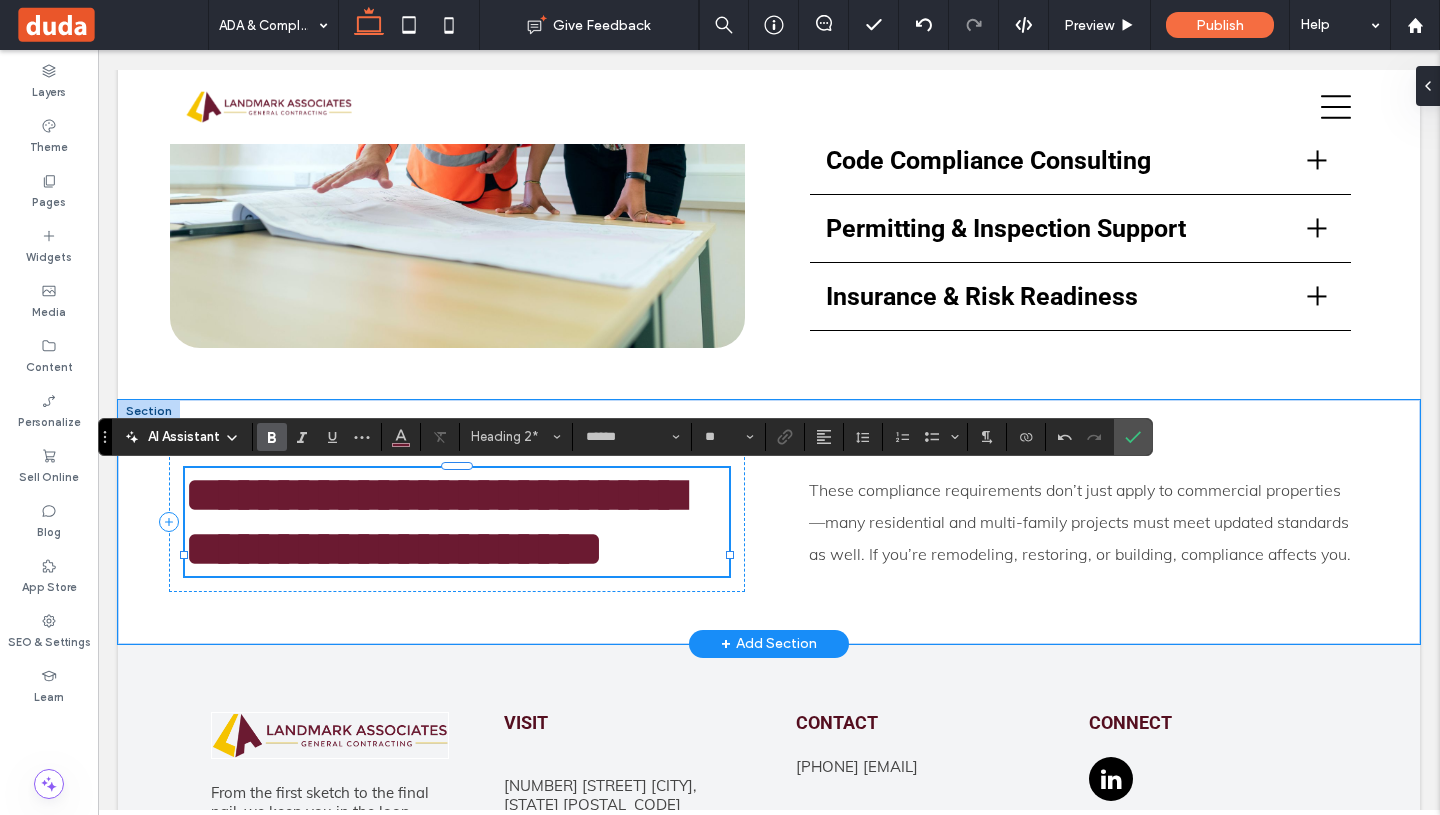 click on "**********" at bounding box center (434, 521) 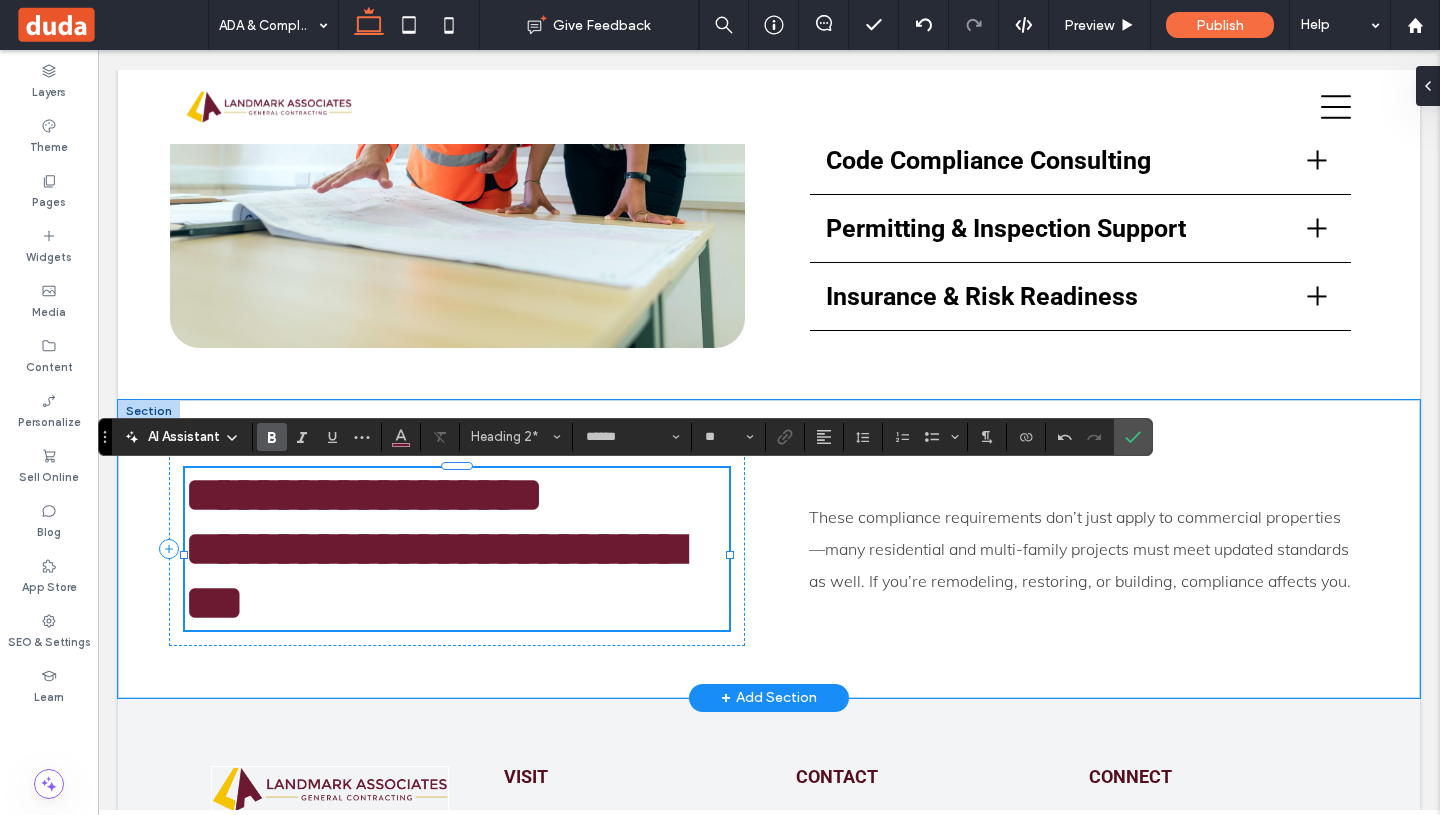 click on "**********" at bounding box center [457, 576] 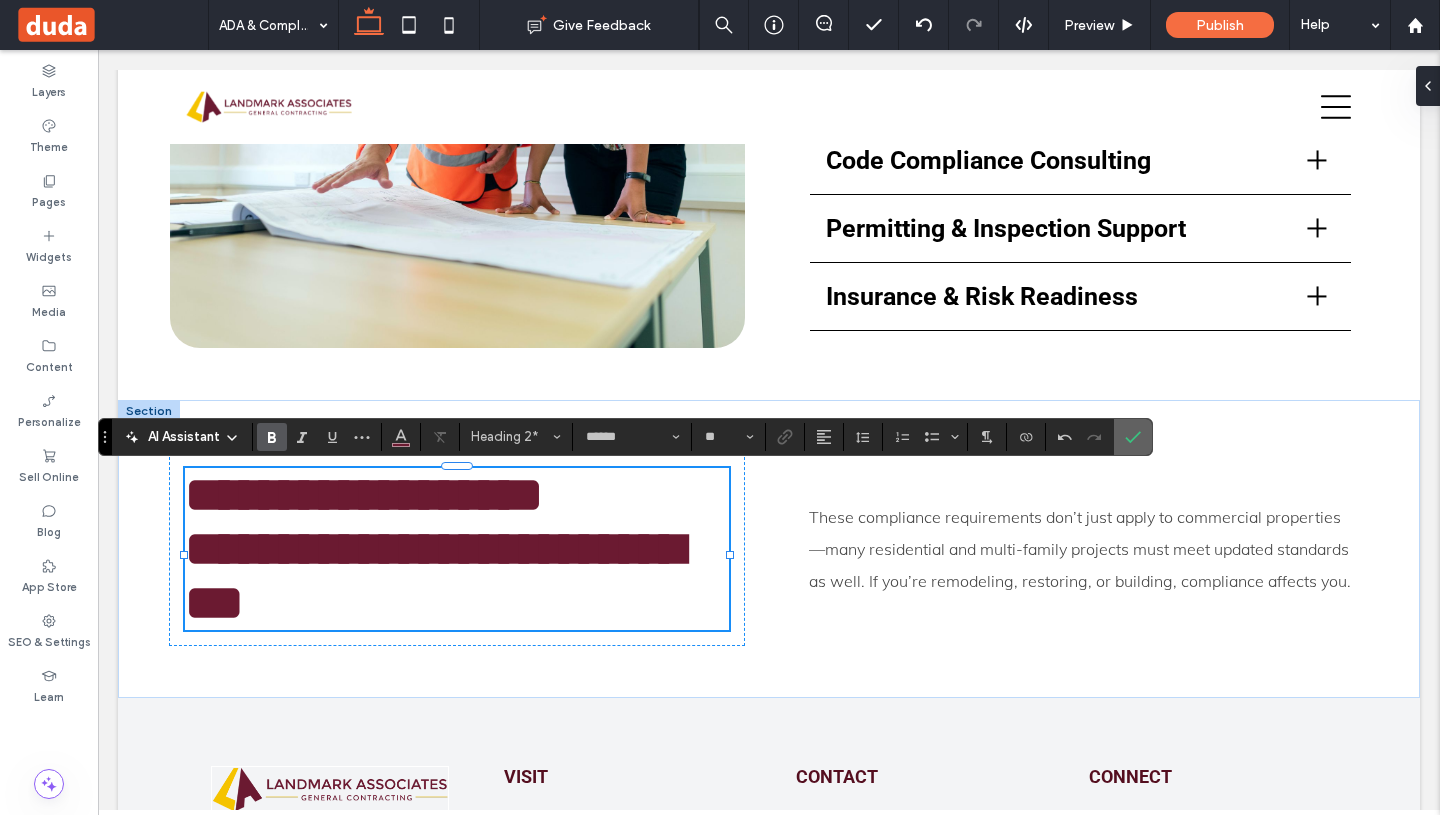 click 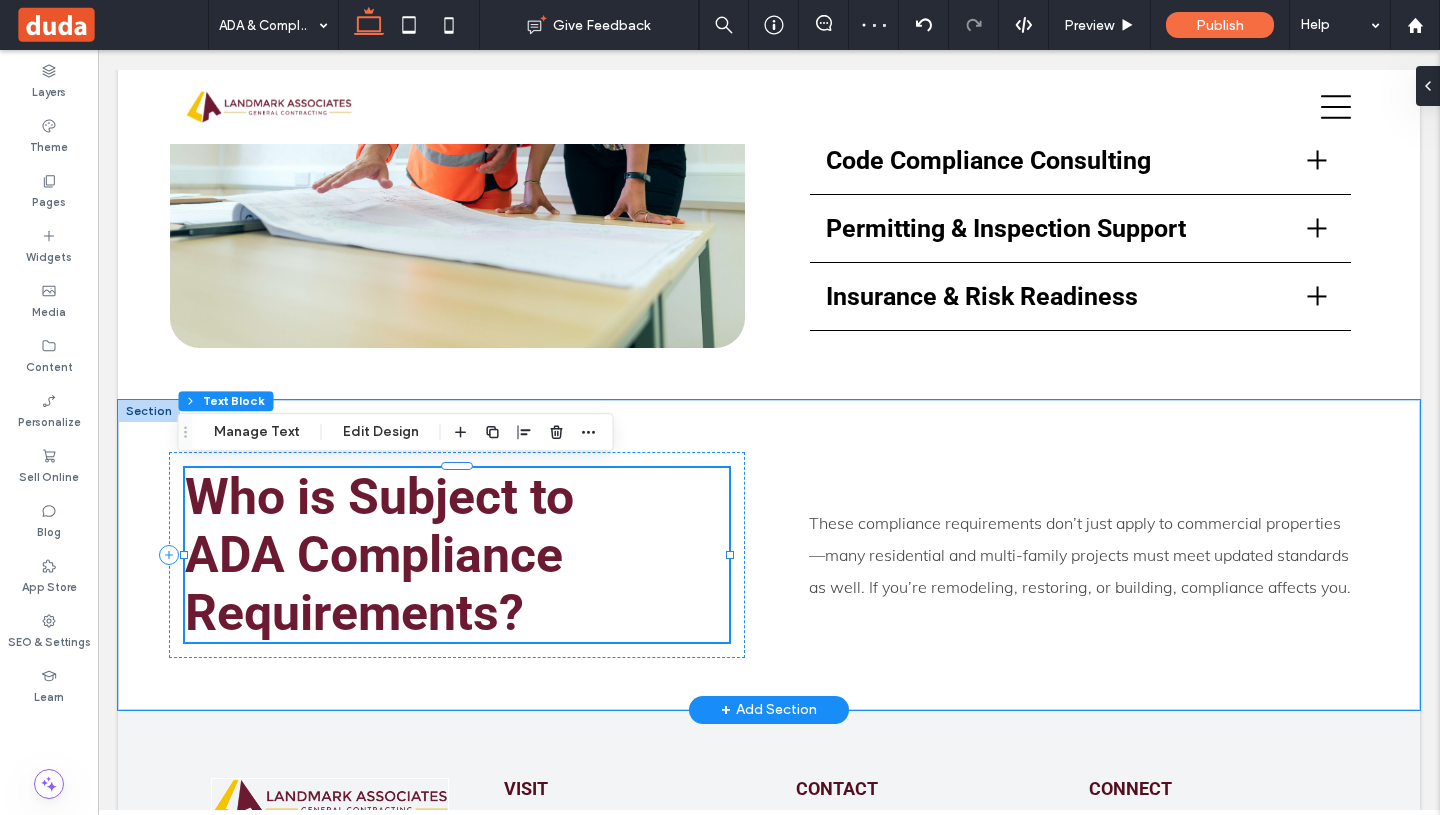 click on "Who is Subject to" at bounding box center [379, 497] 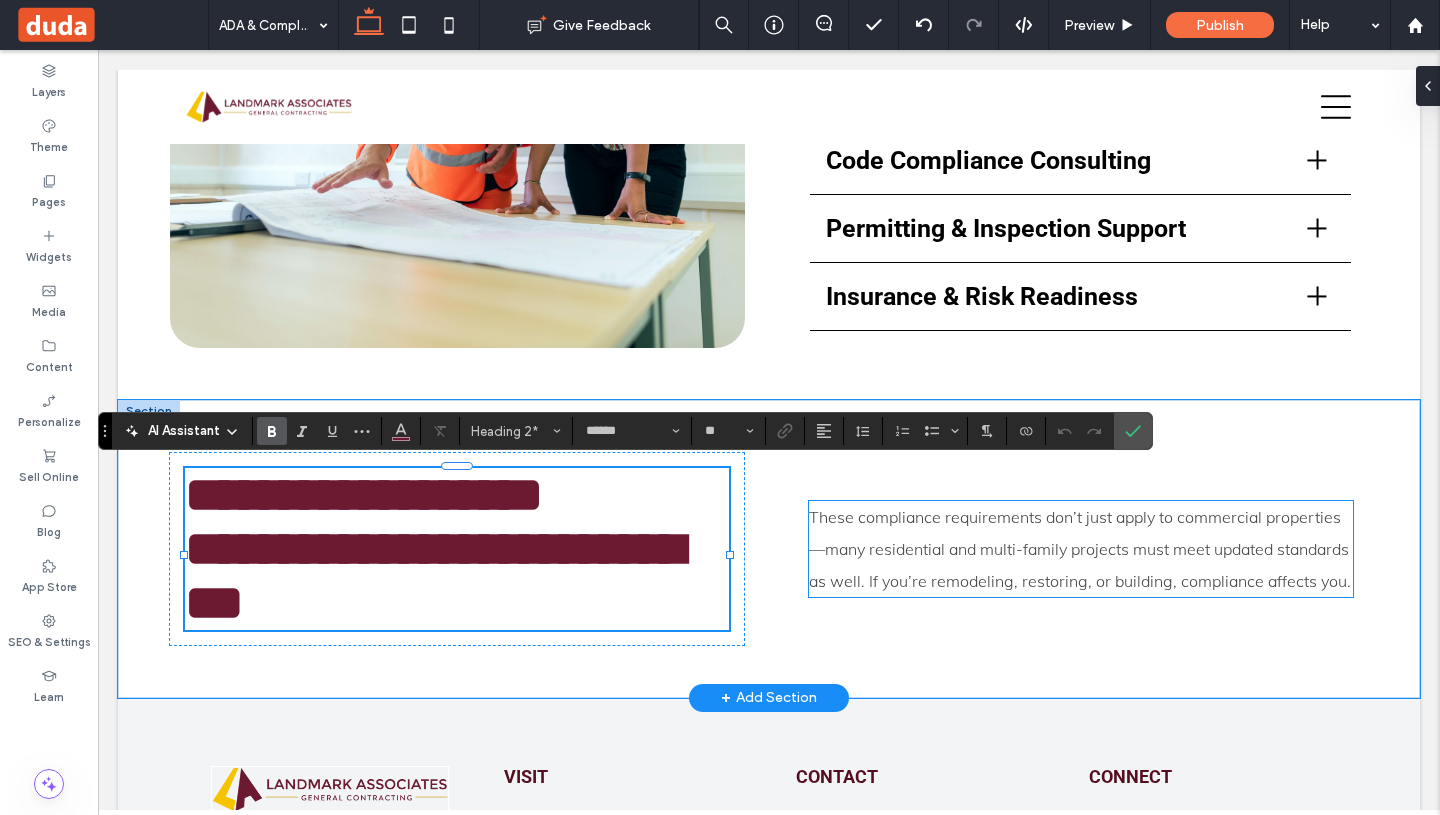 click on "These compliance requirements don’t just apply to commercial properties—many residential and multi-family projects must meet updated standards as well. If you’re remodeling, restoring, or building, compliance affects you." at bounding box center (1081, 549) 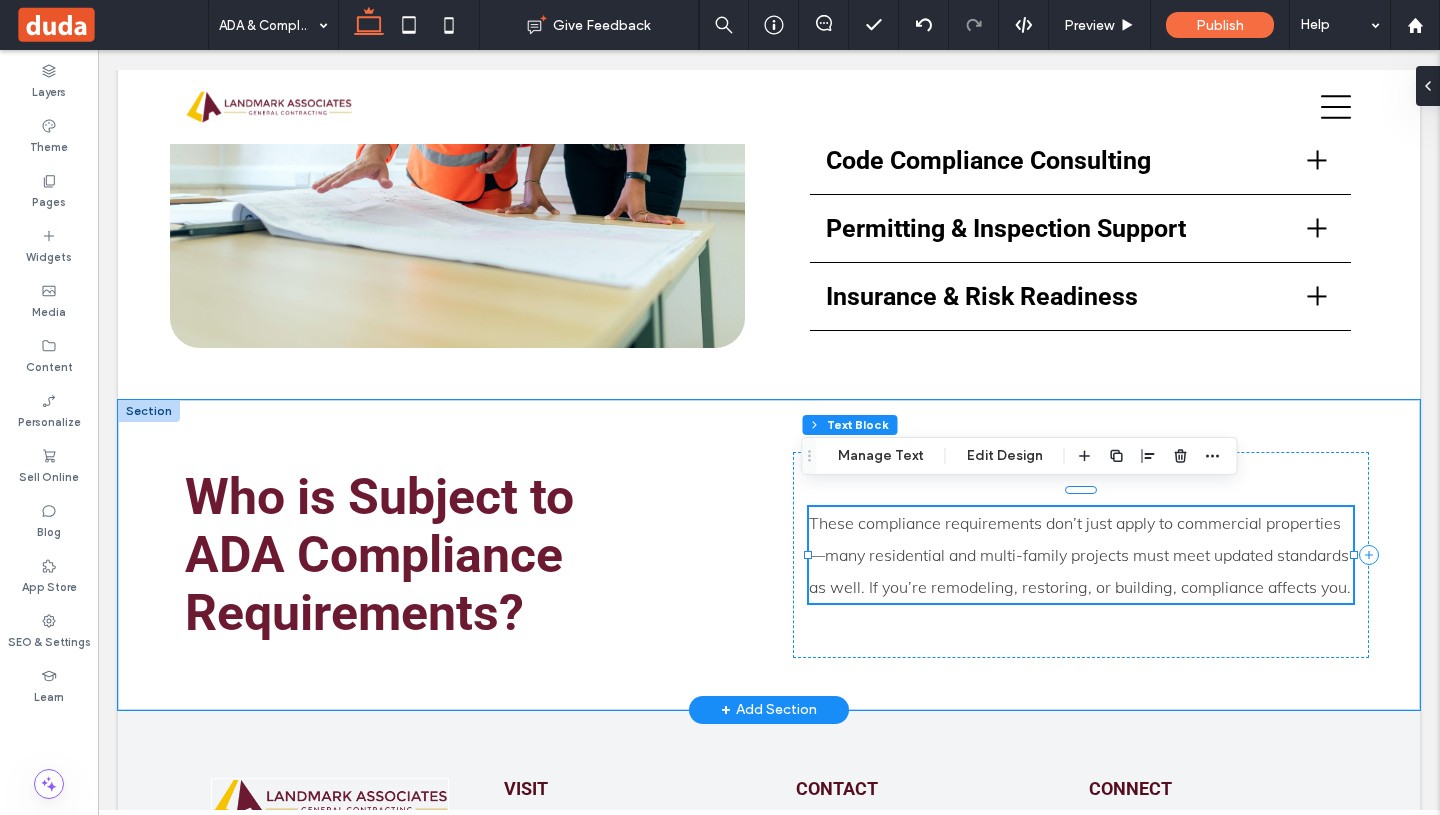 click on "These compliance requirements don’t just apply to commercial properties—many residential and multi-family projects must meet updated standards as well. If you’re remodeling, restoring, or building, compliance affects you." at bounding box center (1080, 555) 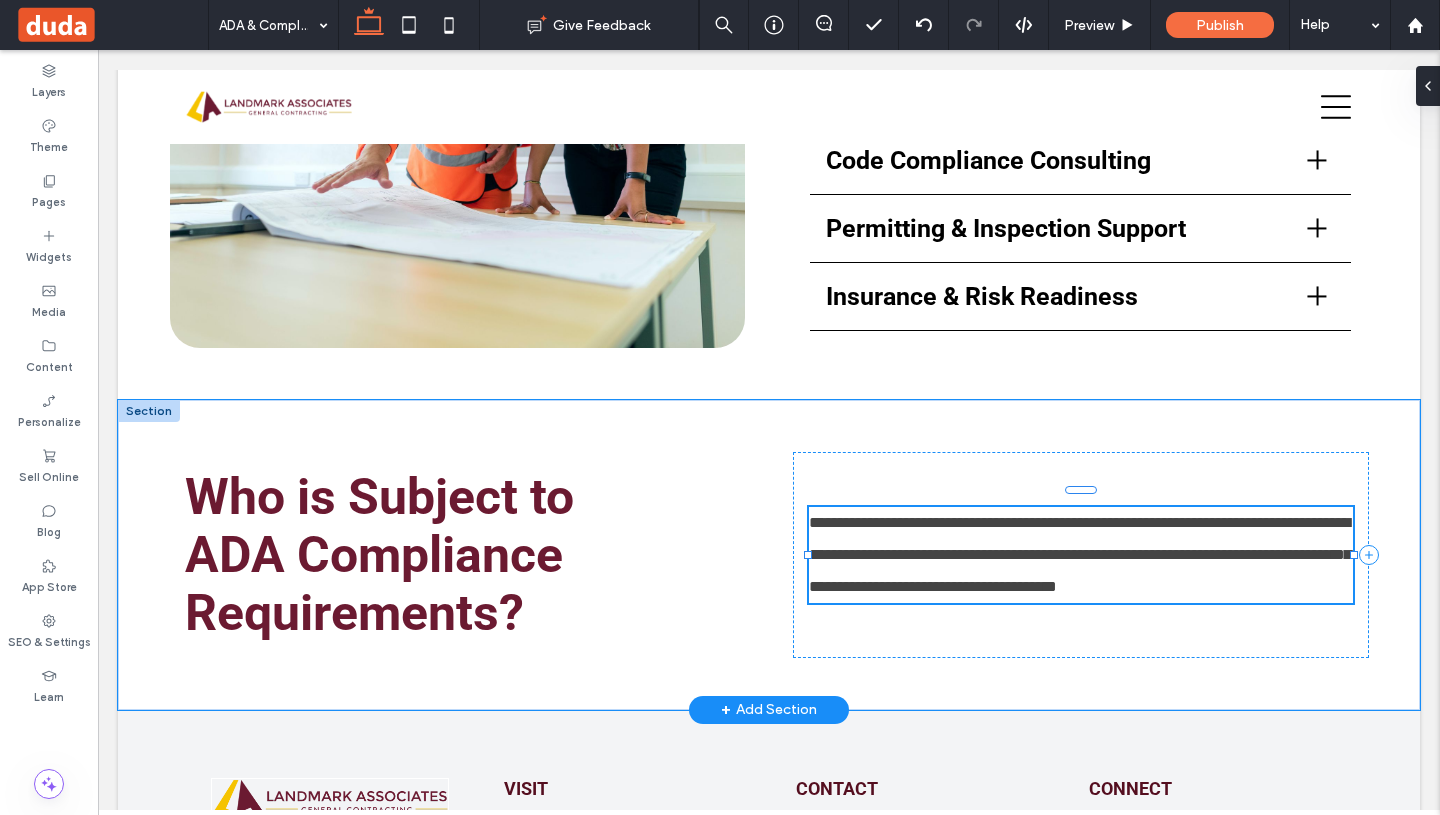 type on "****" 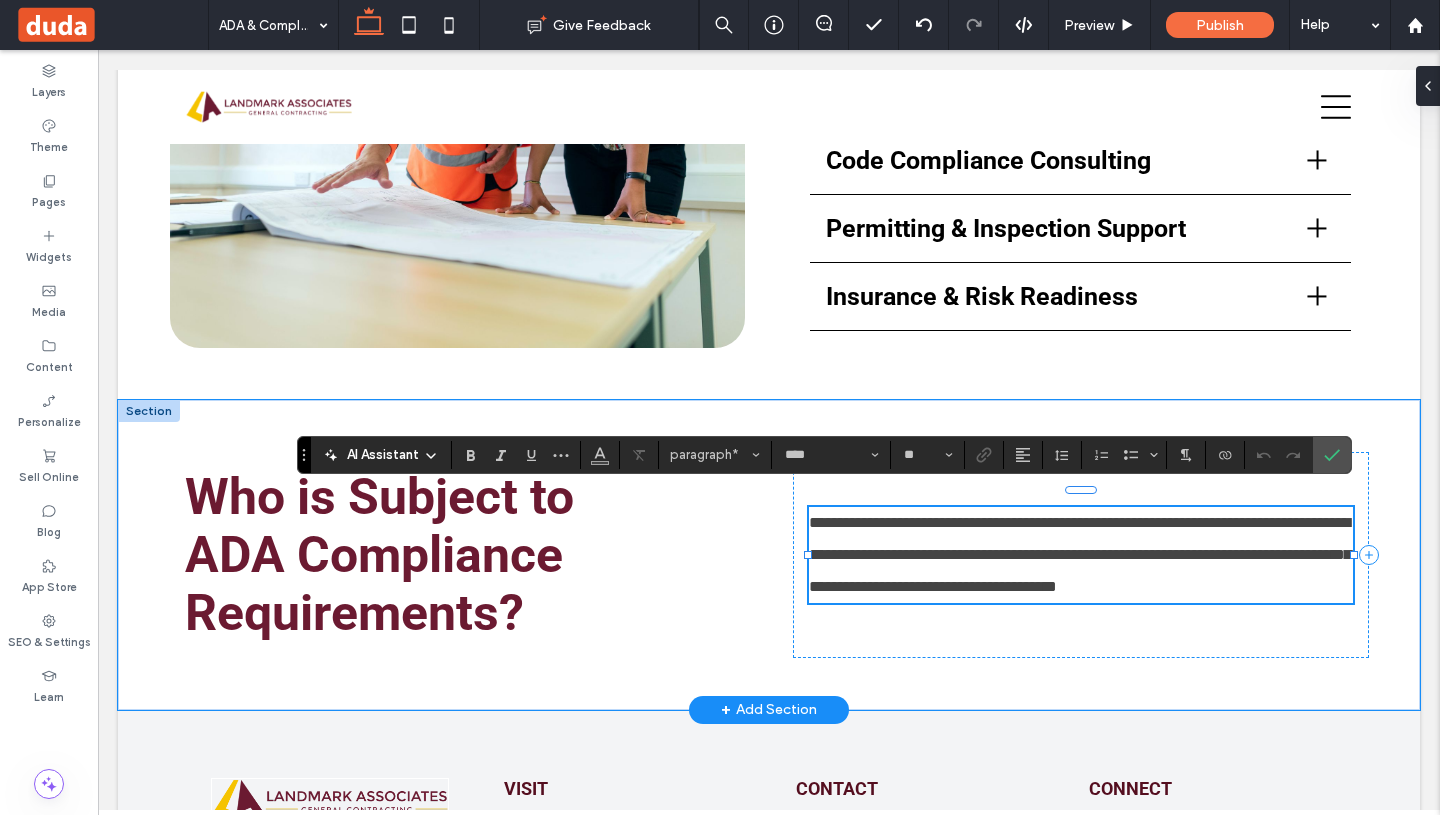 click on "**********" at bounding box center [1080, 554] 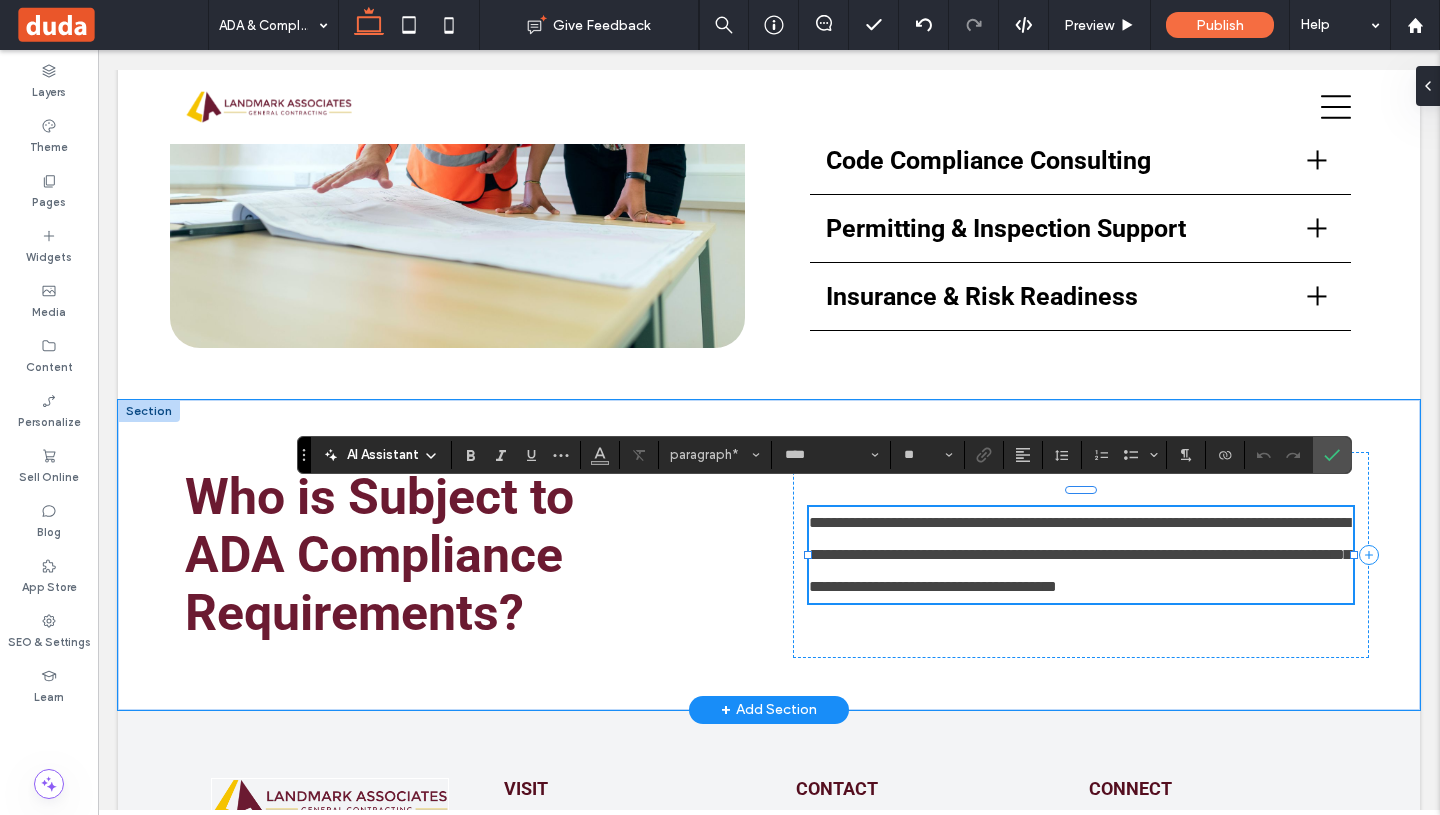 type 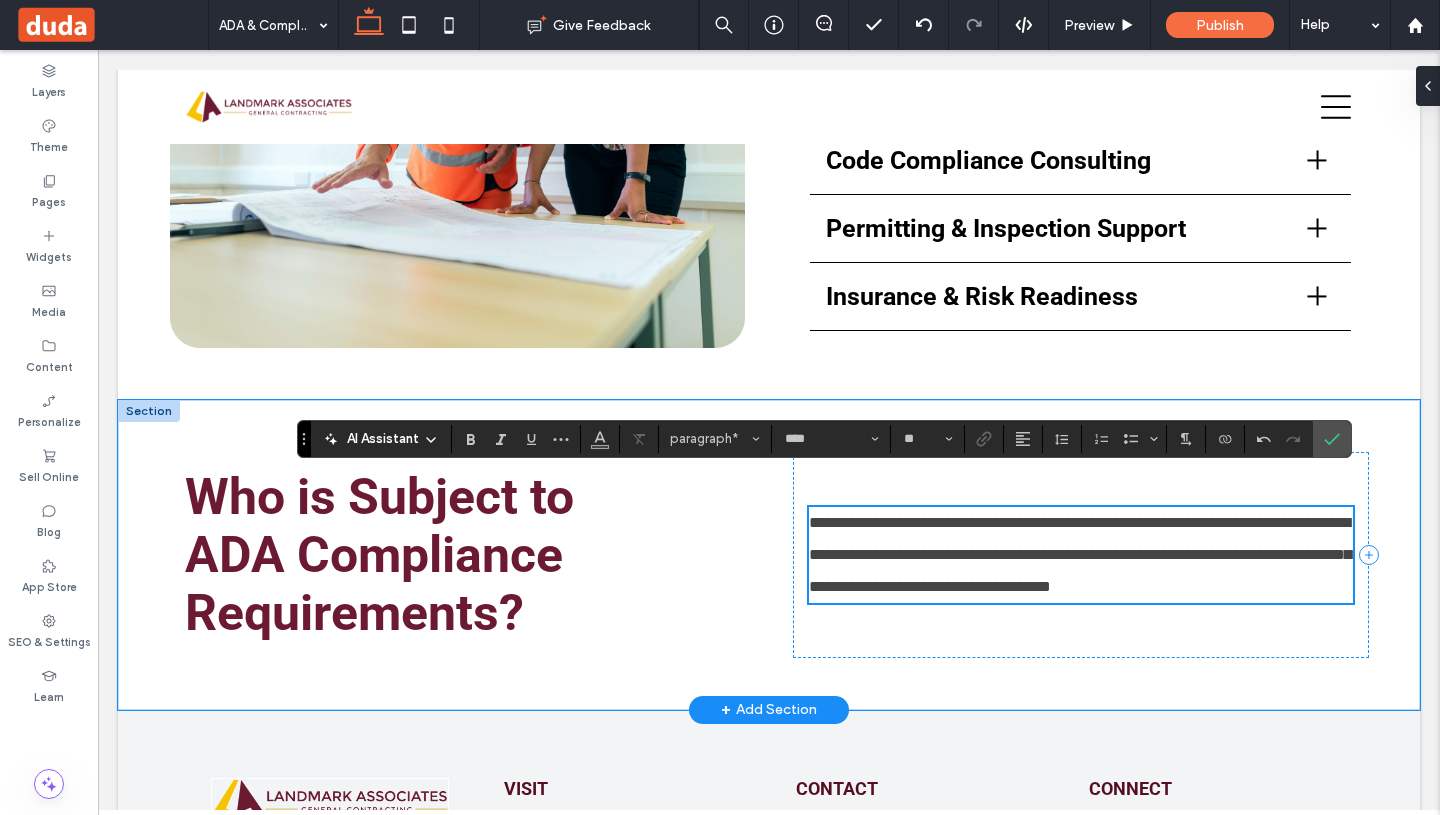 scroll, scrollTop: 1069, scrollLeft: 0, axis: vertical 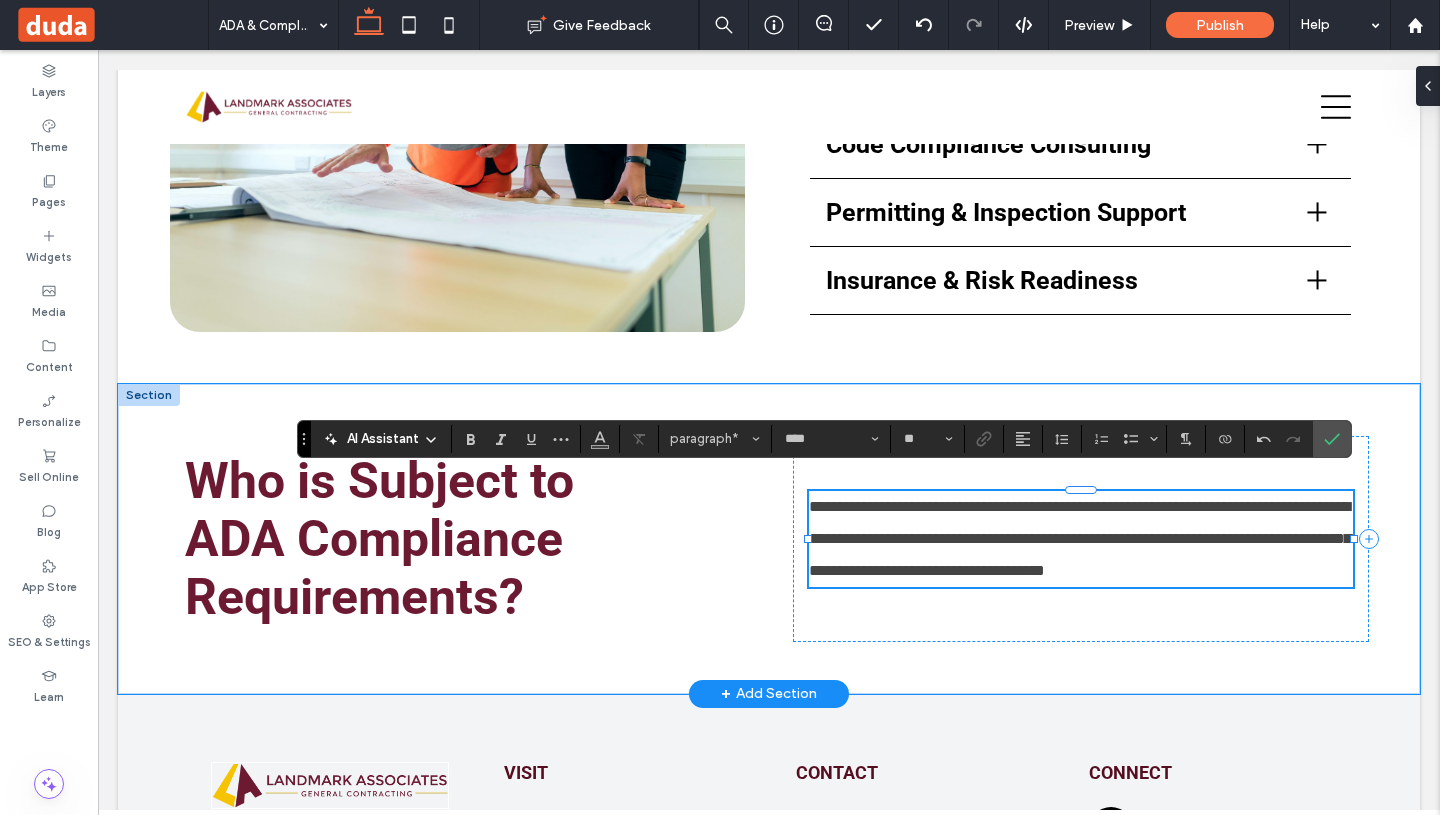 click on "**********" at bounding box center (1081, 539) 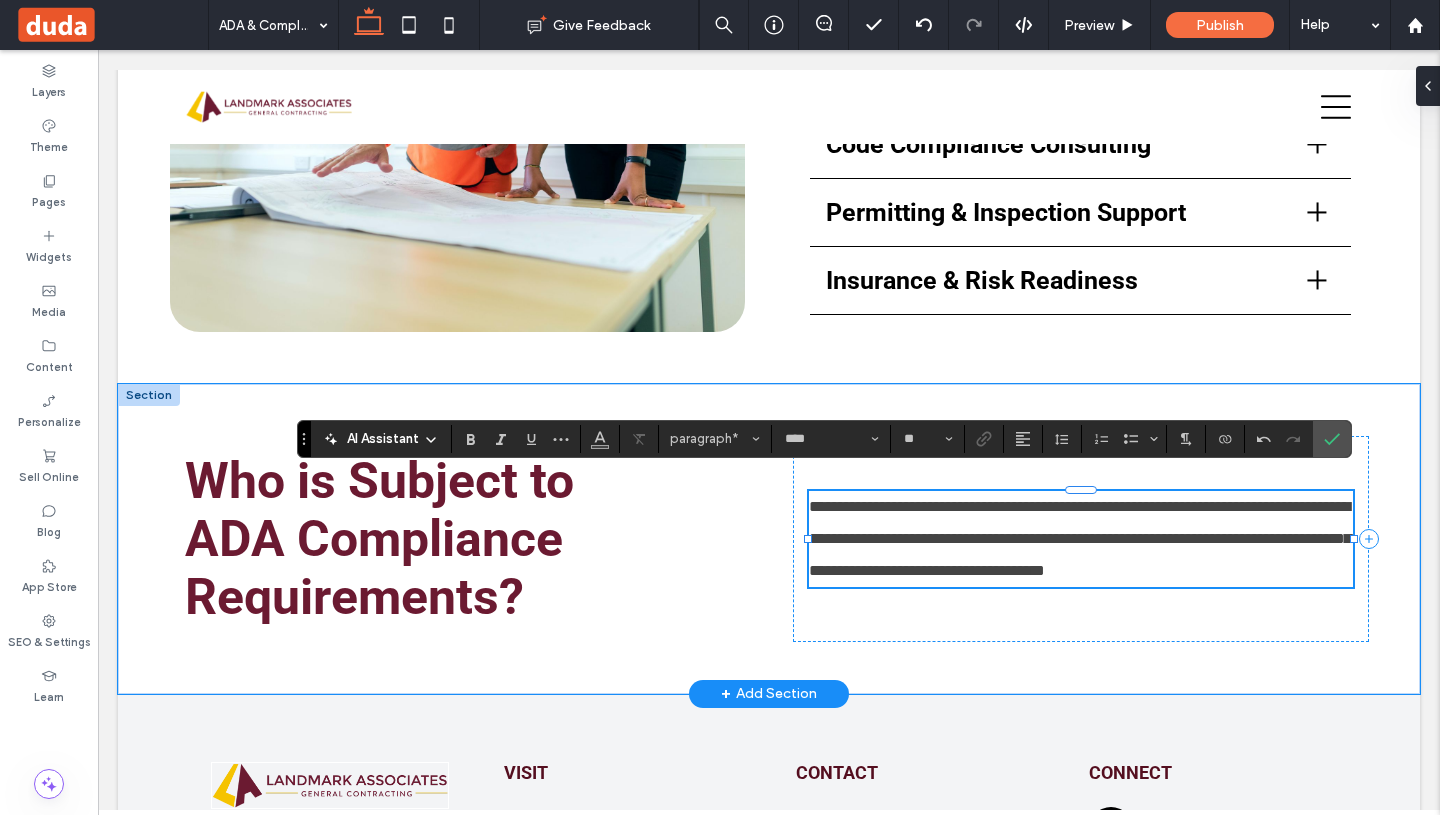 click on "**********" at bounding box center [1080, 538] 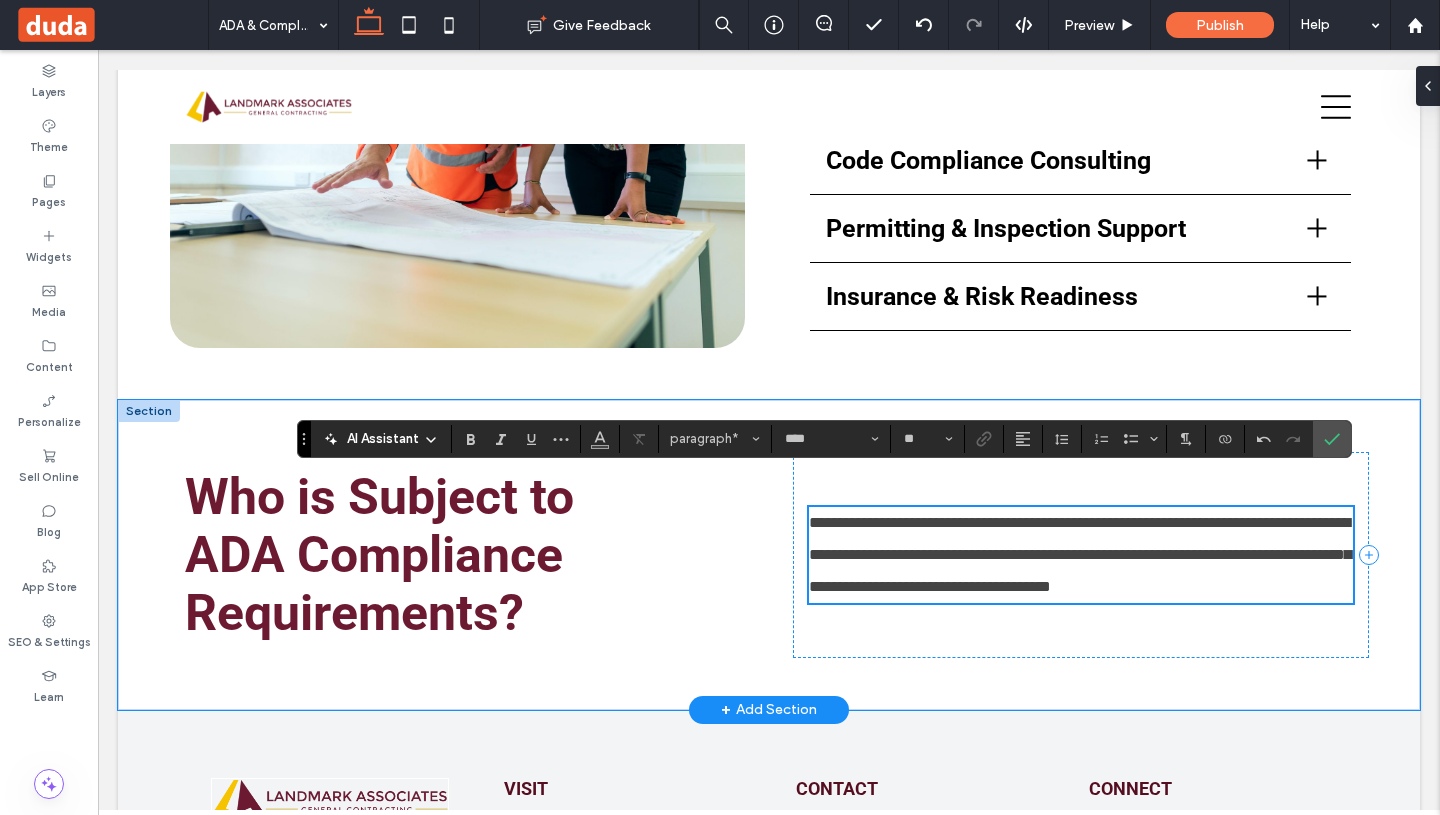 scroll, scrollTop: 1069, scrollLeft: 0, axis: vertical 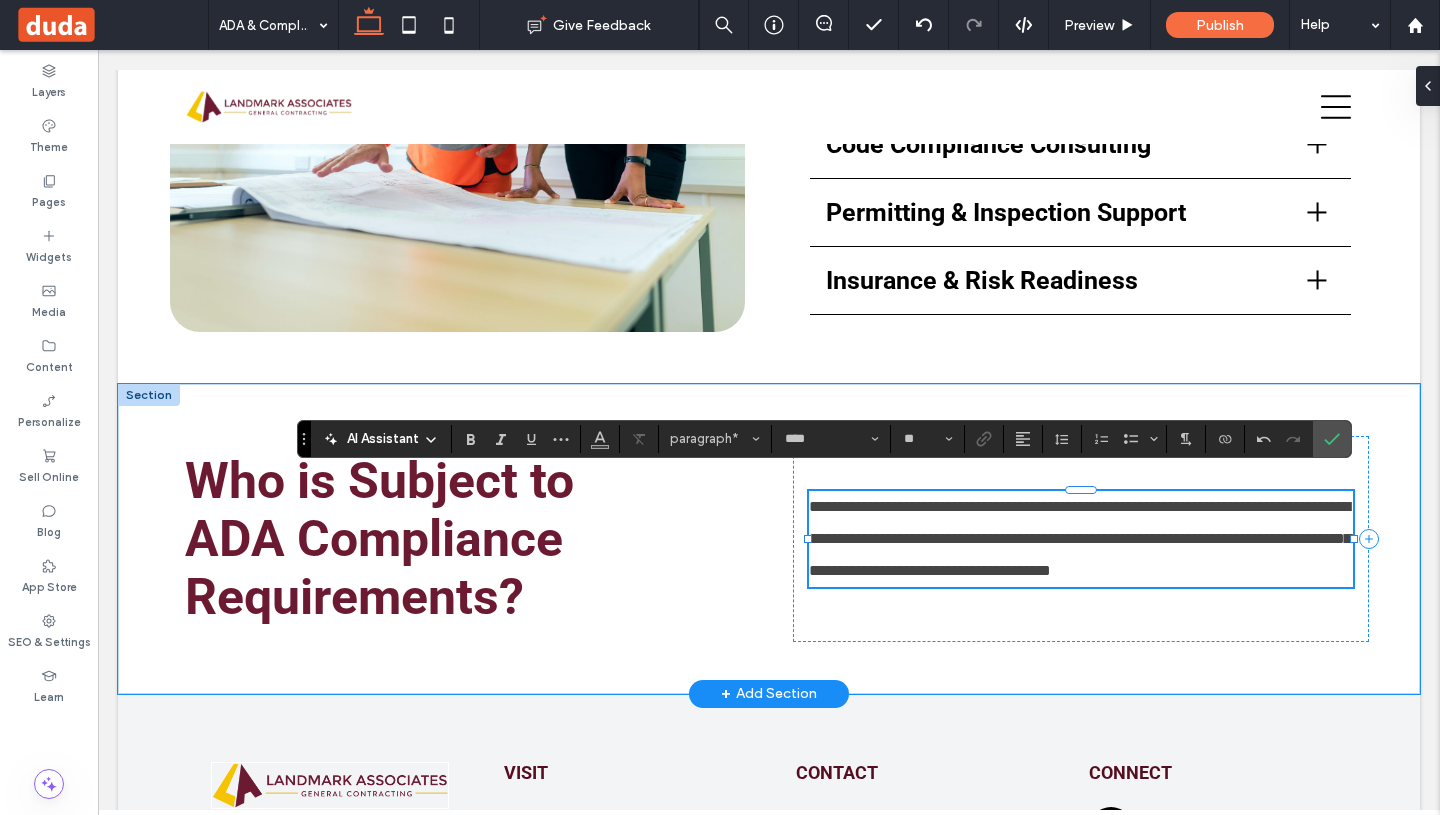 click on "**********" at bounding box center [1080, 538] 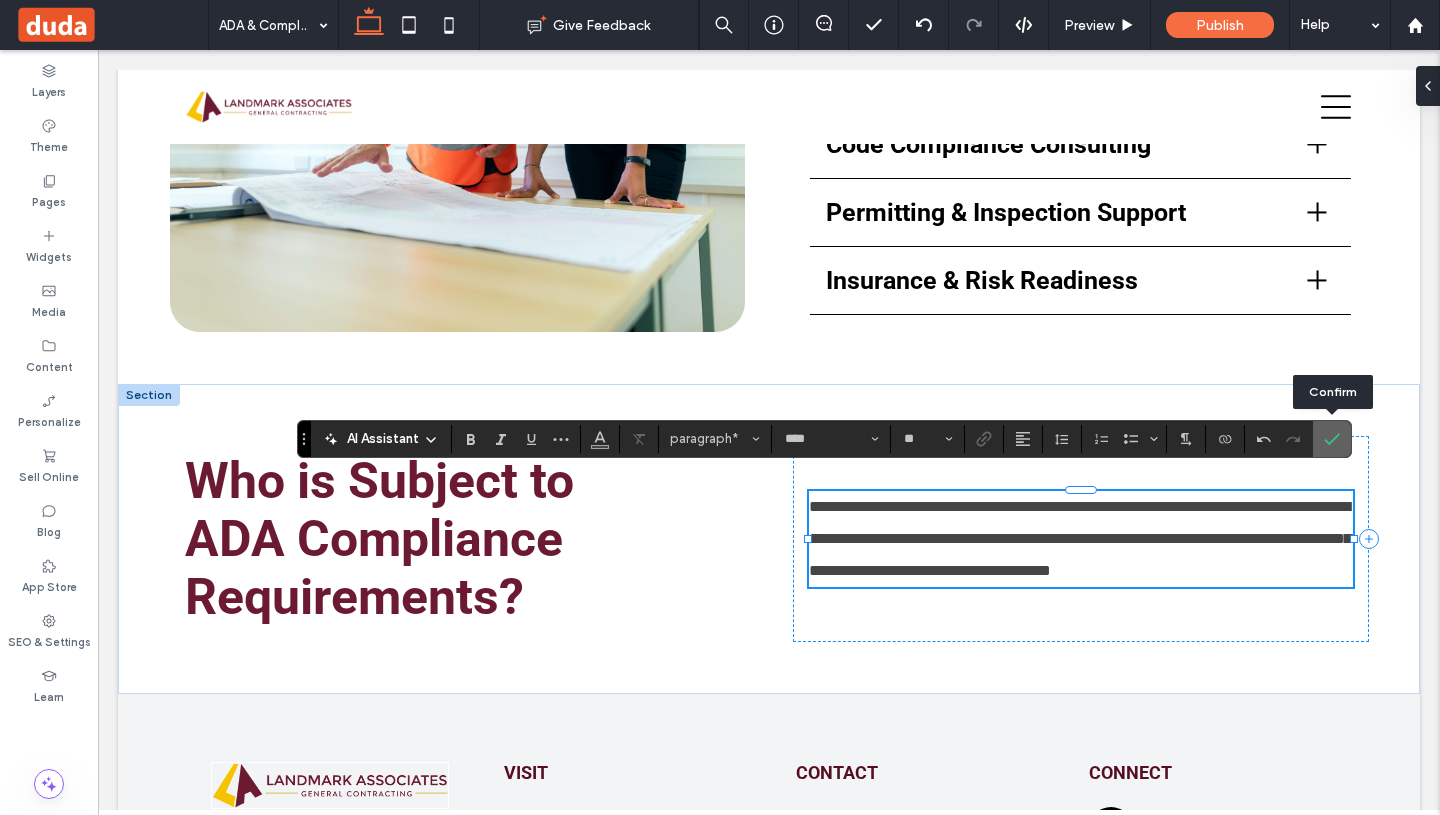click 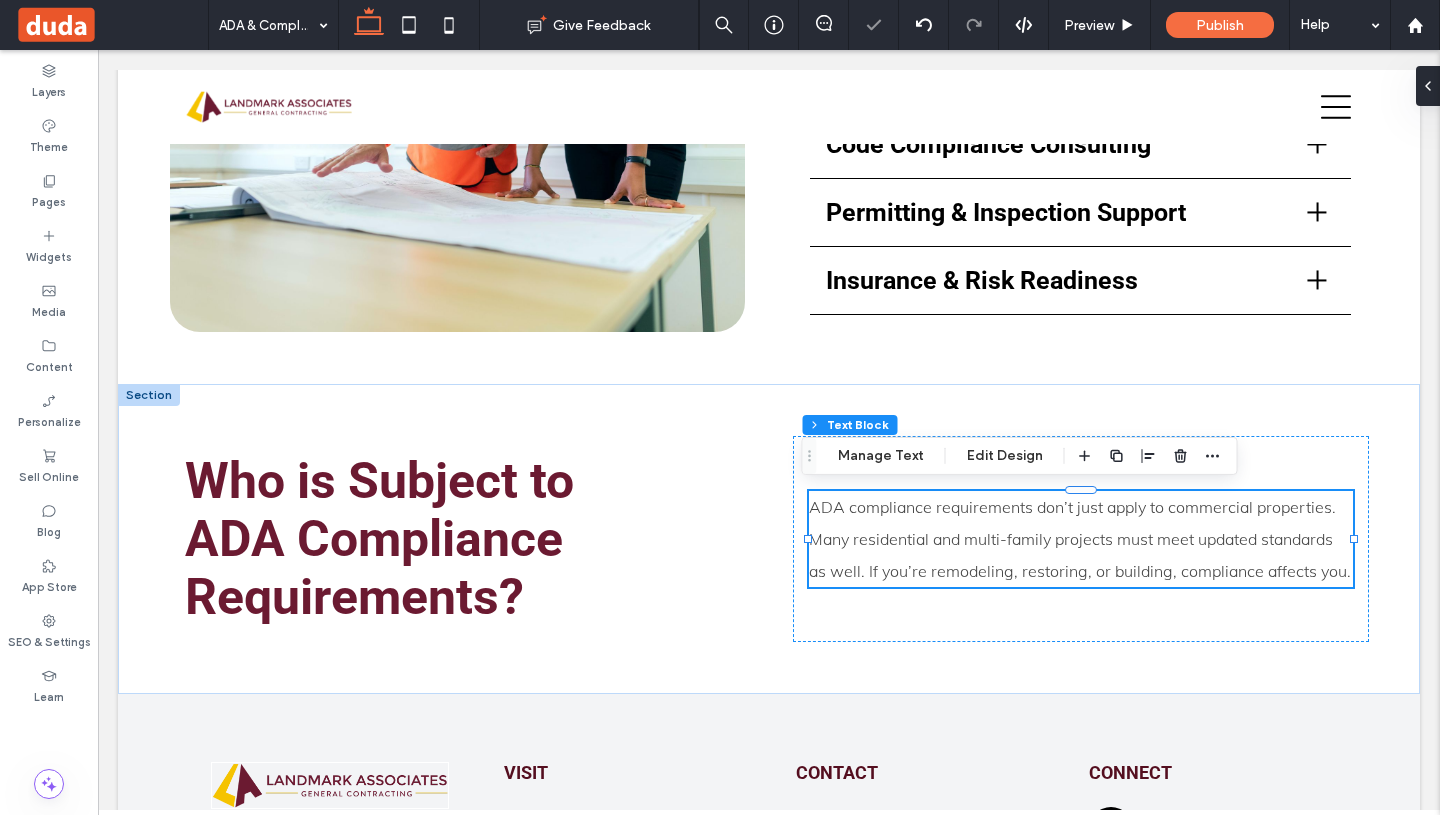 scroll, scrollTop: 1212, scrollLeft: 0, axis: vertical 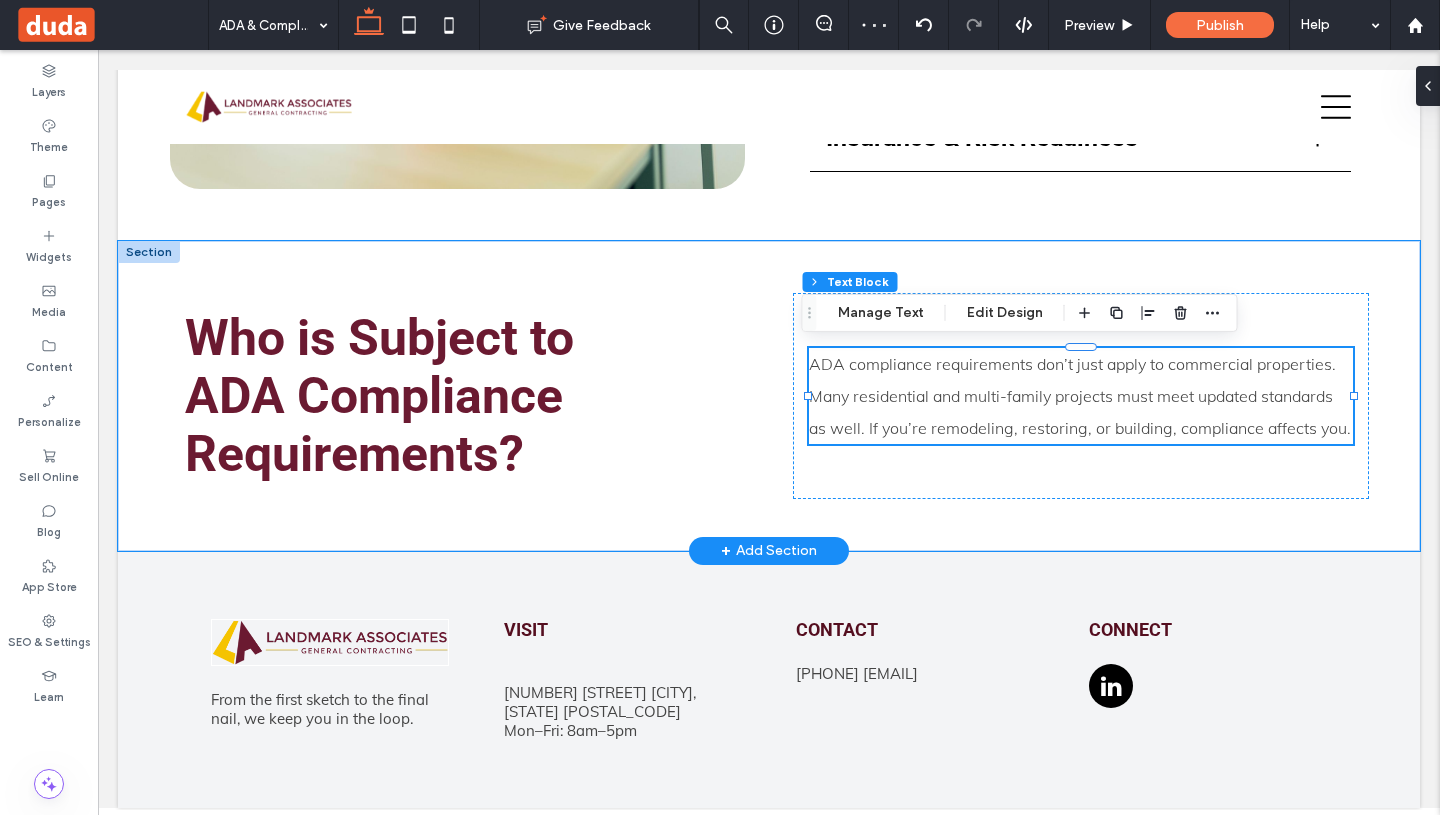 click on "+ Add Section" at bounding box center (769, 551) 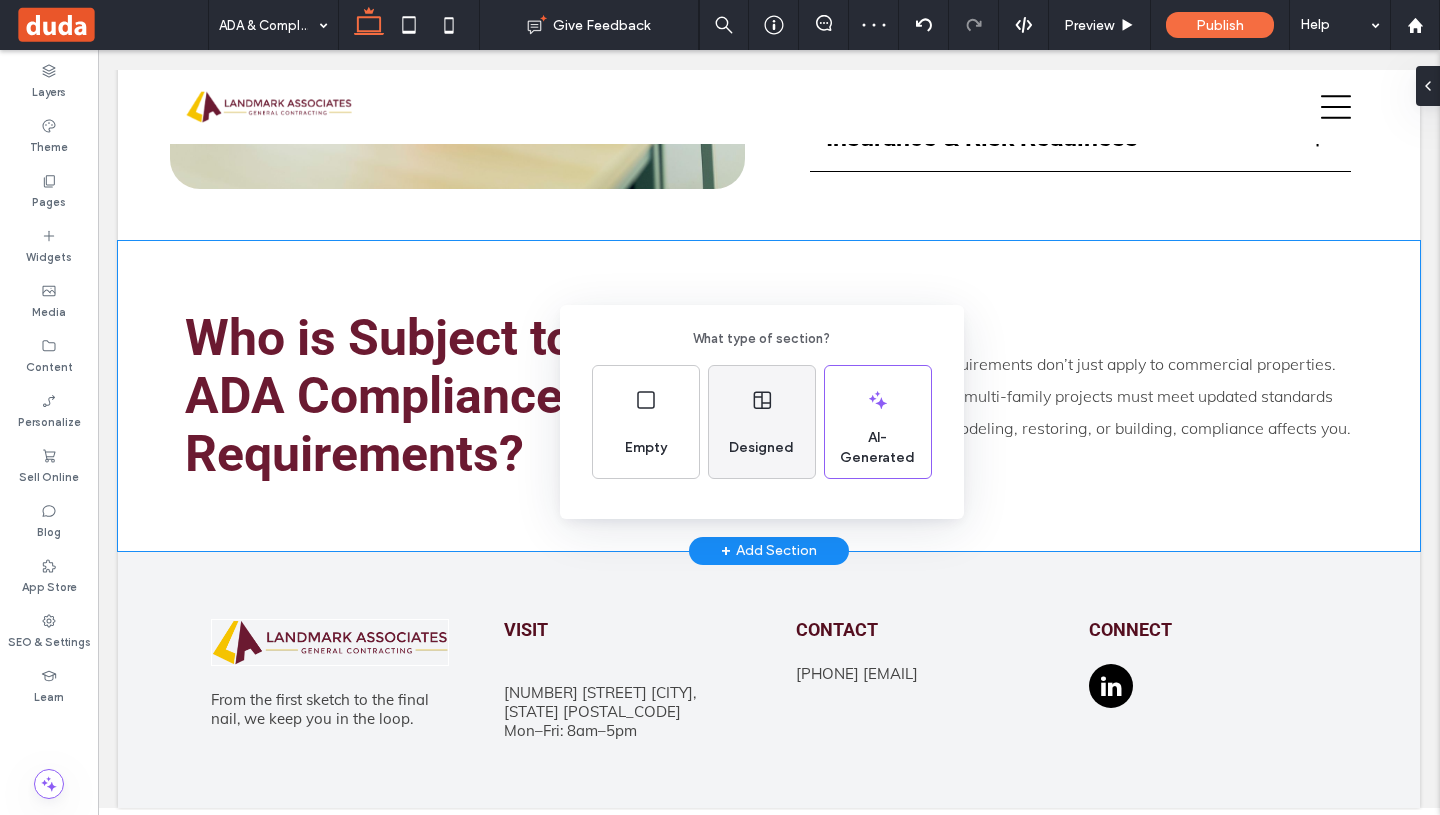 click on "Designed" at bounding box center (762, 422) 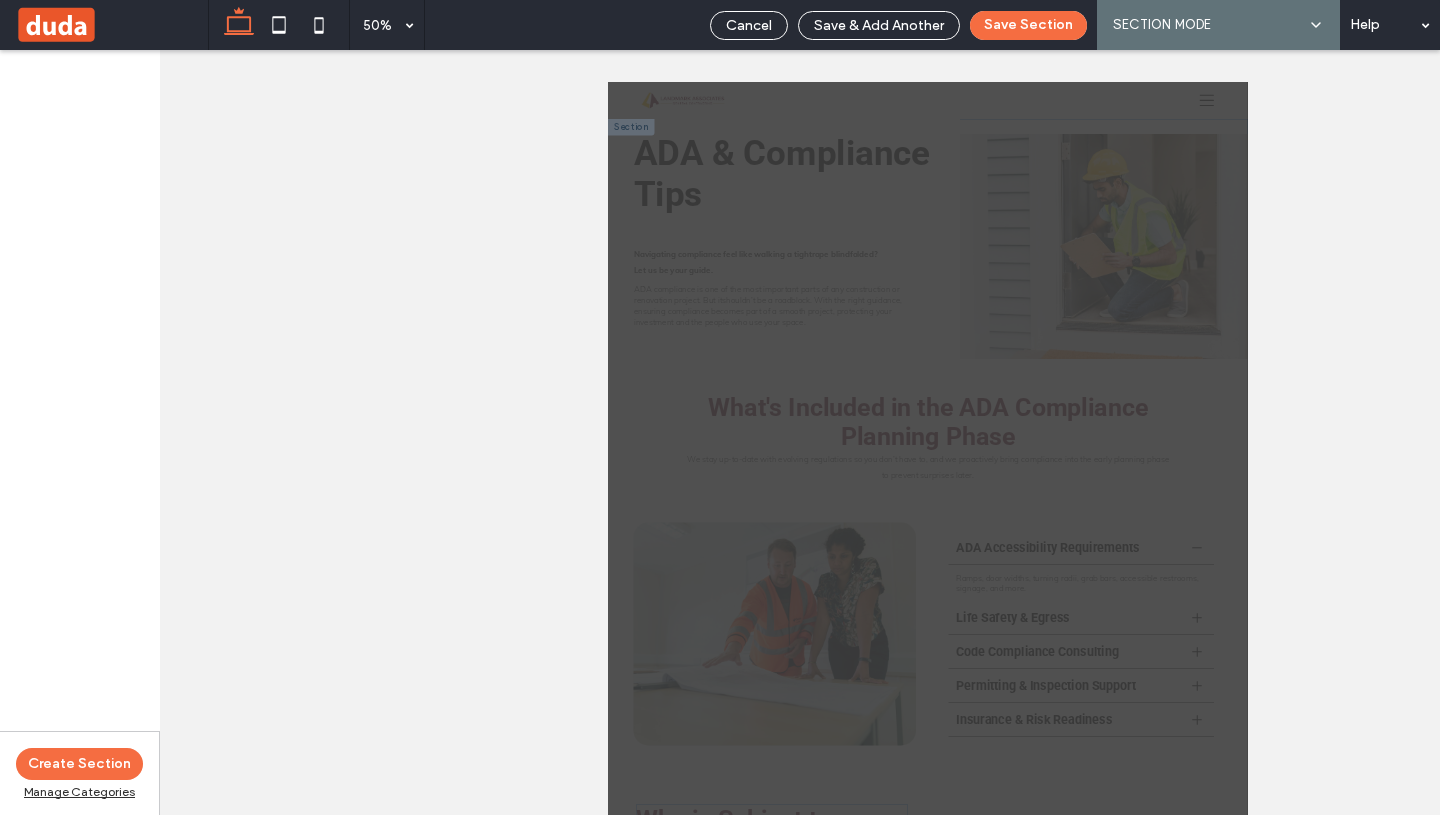 scroll, scrollTop: 0, scrollLeft: 0, axis: both 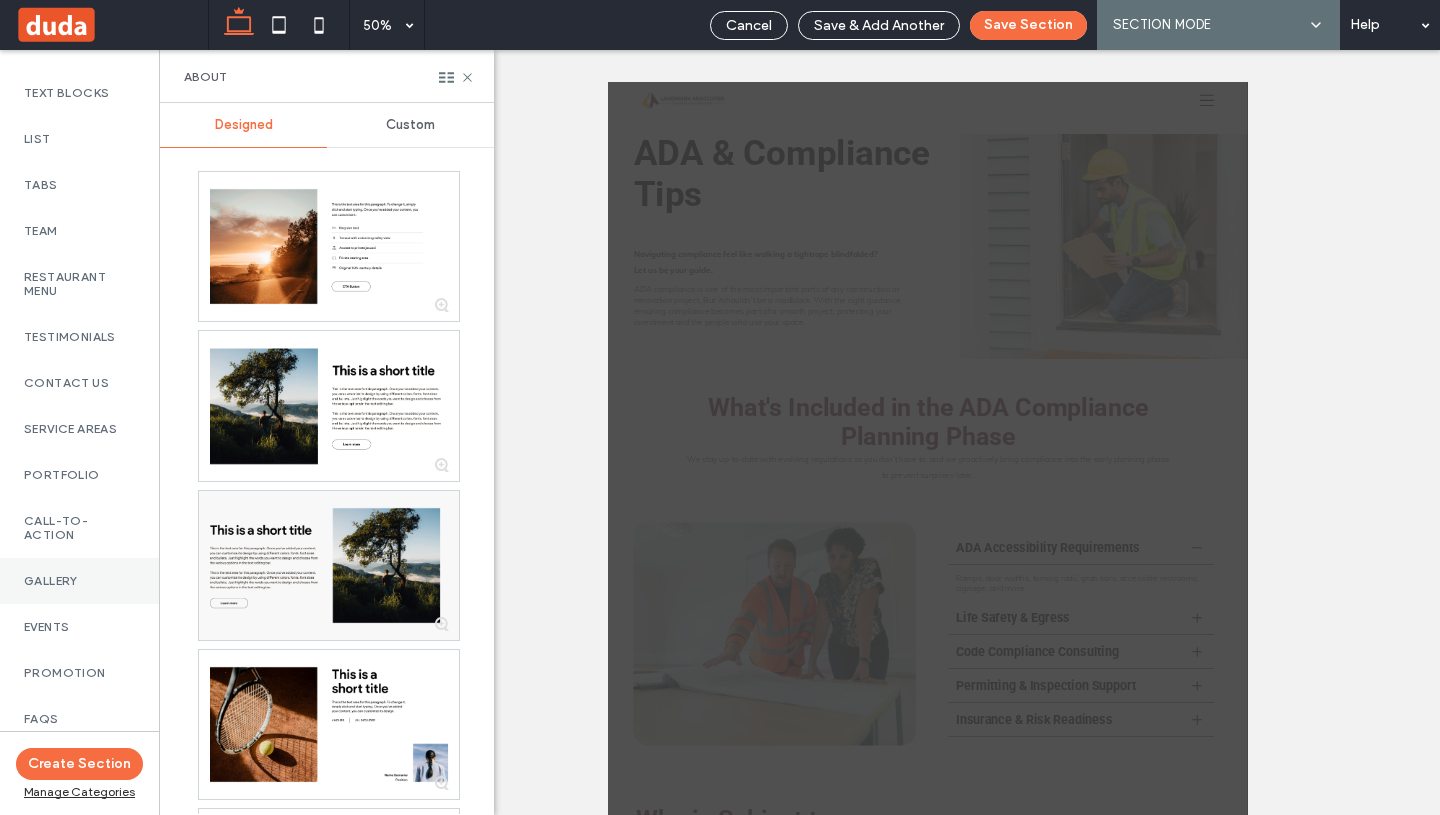click on "Gallery" at bounding box center (79, 581) 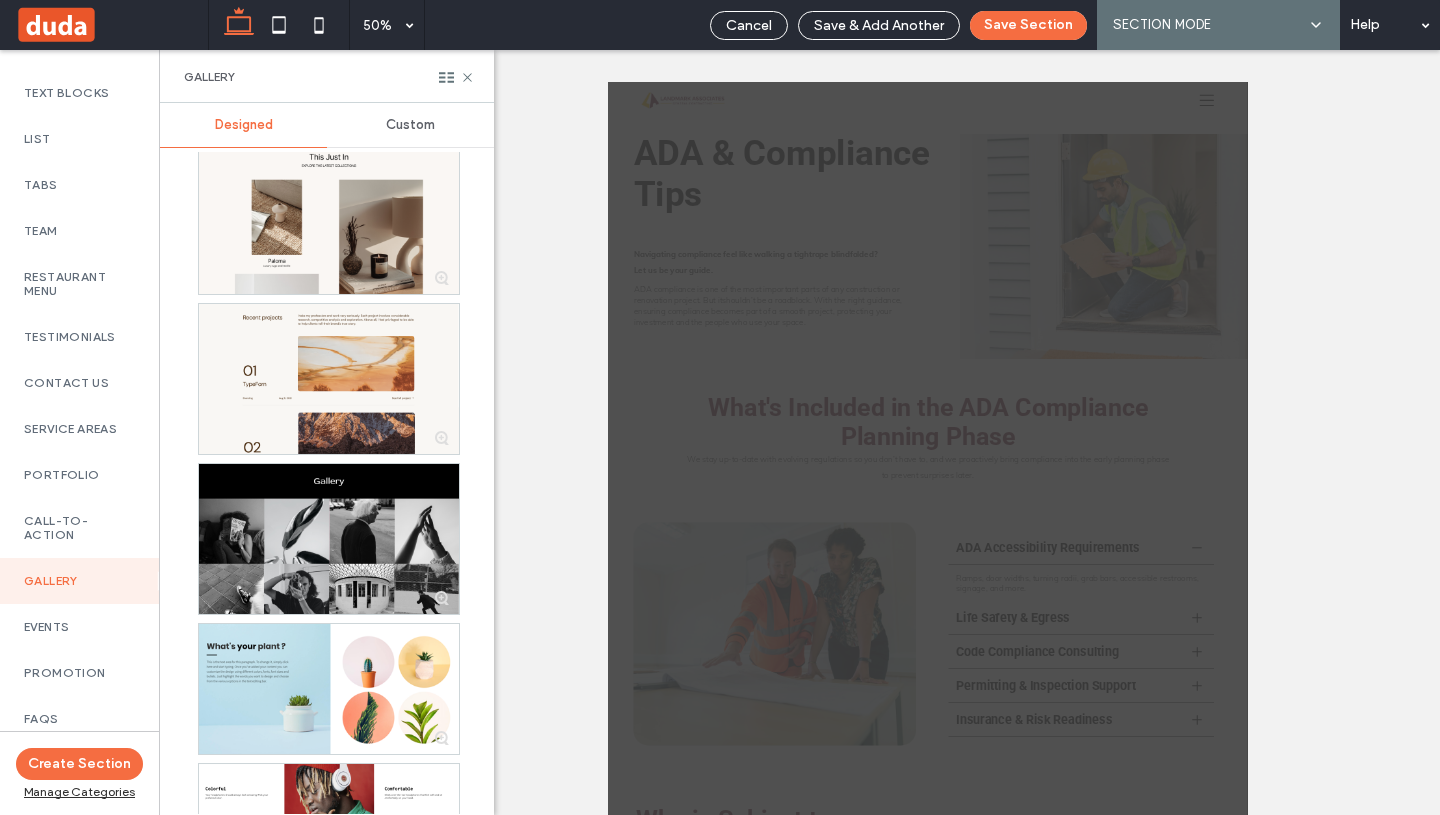 scroll, scrollTop: 2554, scrollLeft: 0, axis: vertical 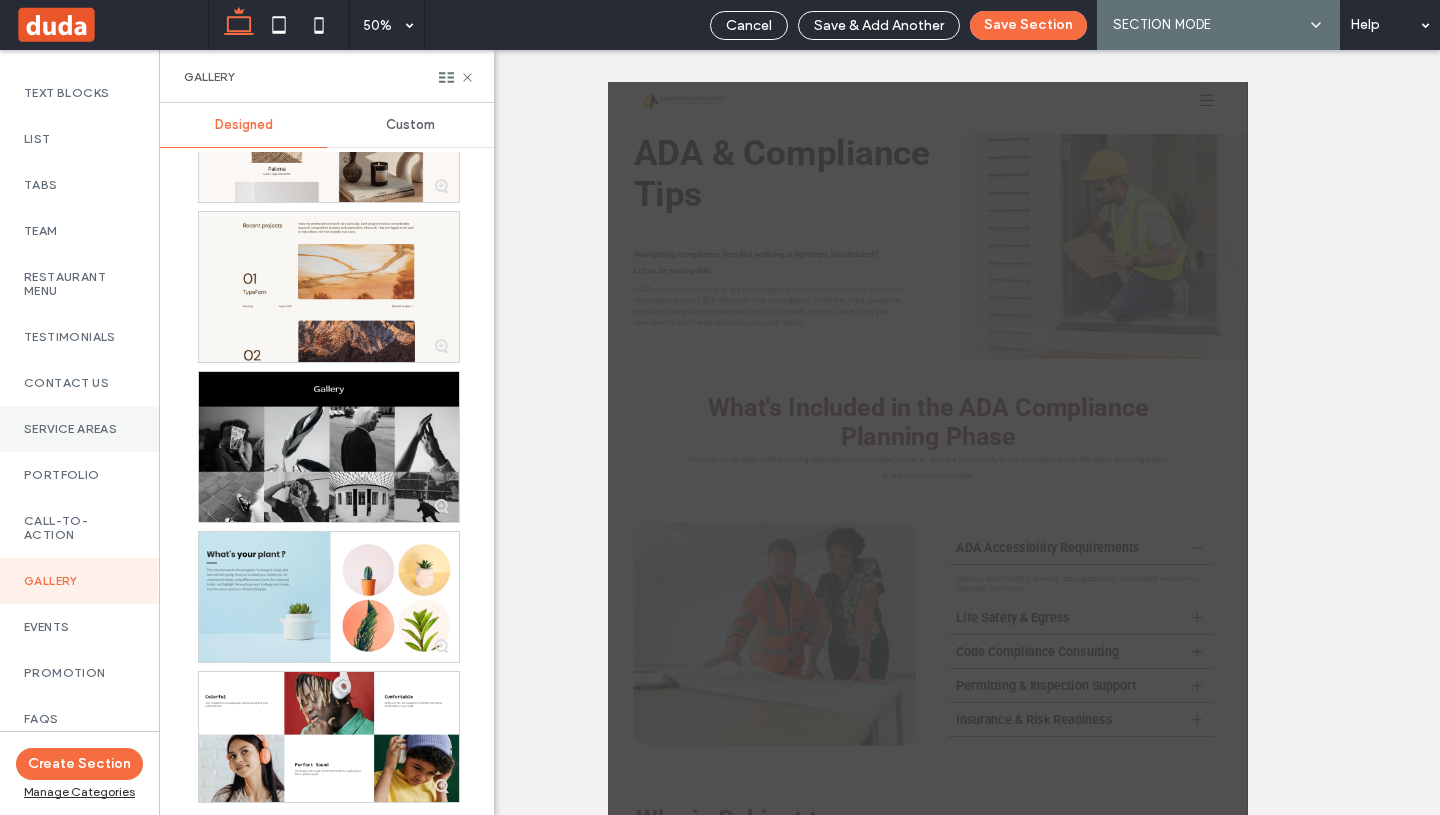 click on "Service Areas" at bounding box center [79, 429] 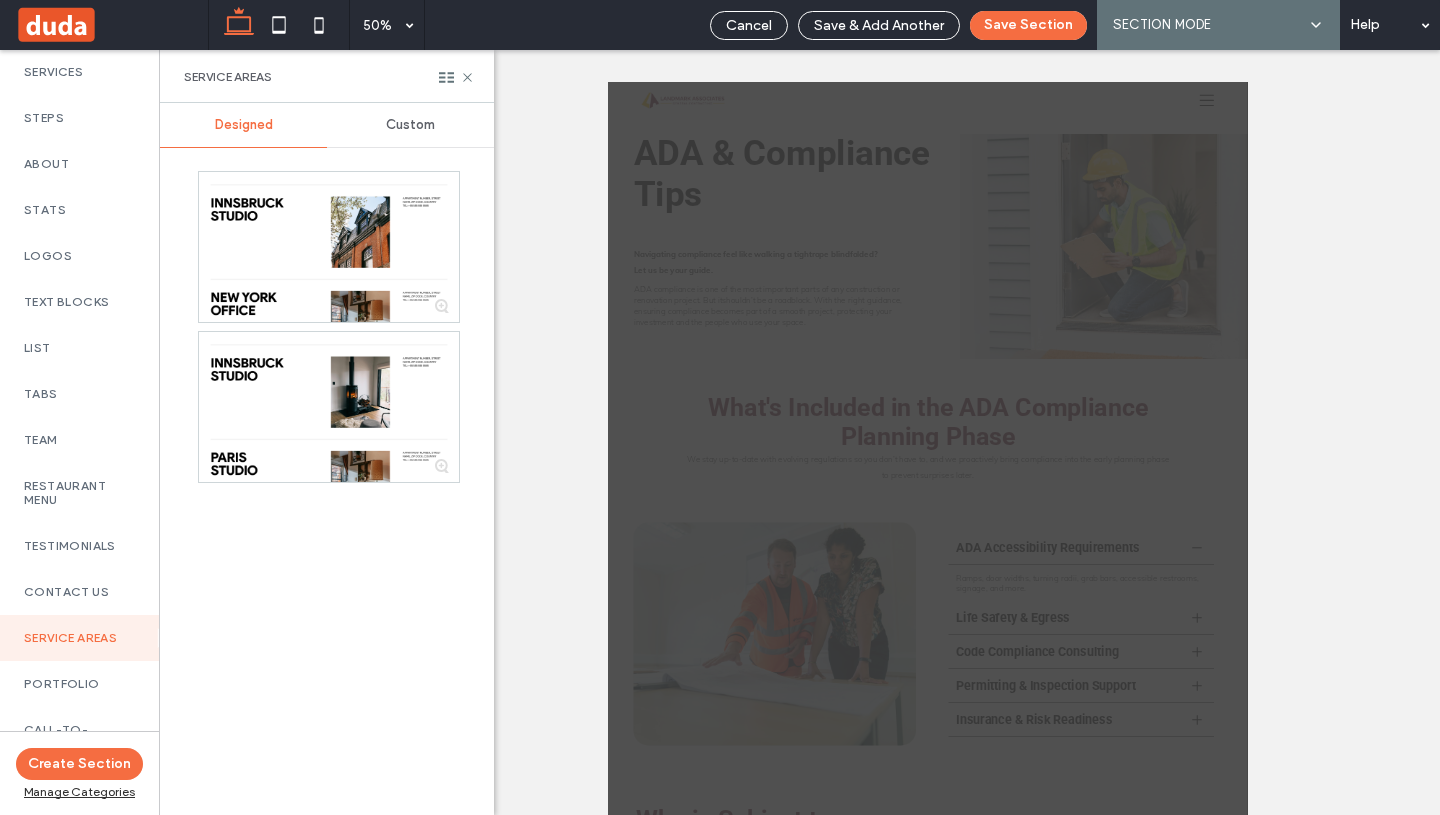 scroll, scrollTop: 307, scrollLeft: 0, axis: vertical 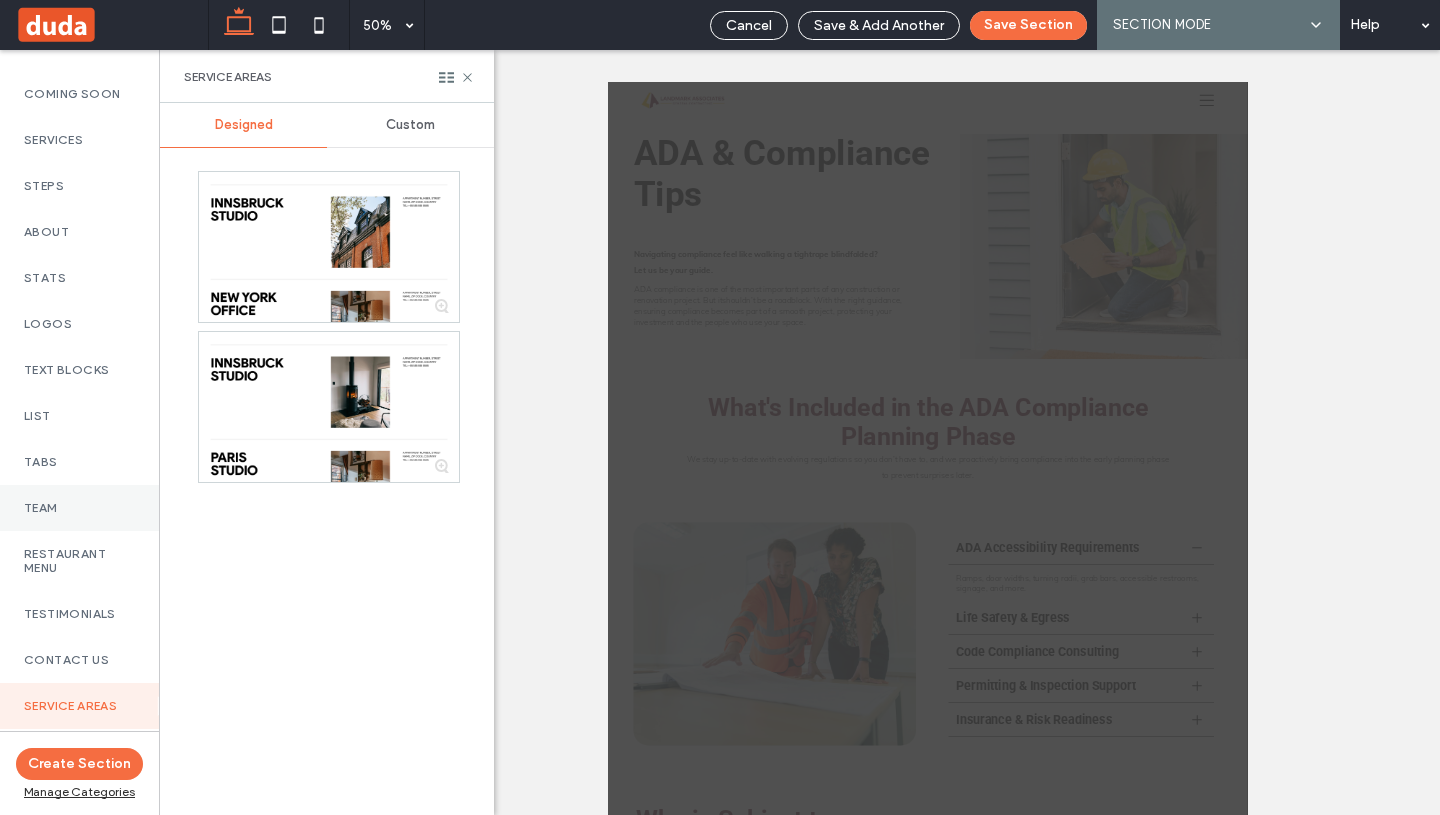 click on "Team" at bounding box center (79, 508) 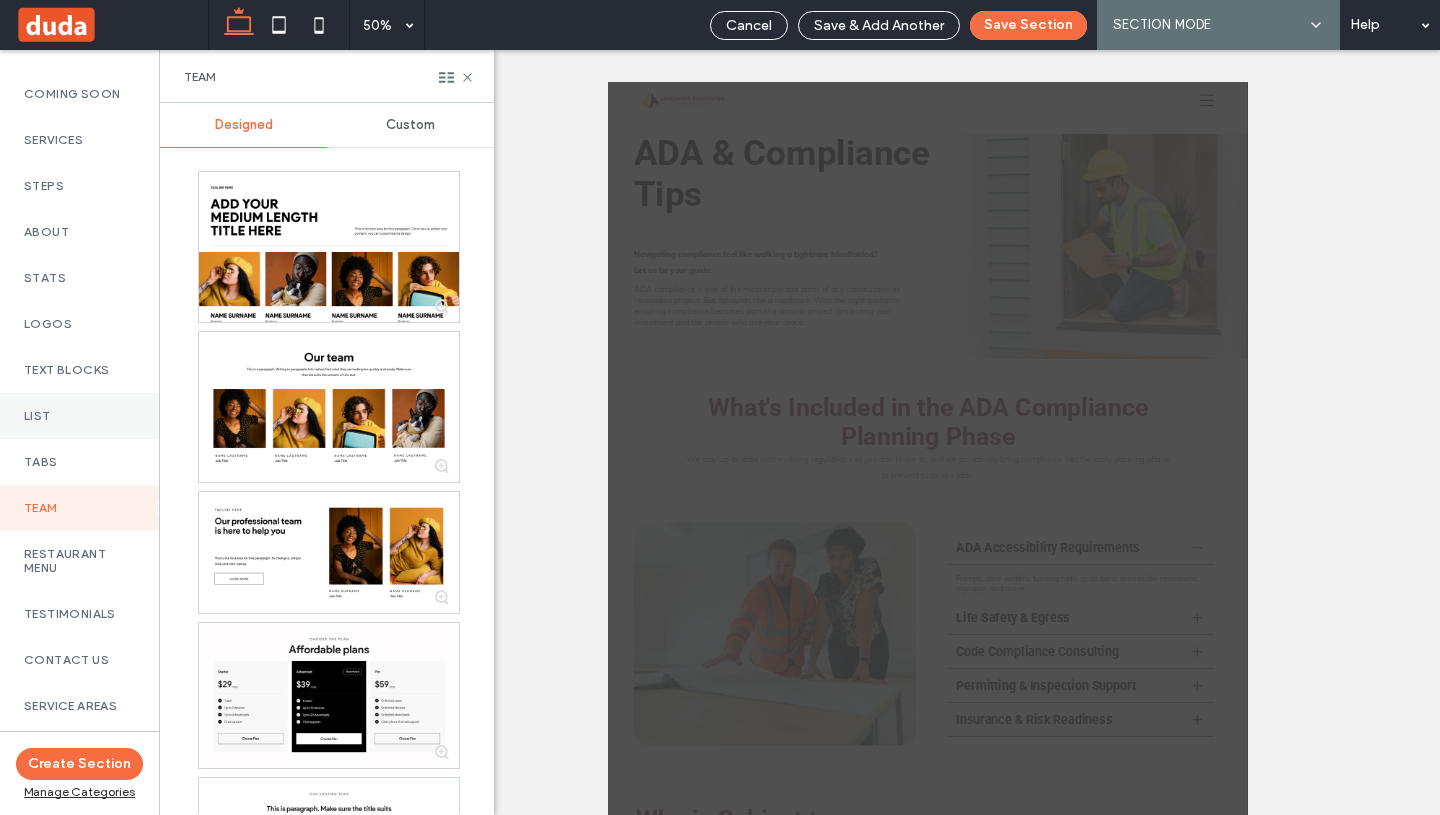 click on "List" at bounding box center [79, 416] 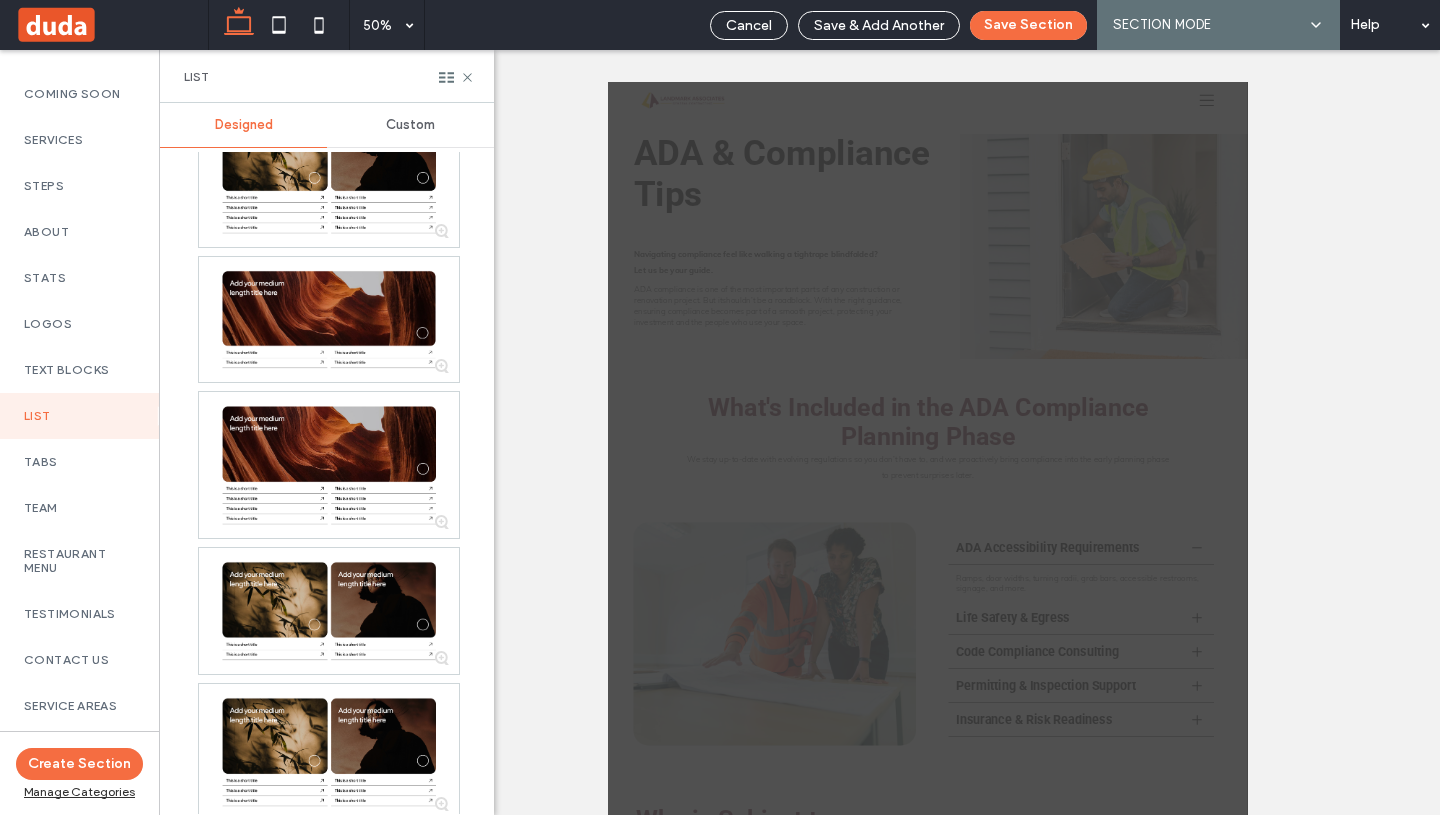 scroll, scrollTop: 0, scrollLeft: 0, axis: both 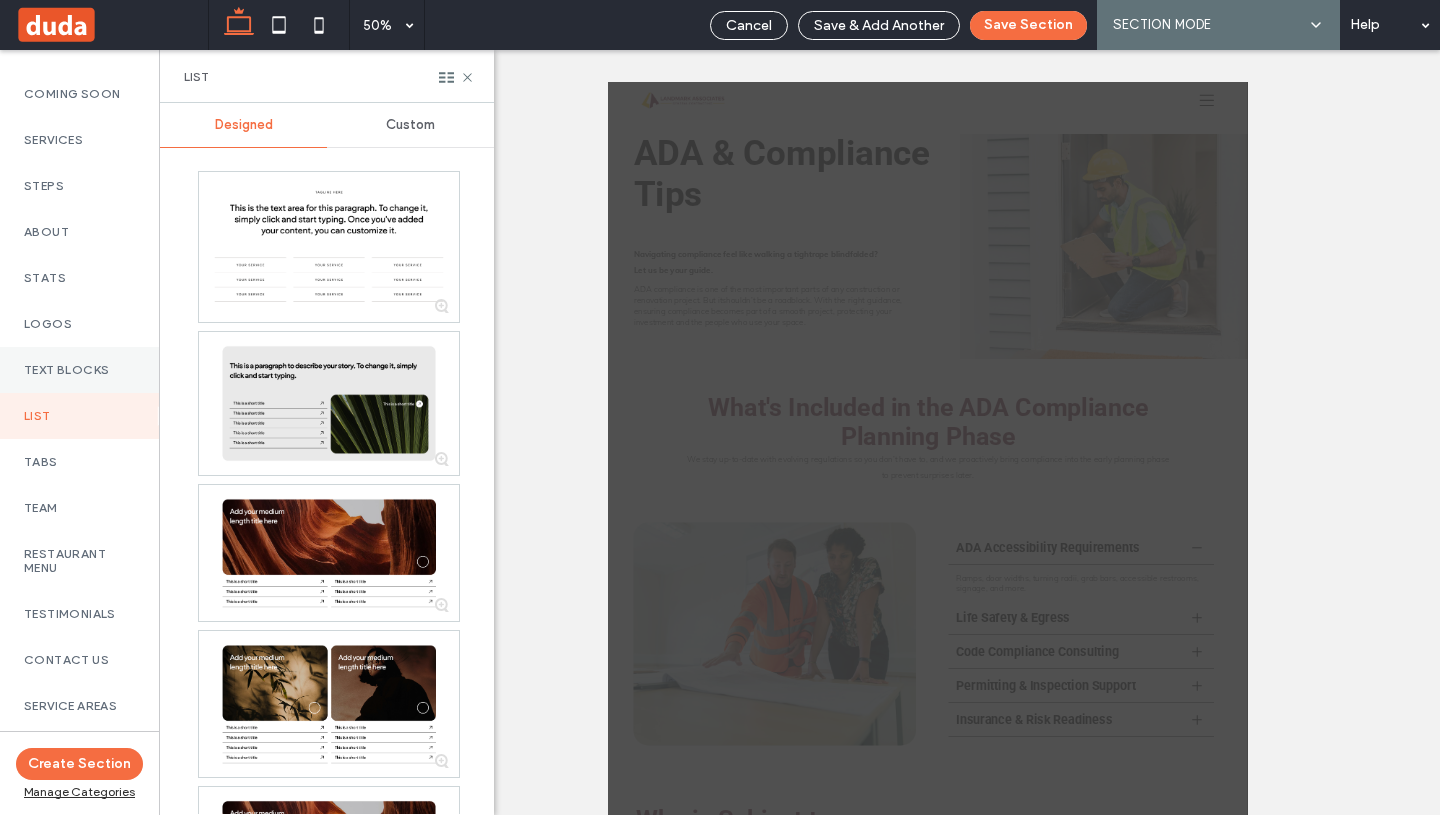 click on "Text Blocks" at bounding box center (79, 370) 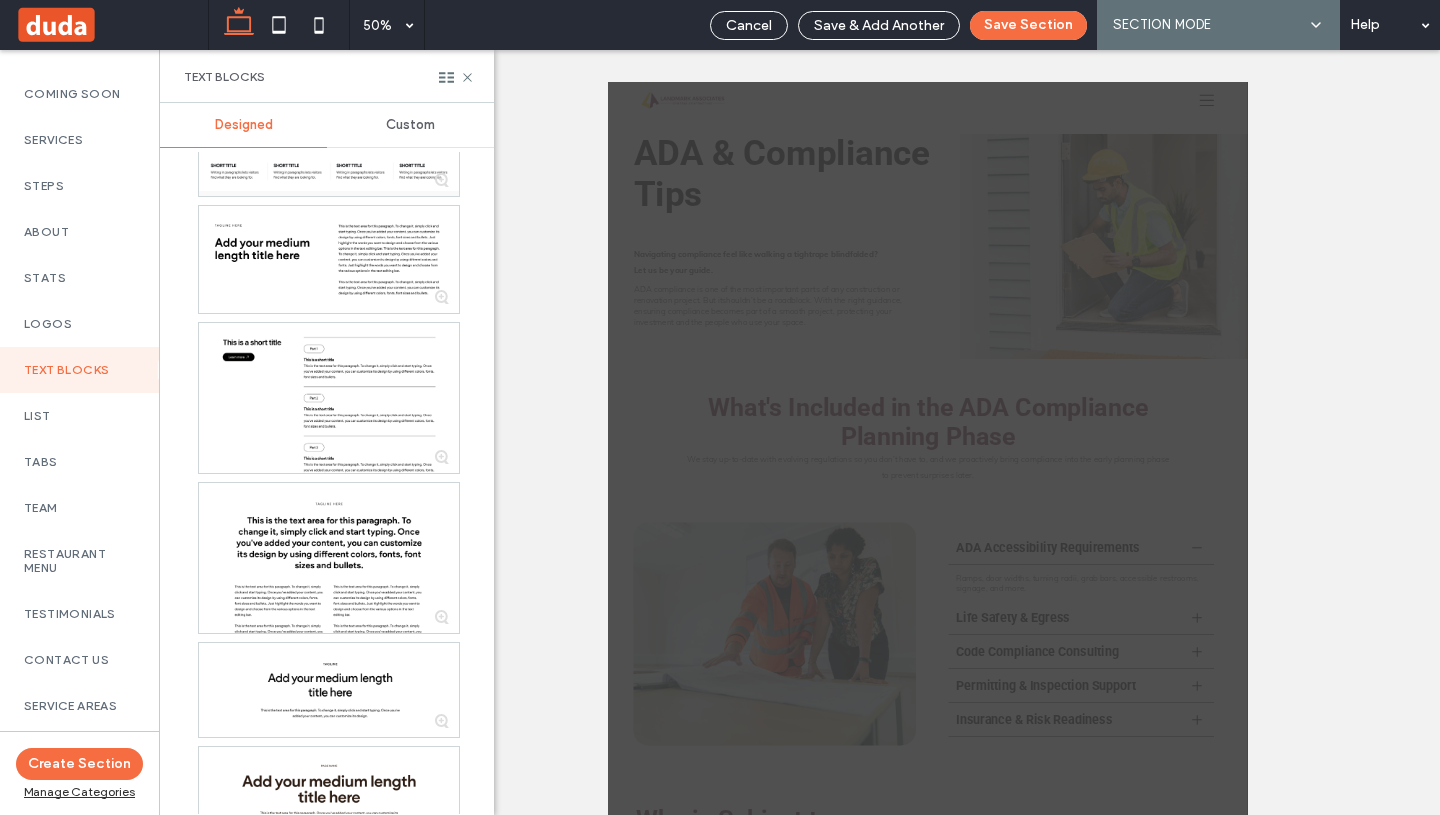 scroll, scrollTop: 0, scrollLeft: 0, axis: both 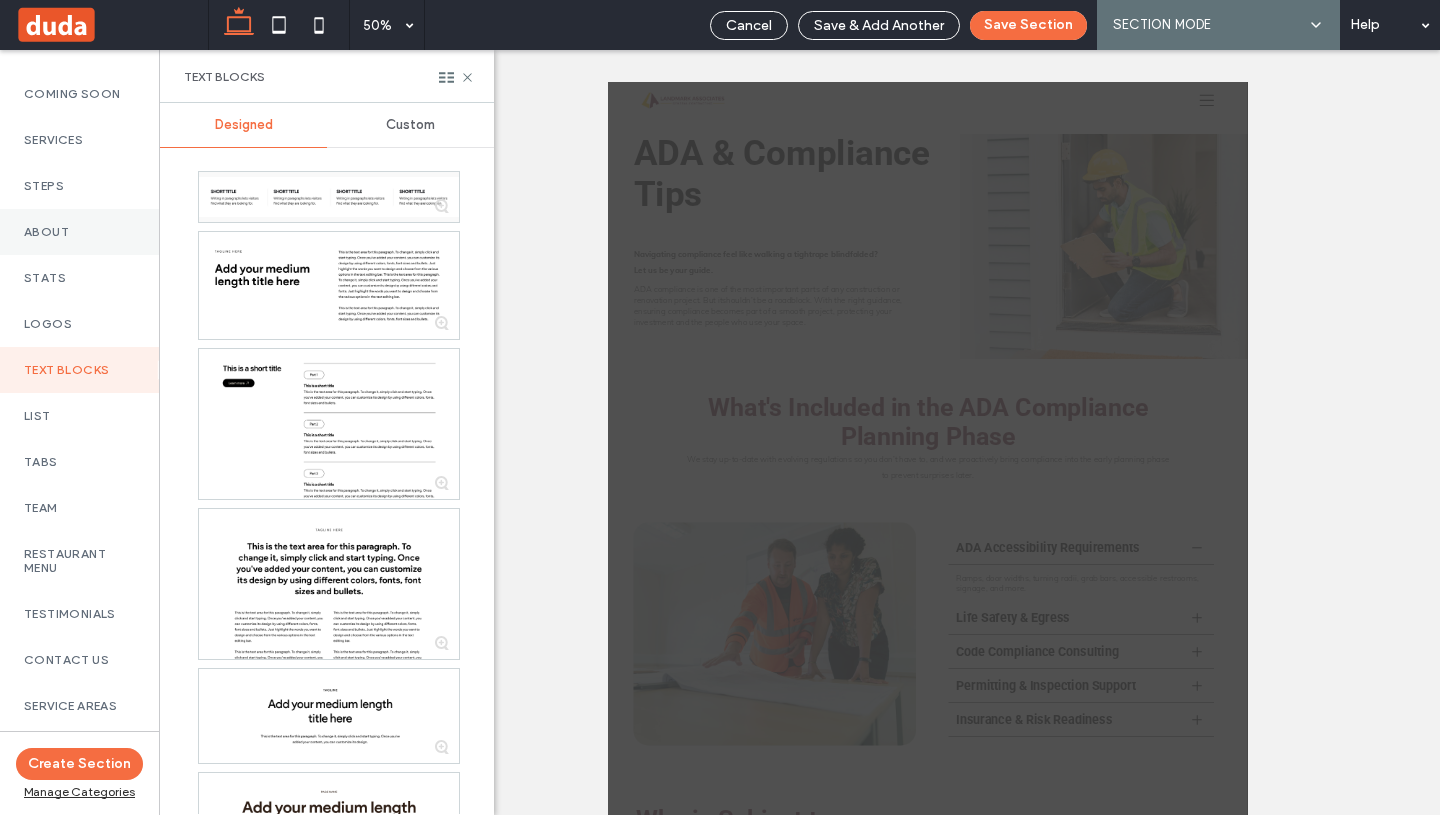 click on "About" at bounding box center [79, 232] 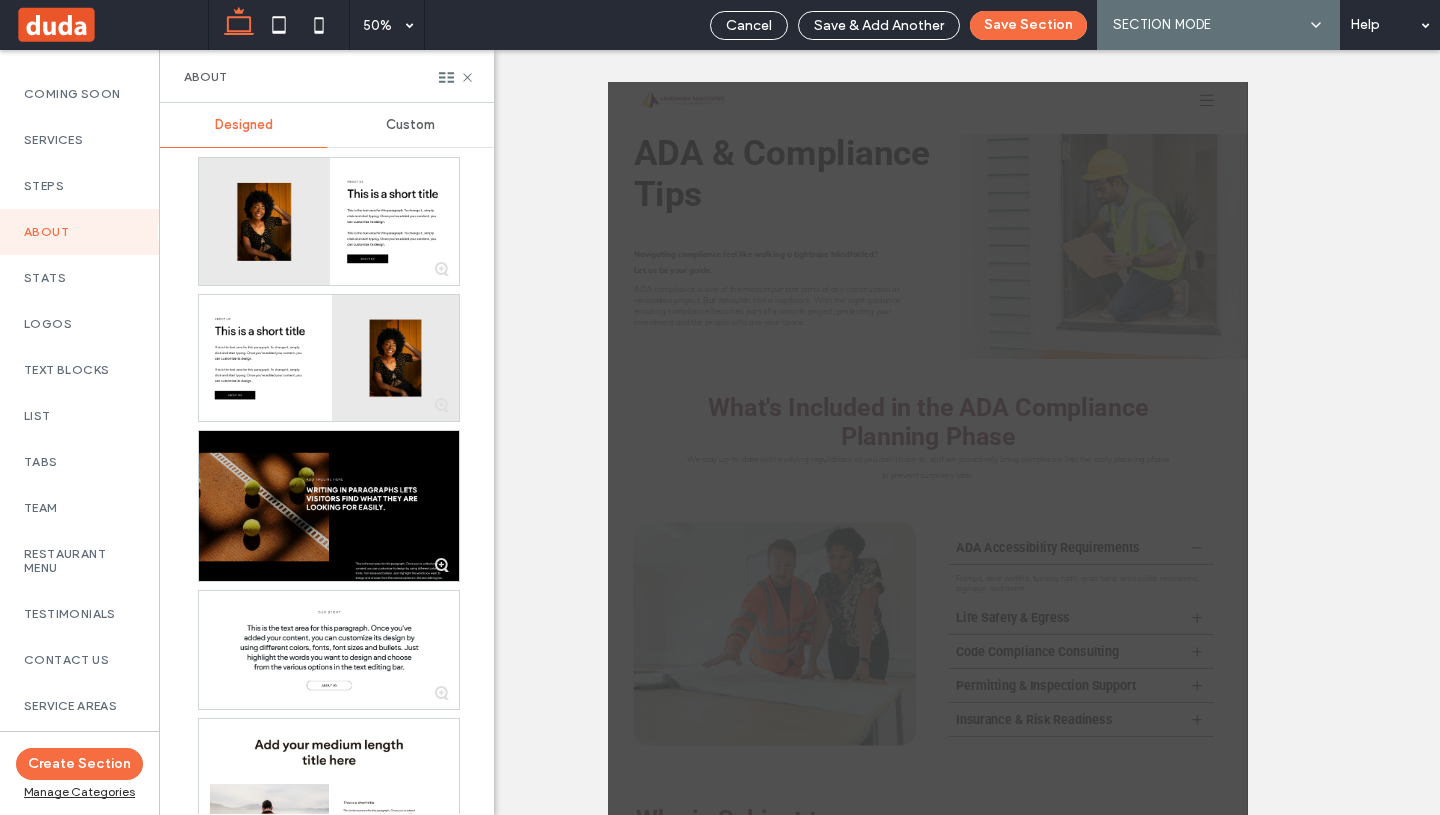 scroll, scrollTop: 1008, scrollLeft: 0, axis: vertical 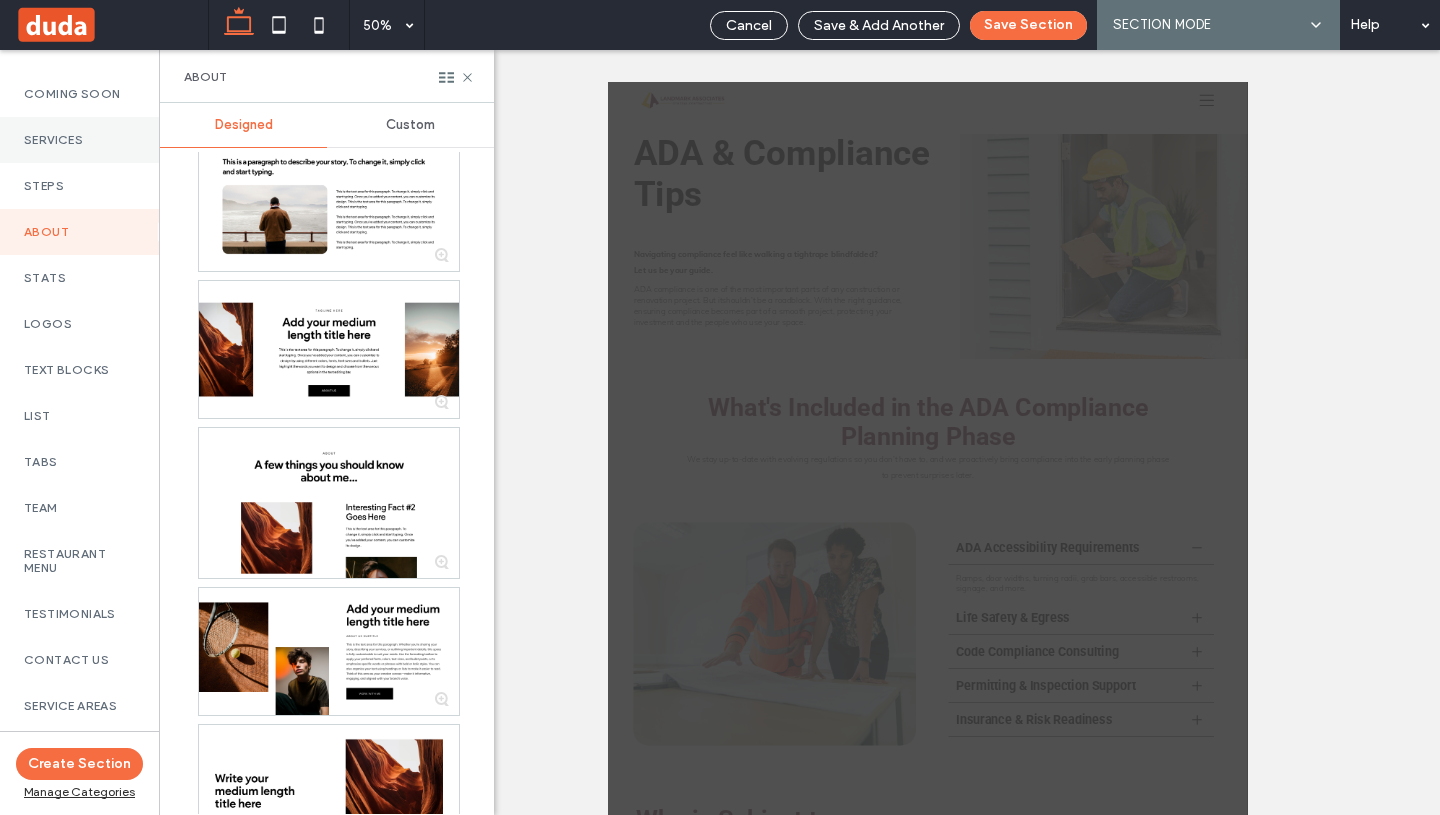 click on "Services" at bounding box center (79, 140) 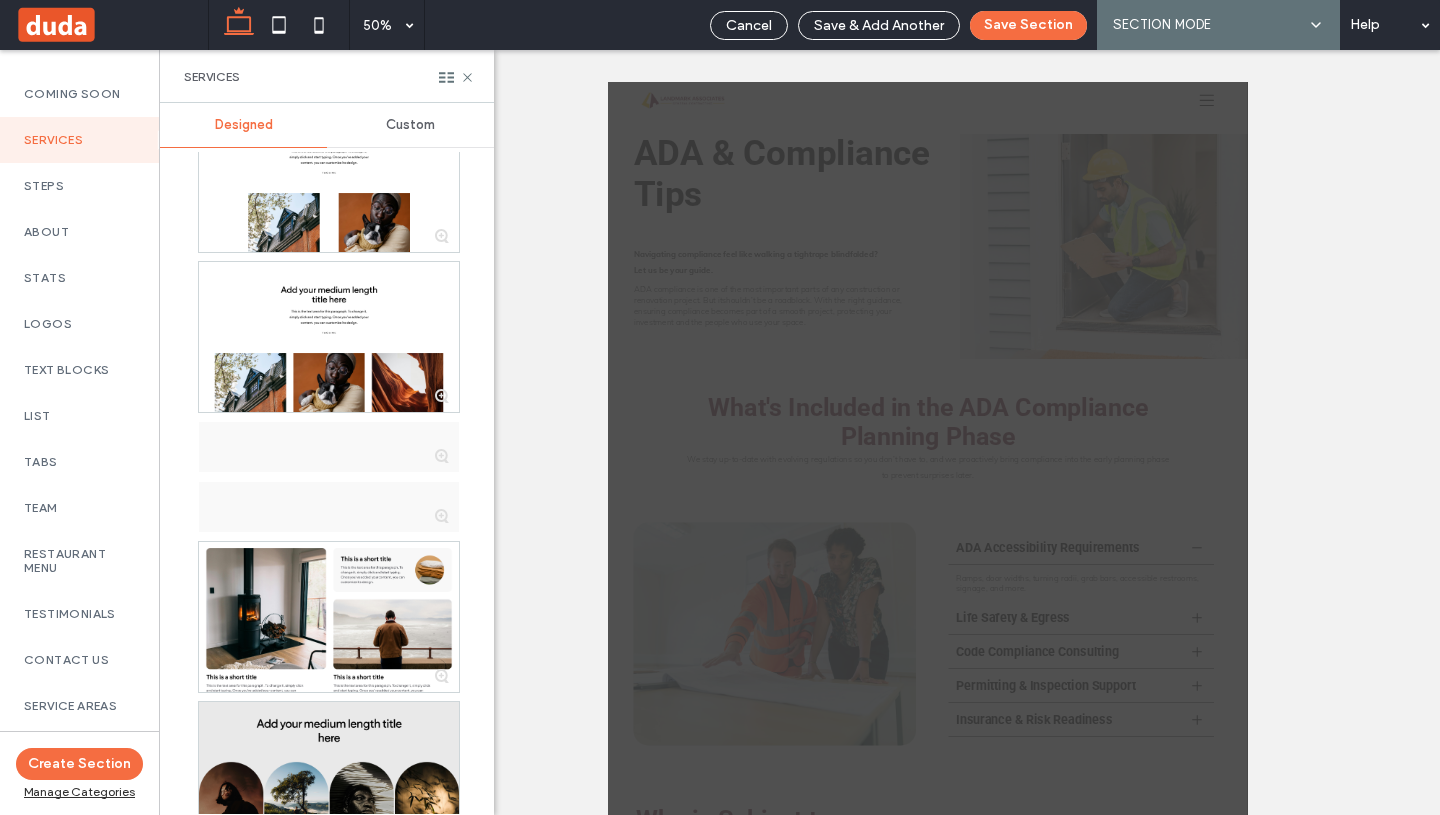 scroll, scrollTop: 1696, scrollLeft: 0, axis: vertical 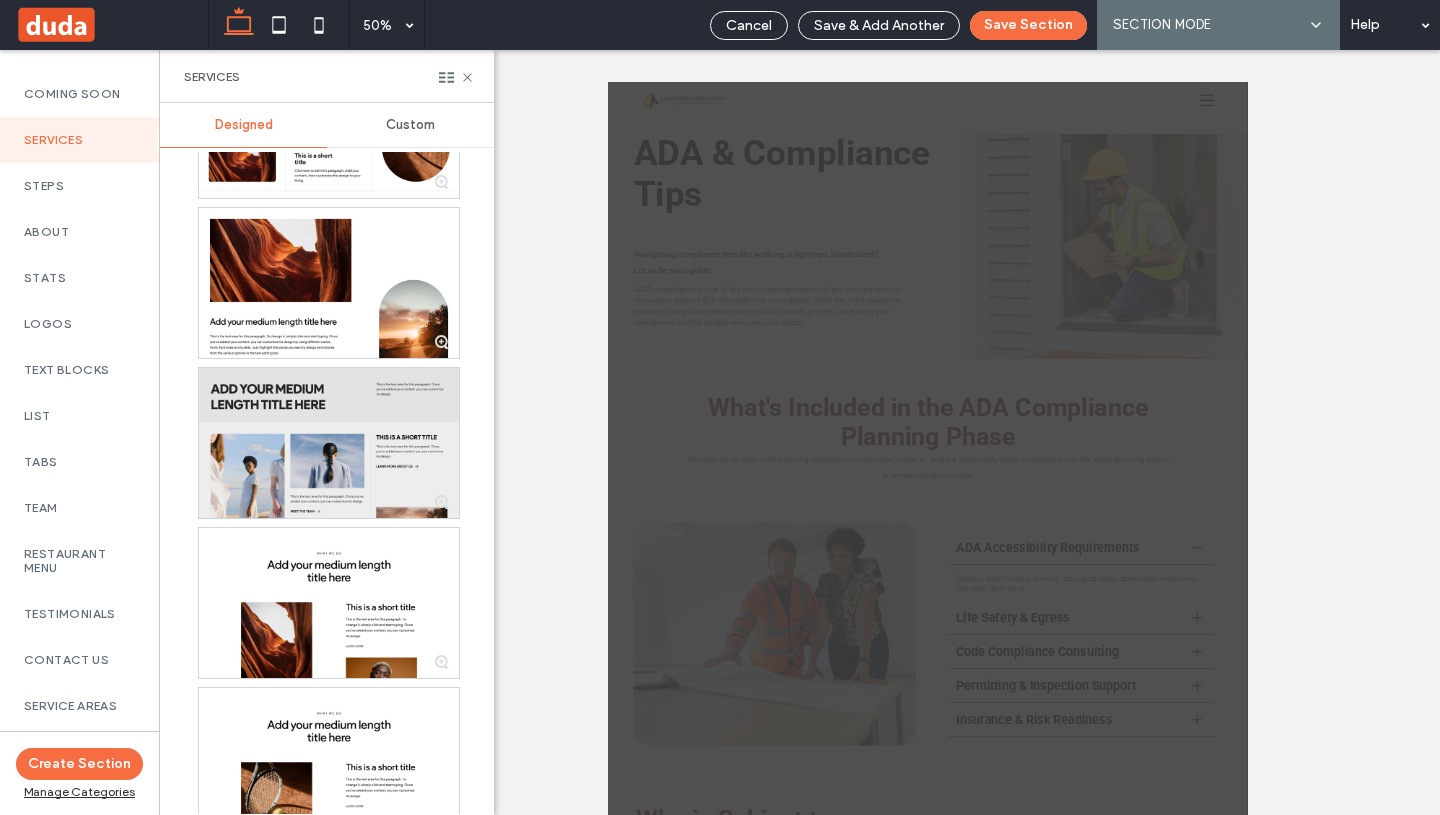 click at bounding box center (329, 443) 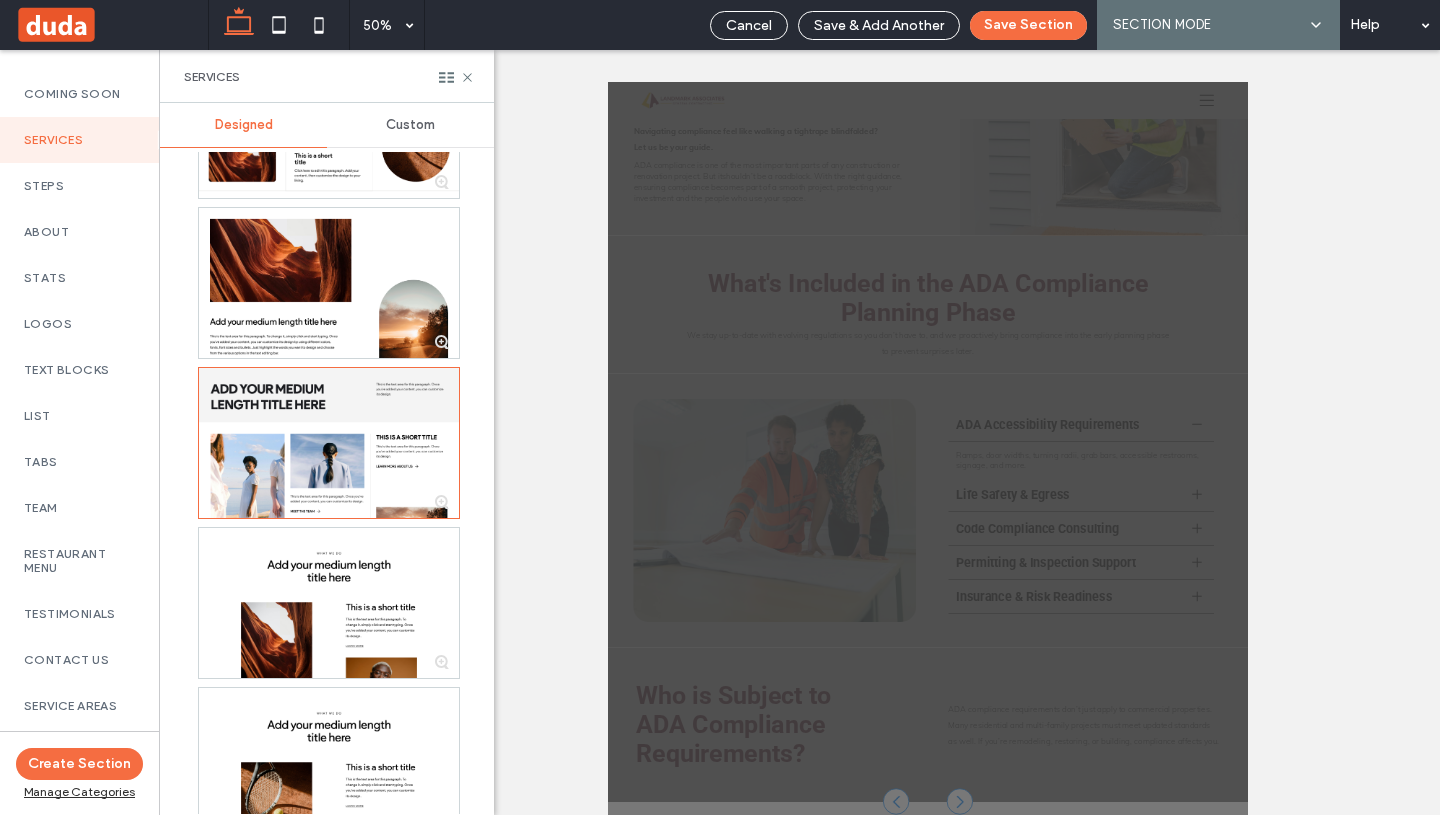 scroll, scrollTop: 421, scrollLeft: 0, axis: vertical 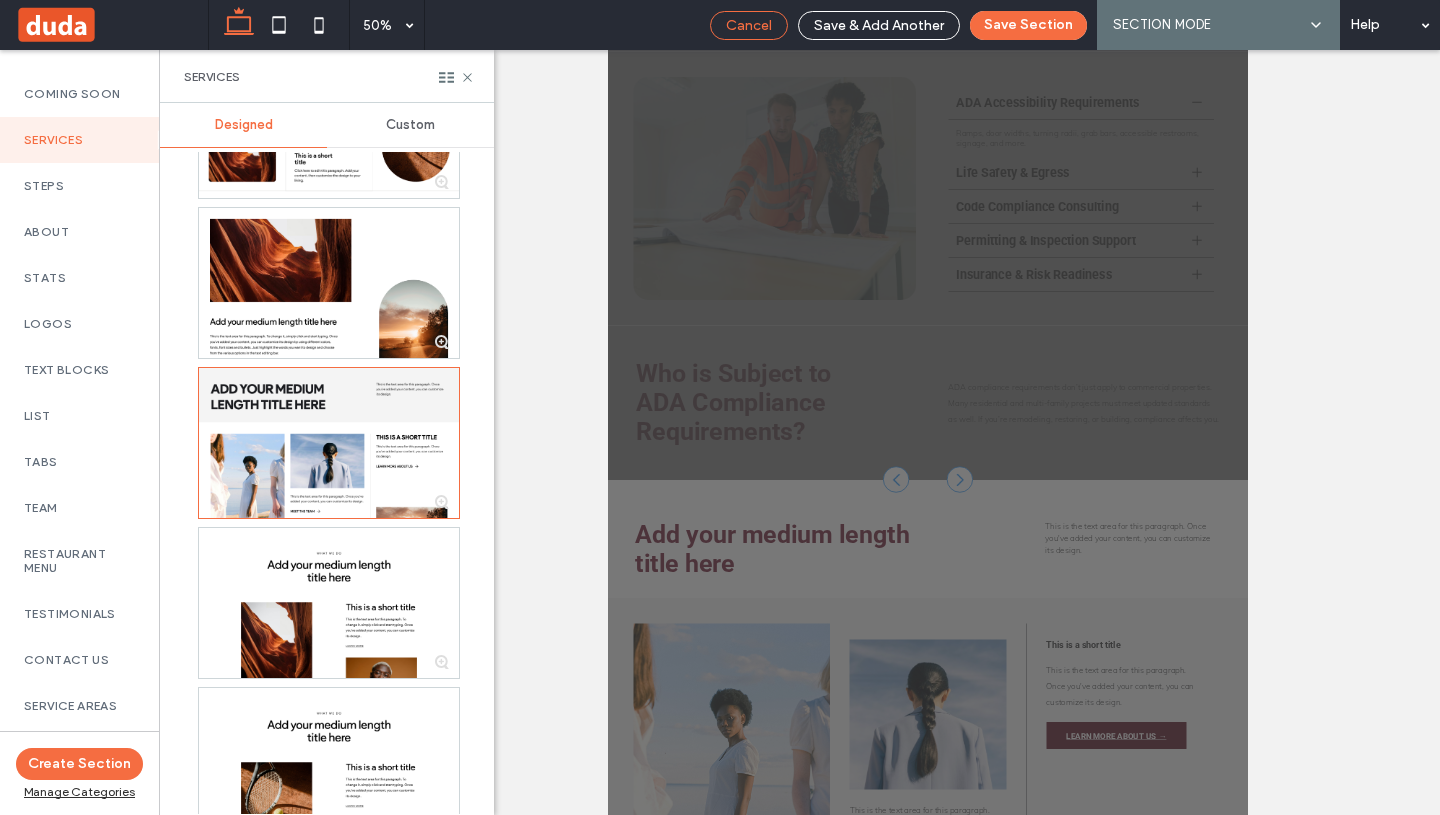 click on "Cancel" at bounding box center [749, 25] 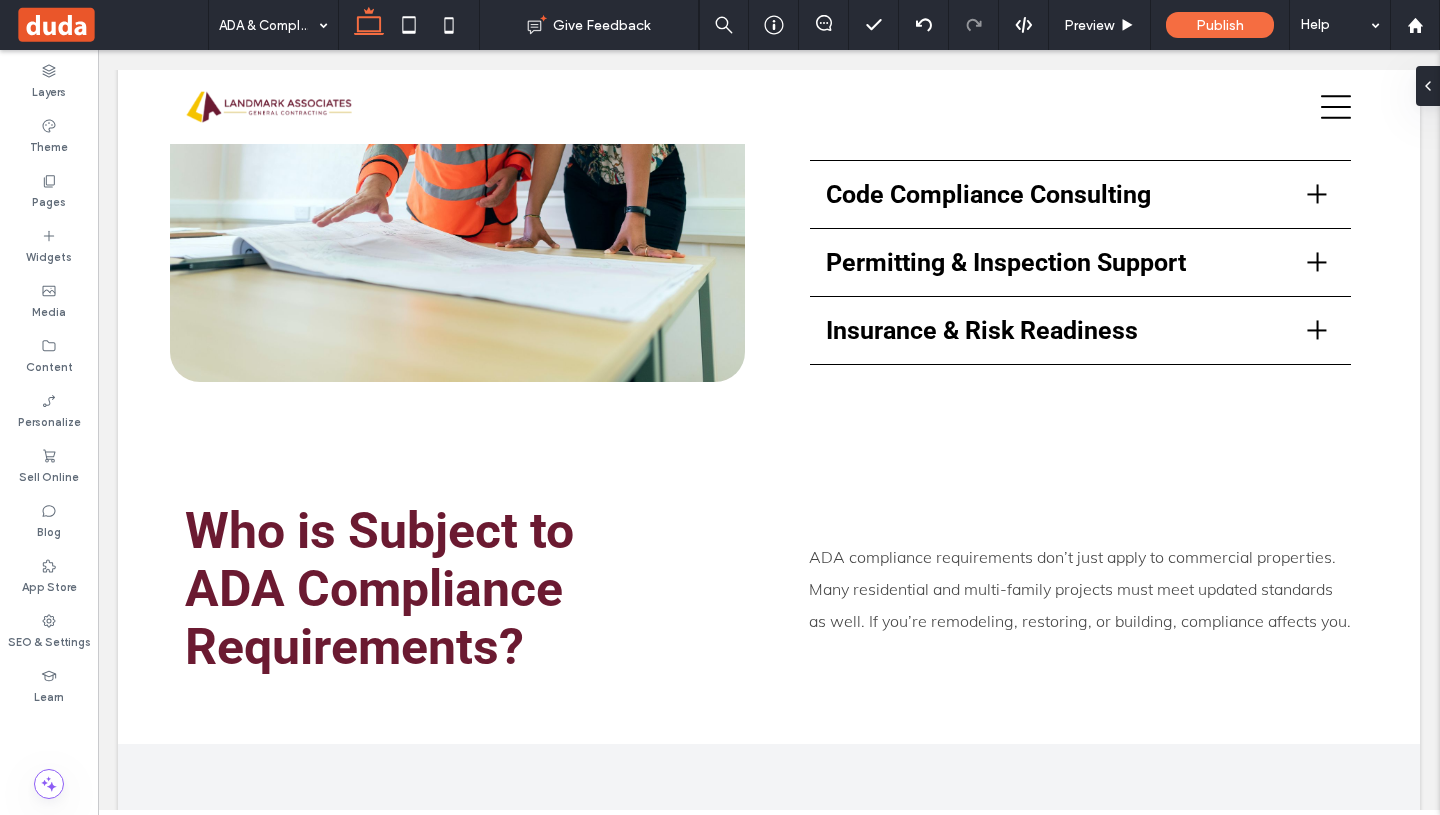 scroll, scrollTop: 1114, scrollLeft: 0, axis: vertical 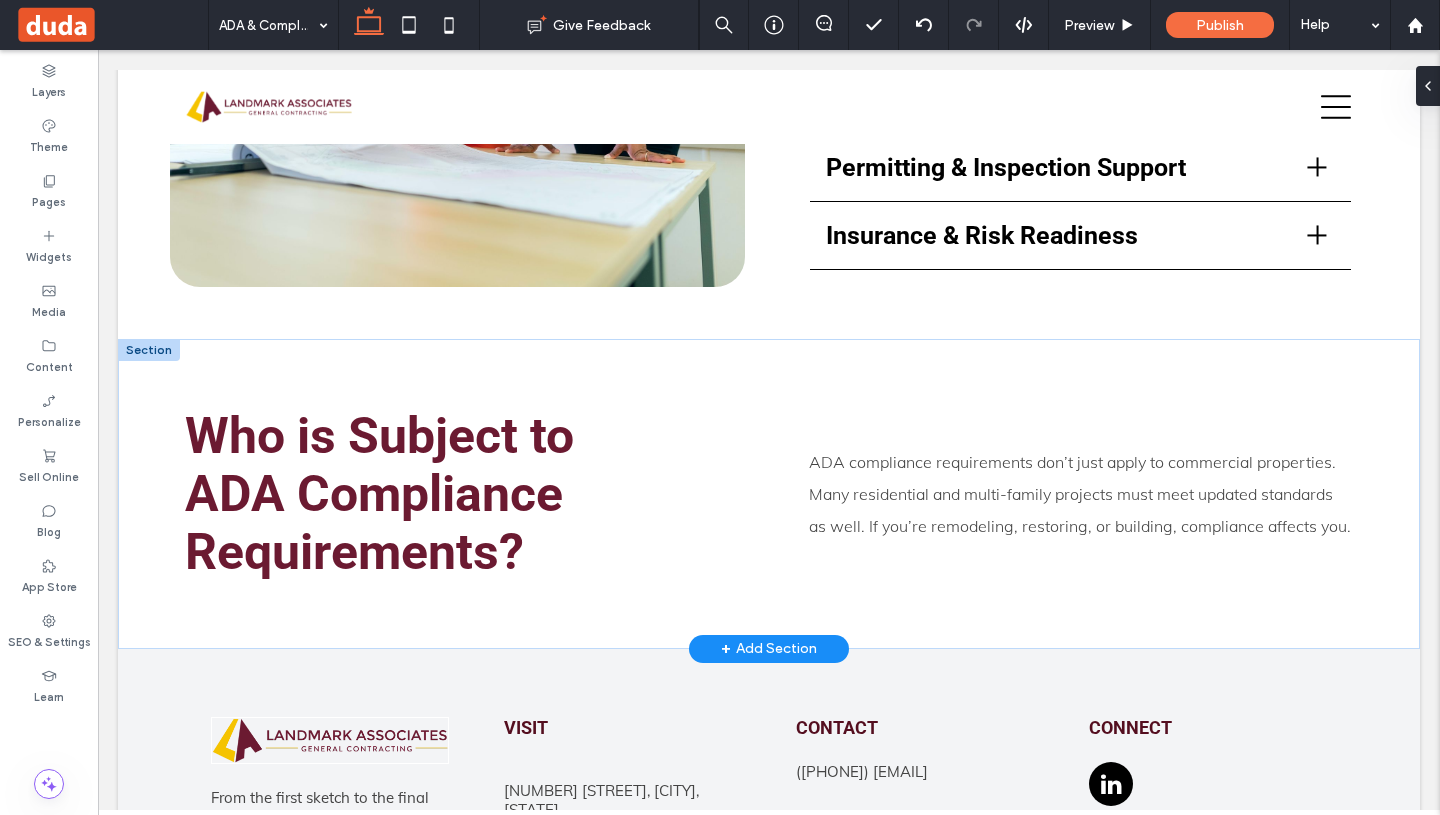 click on "+ Add Section" at bounding box center [769, 649] 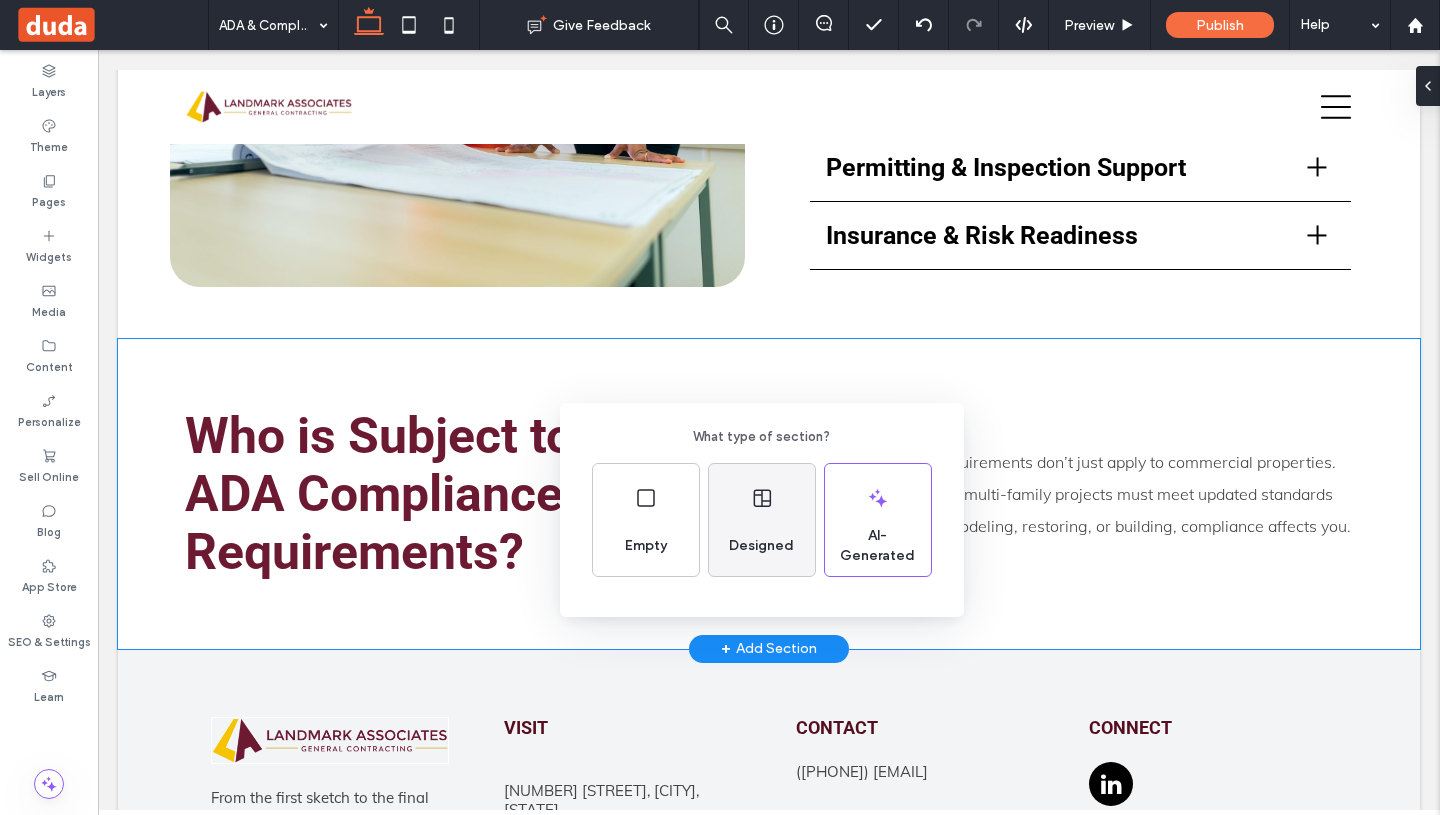 click on "Designed" at bounding box center [762, 520] 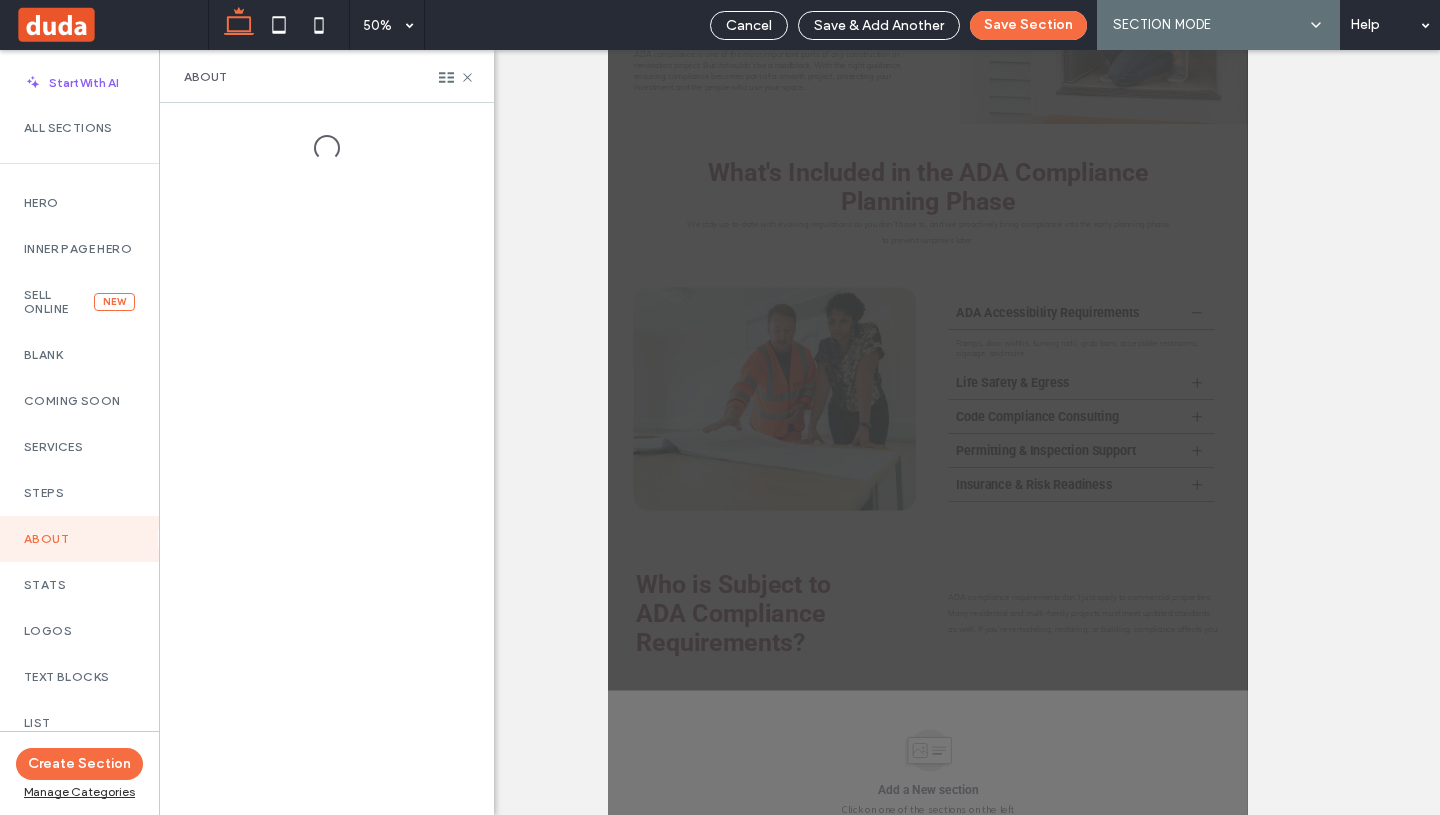 scroll, scrollTop: 0, scrollLeft: 0, axis: both 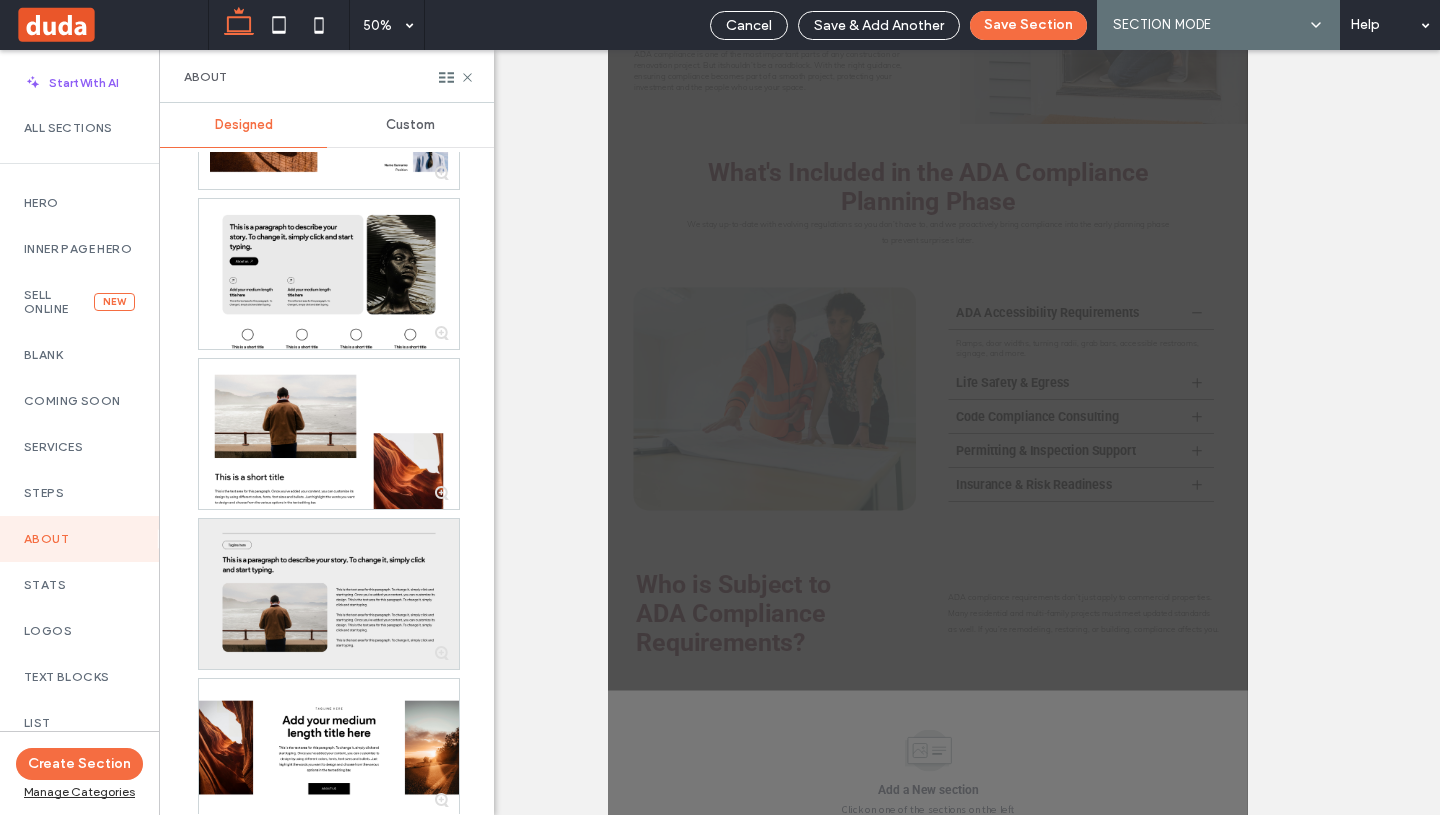click on "Text Blocks" at bounding box center (79, 677) 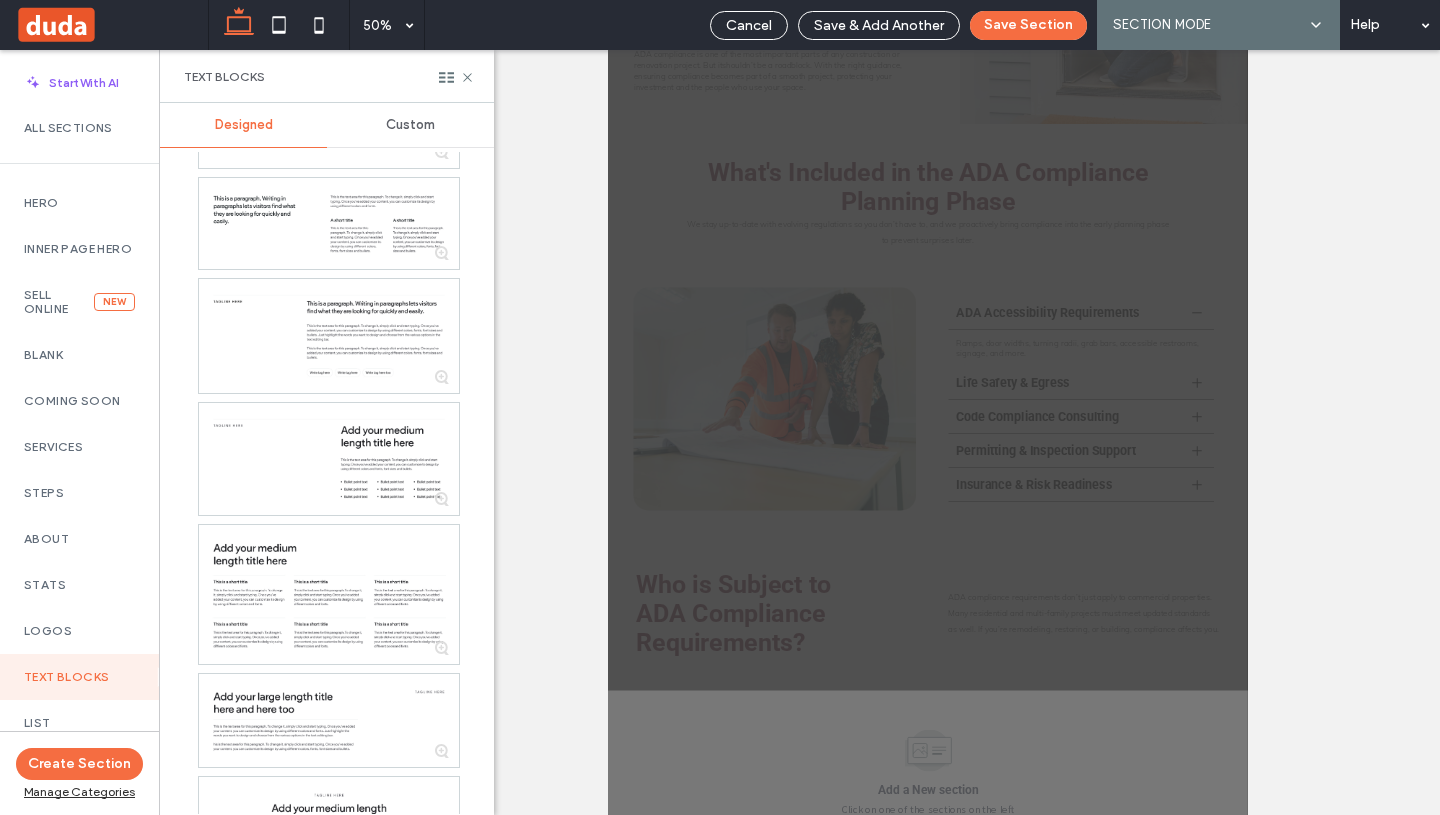 scroll, scrollTop: 898, scrollLeft: 0, axis: vertical 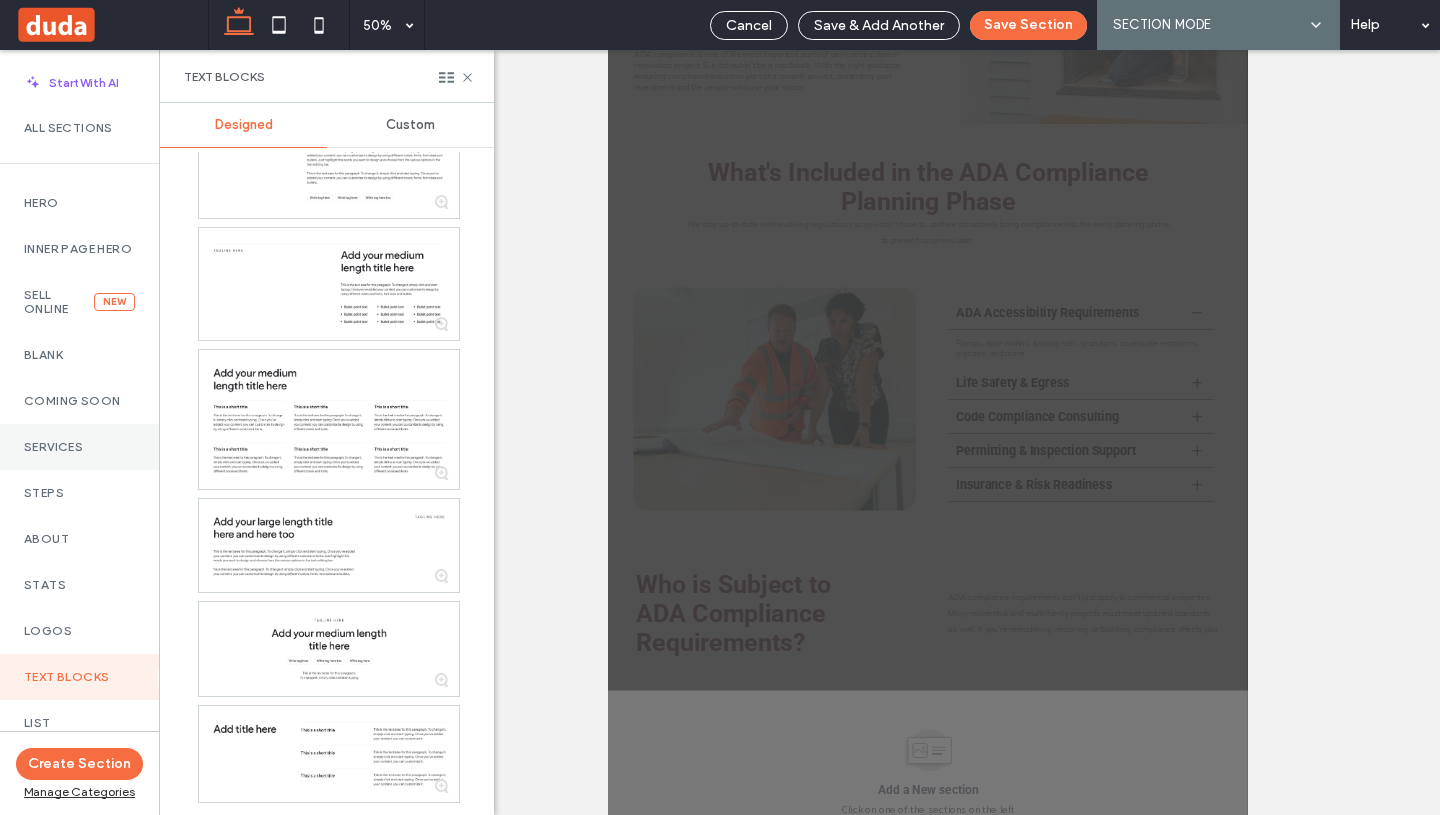 click on "Services" at bounding box center [79, 447] 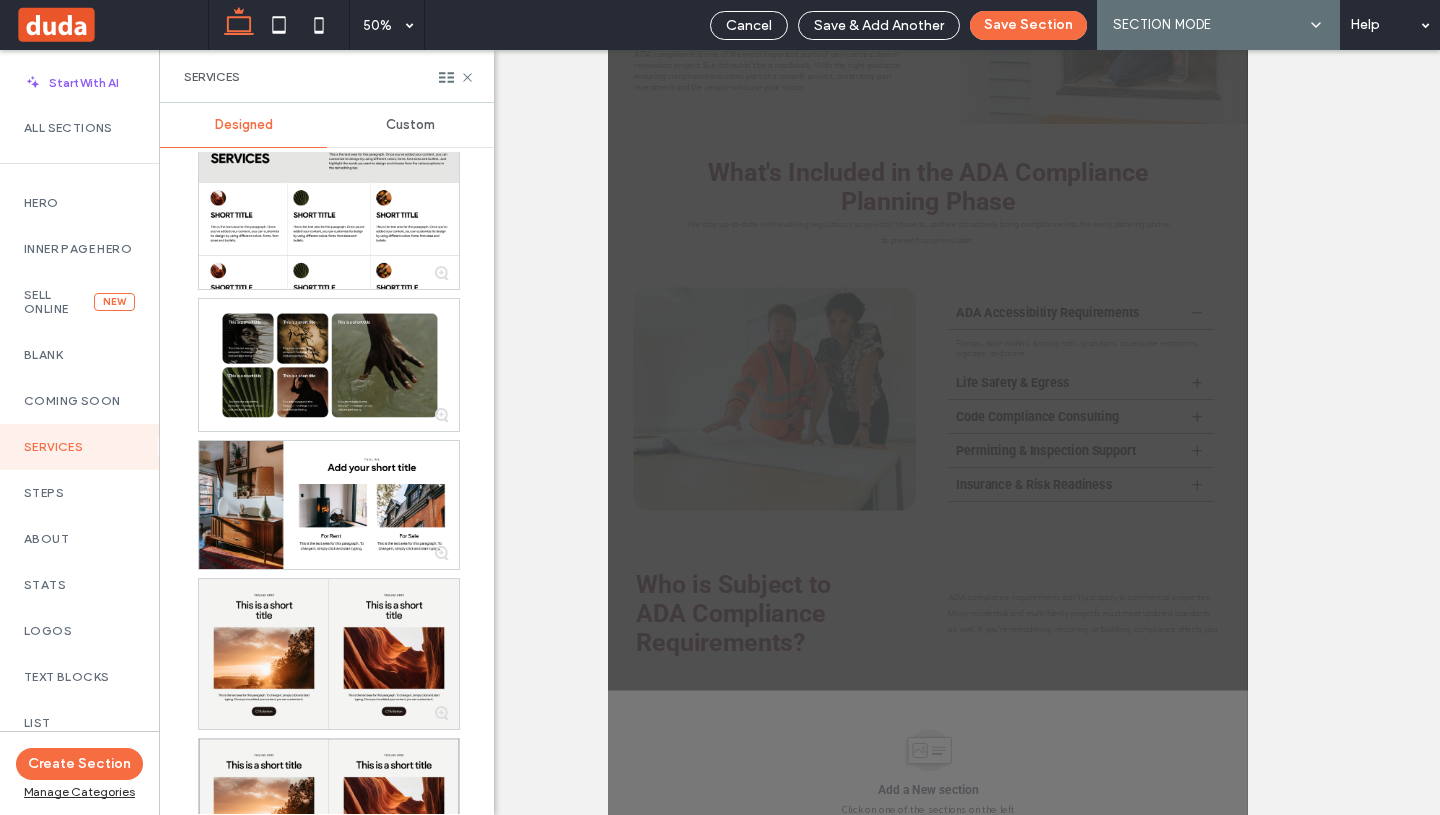 scroll, scrollTop: 848, scrollLeft: 0, axis: vertical 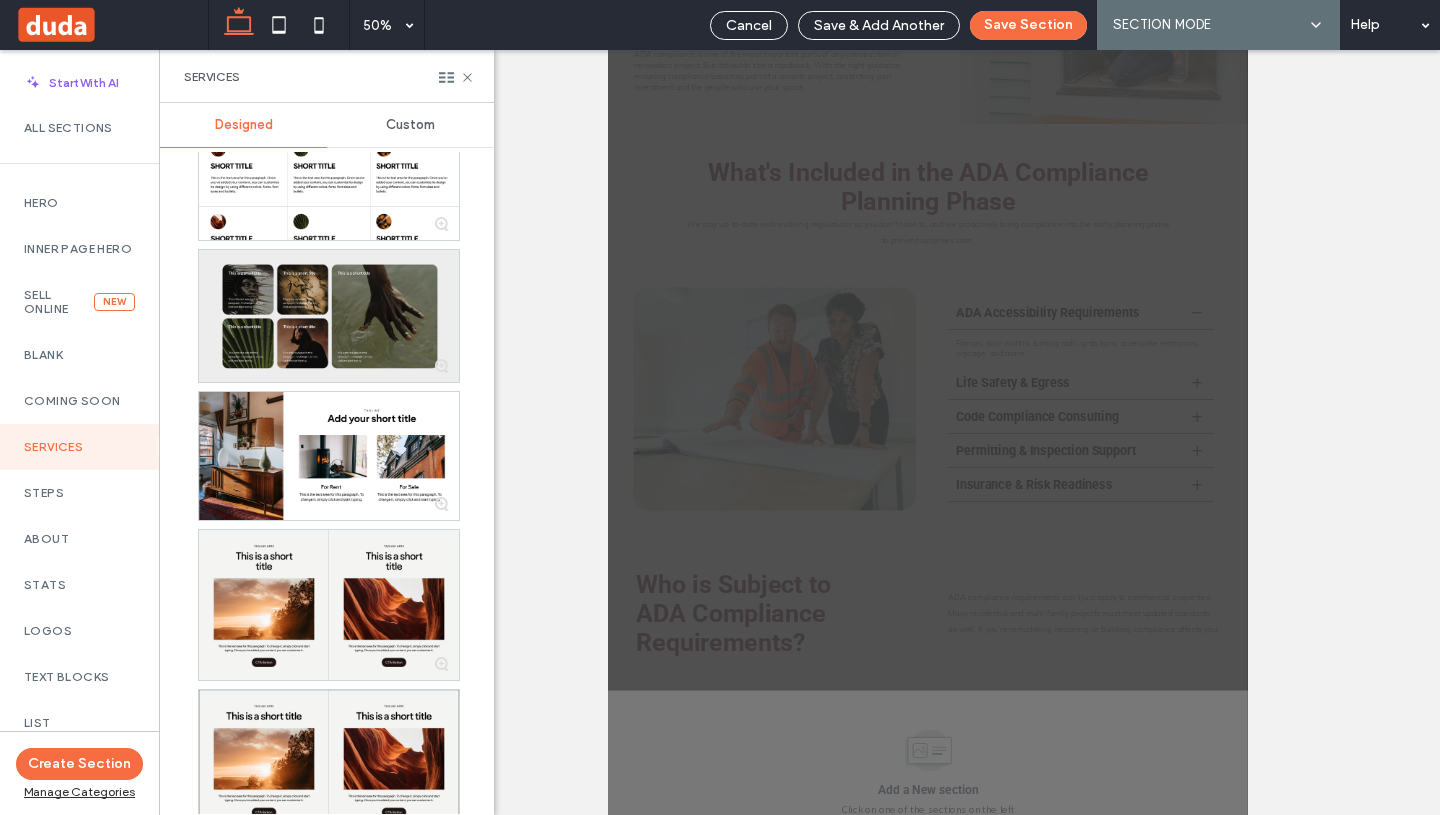 click at bounding box center (329, 315) 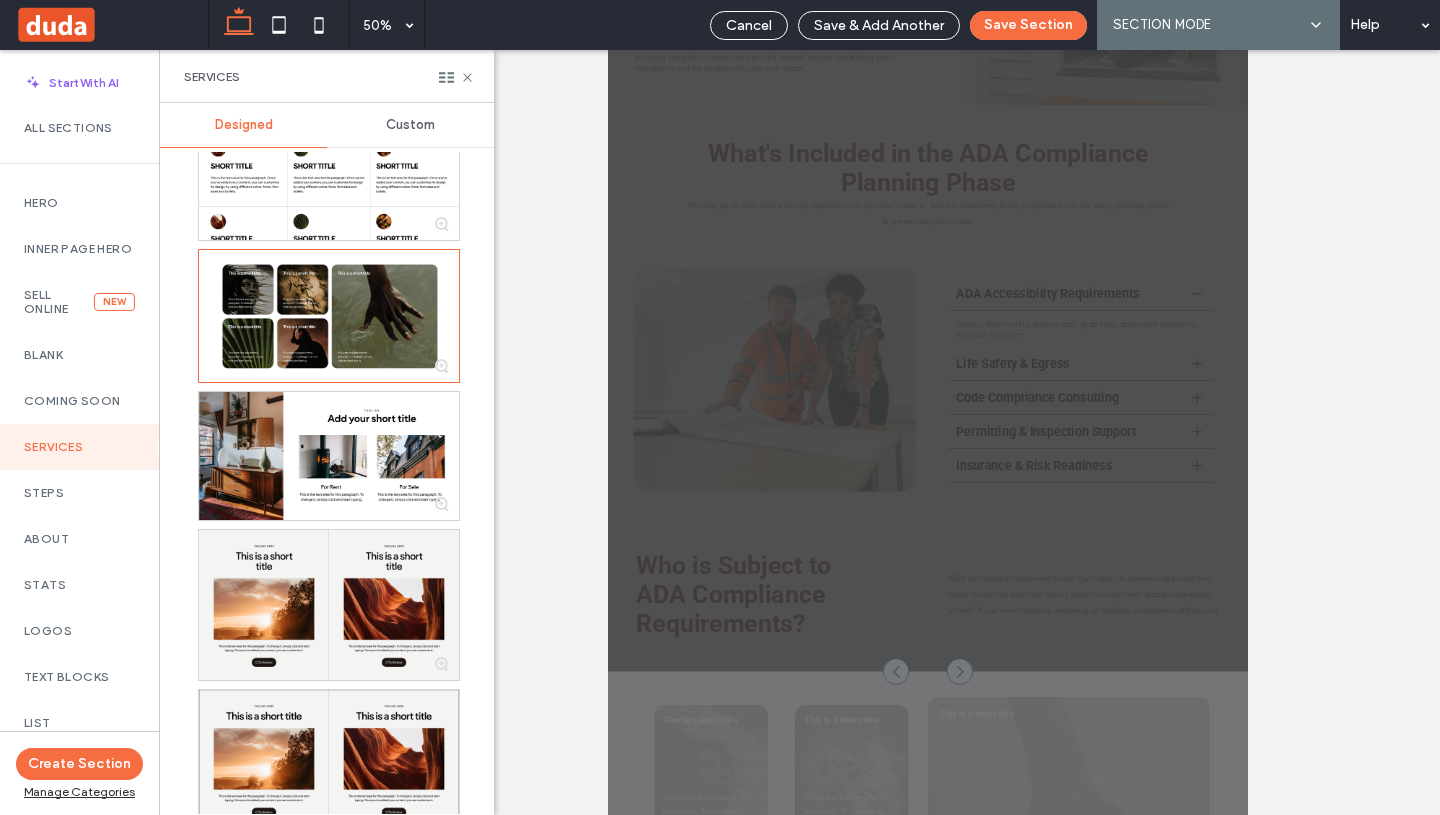 scroll, scrollTop: 45, scrollLeft: 0, axis: vertical 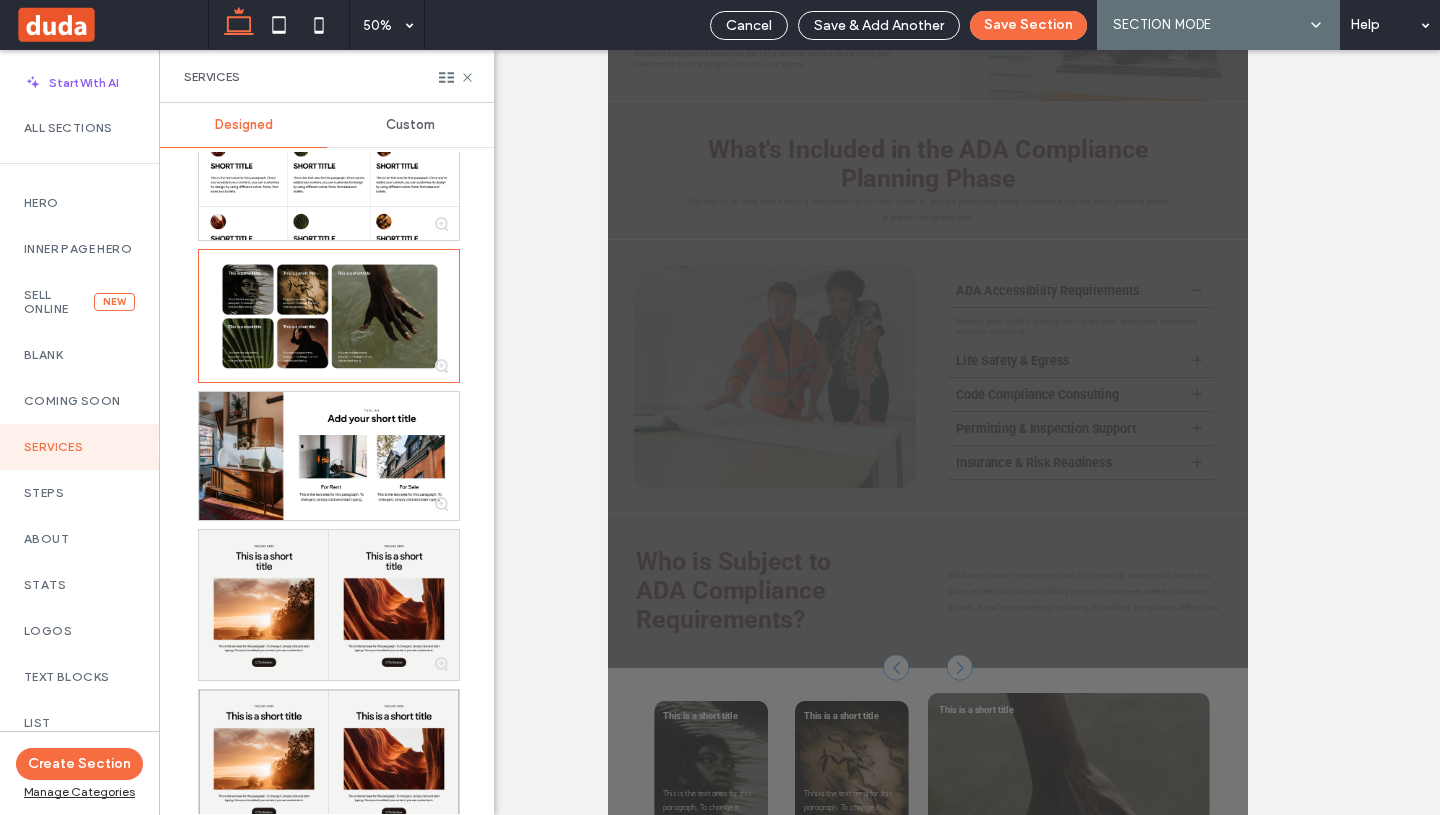 click on "Save Section" at bounding box center [1028, 25] 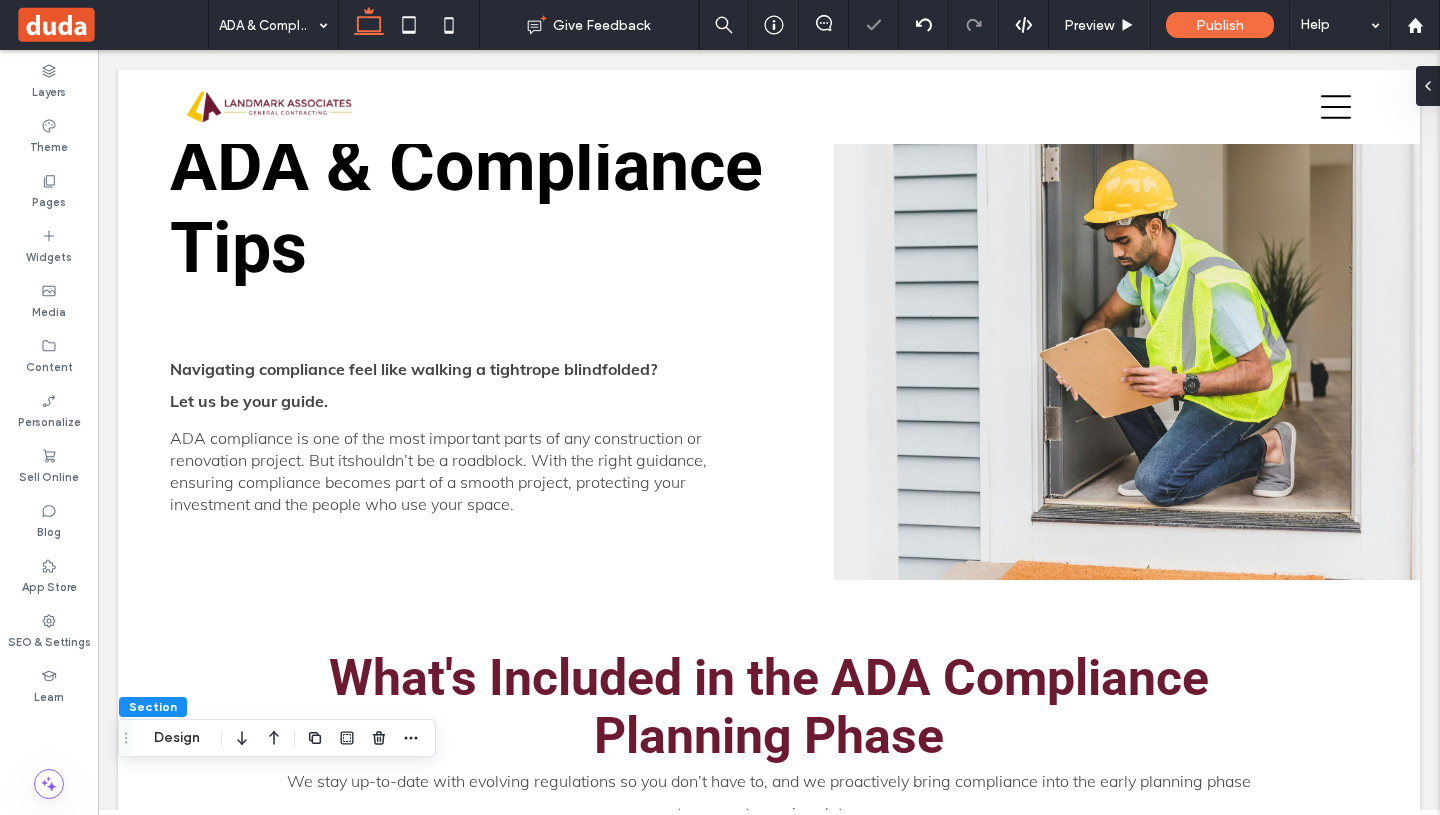 scroll, scrollTop: 235, scrollLeft: 0, axis: vertical 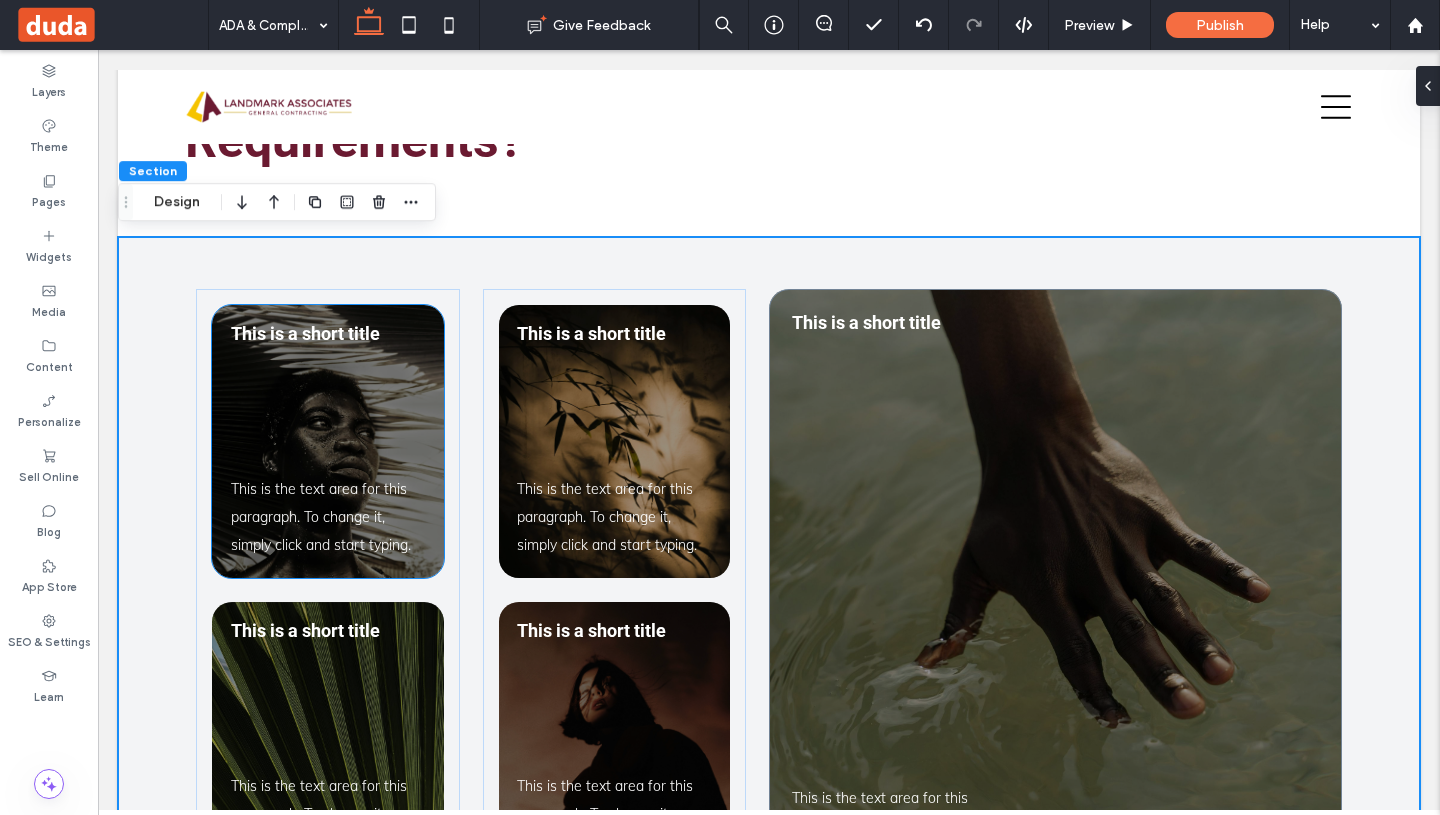 click on "This is a short title" at bounding box center (305, 333) 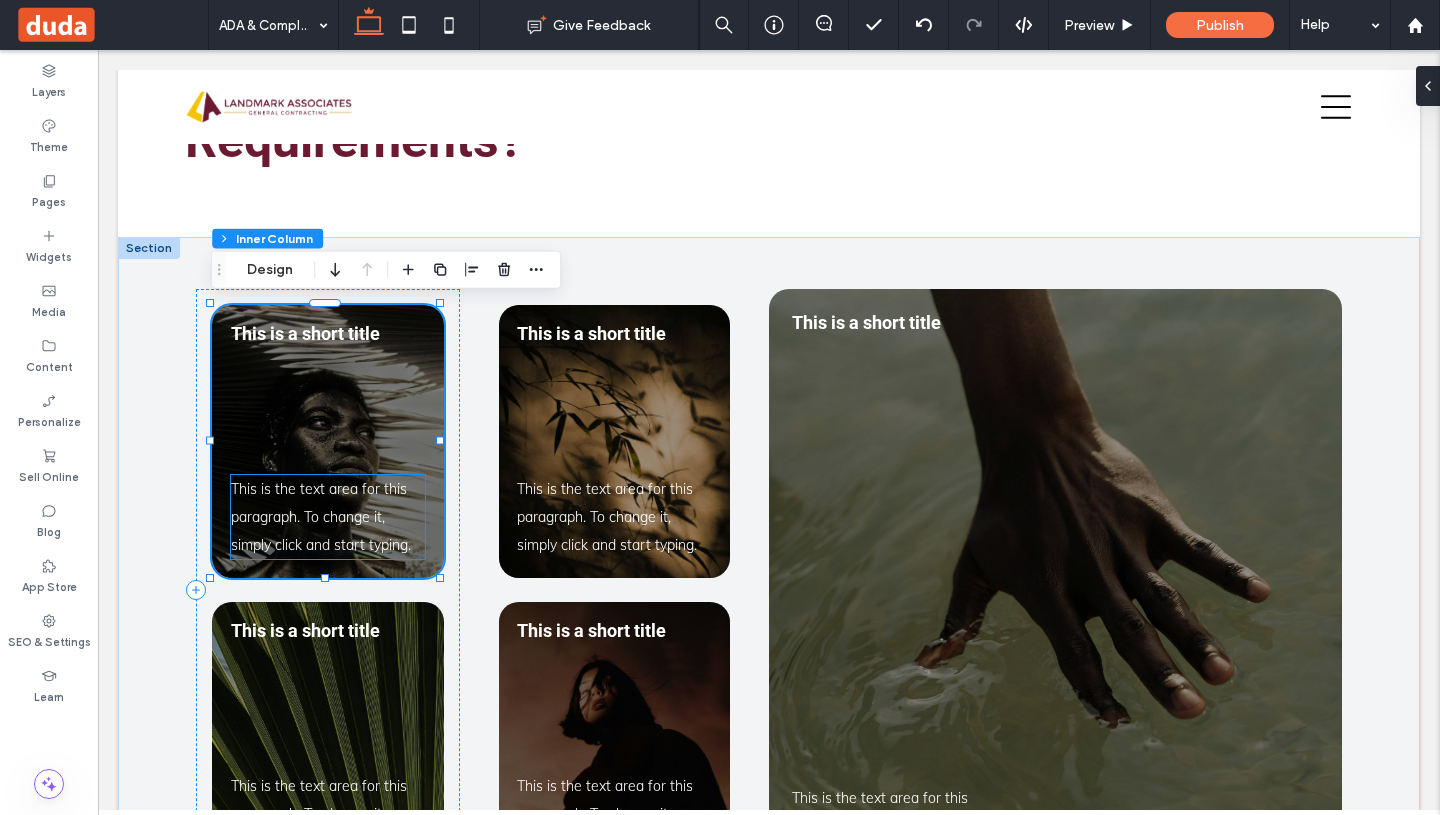 click on "This is the text area for this paragraph. To change it, simply click and start typing." at bounding box center [321, 517] 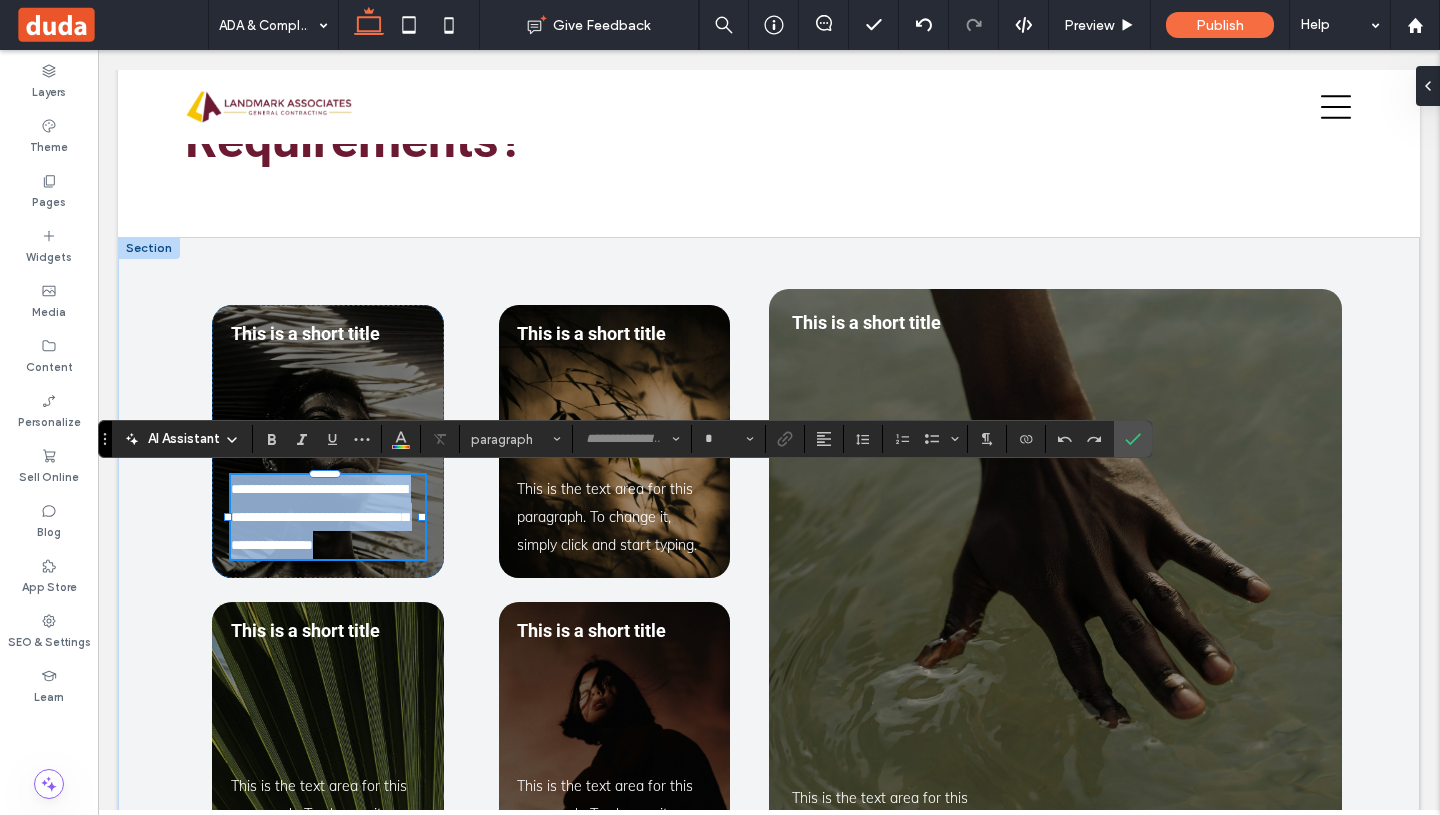 type on "****" 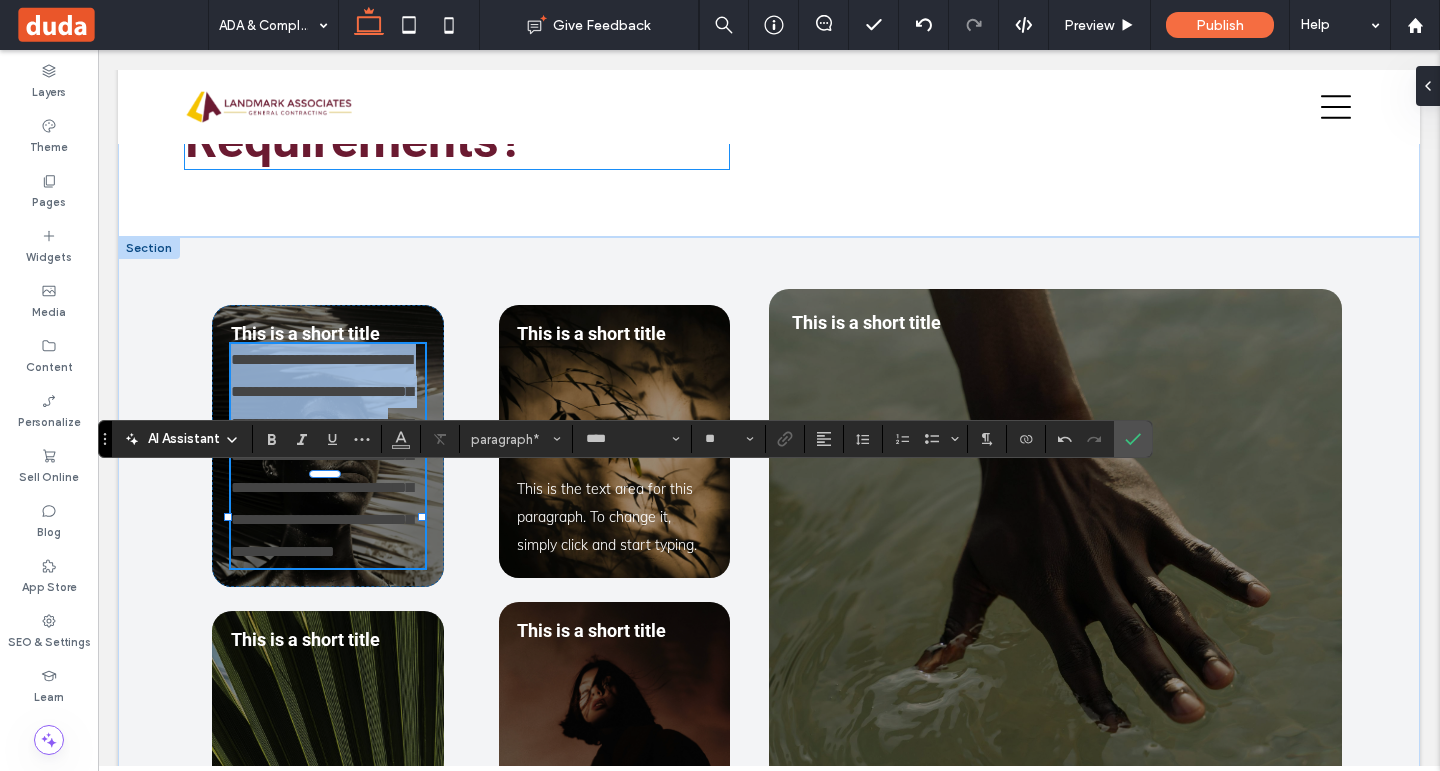 type on "**" 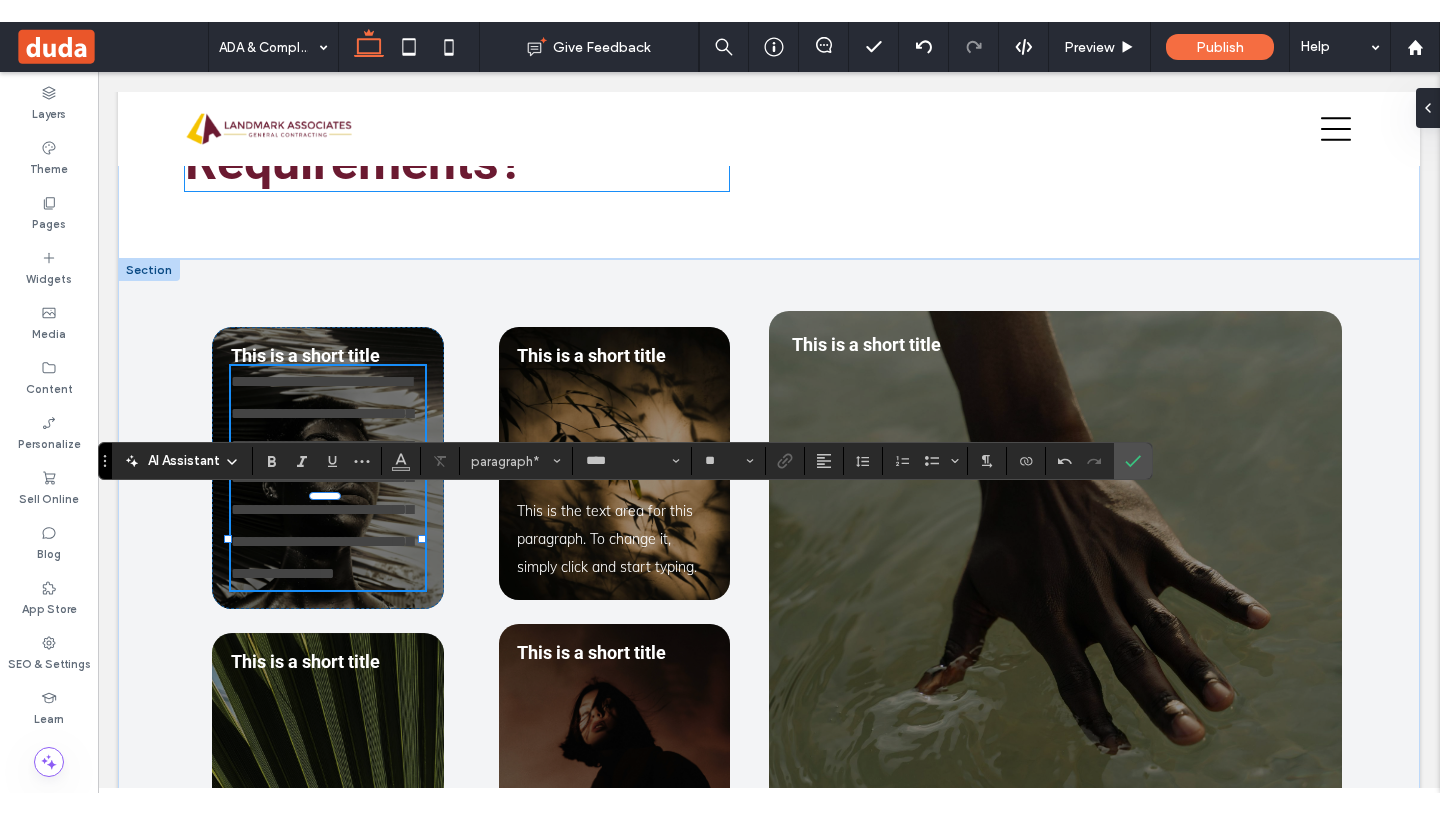 scroll, scrollTop: 0, scrollLeft: 0, axis: both 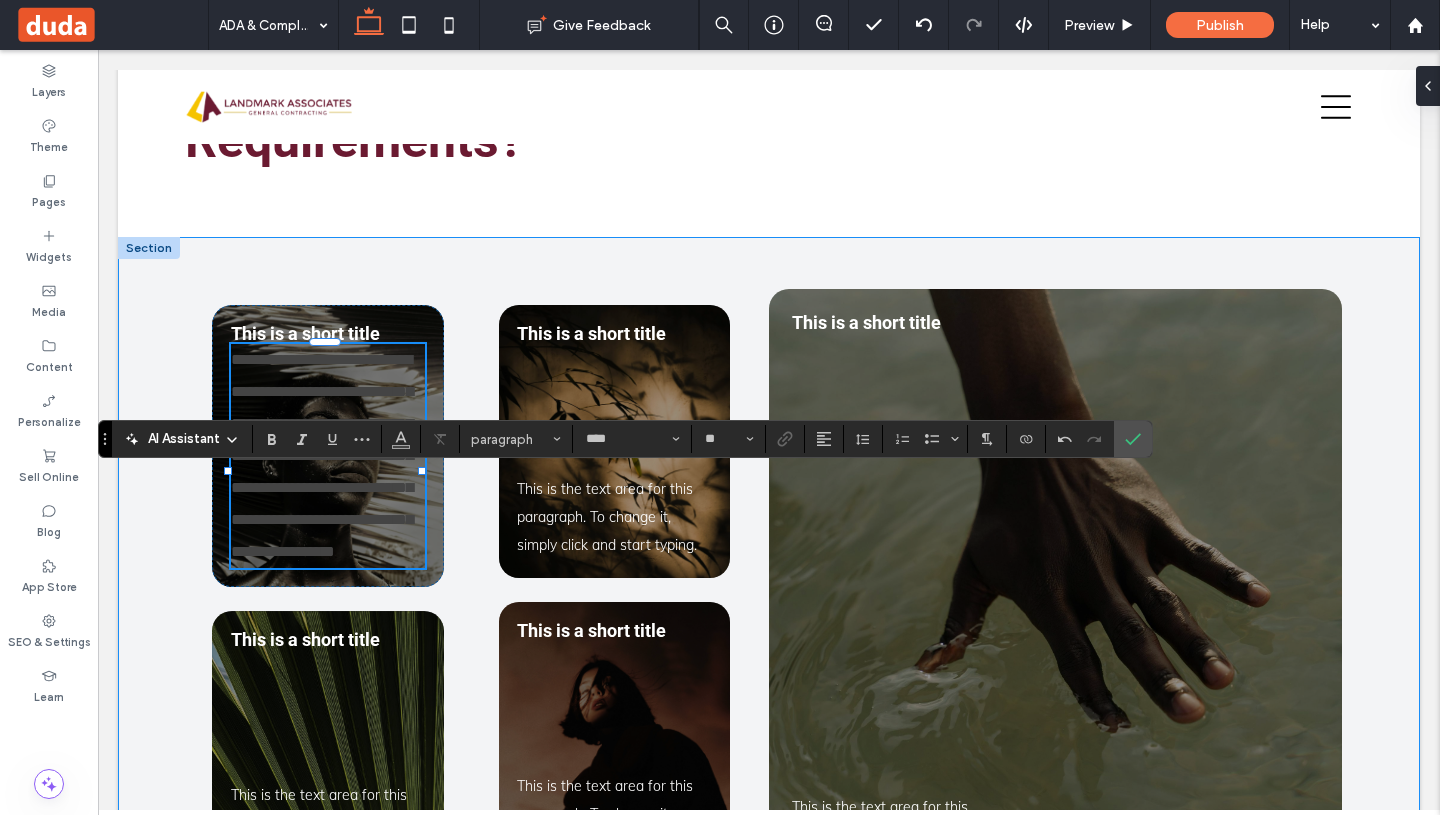 click on "**********" at bounding box center [769, 594] 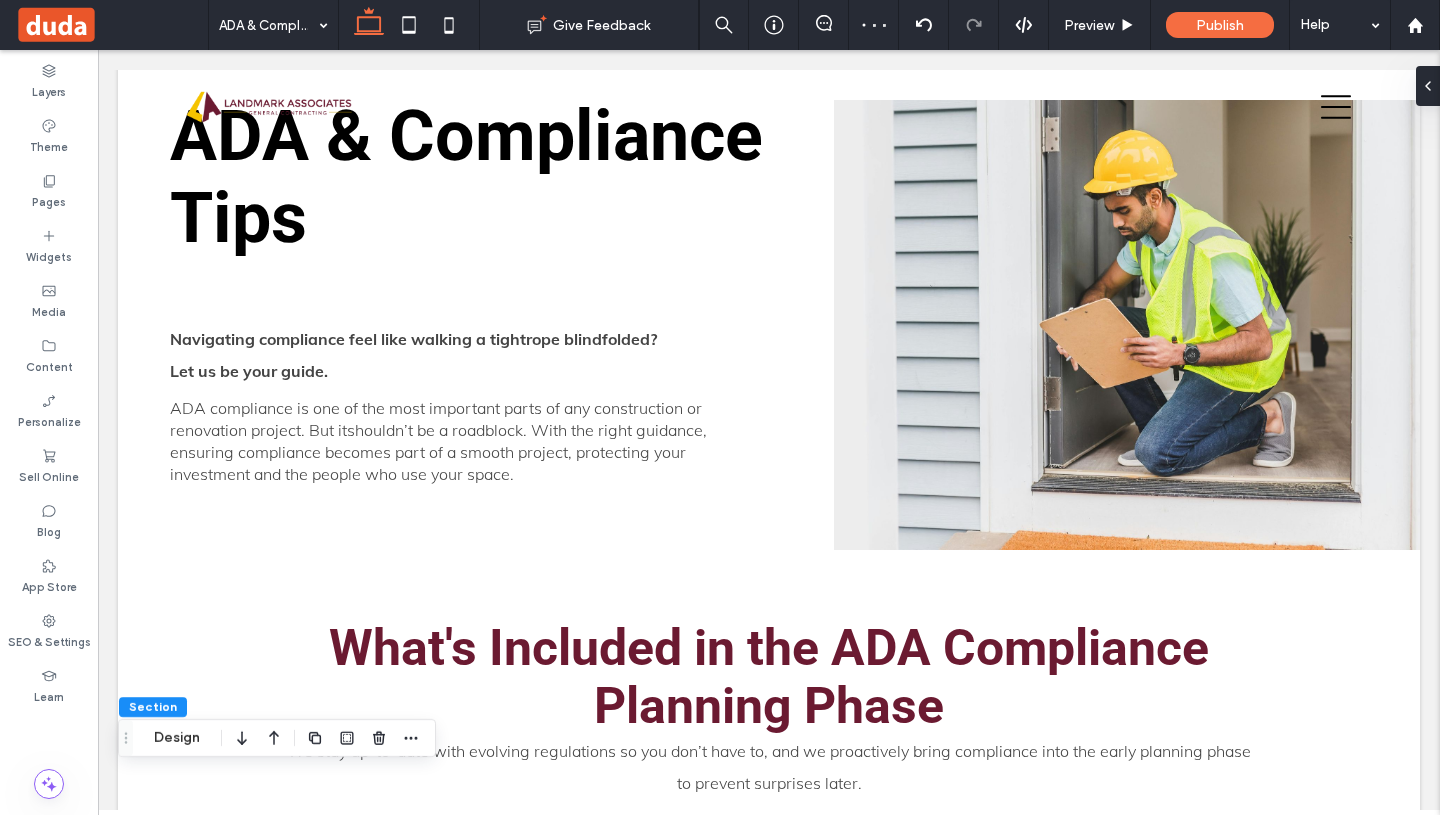 scroll, scrollTop: 0, scrollLeft: 0, axis: both 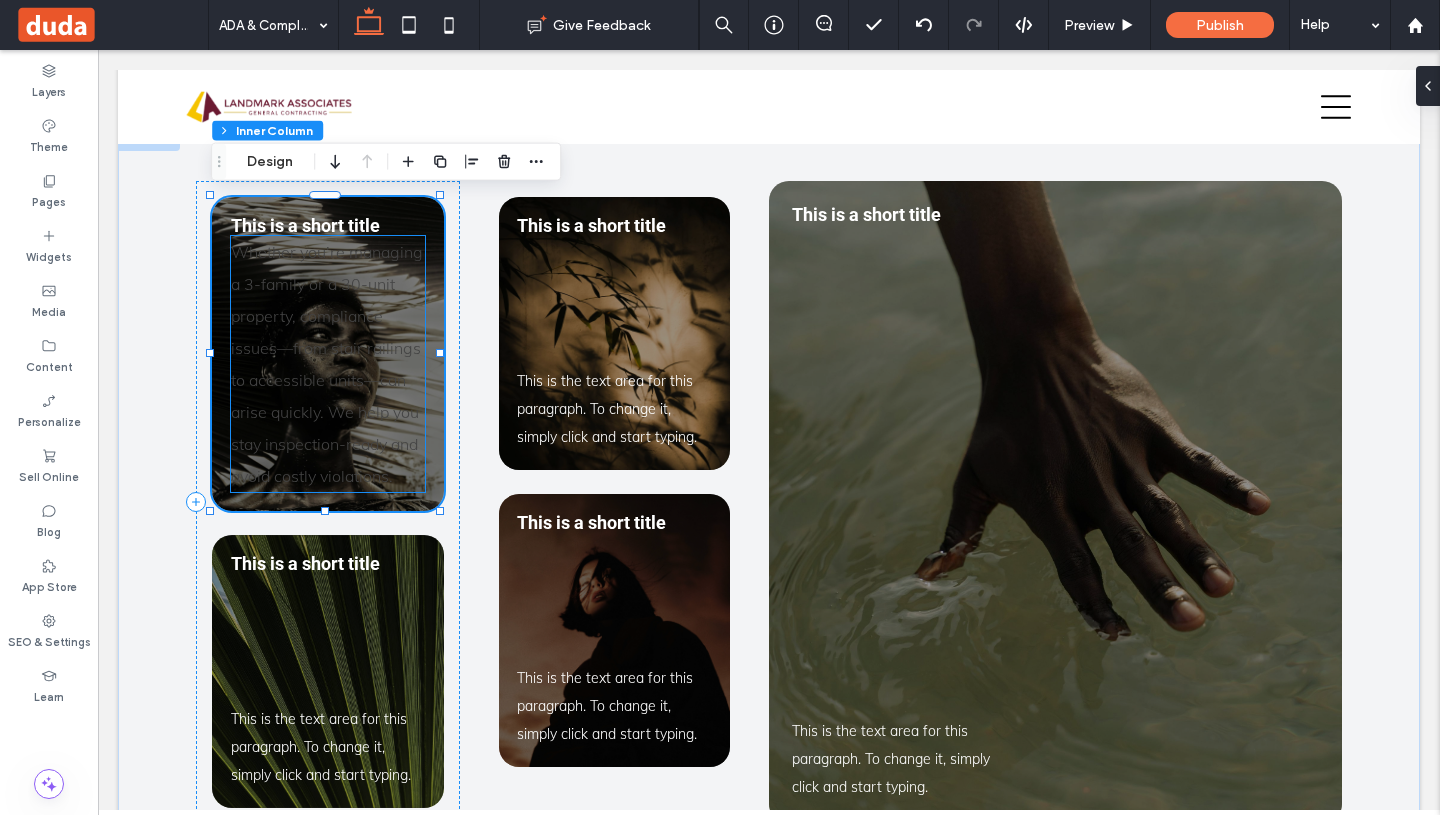 type on "**" 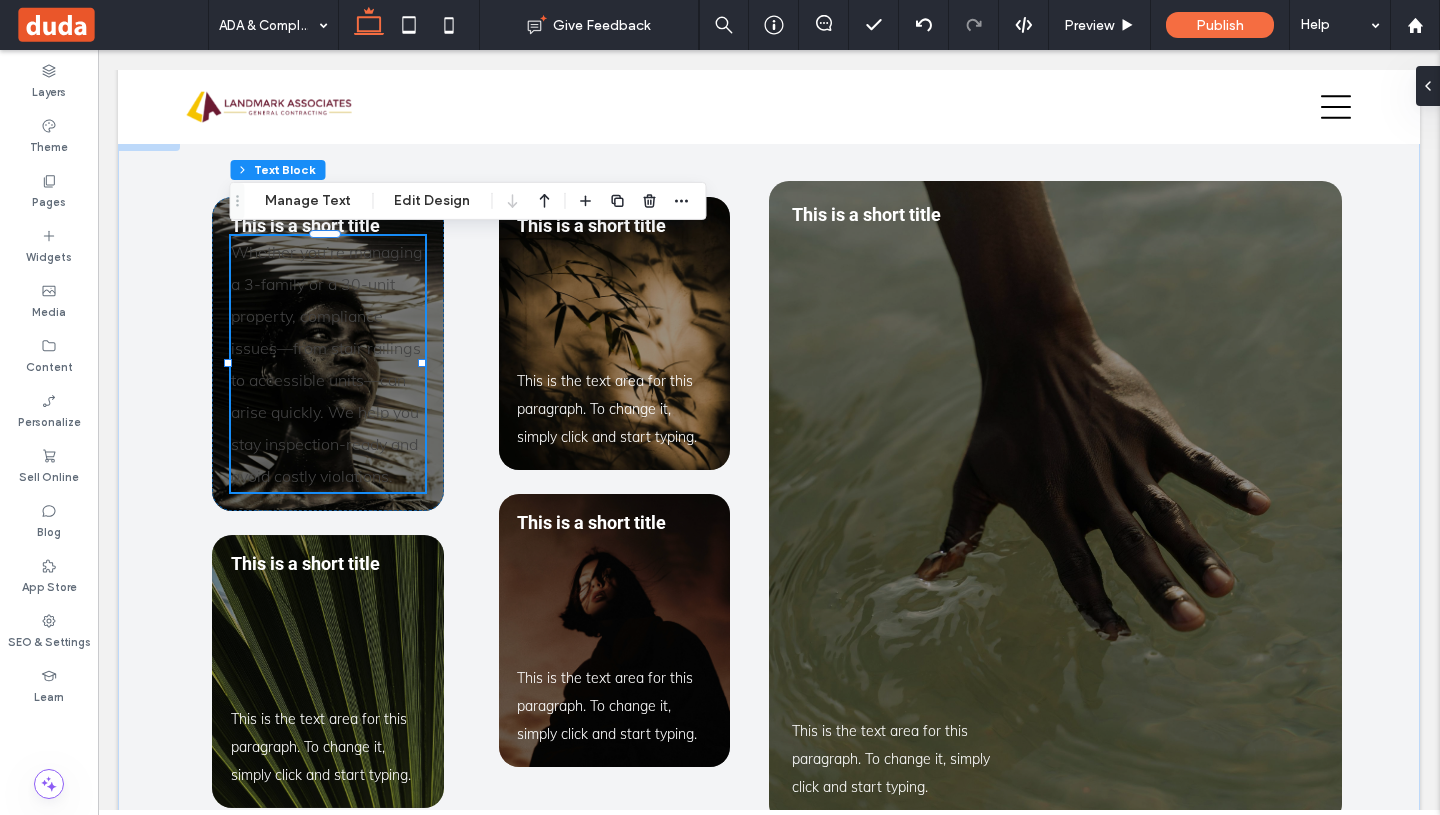 click on "Whether you’re managing a 3-family or a 30-unit property, compliance issues—from stair railings to accessible units—can arise quickly. We help you stay inspection-ready and avoid costly violations." at bounding box center (327, 364) 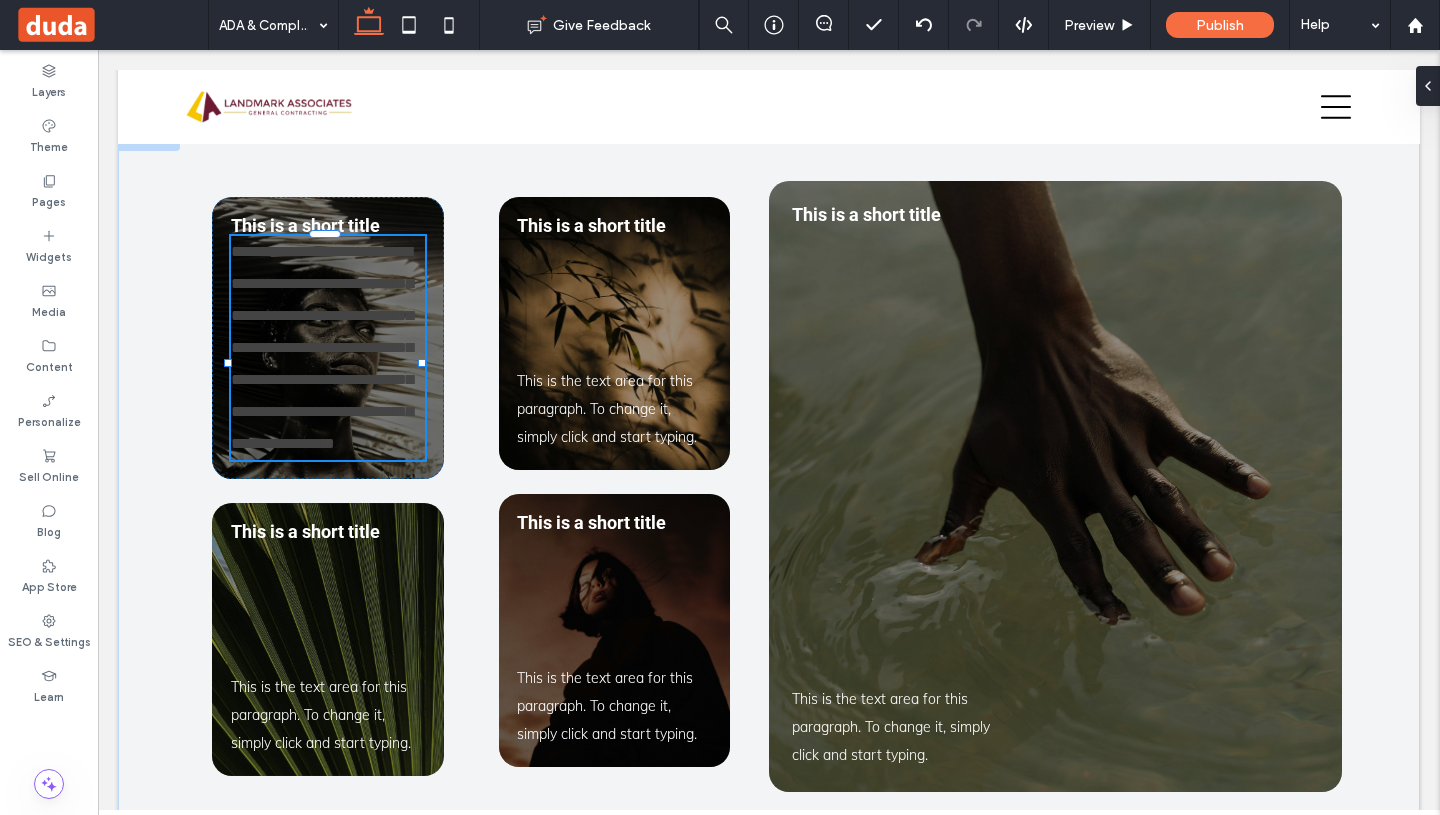 type on "****" 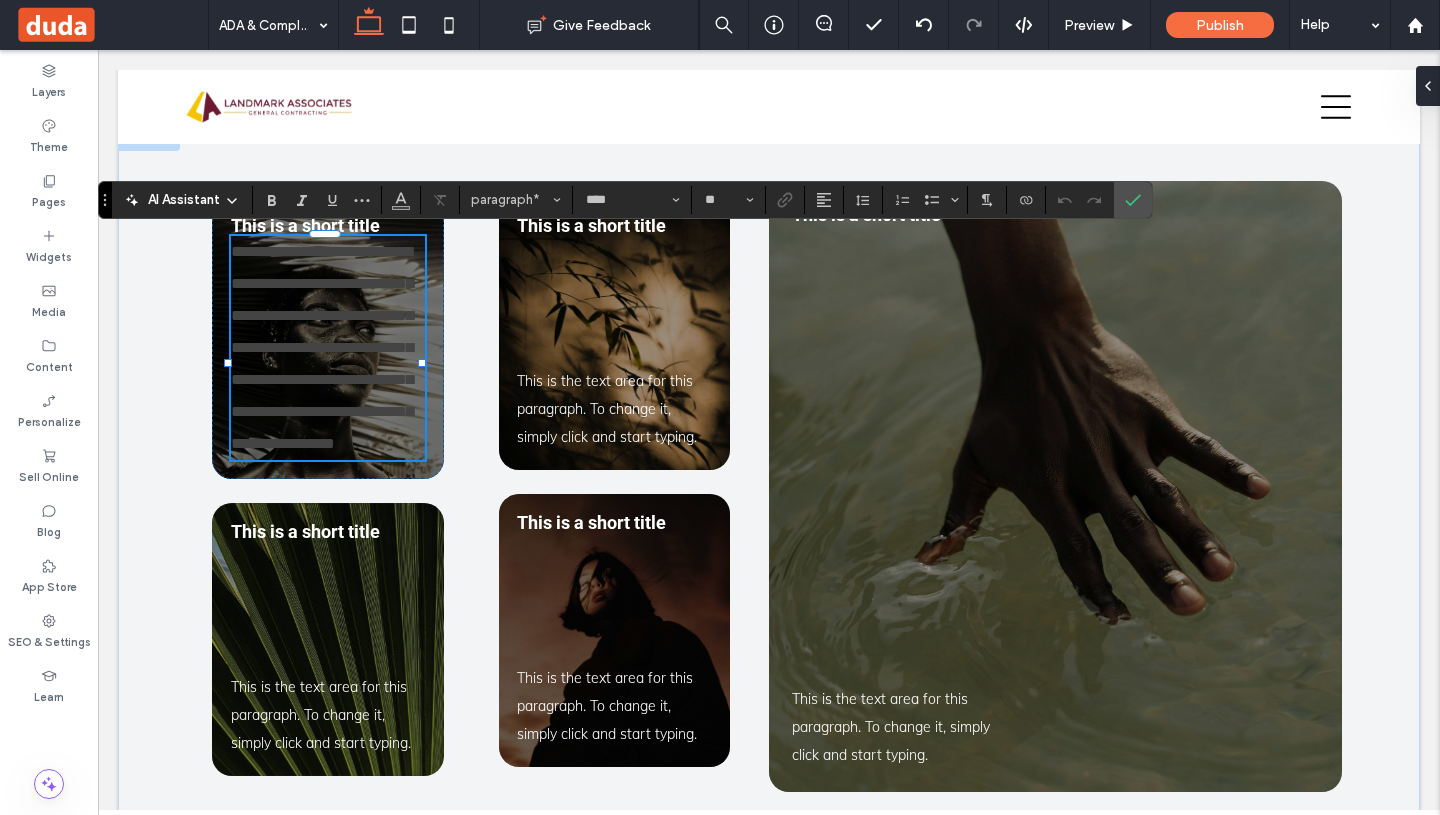 click on "**********" at bounding box center (322, 347) 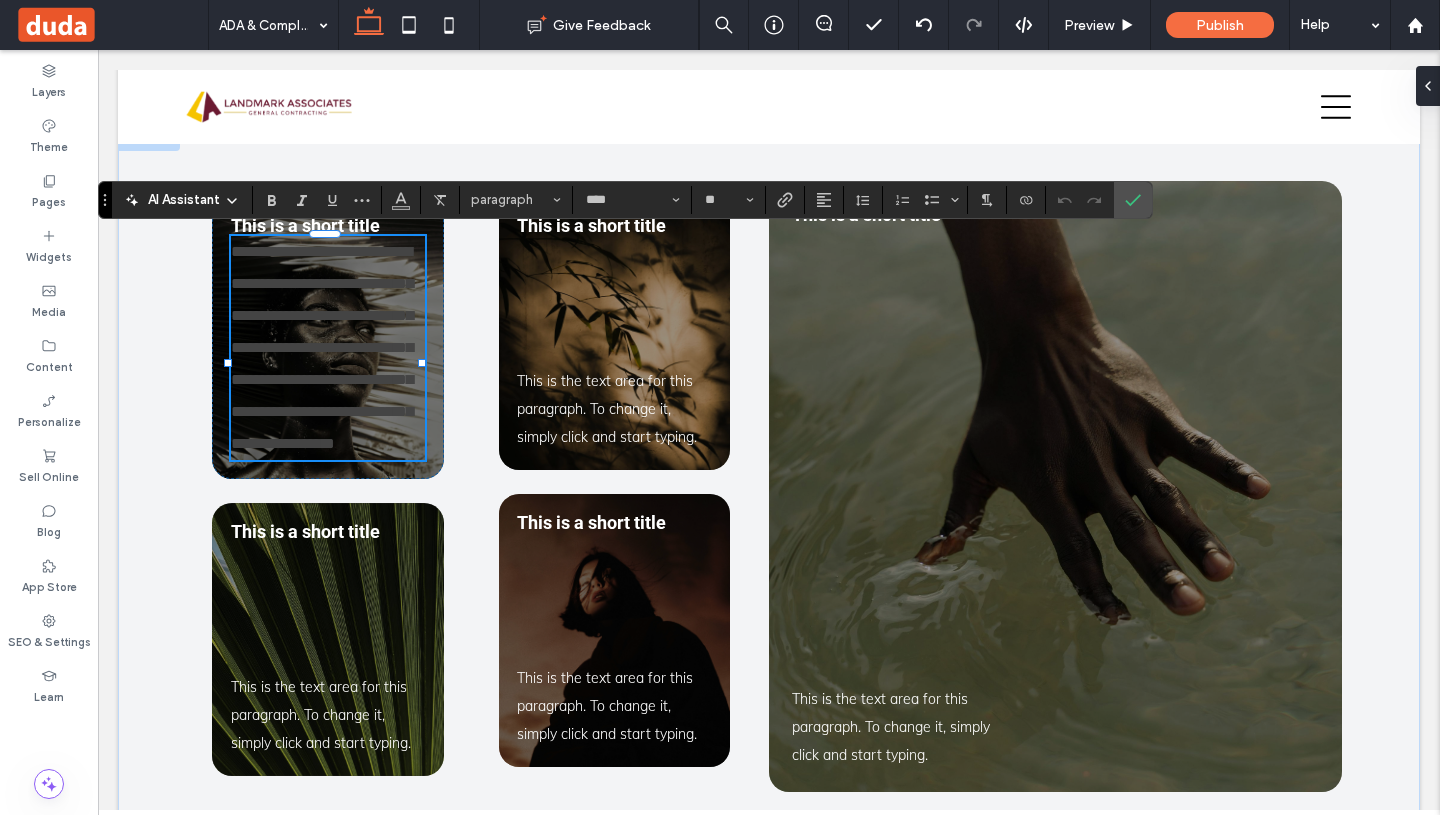 click on "**********" at bounding box center (322, 347) 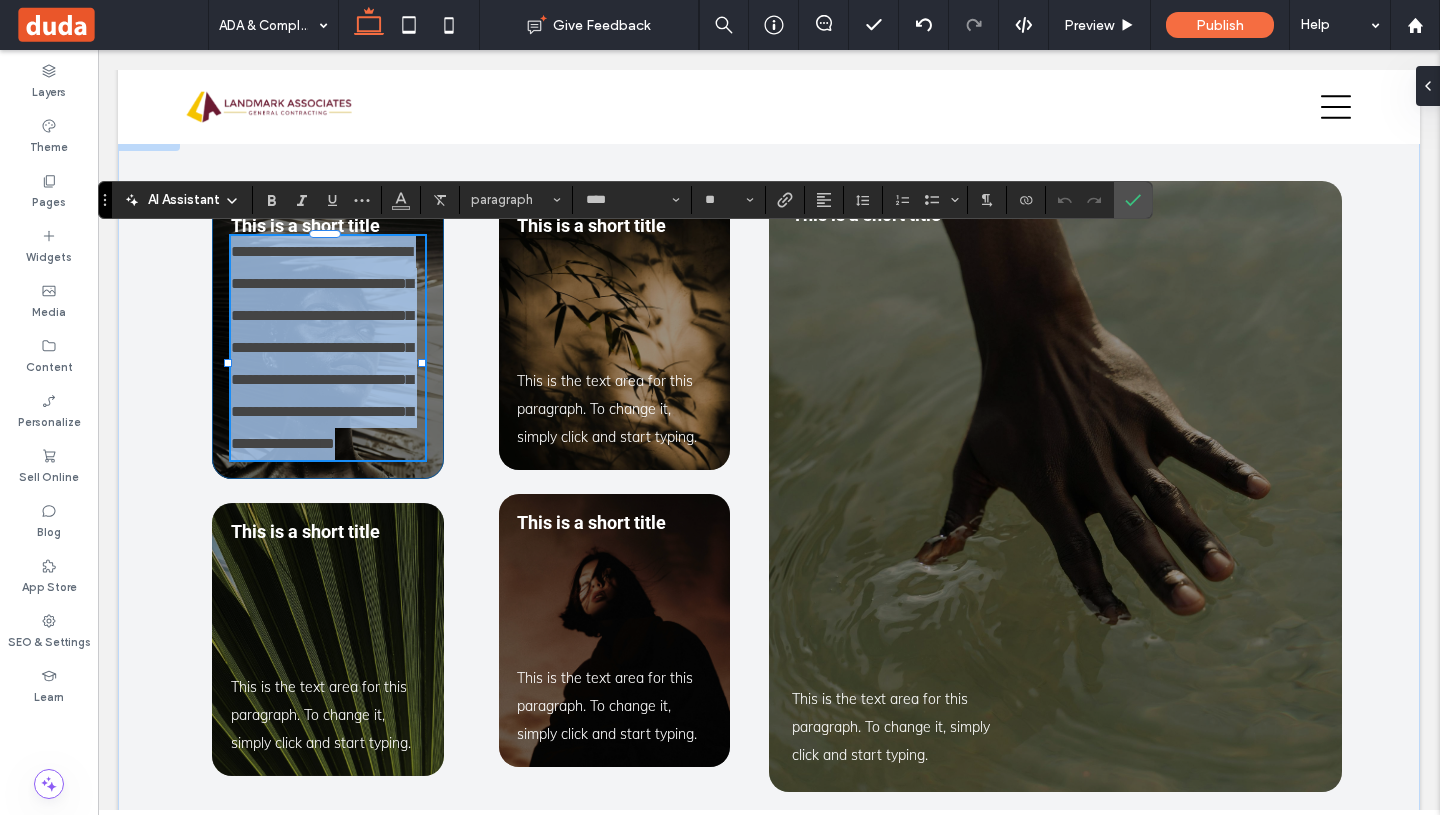 drag, startPoint x: 413, startPoint y: 477, endPoint x: 217, endPoint y: 254, distance: 296.89224 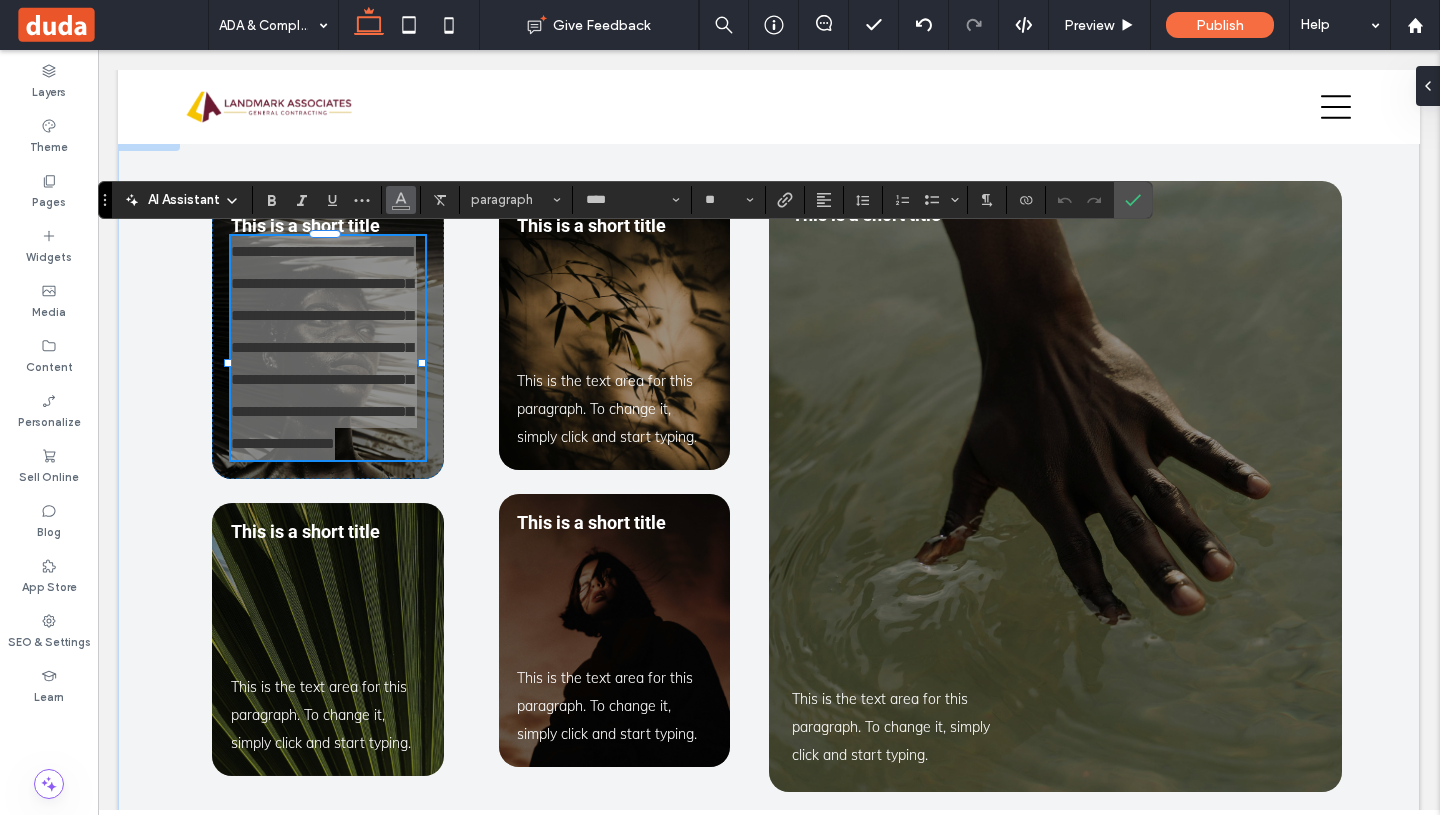 click at bounding box center (401, 200) 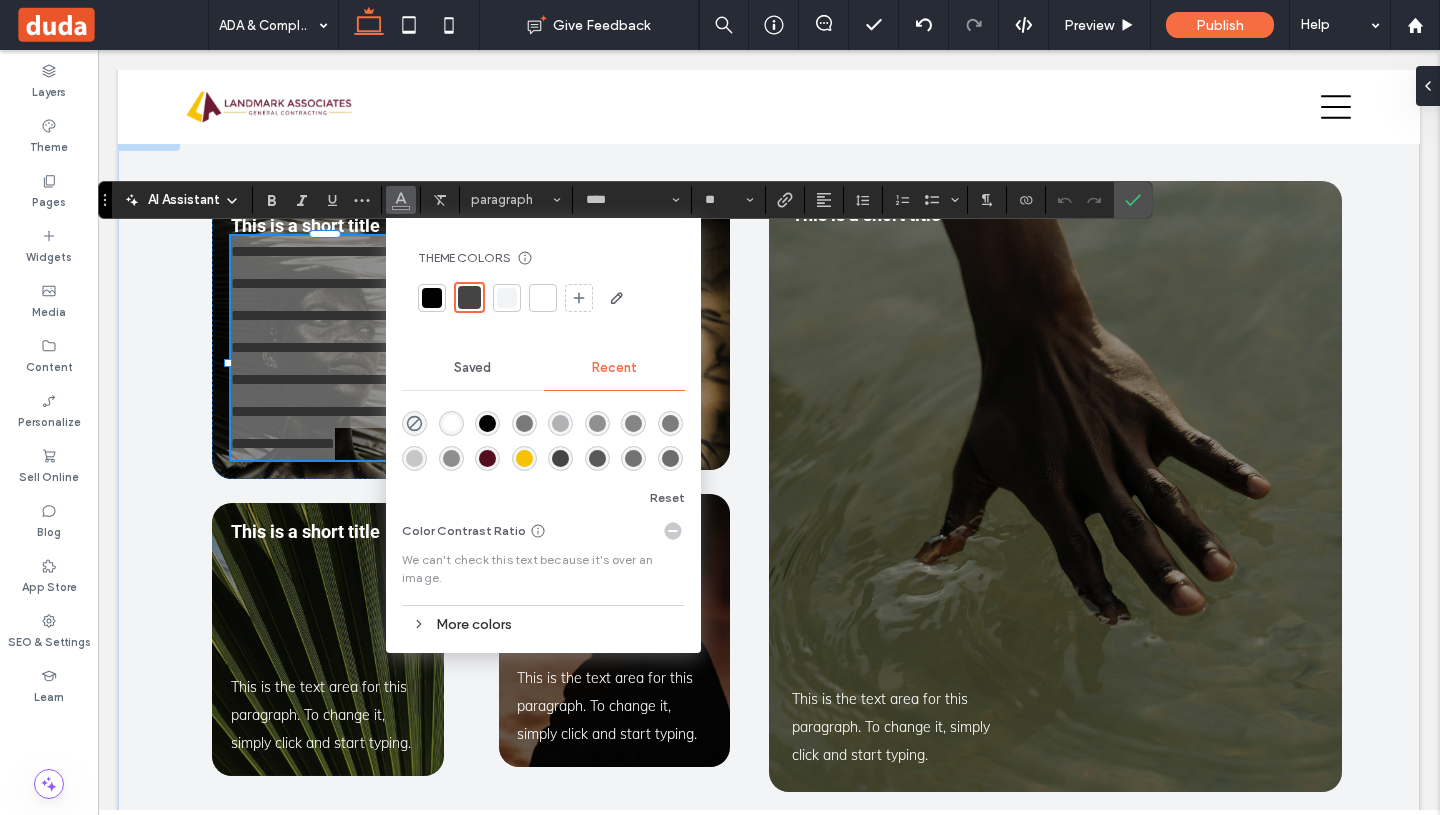 click at bounding box center [543, 298] 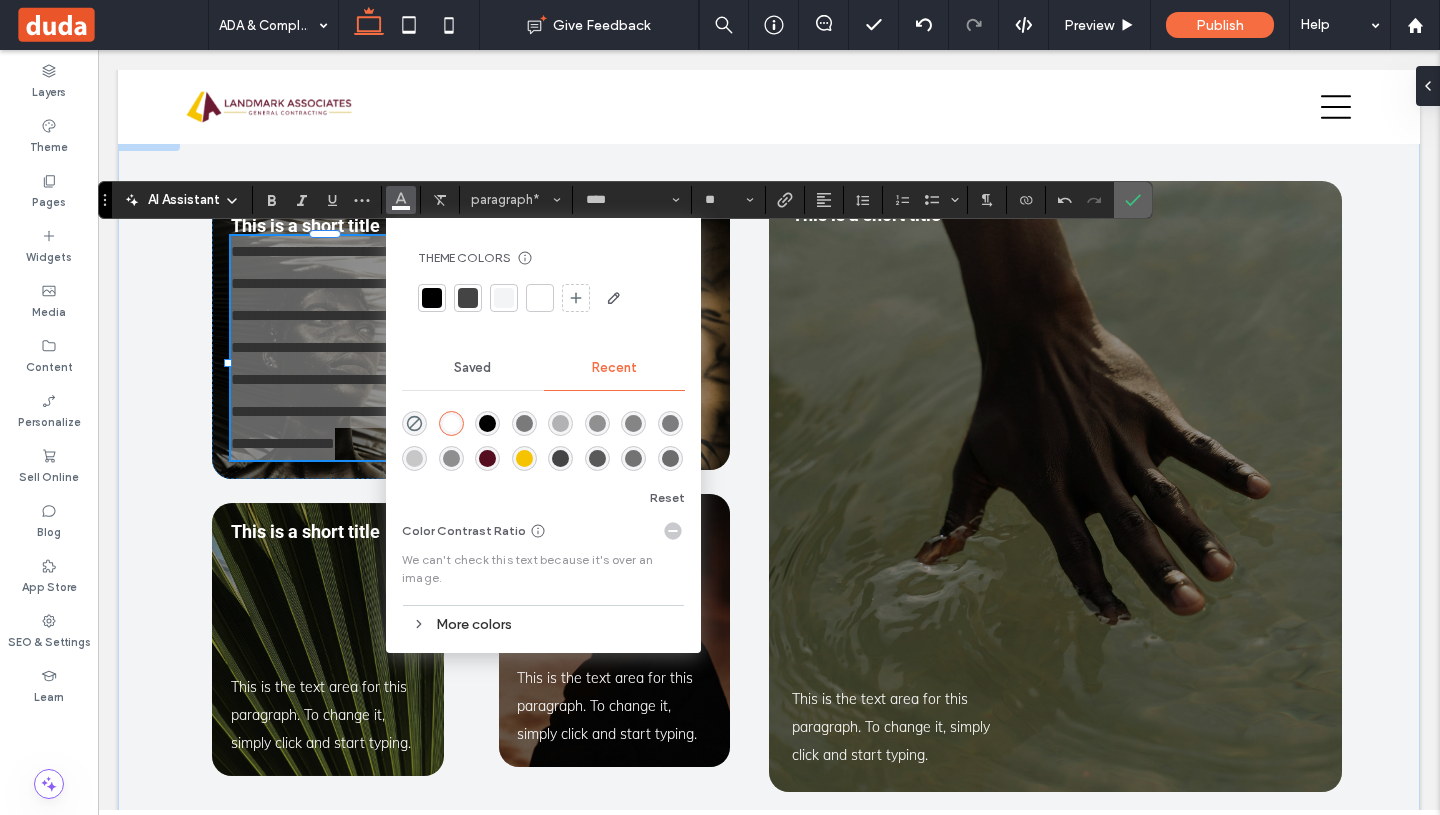 click 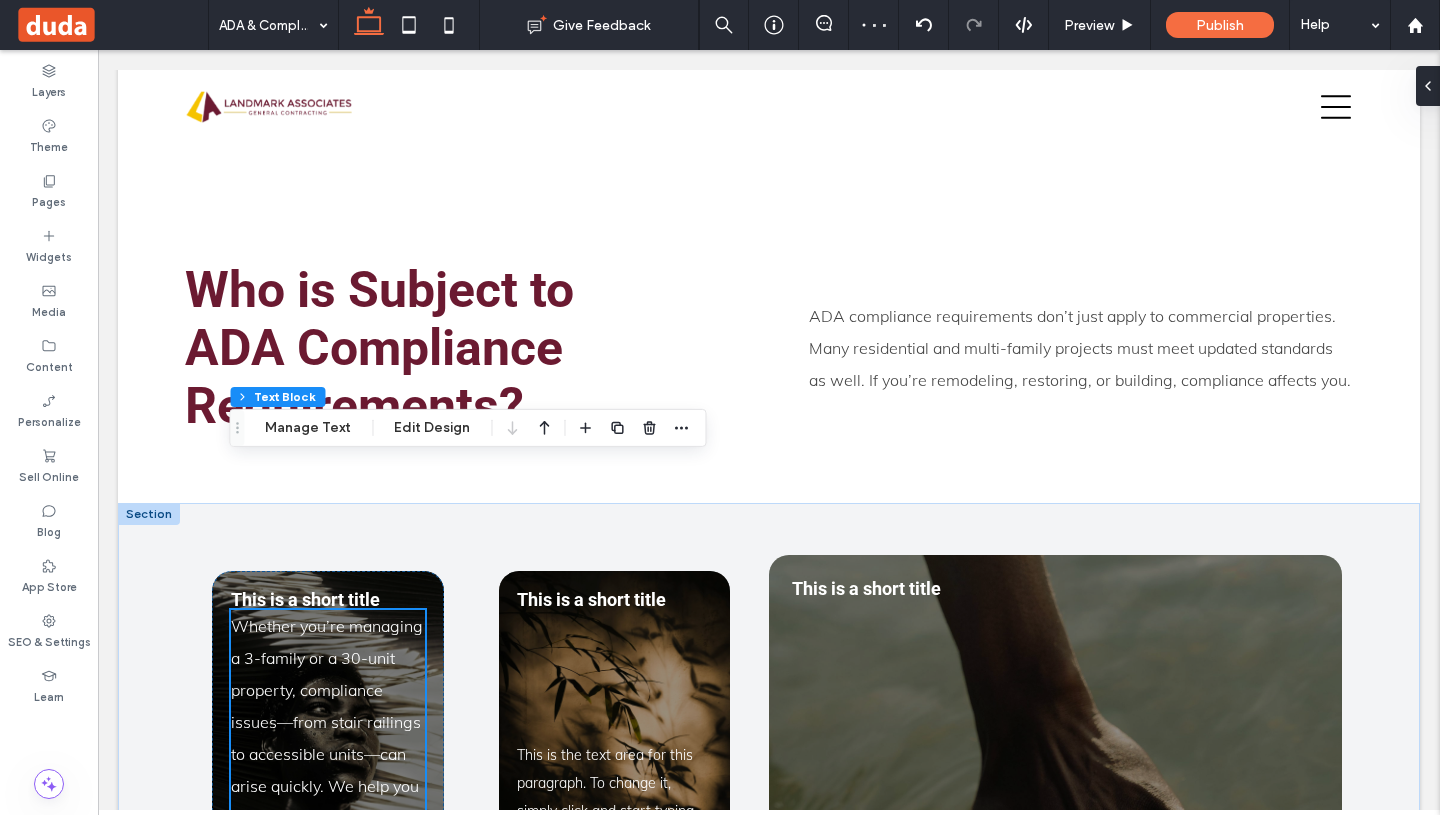 scroll, scrollTop: 1232, scrollLeft: 0, axis: vertical 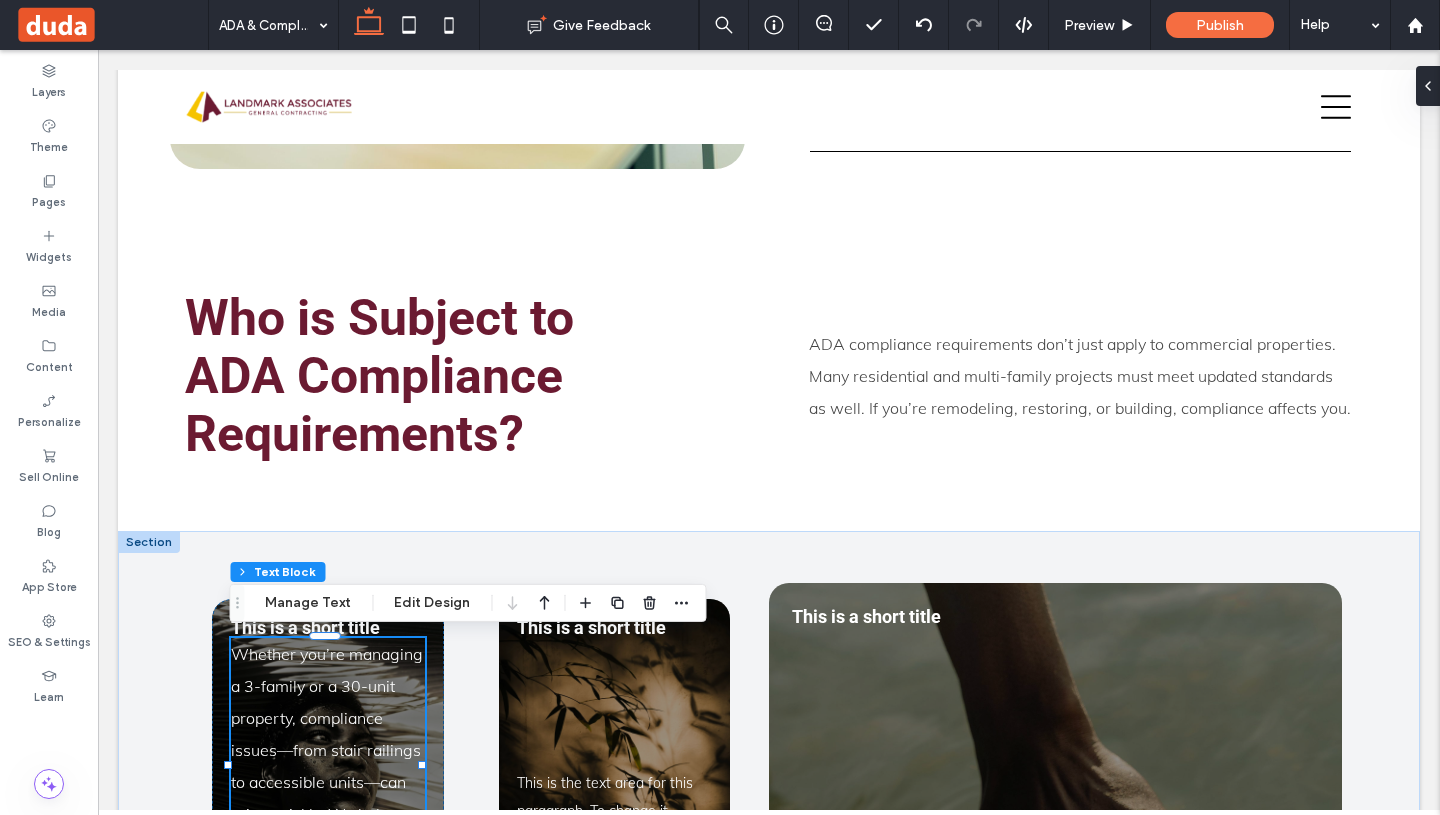 click at bounding box center [149, 542] 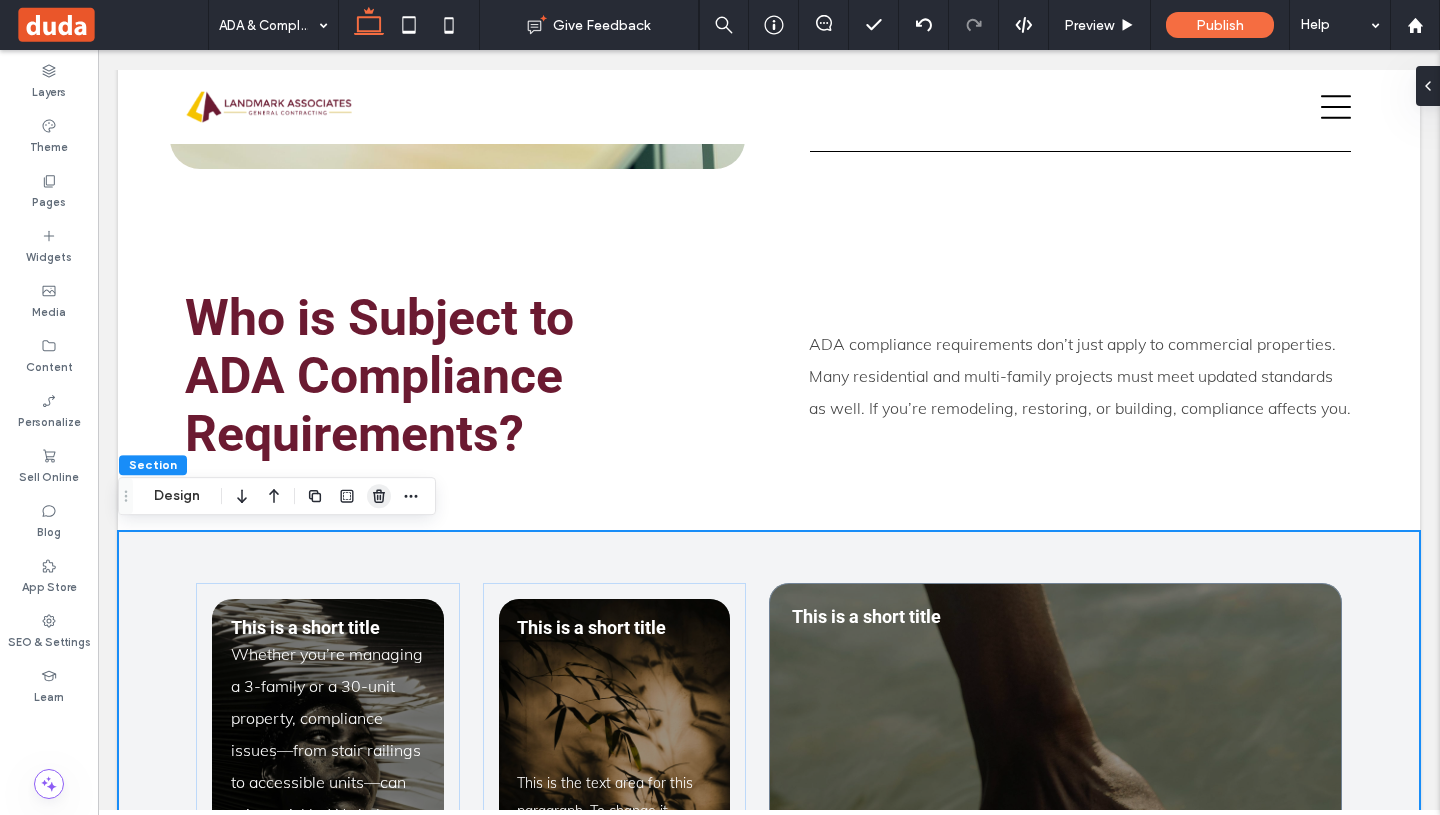 click 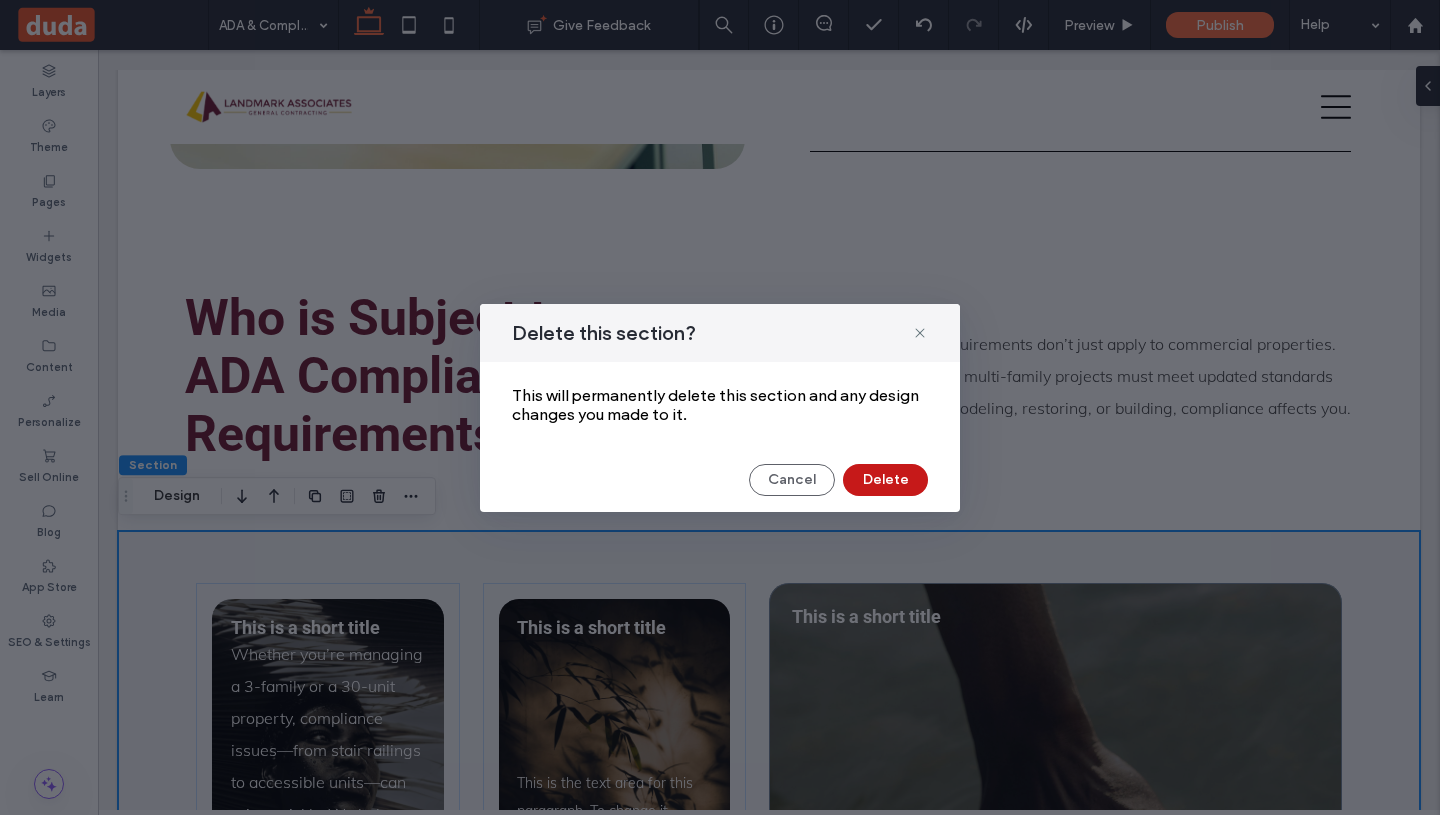click on "Delete" at bounding box center (885, 480) 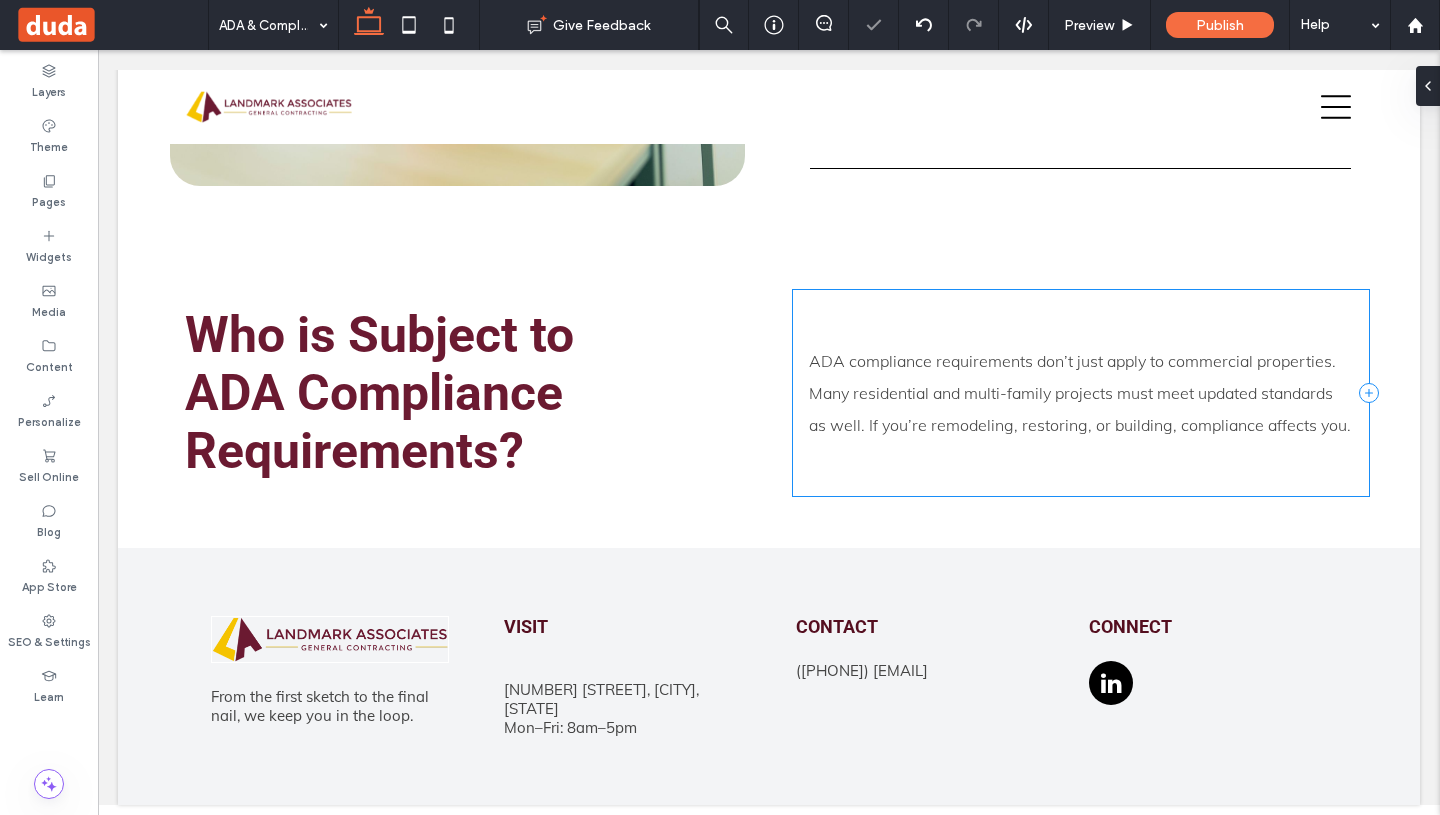 scroll, scrollTop: 1212, scrollLeft: 0, axis: vertical 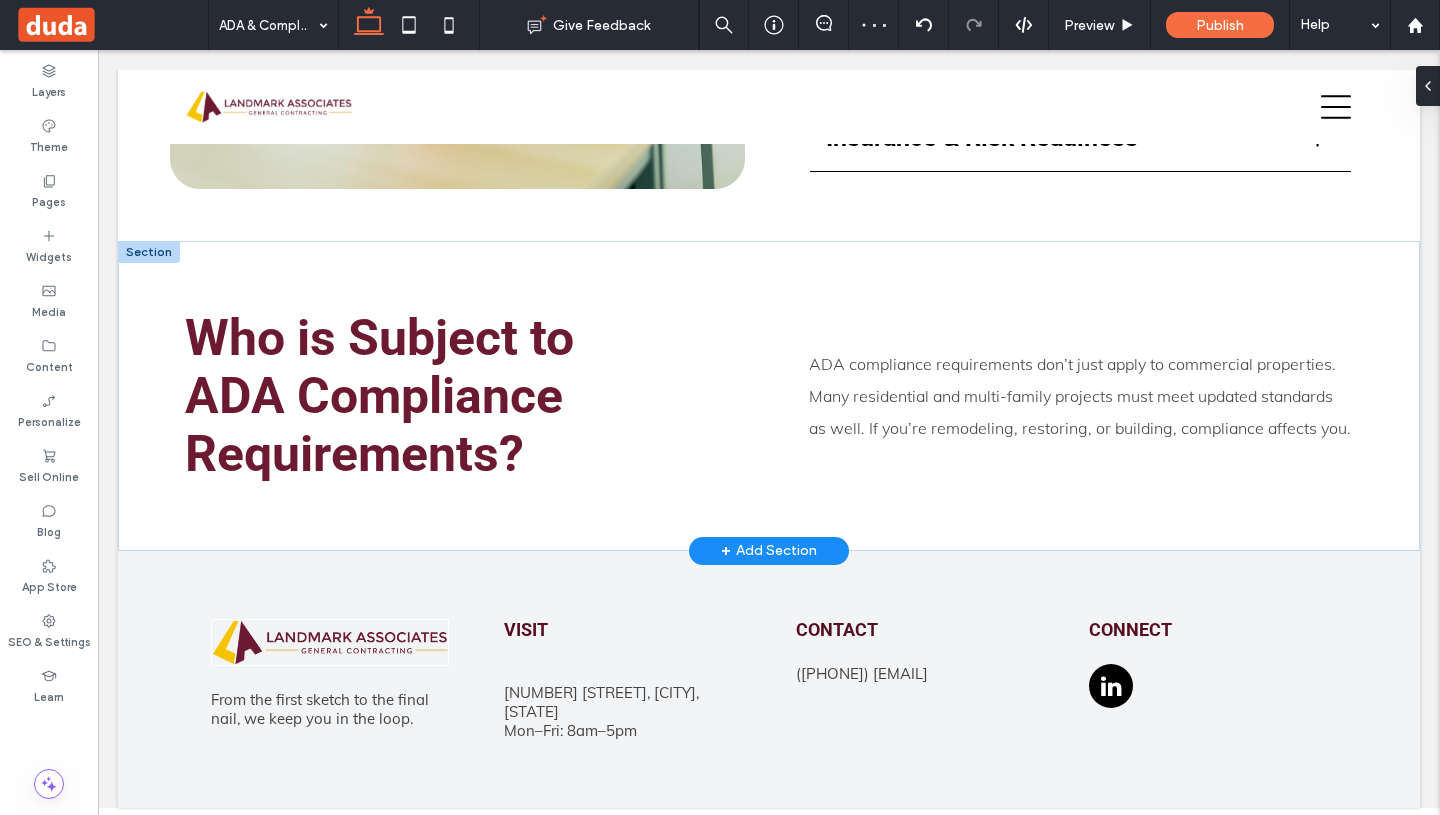 click on "+ Add Section" at bounding box center [769, 551] 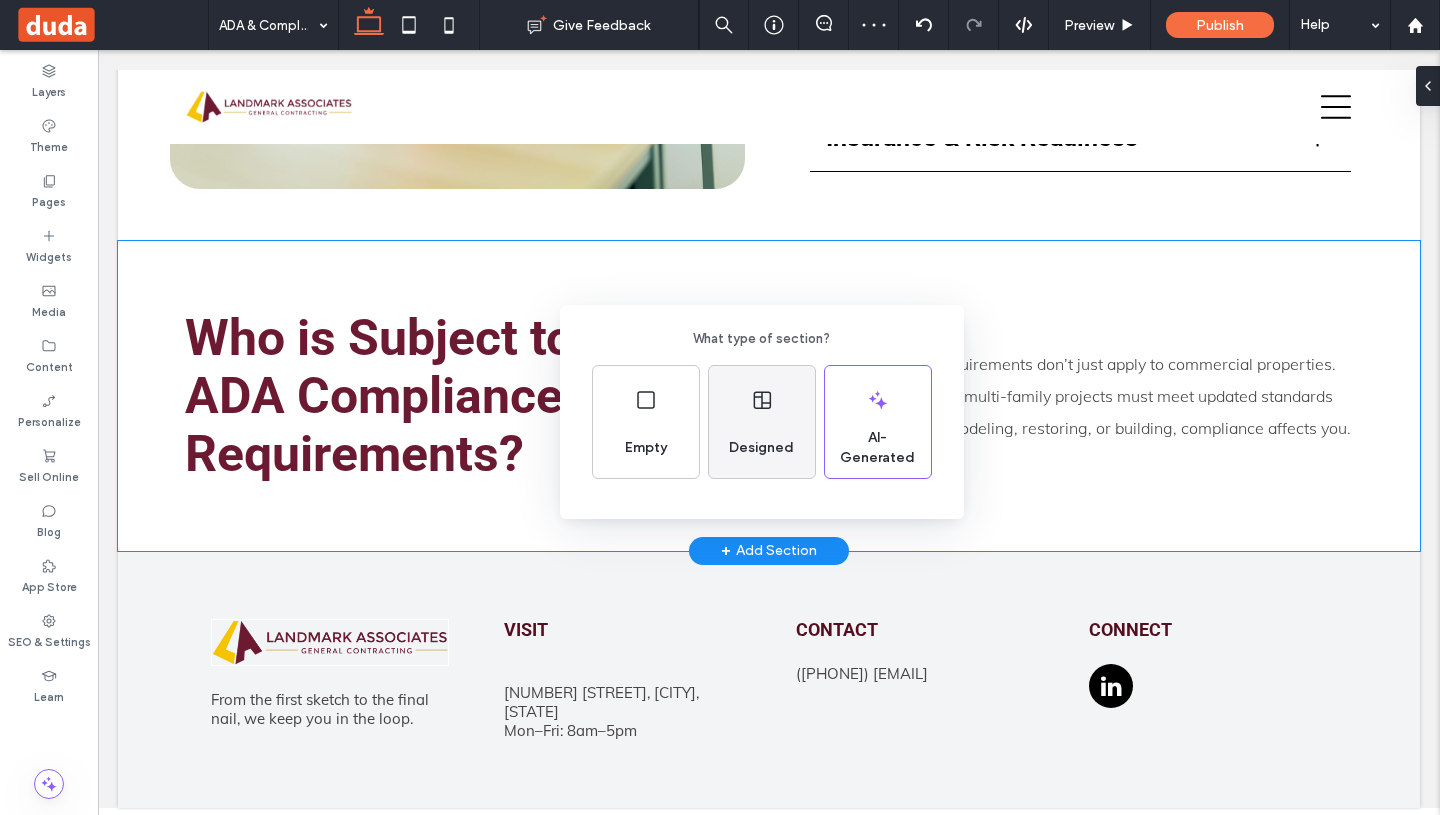 click 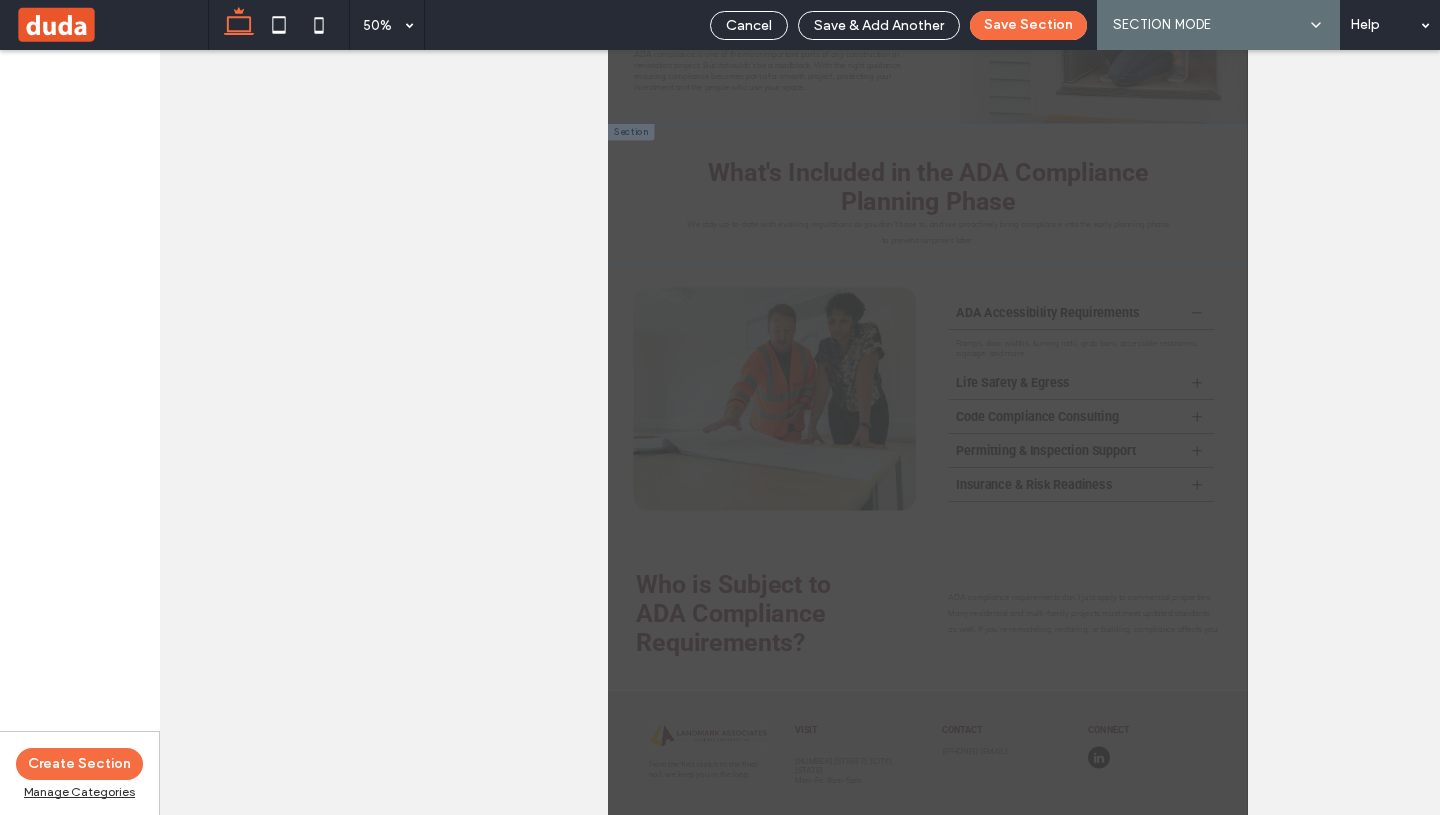 scroll, scrollTop: 0, scrollLeft: 0, axis: both 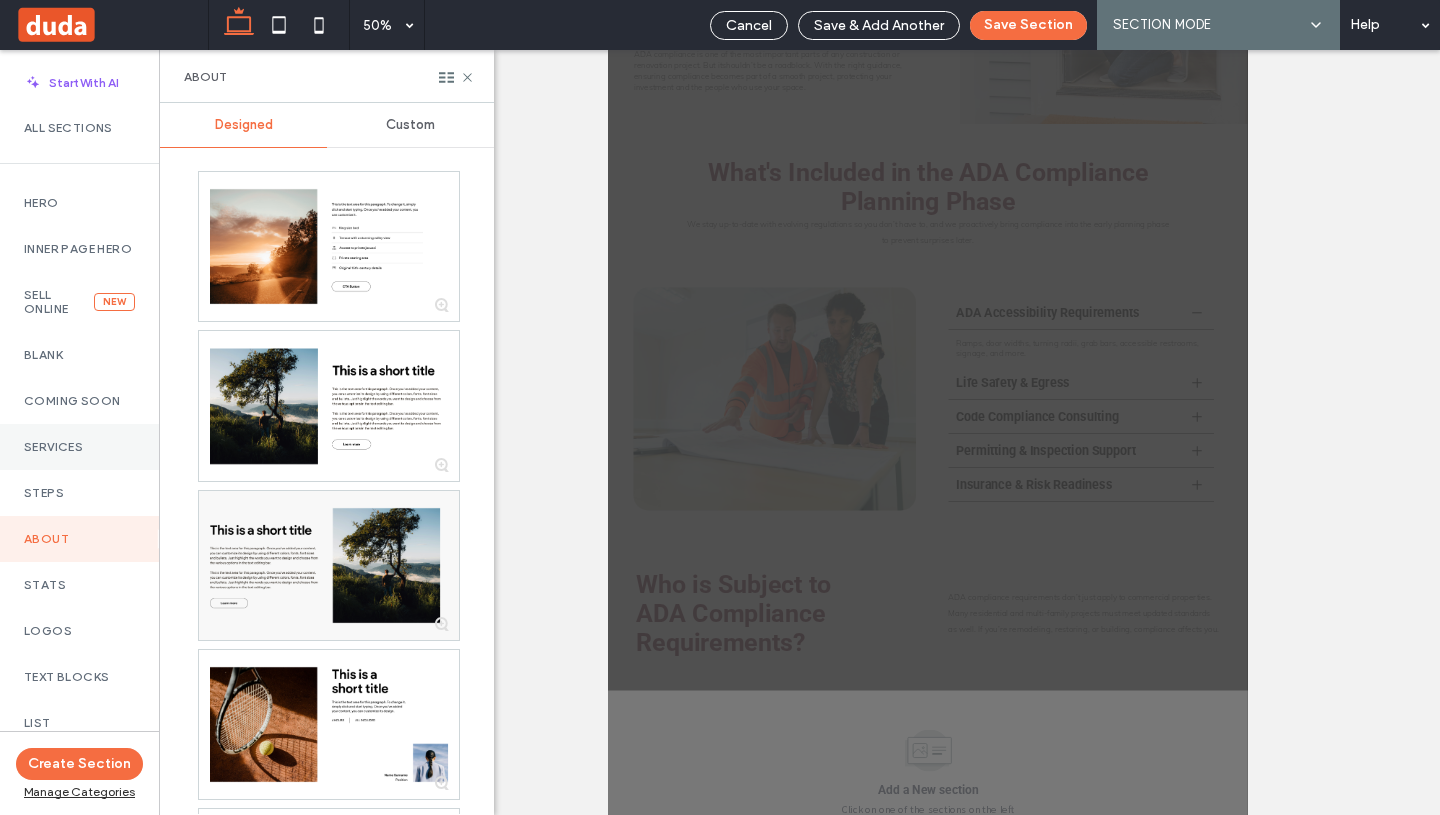 click on "Services" at bounding box center (79, 447) 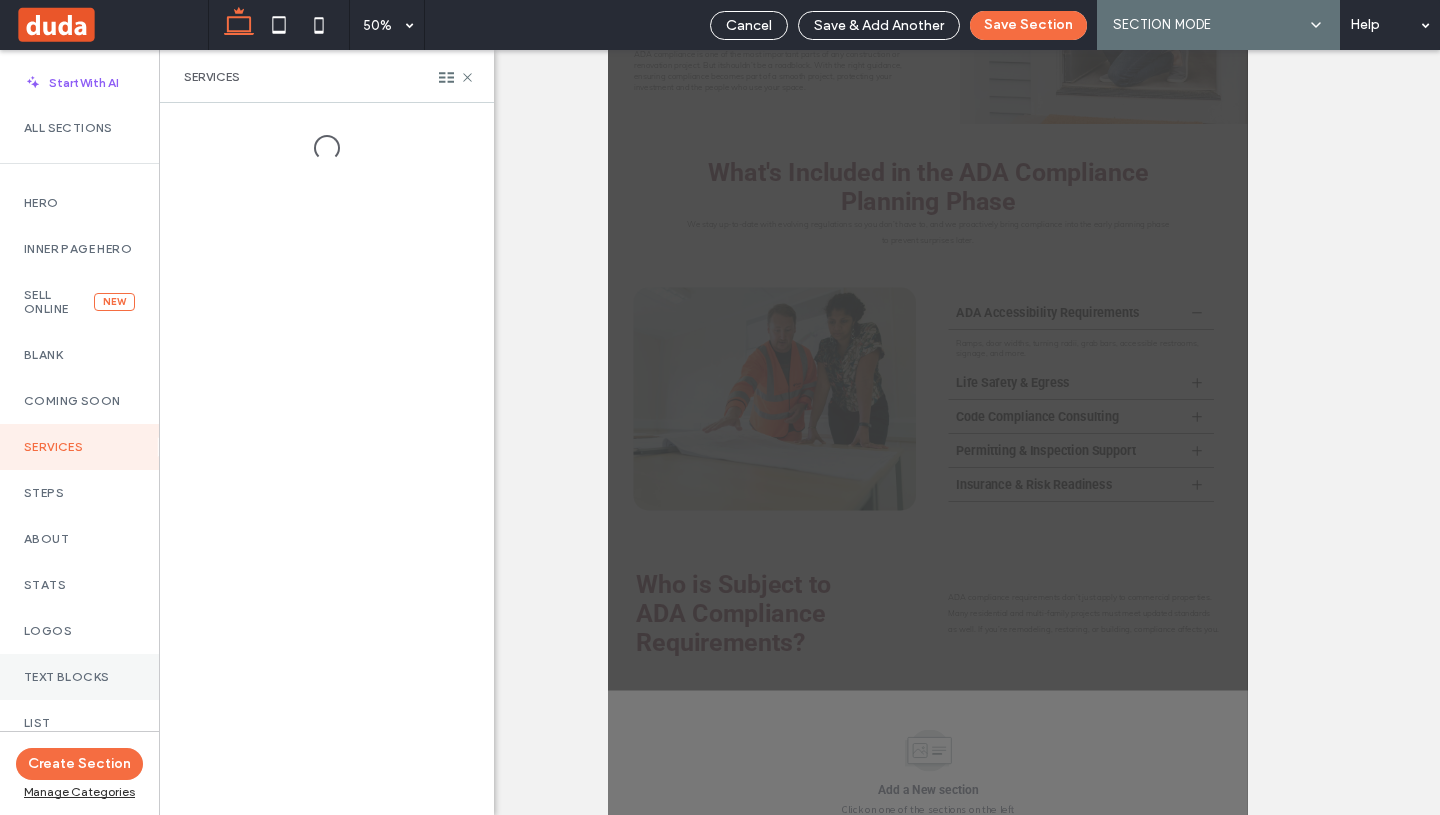 click on "Text Blocks" at bounding box center [79, 677] 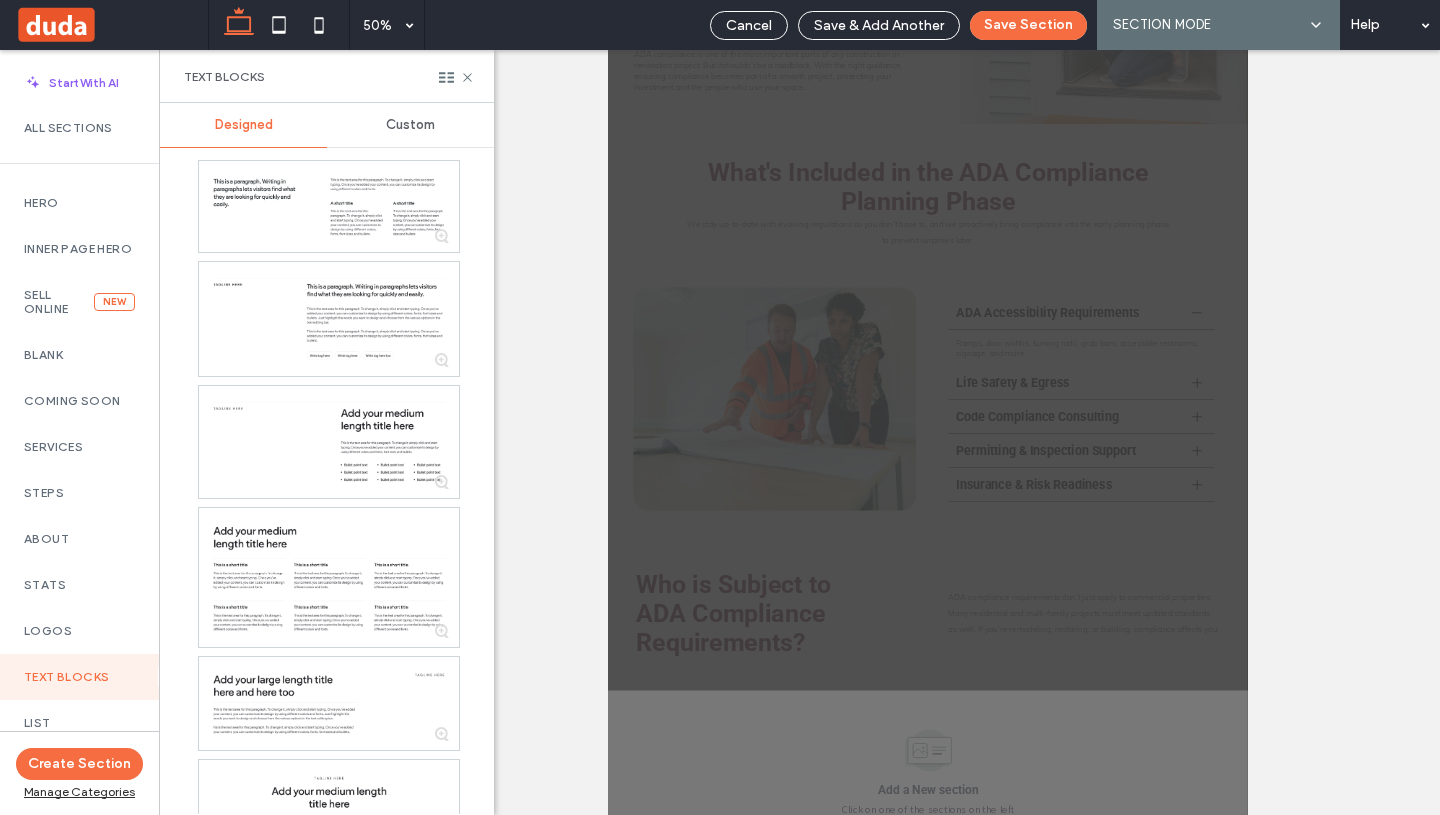 scroll, scrollTop: 812, scrollLeft: 0, axis: vertical 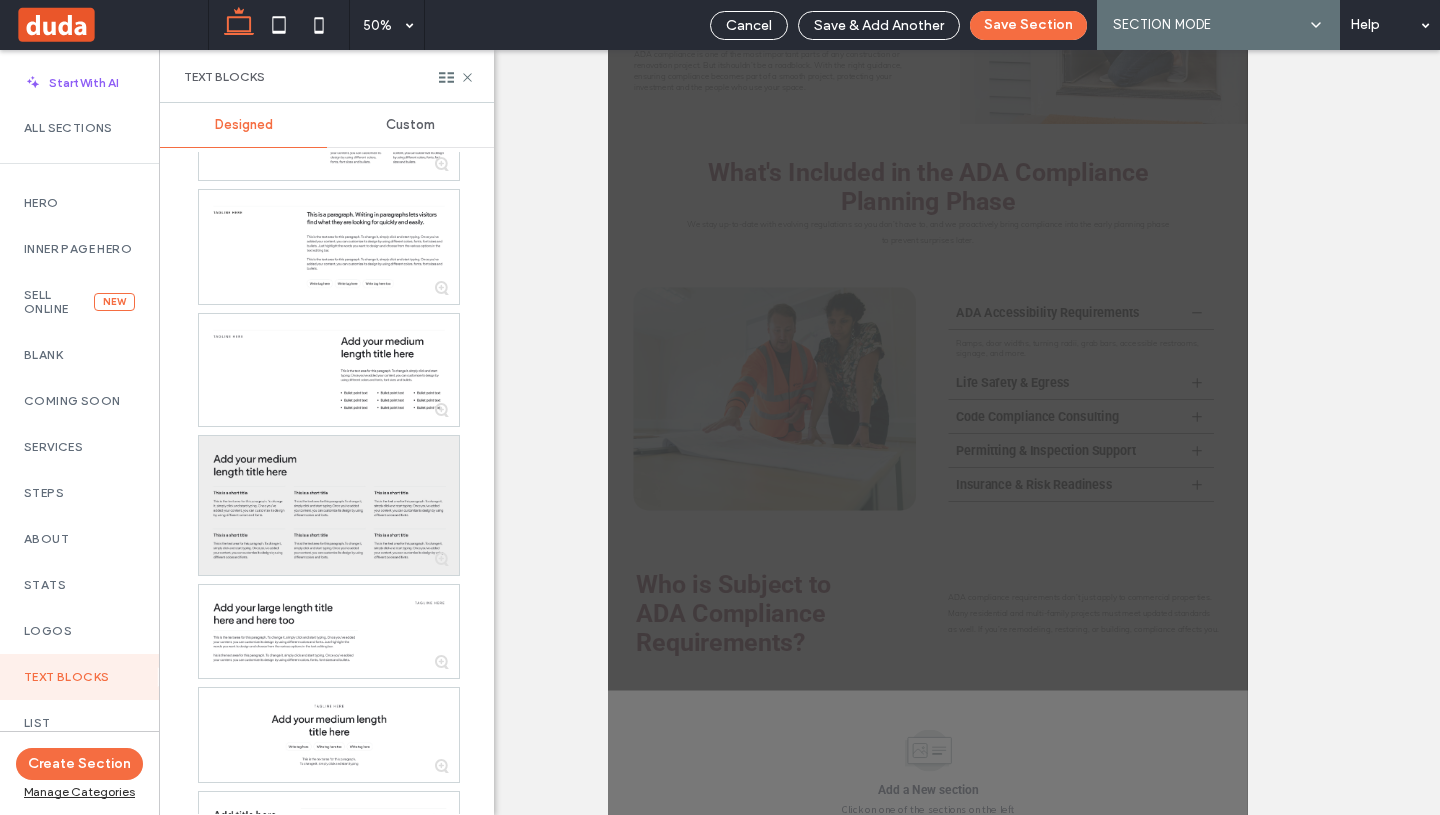 click at bounding box center (329, 505) 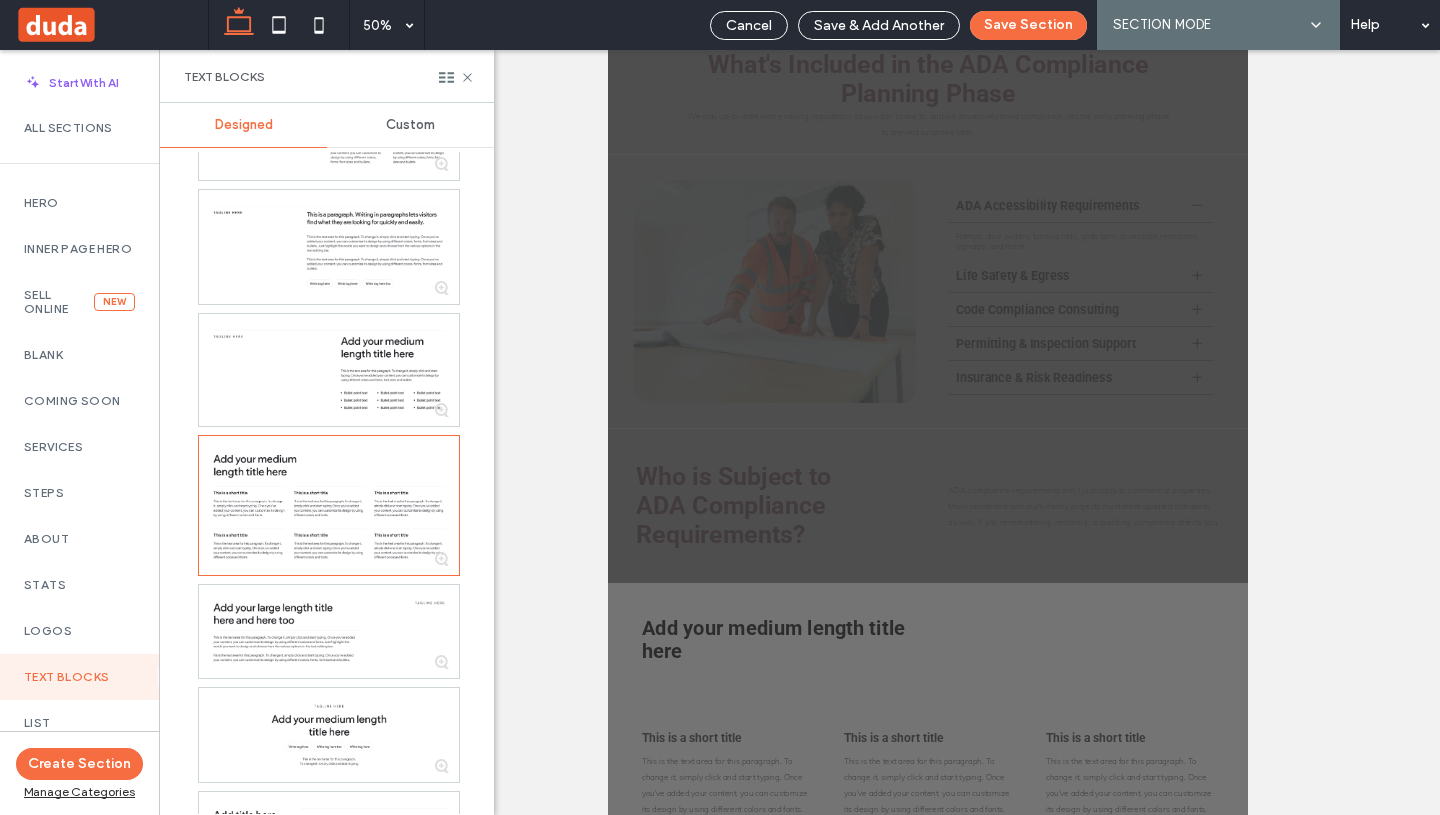 scroll, scrollTop: 269, scrollLeft: 0, axis: vertical 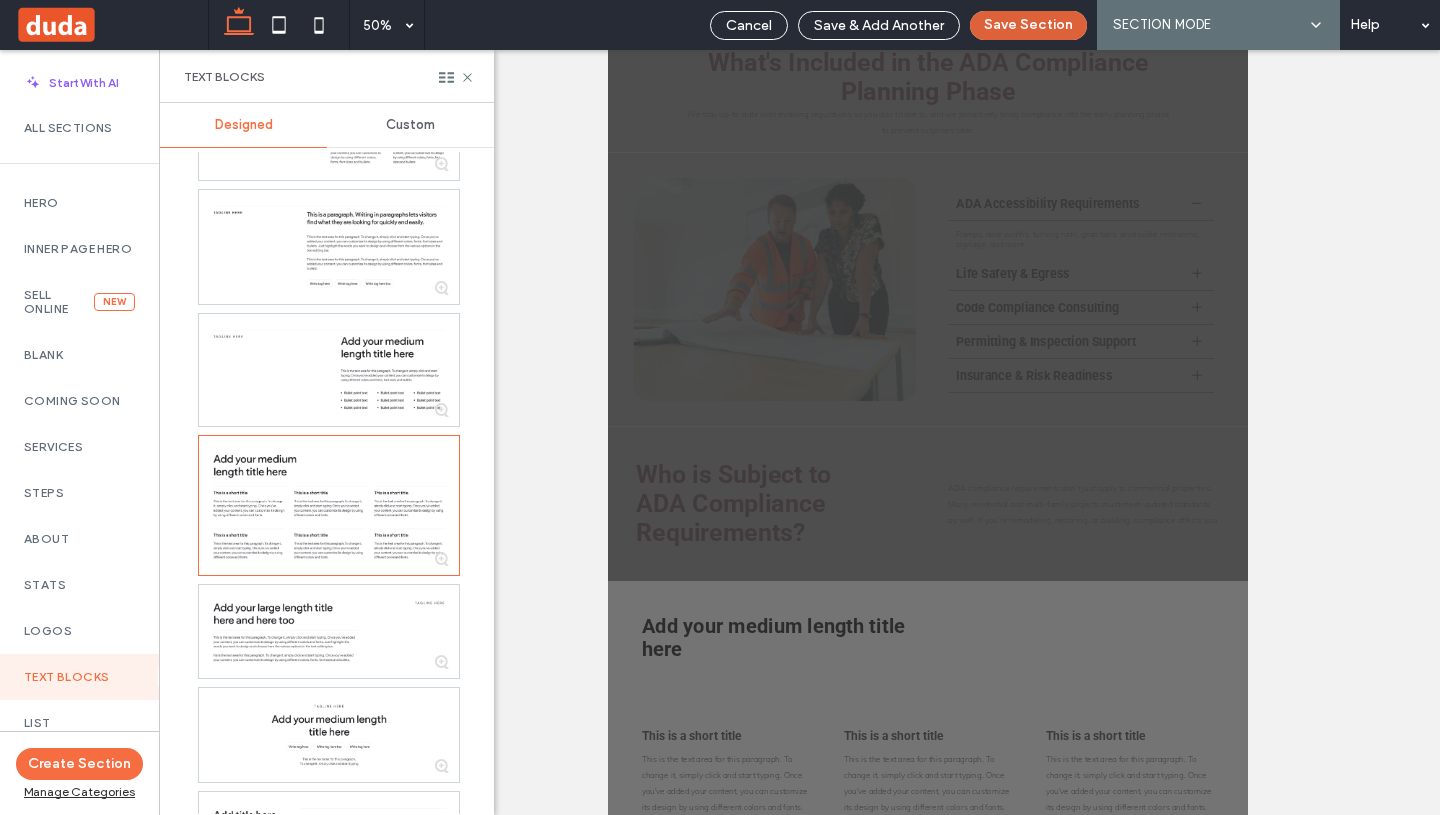 click on "Save Section" at bounding box center (1028, 25) 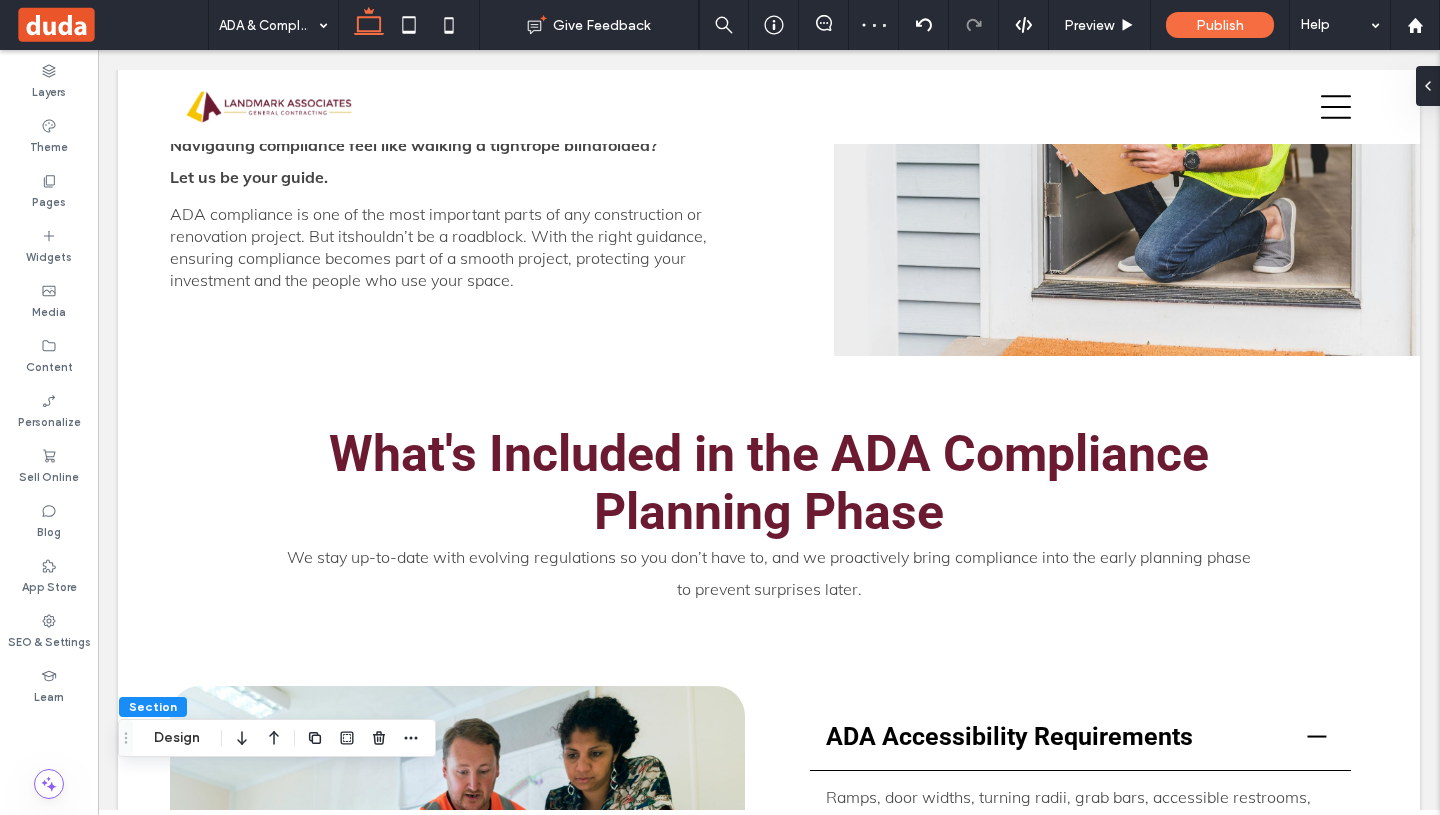 scroll, scrollTop: 673, scrollLeft: 0, axis: vertical 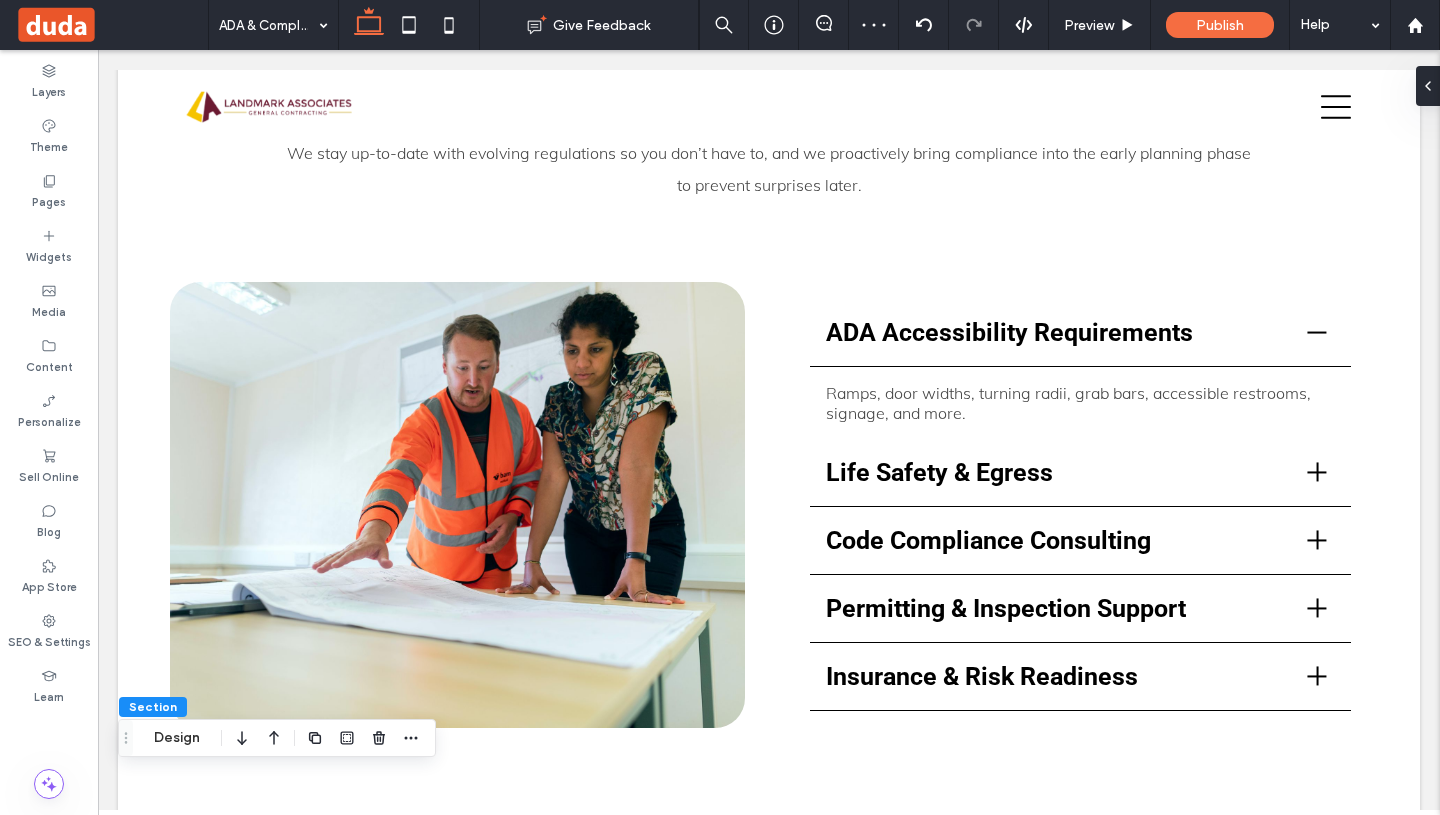 click on "Section Design Layout Full width The section now takes up the entire width of the page.   Spacing Spacing between columns ** Padding (inner spacing) 0px 0% 0px 0% * % 4% * % 4% Reset padding Size Height * px Animations & Effects Choose a trigger None Background & Style Color Image Video Background color Corner radius * px Border *** Shadow" at bounding box center (1589, 448) 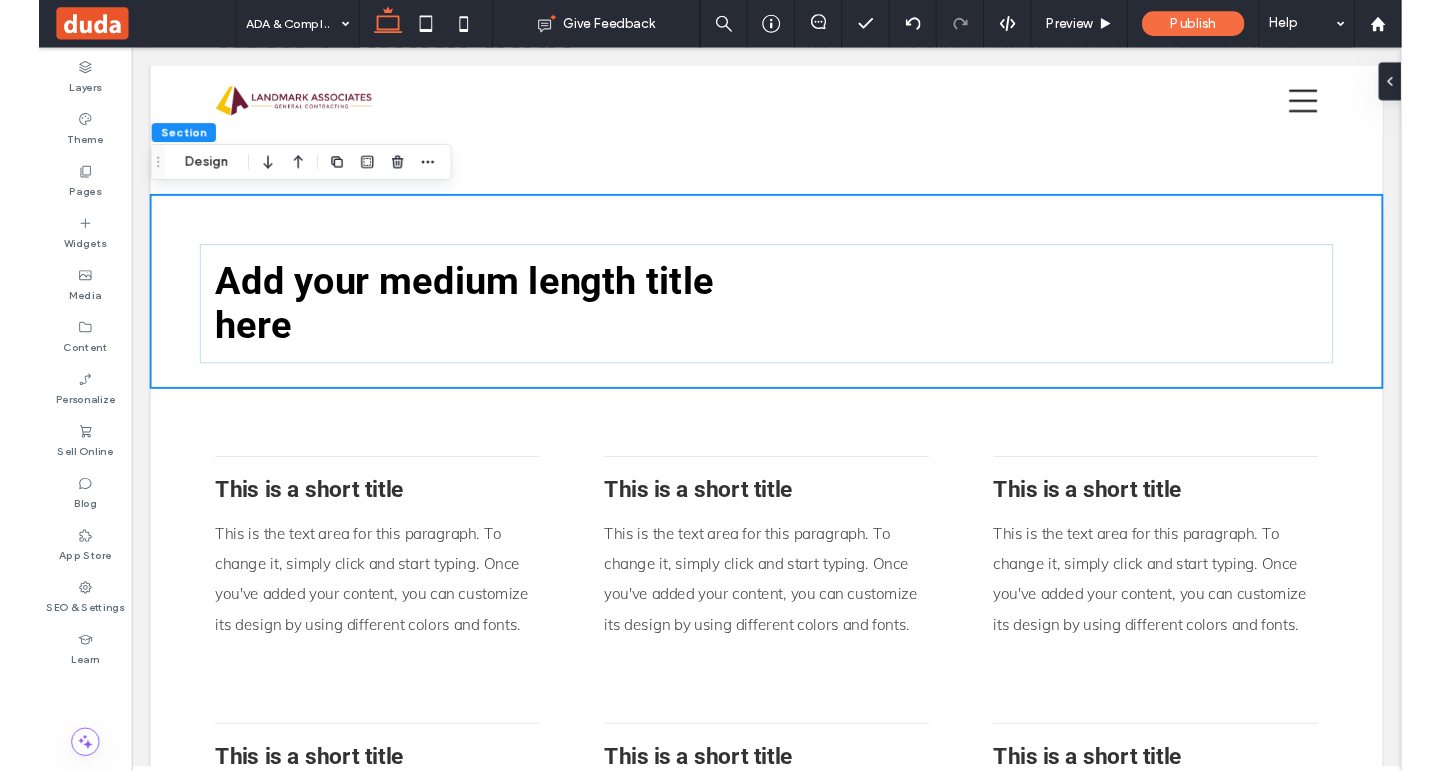 scroll, scrollTop: 1431, scrollLeft: 0, axis: vertical 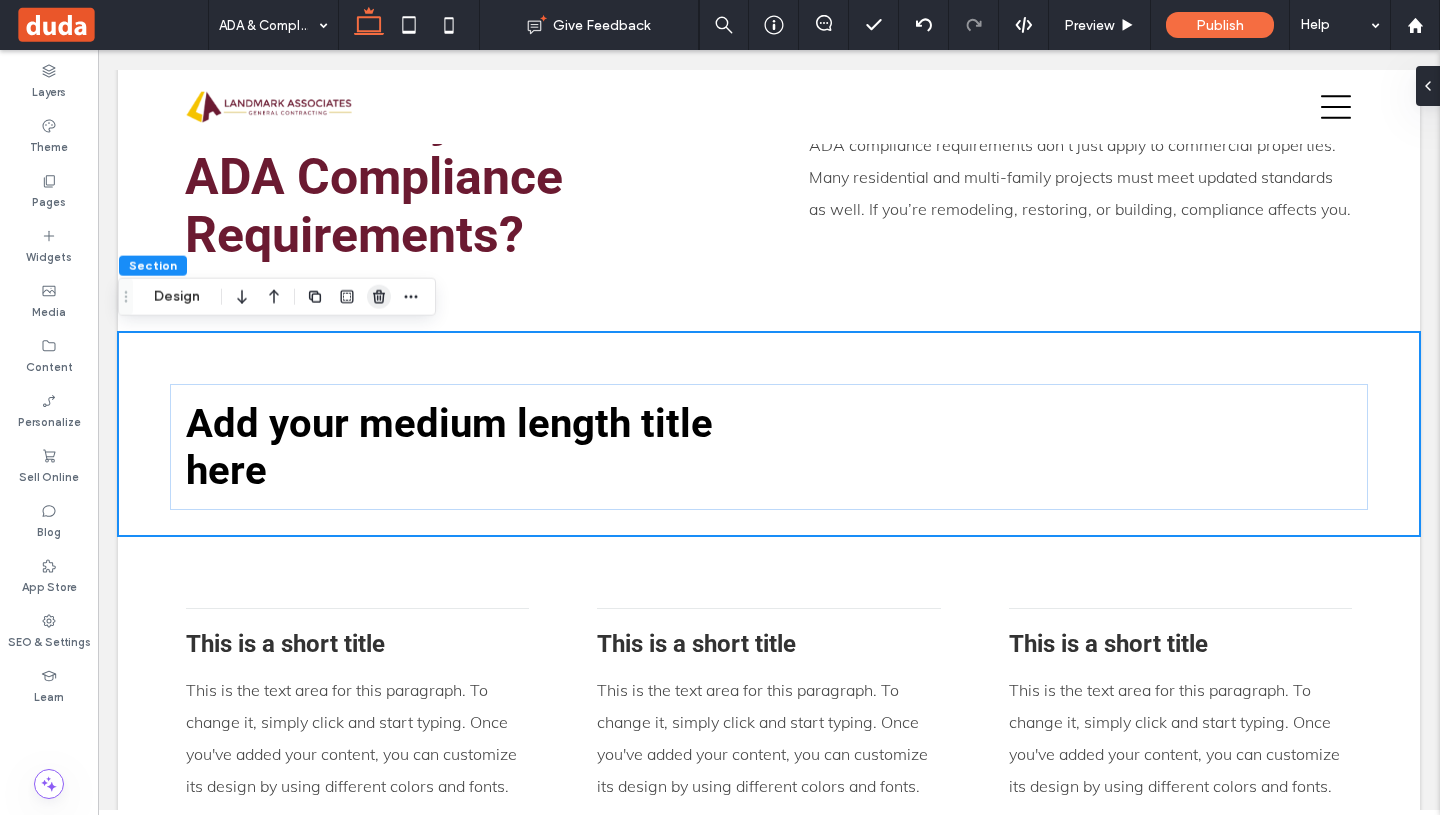 click 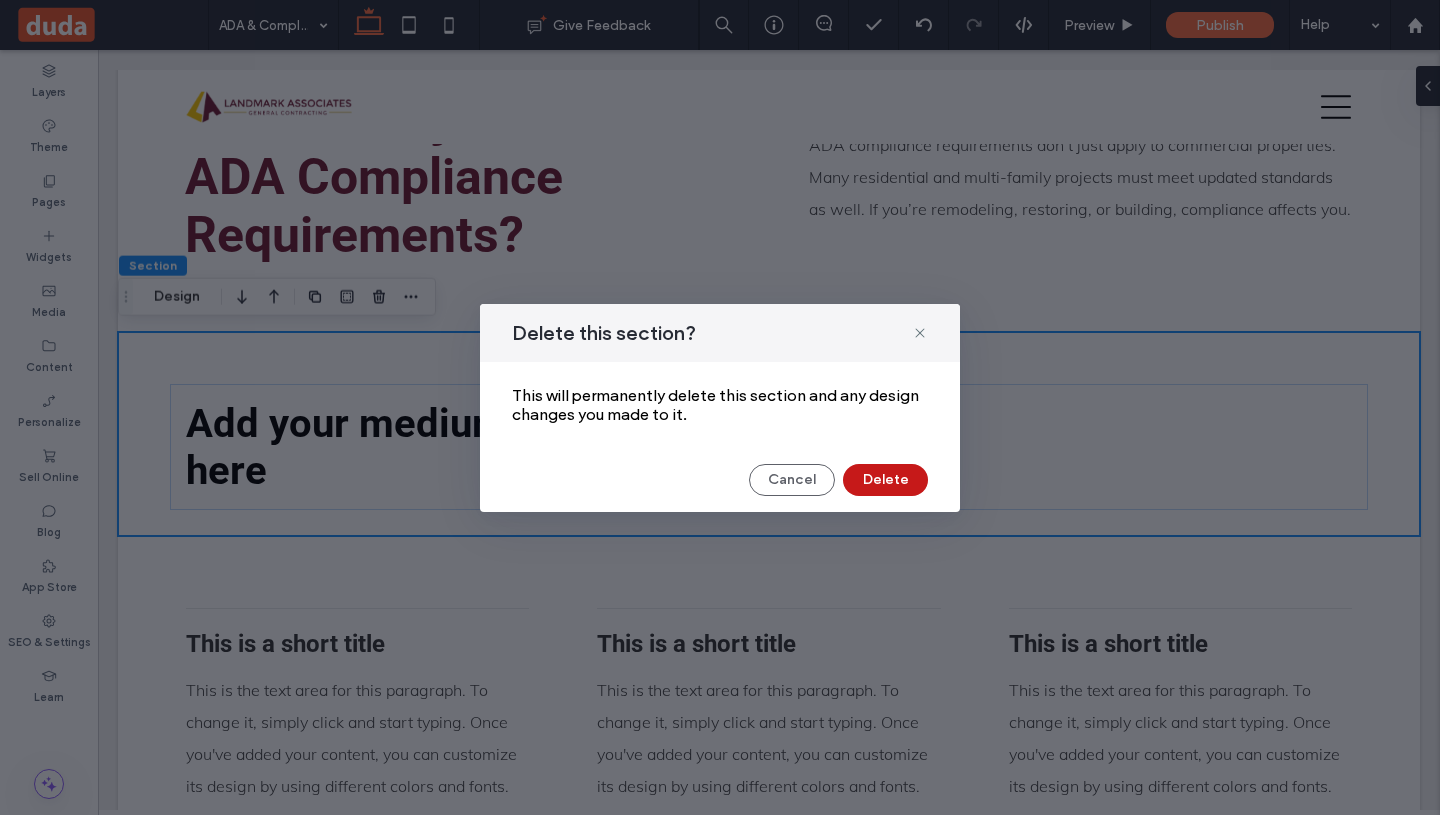 click on "Delete" at bounding box center (885, 480) 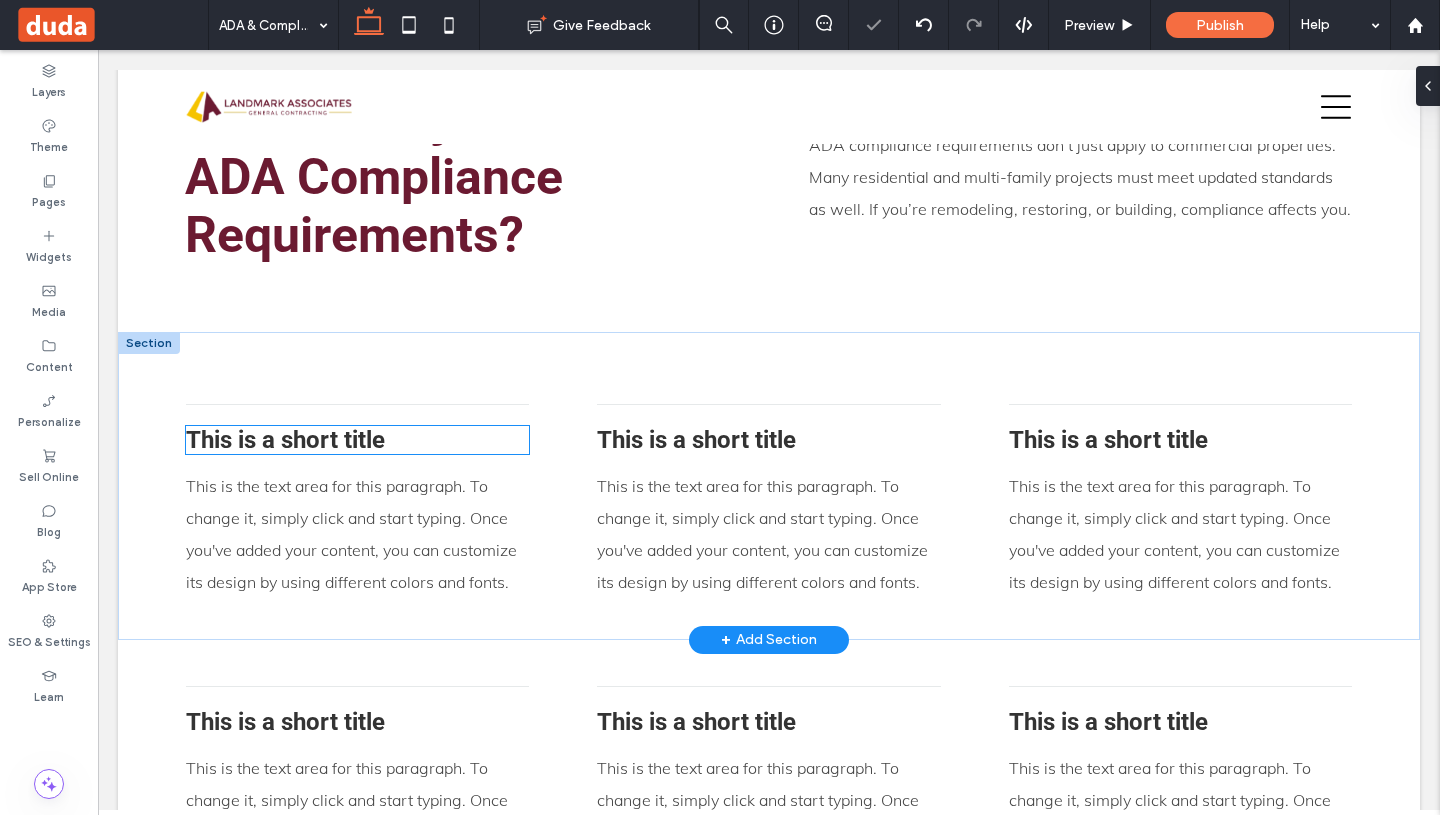 click on "This is a short title" at bounding box center [285, 440] 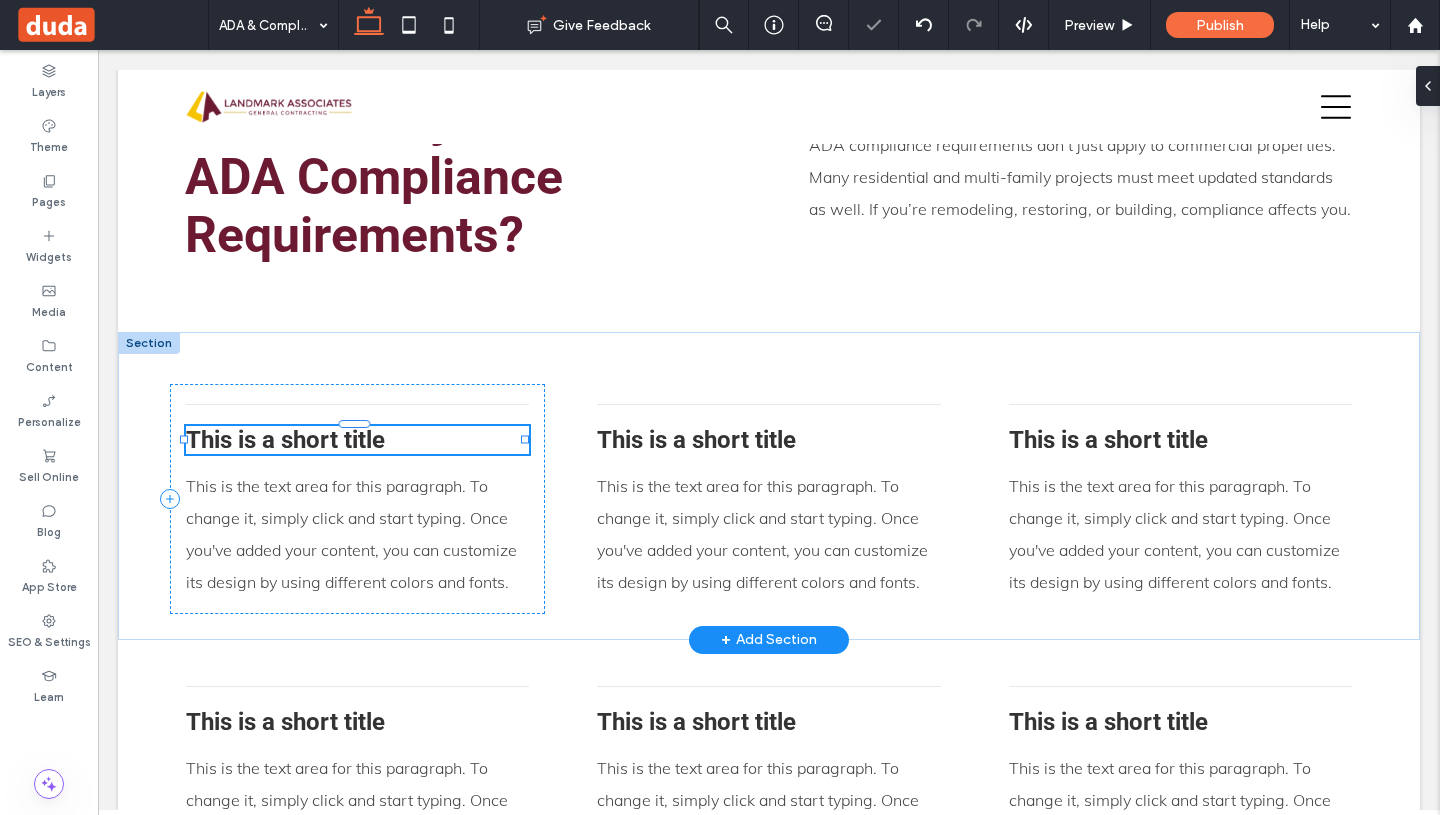 click on "This is a short title" at bounding box center (357, 440) 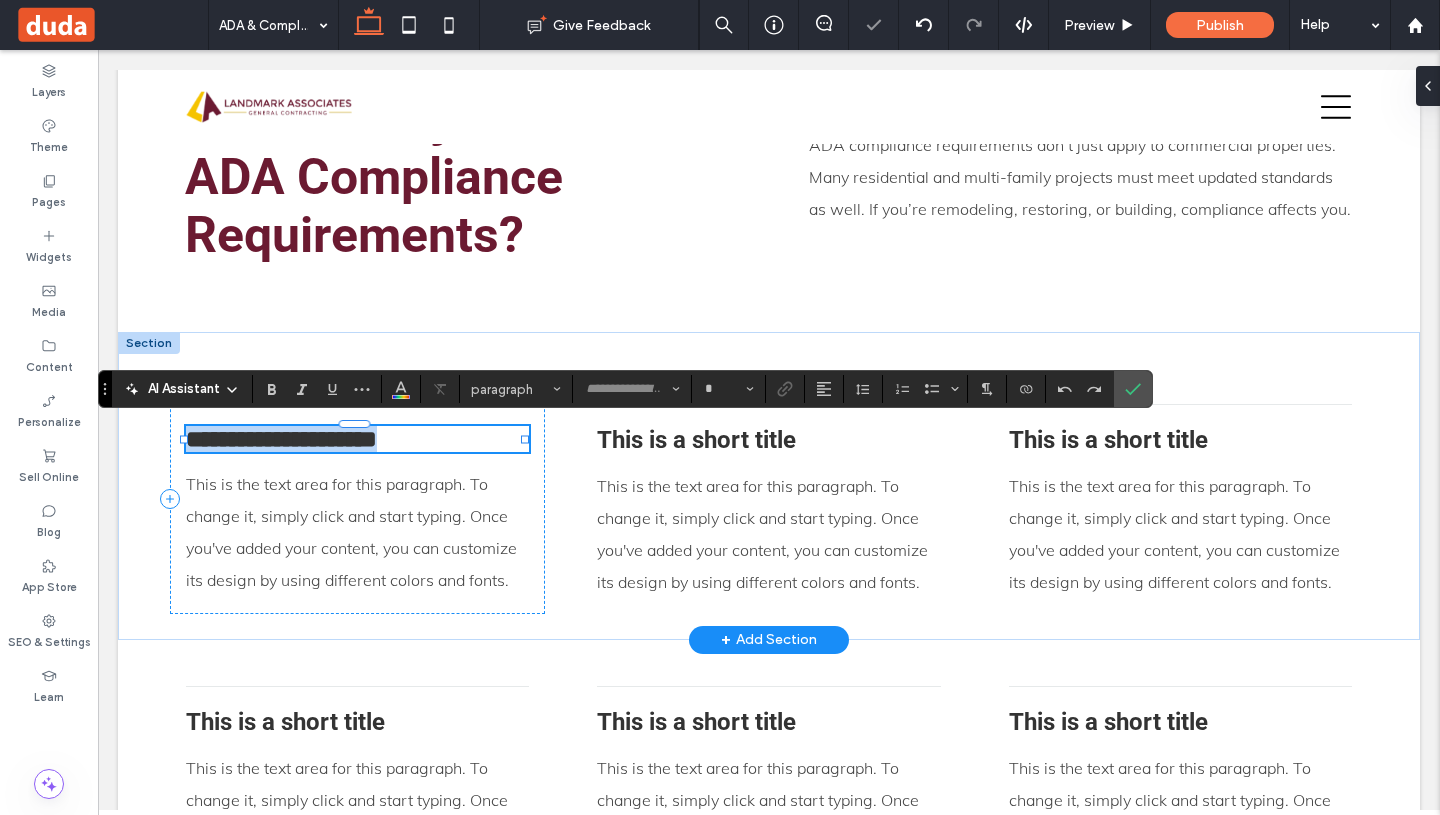 type on "******" 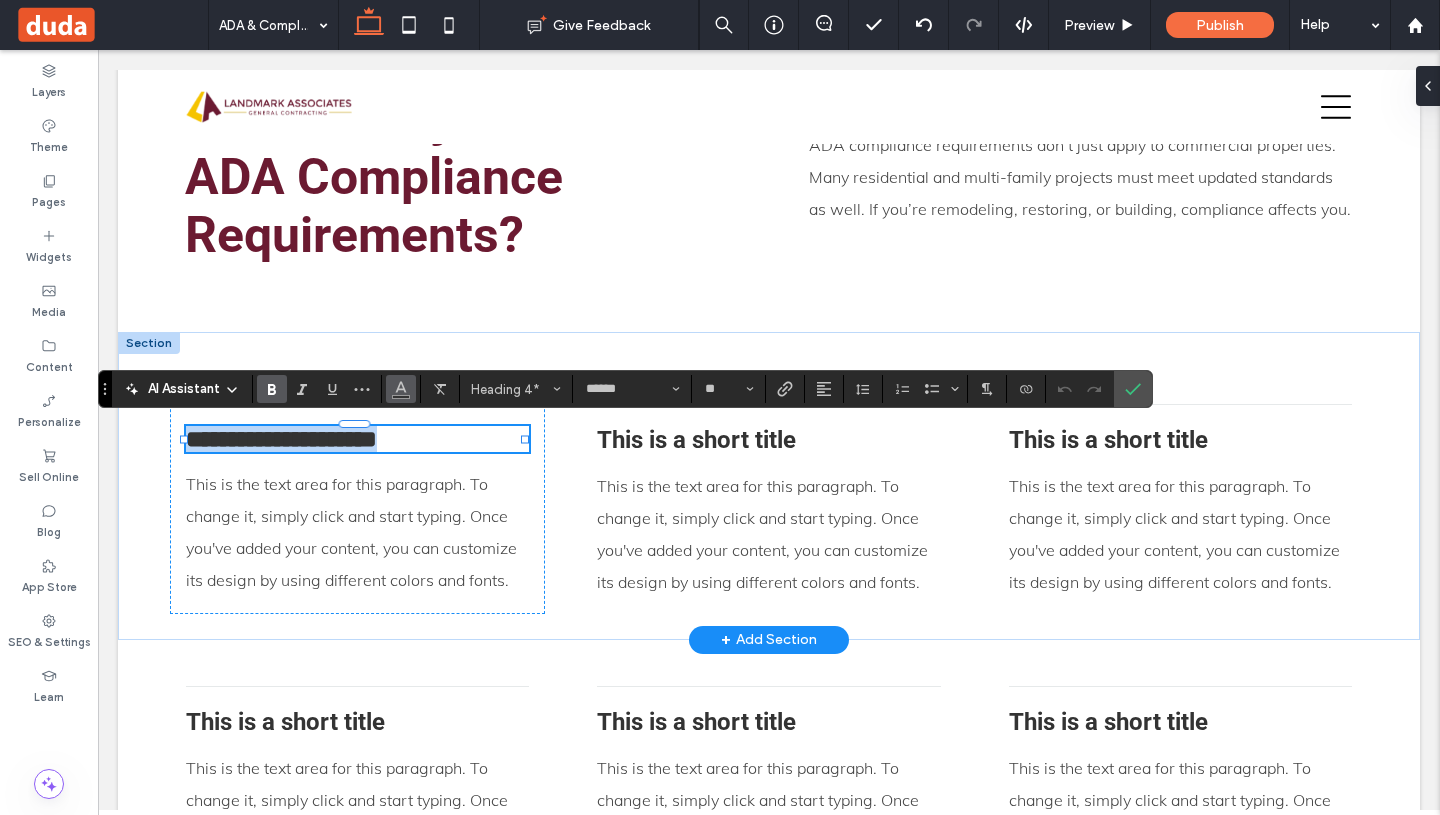 type 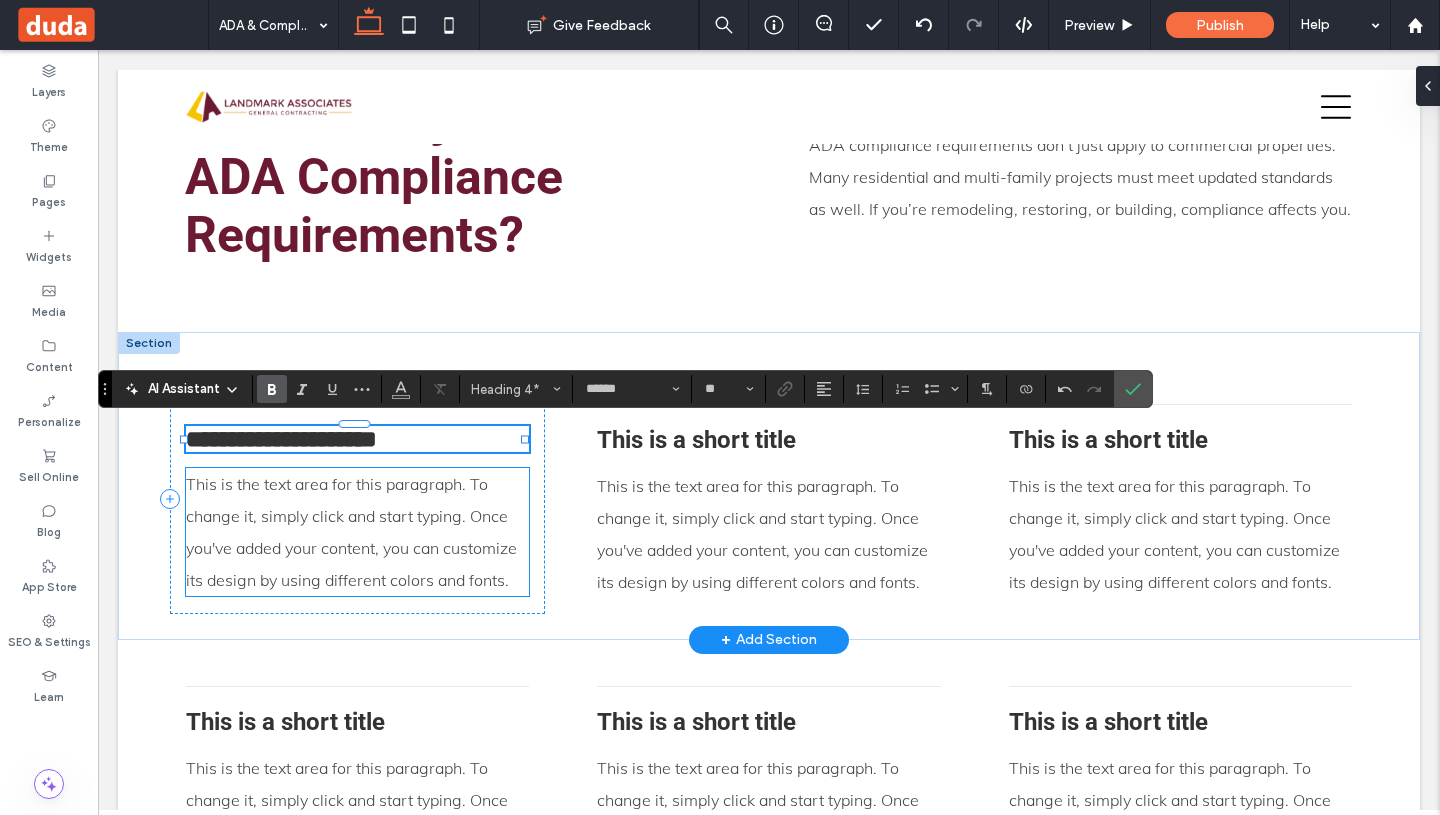 click on "This is the text area for this paragraph. To change it, simply click and start typing. Once you've added your content, you can customize its design by using different colors and fonts." at bounding box center (351, 532) 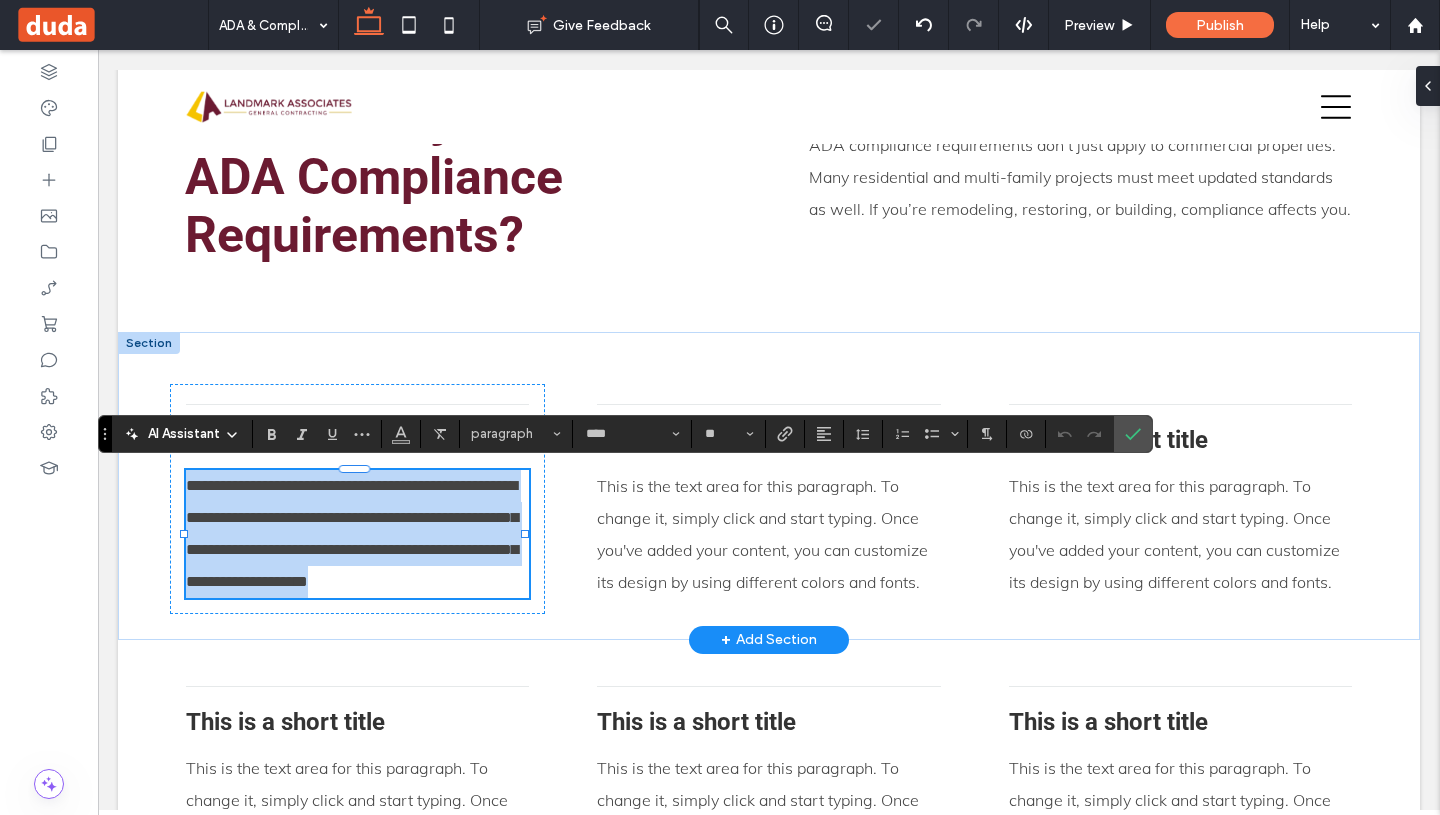 type on "****" 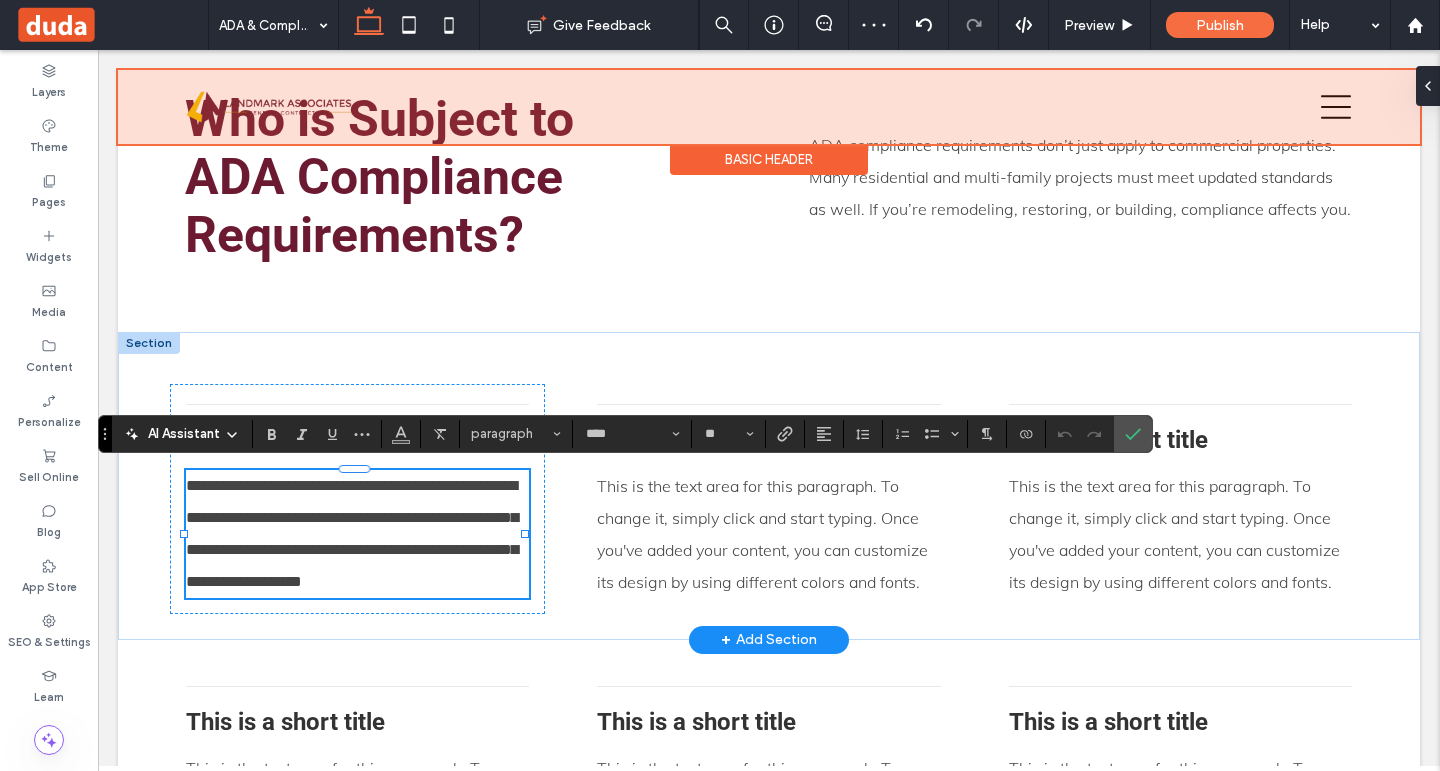 scroll, scrollTop: 0, scrollLeft: 0, axis: both 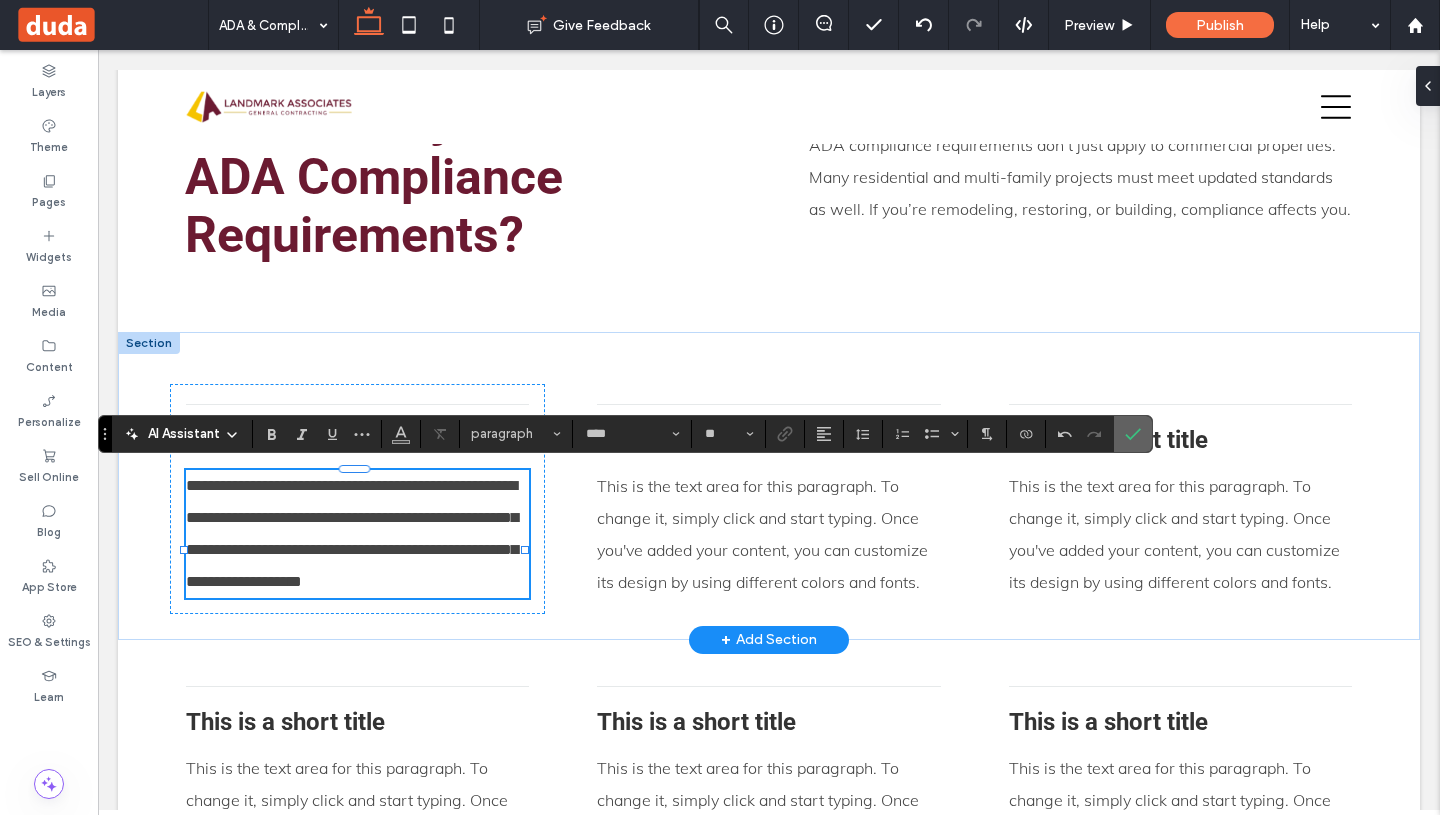 click 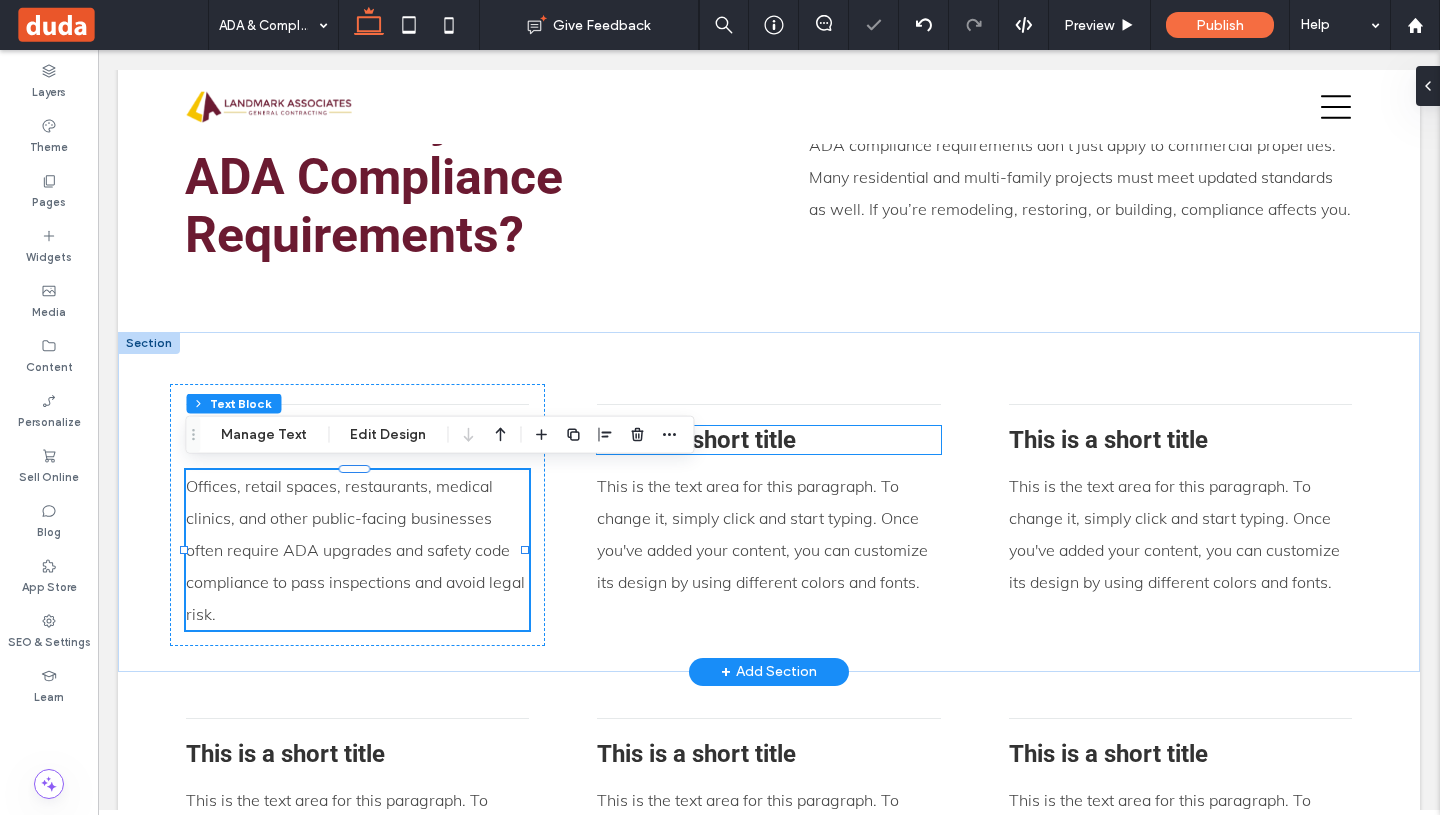 click on "This is a short title" at bounding box center [768, 440] 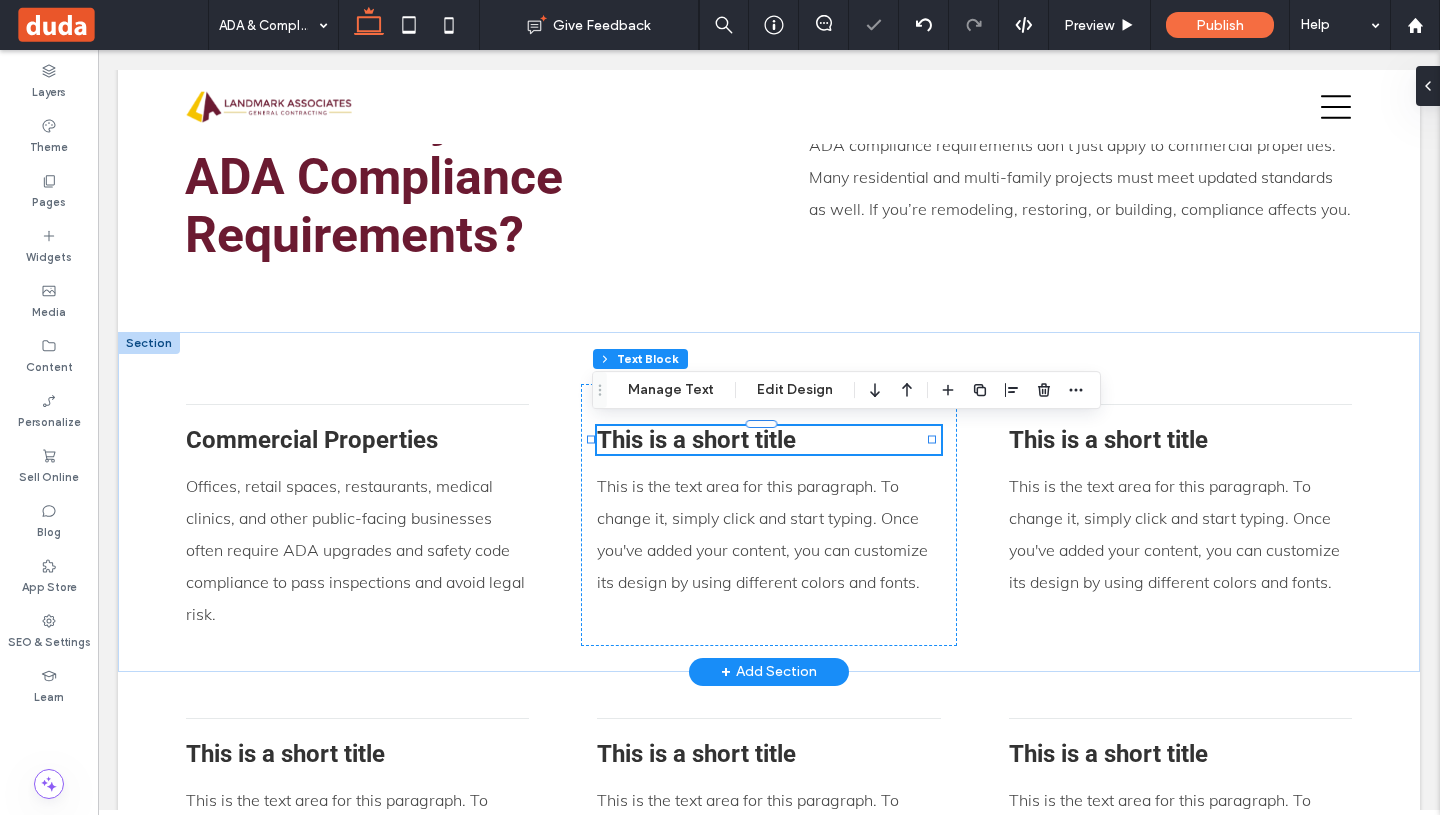 click on "This is a short title" at bounding box center (768, 440) 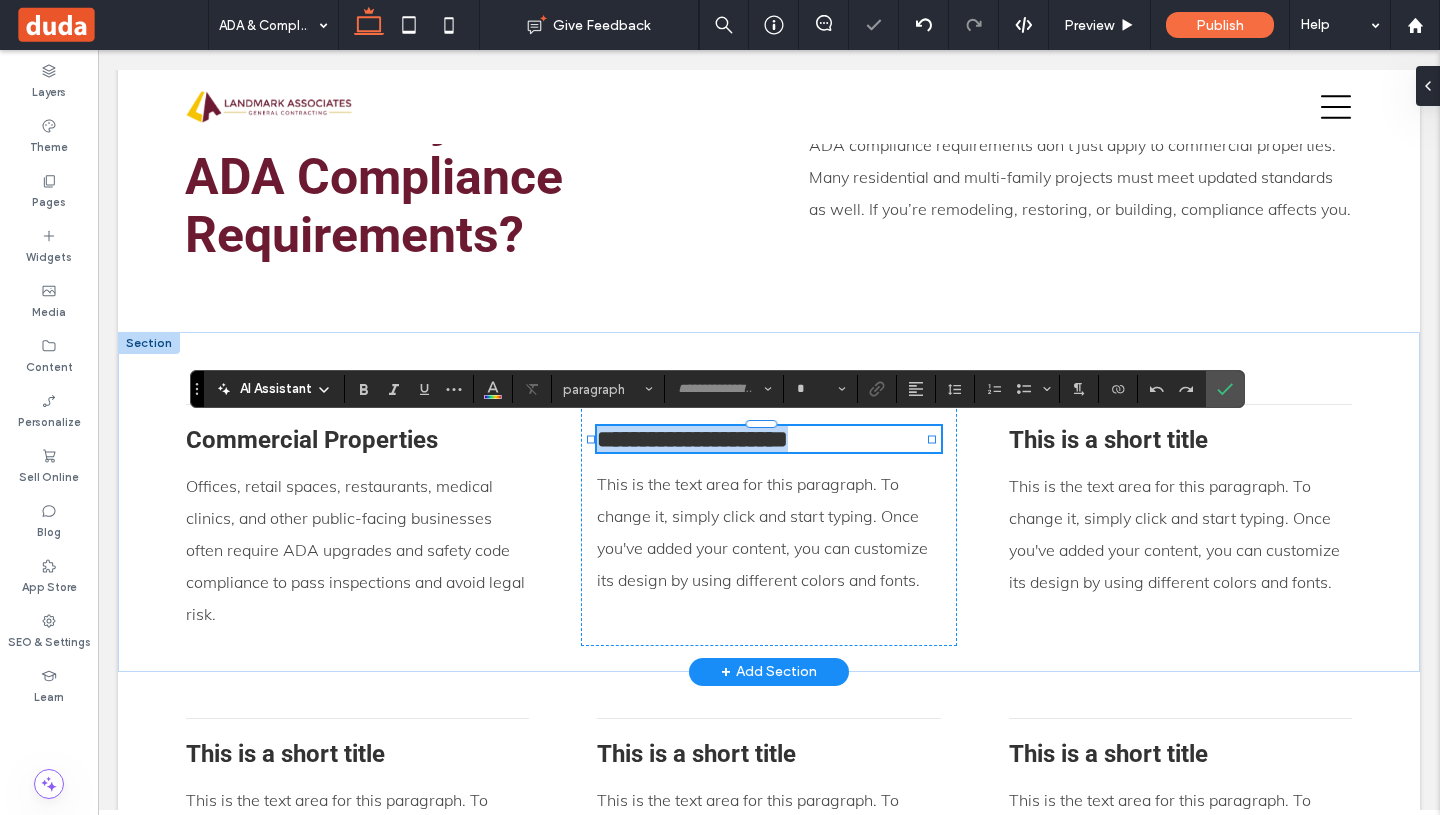 type on "******" 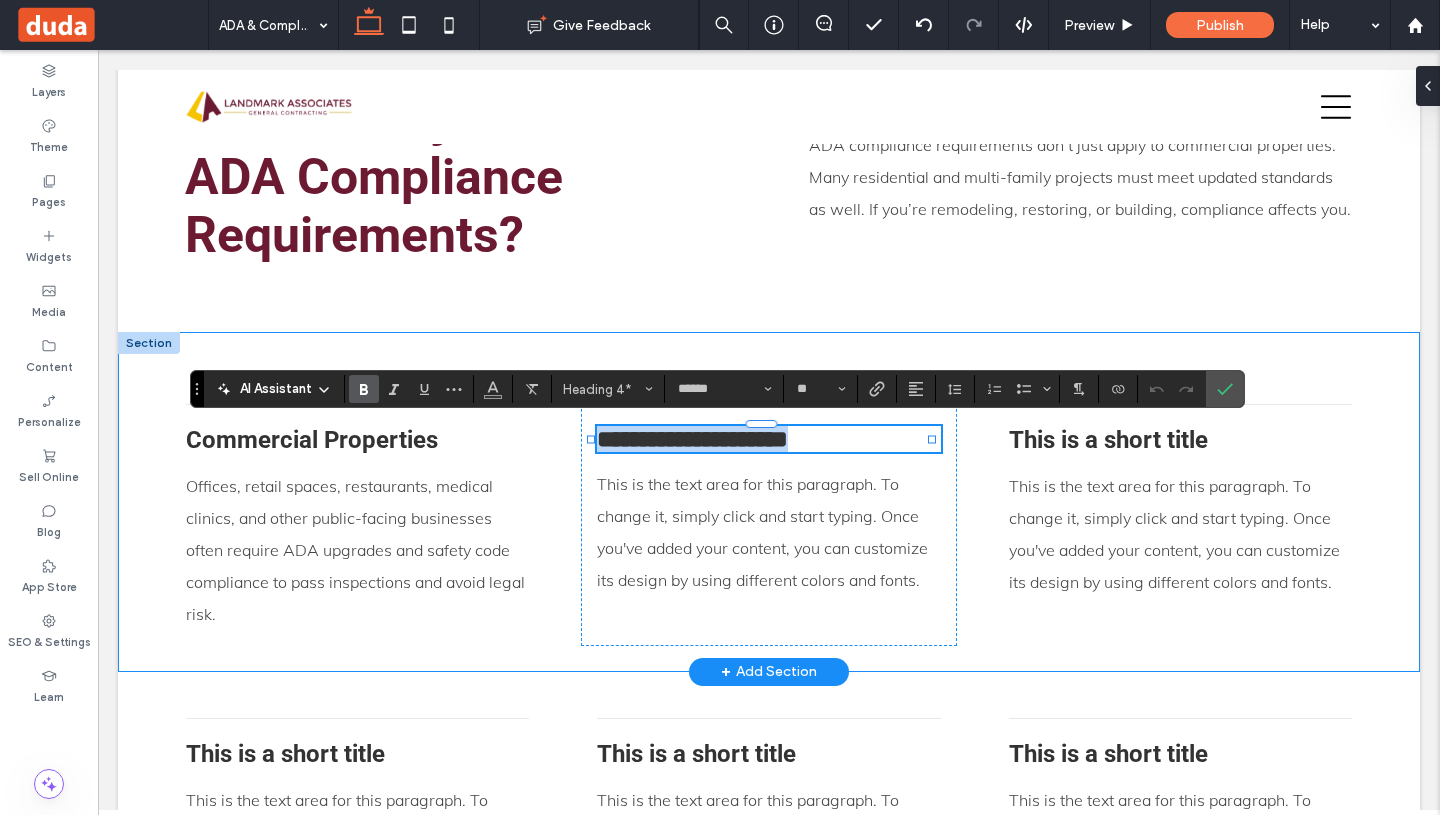 type 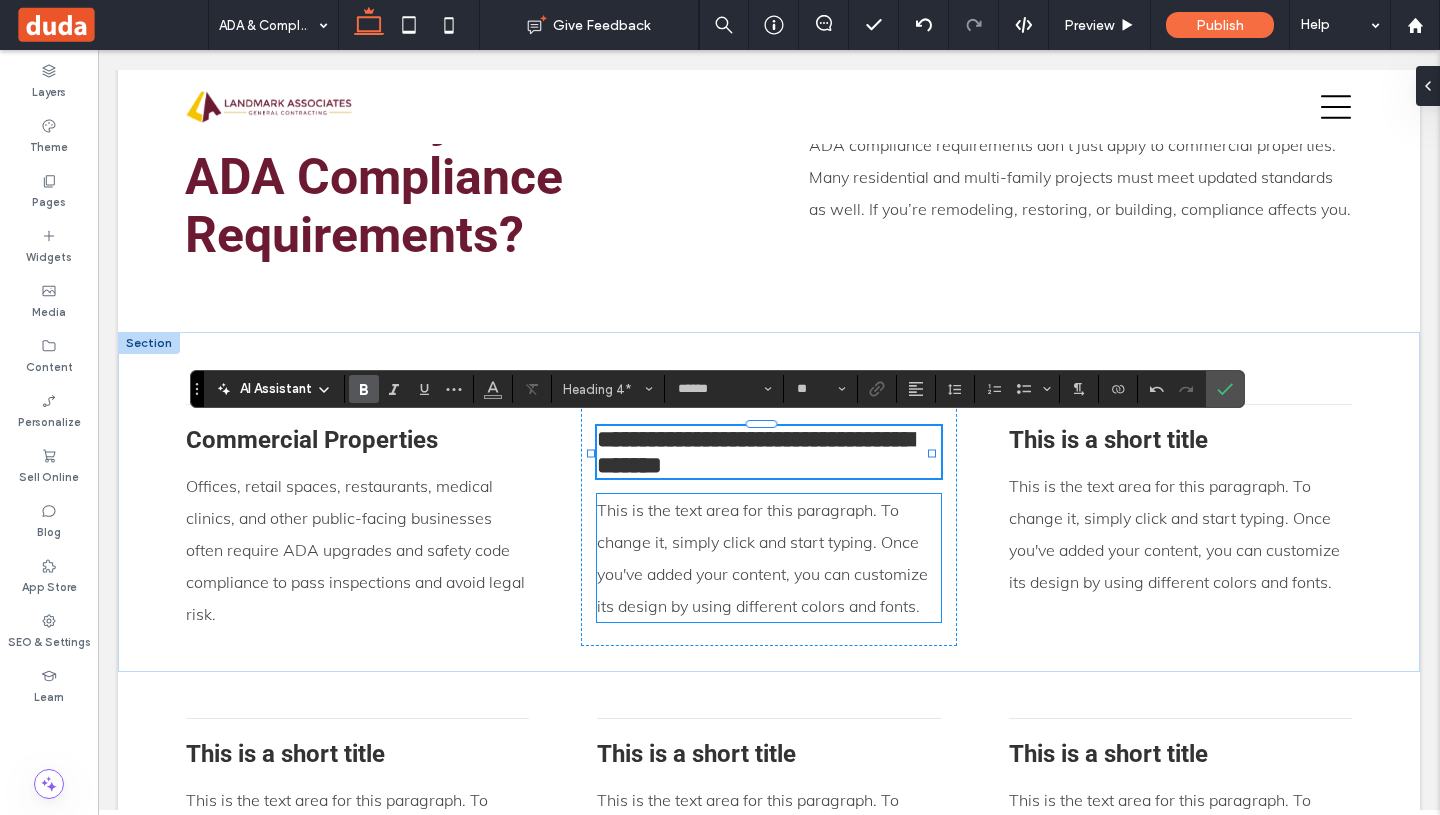 click on "This is the text area for this paragraph. To change it, simply click and start typing. Once you've added your content, you can customize its design by using different colors and fonts." at bounding box center (762, 558) 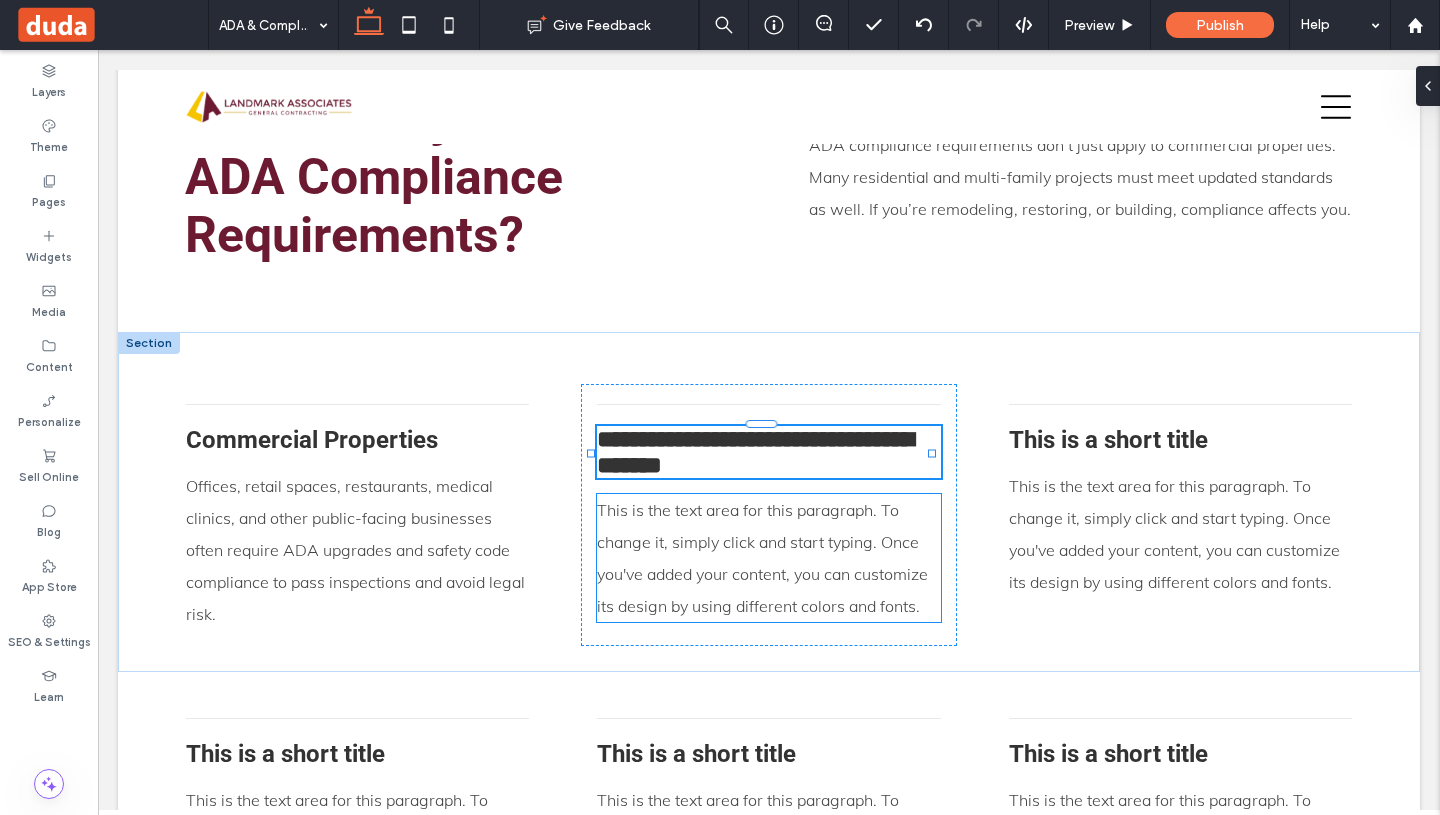 click on "This is the text area for this paragraph. To change it, simply click and start typing. Once you've added your content, you can customize its design by using different colors and fonts." at bounding box center (768, 558) 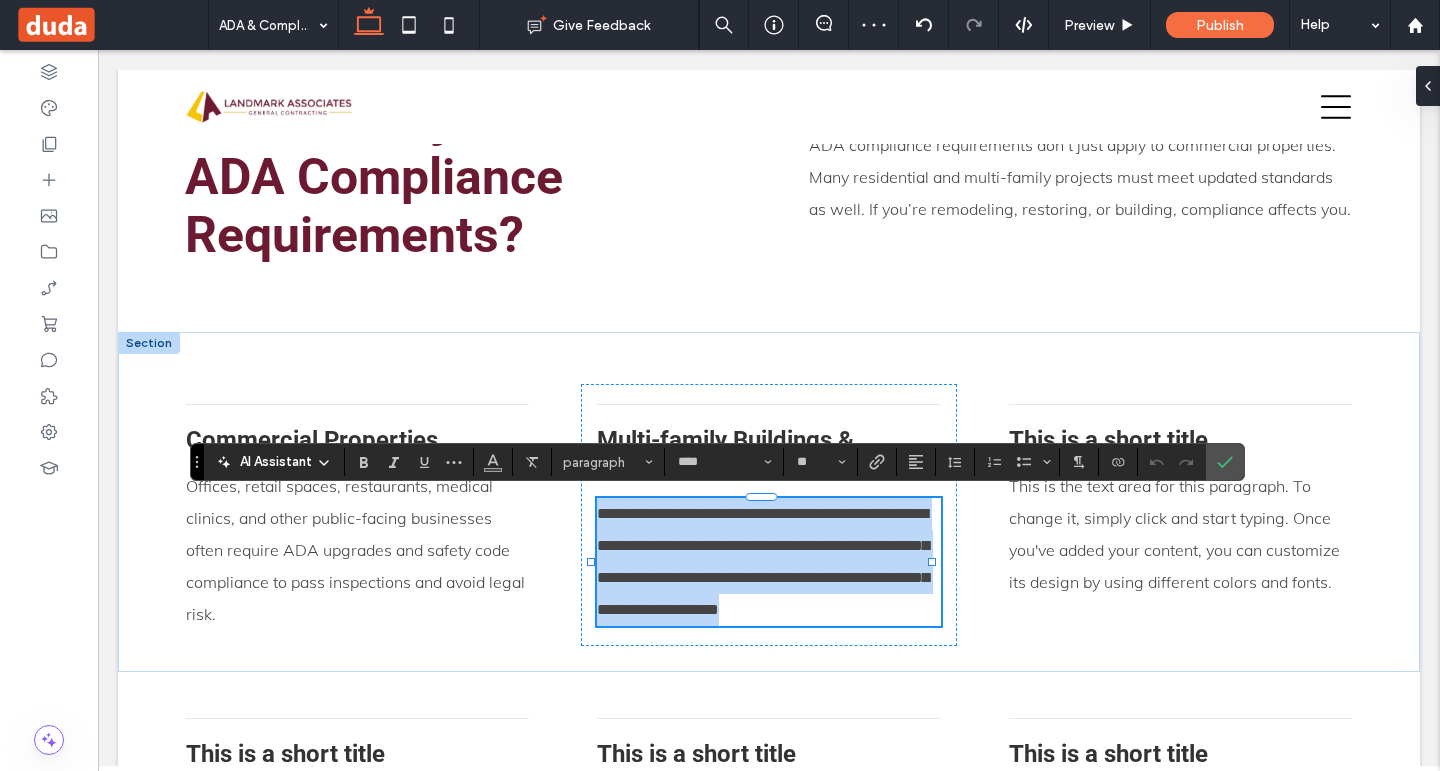 paste 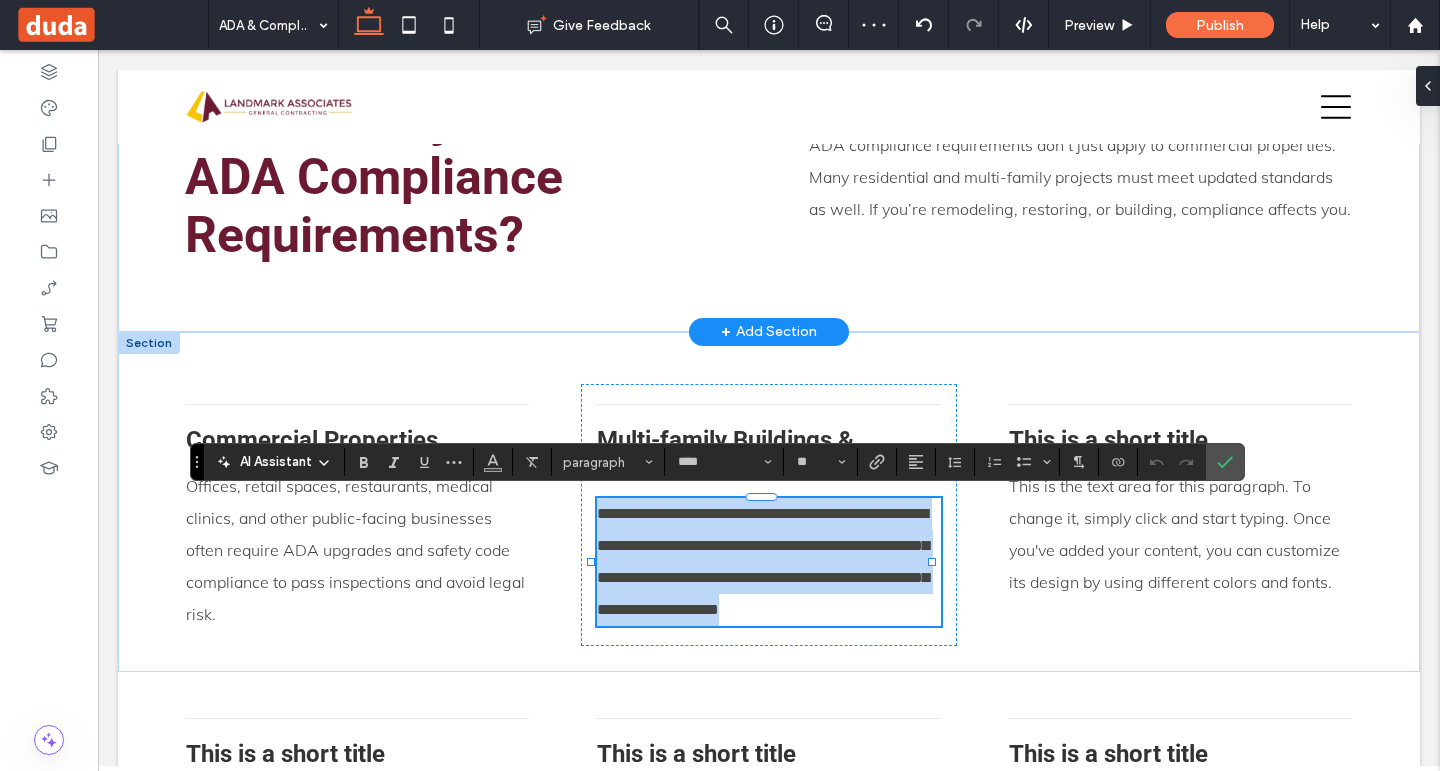 type 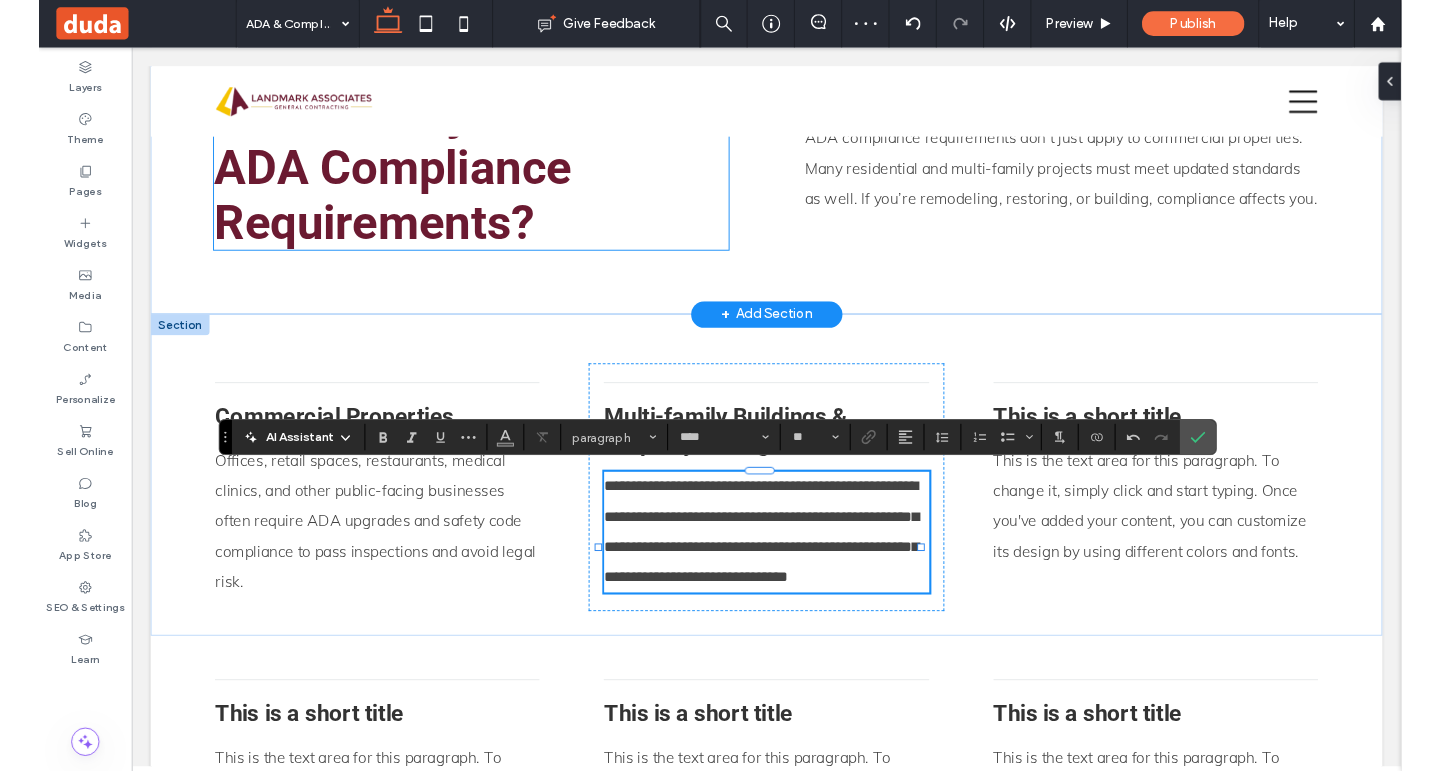 scroll, scrollTop: 0, scrollLeft: 0, axis: both 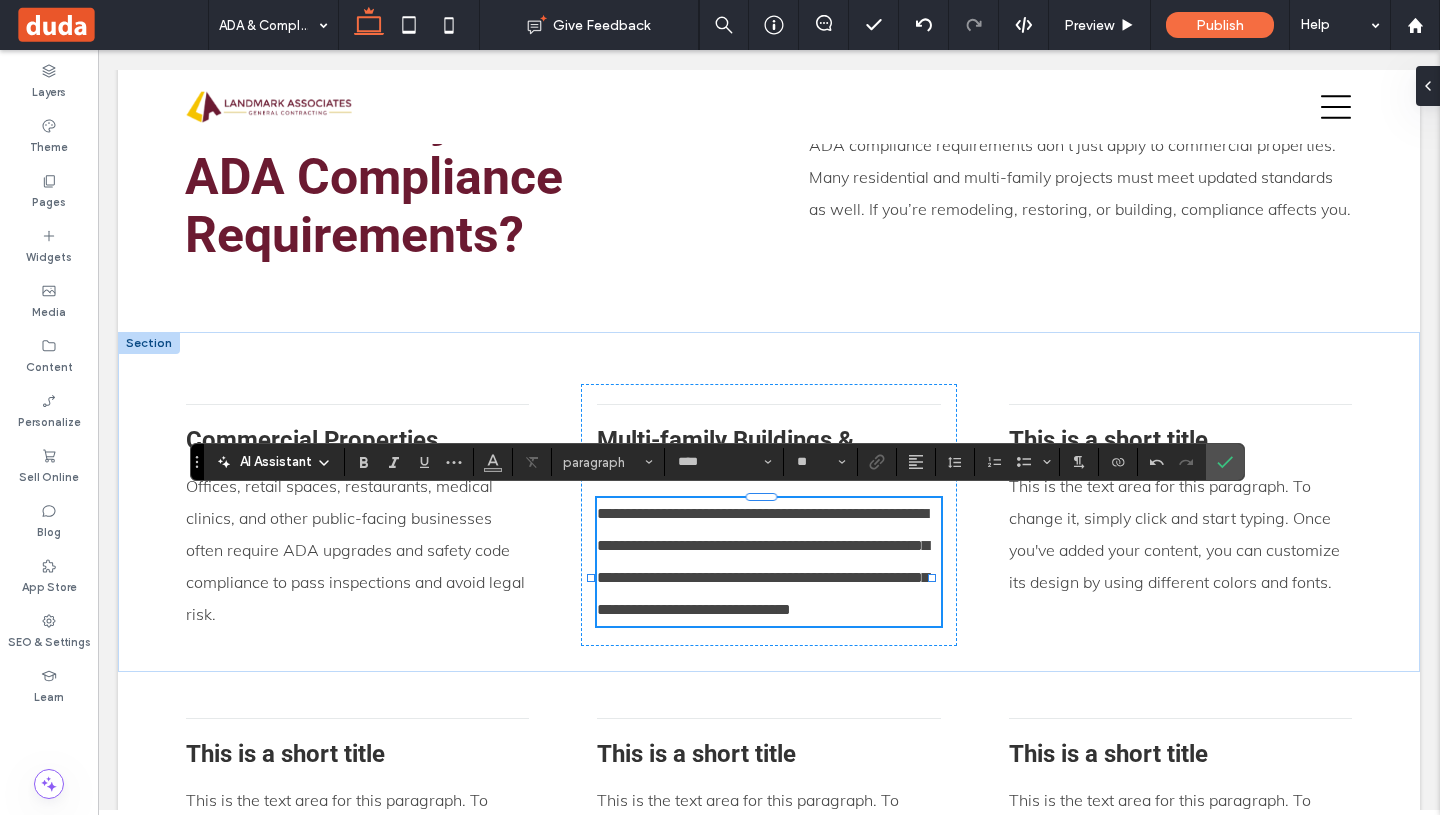 click on "**********" at bounding box center [763, 561] 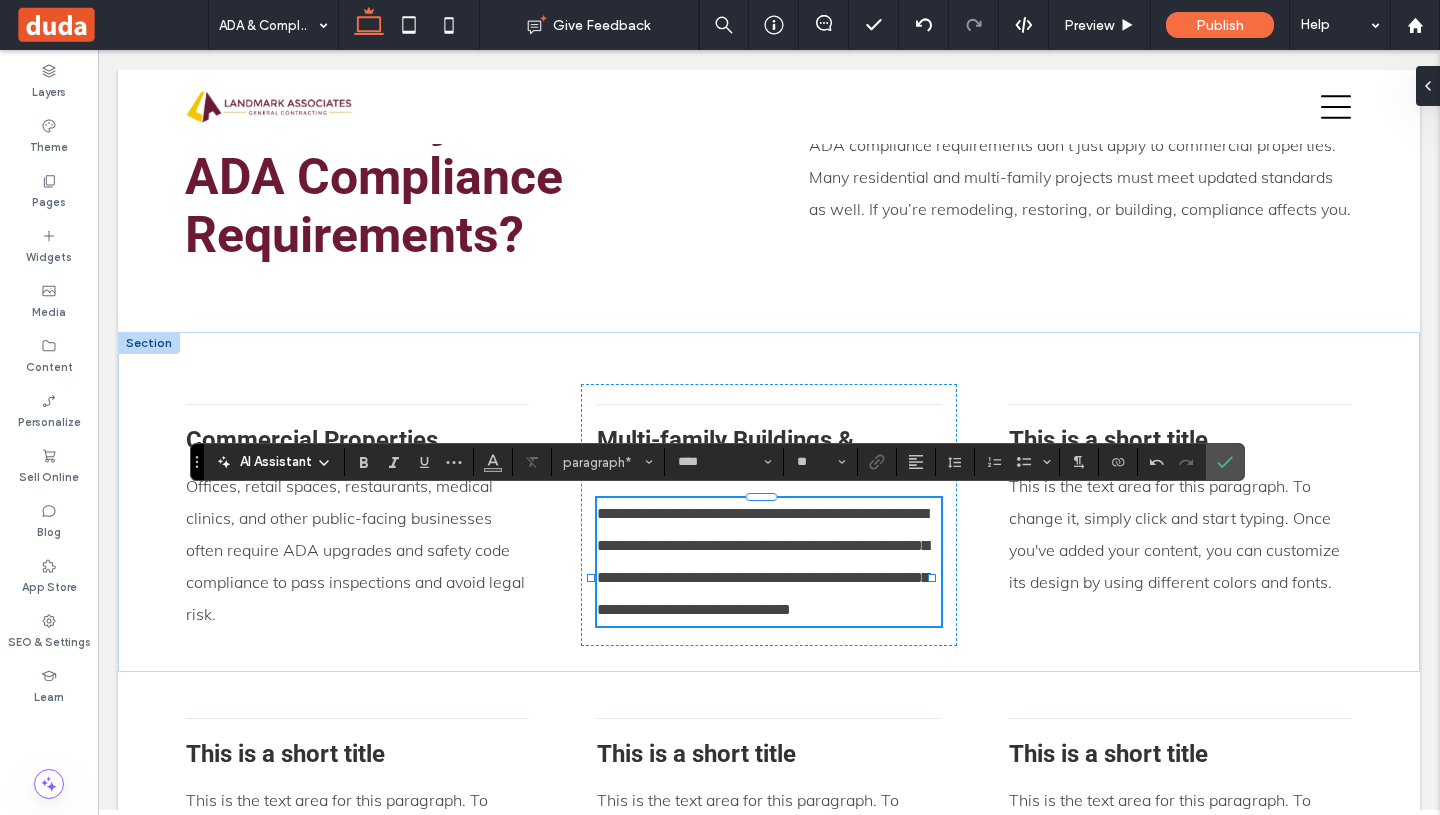 type 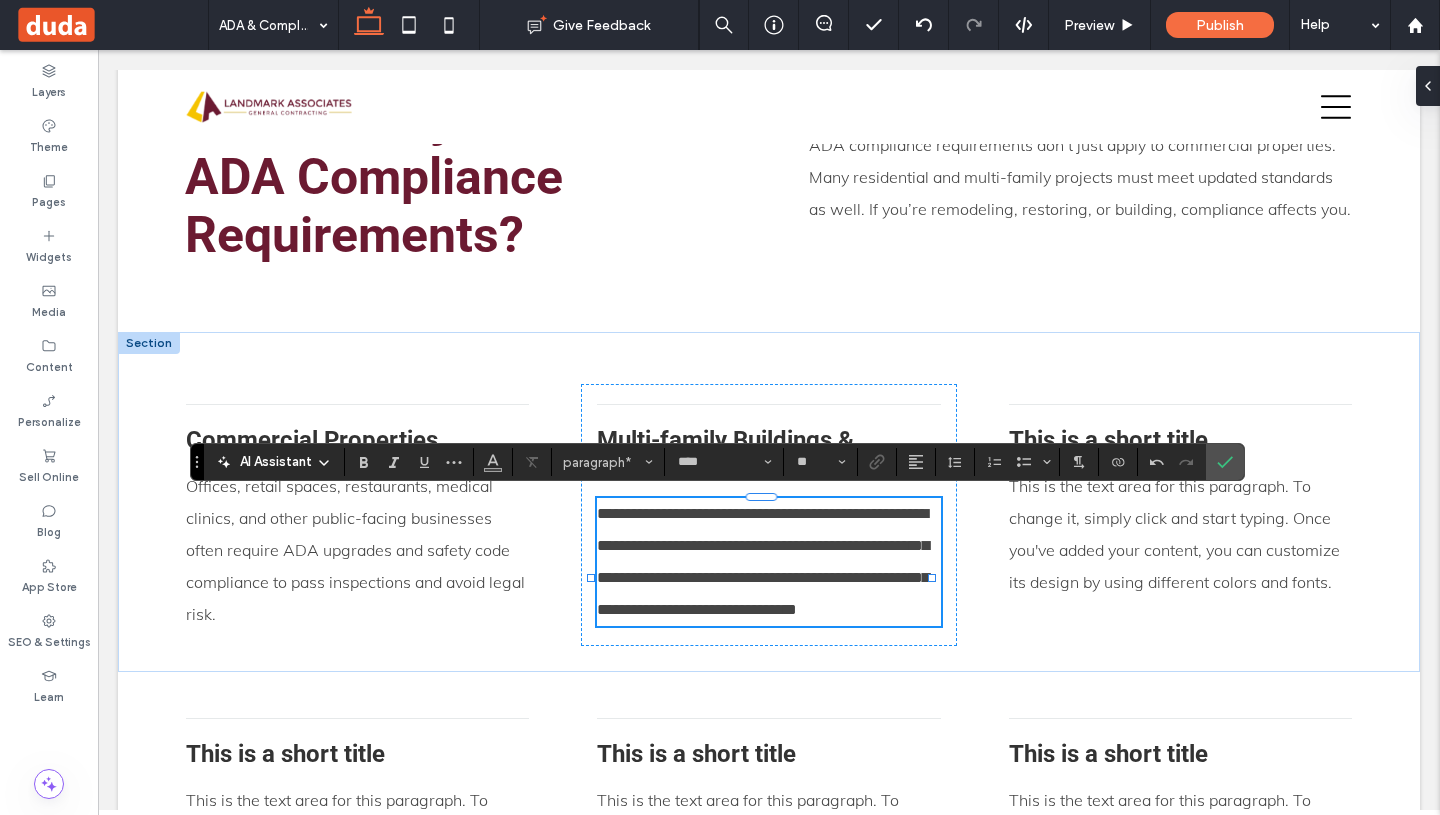click on "**********" at bounding box center (763, 561) 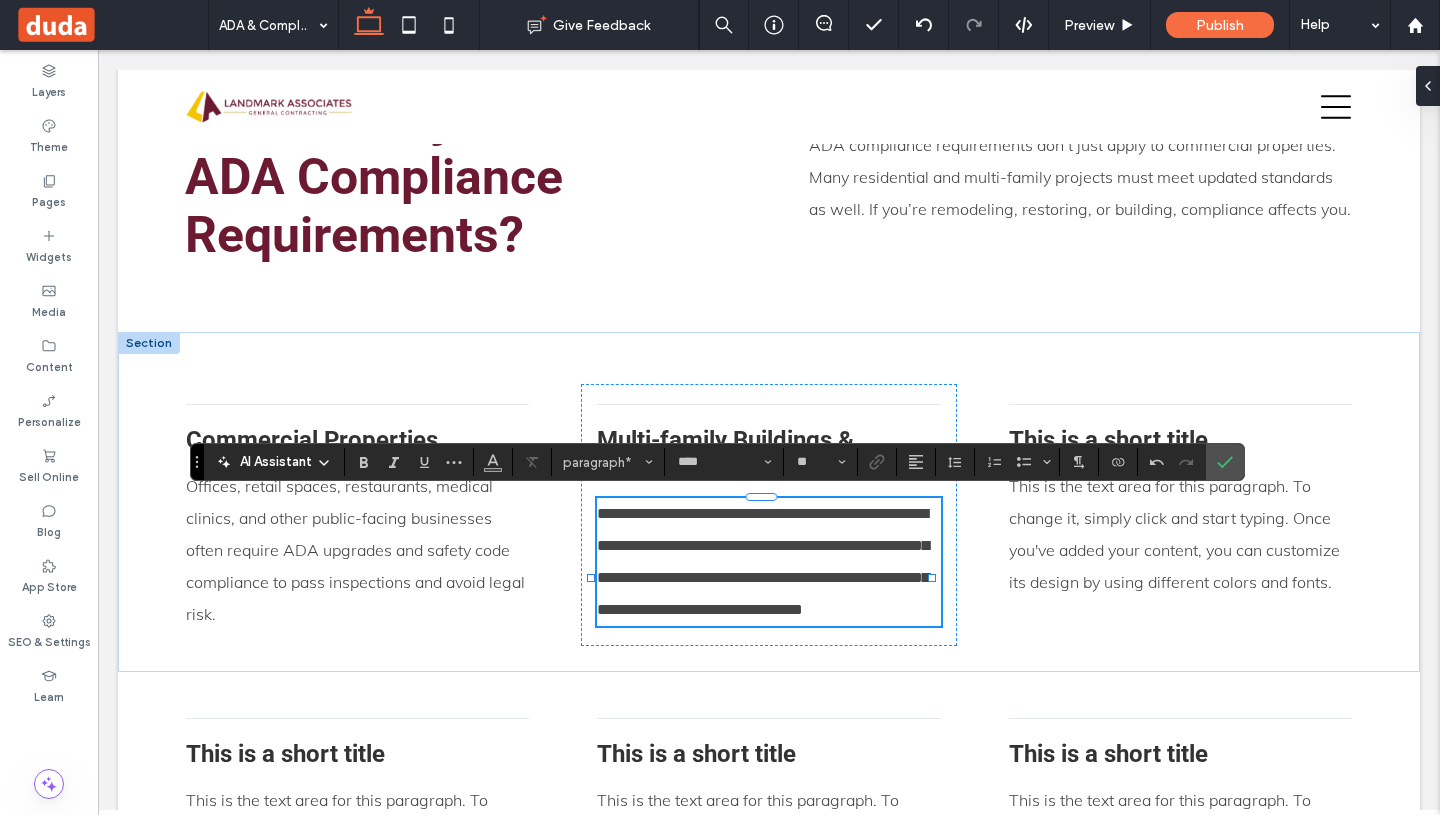 click on "**********" at bounding box center (763, 561) 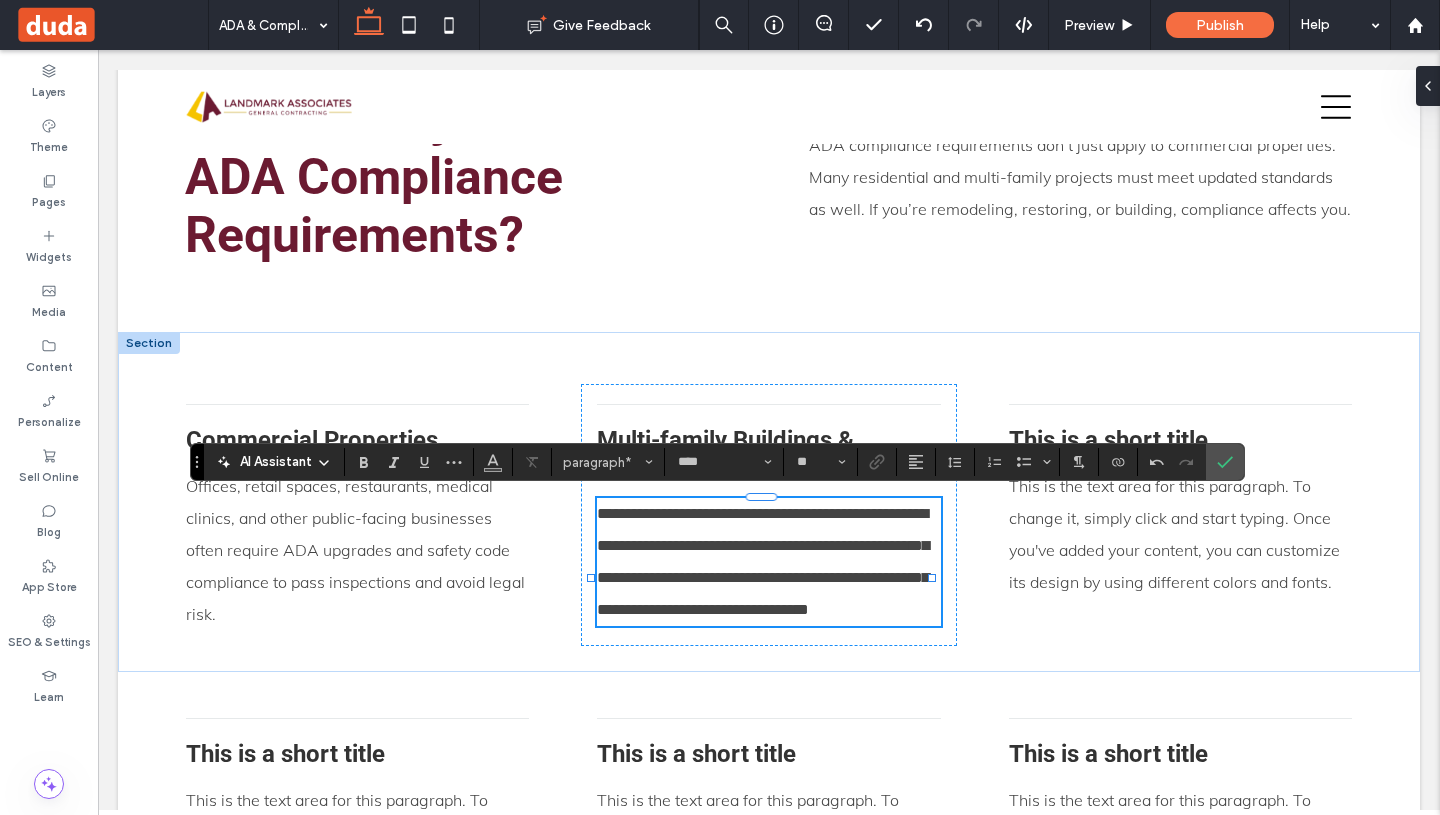 click on "**********" at bounding box center (763, 561) 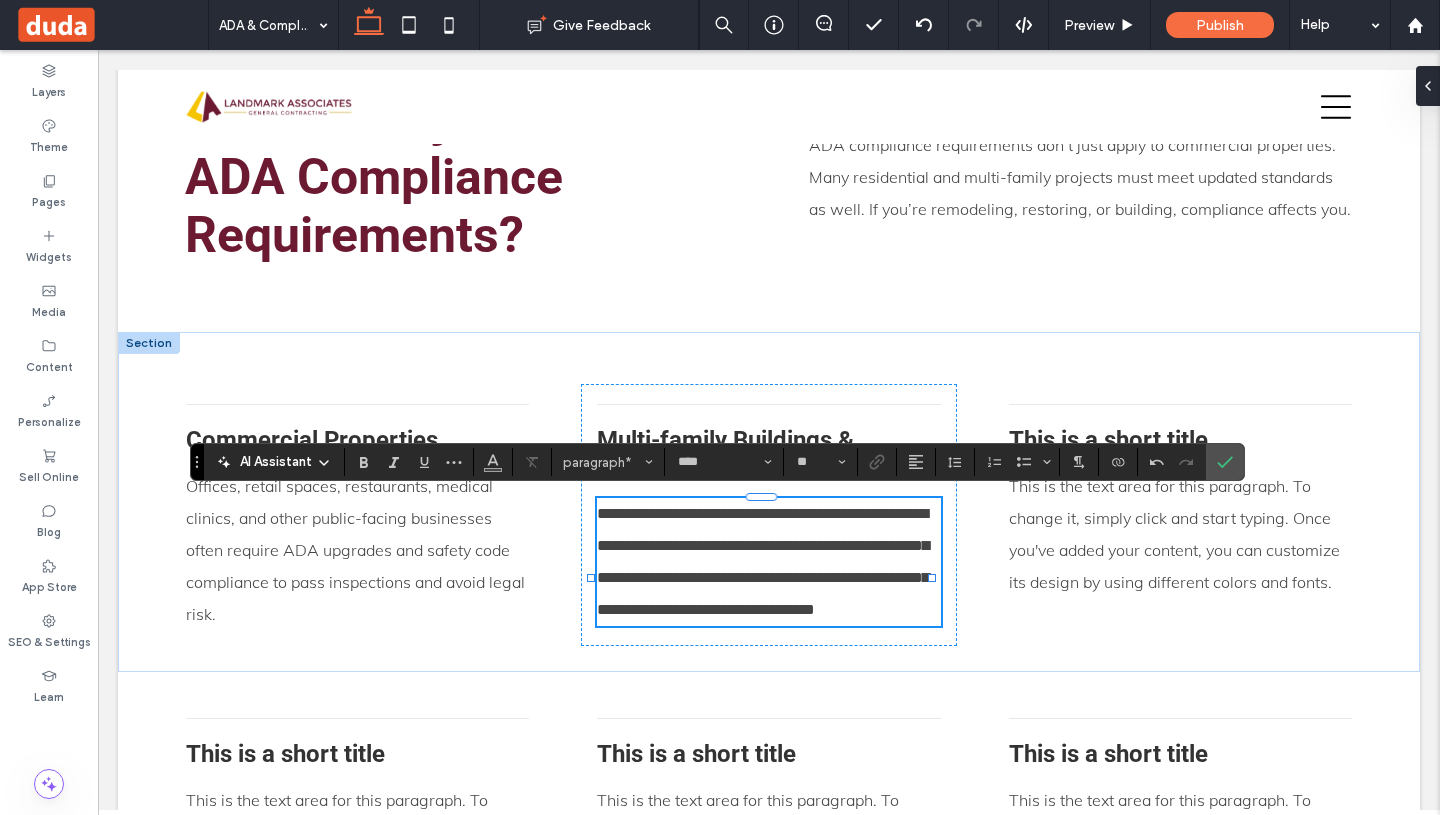 click on "**********" at bounding box center (768, 562) 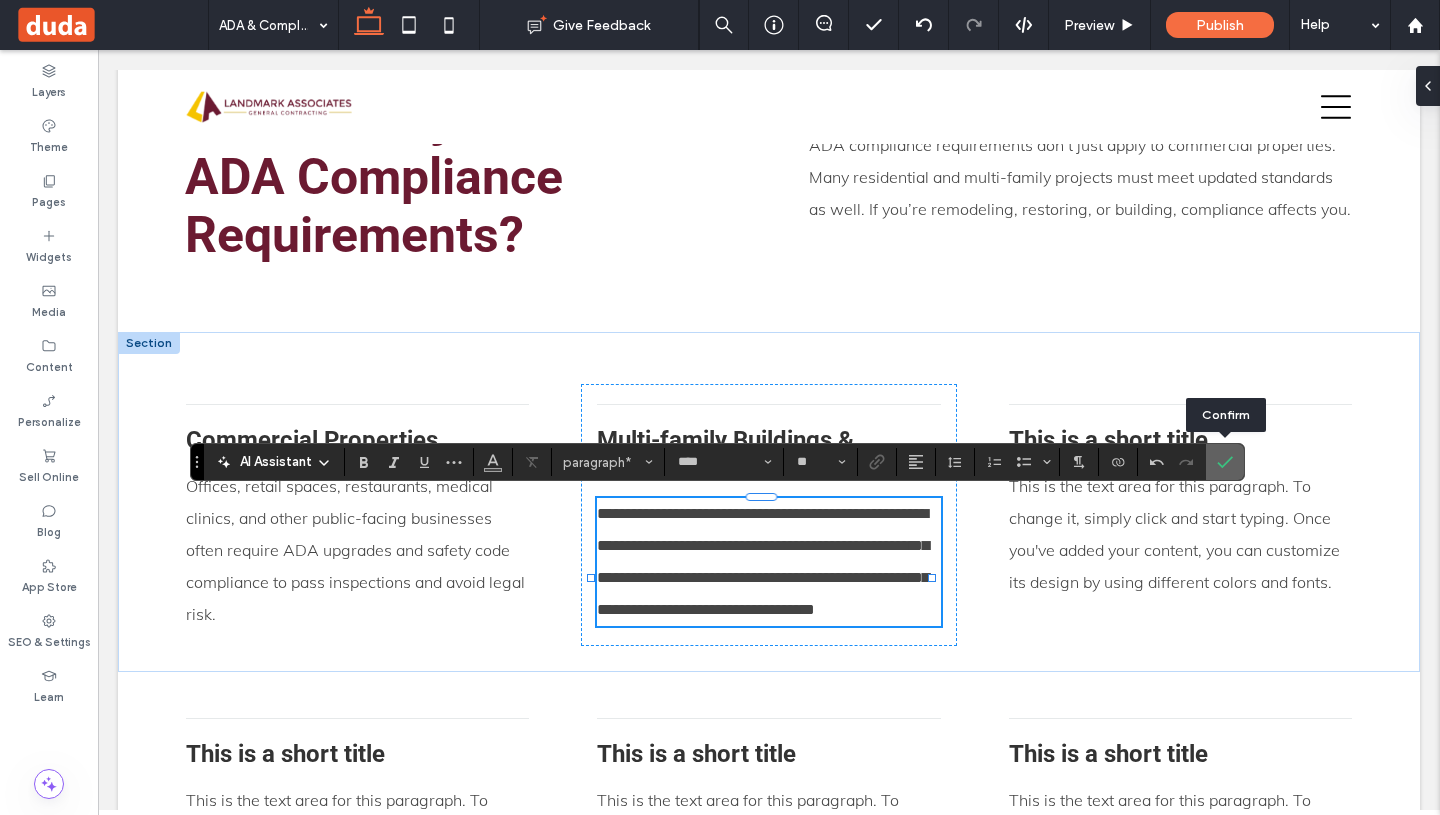 click 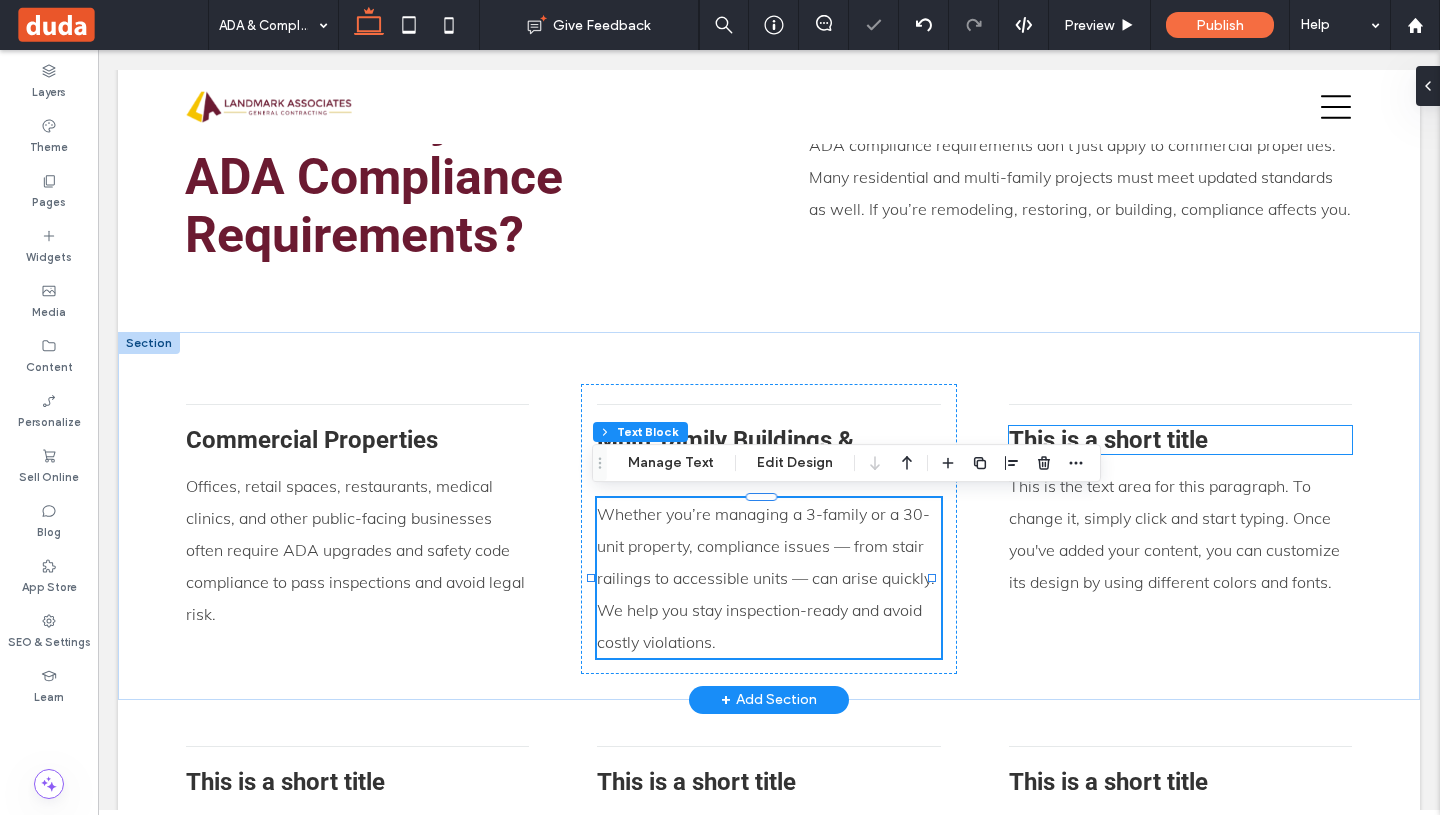 click on "This is a short title" at bounding box center (1108, 440) 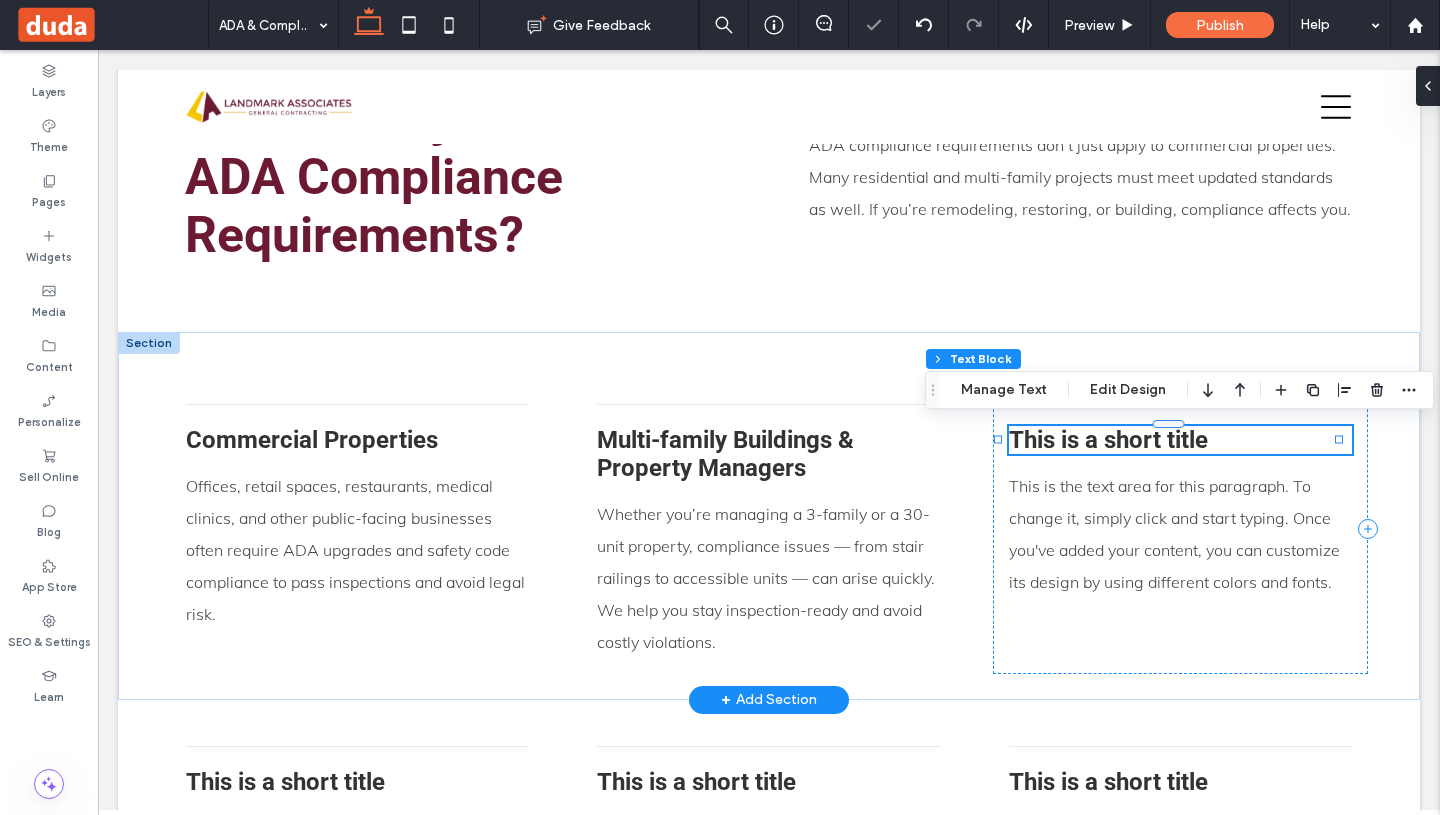 click on "This is a short title" at bounding box center [1180, 440] 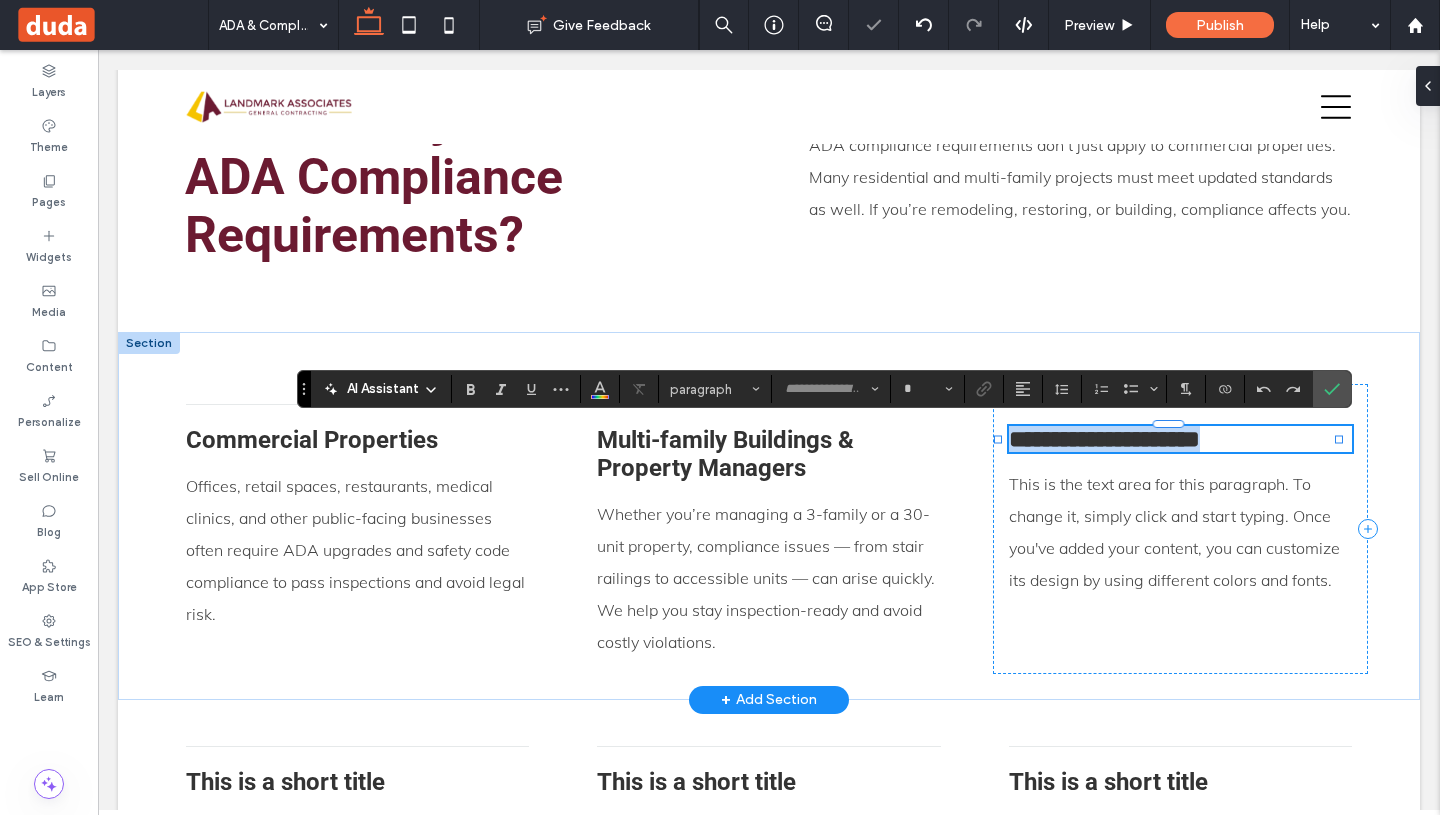 type on "******" 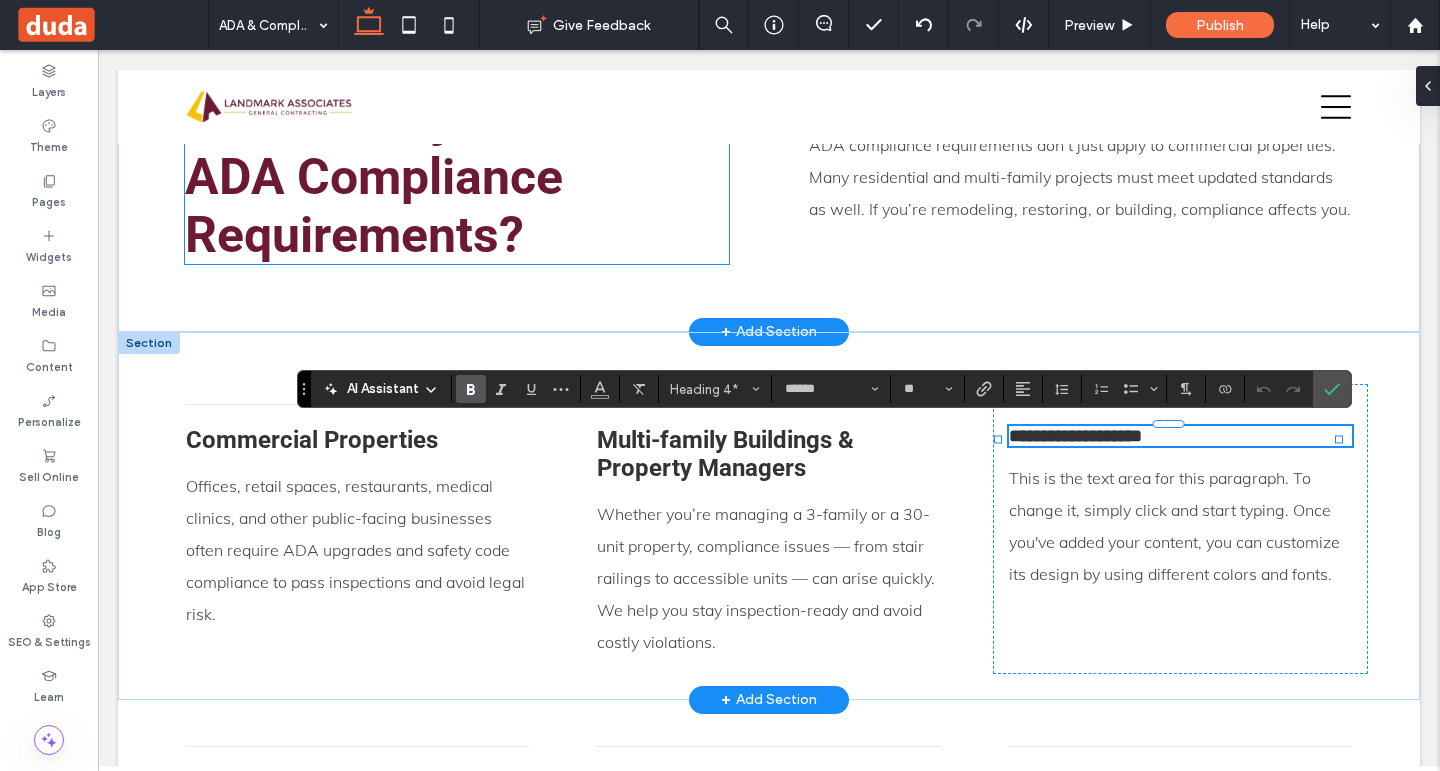 type on "****" 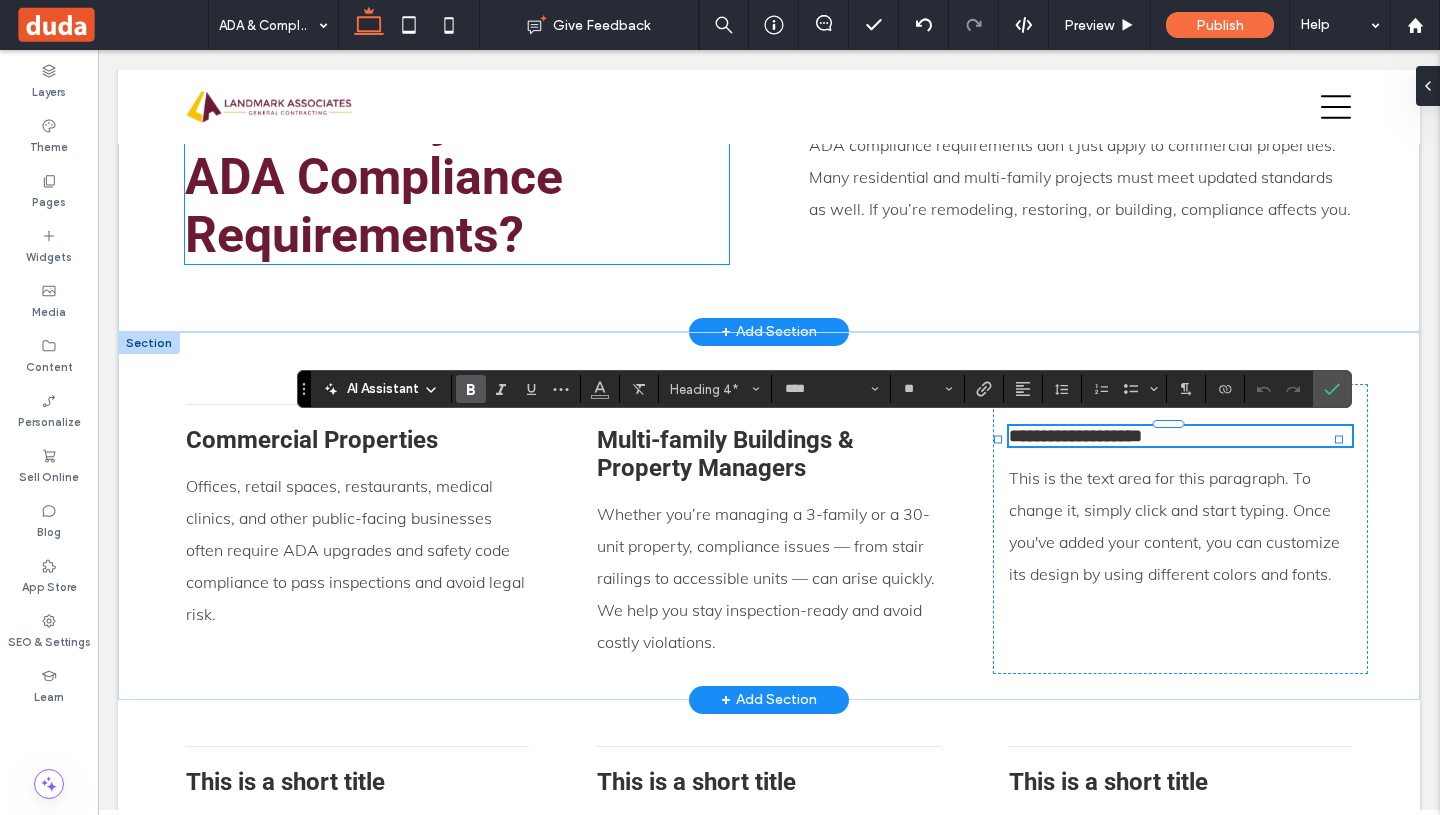 scroll, scrollTop: 0, scrollLeft: 0, axis: both 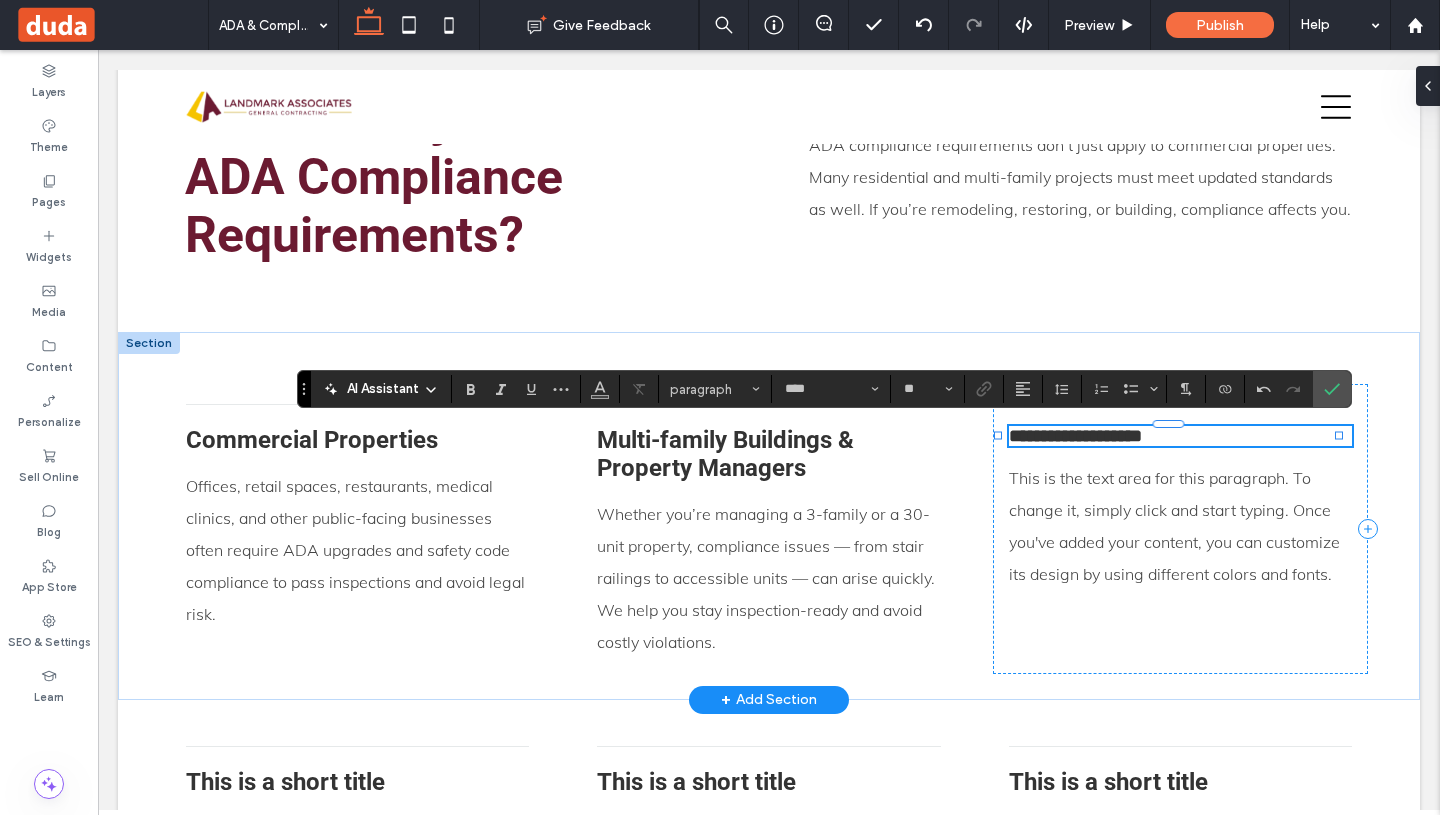 click on "**********" at bounding box center [1180, 436] 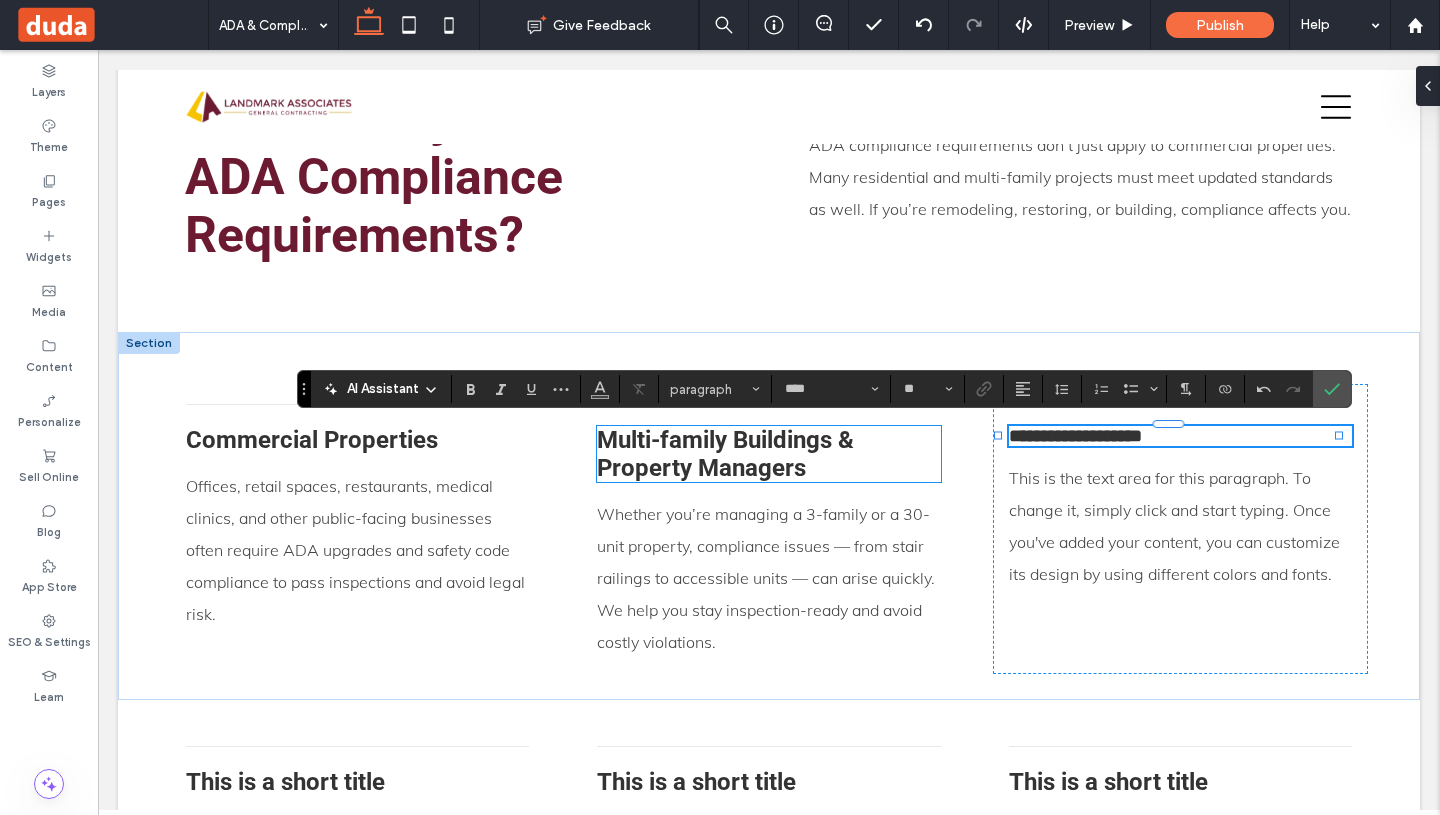 click on "Multi-family Buildings & Property Managers" at bounding box center (768, 454) 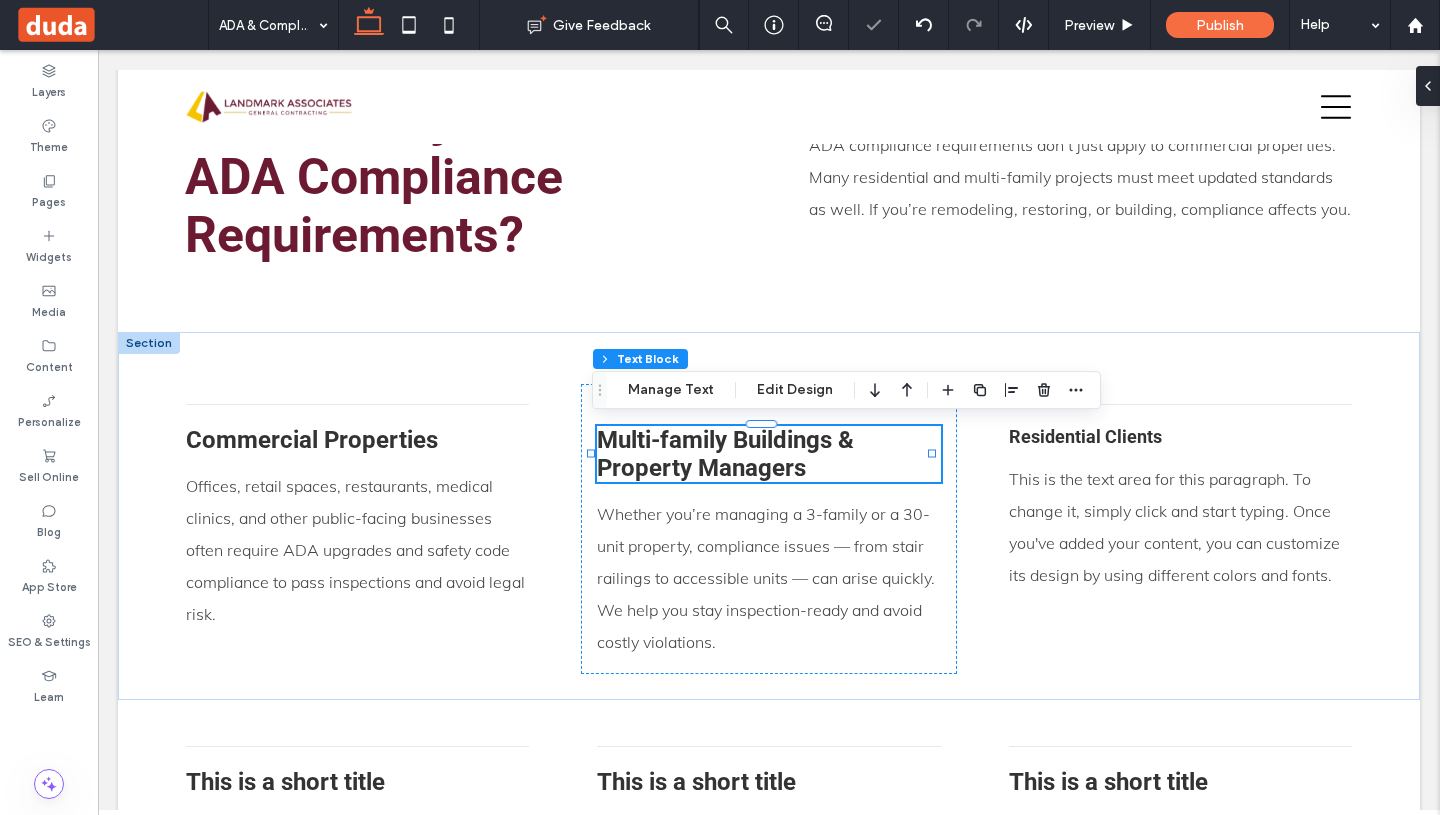 click on "Multi-family Buildings & Property Managers" at bounding box center (768, 454) 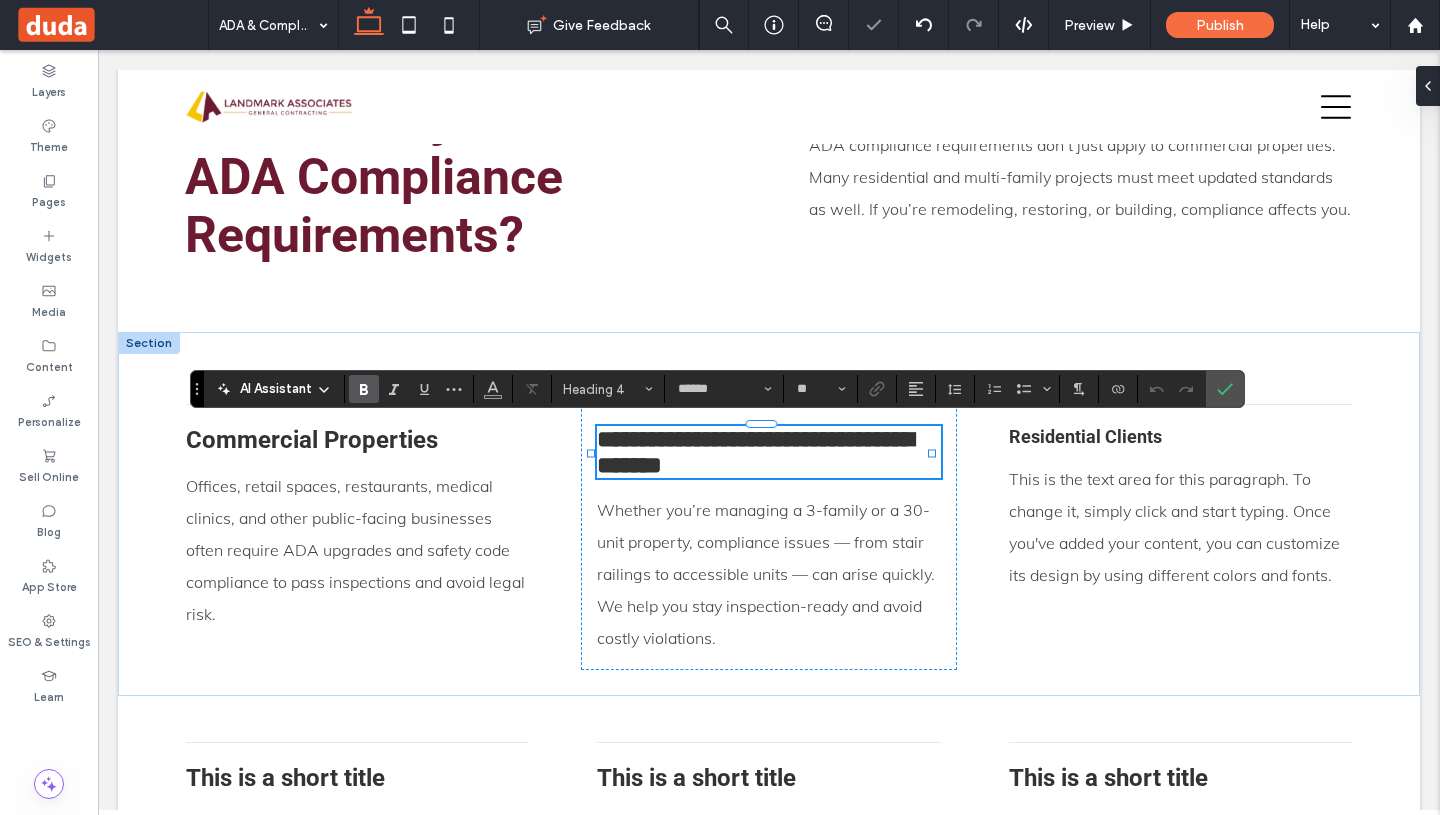 type on "******" 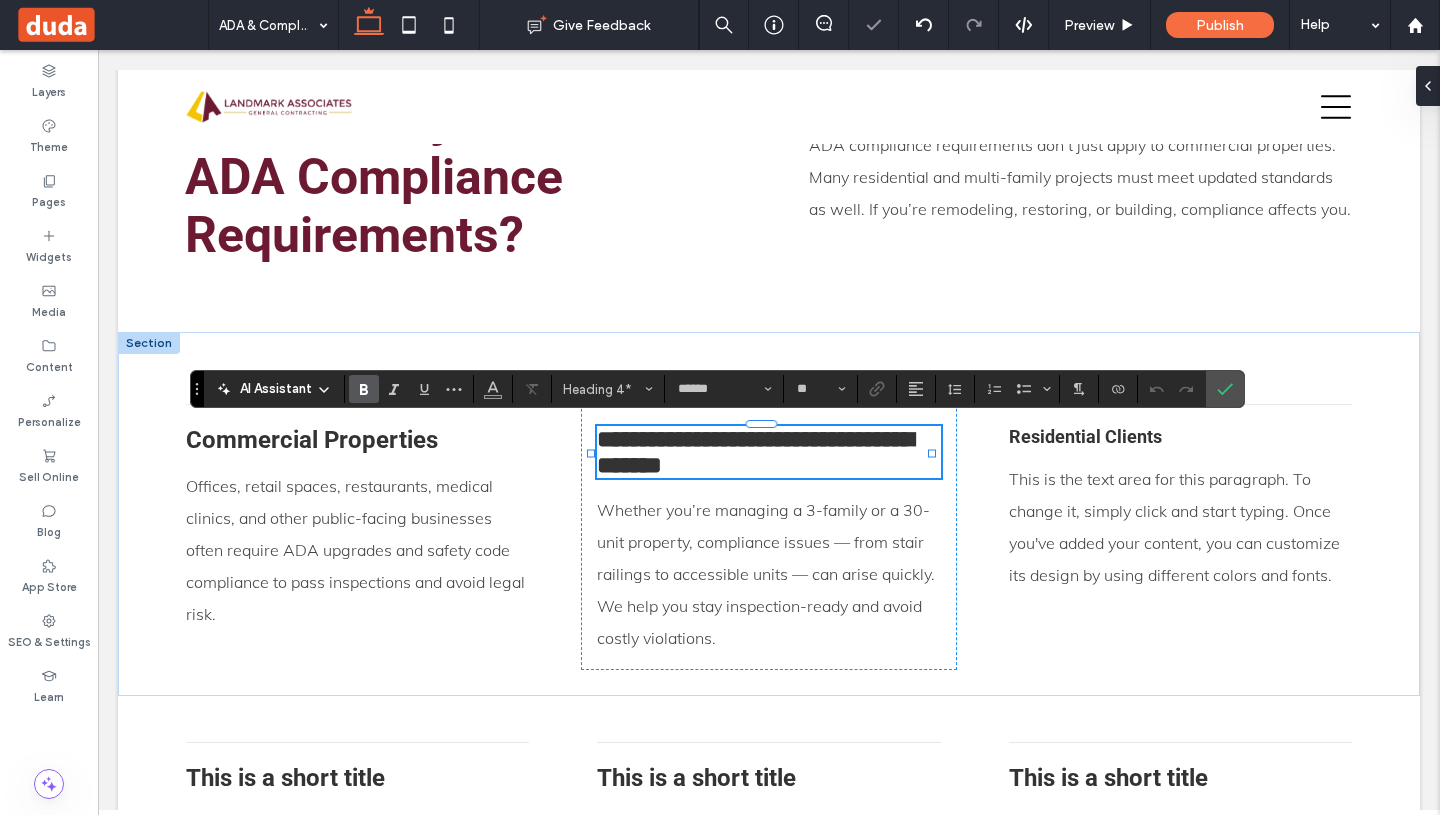 click on "**********" at bounding box center [755, 452] 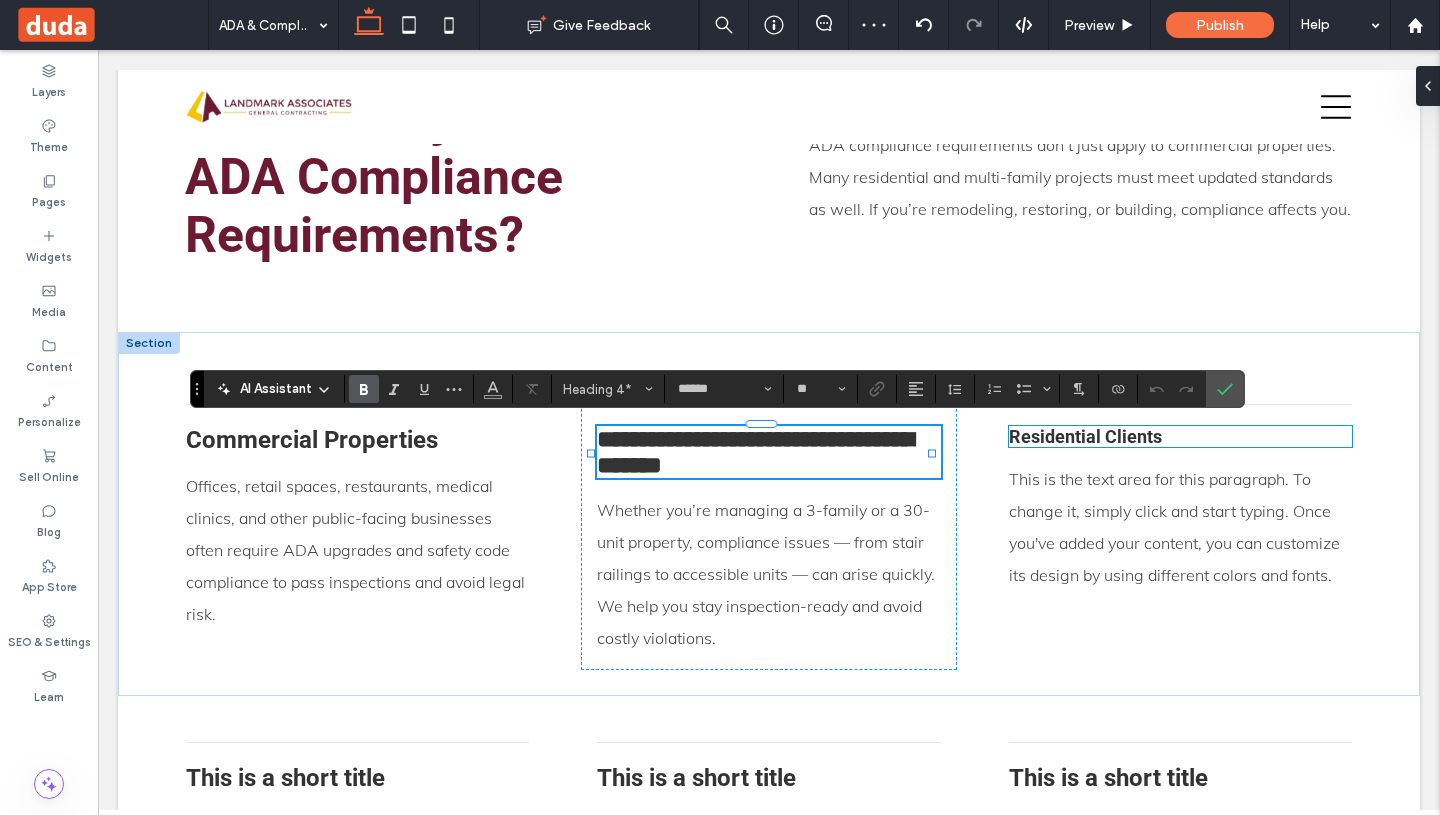 click on "Residential Clients" at bounding box center (1180, 436) 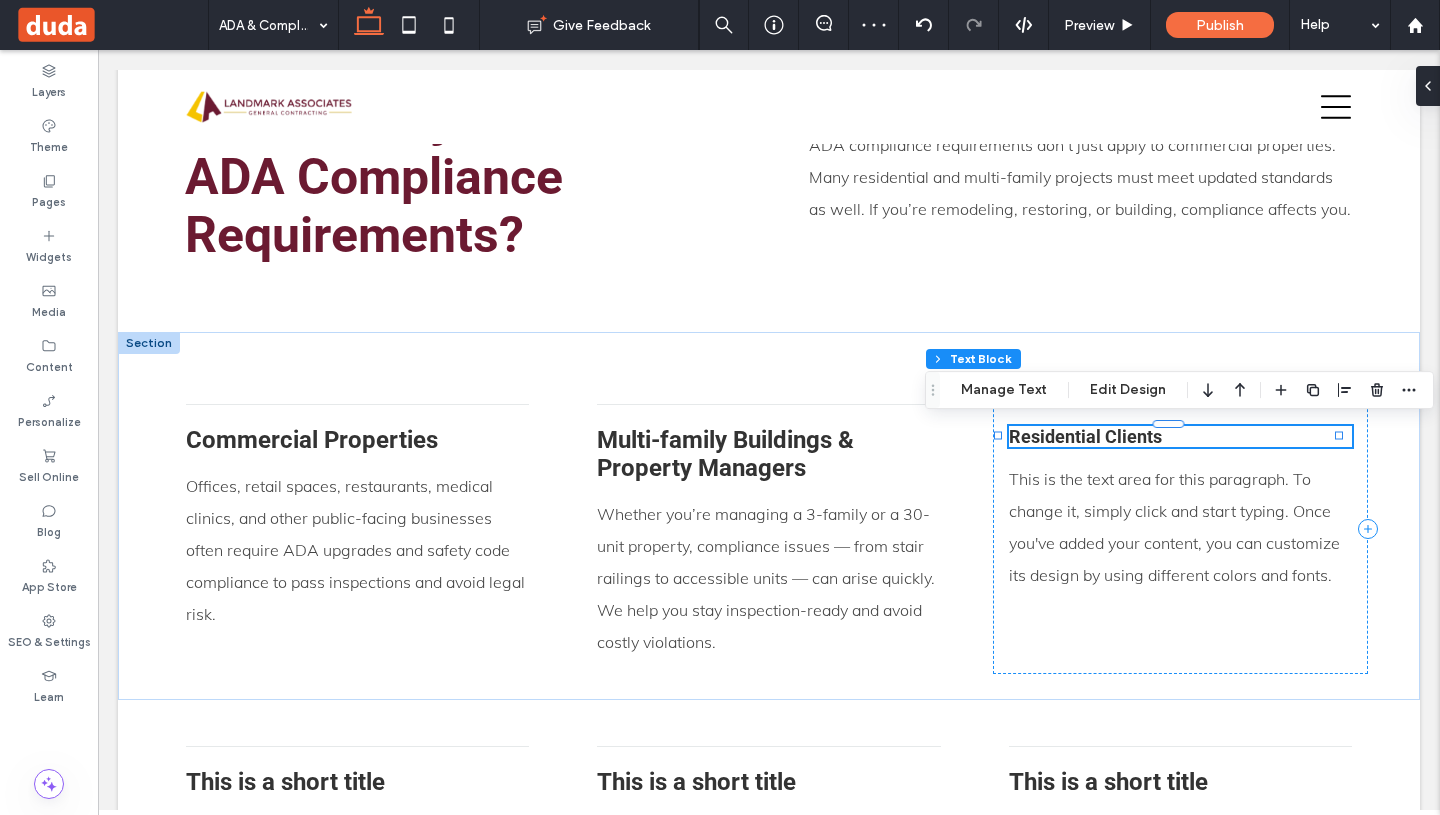click on "Residential Clients" at bounding box center (1180, 436) 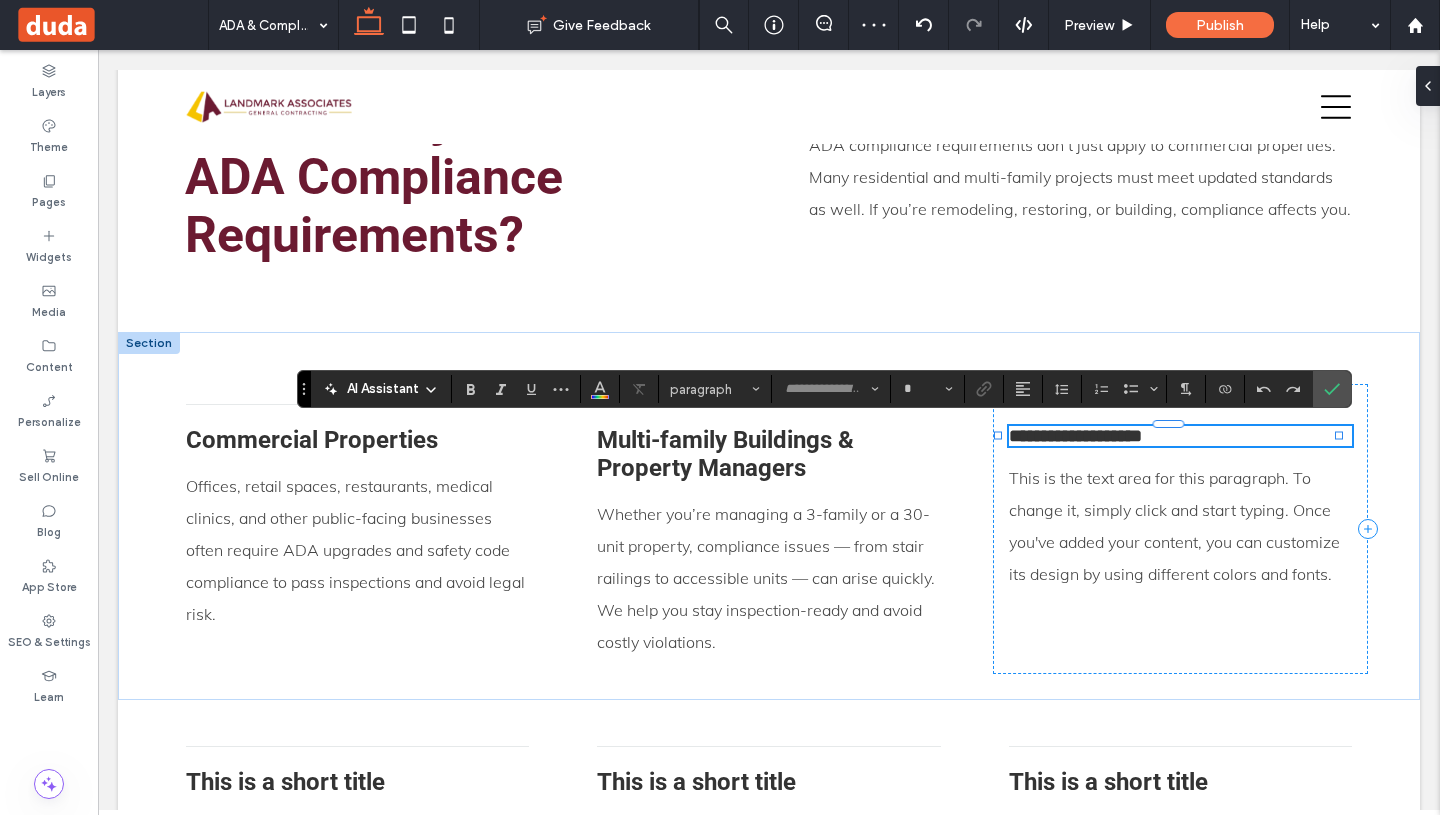 type on "******" 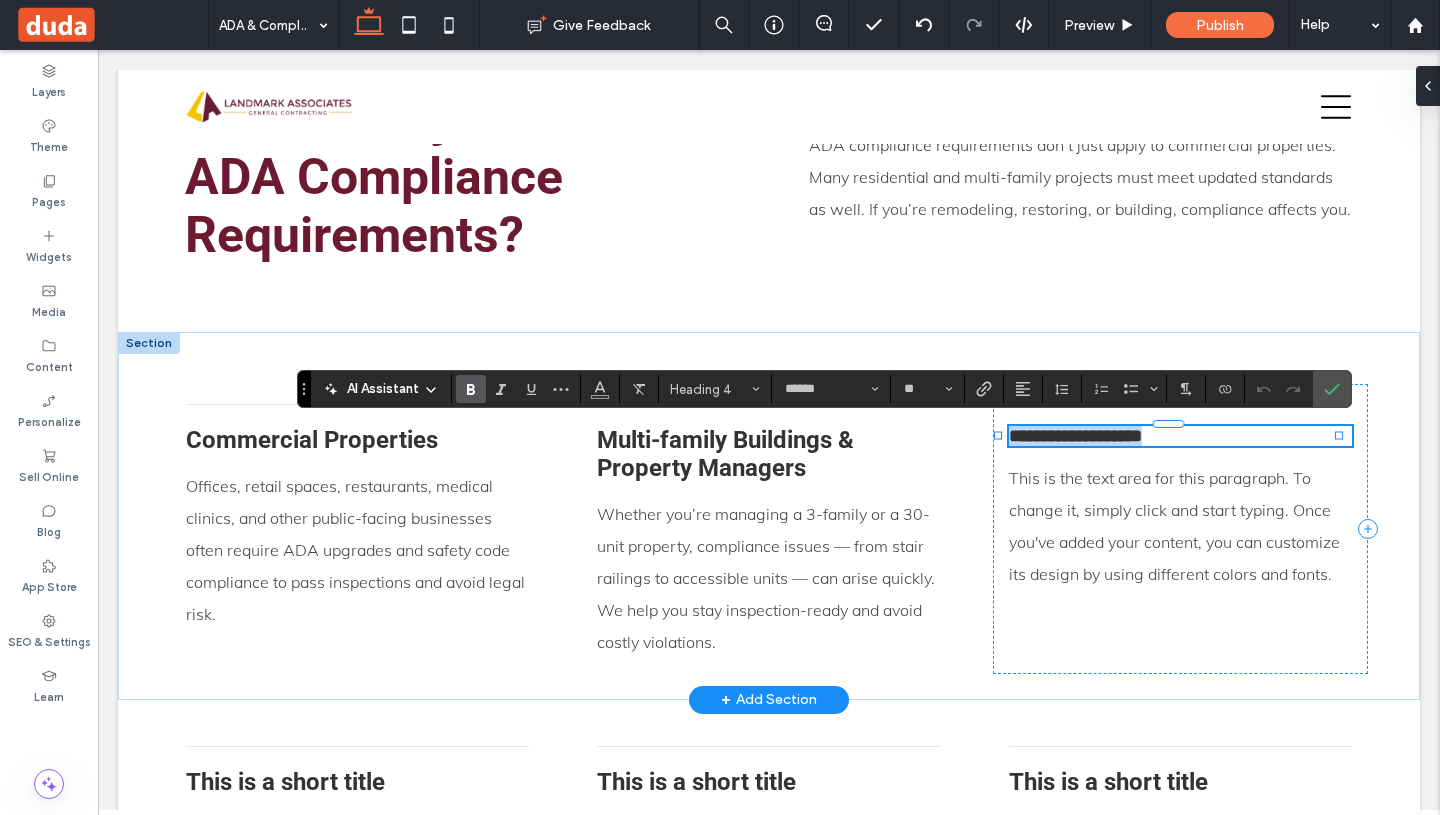 drag, startPoint x: 1165, startPoint y: 439, endPoint x: 993, endPoint y: 433, distance: 172.10461 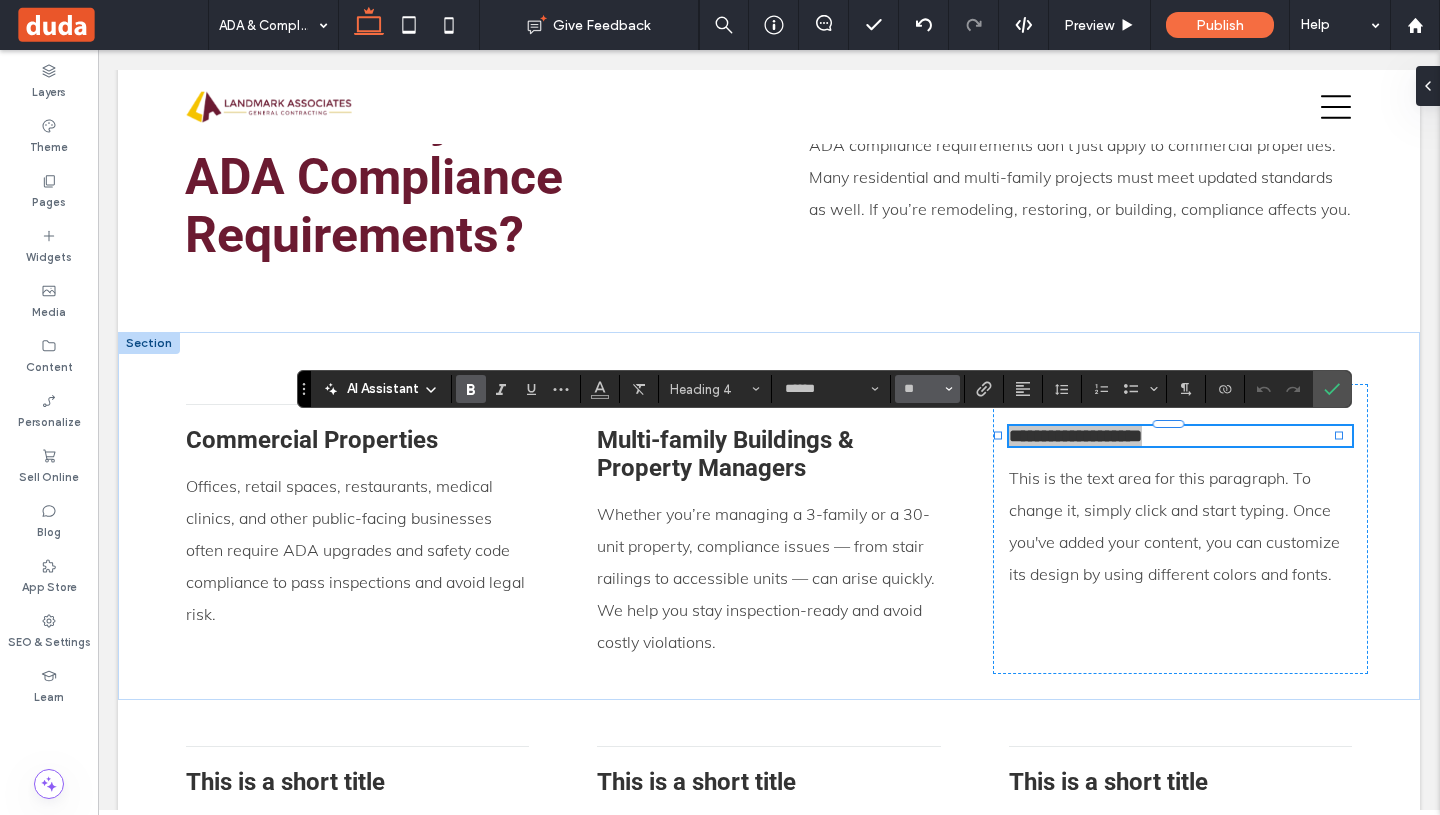 click on "**" at bounding box center (927, 389) 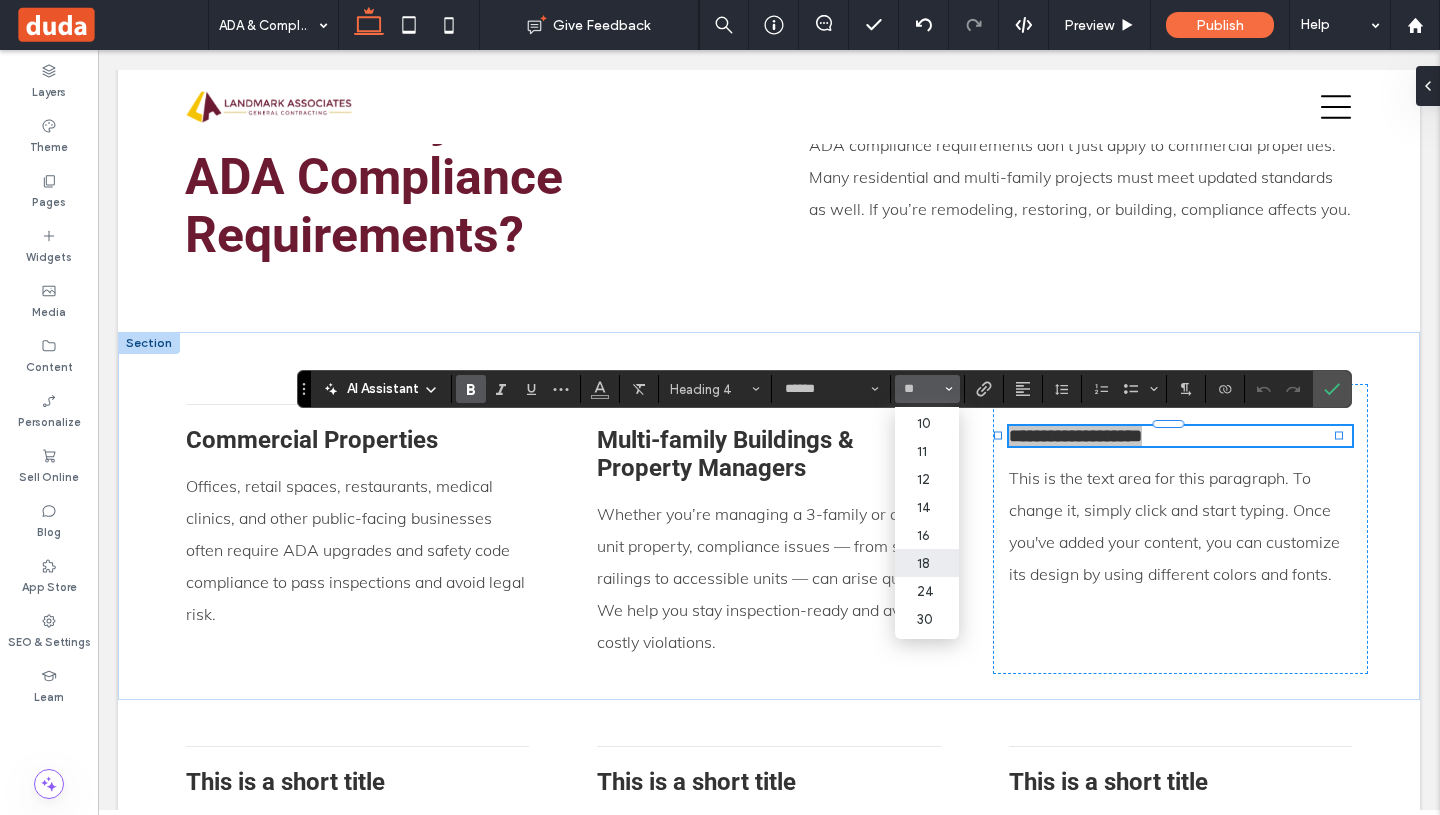scroll, scrollTop: 87, scrollLeft: 0, axis: vertical 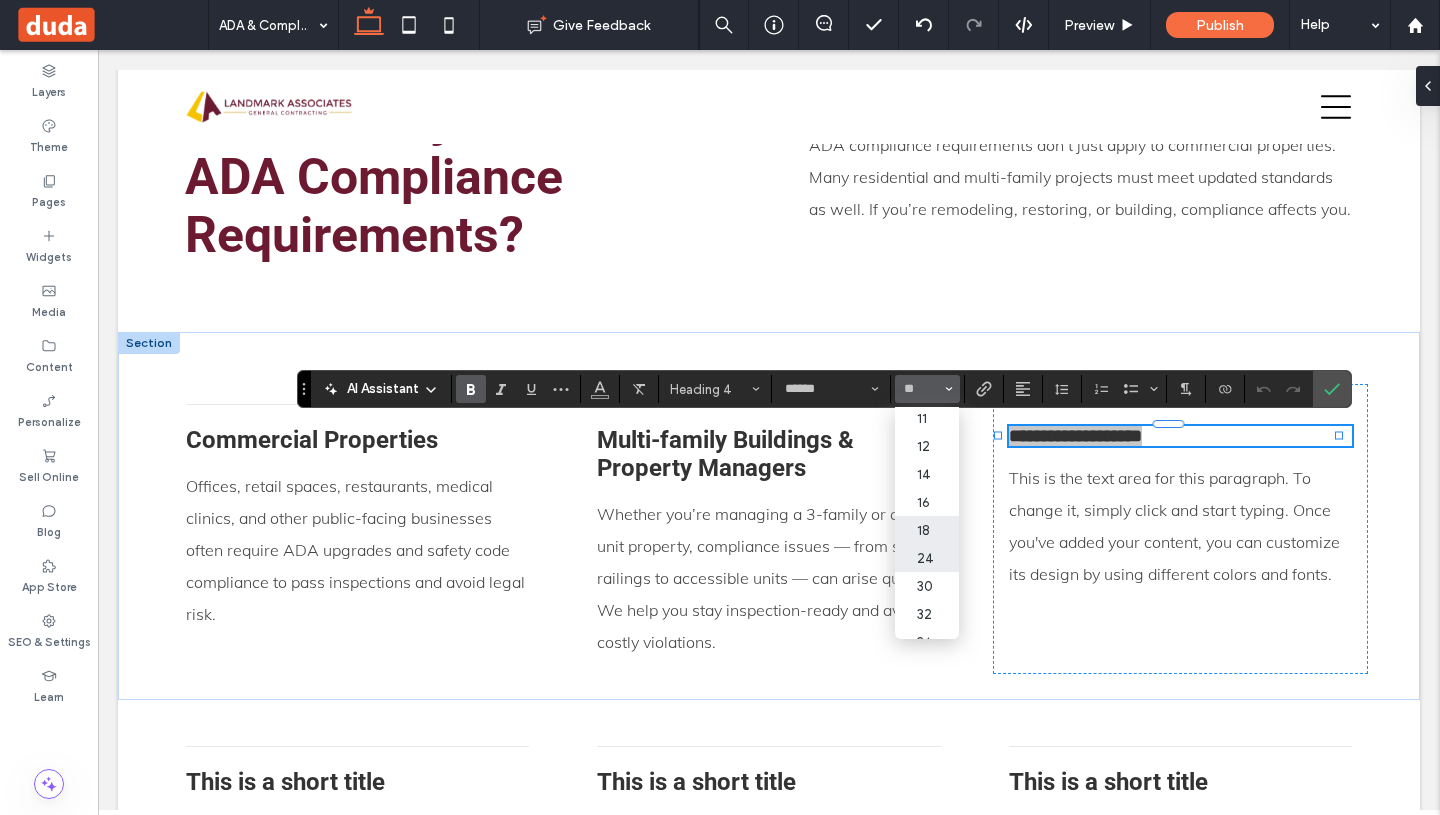 click on "24" at bounding box center [927, 558] 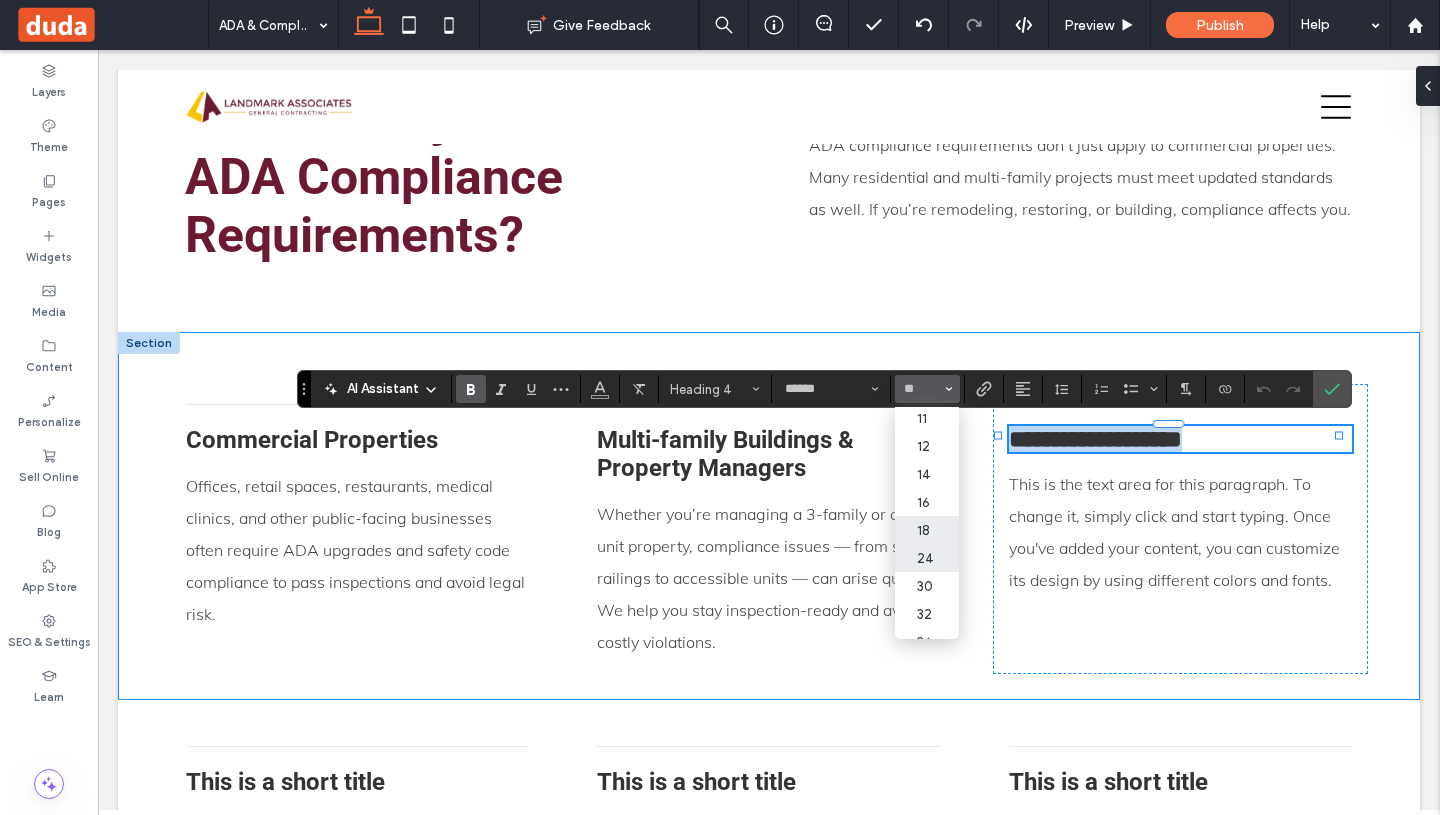 type on "**" 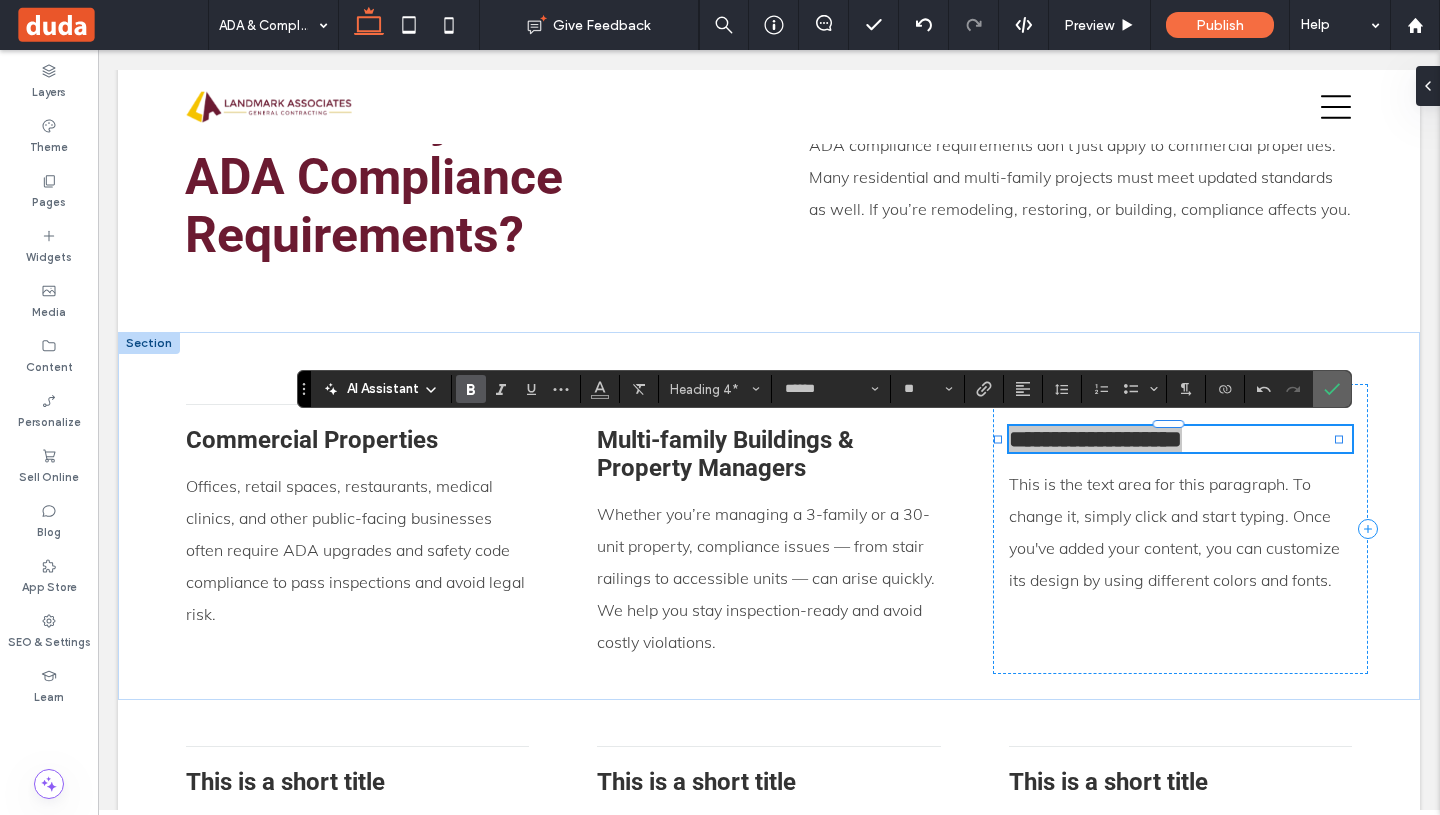 click 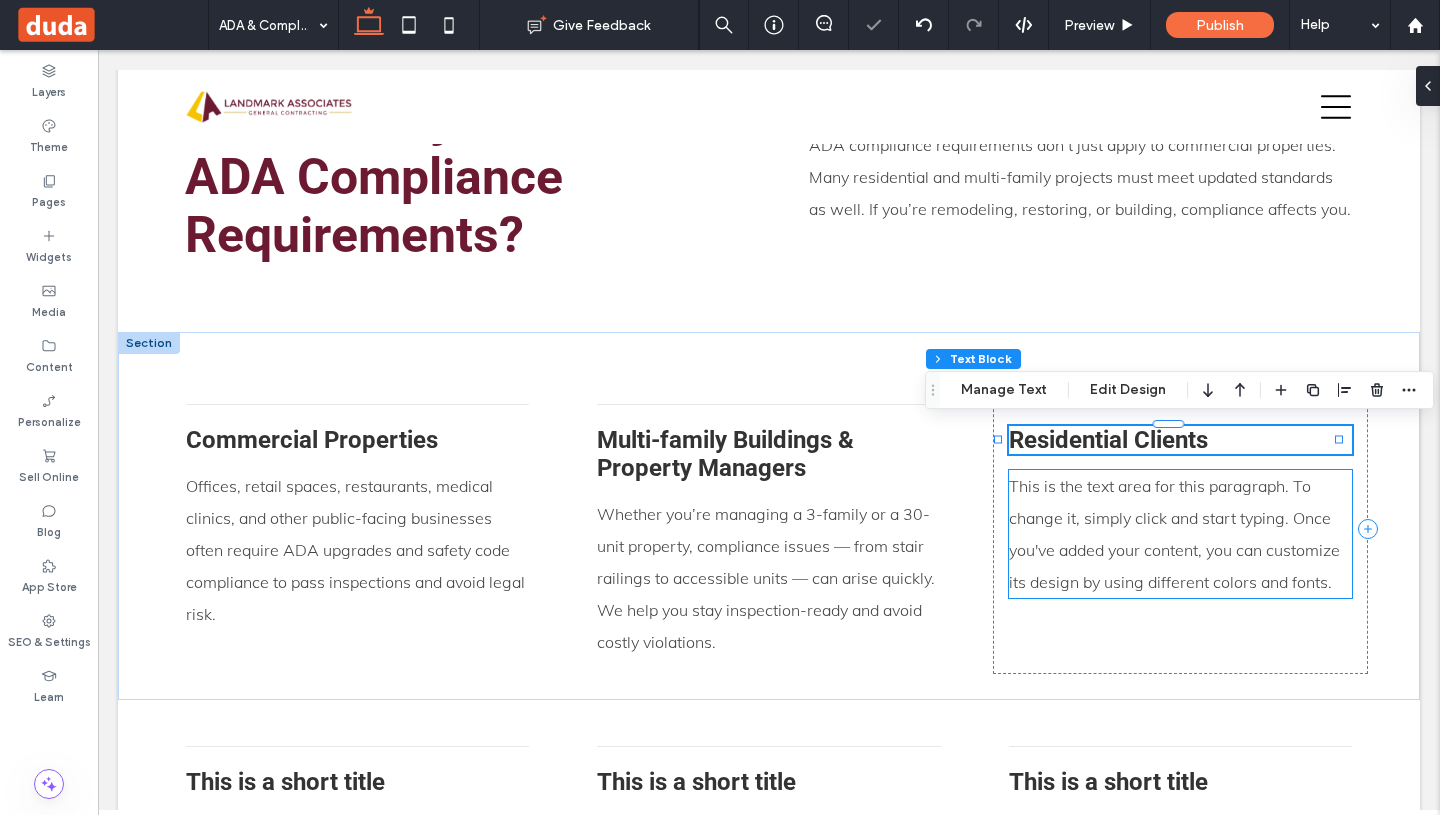 click on "This is the text area for this paragraph. To change it, simply click and start typing. Once you've added your content, you can customize its design by using different colors and fonts." at bounding box center (1180, 534) 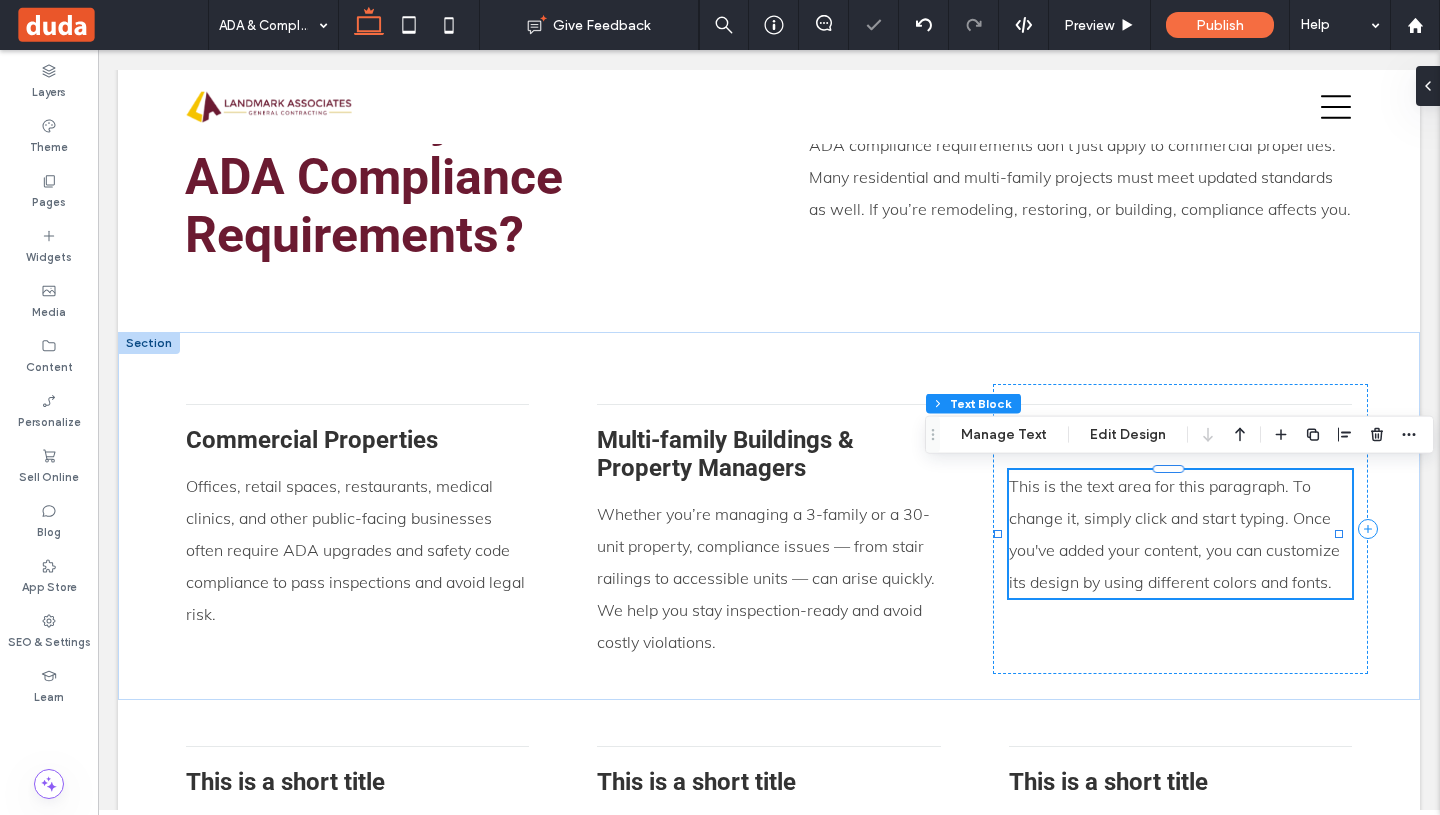 click on "This is the text area for this paragraph. To change it, simply click and start typing. Once you've added your content, you can customize its design by using different colors and fonts." at bounding box center [1180, 534] 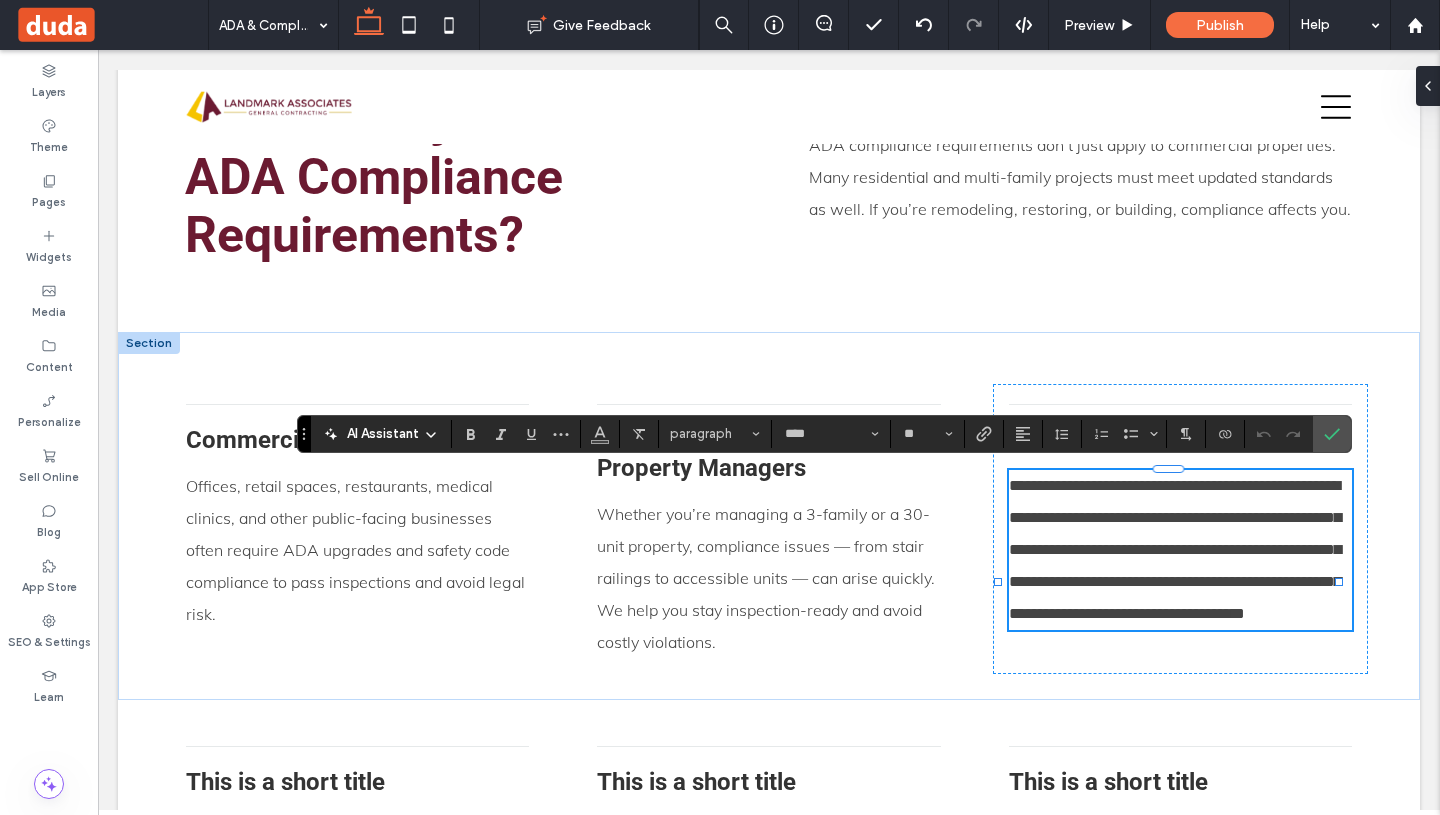 scroll, scrollTop: 0, scrollLeft: 0, axis: both 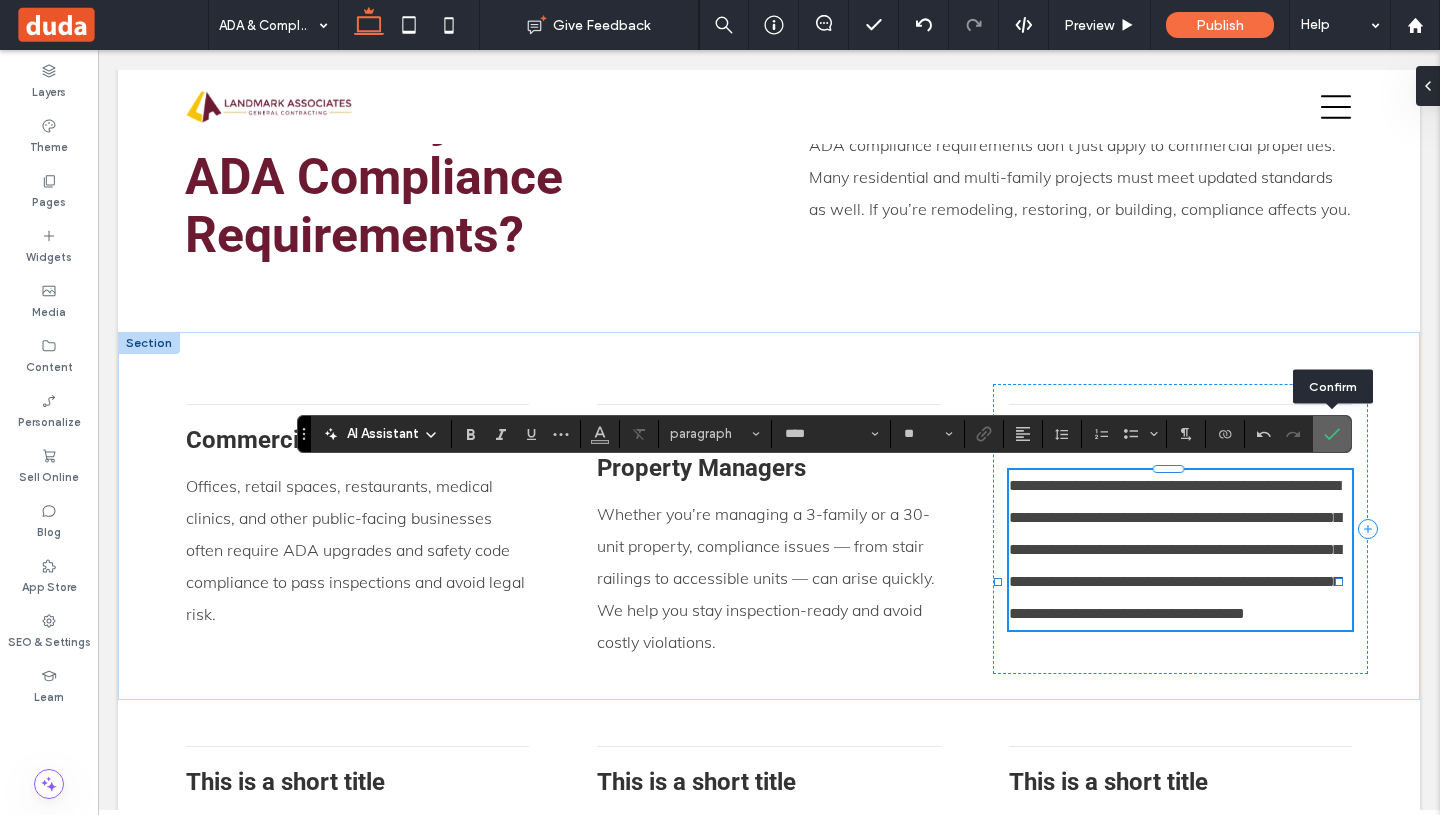 click 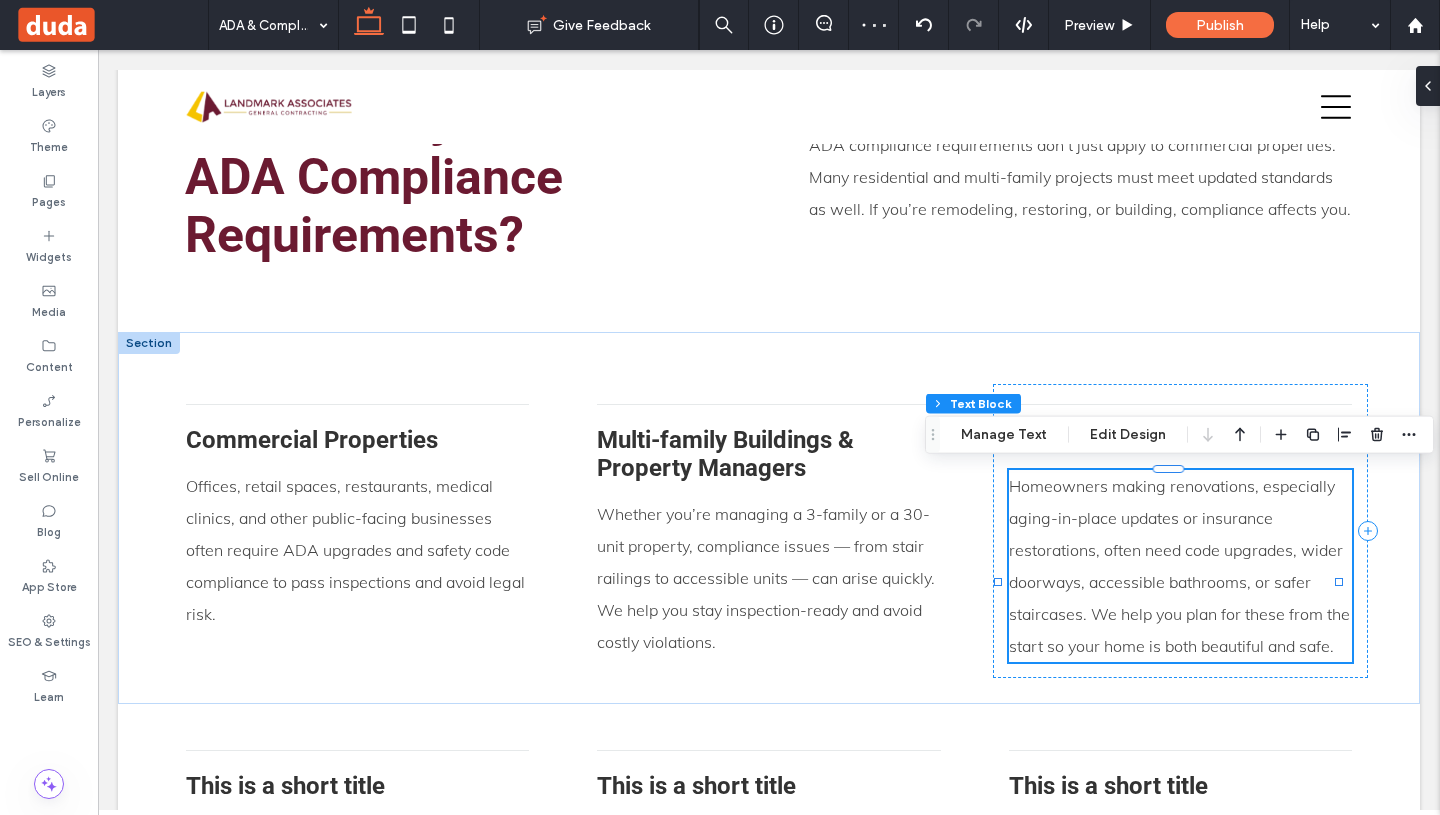 click on "Homeowners making renovations, especially aging-in-place updates or insurance restorations, often need code upgrades, wider doorways, accessible bathrooms, or safer staircases. We help you plan for these from the start so your home is both beautiful and safe." at bounding box center (1179, 566) 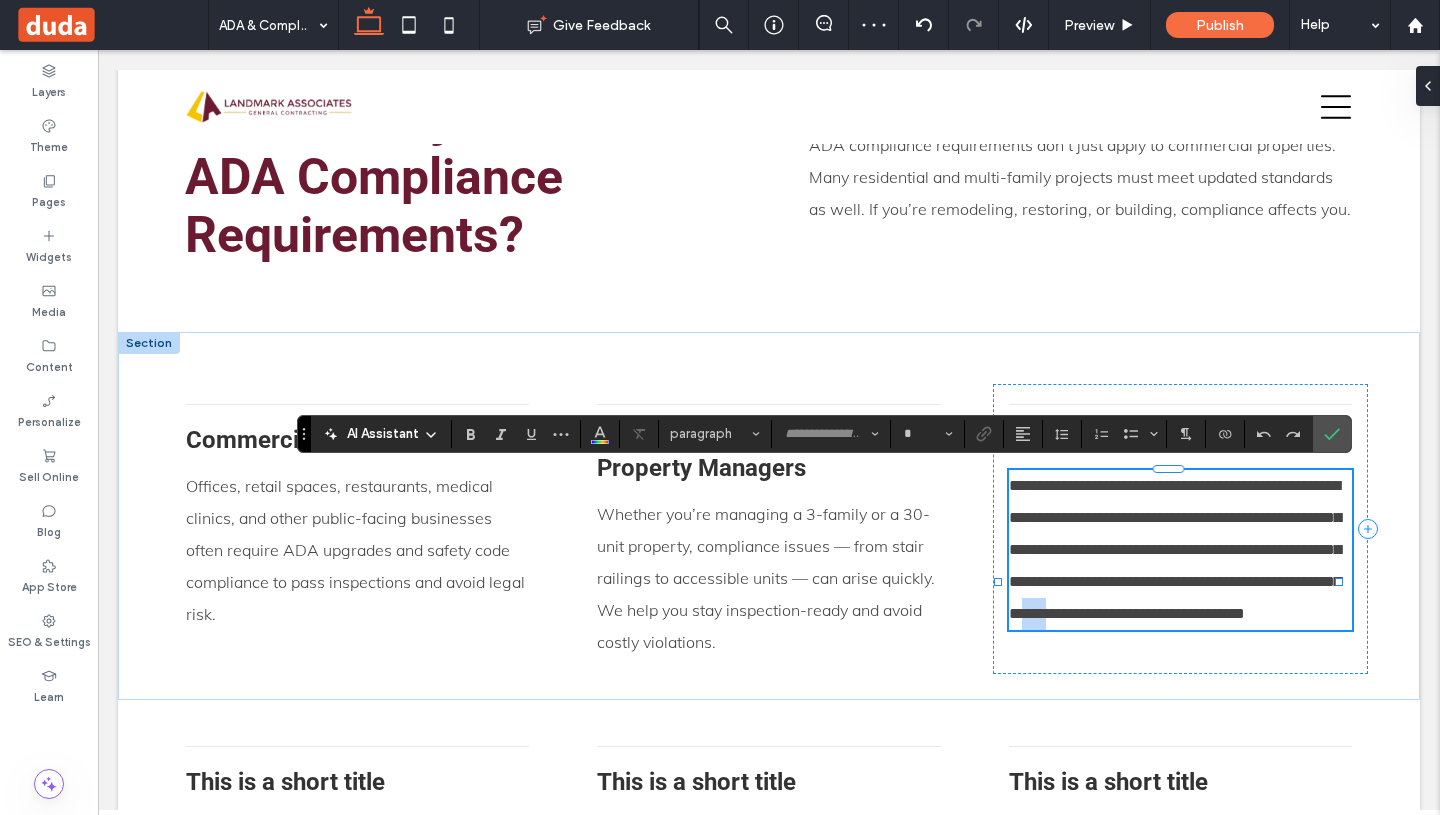 type on "****" 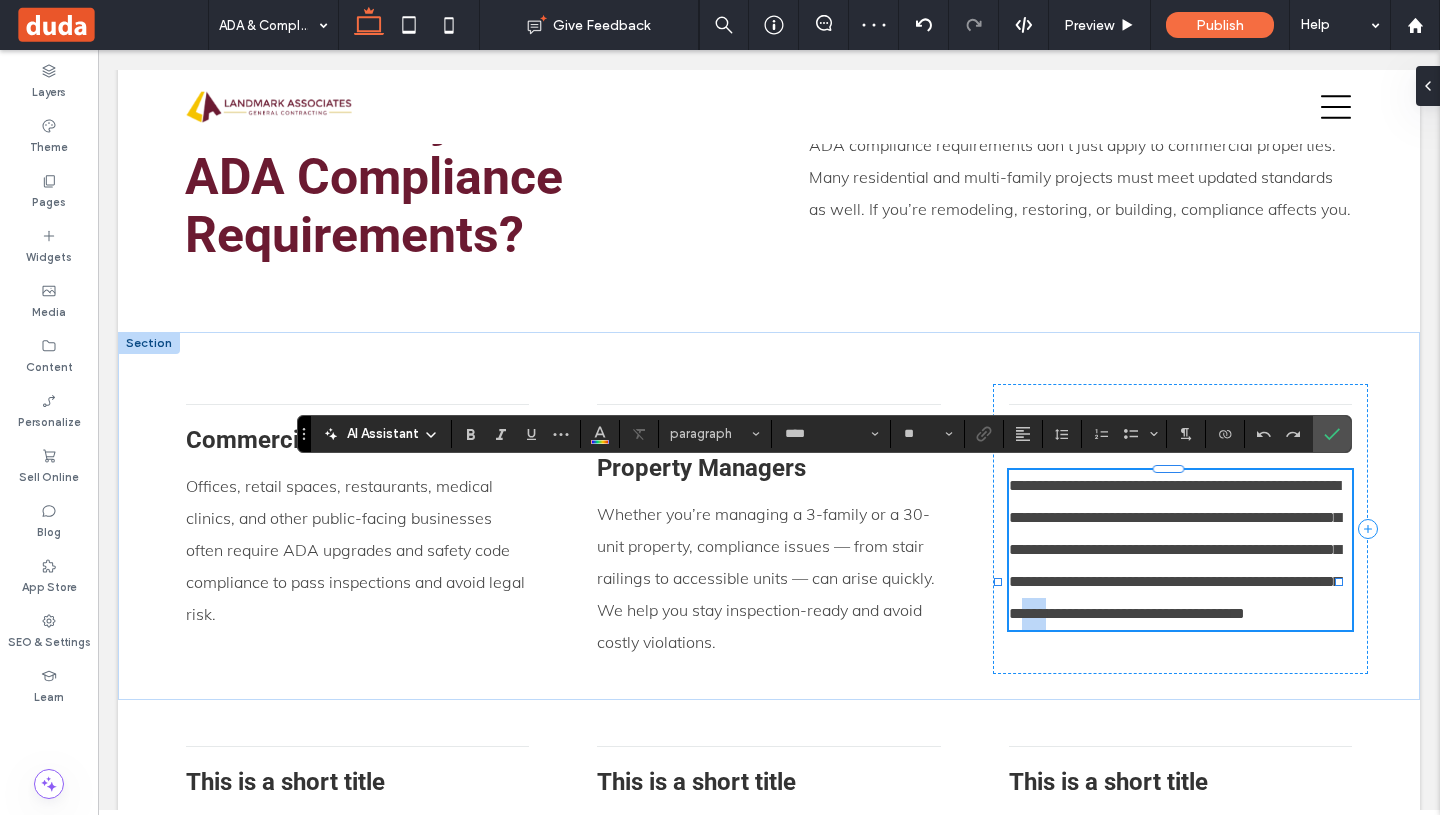 click on "**********" at bounding box center [1175, 549] 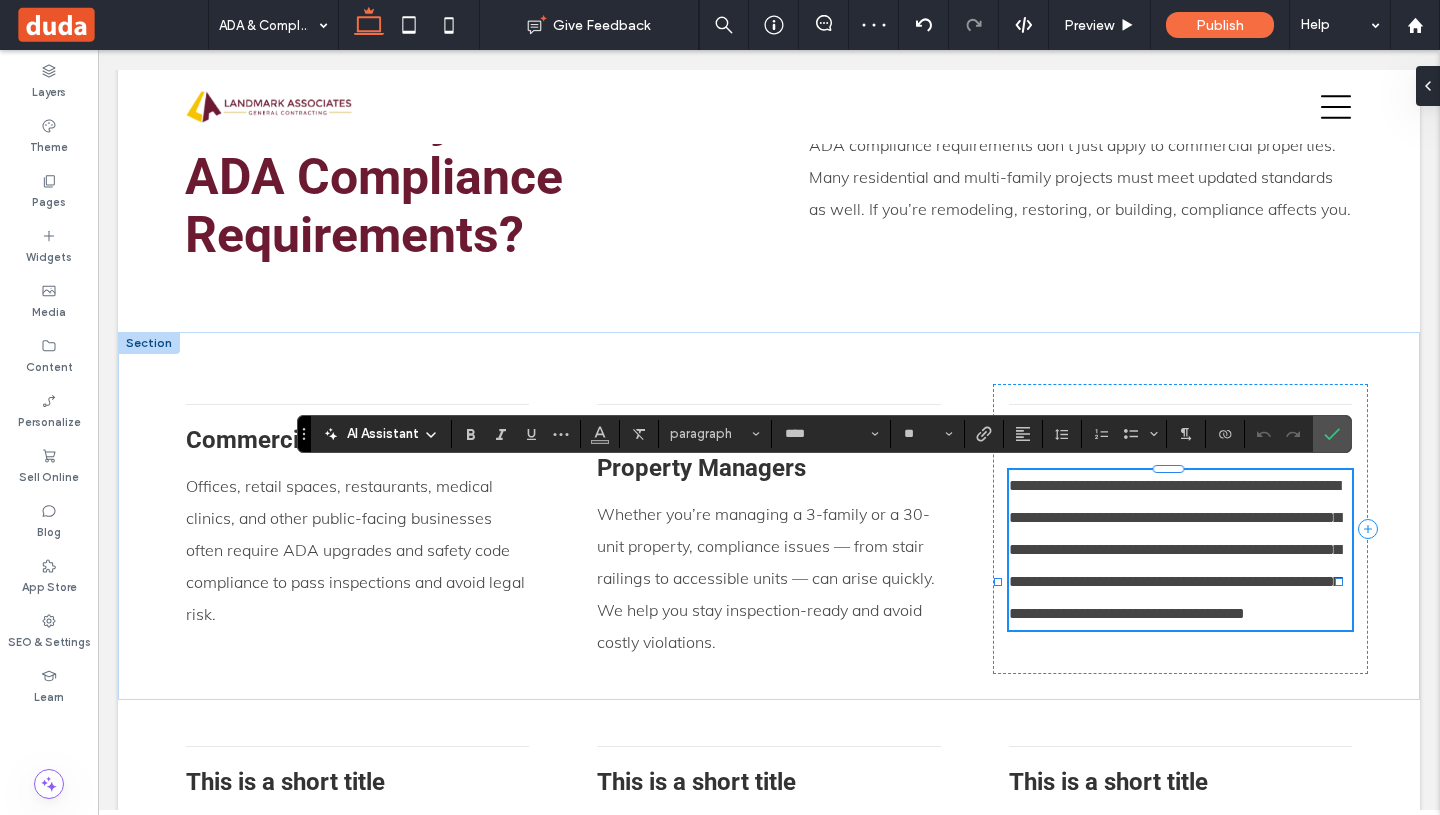 click on "**********" at bounding box center (1175, 549) 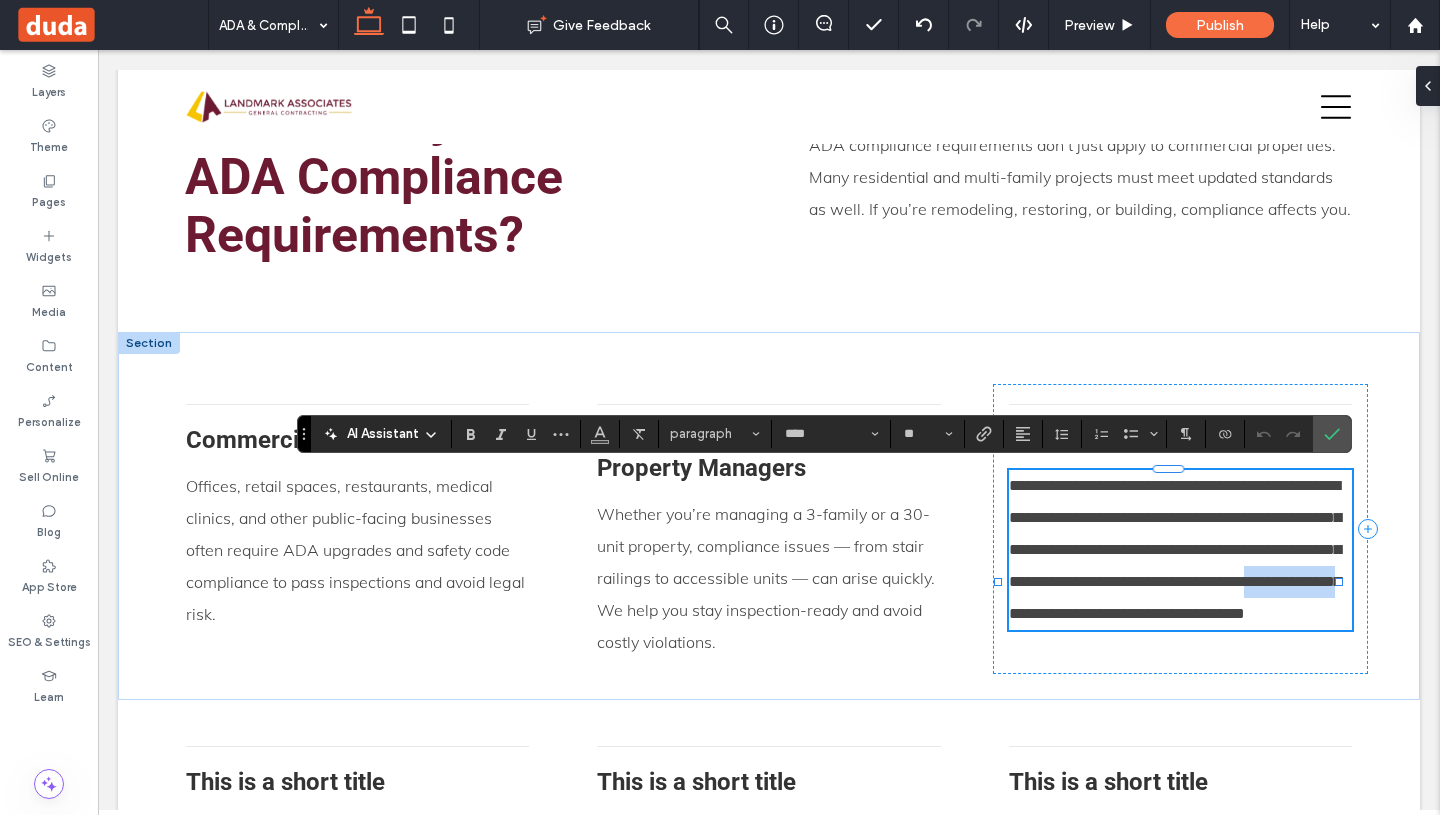 drag, startPoint x: 1063, startPoint y: 644, endPoint x: 1277, endPoint y: 614, distance: 216.09258 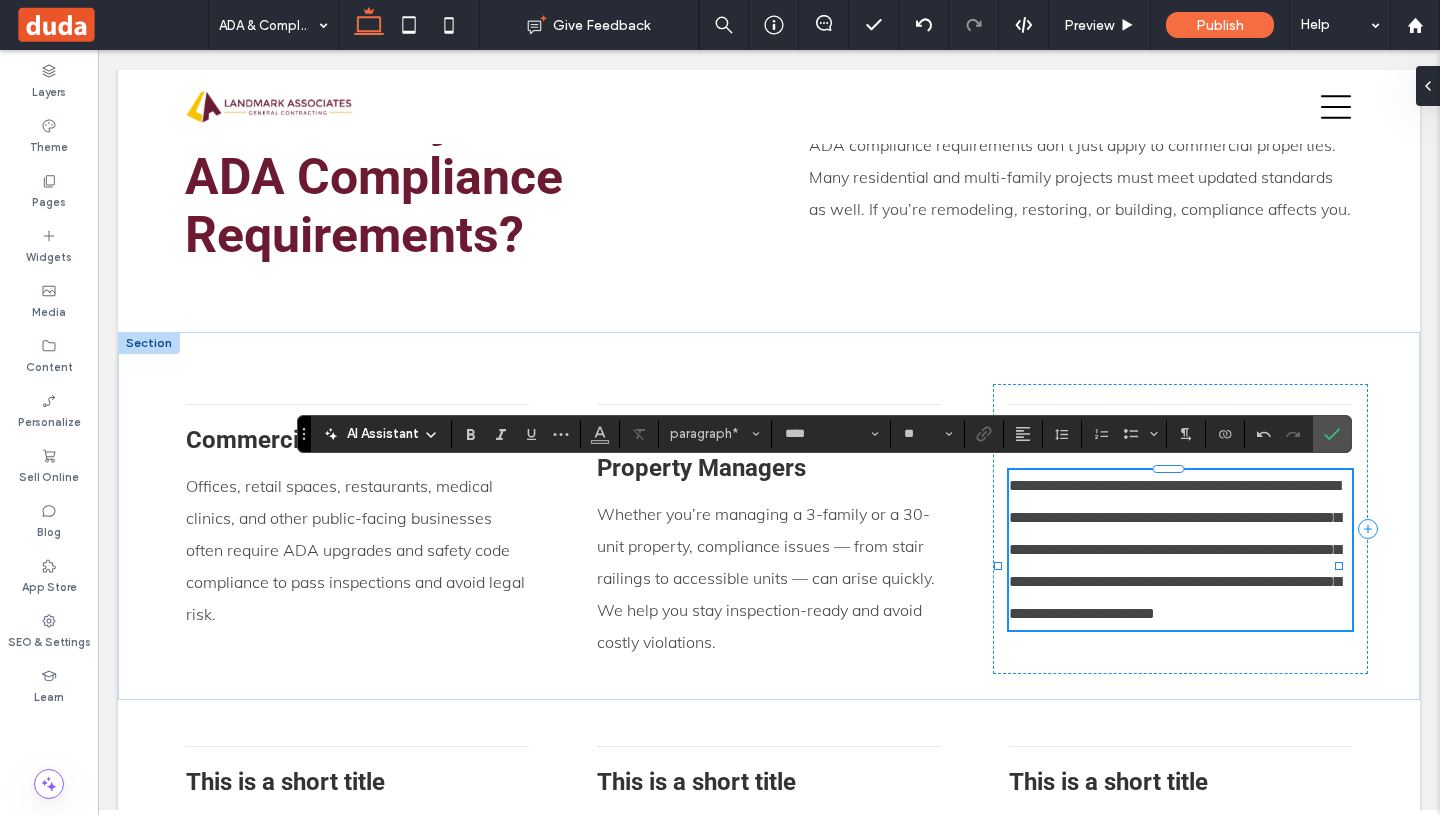 click on "**********" at bounding box center [1180, 550] 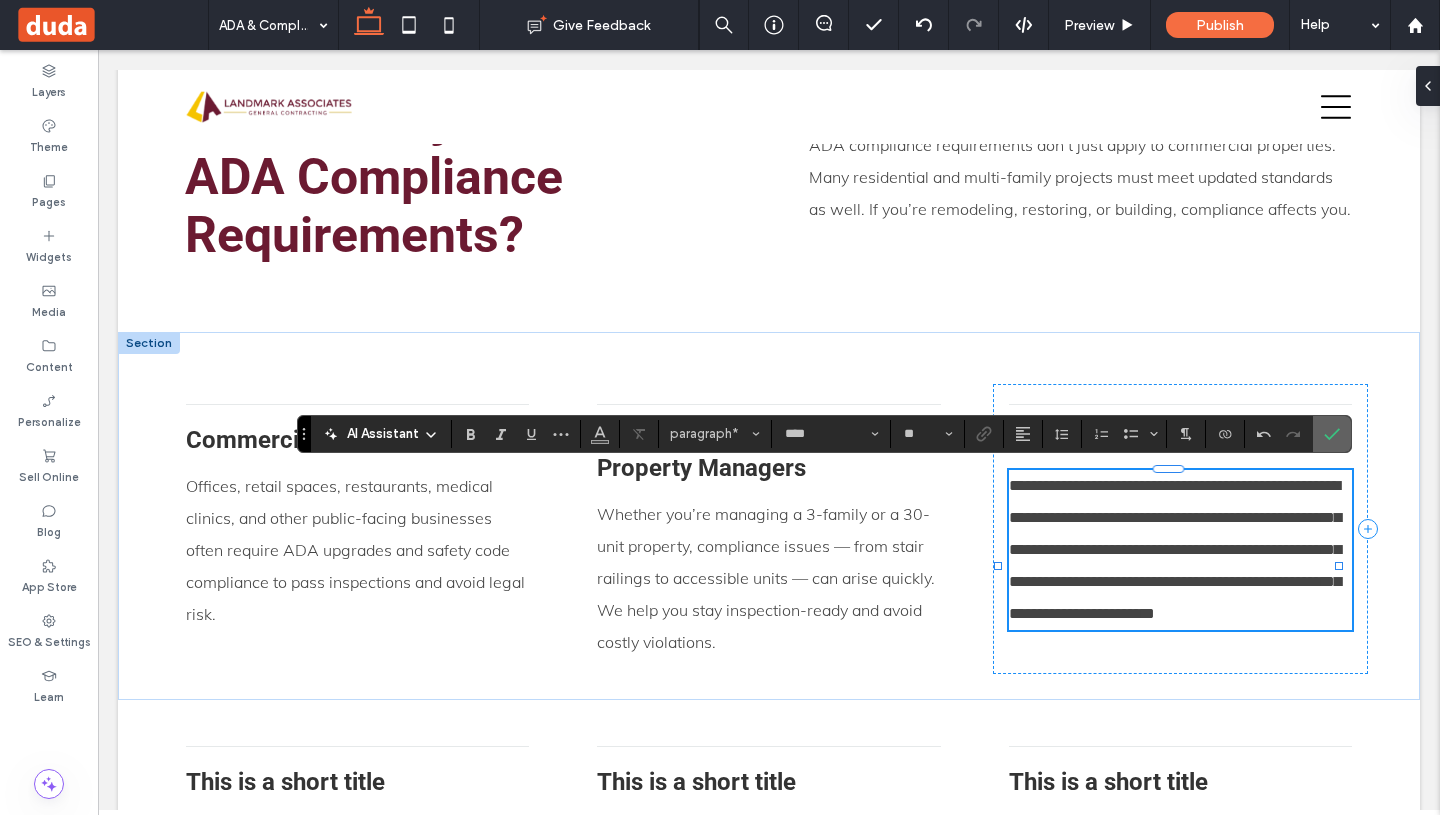 click 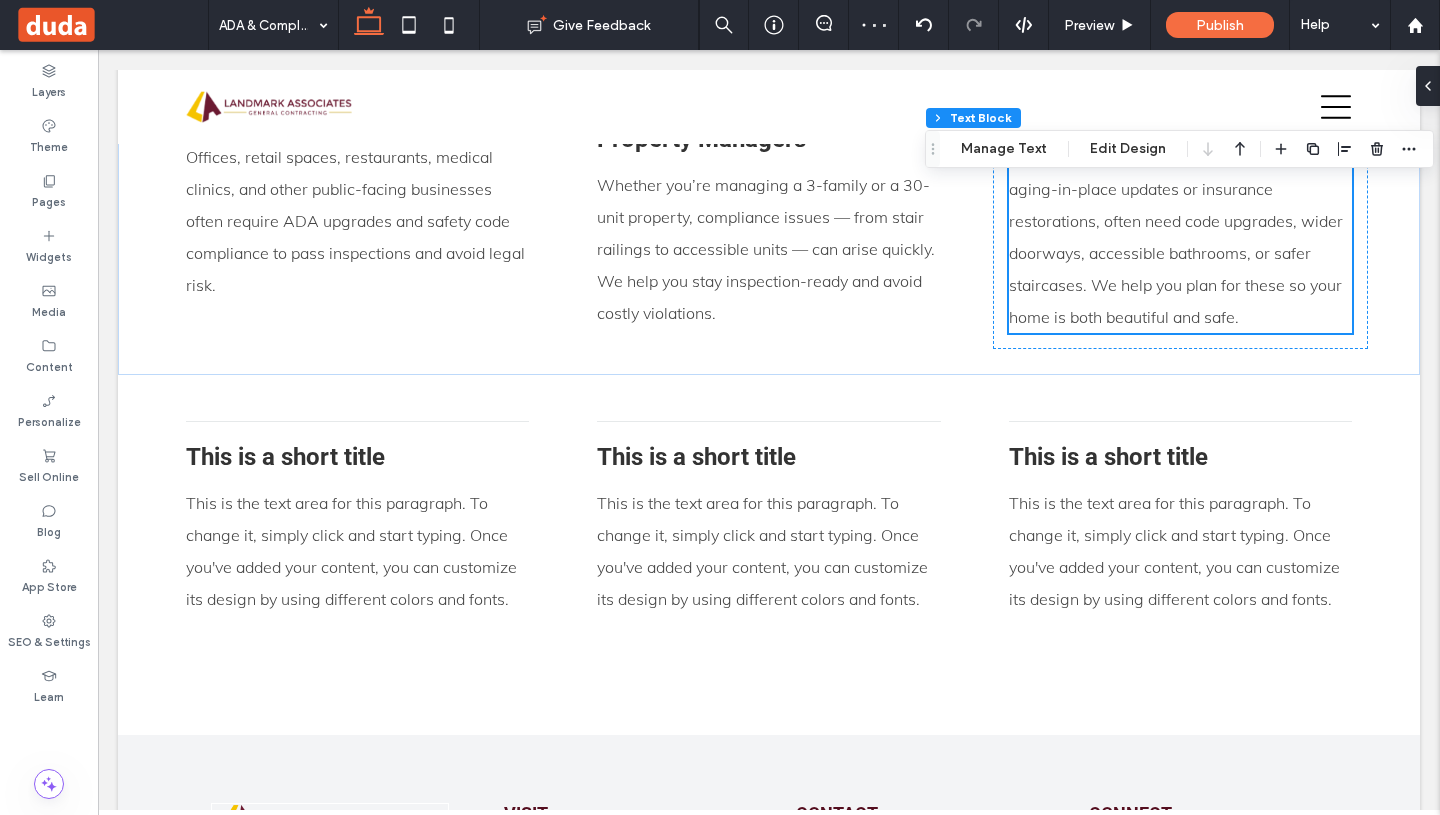 scroll, scrollTop: 1761, scrollLeft: 0, axis: vertical 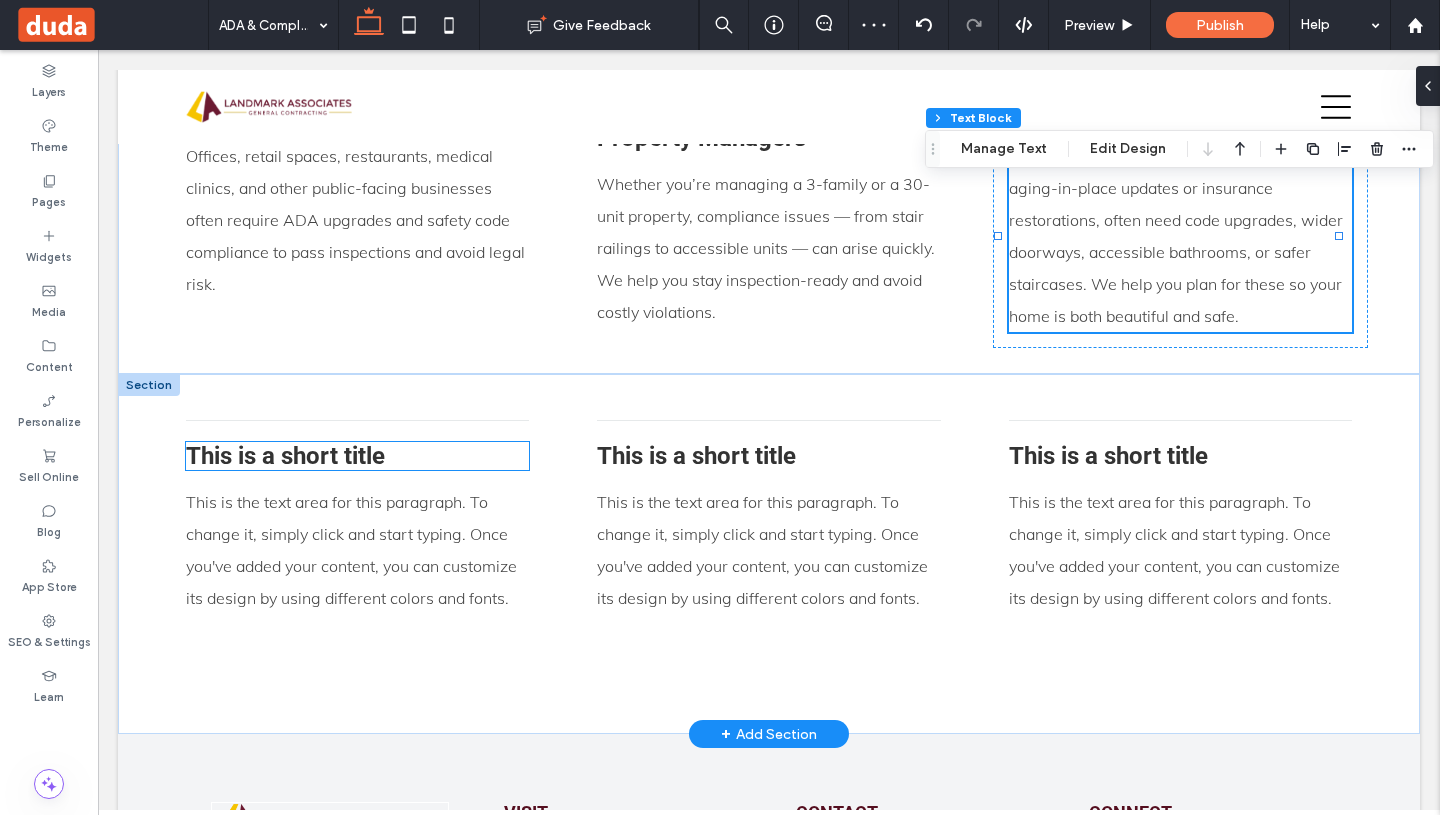 click on "This is a short title" at bounding box center [357, 456] 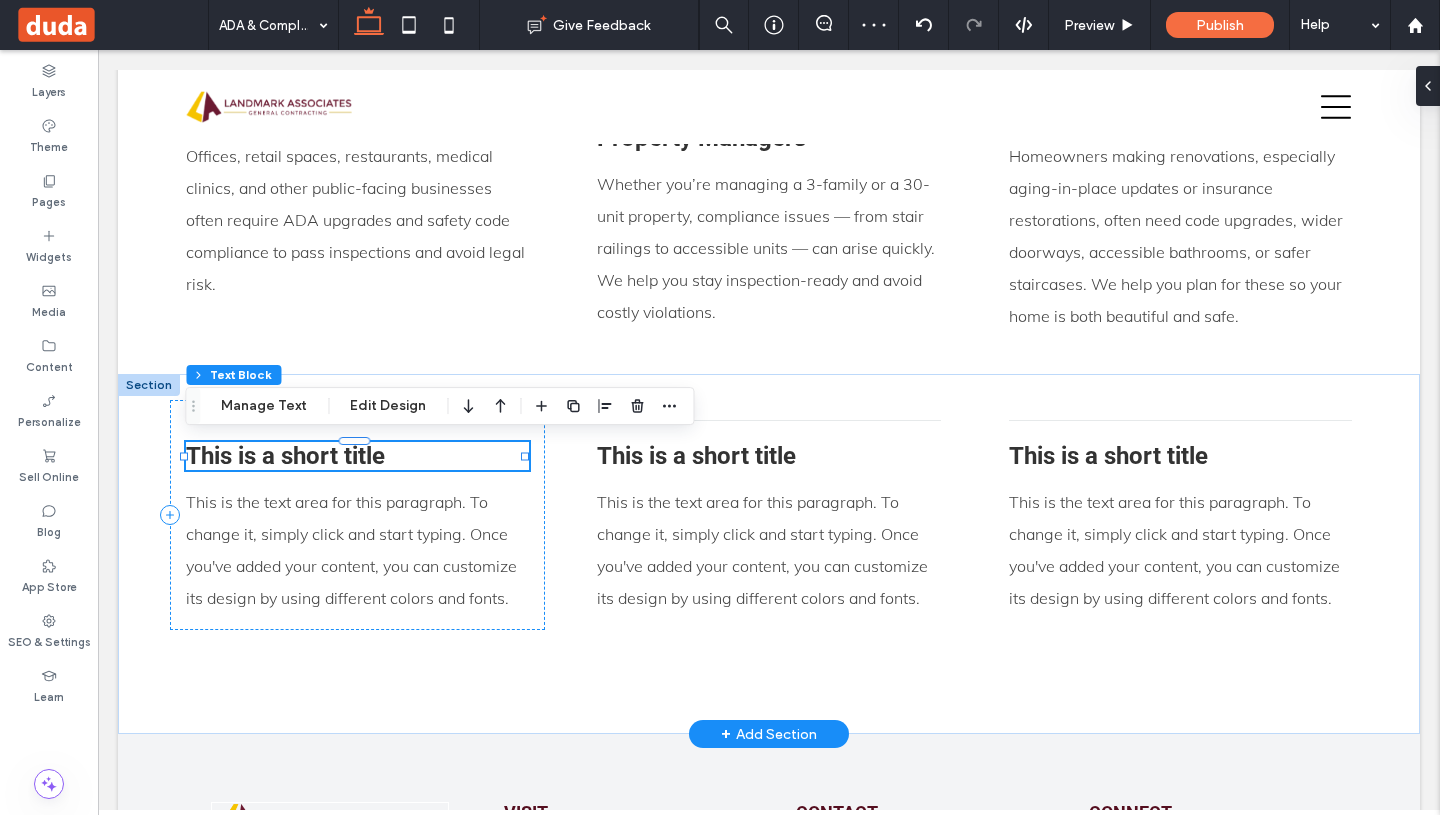 click on "This is a short title" at bounding box center (357, 456) 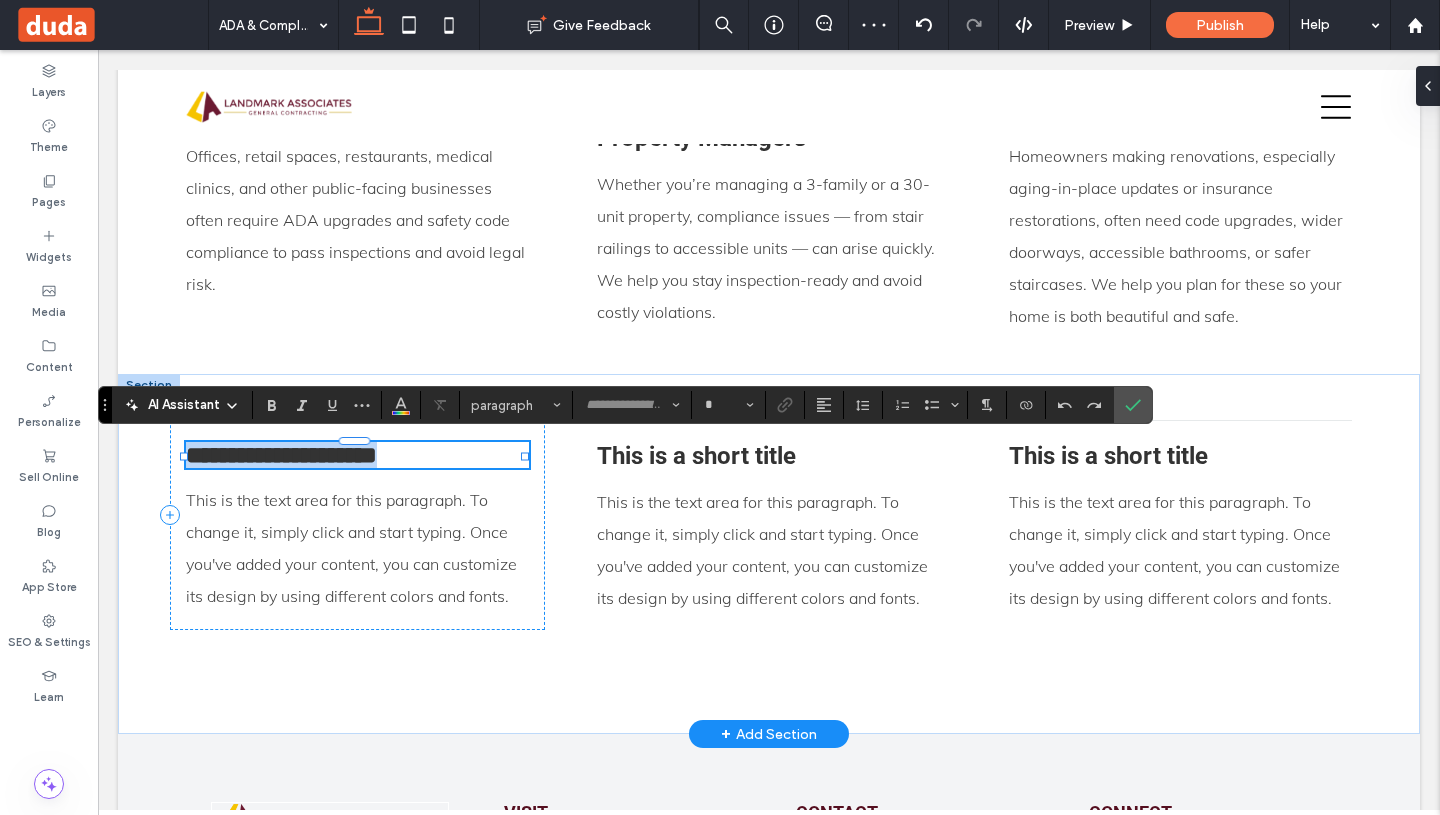 type on "******" 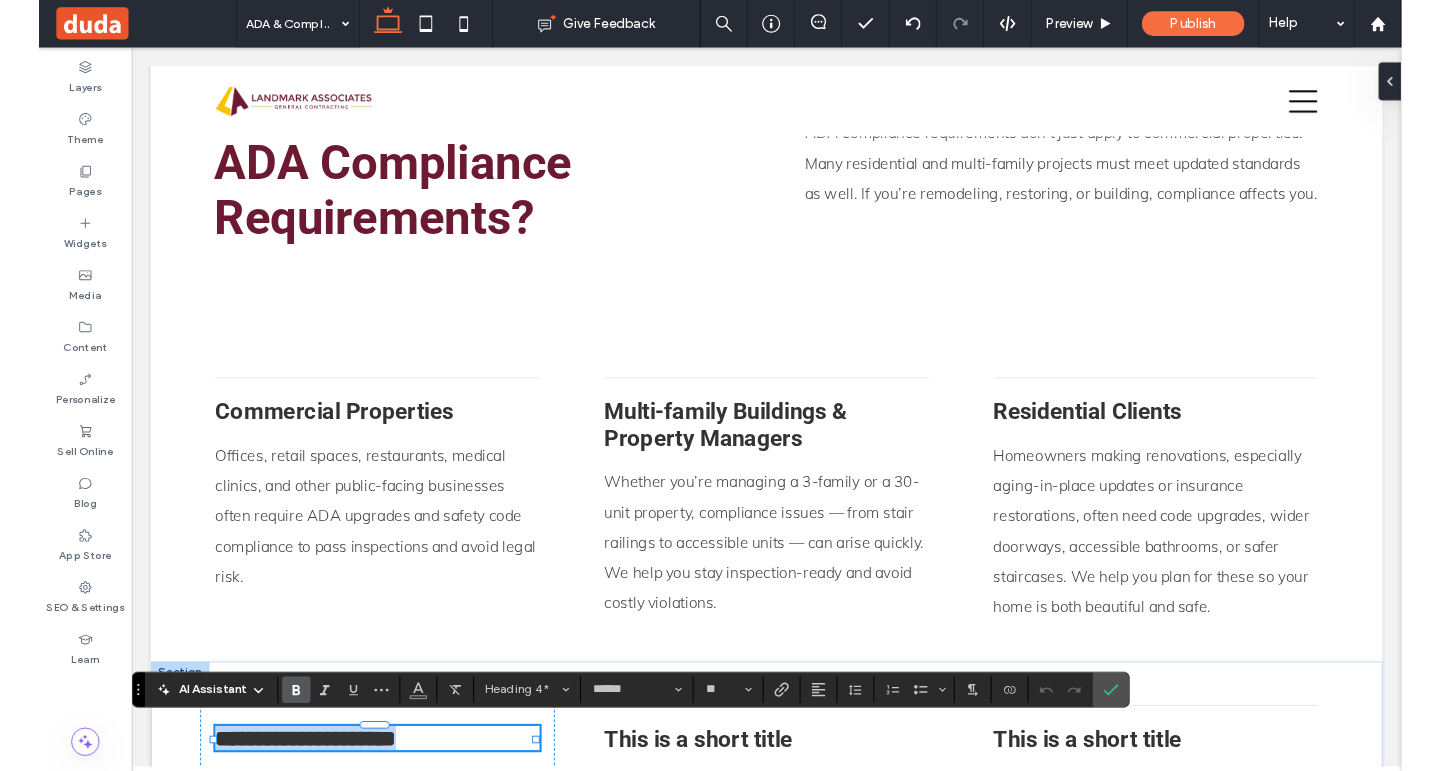 scroll, scrollTop: 1685, scrollLeft: 0, axis: vertical 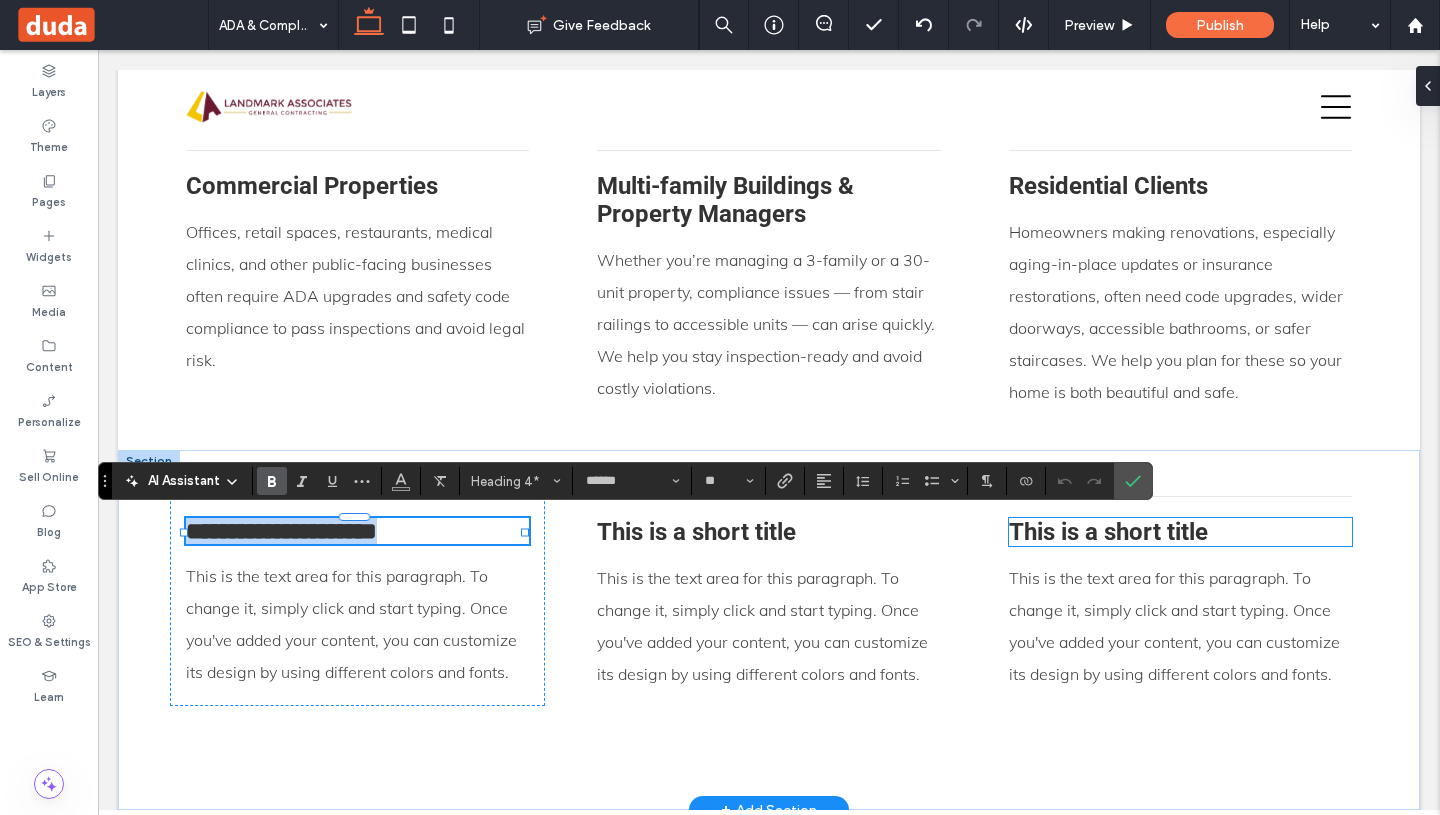 click on "This is a short title" at bounding box center [1180, 532] 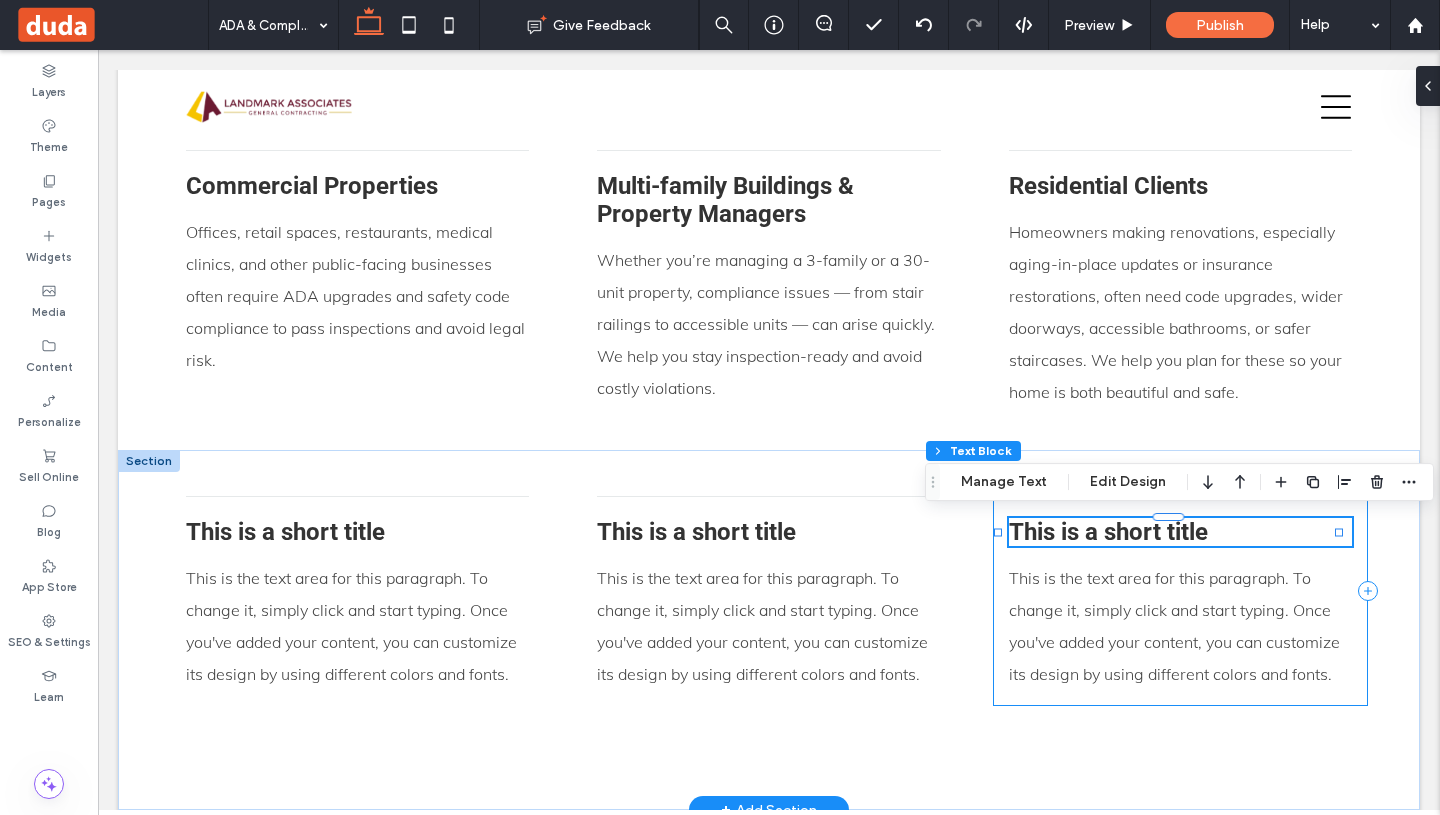 click on "This is a short title
This is the text area for this paragraph. To change it, simply click and start typing. Once you've added your content, you can customize its design by using different colors and fonts." at bounding box center [1180, 591] 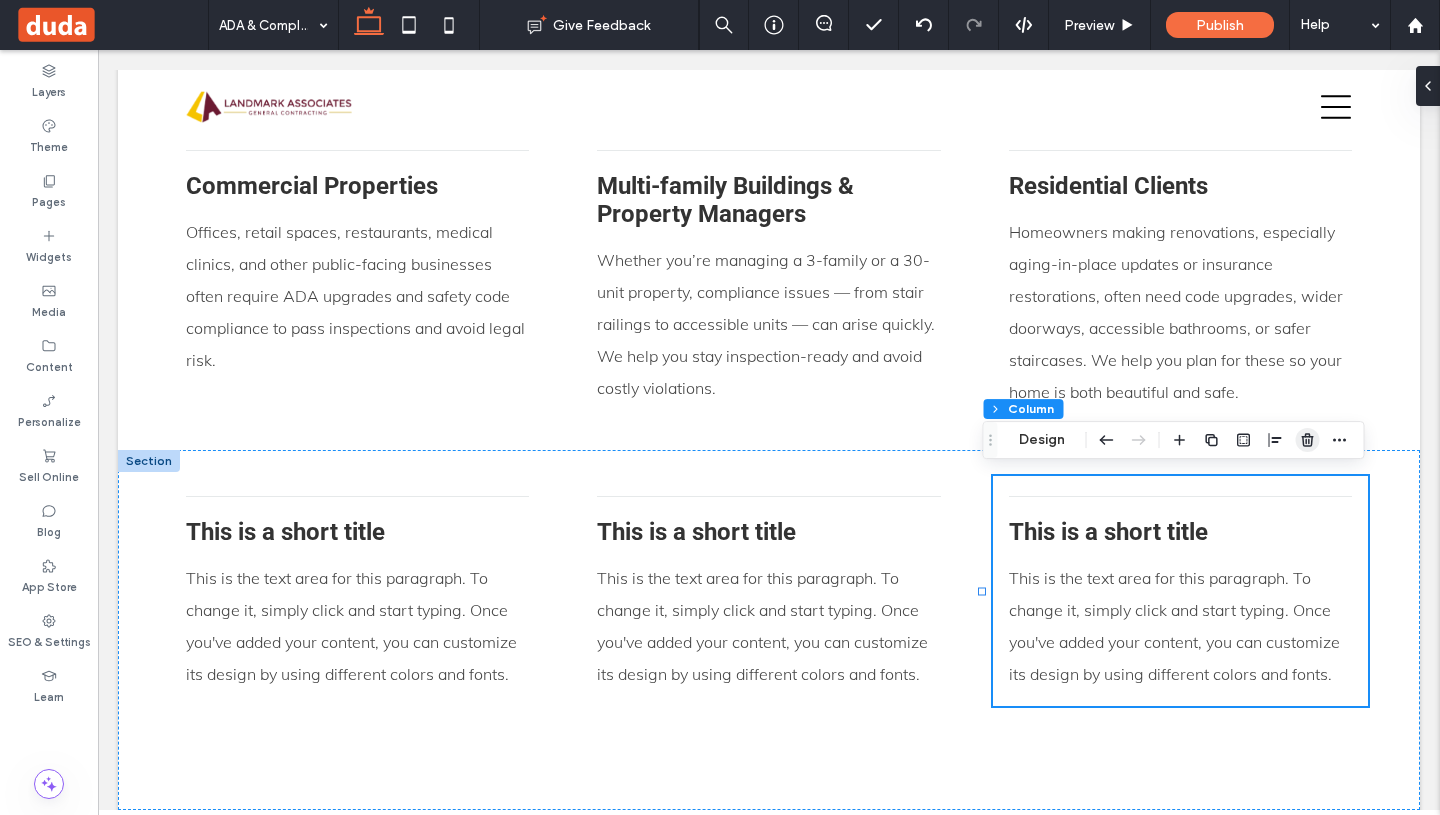 drag, startPoint x: 1304, startPoint y: 439, endPoint x: 1067, endPoint y: 437, distance: 237.00844 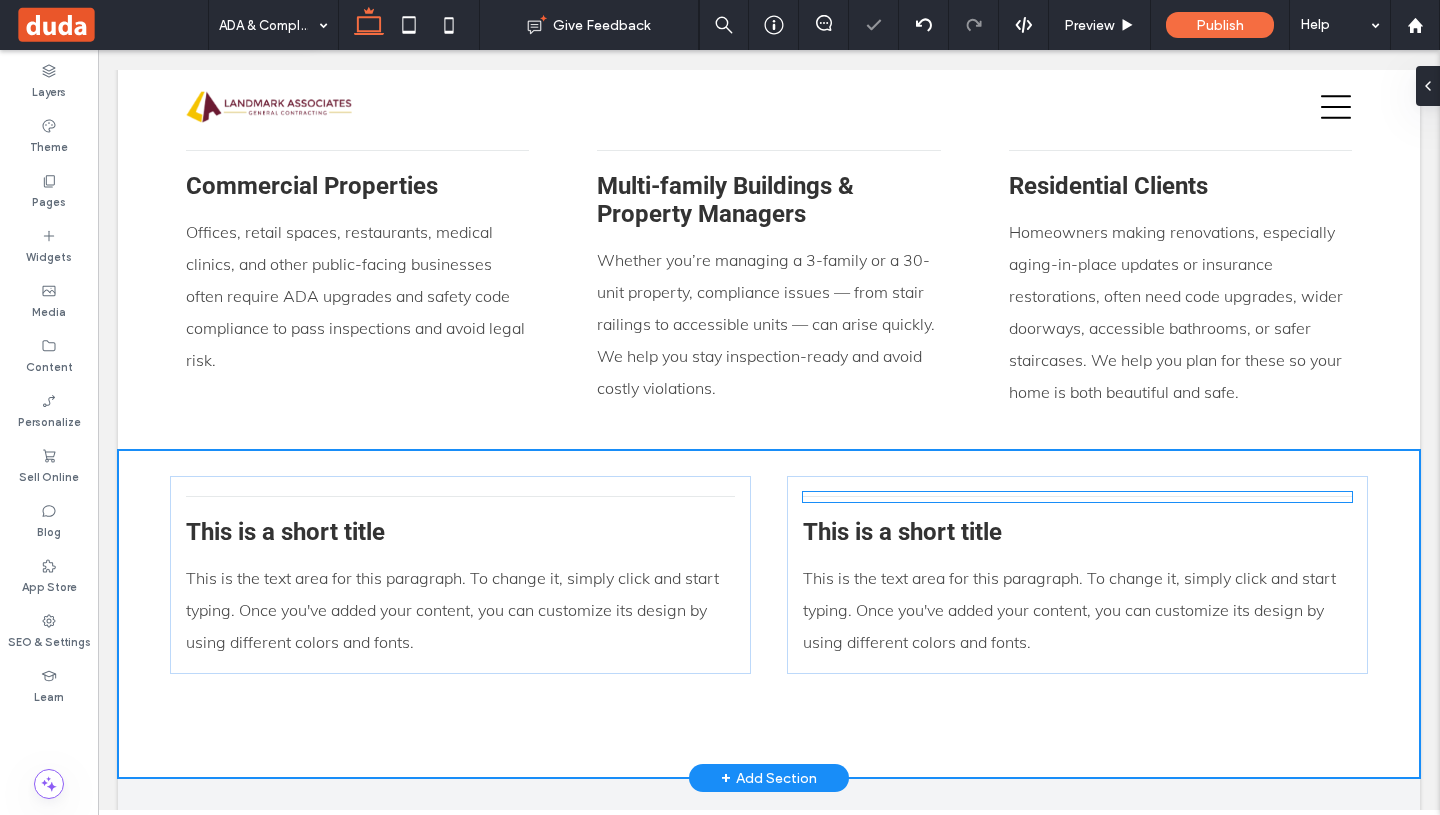 type on "***" 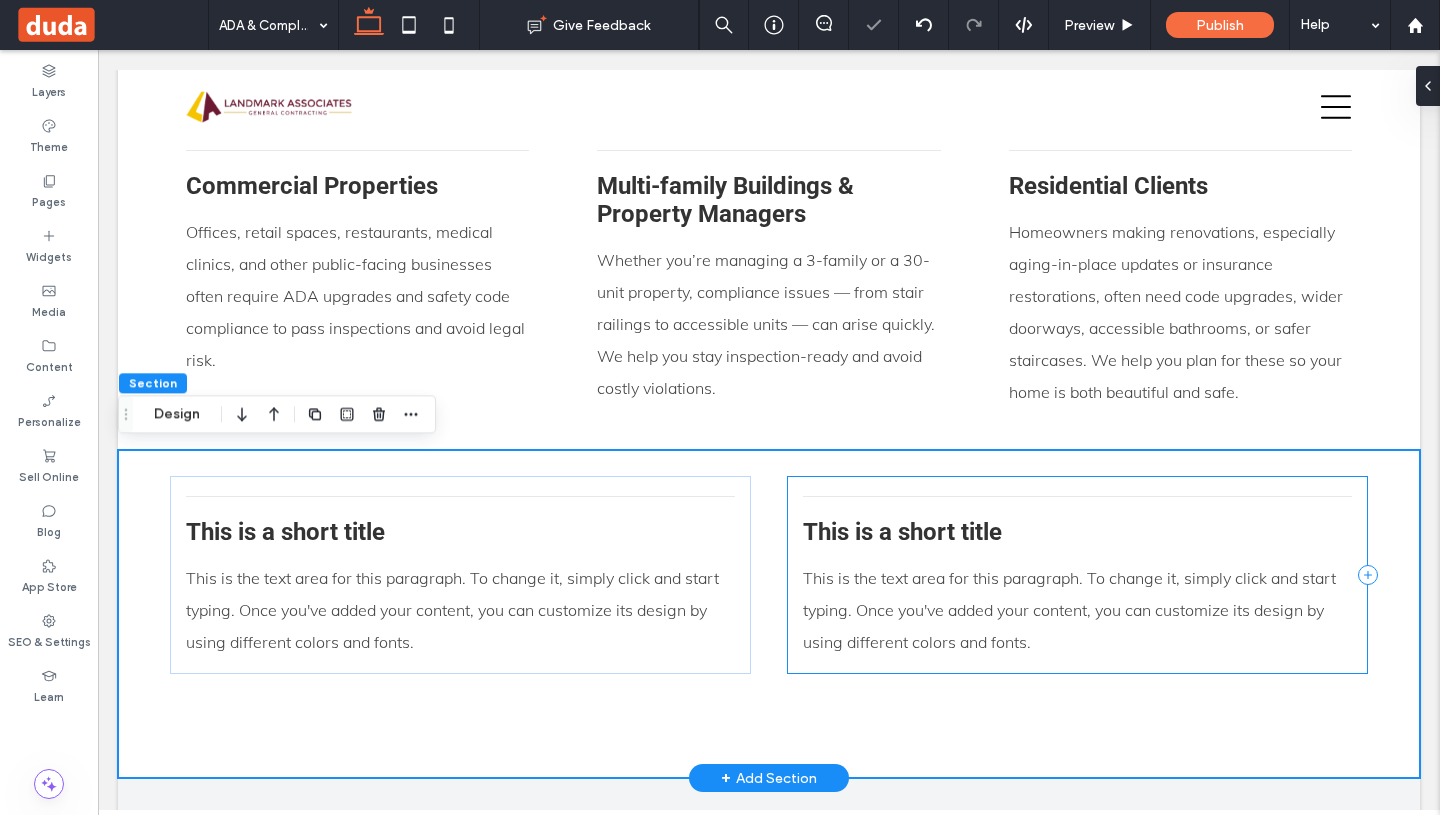 click on "This is a short title
This is the text area for this paragraph. To change it, simply click and start typing. Once you've added your content, you can customize its design by using different colors and fonts." at bounding box center [1077, 575] 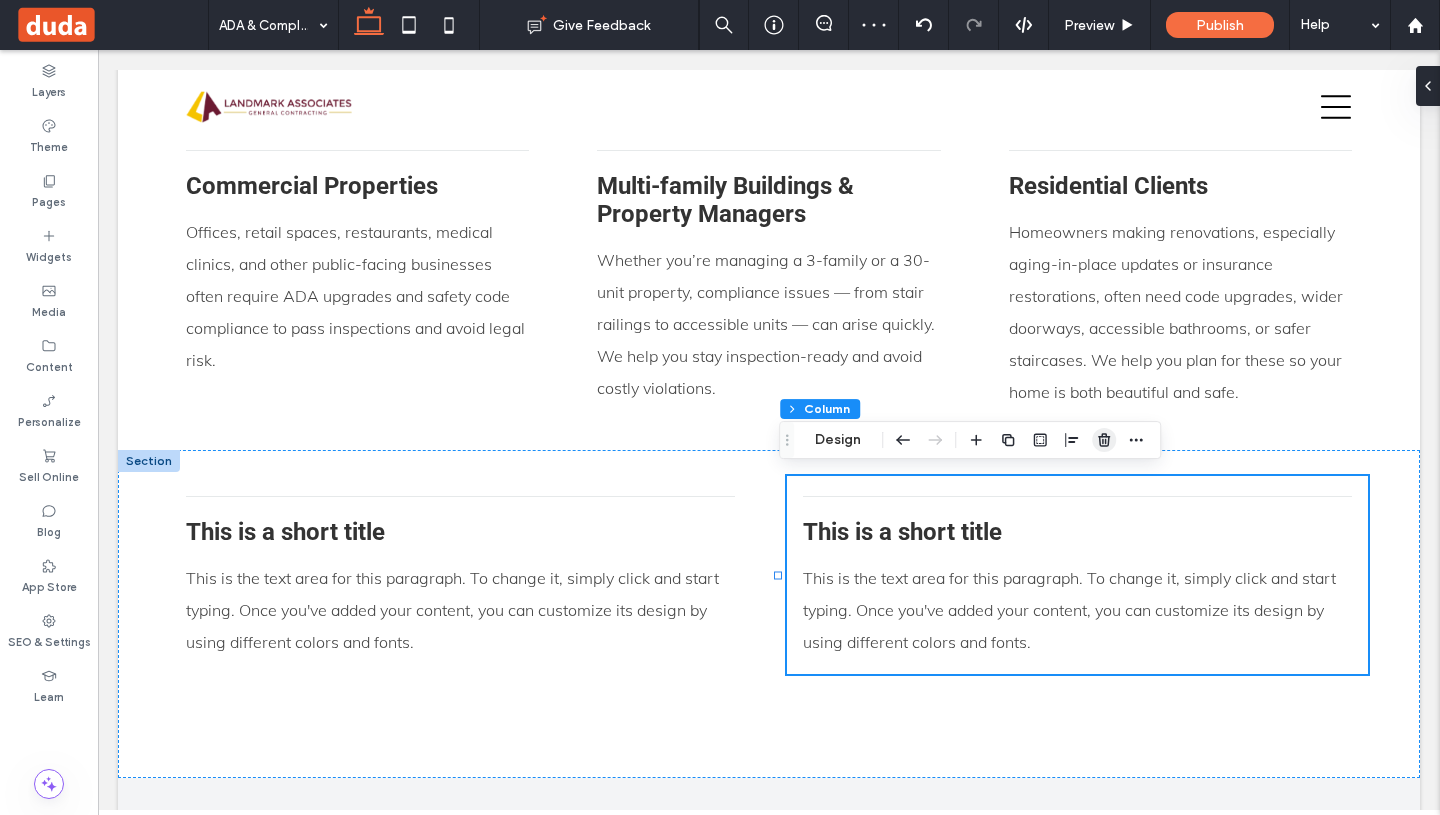 click 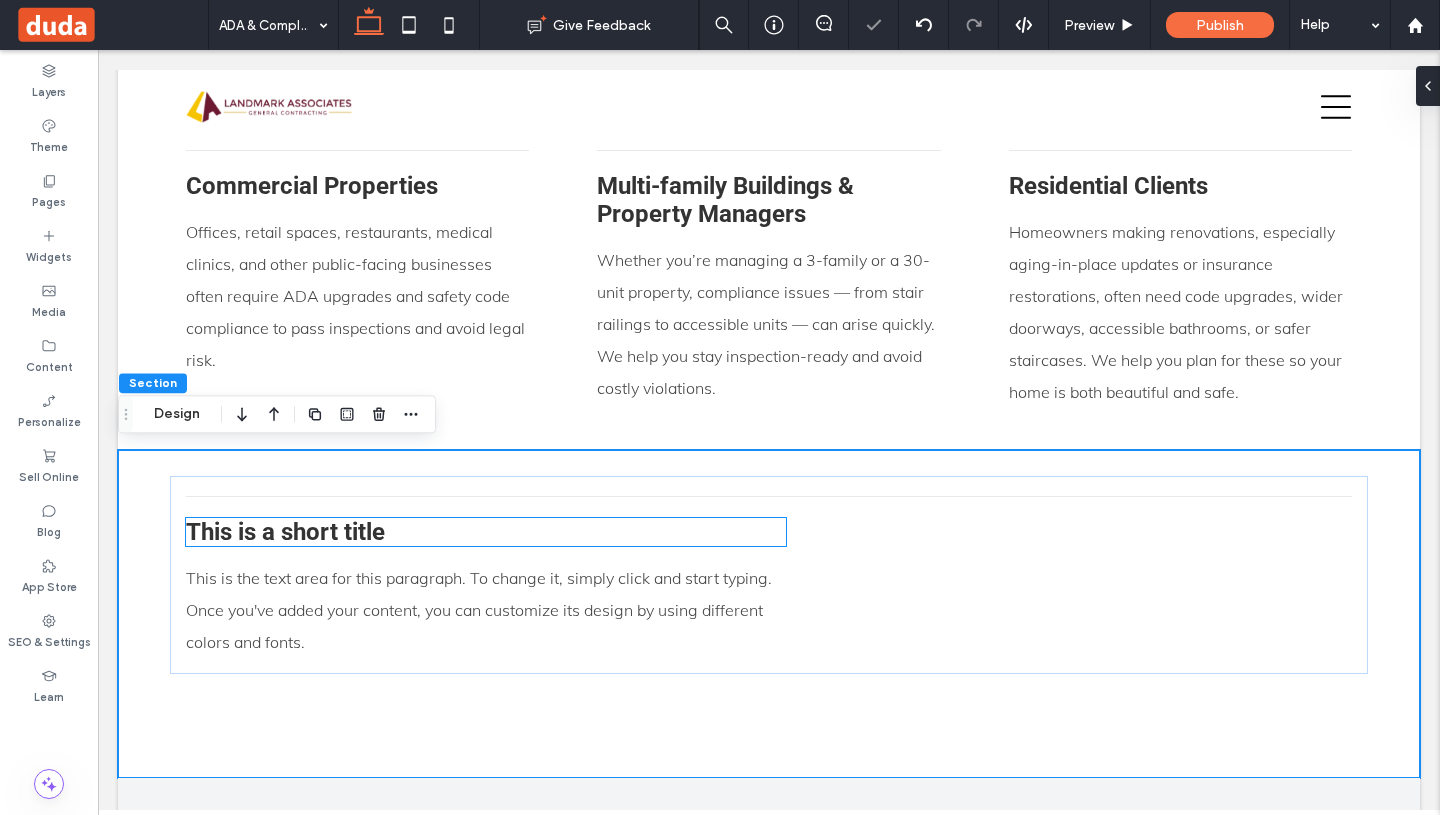 click on "This is a short title" at bounding box center (486, 532) 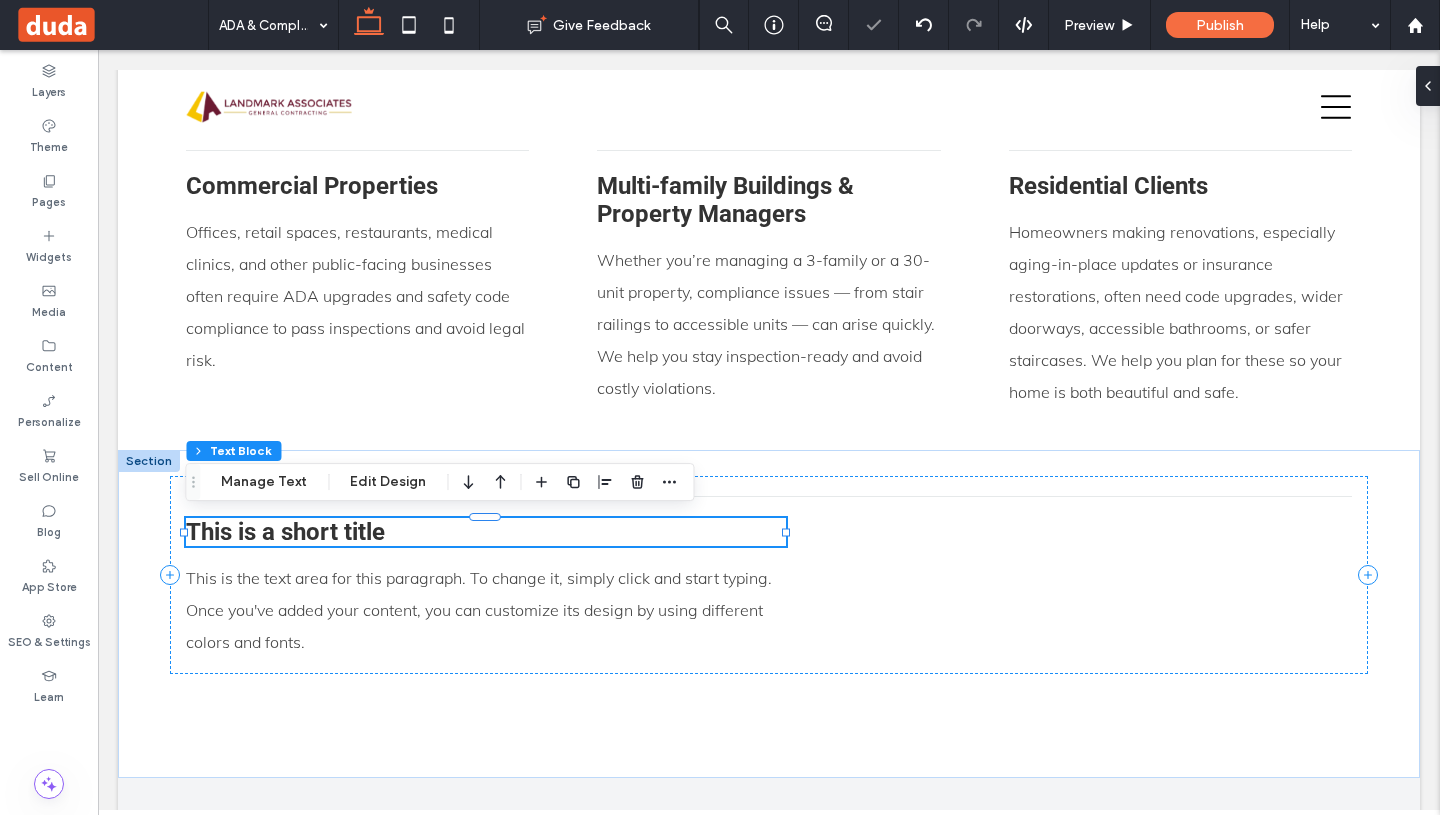 click on "This is a short title" at bounding box center [486, 532] 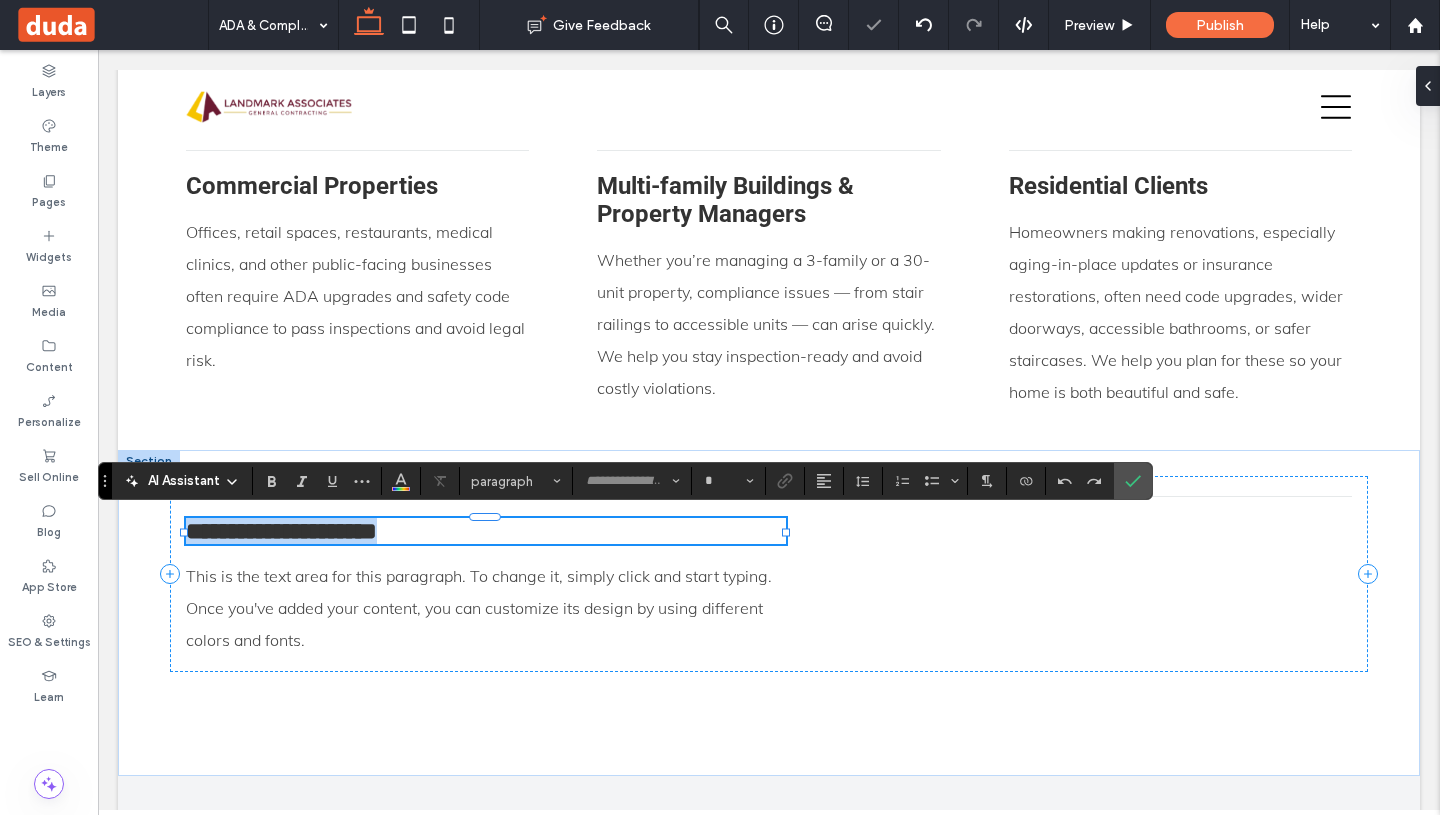 type on "******" 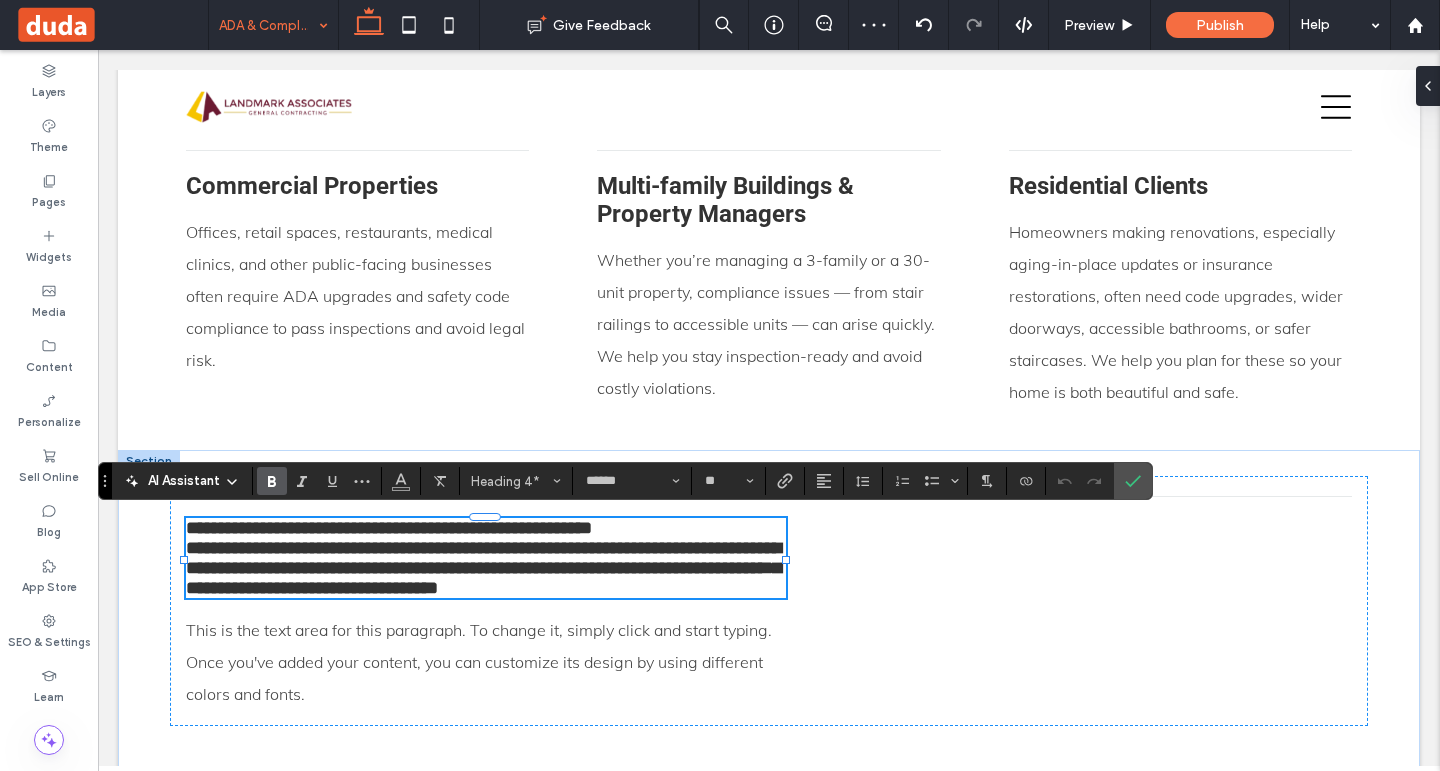 type on "**" 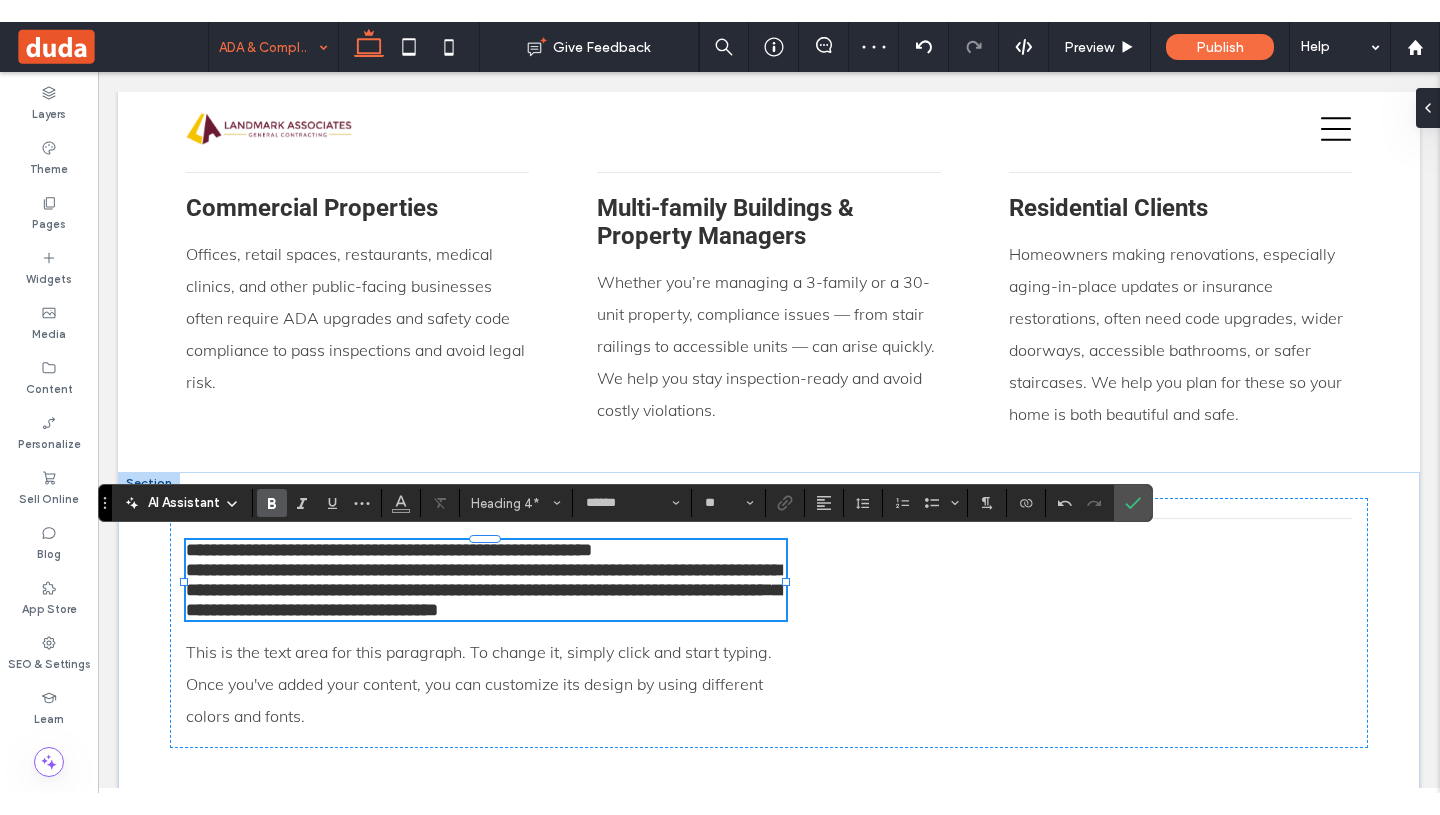 scroll, scrollTop: 0, scrollLeft: 0, axis: both 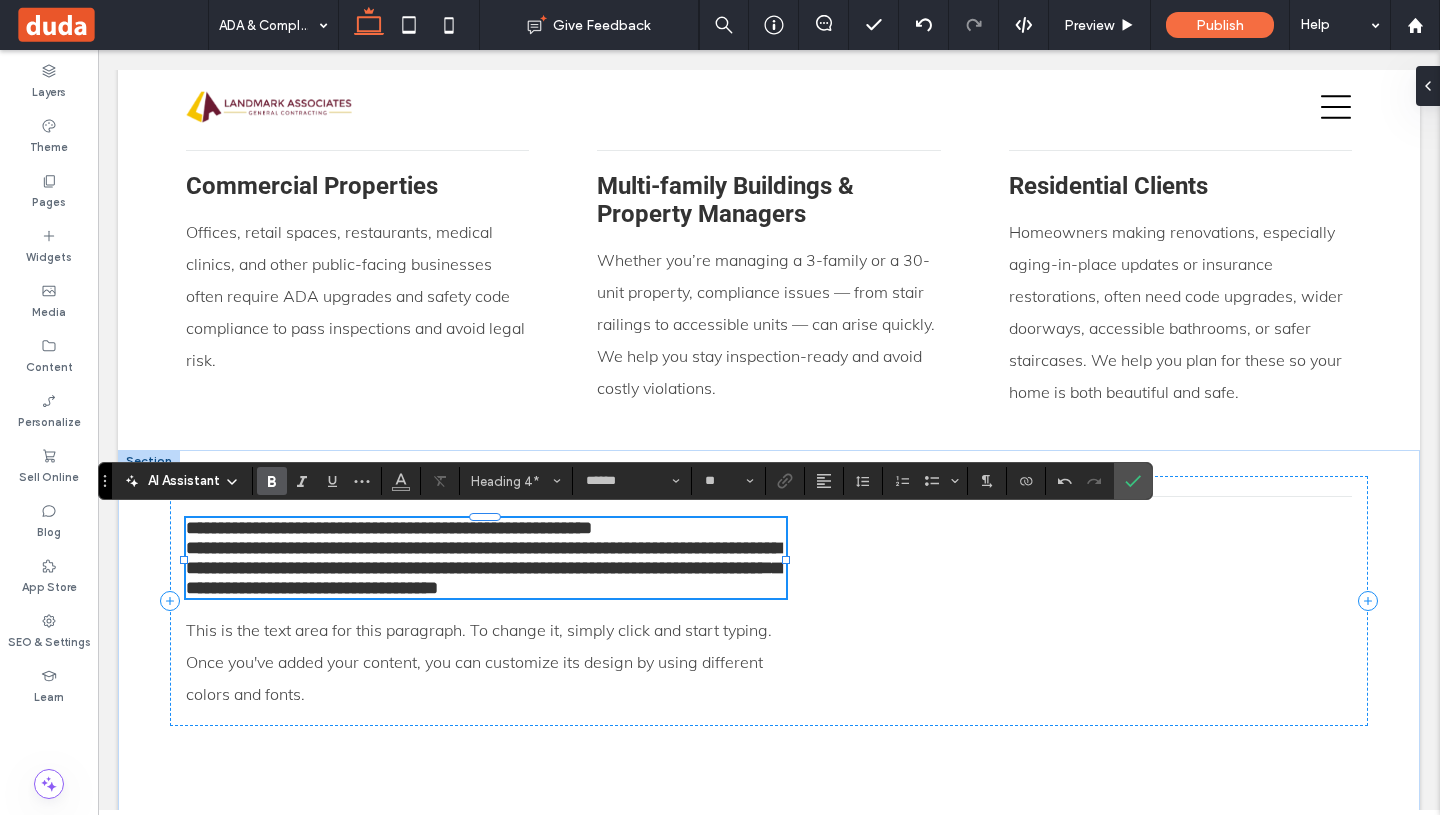 click on "**********" at bounding box center (483, 568) 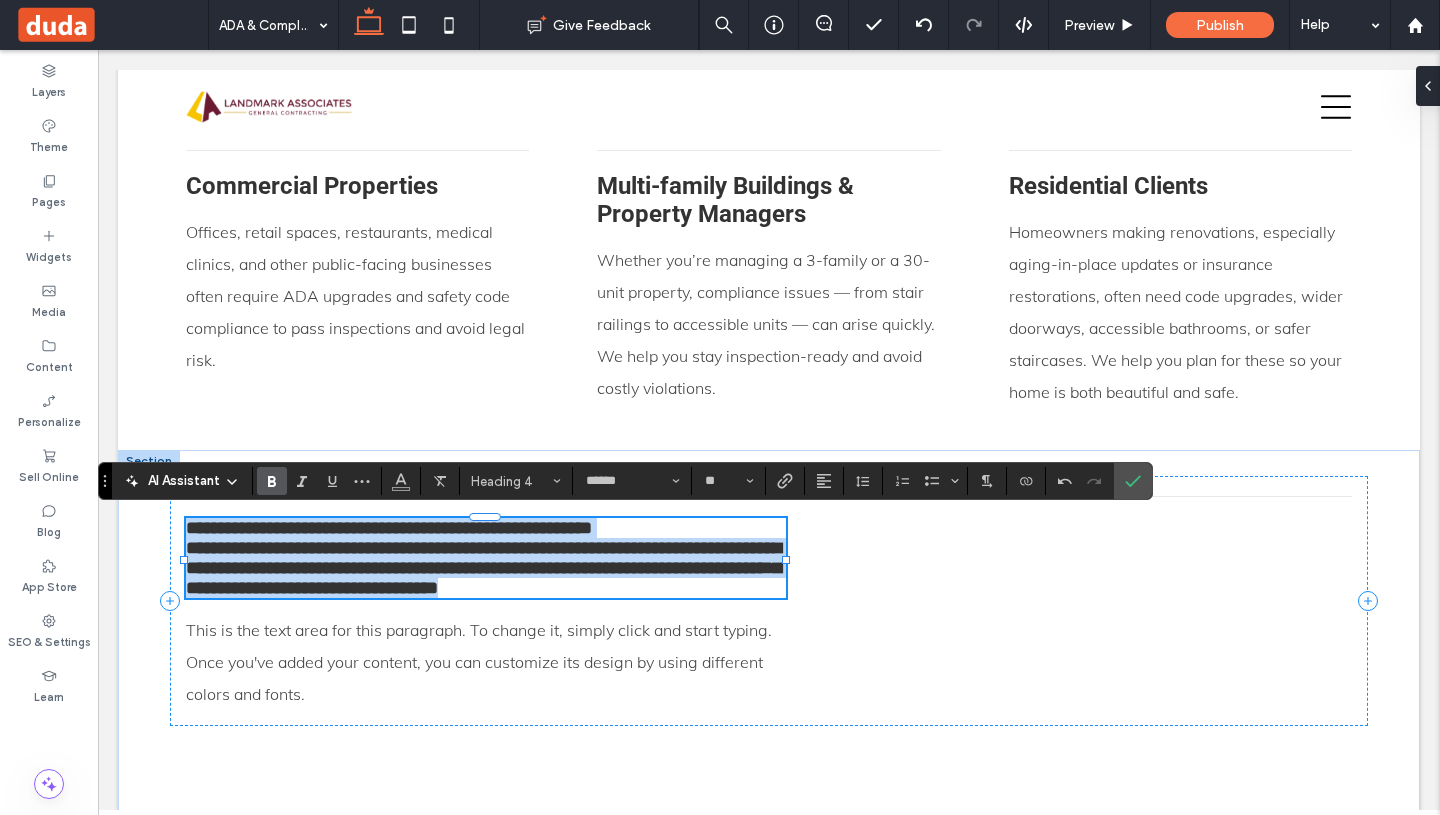 drag, startPoint x: 702, startPoint y: 587, endPoint x: 183, endPoint y: 554, distance: 520.0481 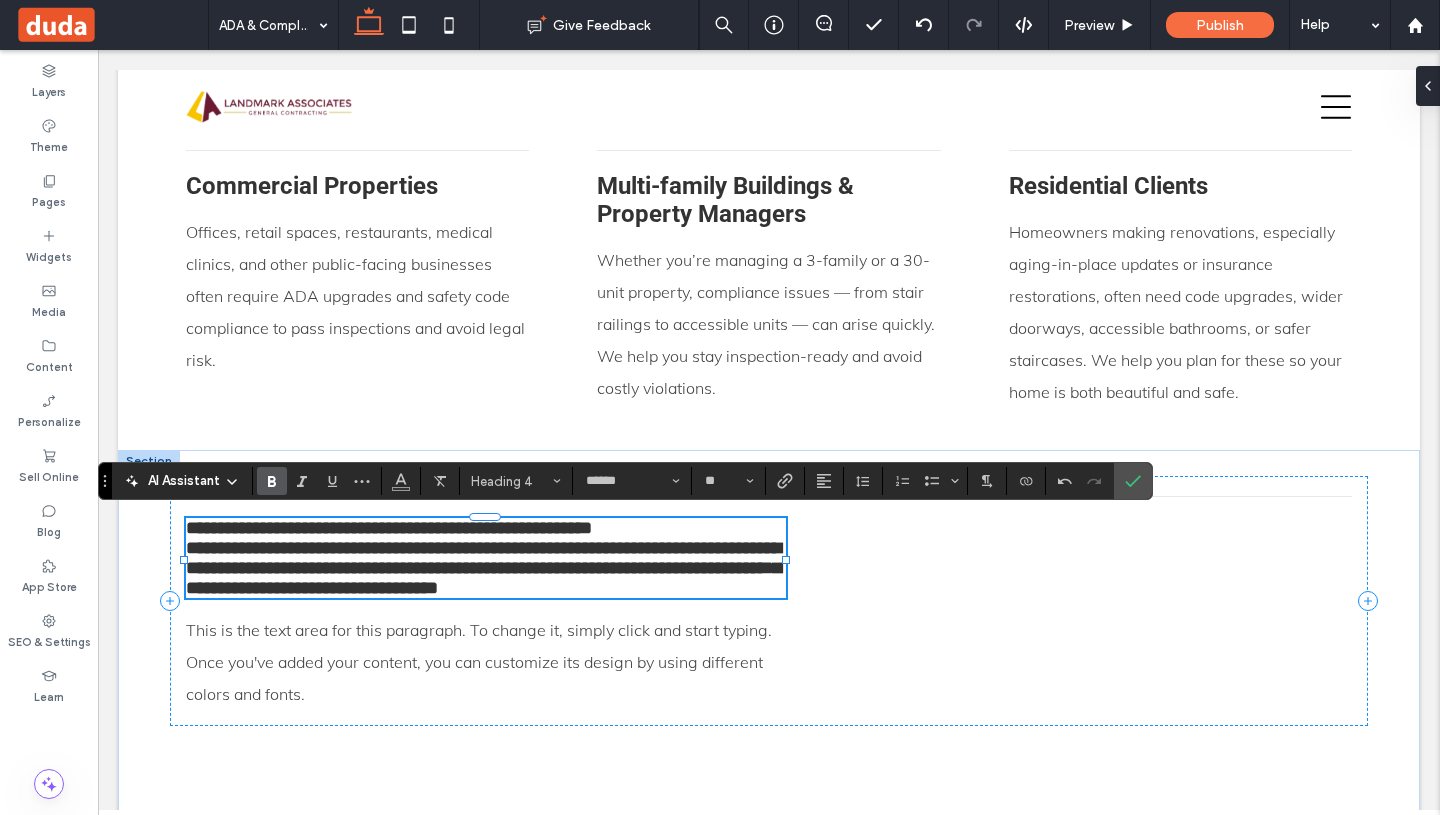 click on "**********" at bounding box center [483, 568] 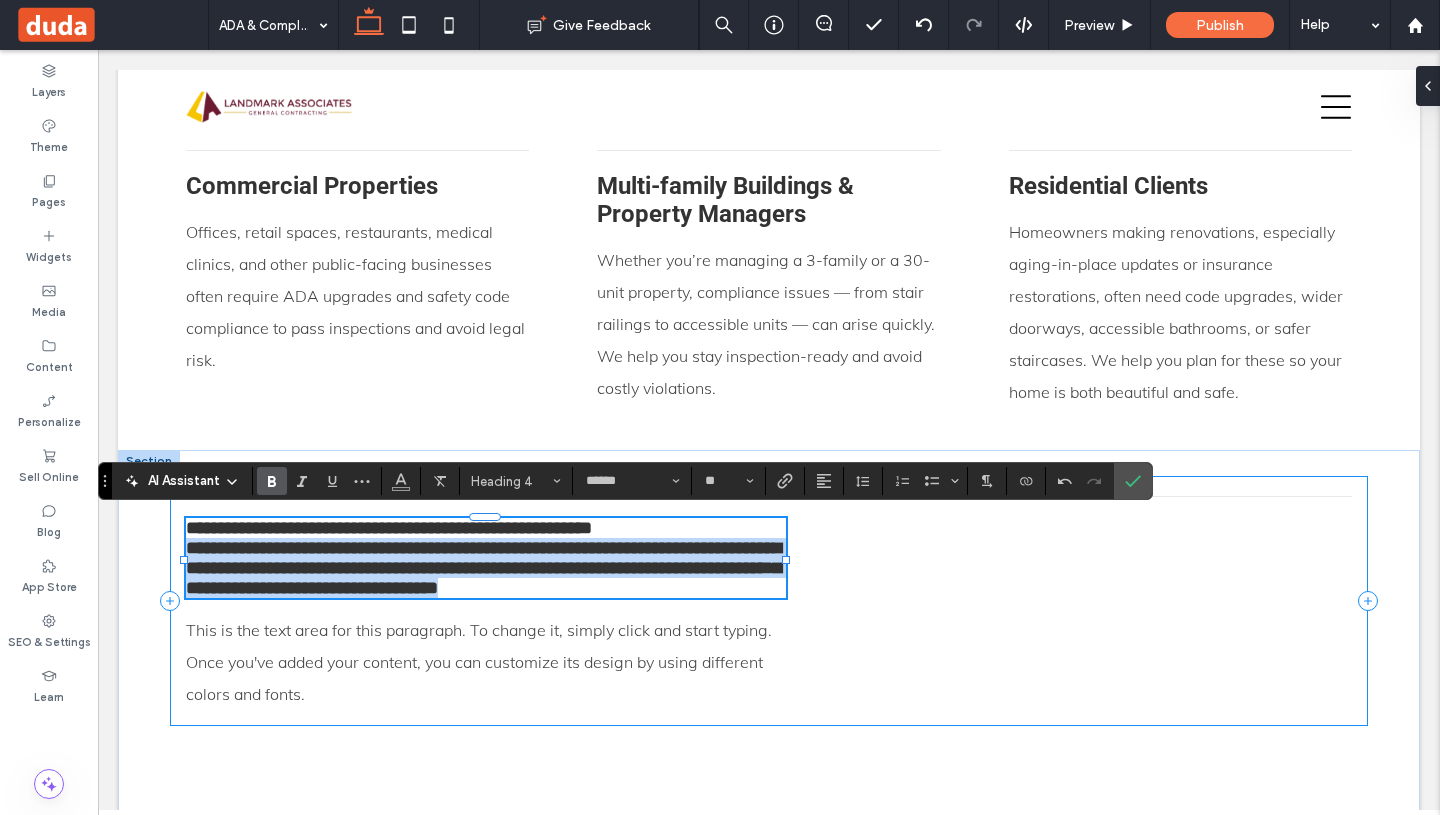 drag, startPoint x: 690, startPoint y: 590, endPoint x: 183, endPoint y: 543, distance: 509.17383 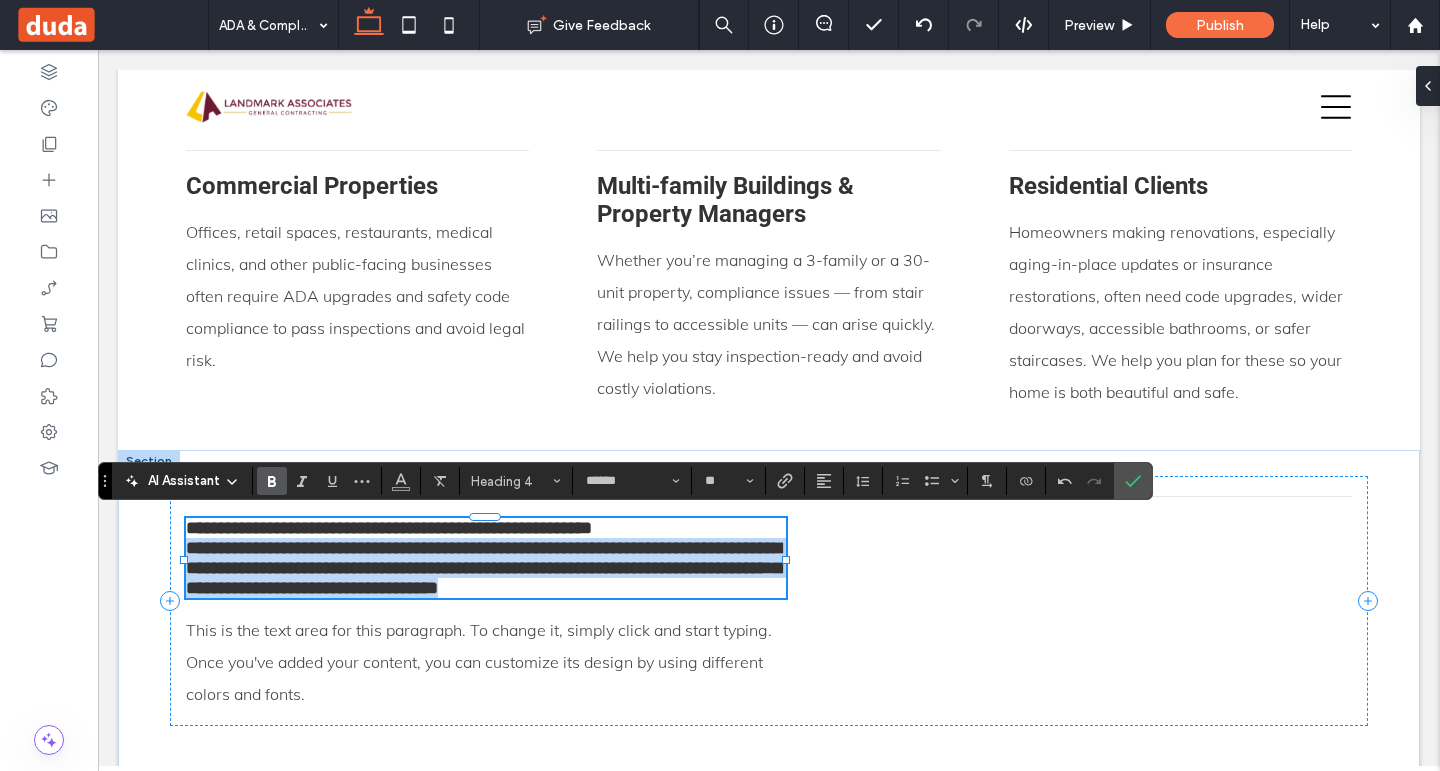 type 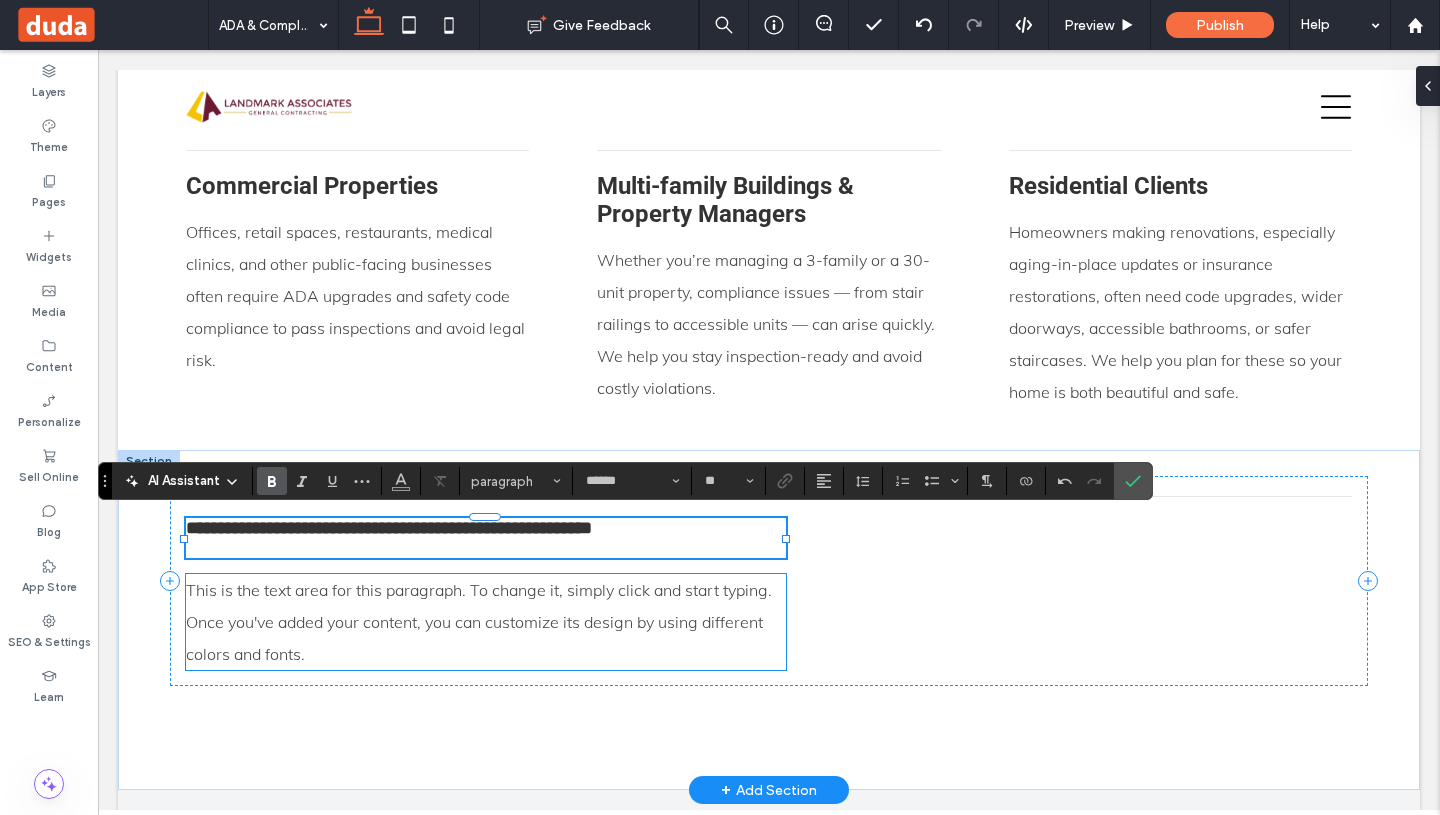 click on "This is the text area for this paragraph. To change it, simply click and start typing. Once you've added your content, you can customize its design by using different colors and fonts." at bounding box center (479, 622) 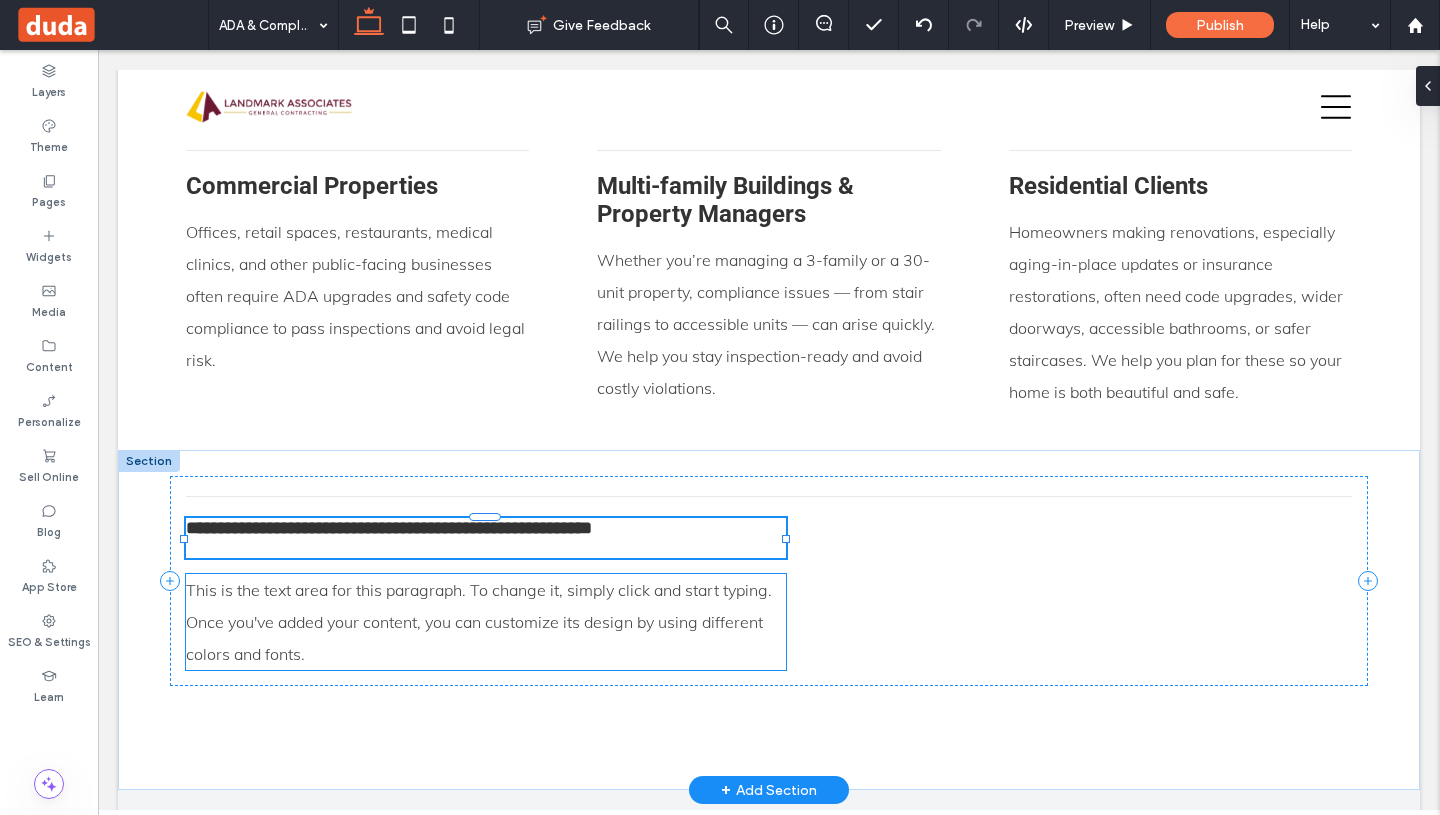 click on "This is the text area for this paragraph. To change it, simply click and start typing. Once you've added your content, you can customize its design by using different colors and fonts." at bounding box center (486, 622) 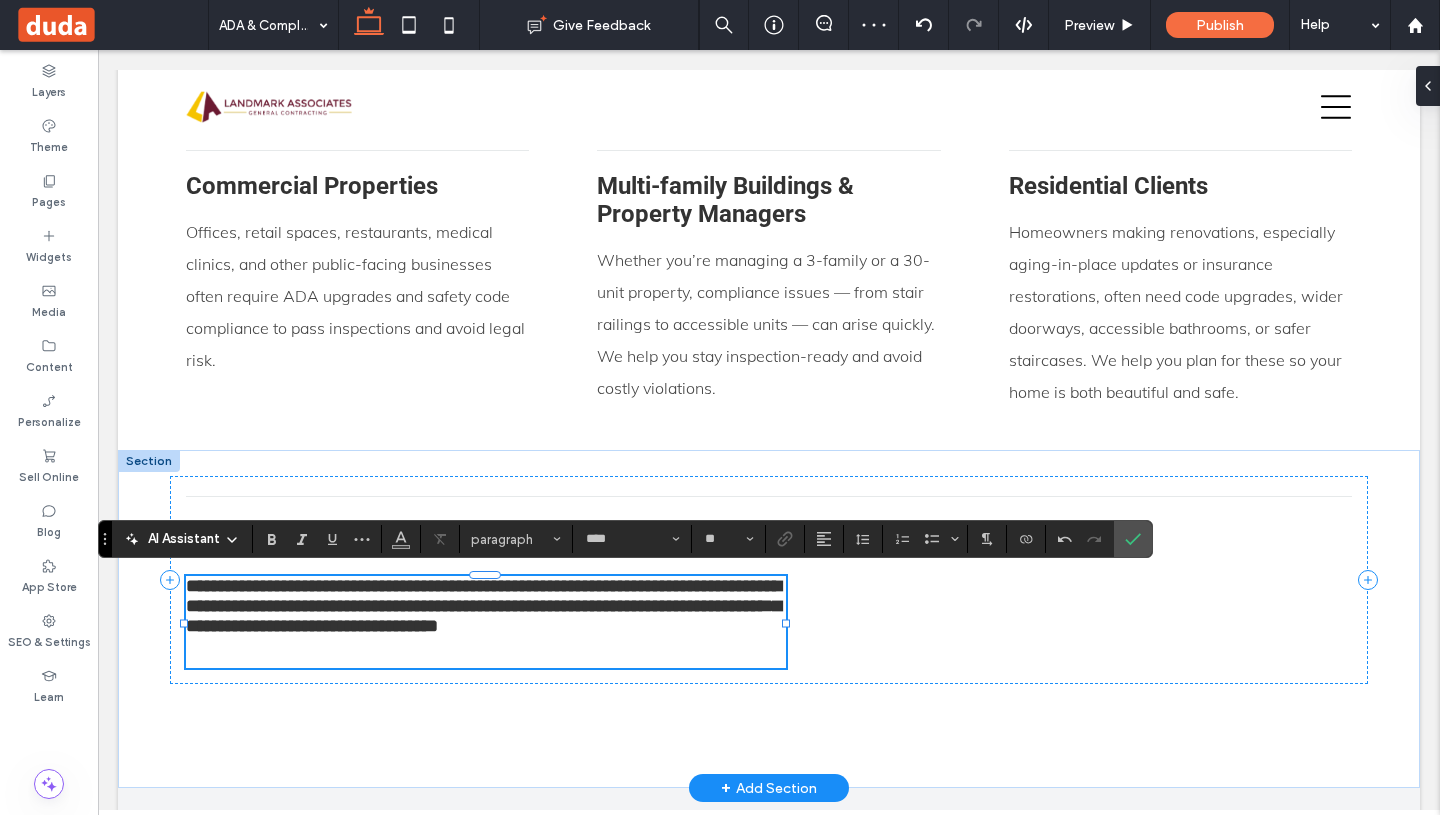 type on "******" 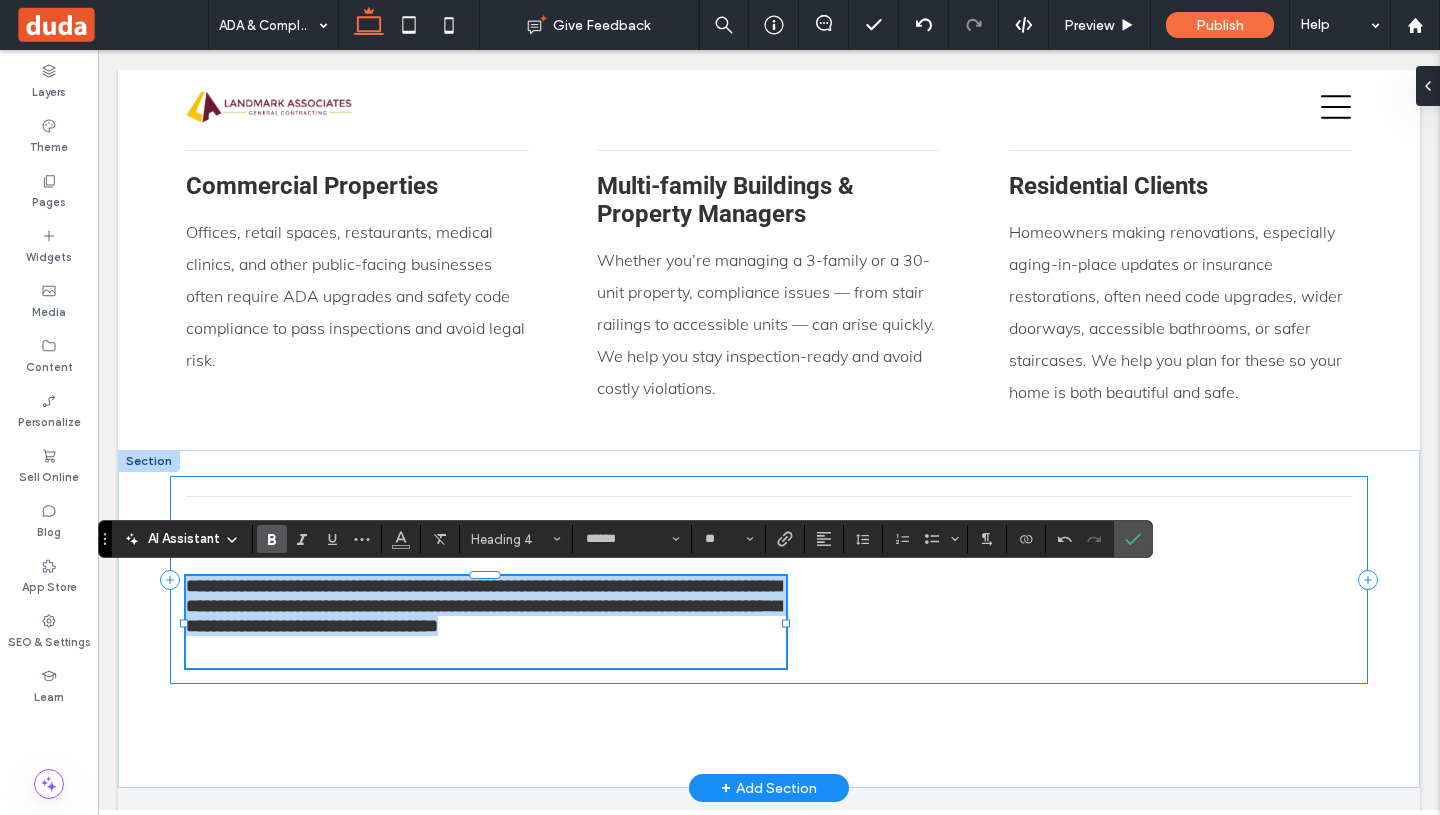 drag, startPoint x: 724, startPoint y: 628, endPoint x: 182, endPoint y: 586, distance: 543.6249 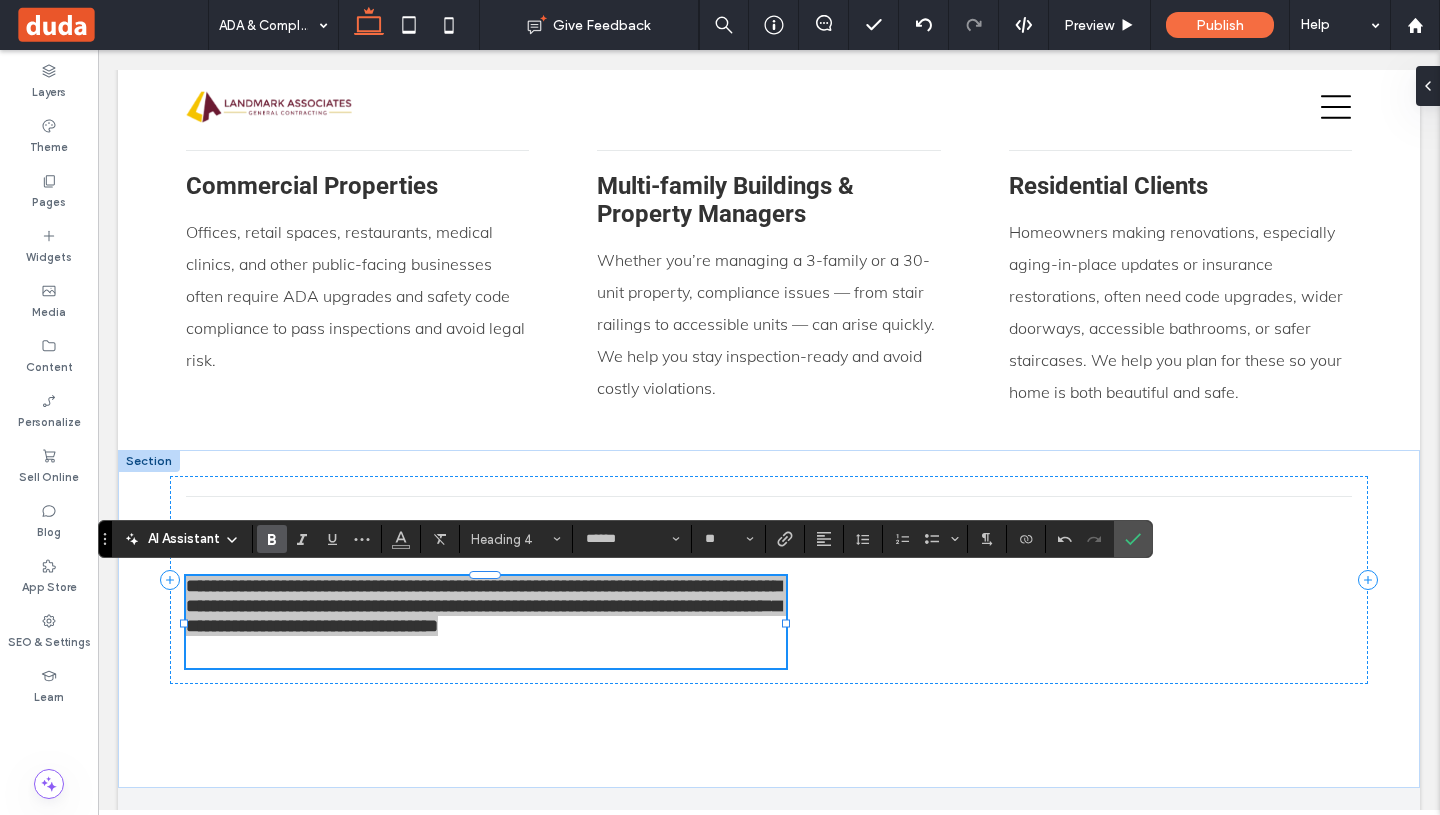click 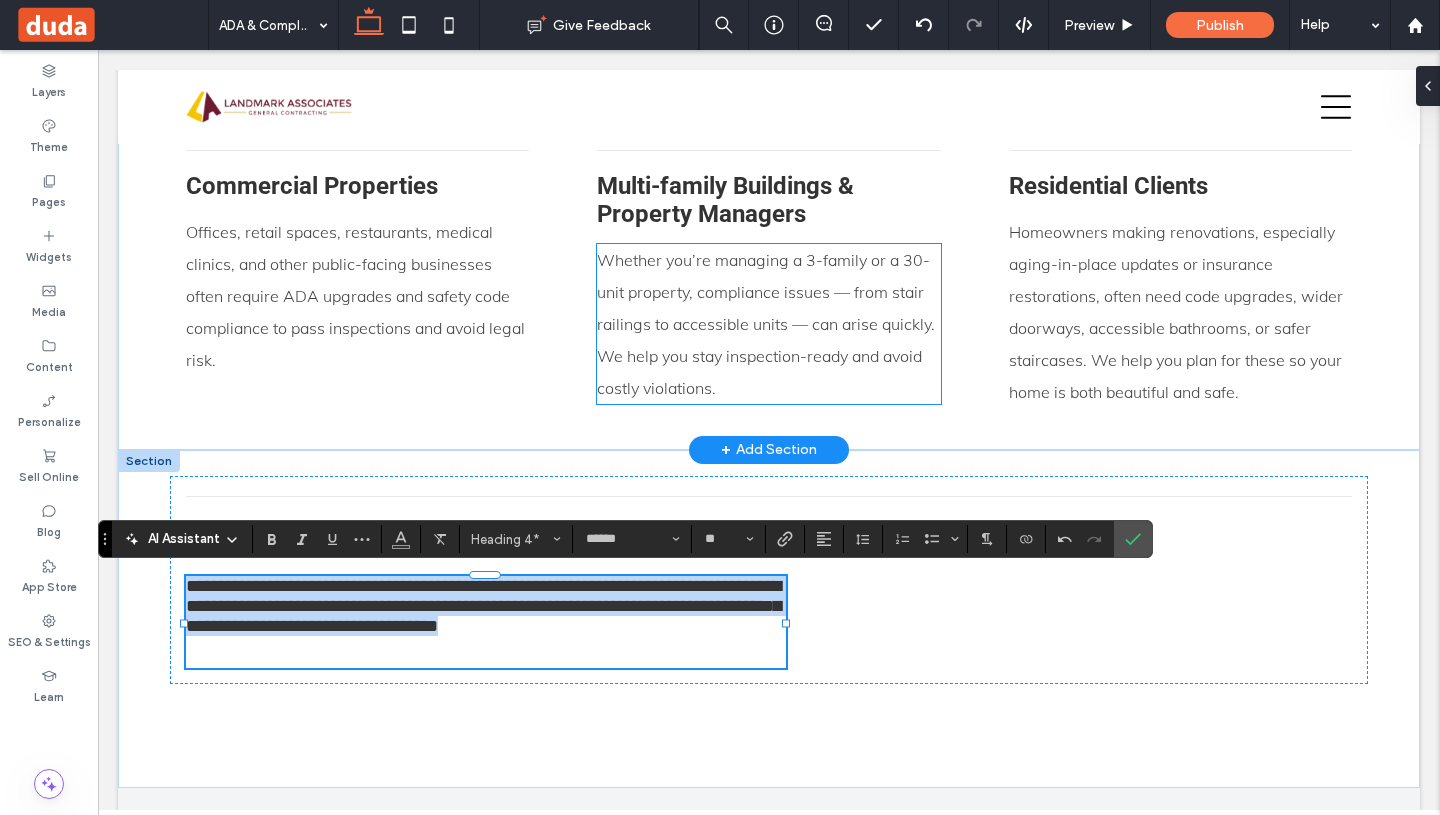 click on "Whether you’re managing a 3-family or a 30-unit property, compliance issues — from stair railings to accessible units — can arise quickly. We help you stay inspection-ready and avoid costly violations." at bounding box center [766, 324] 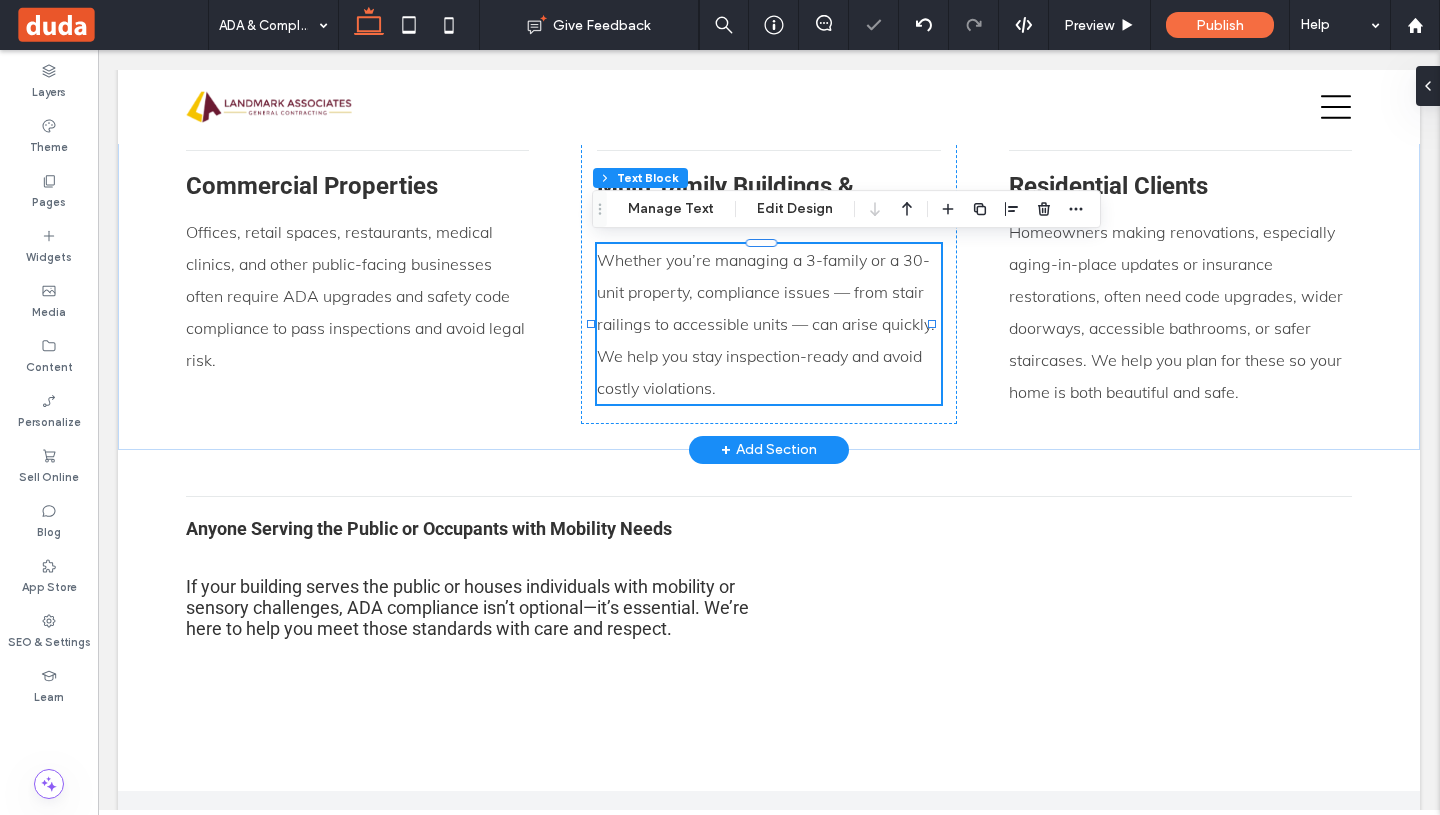 click on "Whether you’re managing a 3-family or a 30-unit property, compliance issues — from stair railings to accessible units — can arise quickly. We help you stay inspection-ready and avoid costly violations." at bounding box center [768, 324] 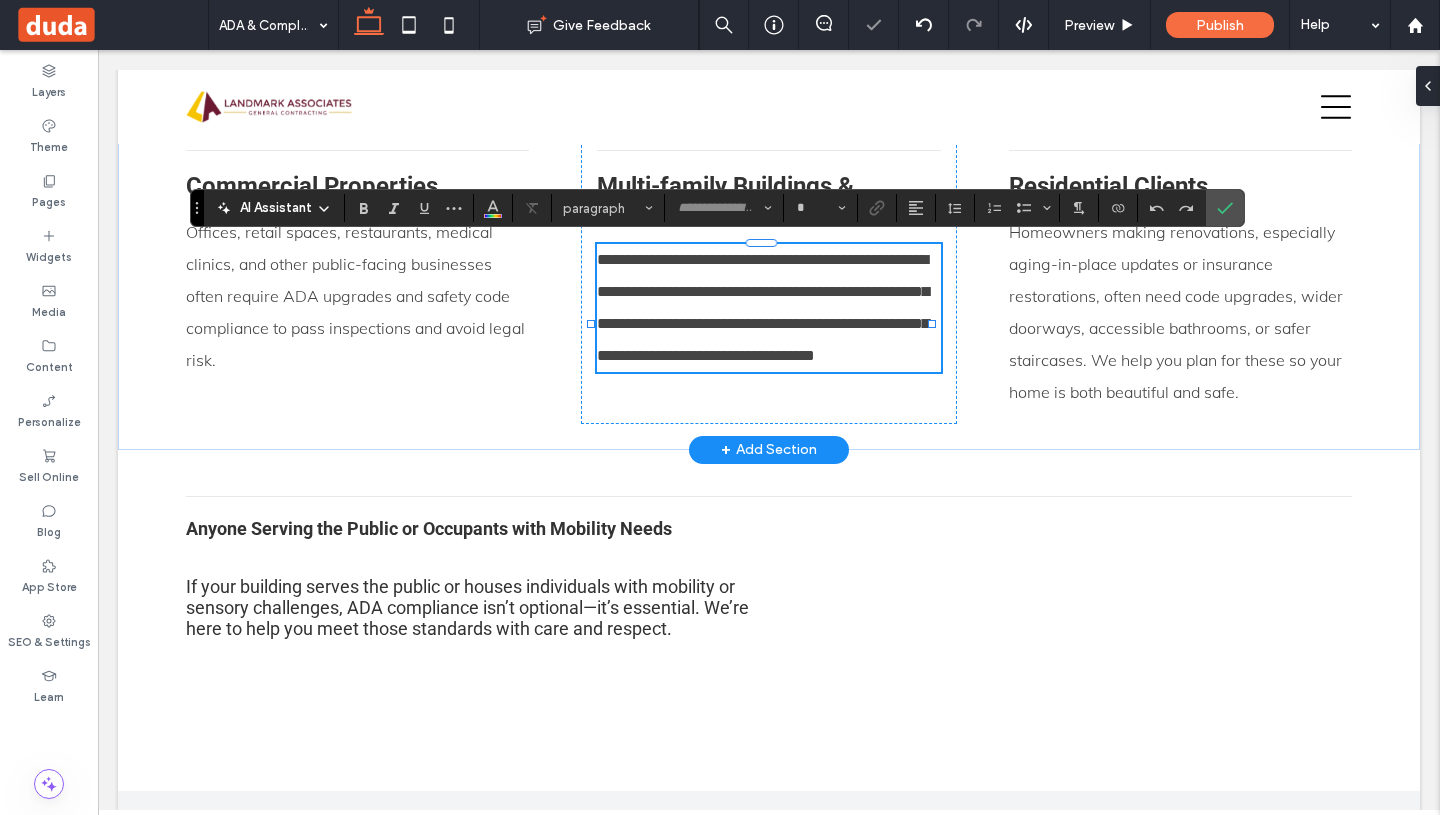type on "****" 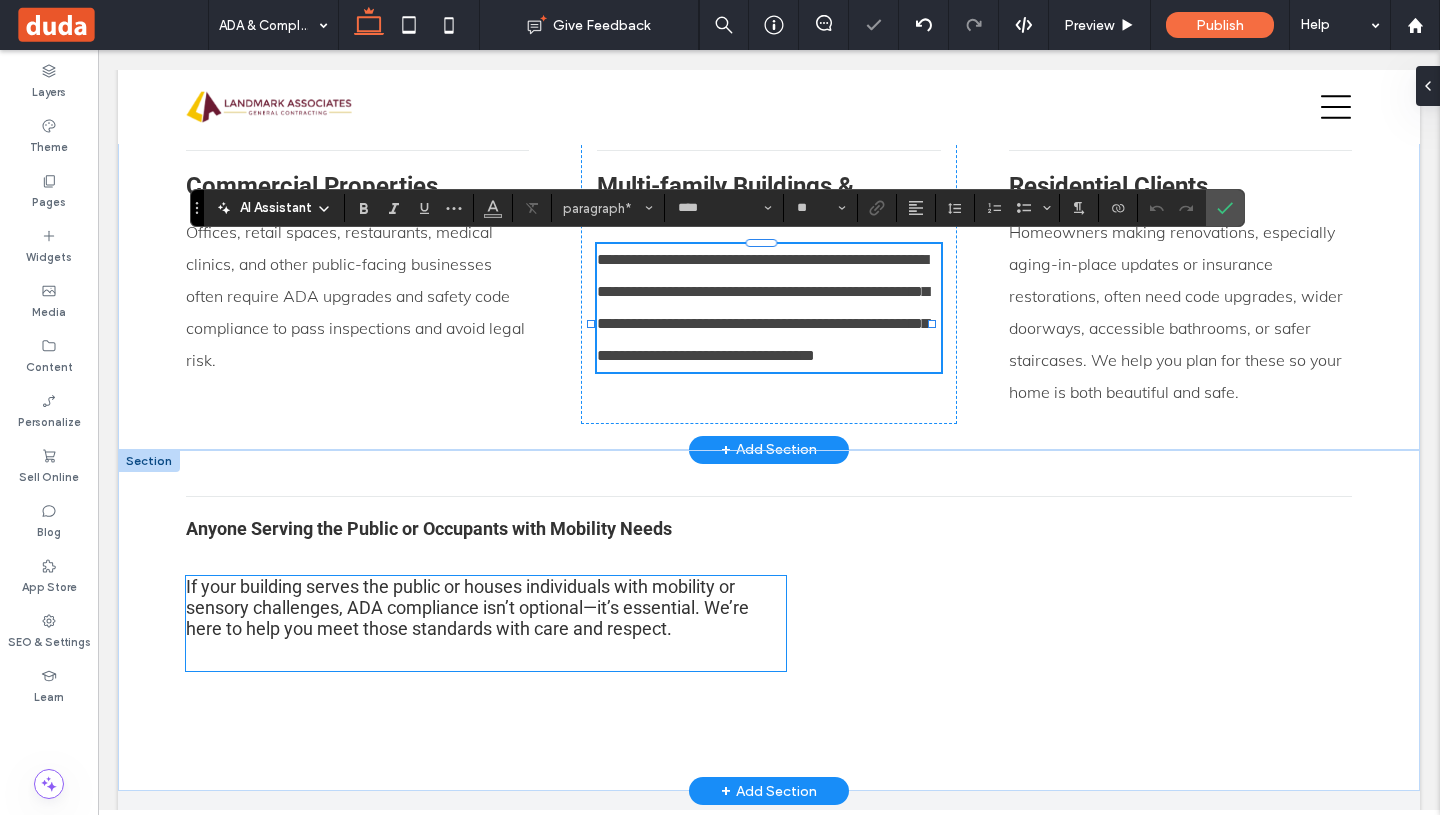 click on "If your building serves the public or houses individuals with mobility or sensory challenges, ADA compliance isn’t optional—it’s essential. We’re here to help you meet those standards with care and respect." at bounding box center [467, 607] 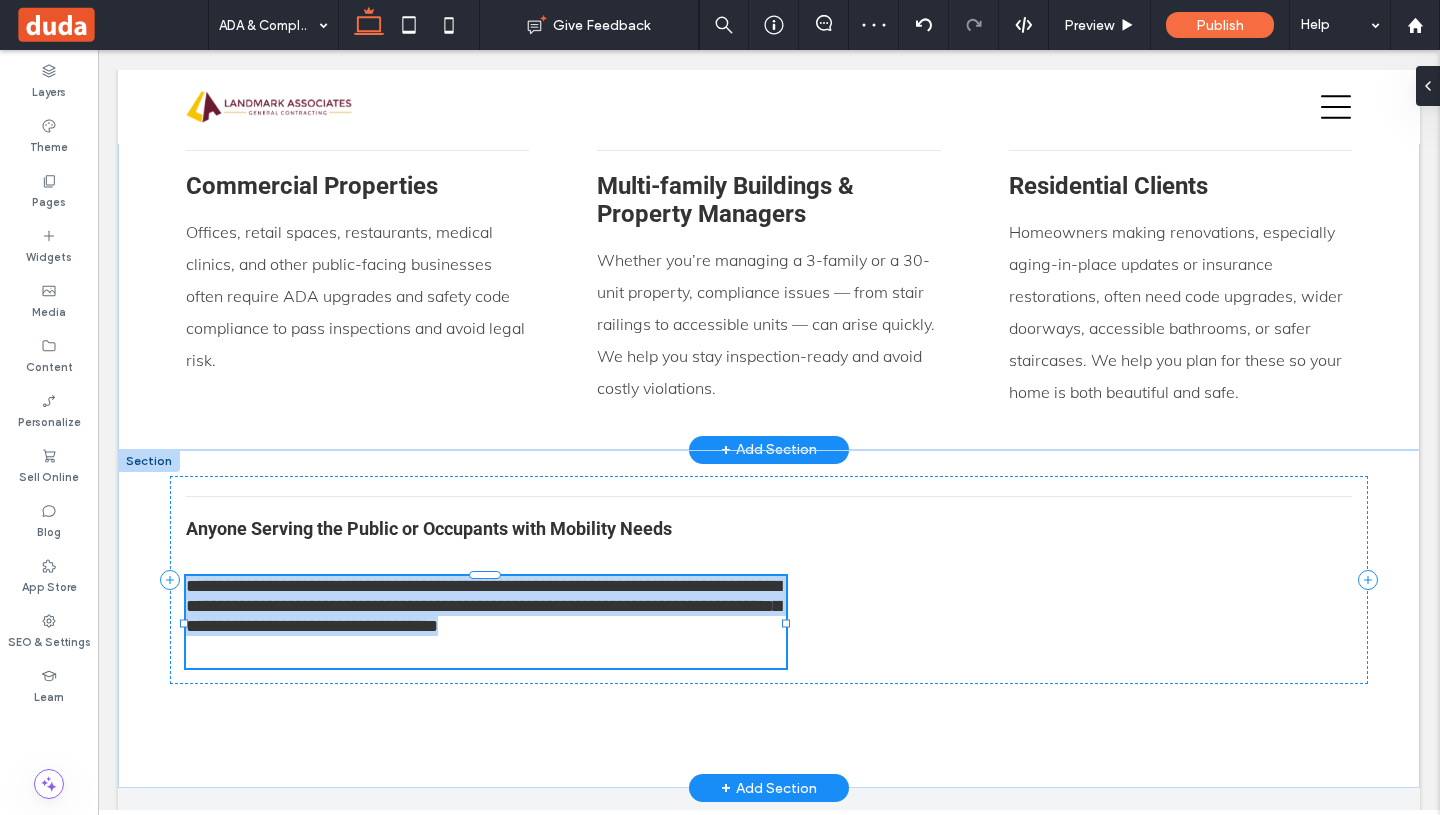 type on "******" 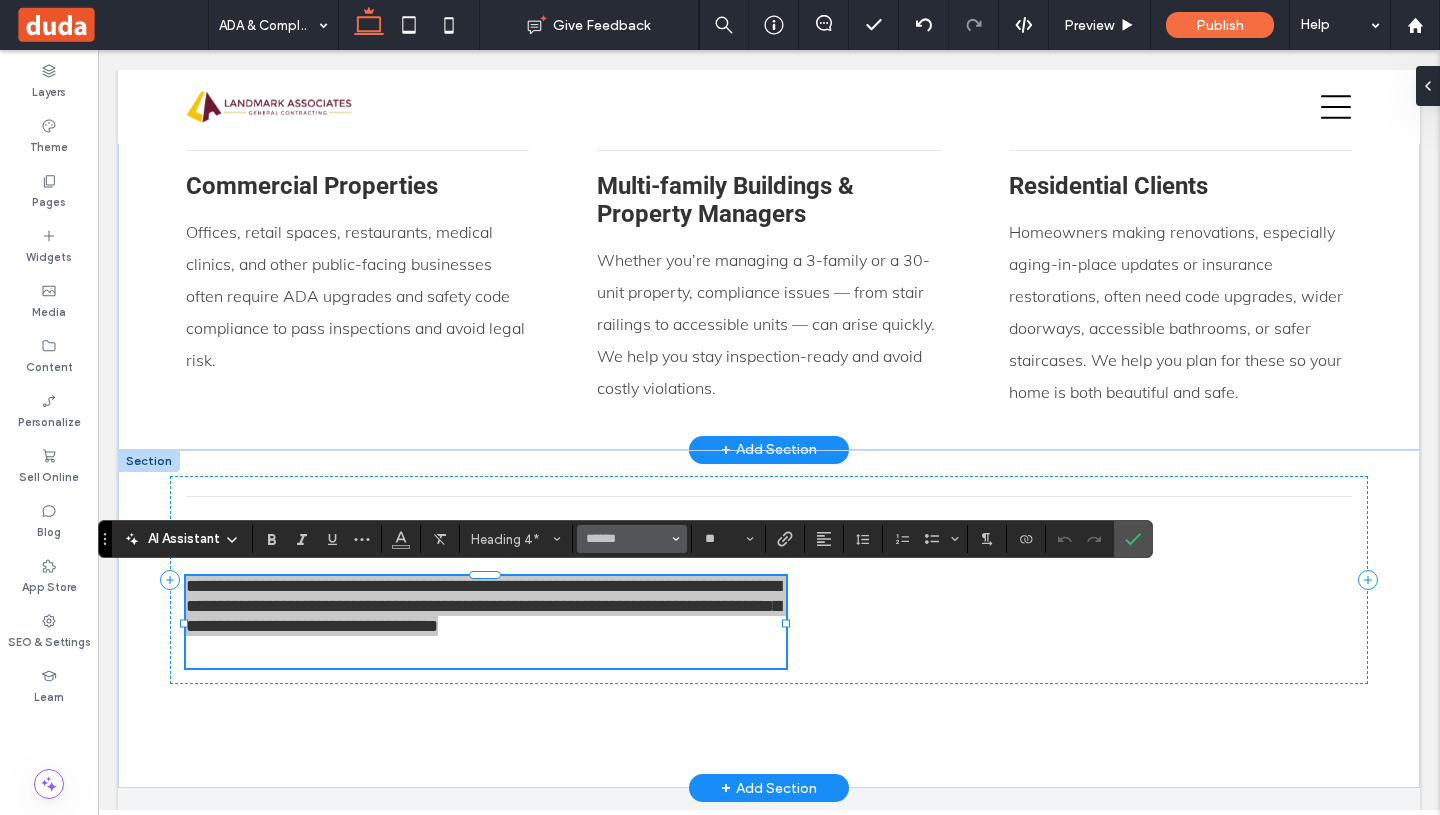 click 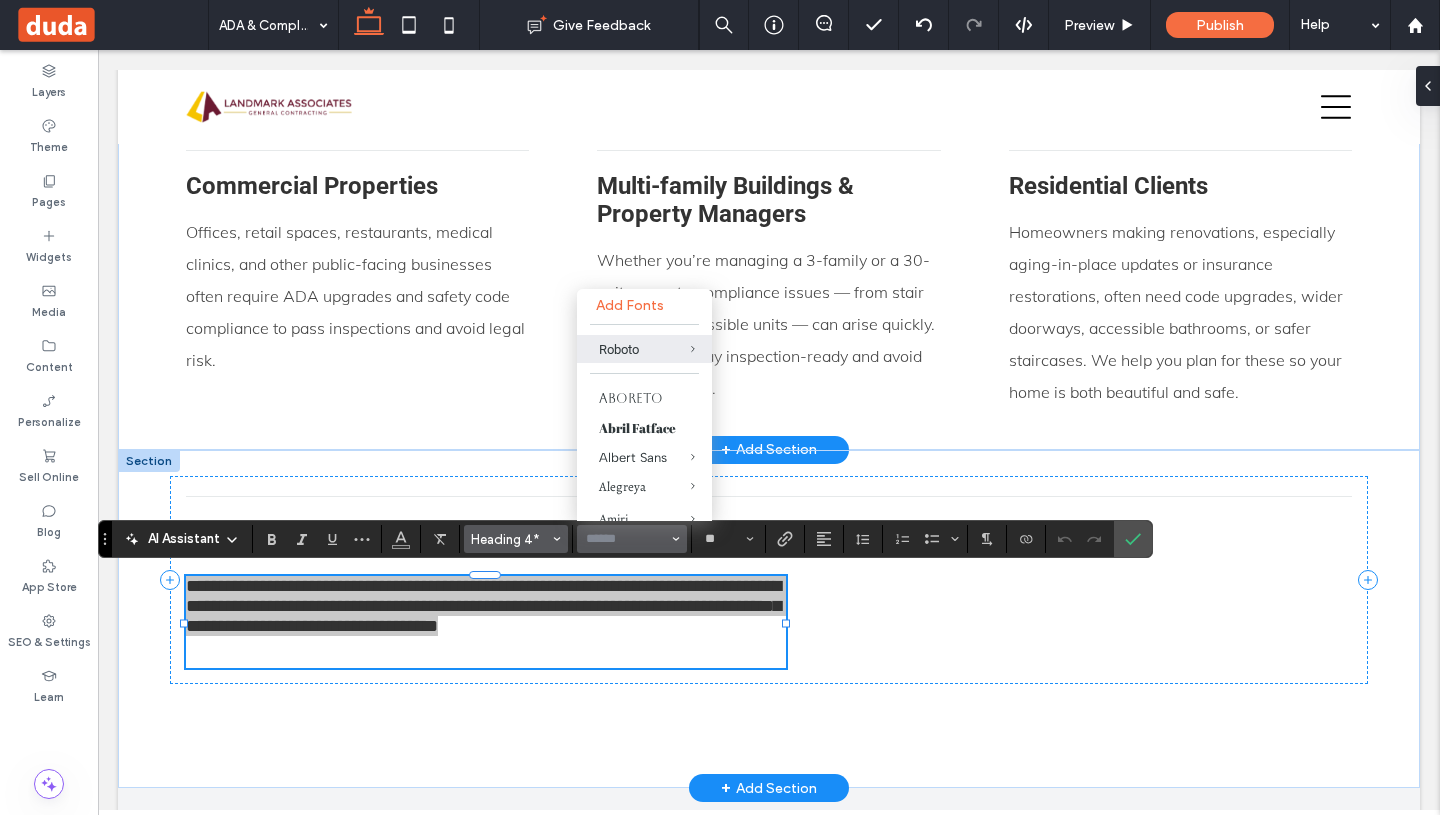 click 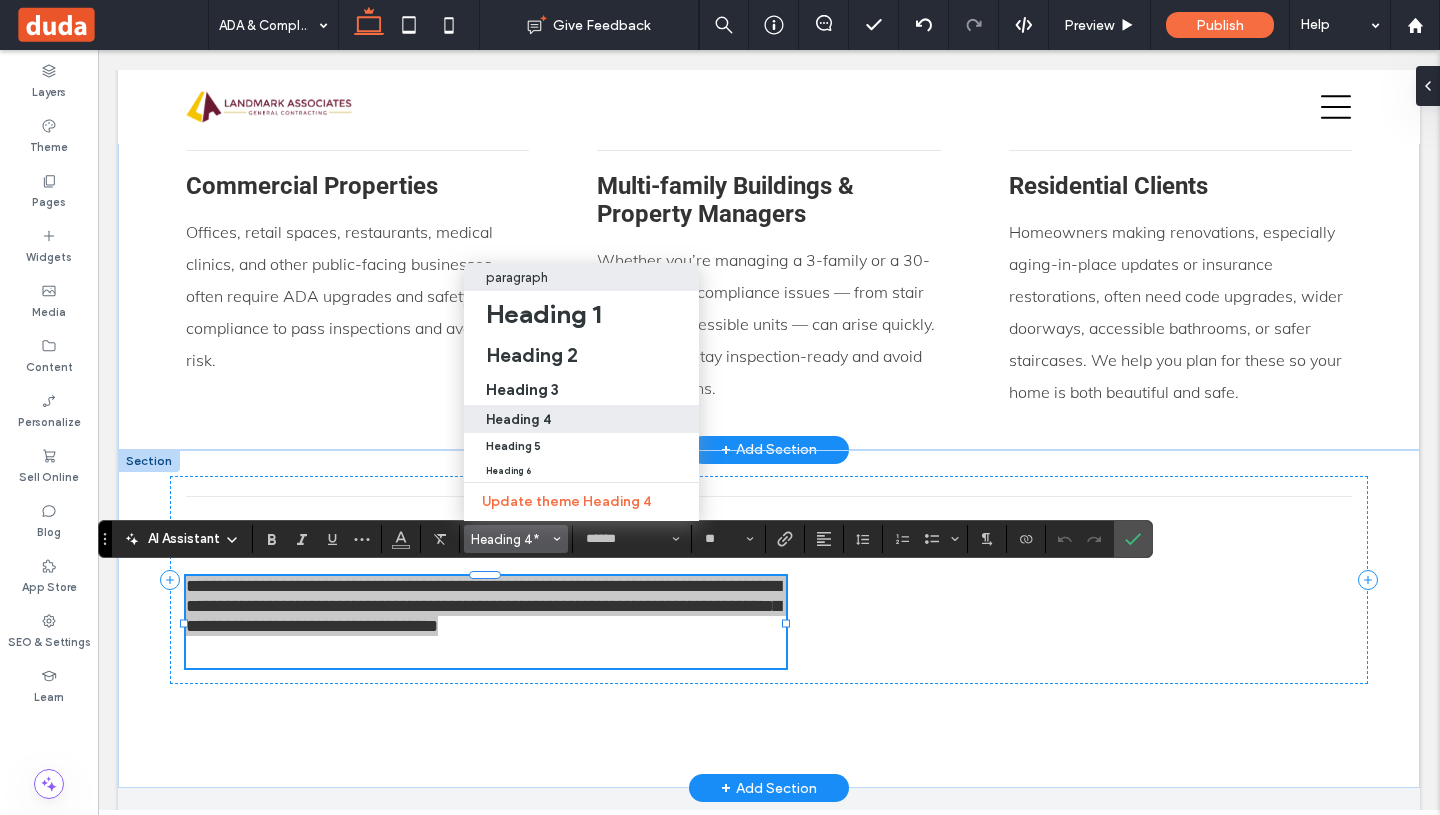click on "paragraph" at bounding box center [581, 277] 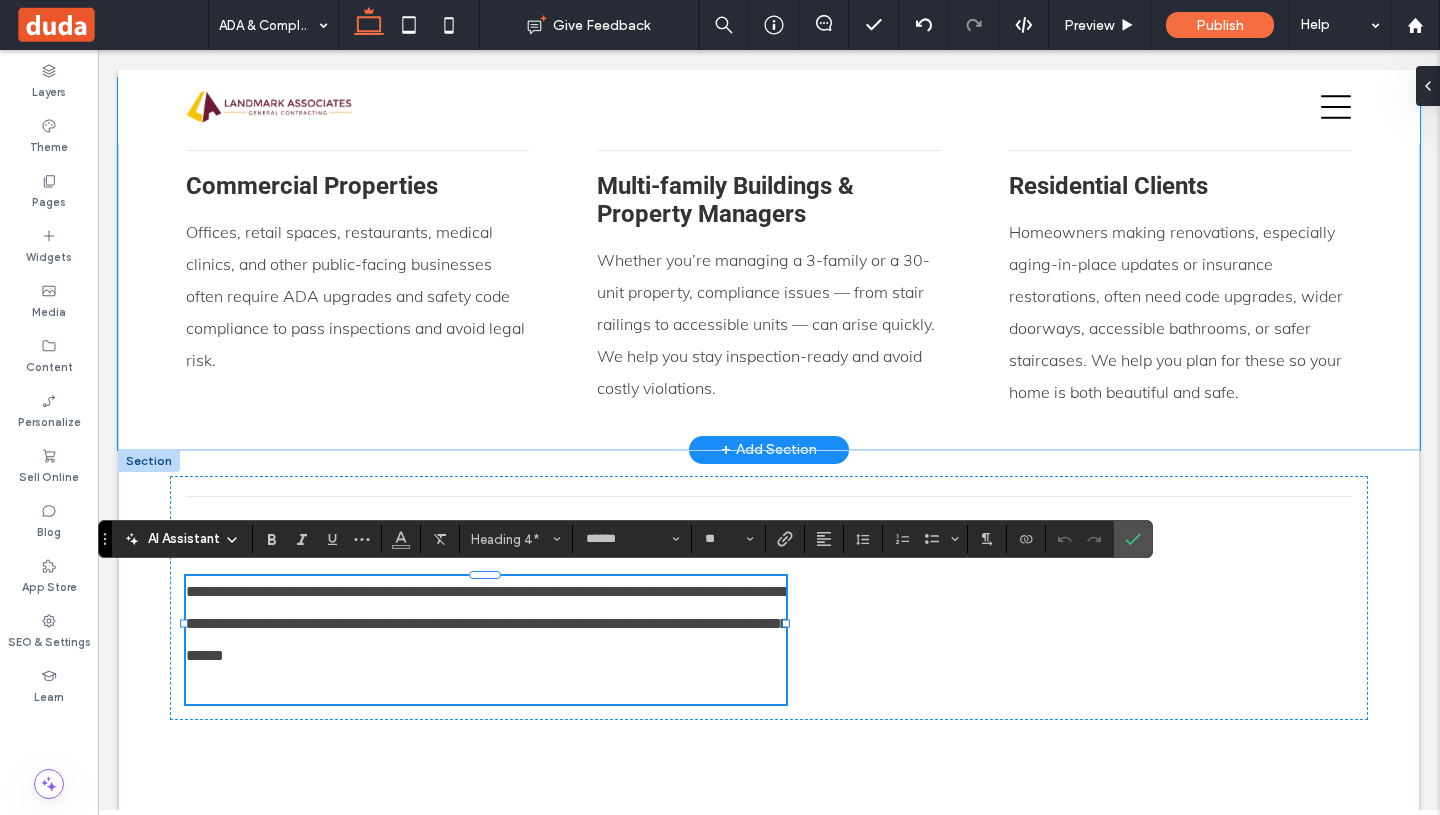 type on "****" 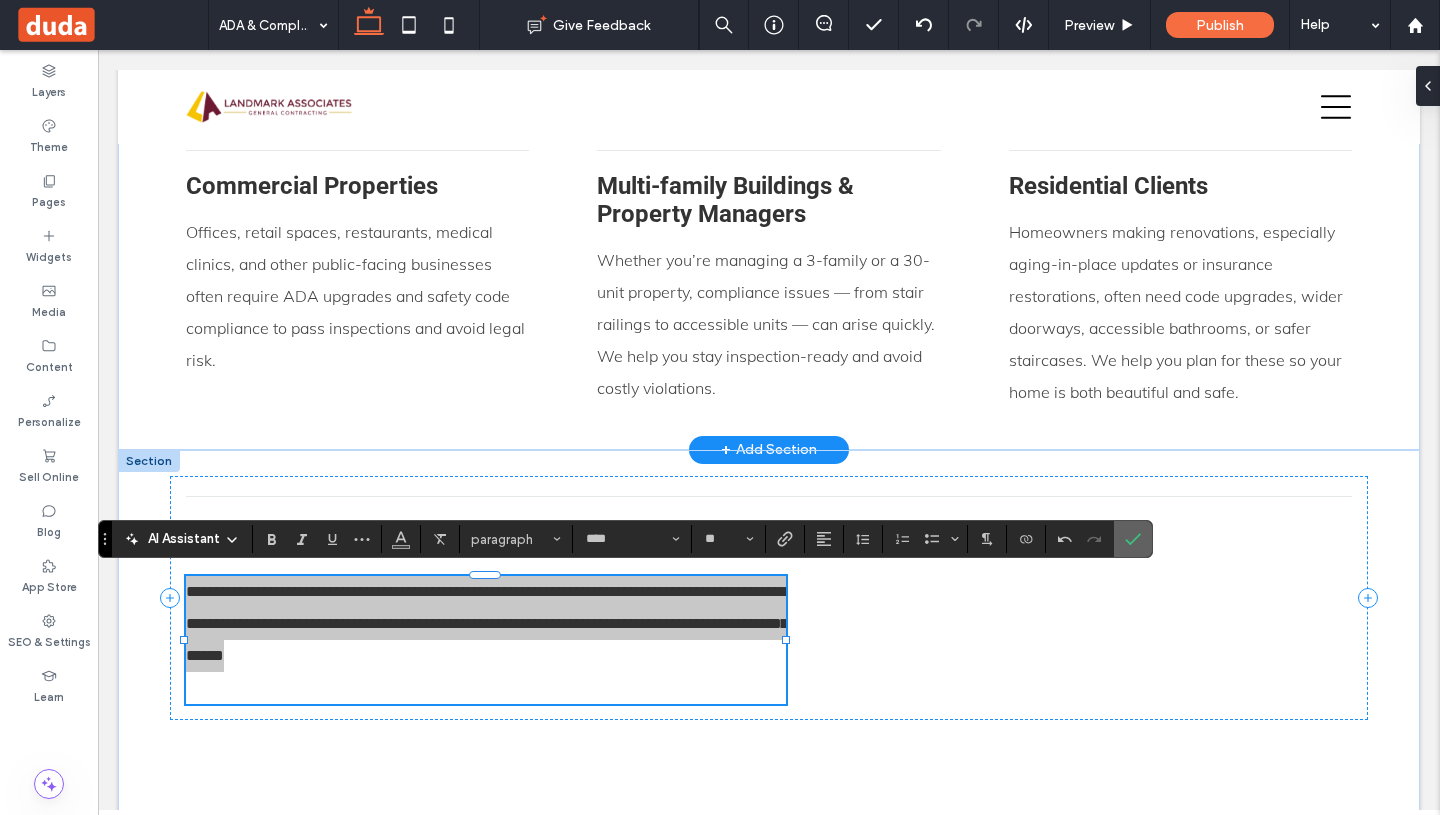 click 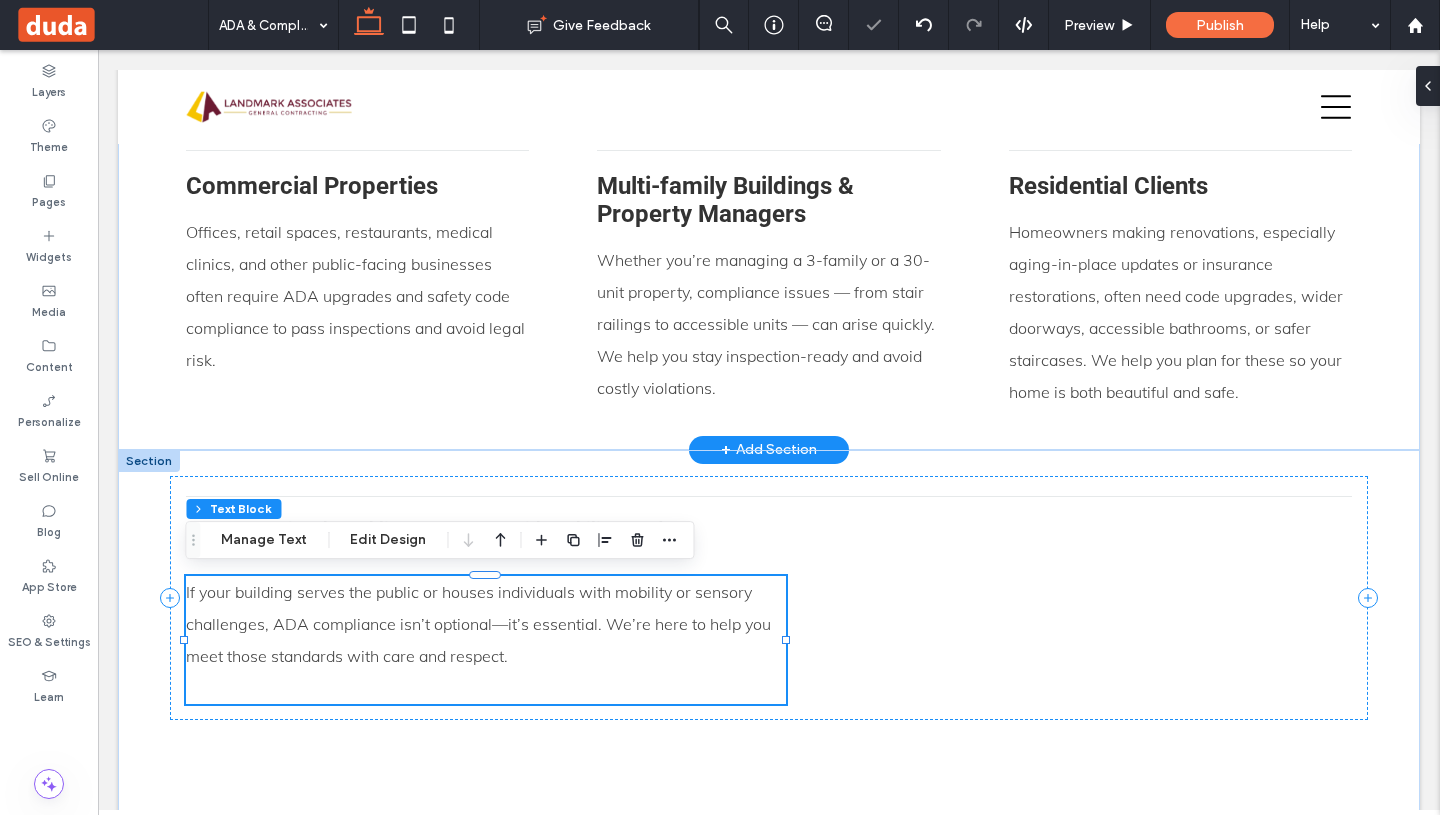 click on "If your building serves the public or houses individuals with mobility or sensory challenges, ADA compliance isn’t optional—it’s essential. We’re here to help you meet those standards with care and respect." at bounding box center [478, 624] 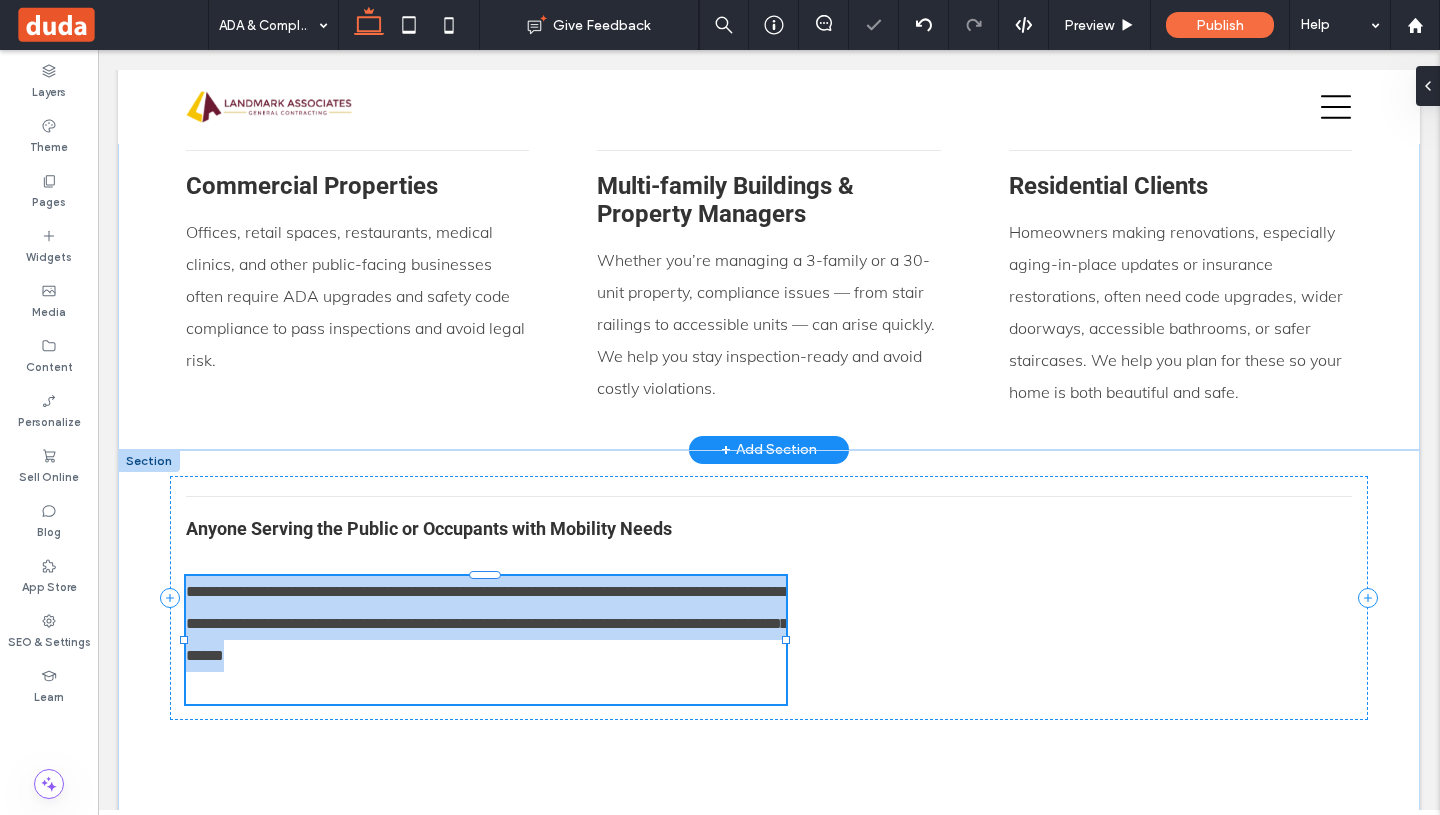 type on "****" 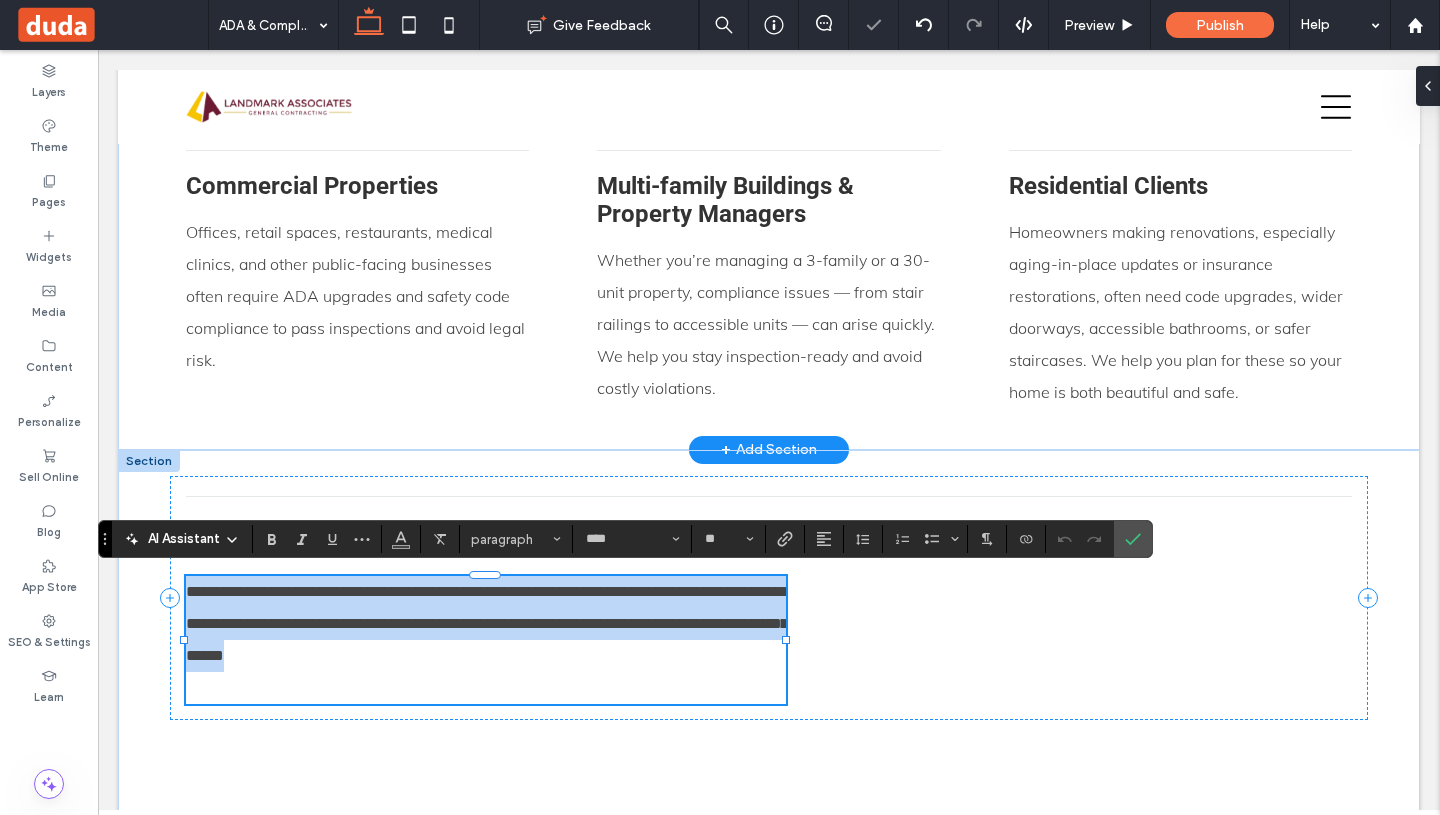 click on "**********" at bounding box center [487, 623] 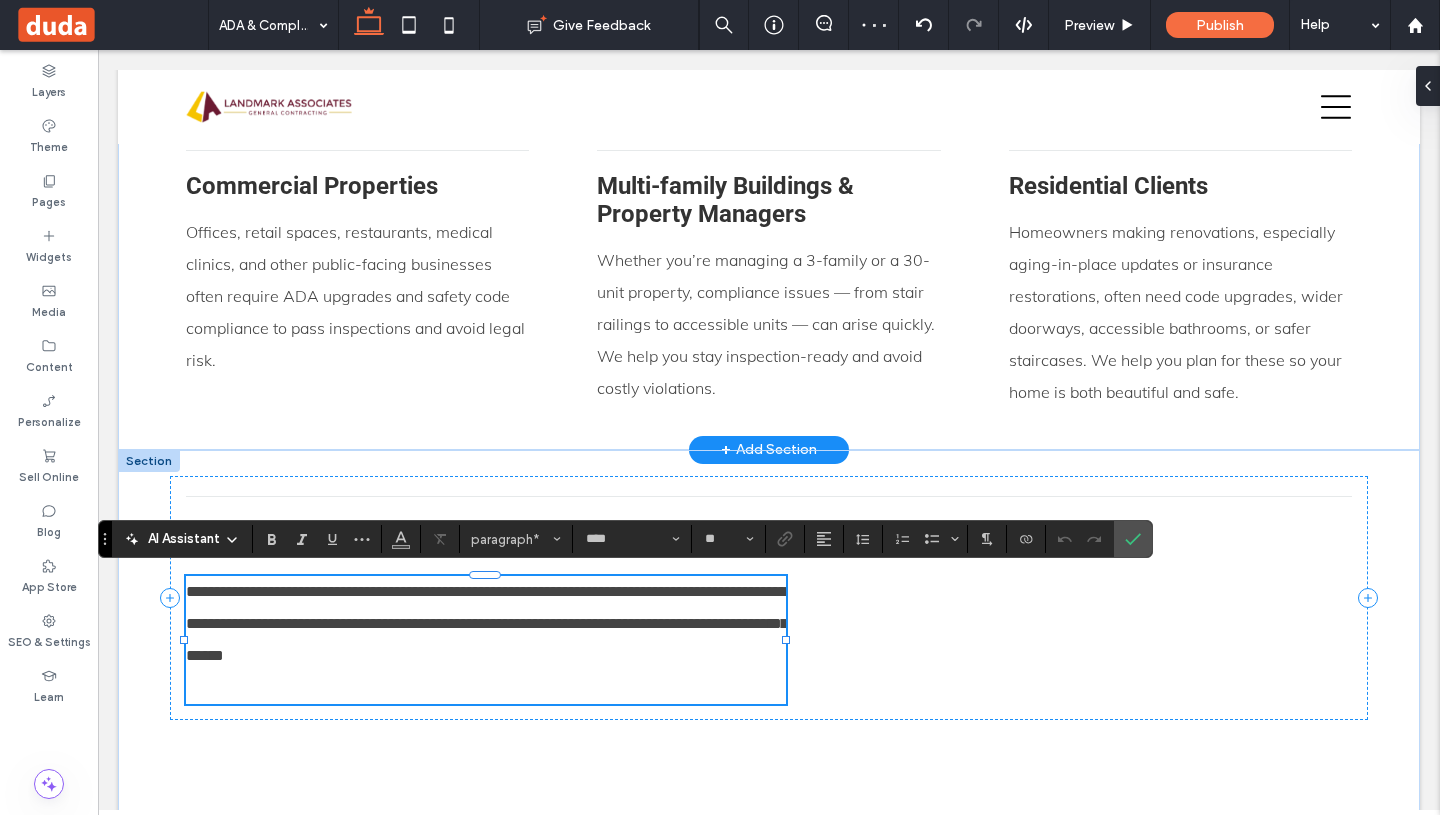 click on "**********" at bounding box center [487, 623] 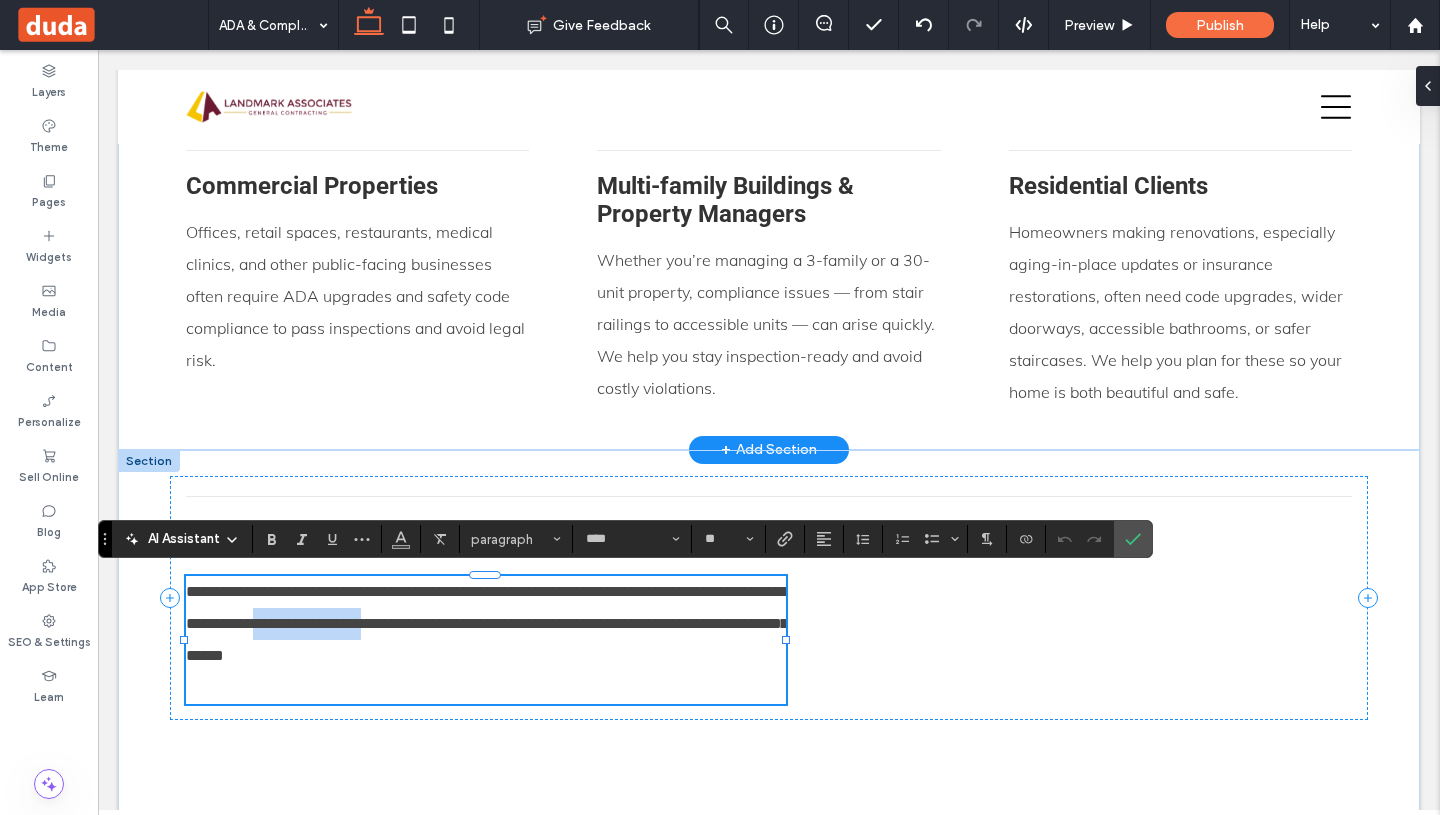 drag, startPoint x: 533, startPoint y: 622, endPoint x: 411, endPoint y: 618, distance: 122.06556 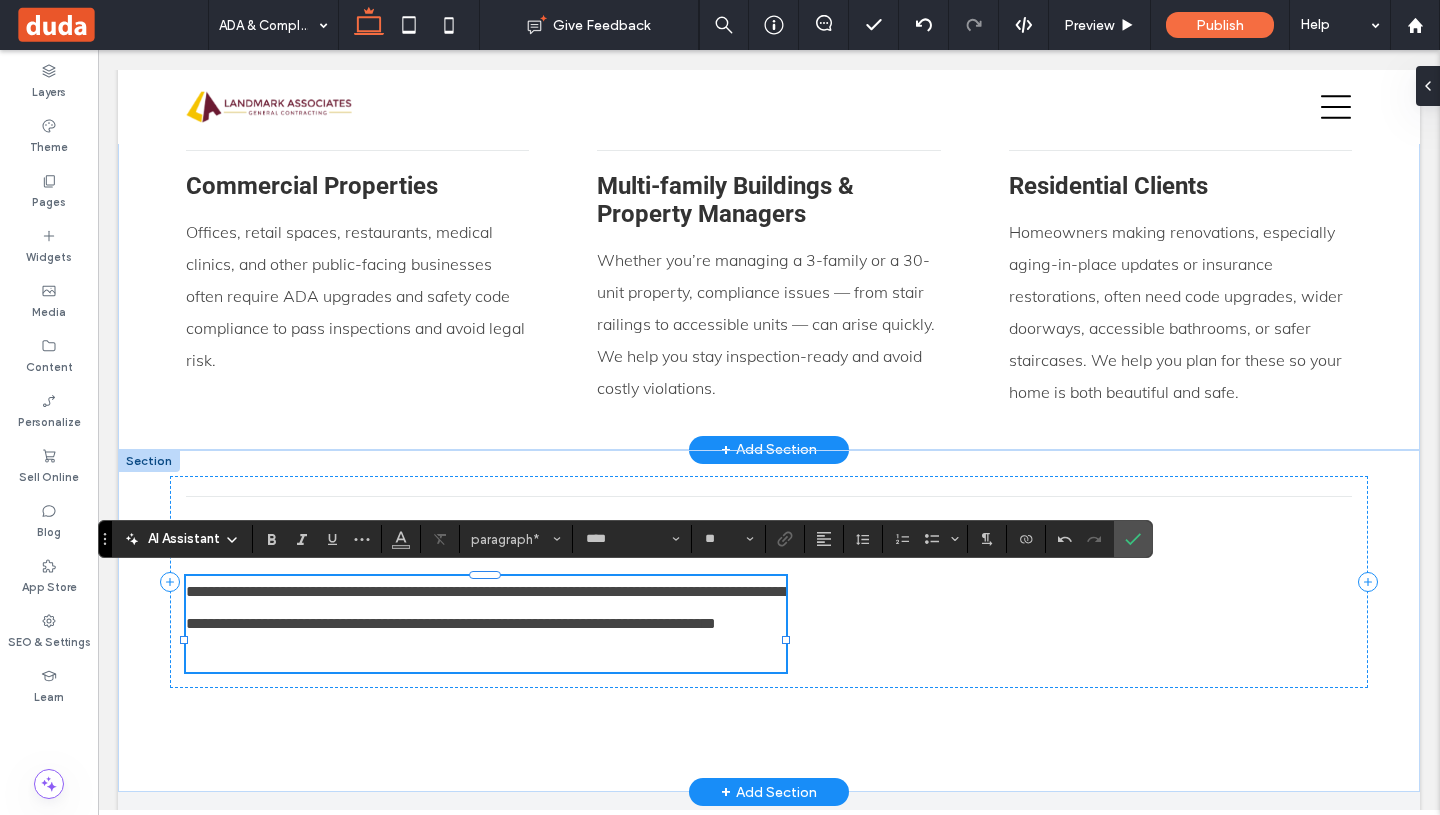 type 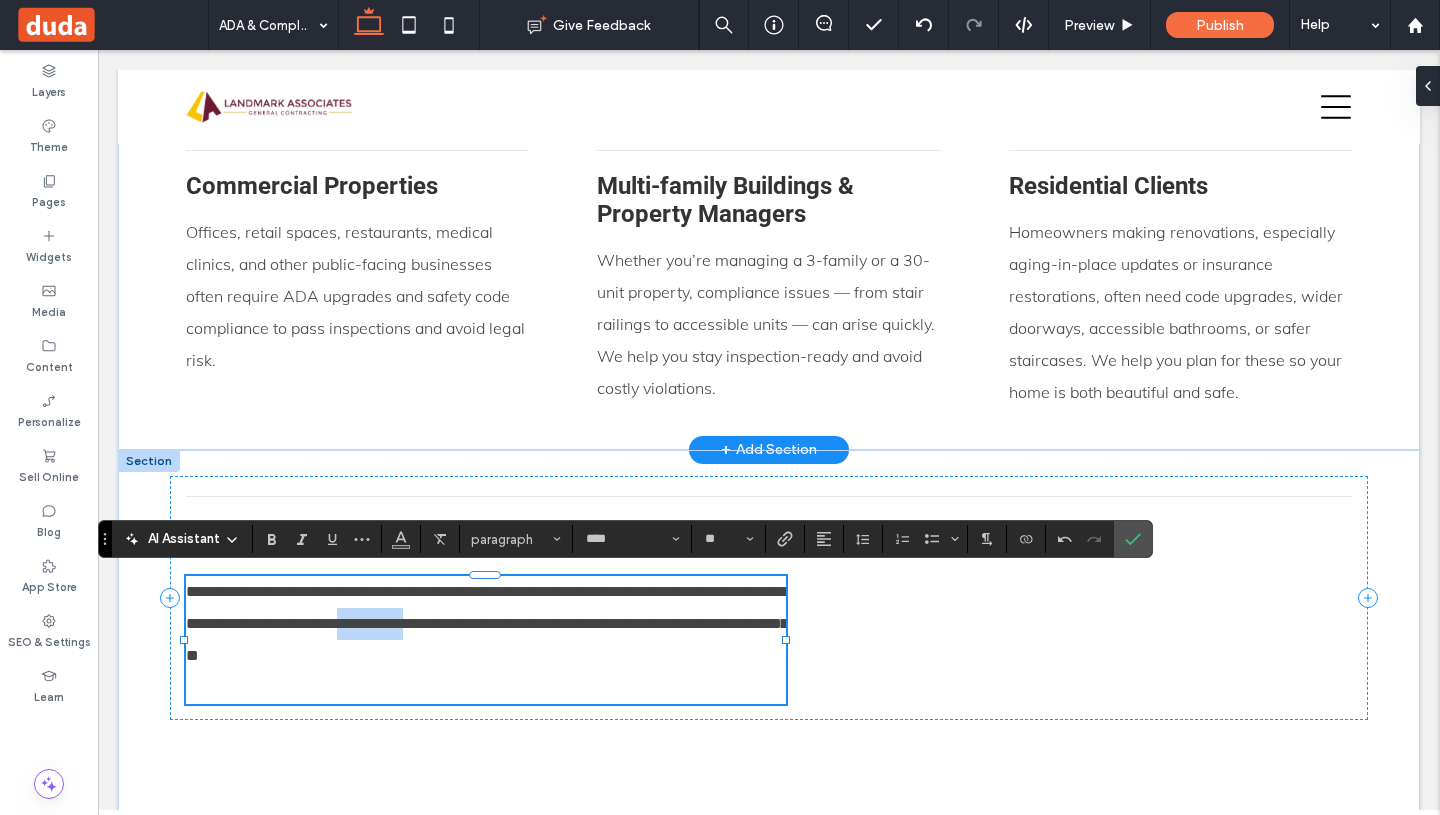 drag, startPoint x: 571, startPoint y: 626, endPoint x: 496, endPoint y: 619, distance: 75.32596 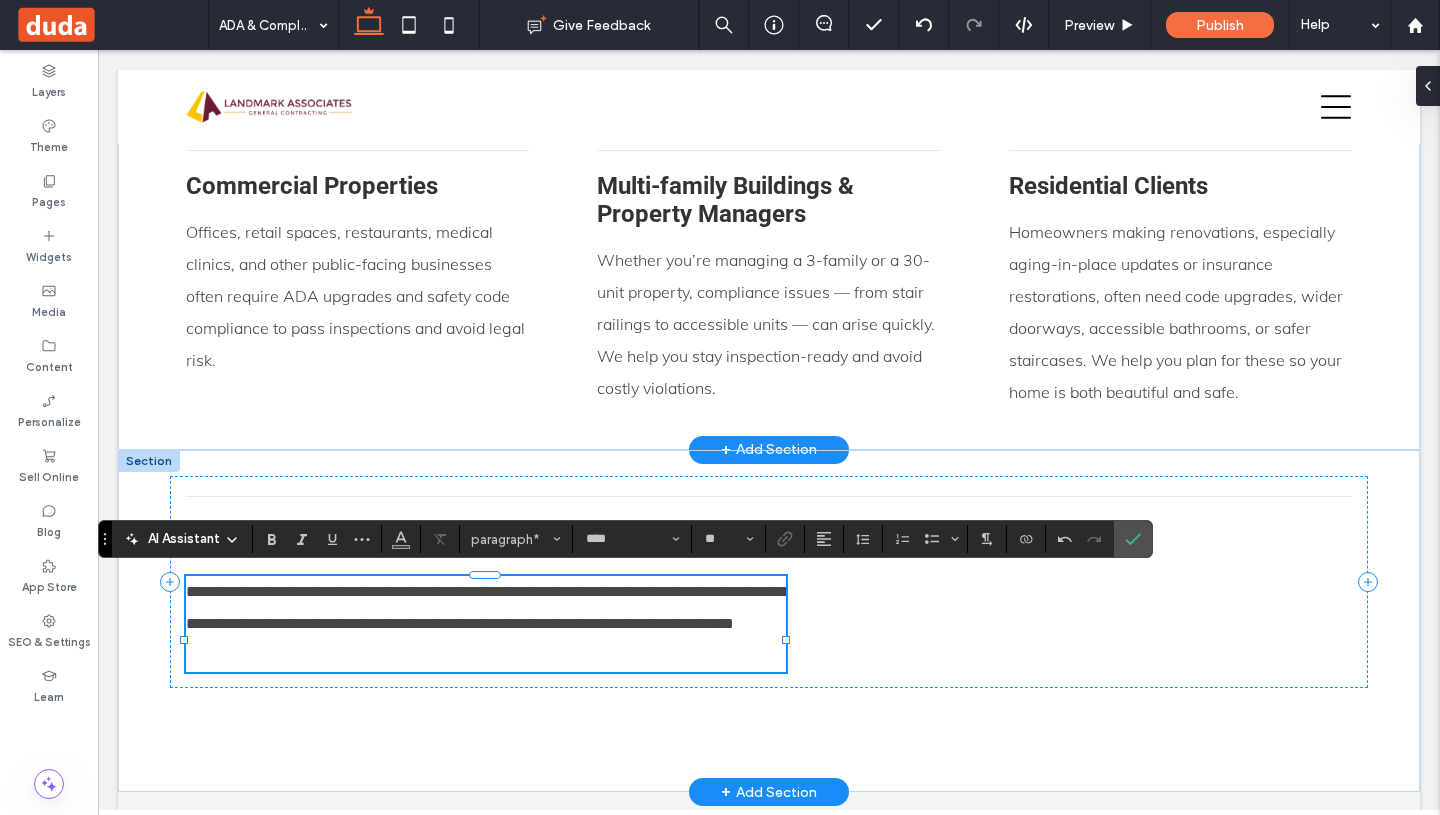 click on "**********" at bounding box center [486, 608] 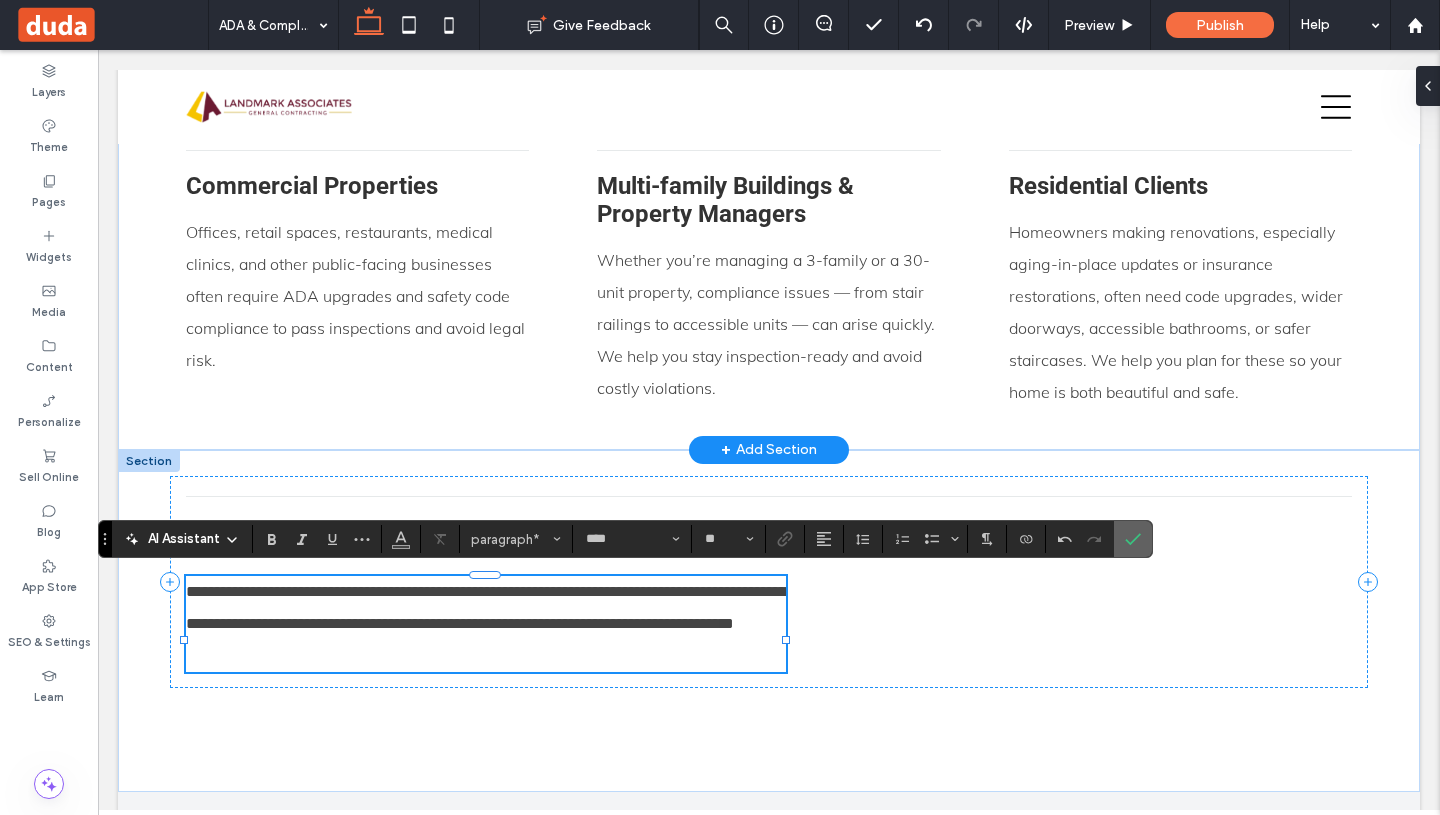 click 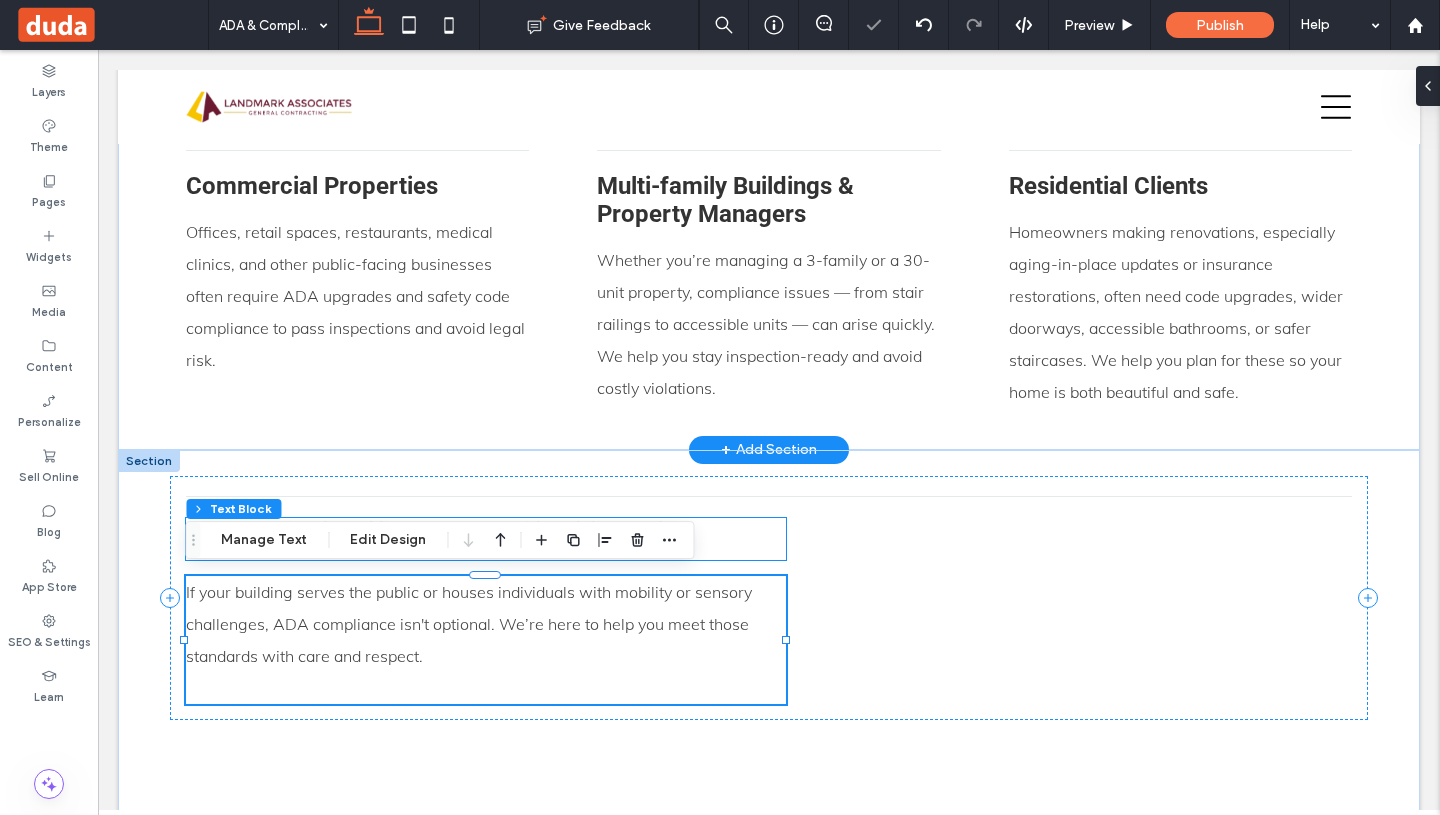 click on "Anyone Serving the Public or Occupants with Mobility Needs" at bounding box center (486, 539) 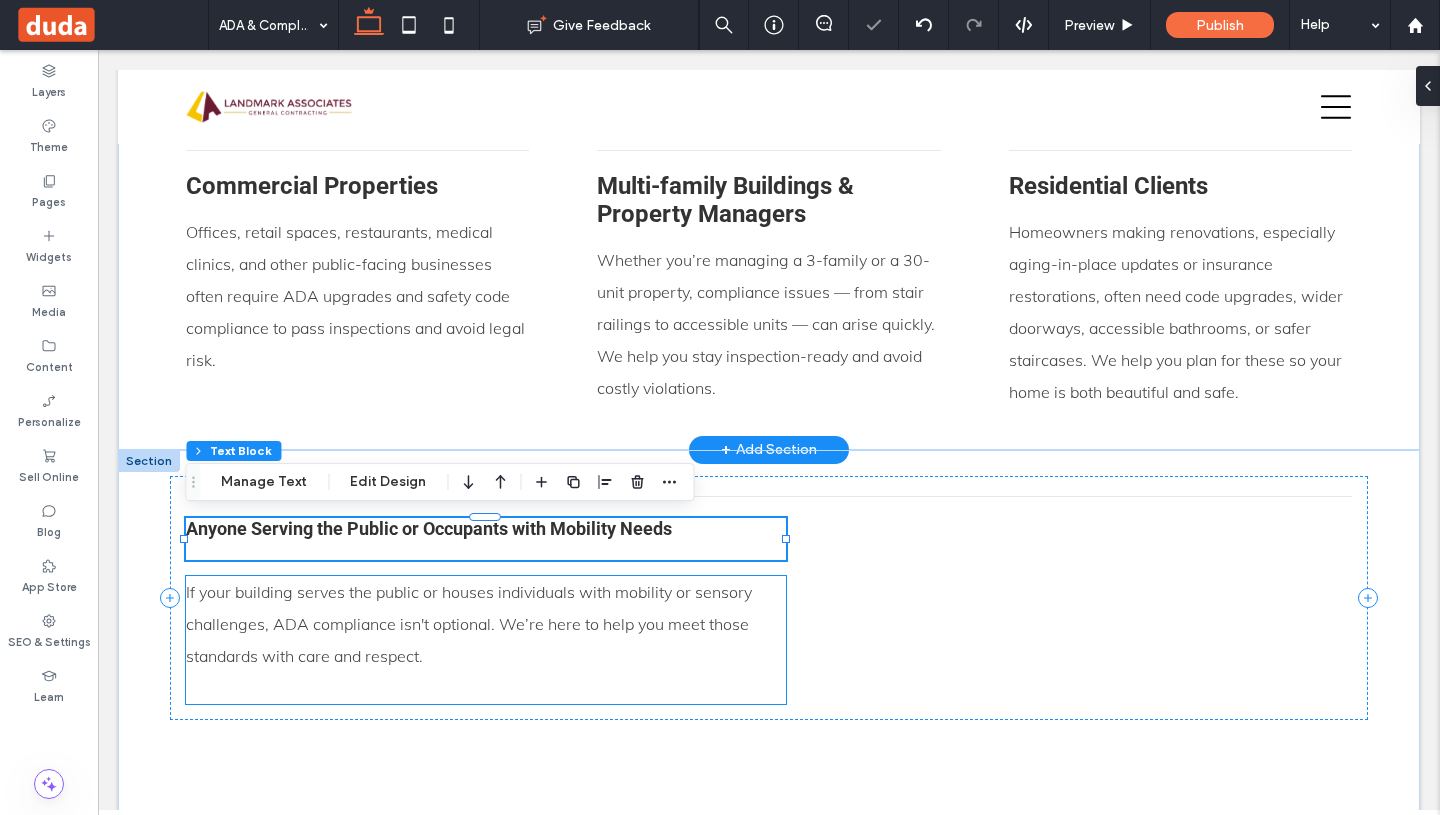 click on "If your building serves the public or houses individuals with mobility or sensory challenges, ADA compliance isn't optional. We’re here to help you meet those standards with care and respect." at bounding box center (486, 624) 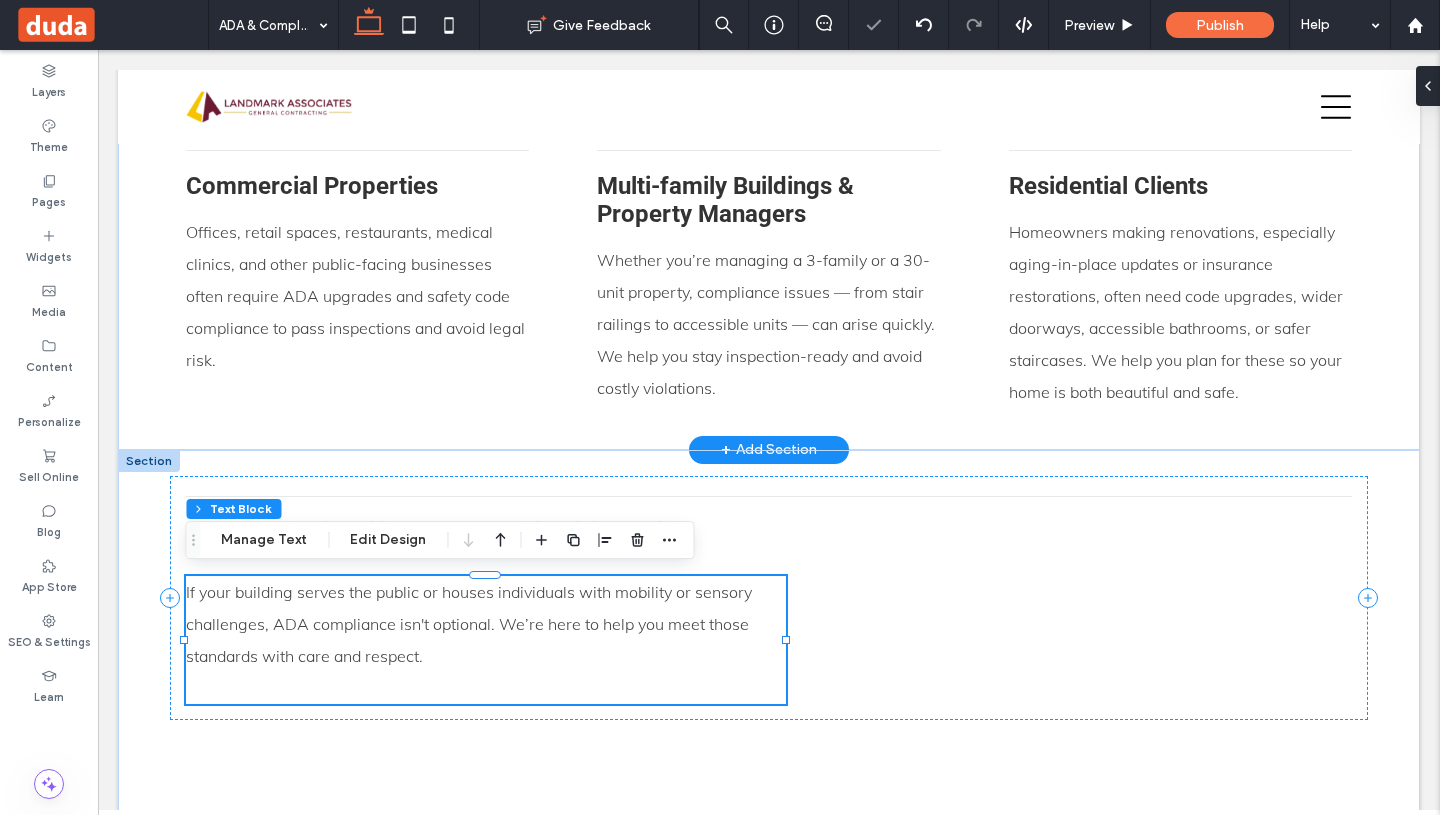 click on "If your building serves the public or houses individuals with mobility or sensory challenges, ADA compliance isn't optional. We’re here to help you meet those standards with care and respect." at bounding box center [486, 624] 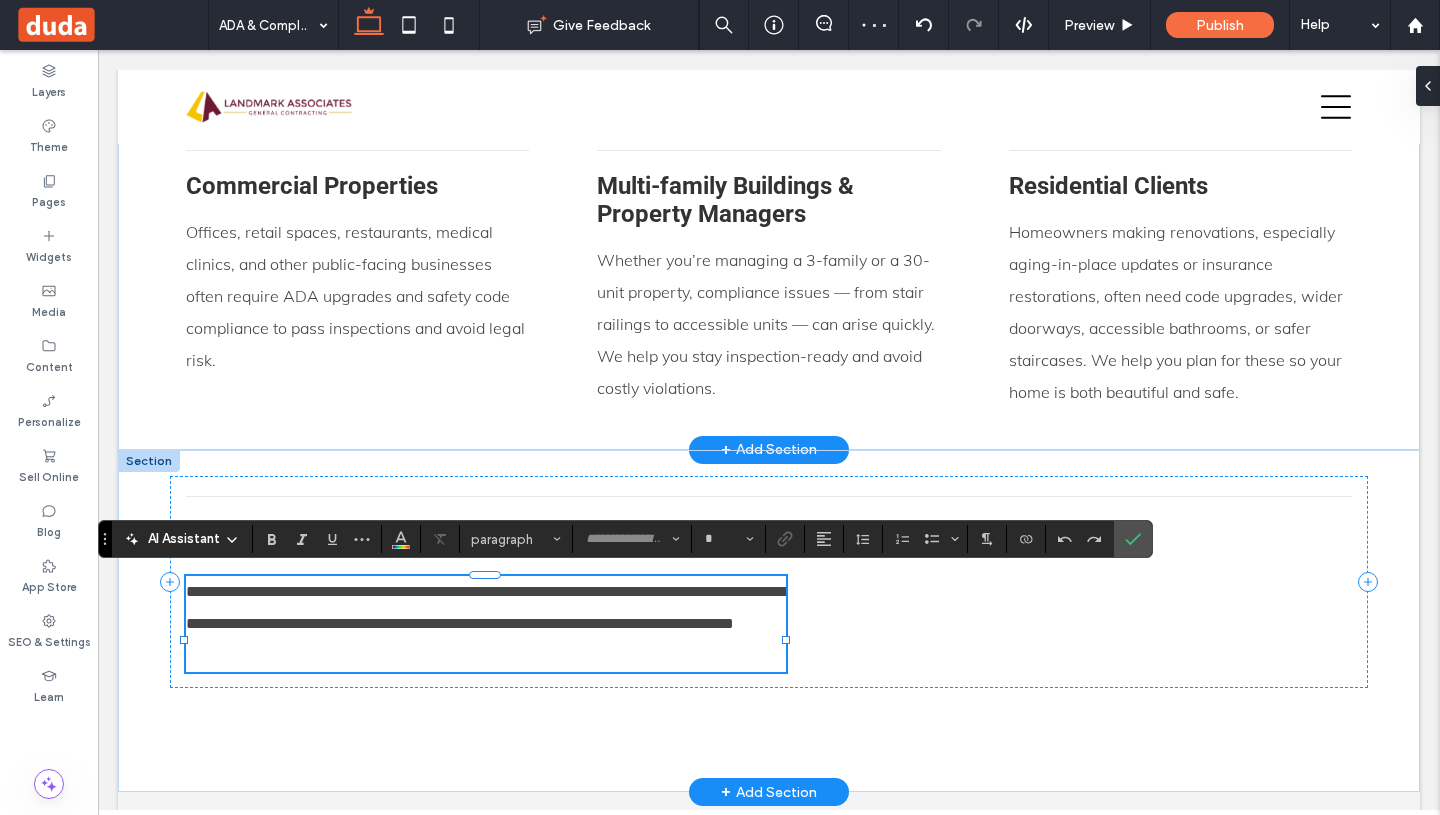 type on "****" 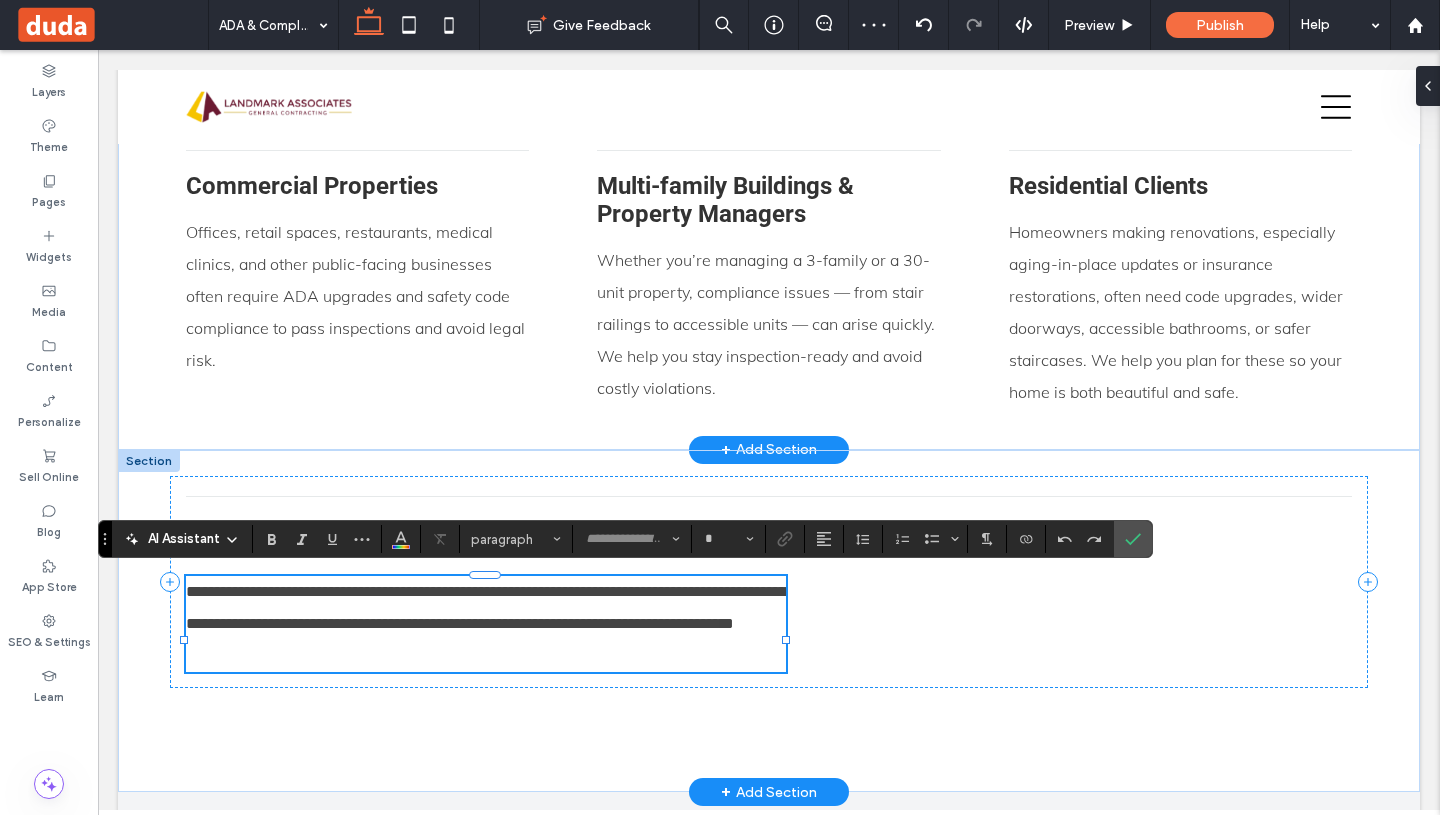 type on "**" 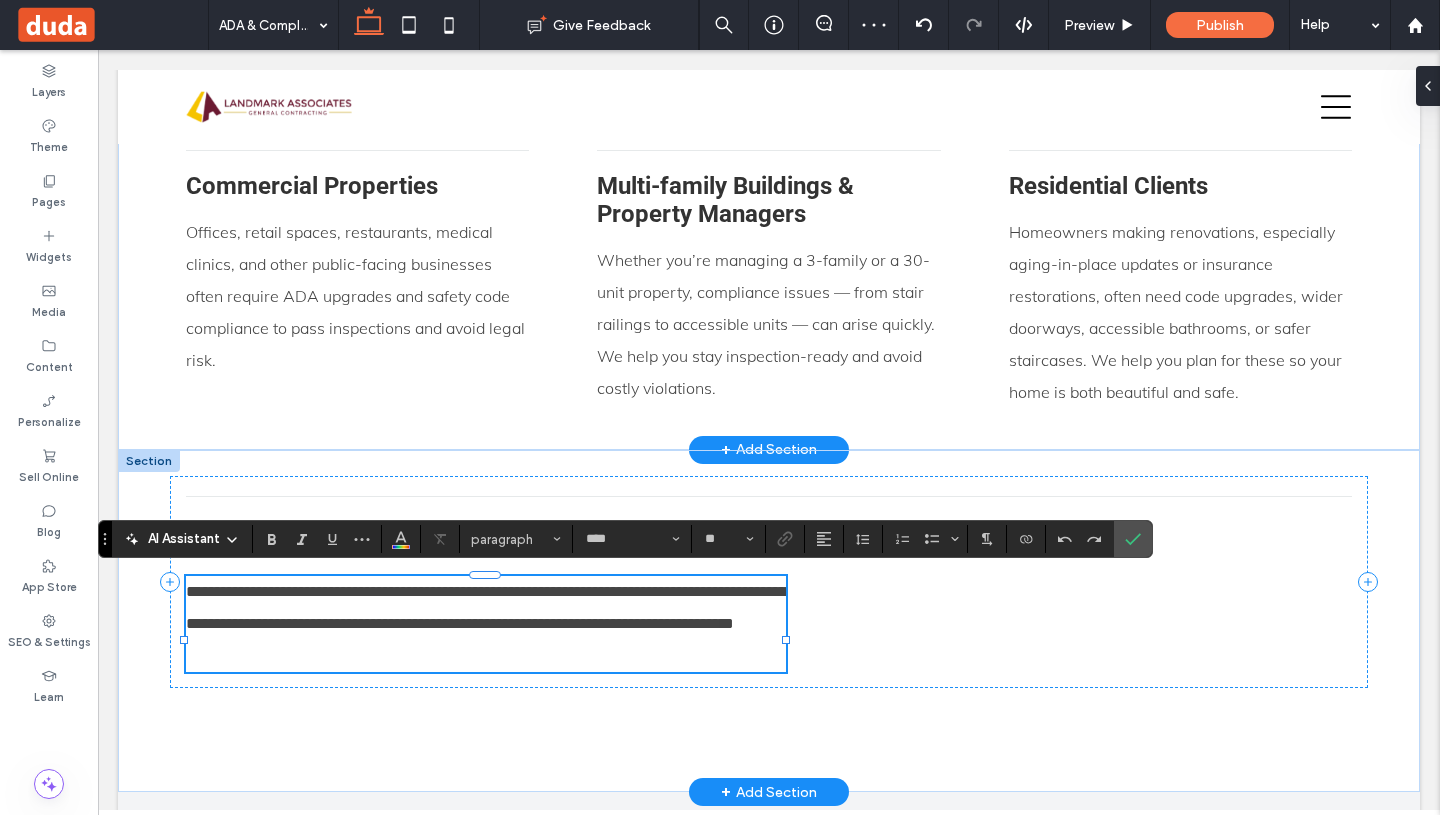 click on "**********" at bounding box center [486, 608] 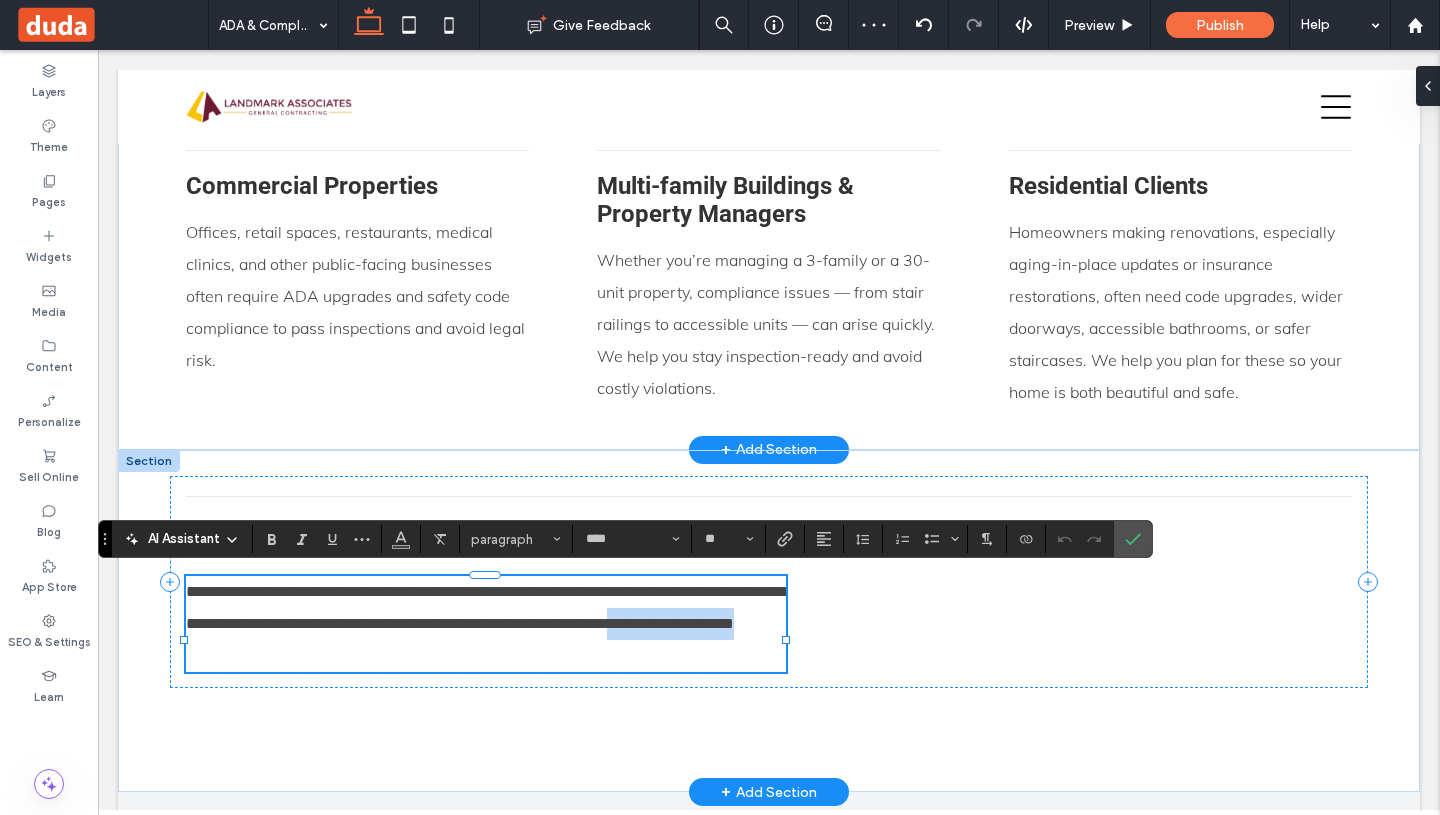 drag, startPoint x: 475, startPoint y: 655, endPoint x: 271, endPoint y: 654, distance: 204.00246 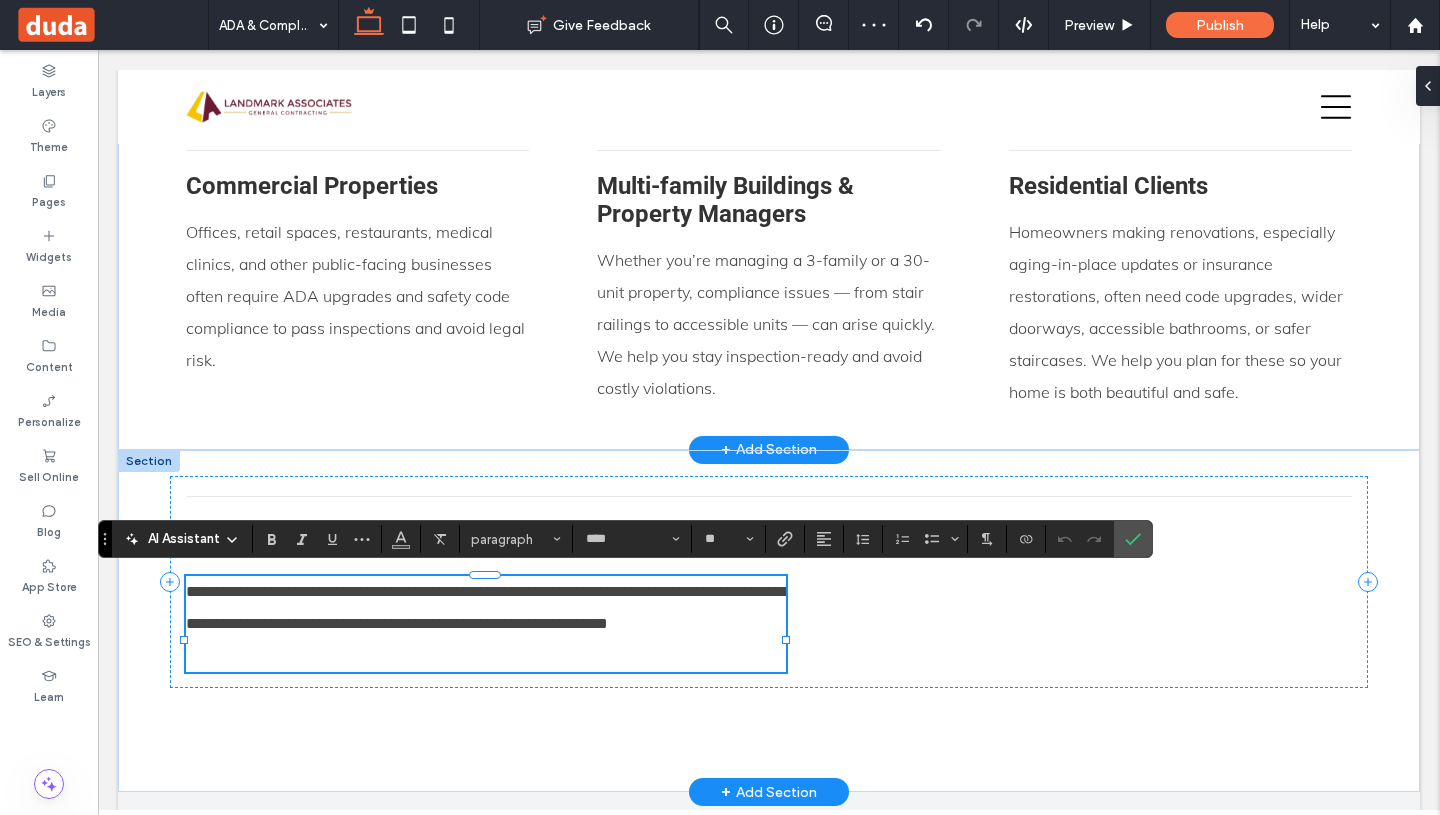 type 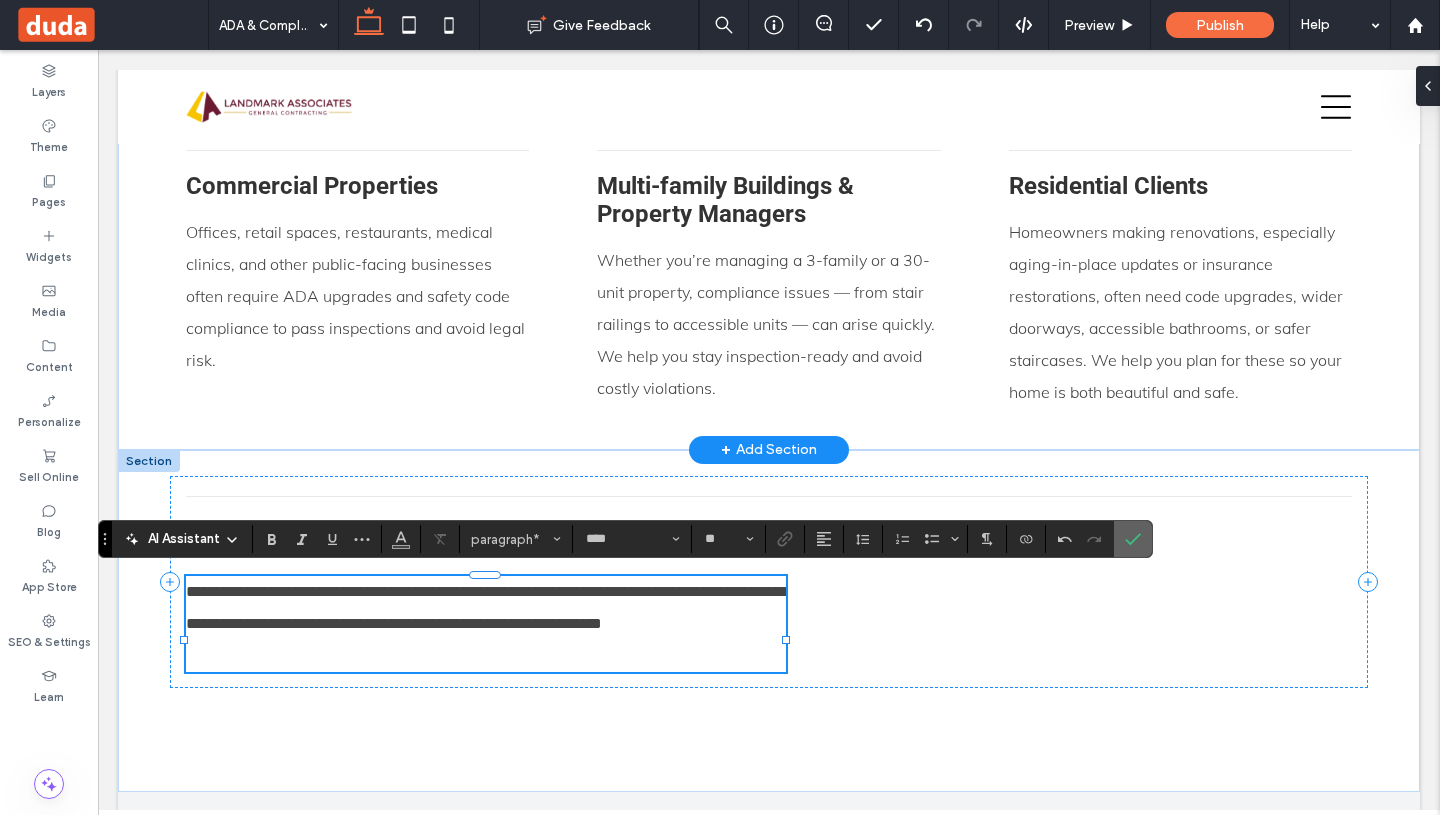 click 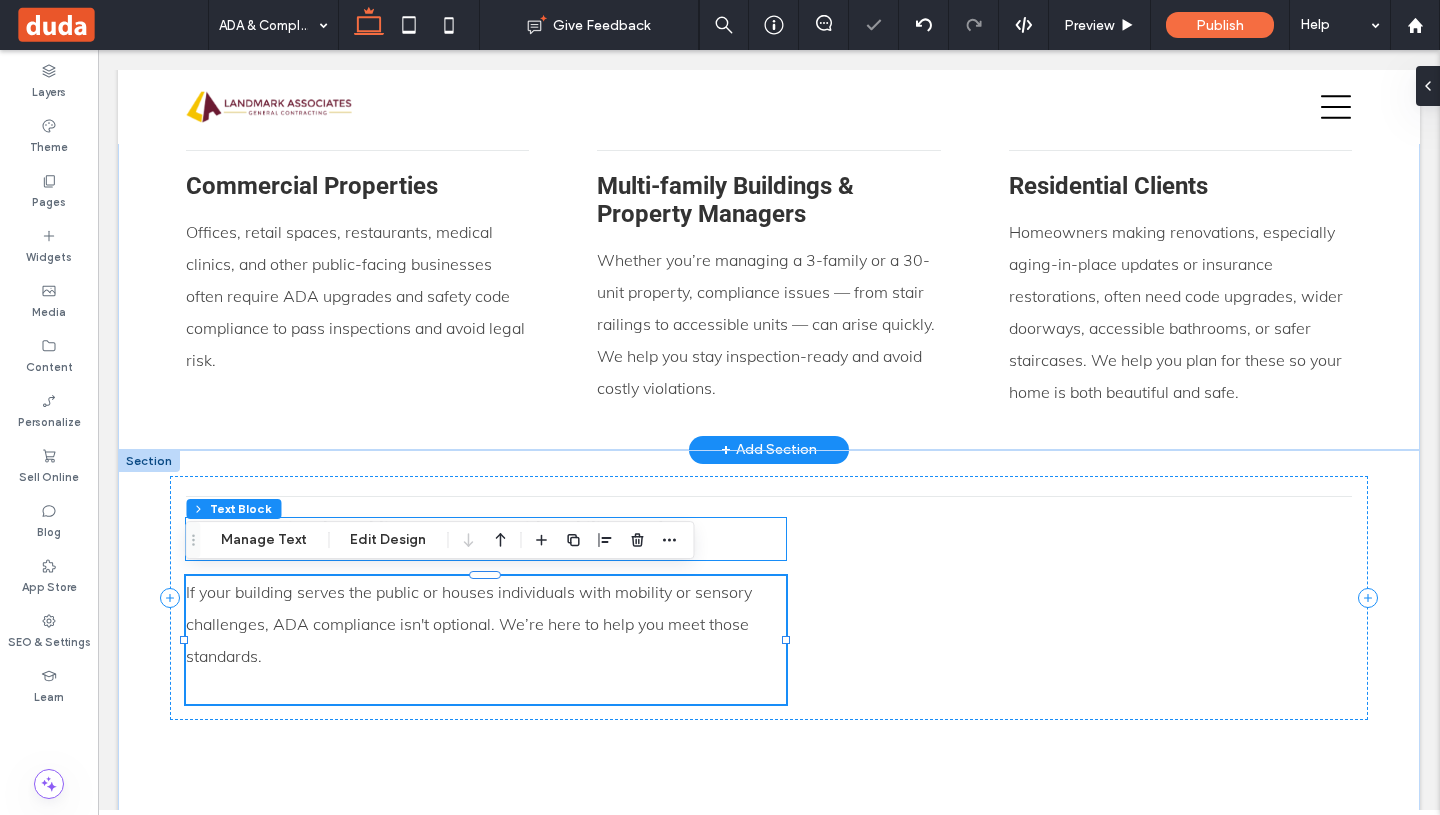 click on "Anyone Serving the Public or Occupants with Mobility Needs" at bounding box center (486, 539) 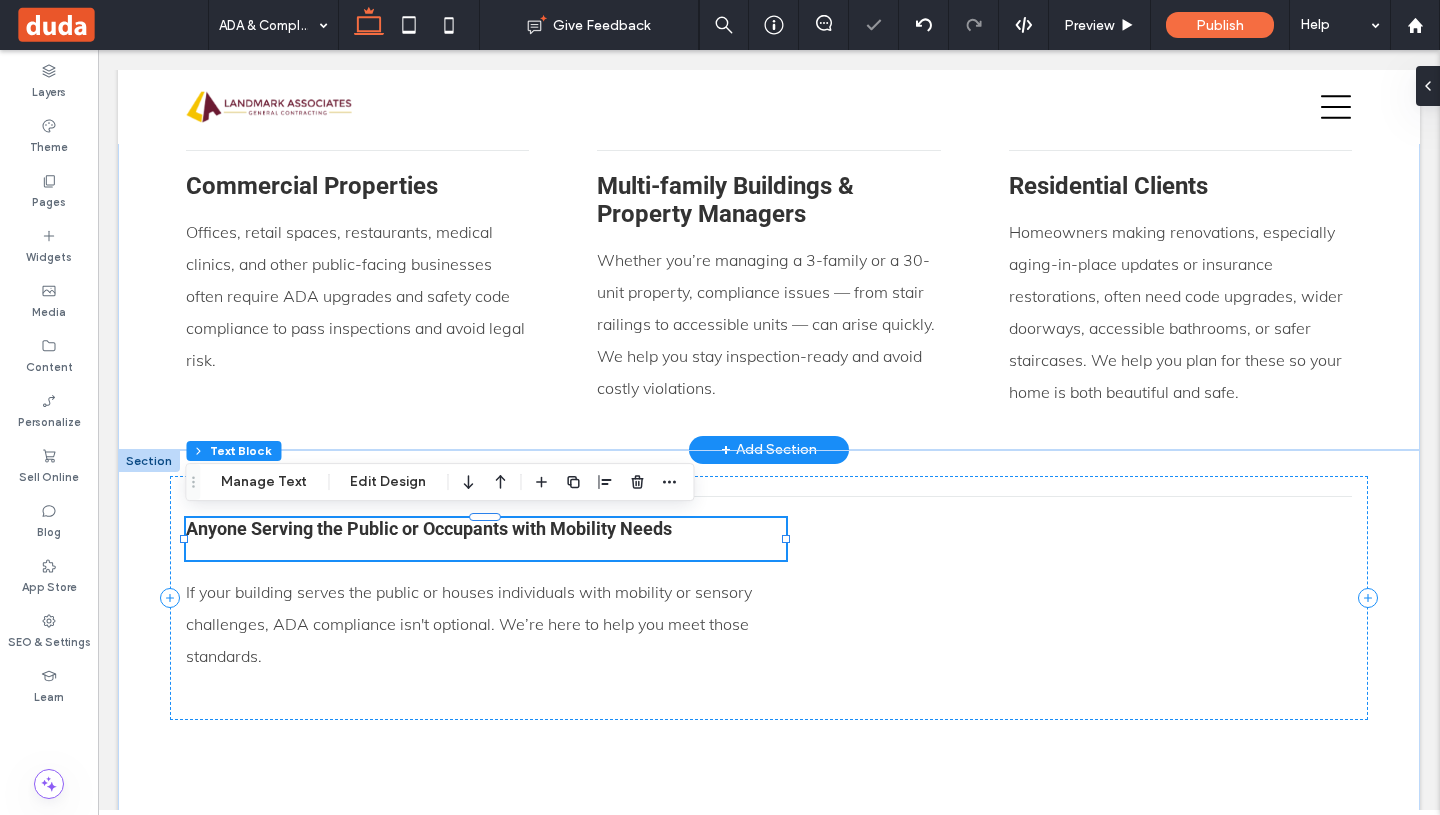 click on "Anyone Serving the Public or Occupants with Mobility Needs" at bounding box center [486, 539] 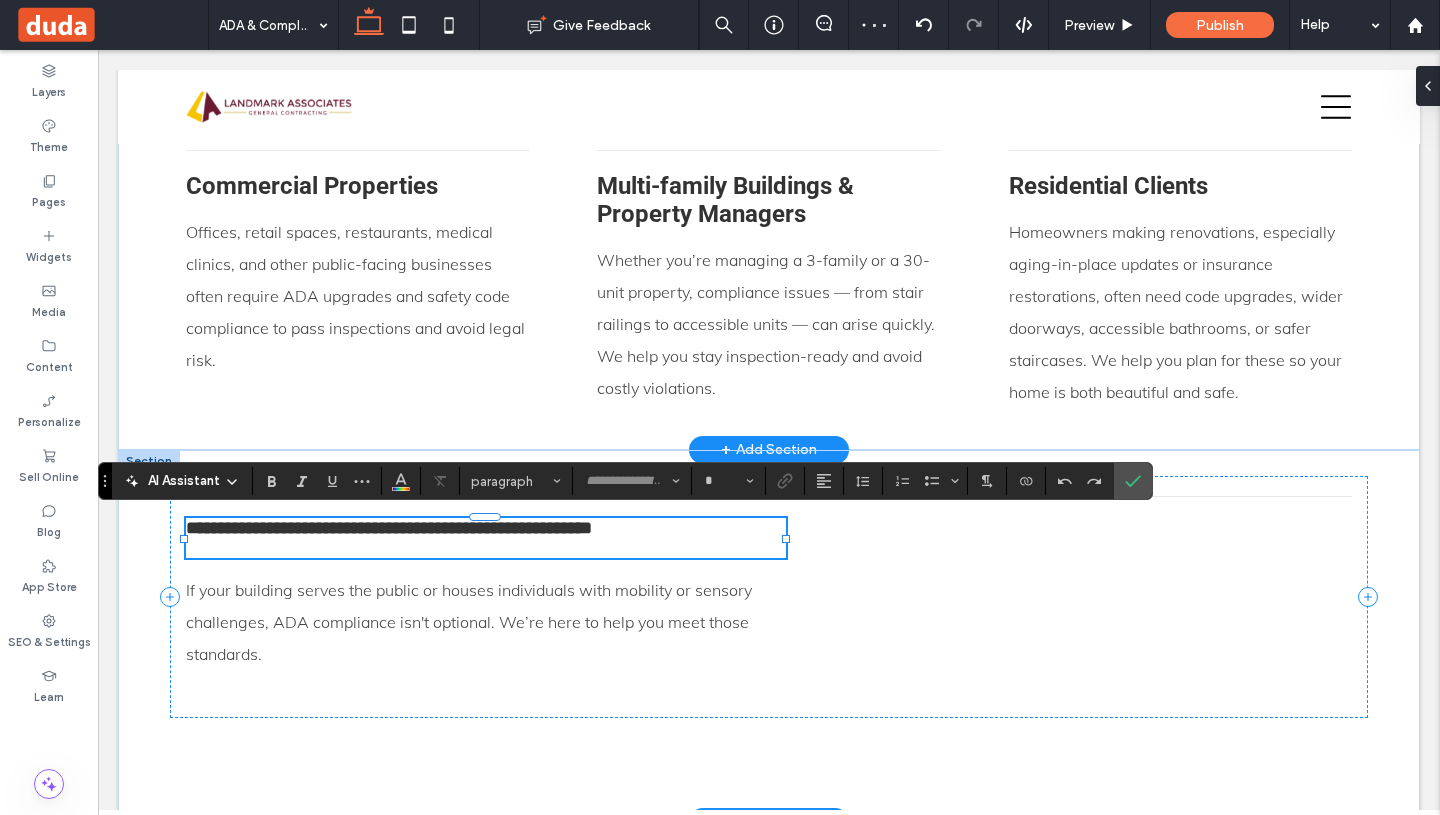 type on "******" 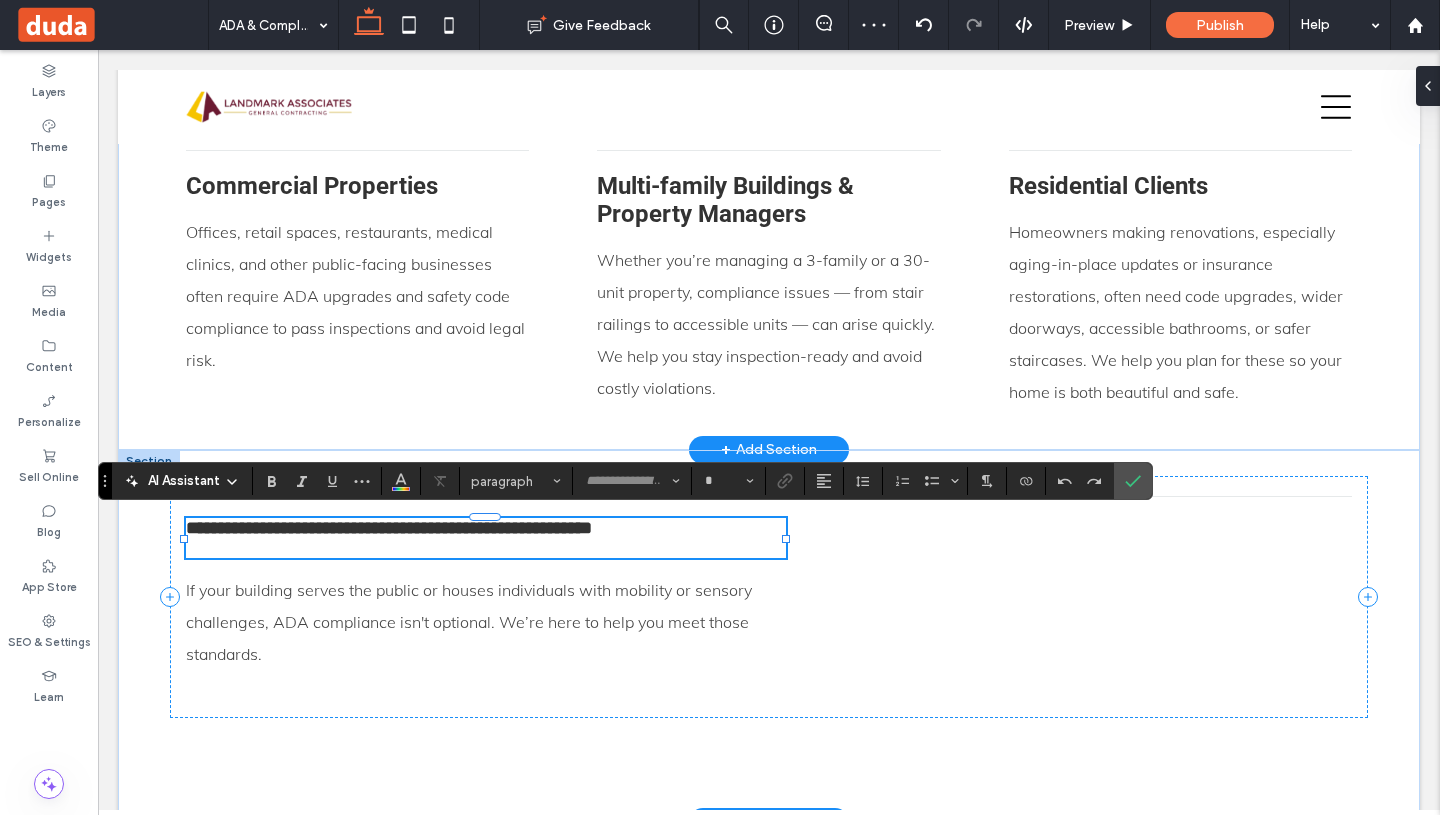 type on "**" 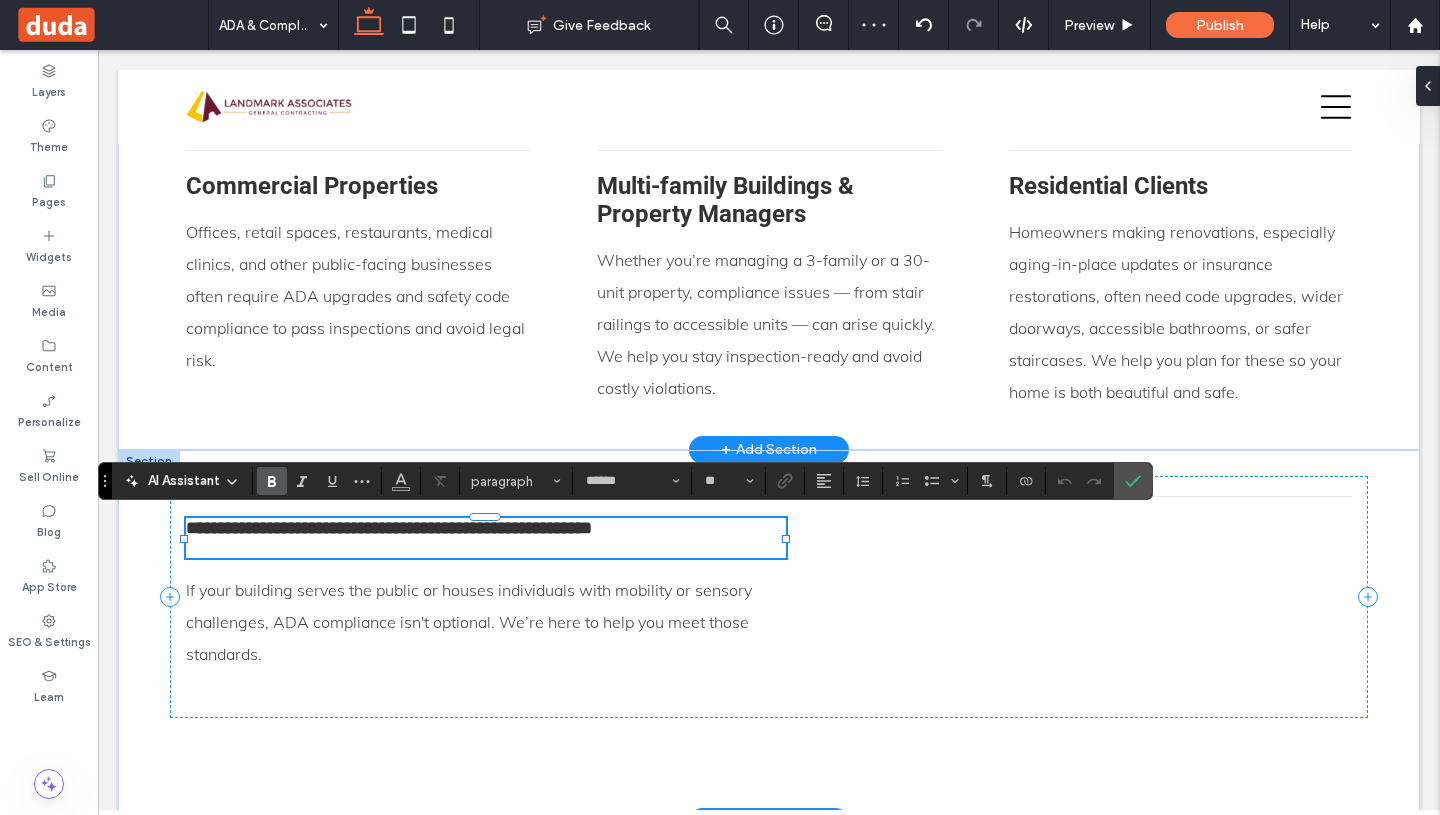 click on "**********" at bounding box center (486, 538) 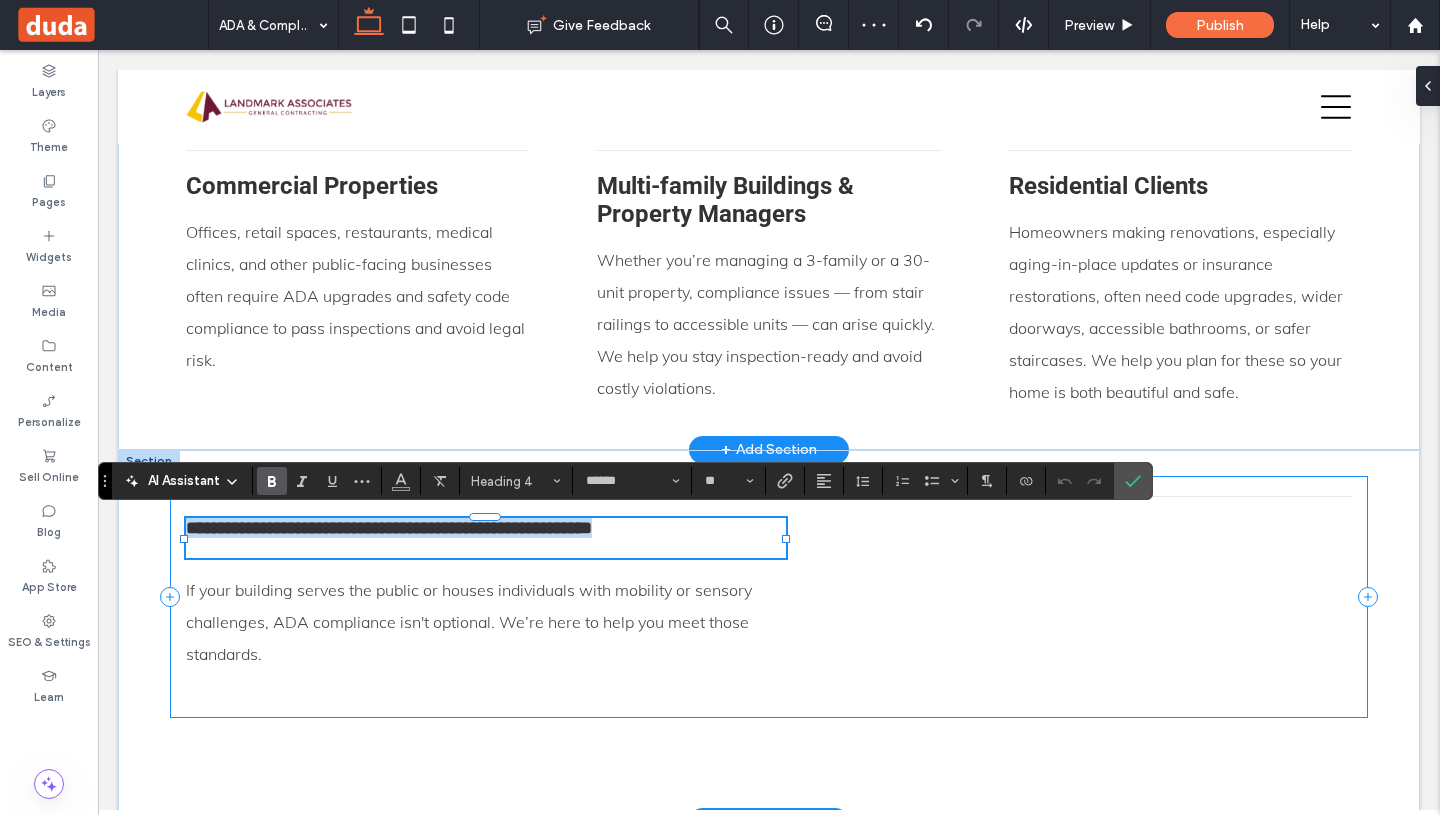 drag, startPoint x: 705, startPoint y: 534, endPoint x: 169, endPoint y: 530, distance: 536.01495 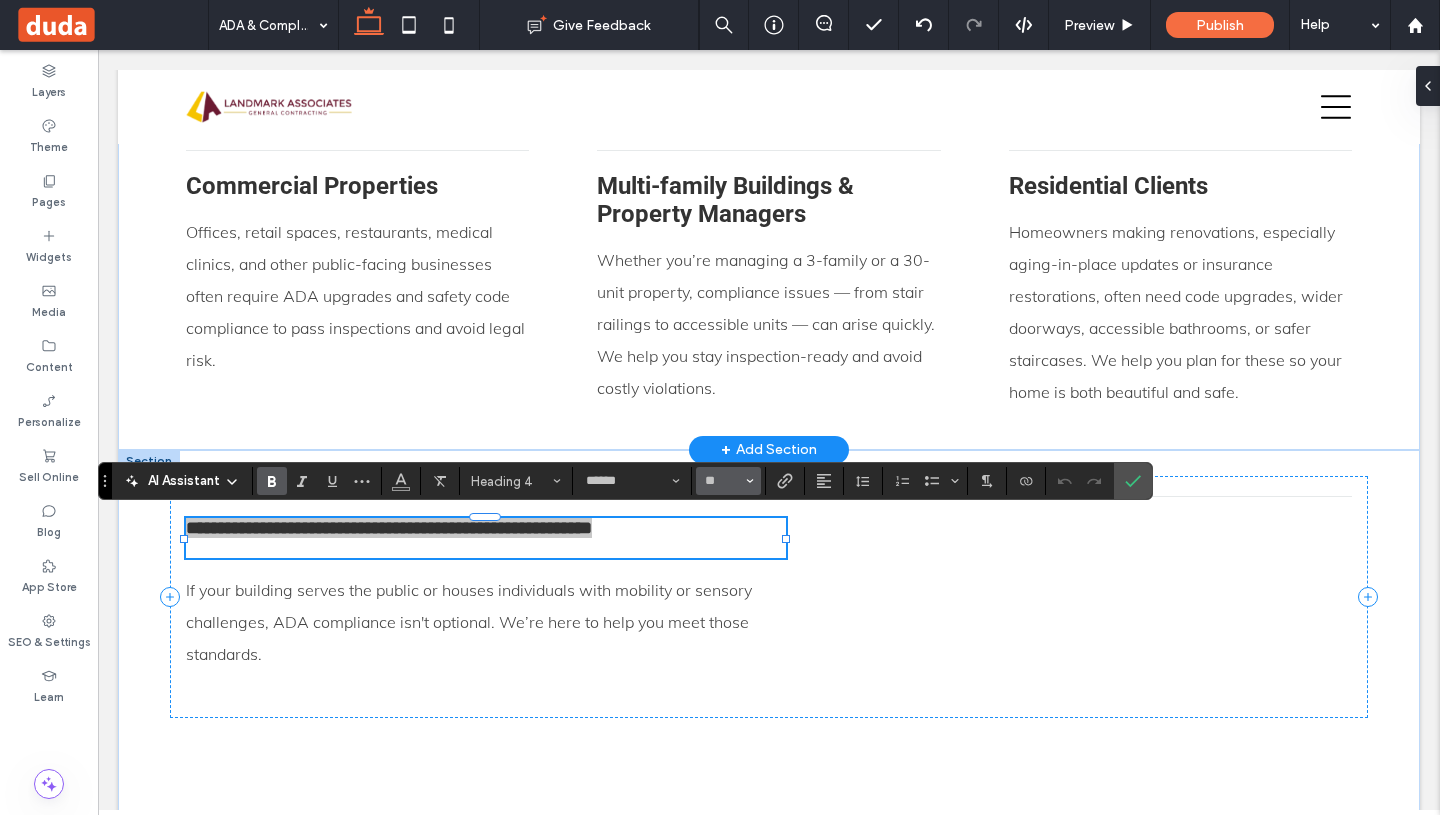 click 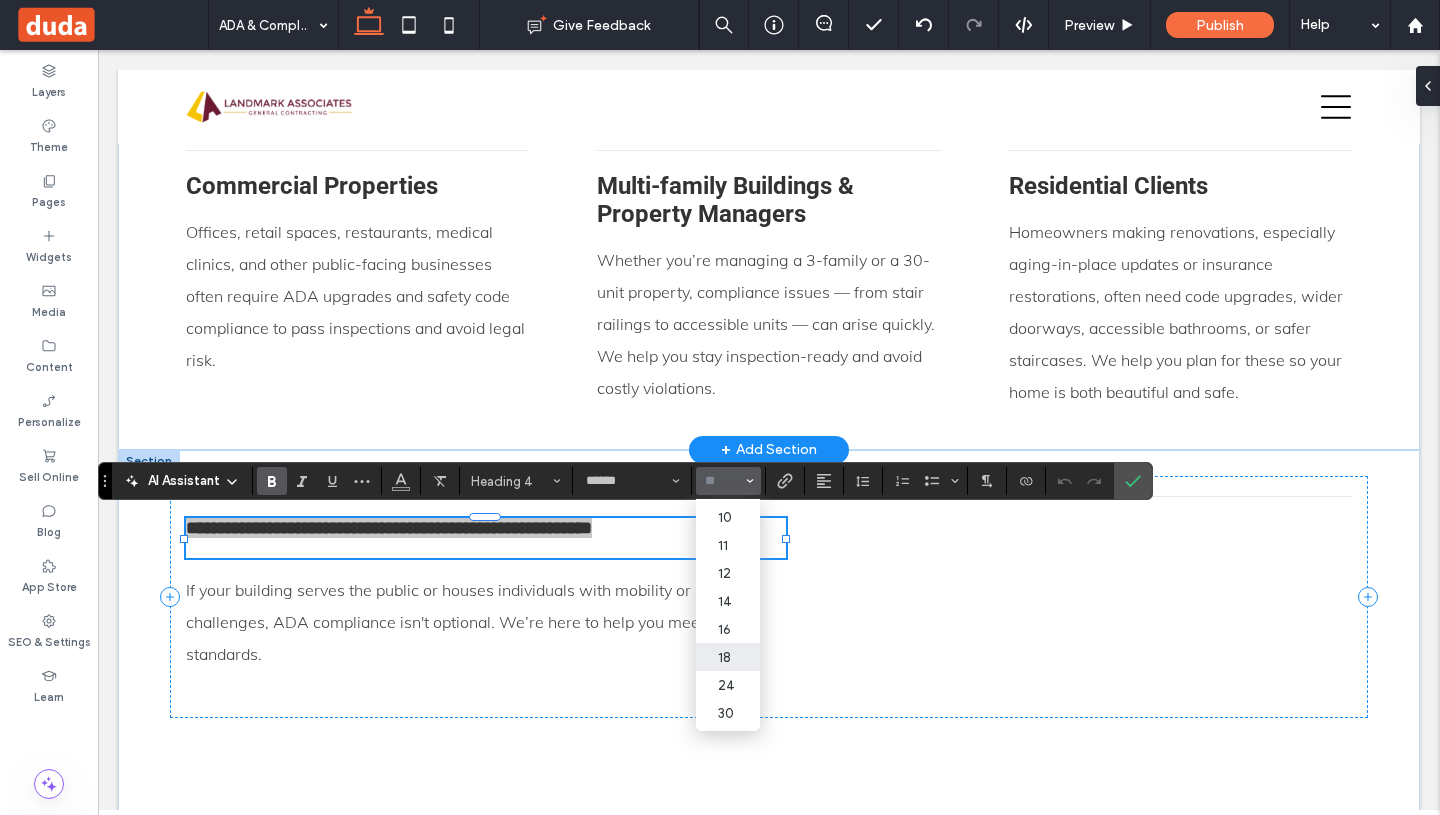 scroll, scrollTop: 61, scrollLeft: 0, axis: vertical 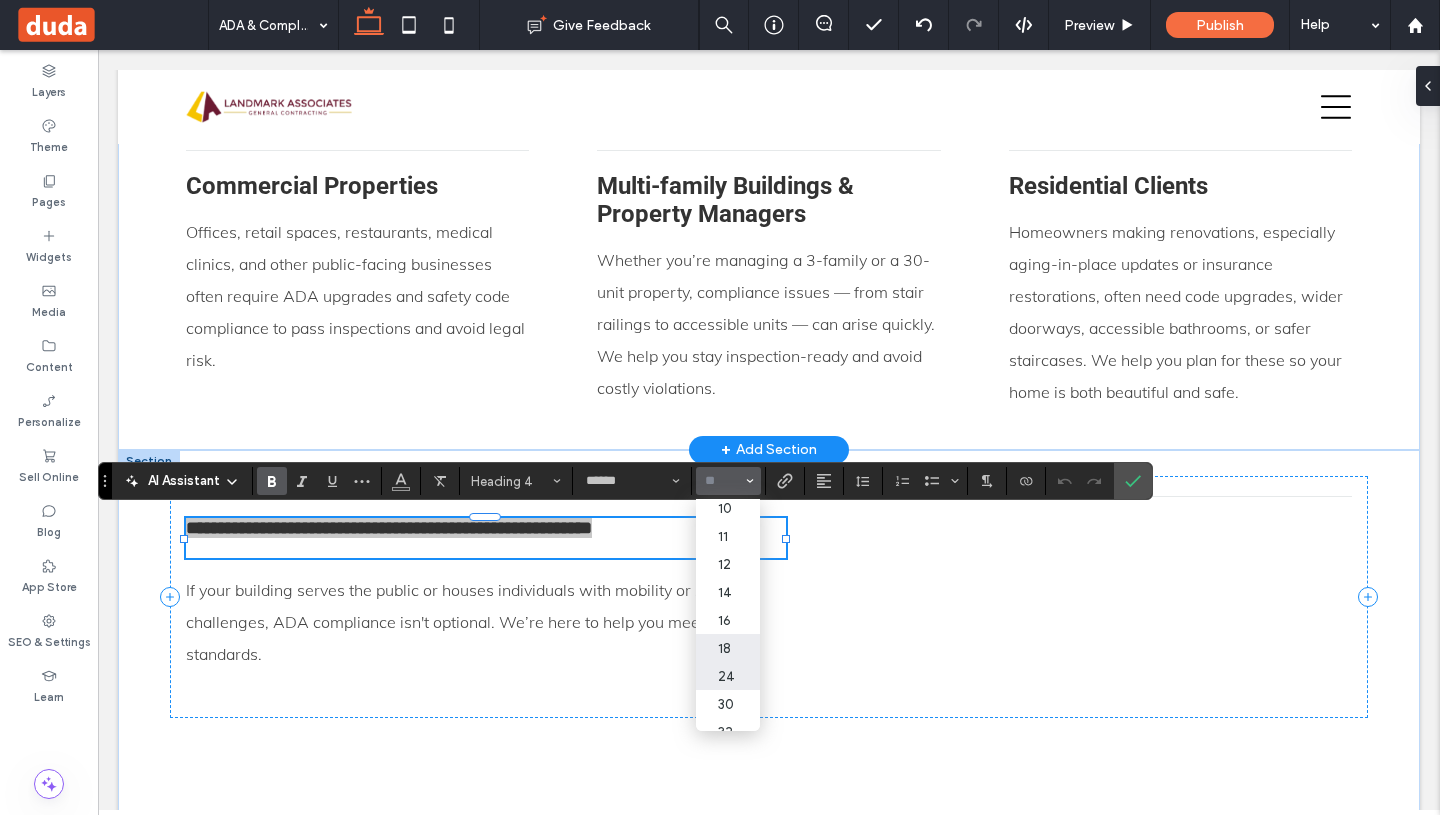 click on "24" at bounding box center (728, 676) 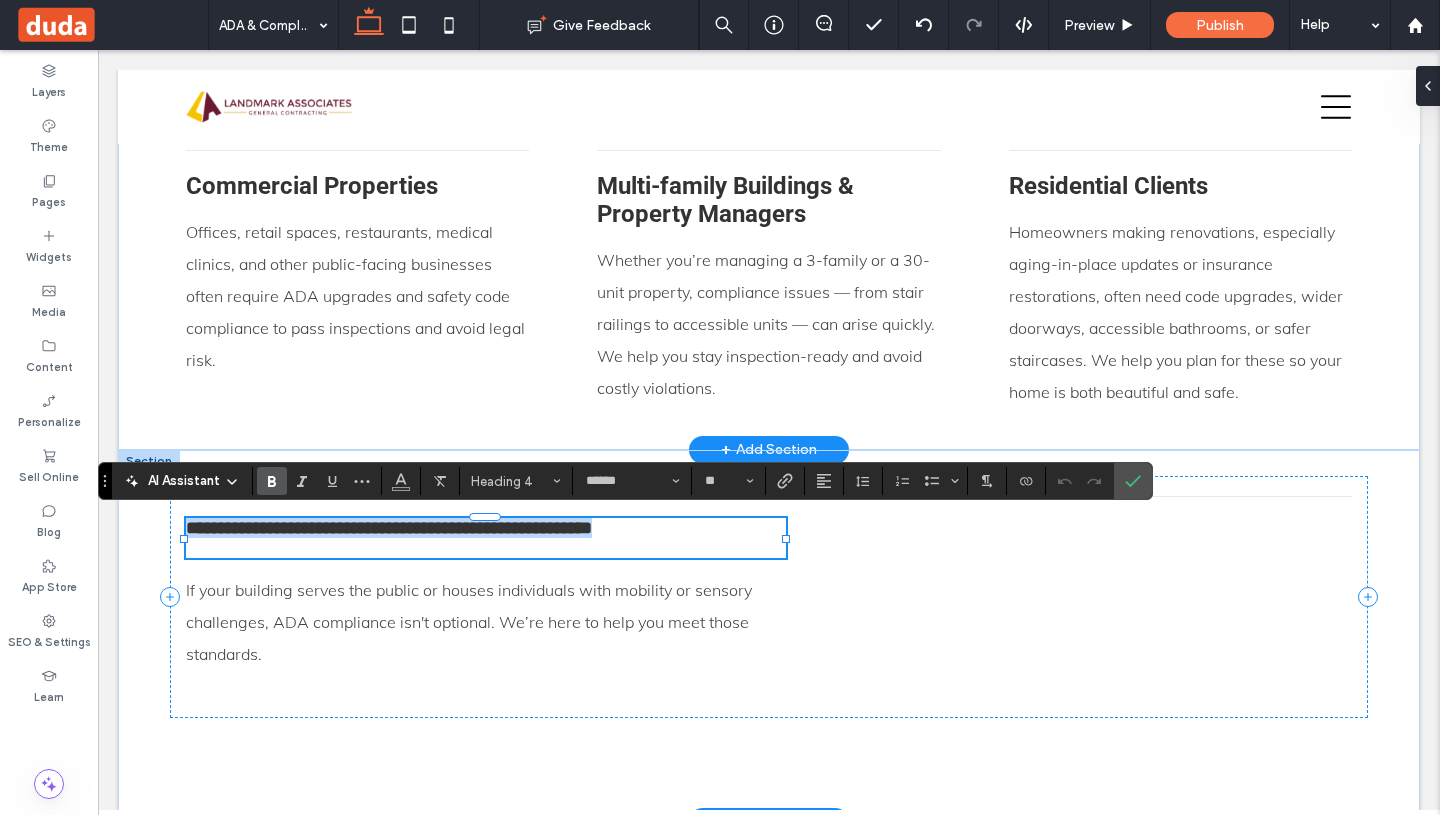 type on "**" 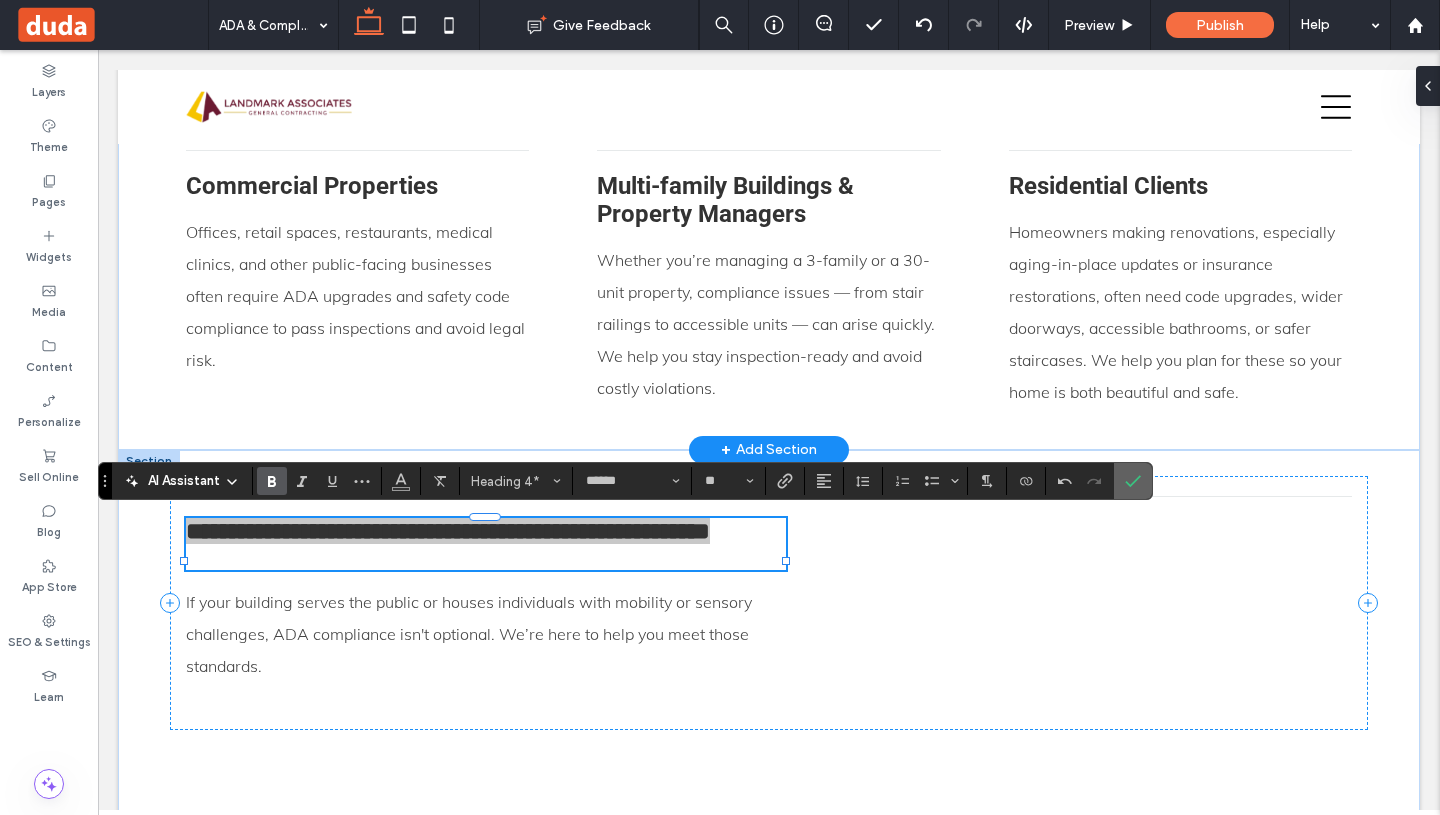 click 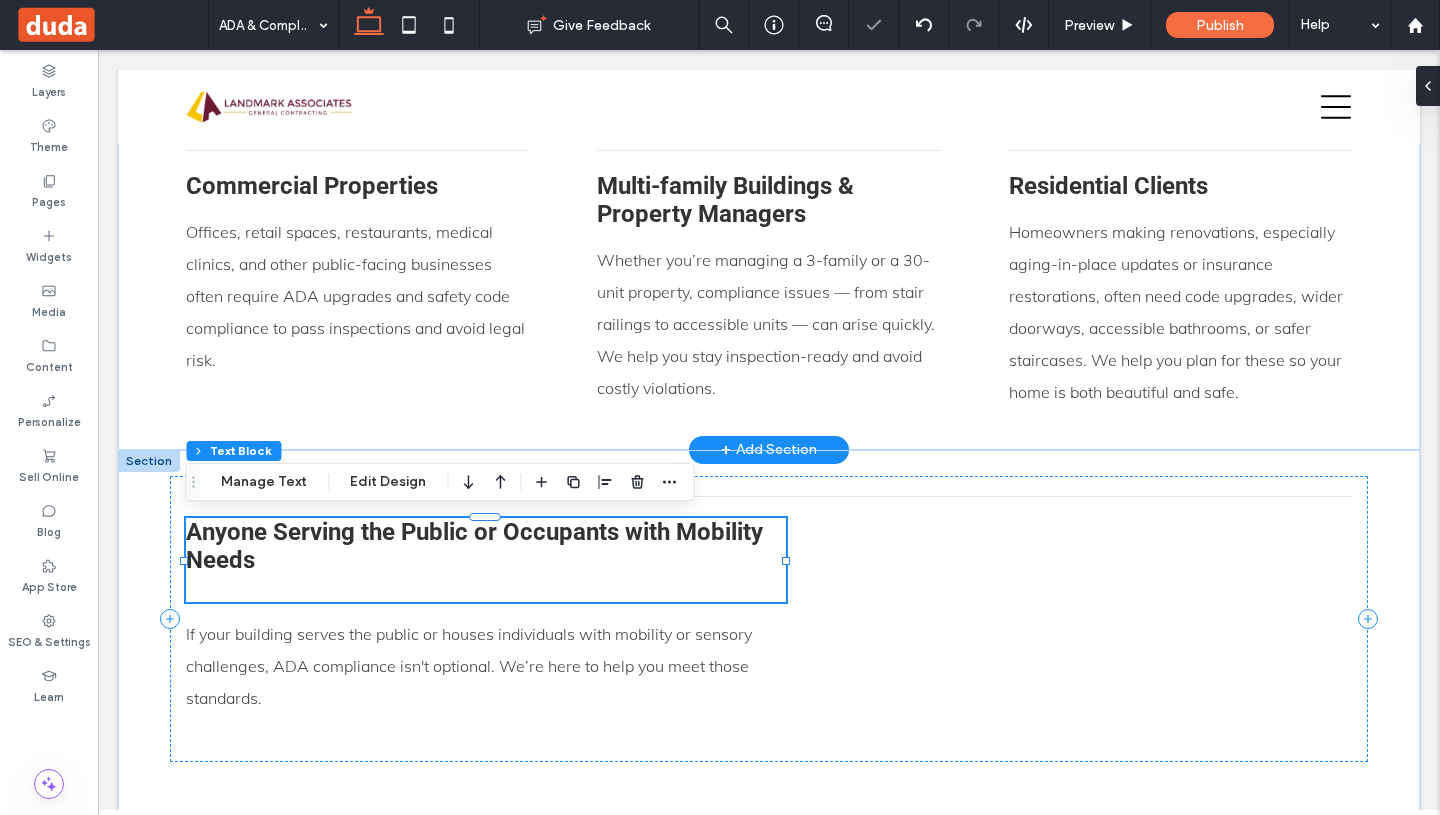 click on "Anyone Serving the Public or Occupants with Mobility Needs" at bounding box center (486, 560) 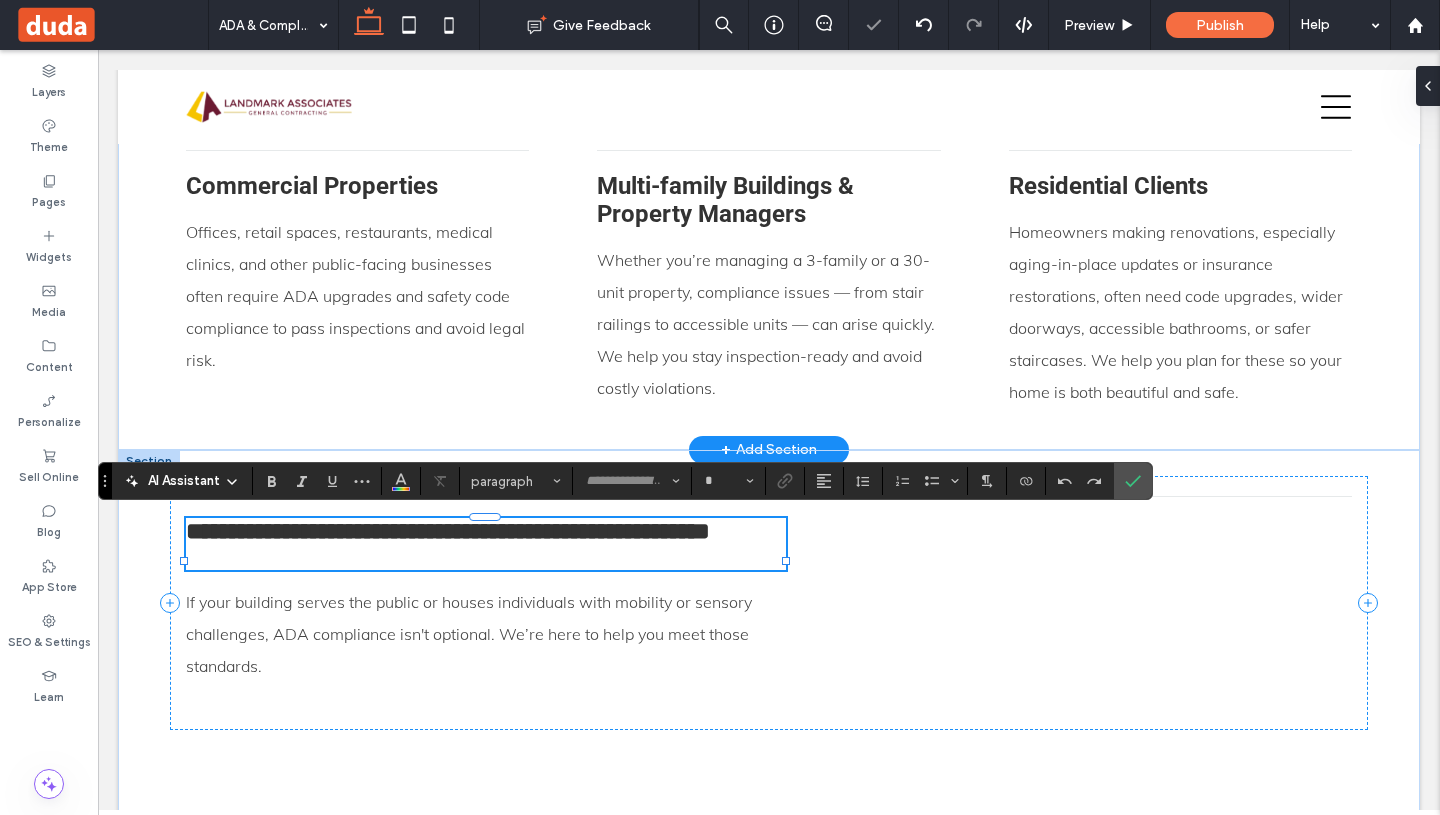 click on "**********" at bounding box center (448, 531) 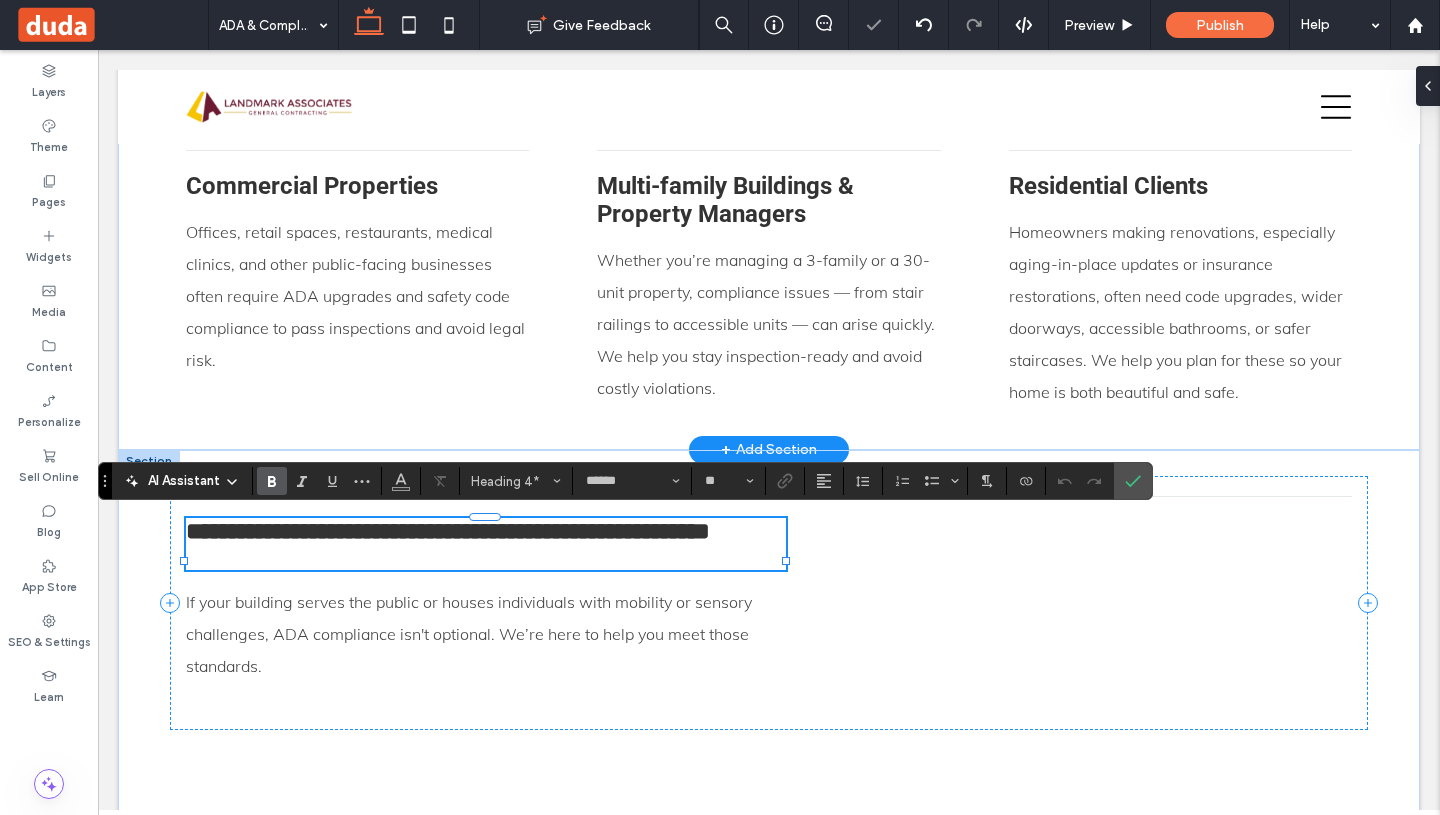 click on "**********" at bounding box center (448, 531) 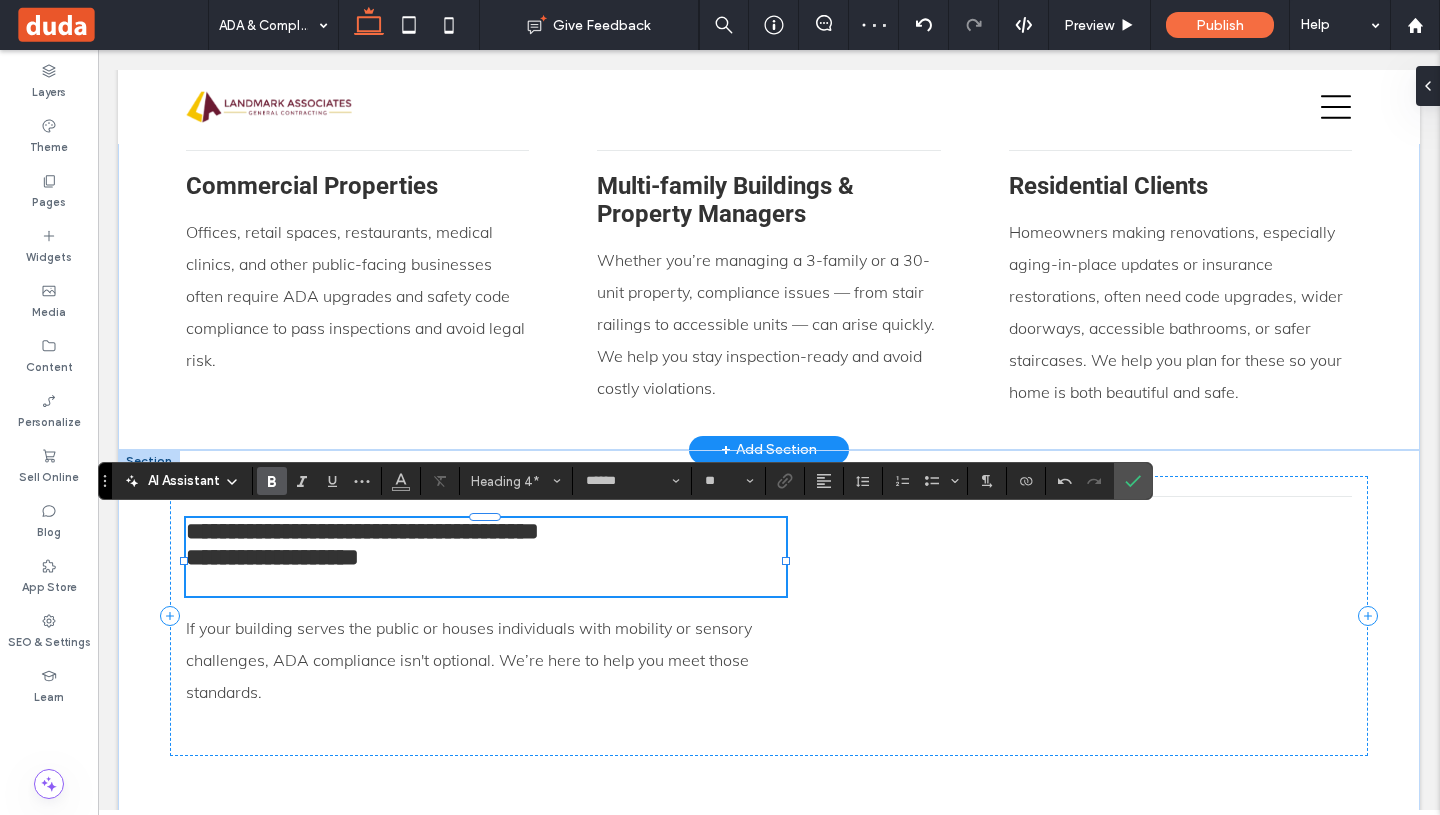click on "**********" at bounding box center [486, 570] 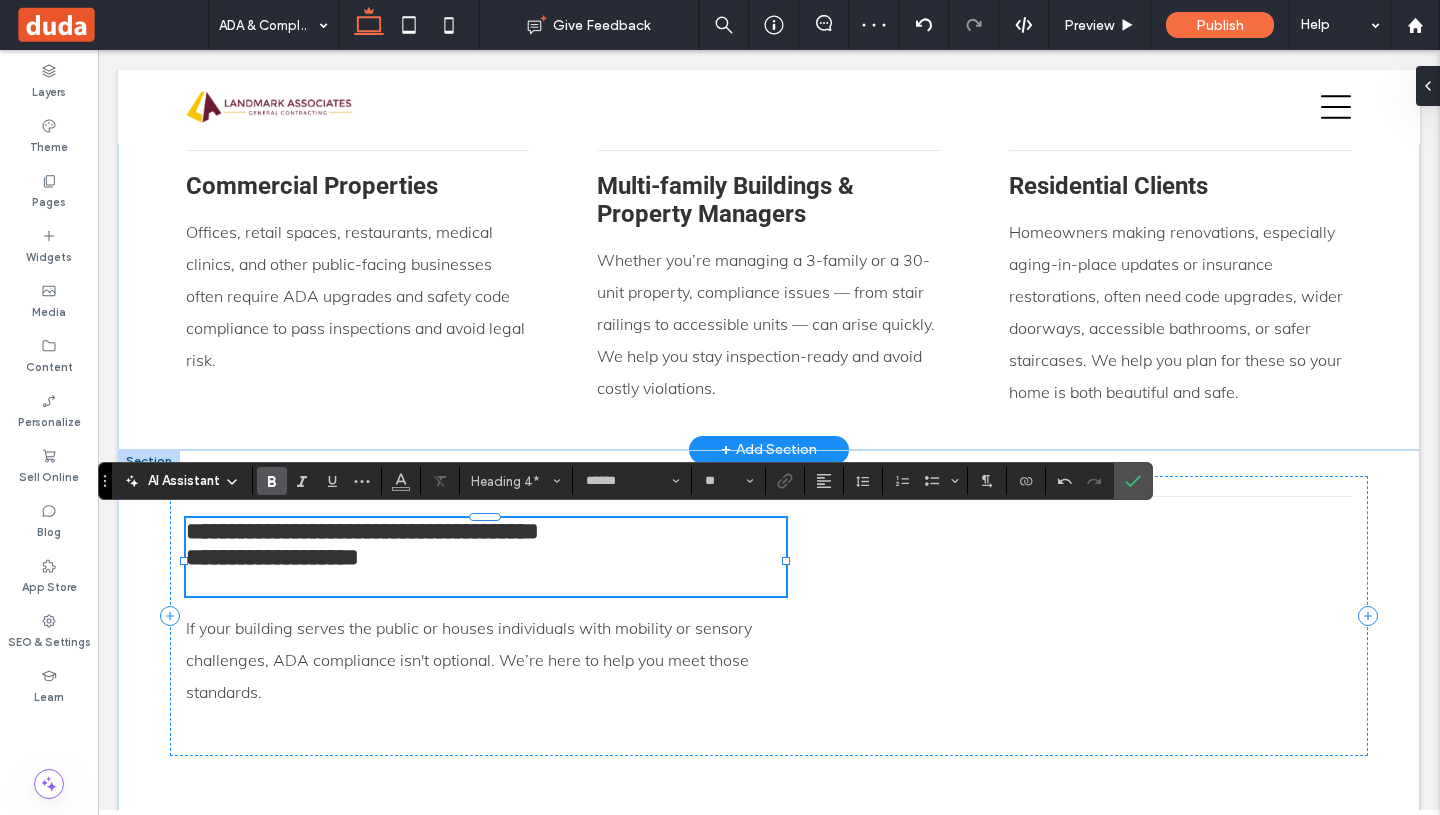 click on "**********" at bounding box center (486, 570) 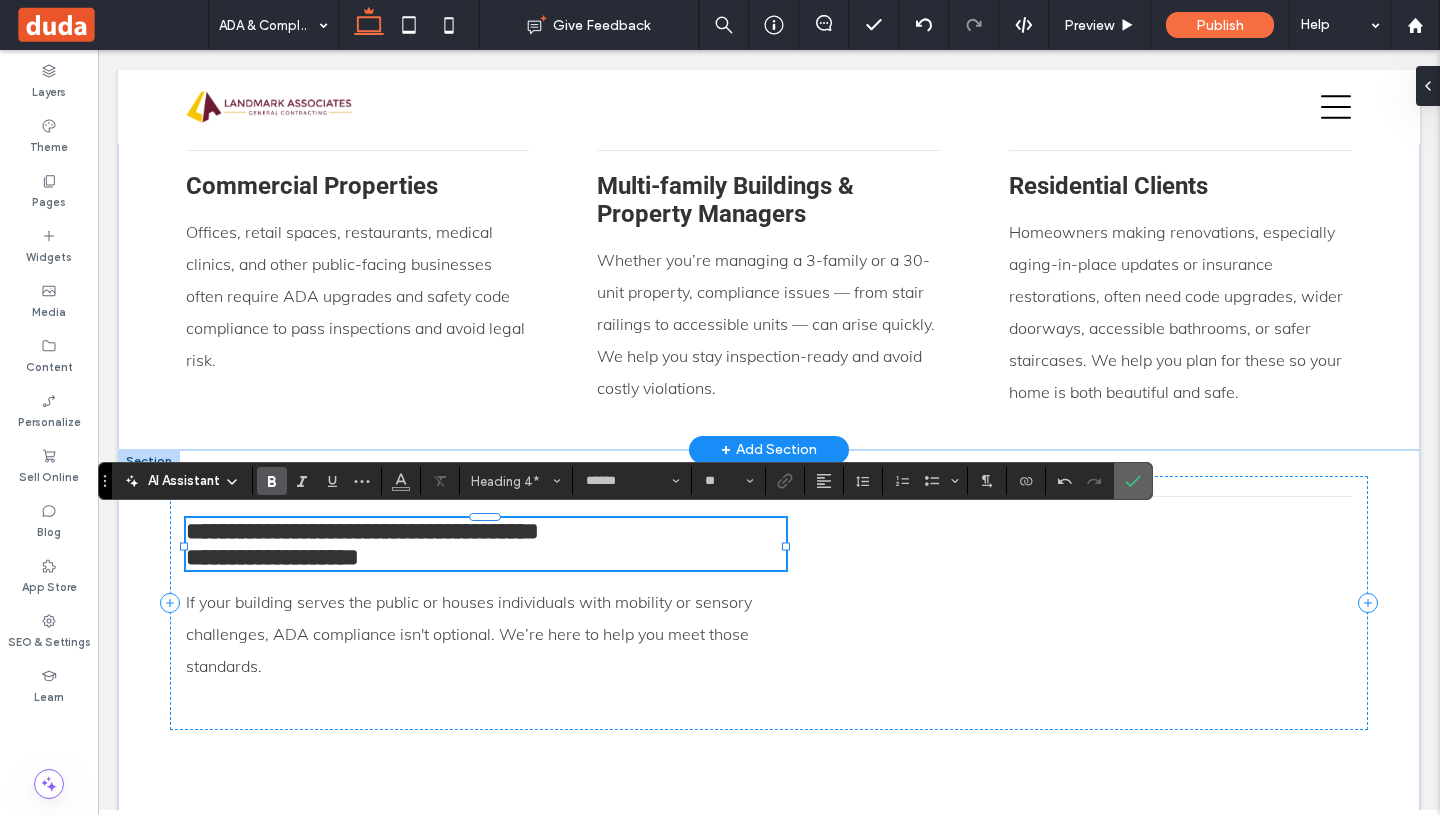 click 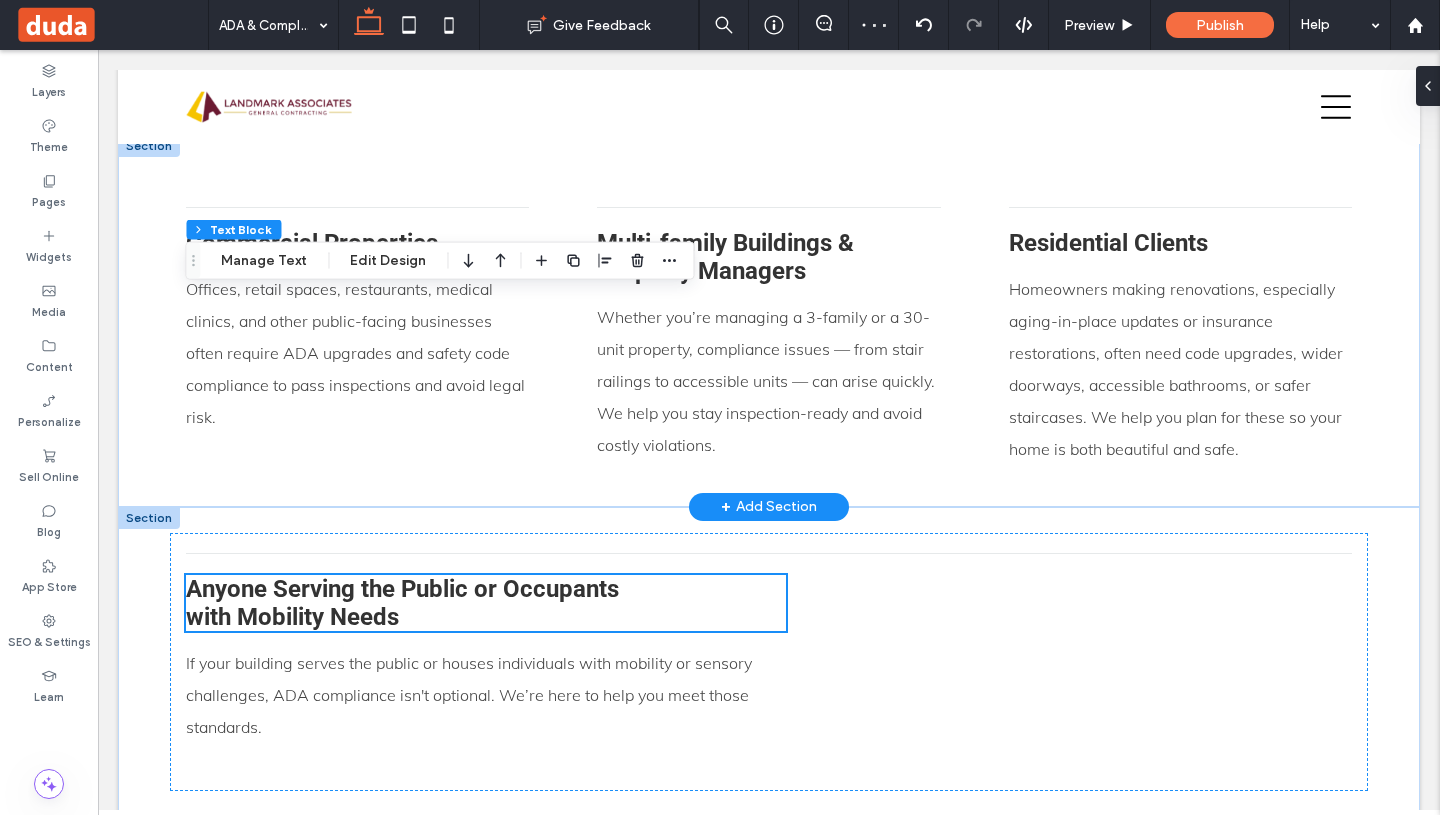 scroll, scrollTop: 1948, scrollLeft: 0, axis: vertical 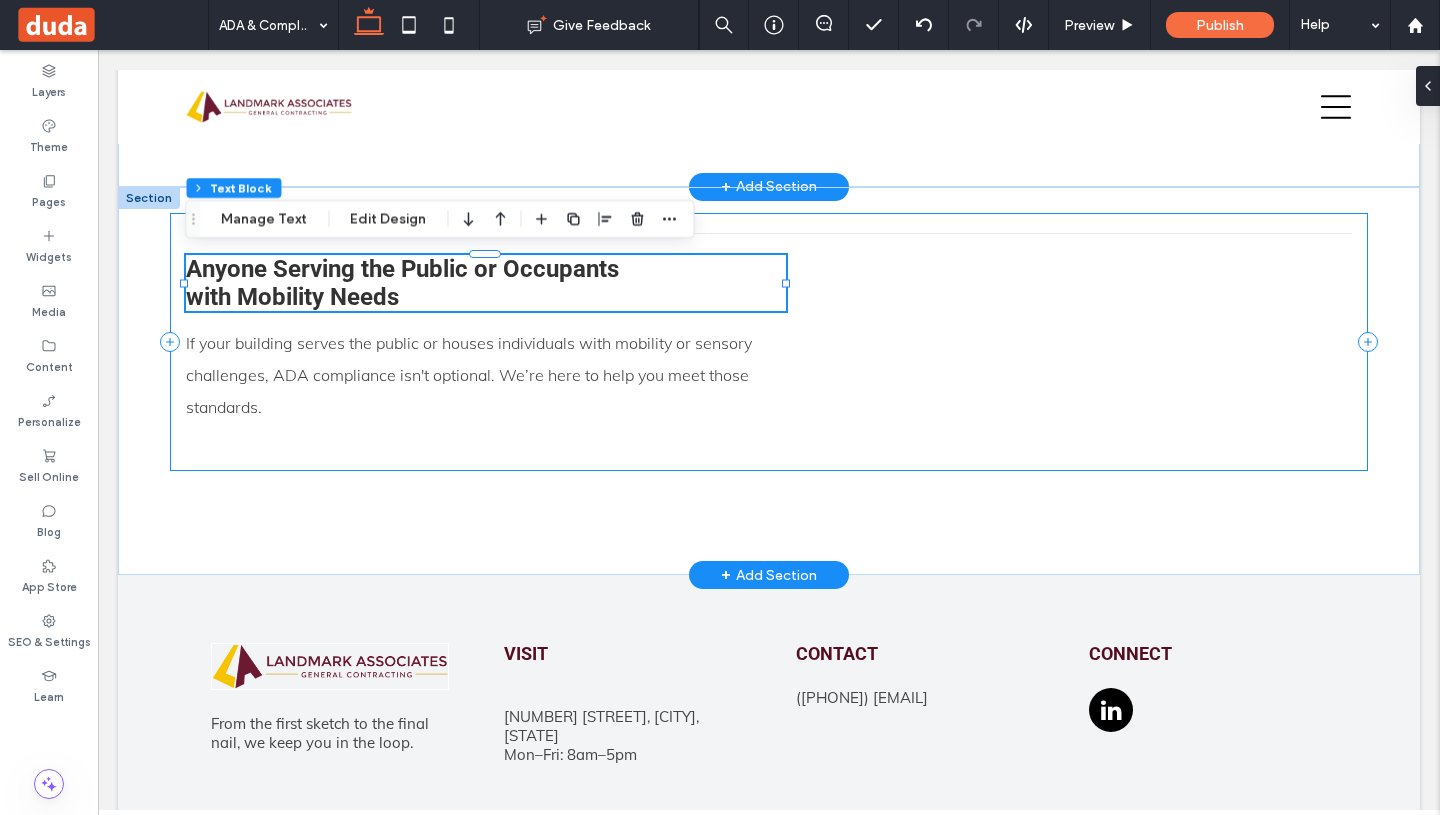 click on "Anyone Serving the Public or Occupants  with Mobility Needs
If your building serves the public or houses individuals with mobility or sensory challenges, ADA compliance isn't optional. We’re here to help you meet those standards." at bounding box center (769, 342) 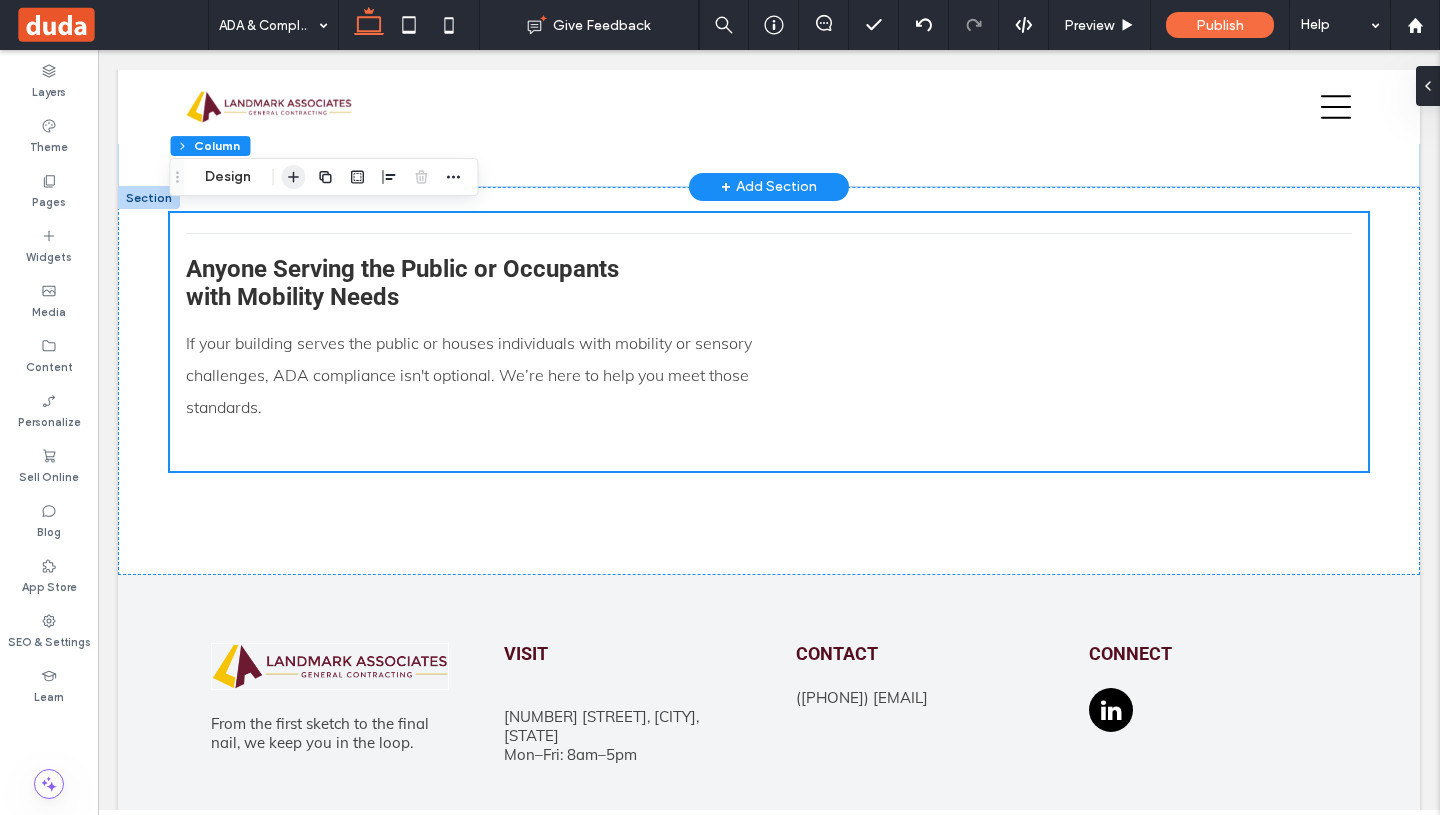 click 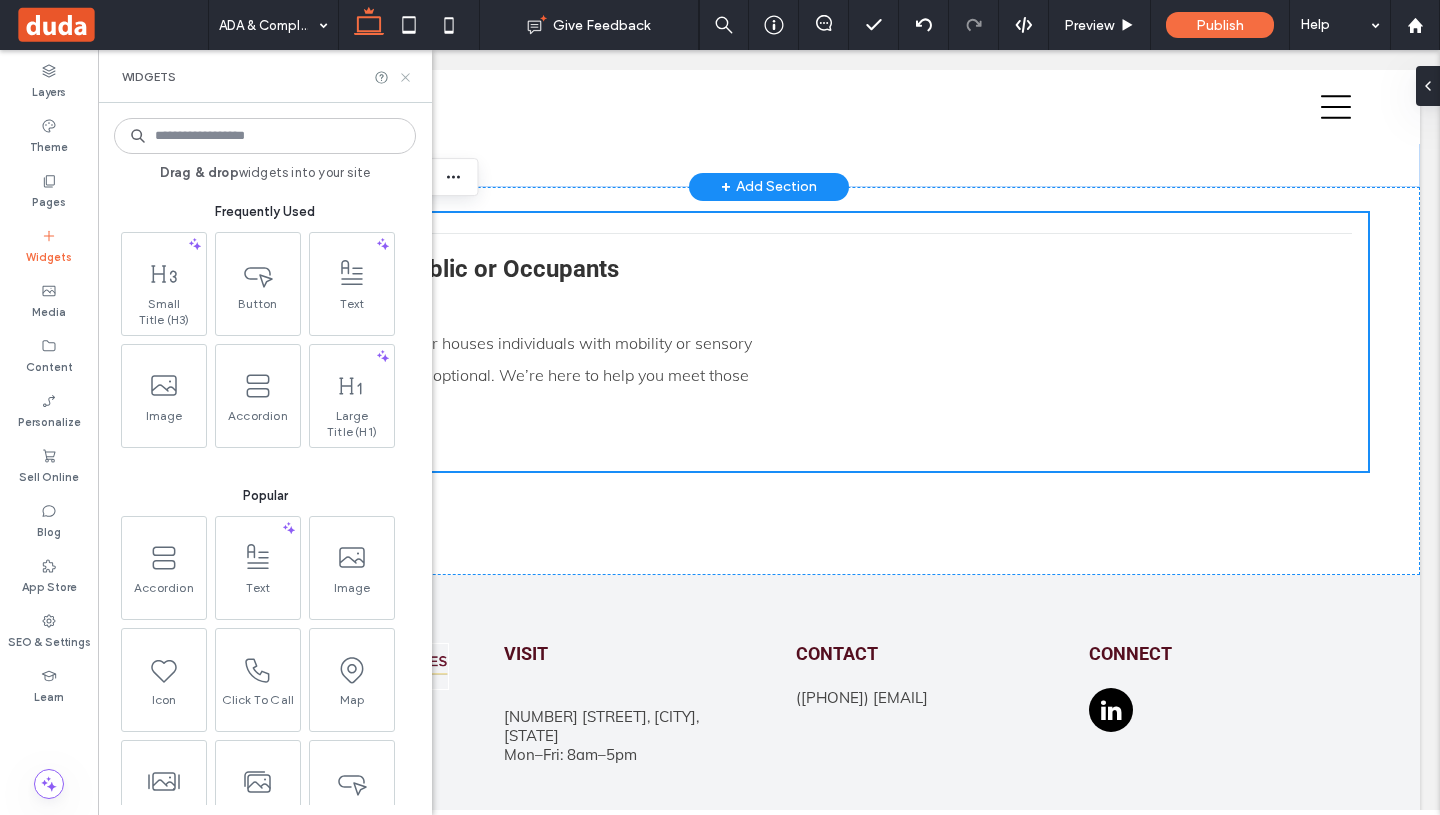 click 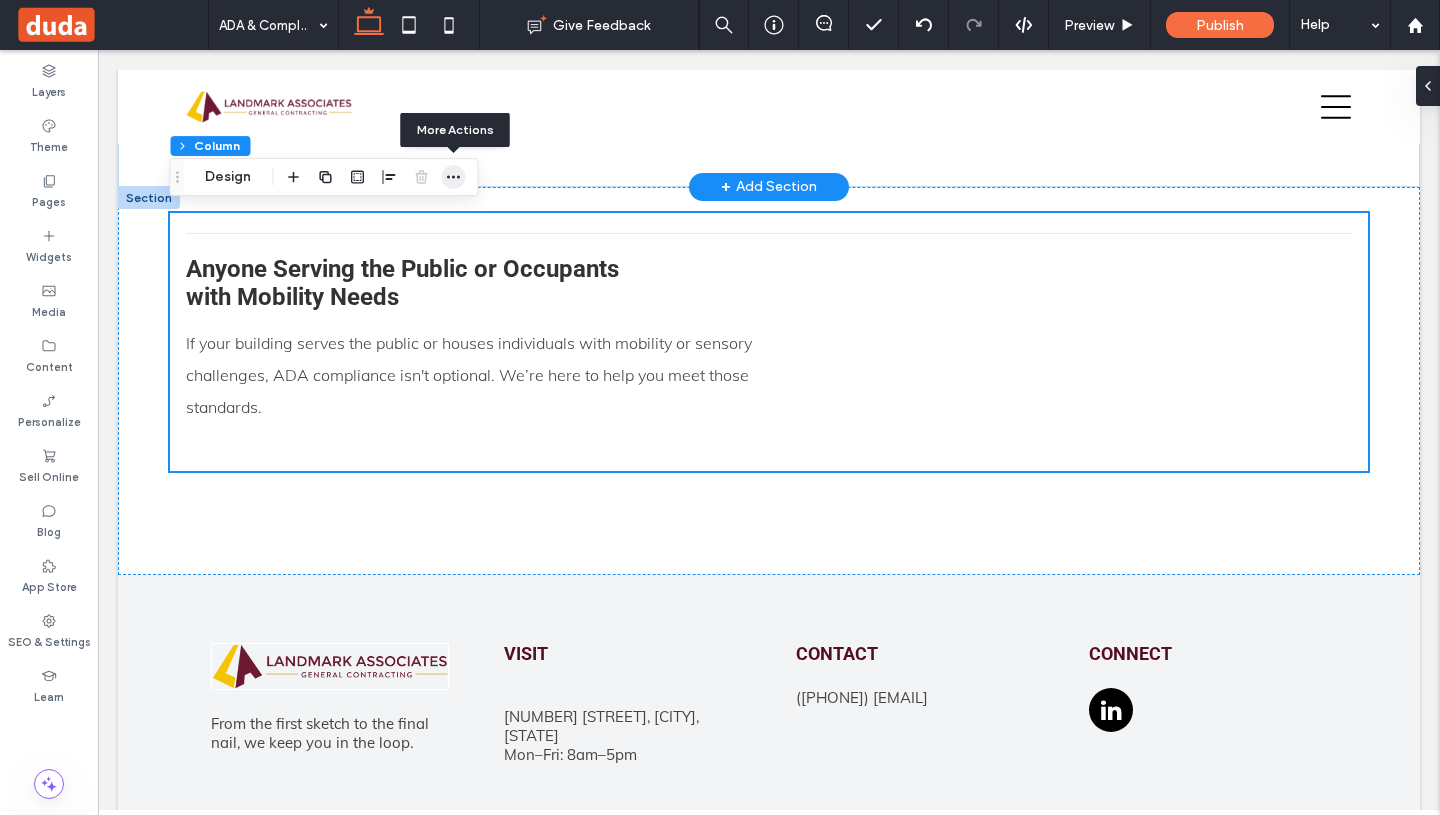 click 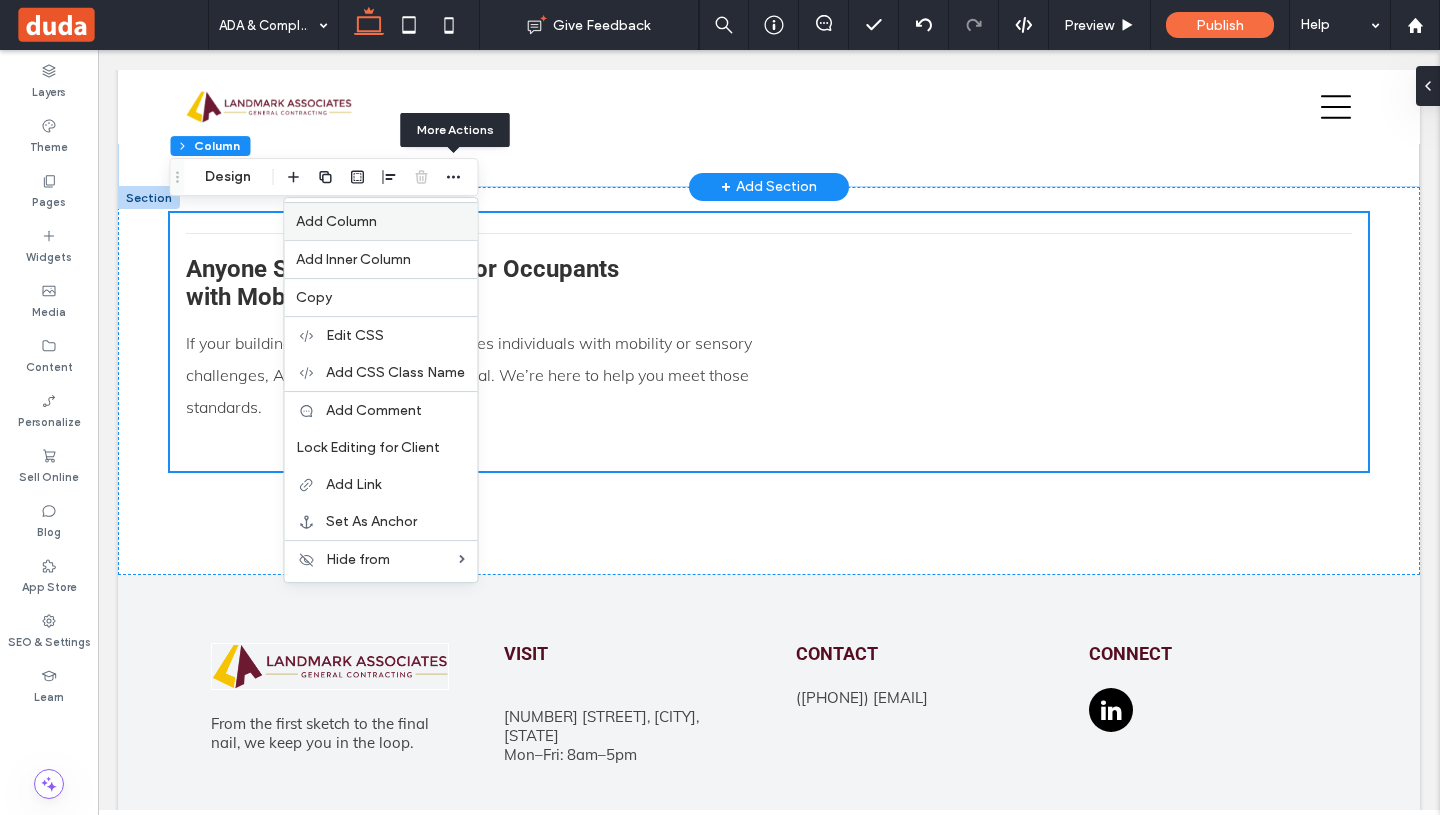 click on "Add Column" at bounding box center (380, 221) 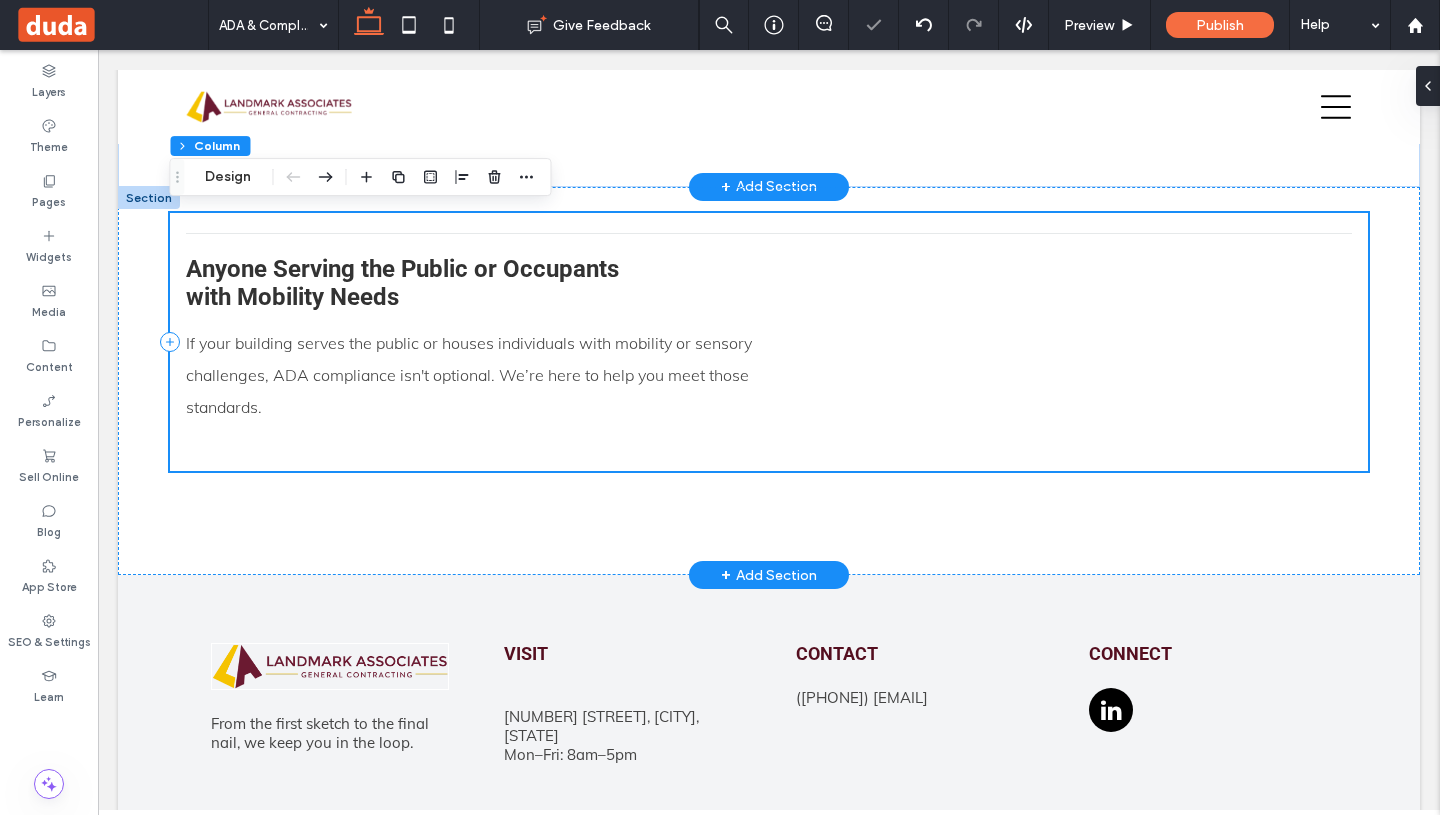 type on "**" 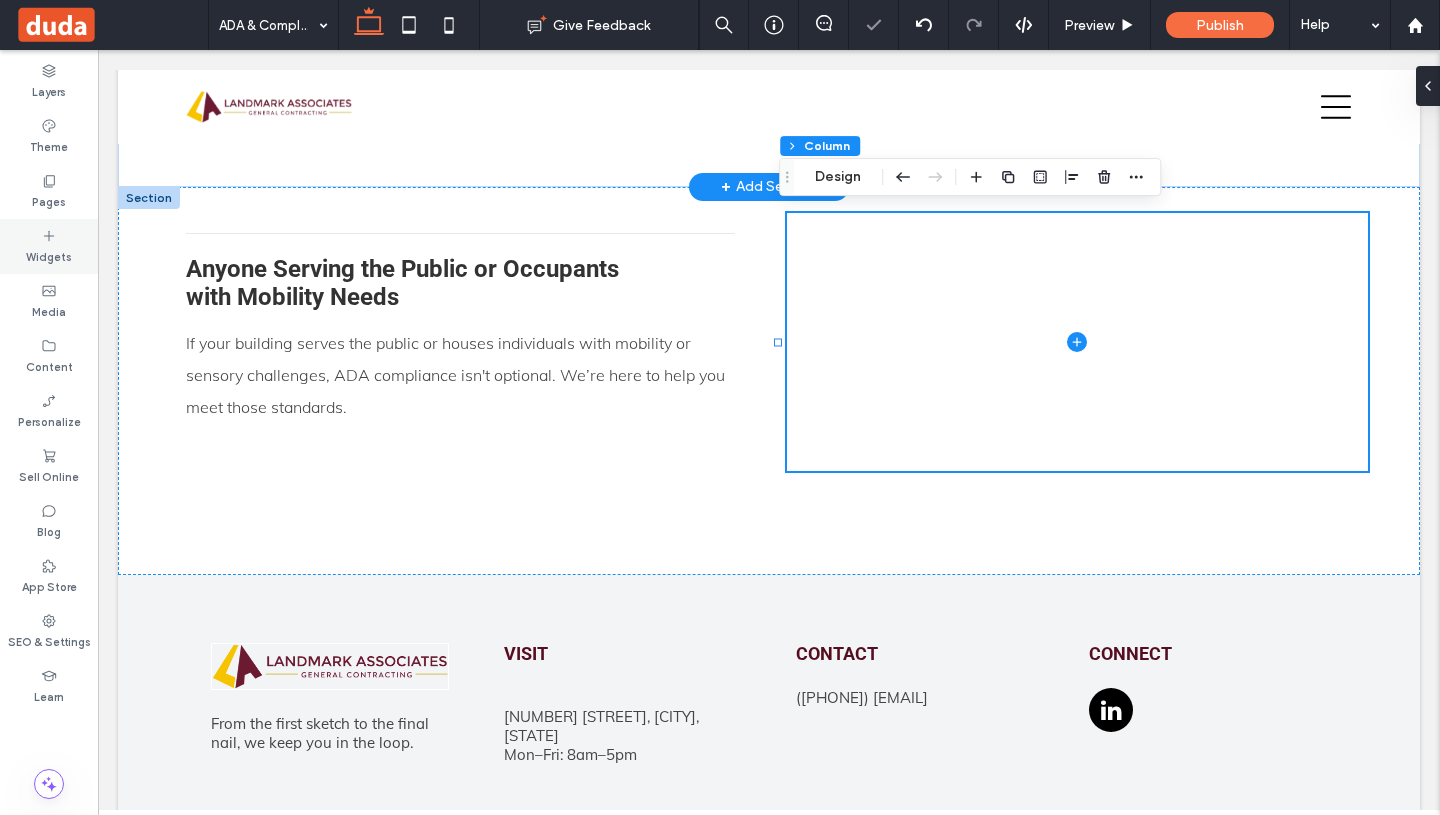click on "Widgets" at bounding box center (49, 255) 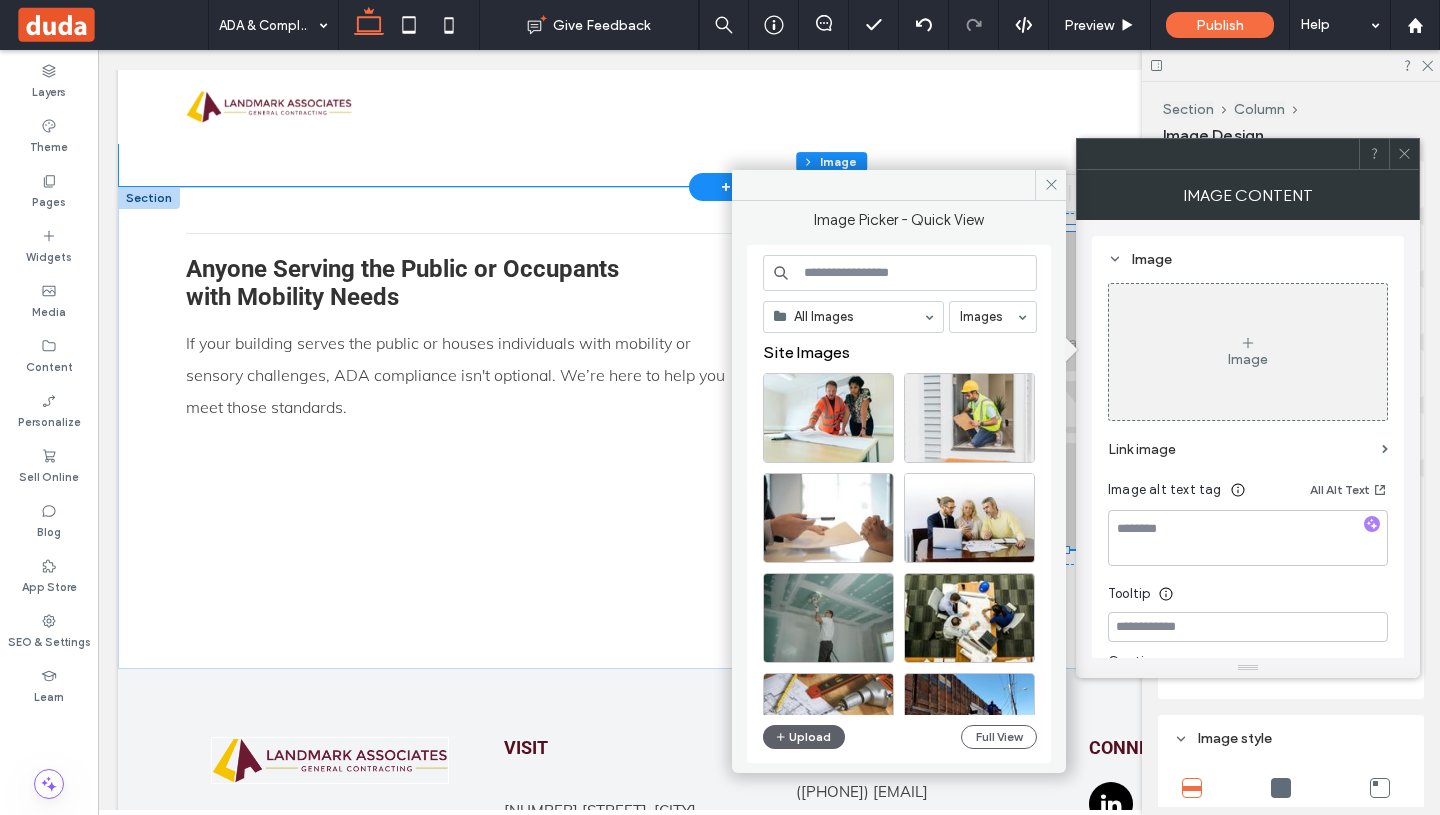 click at bounding box center (900, 273) 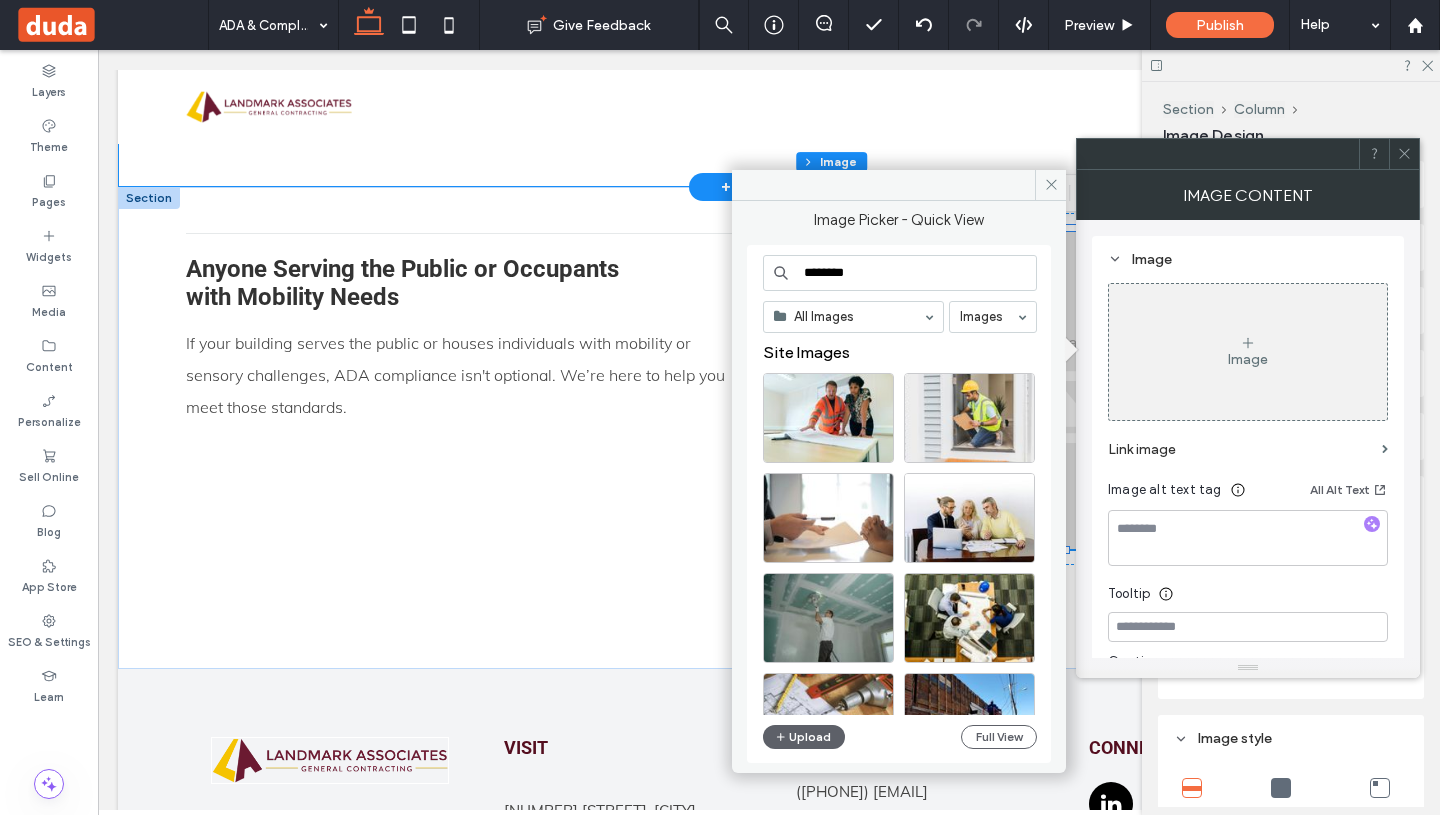 type on "*********" 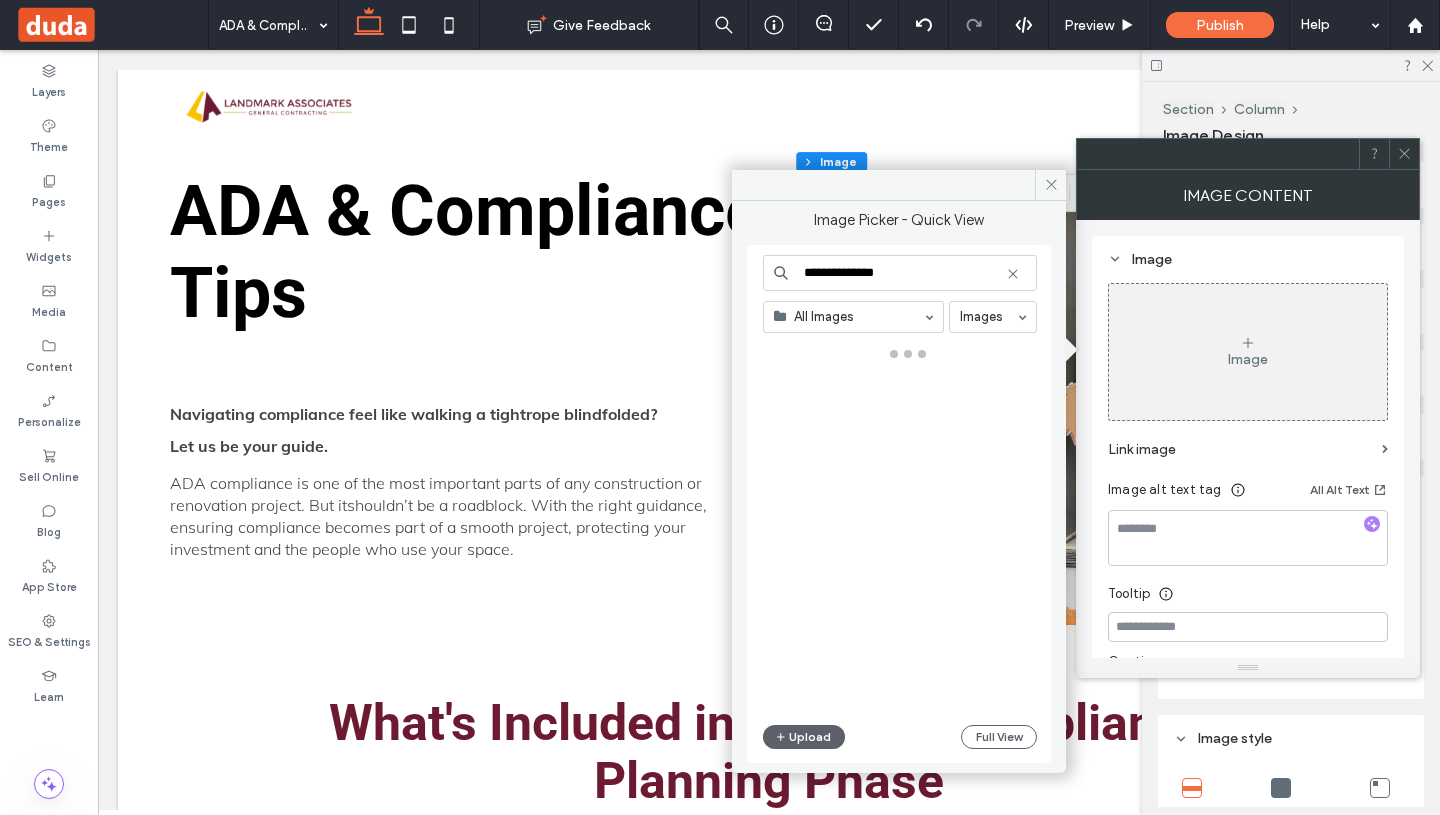 scroll, scrollTop: 1948, scrollLeft: 0, axis: vertical 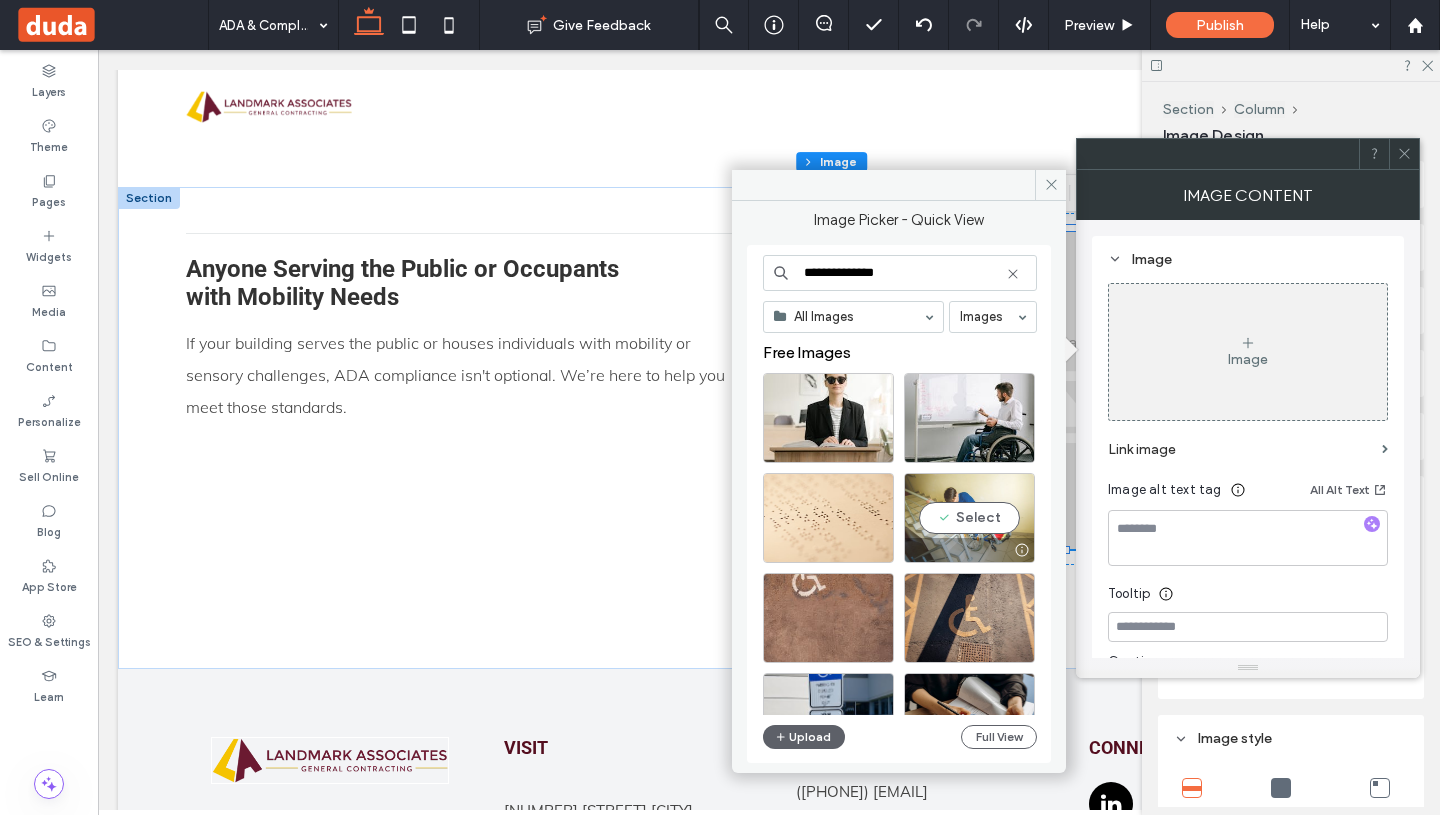 type on "**********" 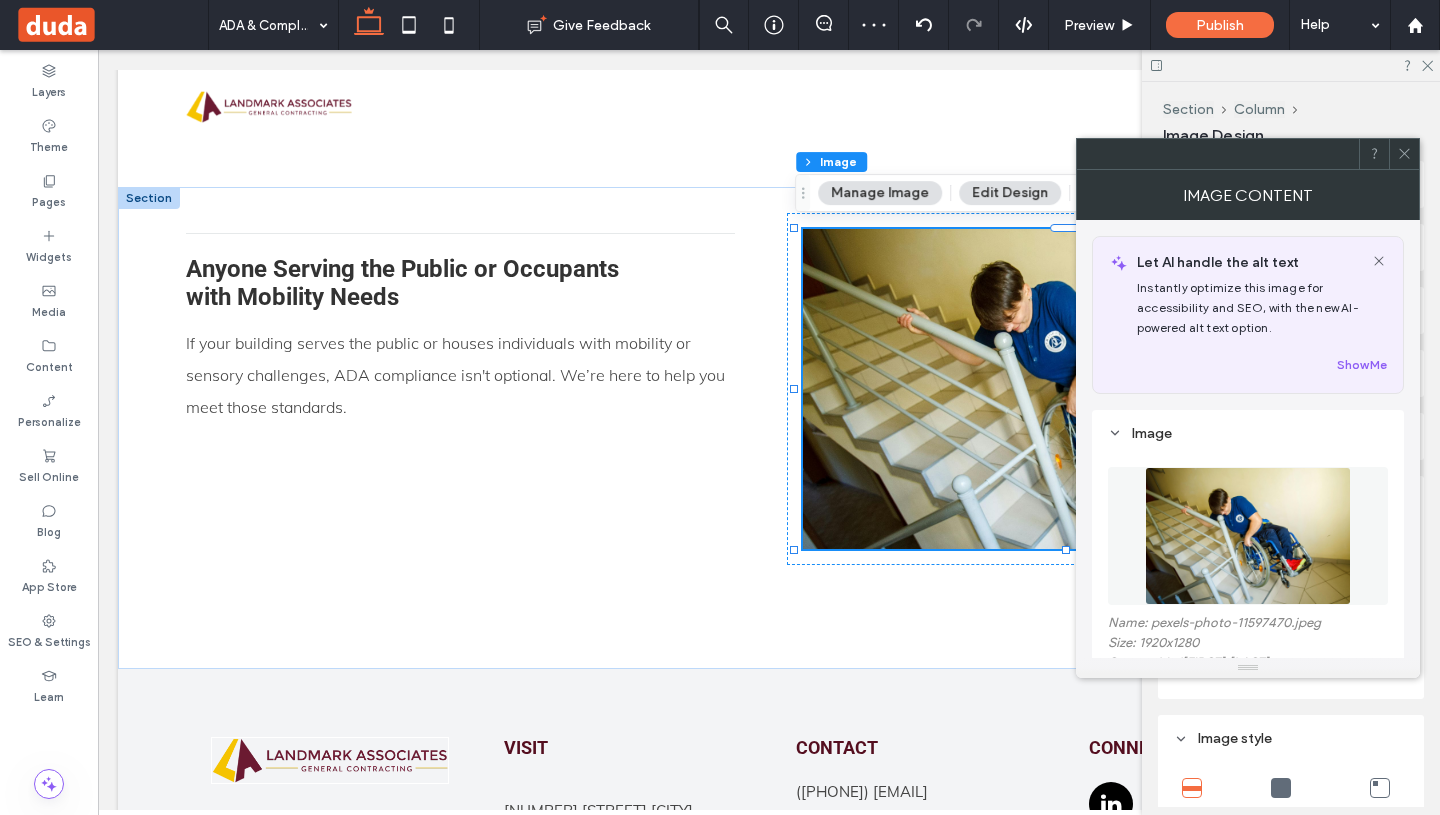 click 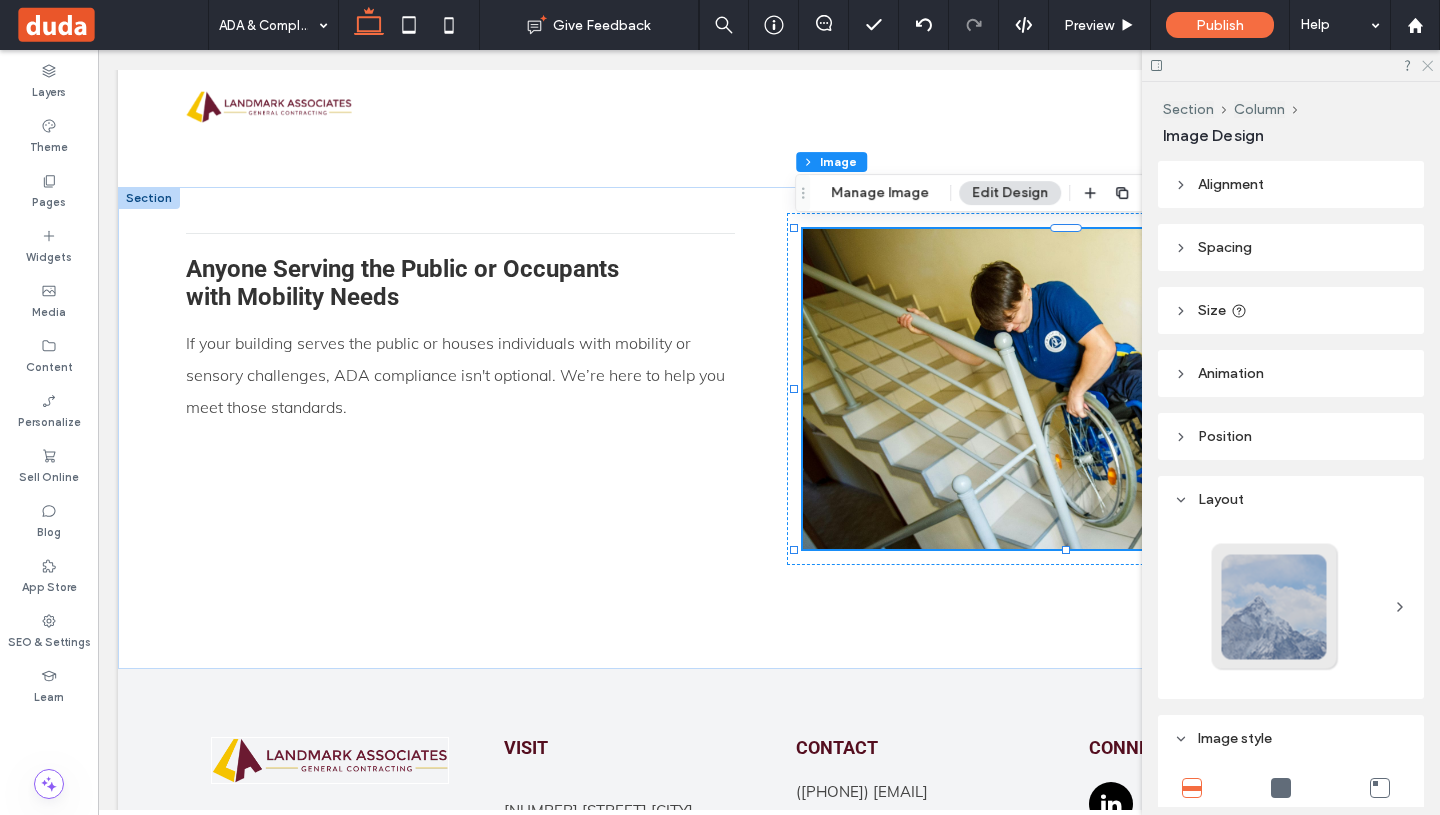 click 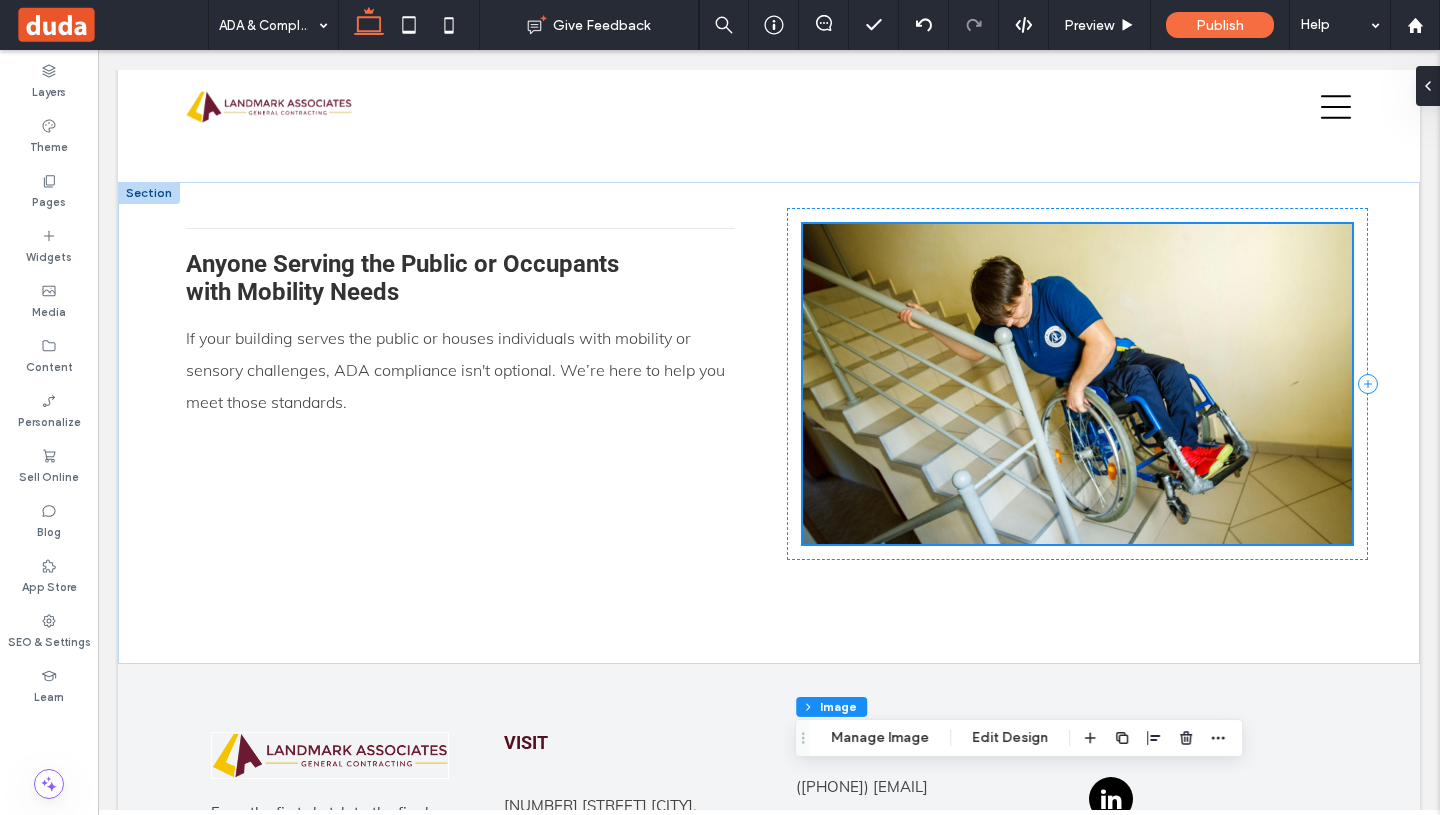 scroll, scrollTop: 2064, scrollLeft: 0, axis: vertical 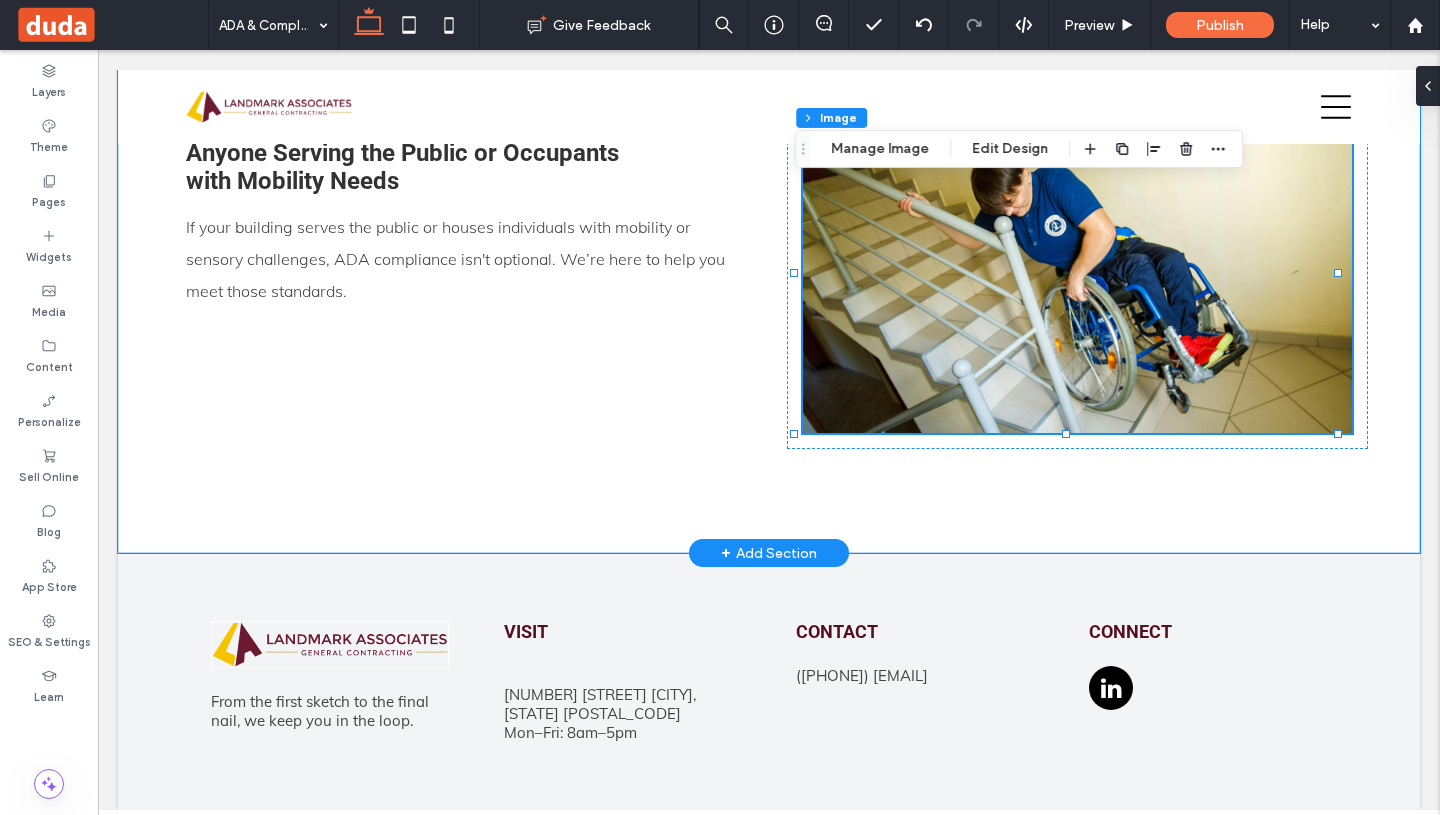 click on "+ Add Section" at bounding box center (769, 553) 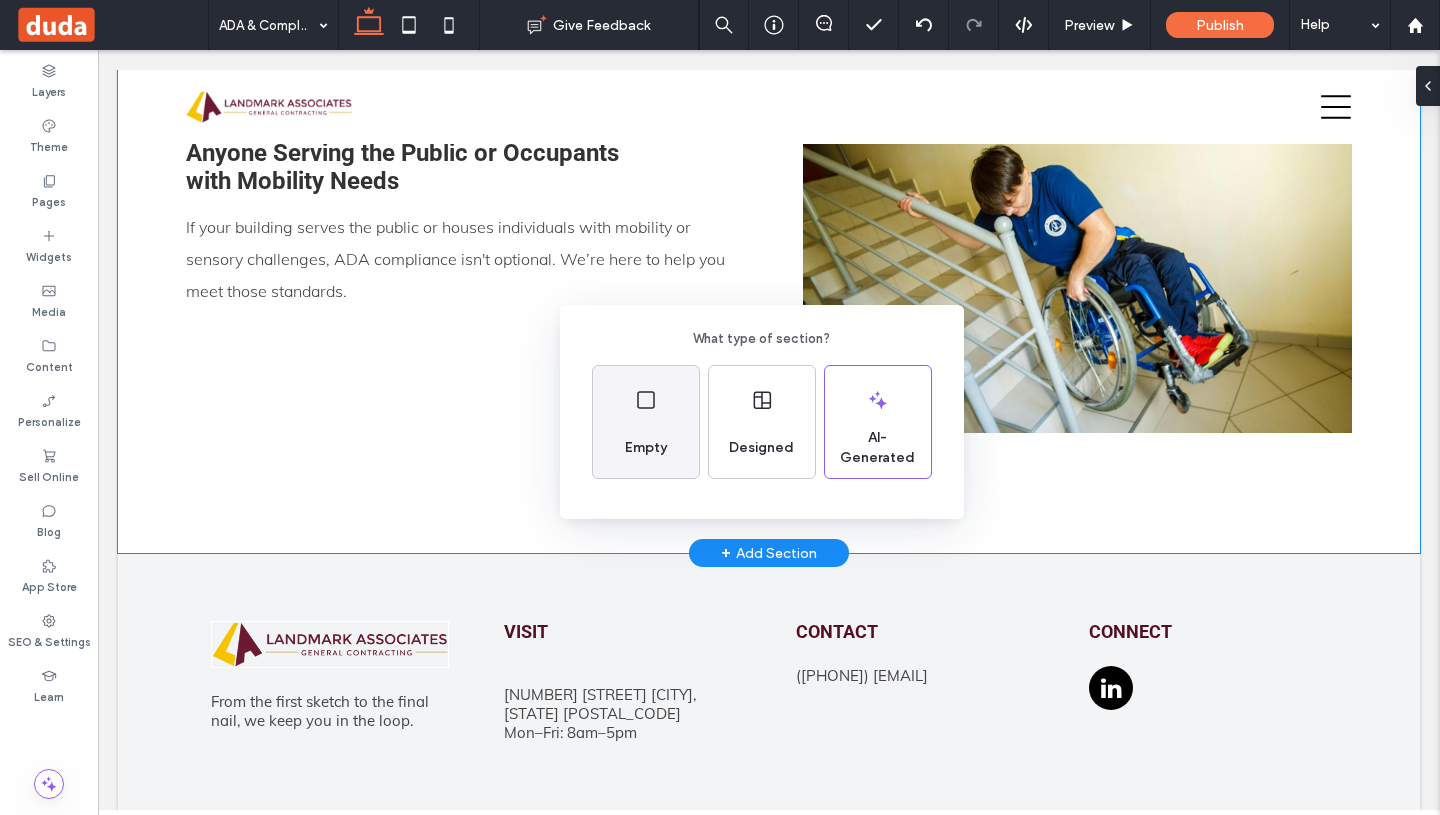 click on "Empty" at bounding box center [646, 448] 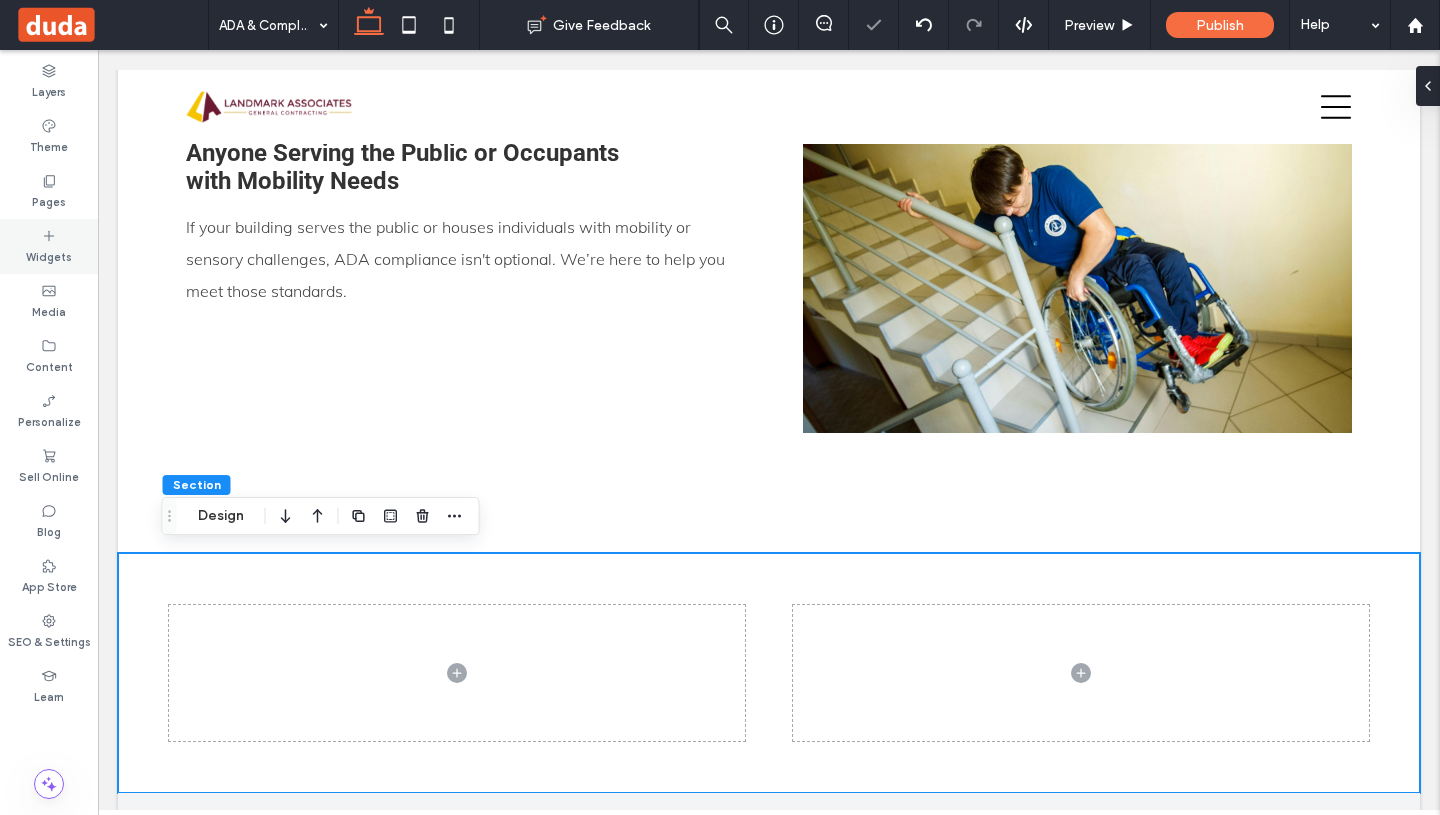 click on "Widgets" at bounding box center [49, 246] 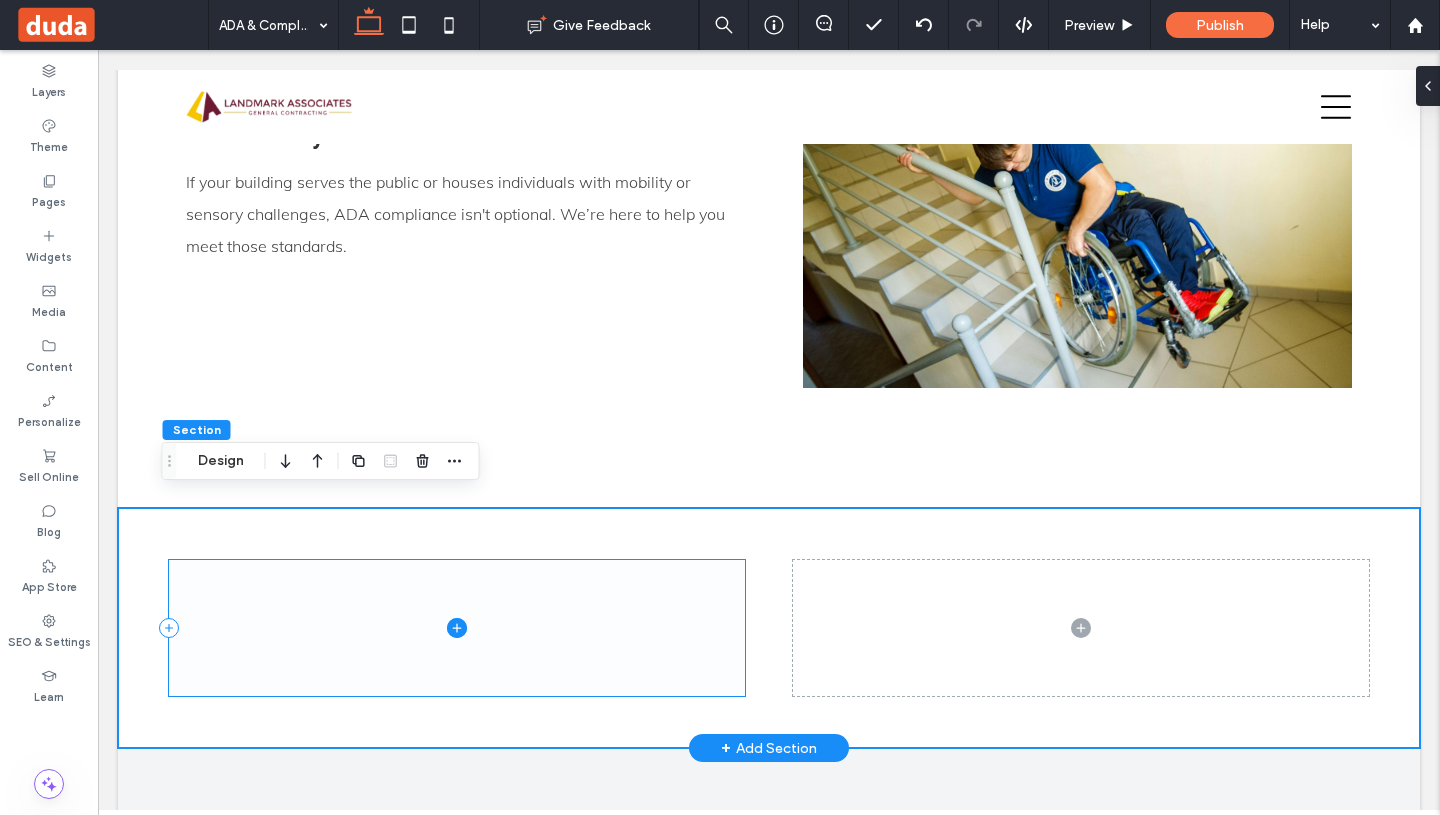 scroll, scrollTop: 2119, scrollLeft: 0, axis: vertical 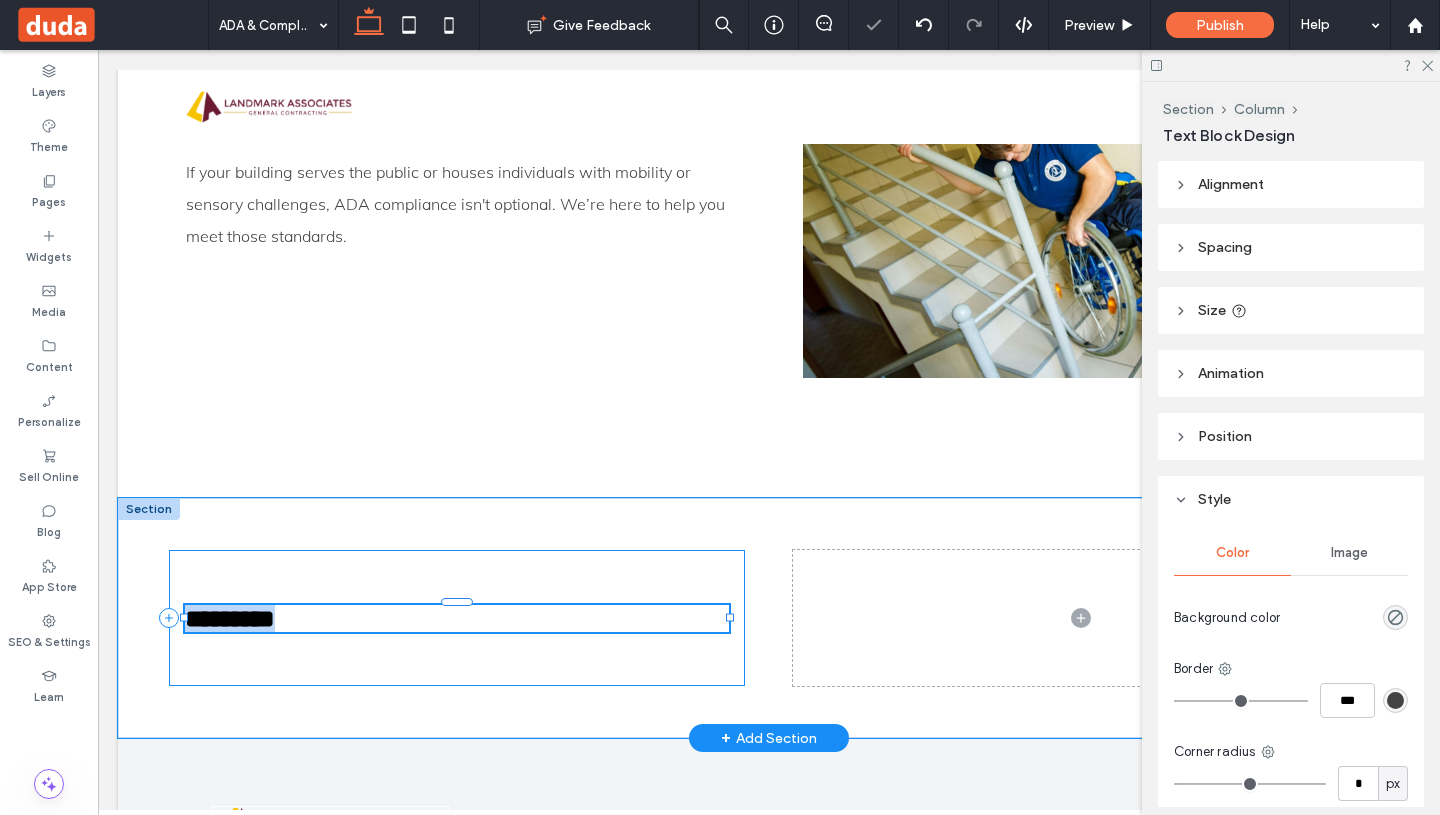 type on "******" 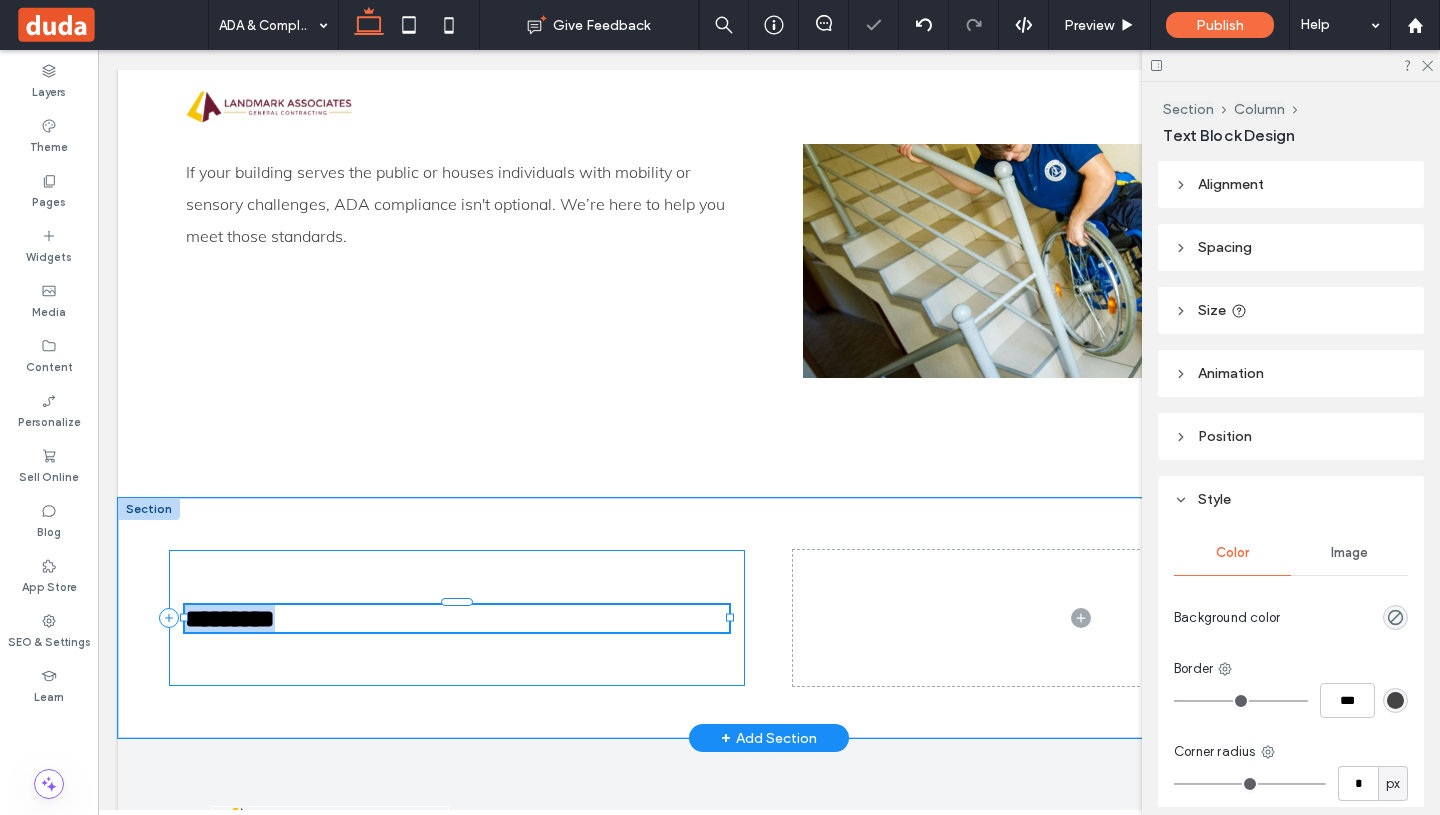 type on "**" 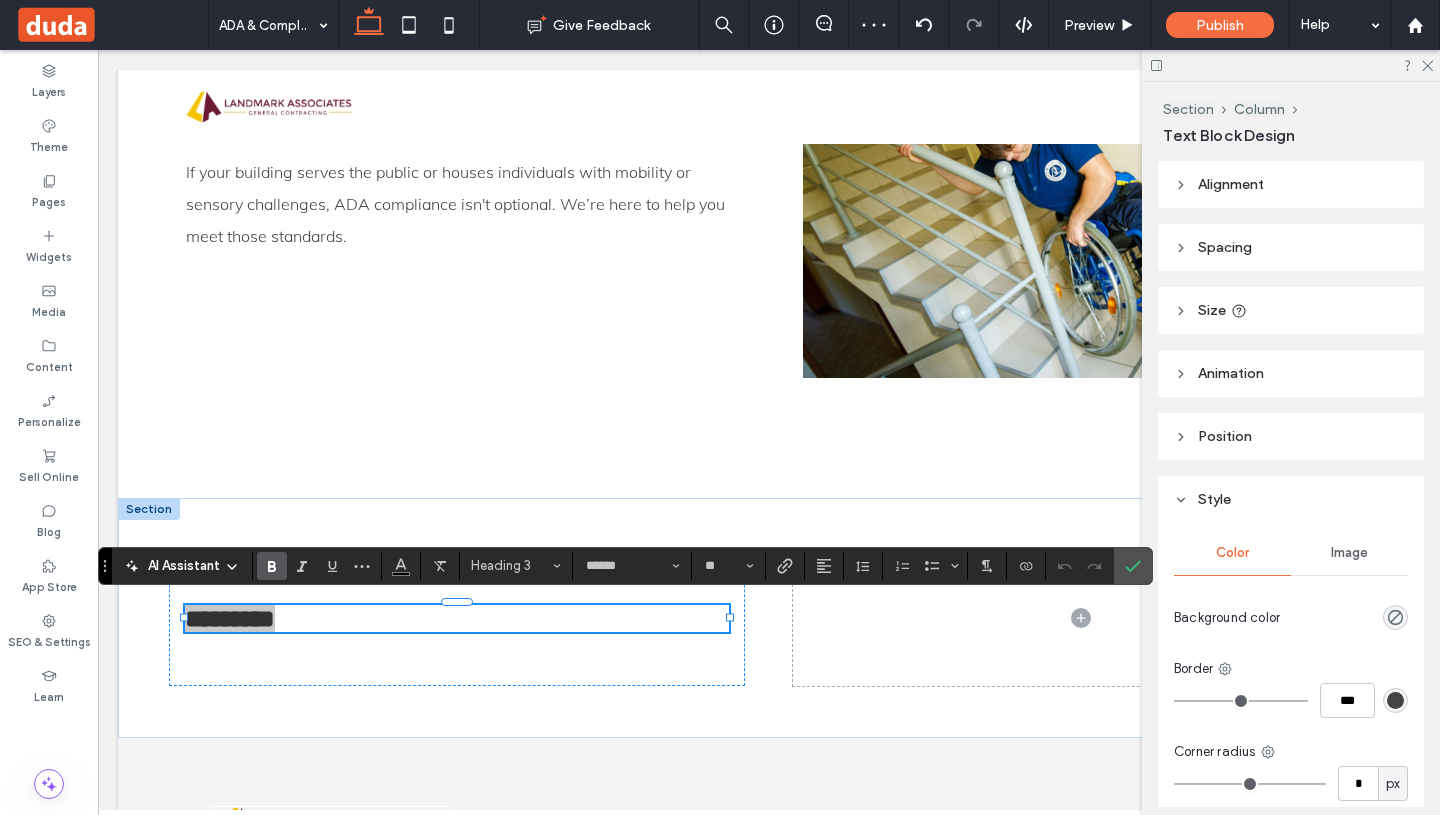 click at bounding box center [1291, 65] 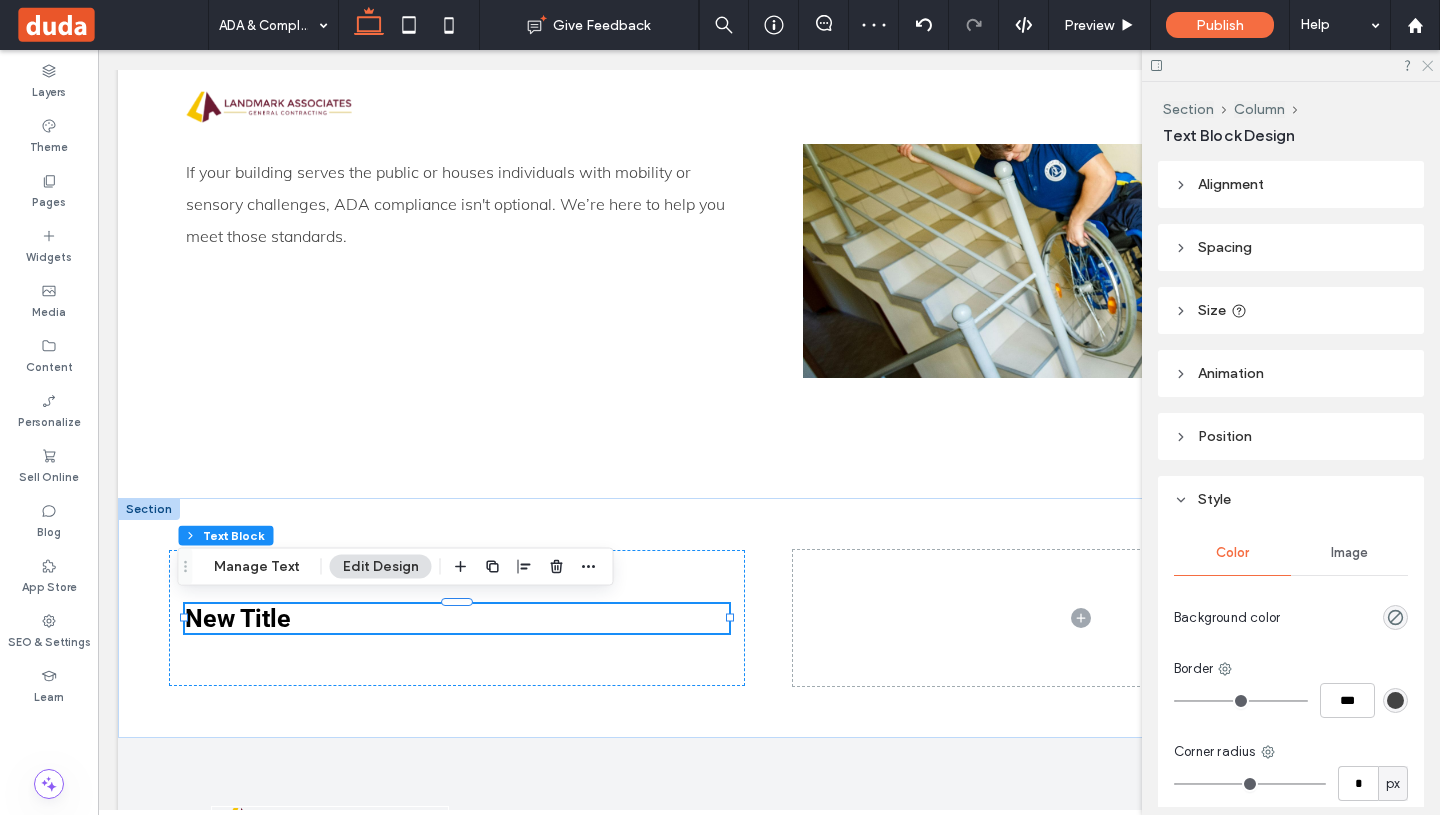 click 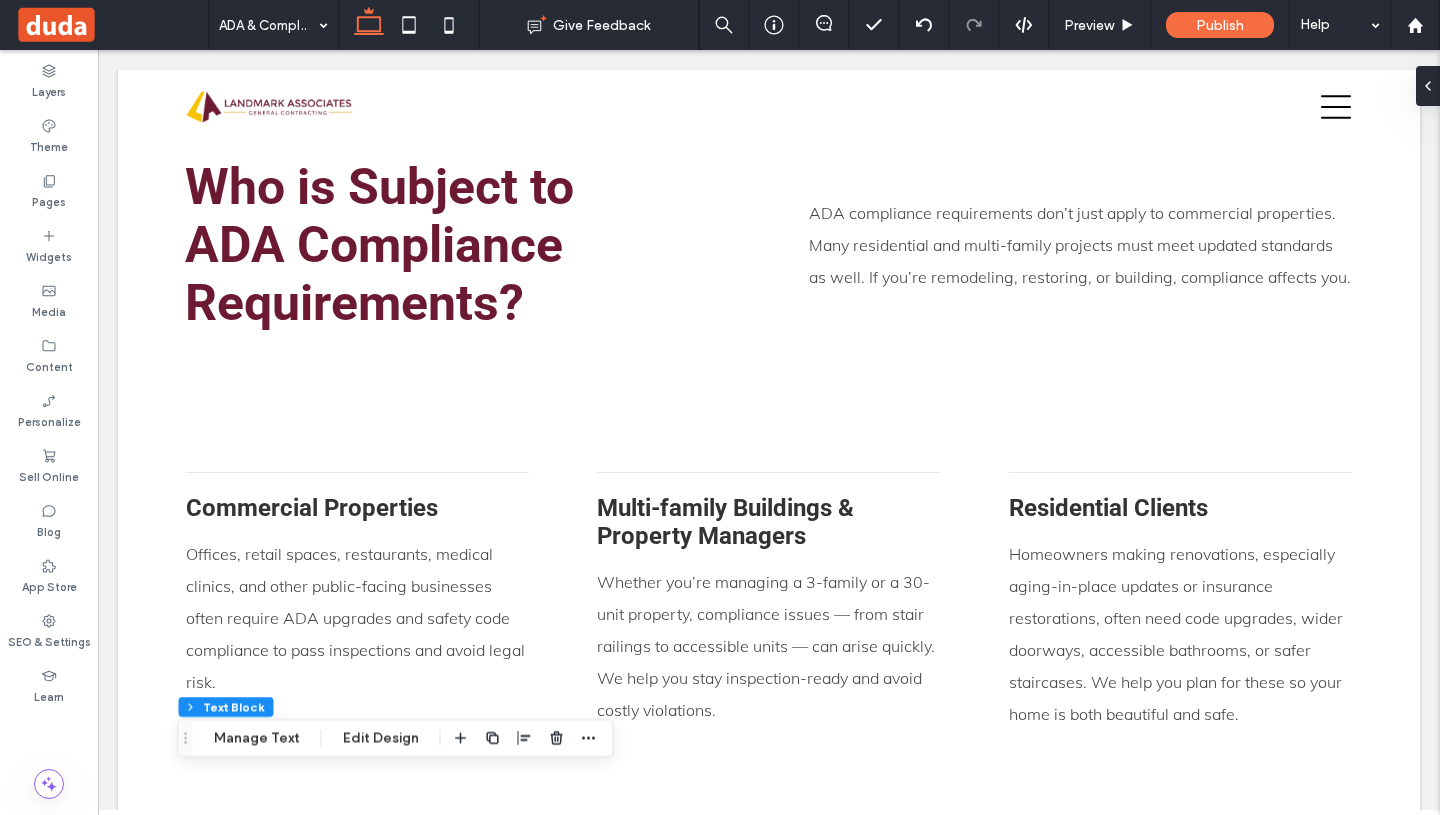 scroll, scrollTop: 1328, scrollLeft: 0, axis: vertical 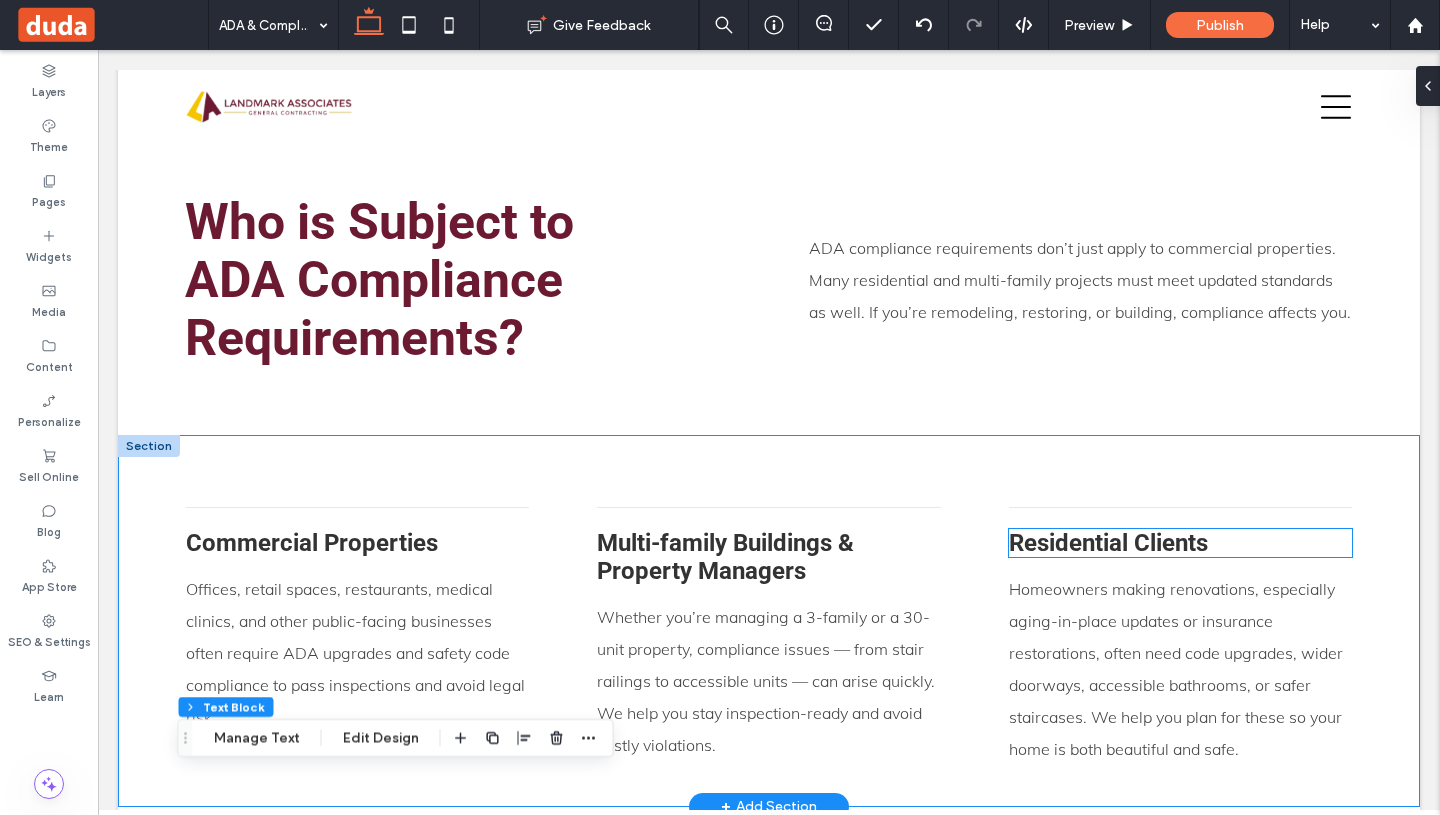 click on "Residential Clients" at bounding box center [1108, 543] 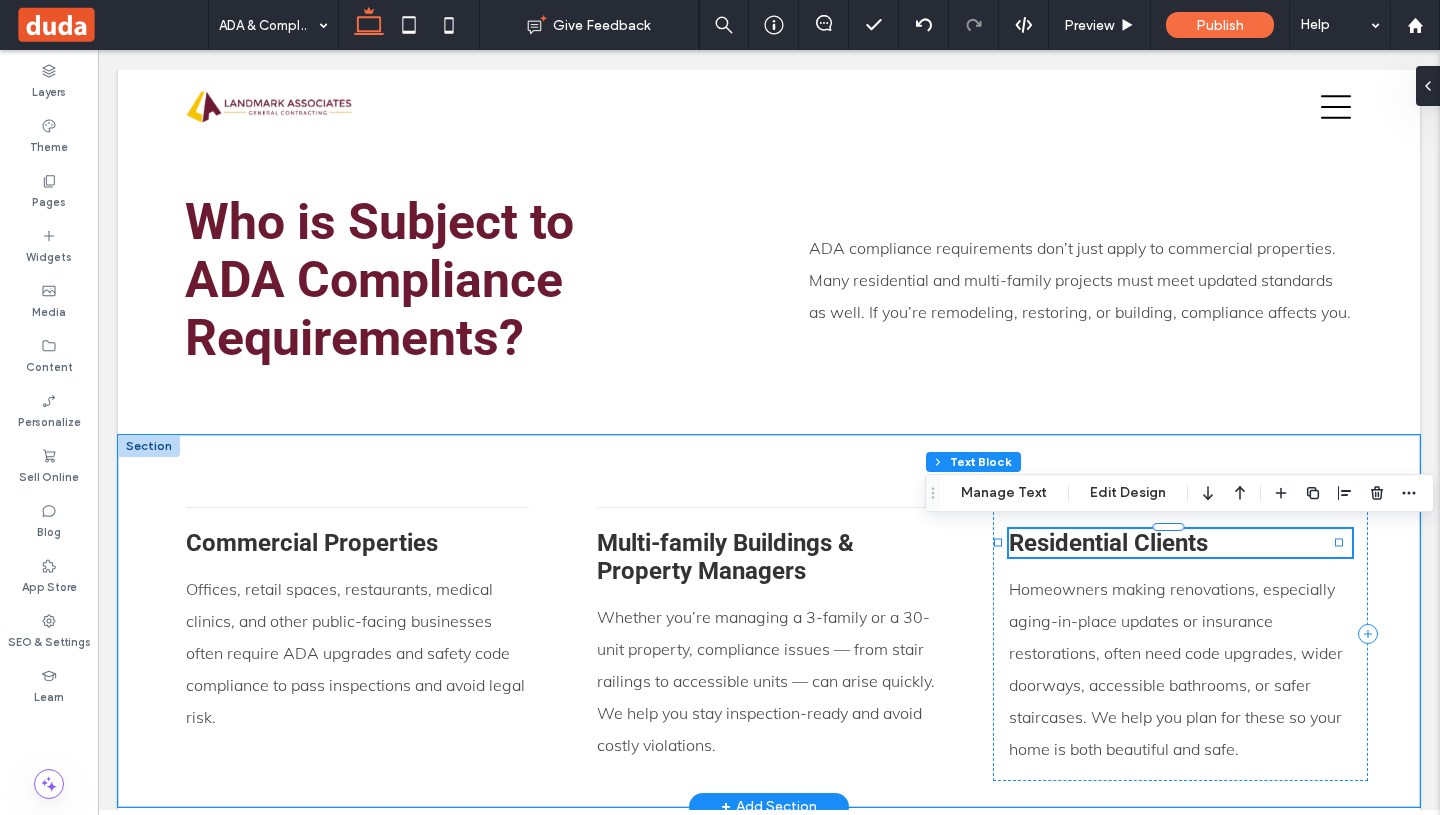 click on "Residential Clients" at bounding box center [1108, 543] 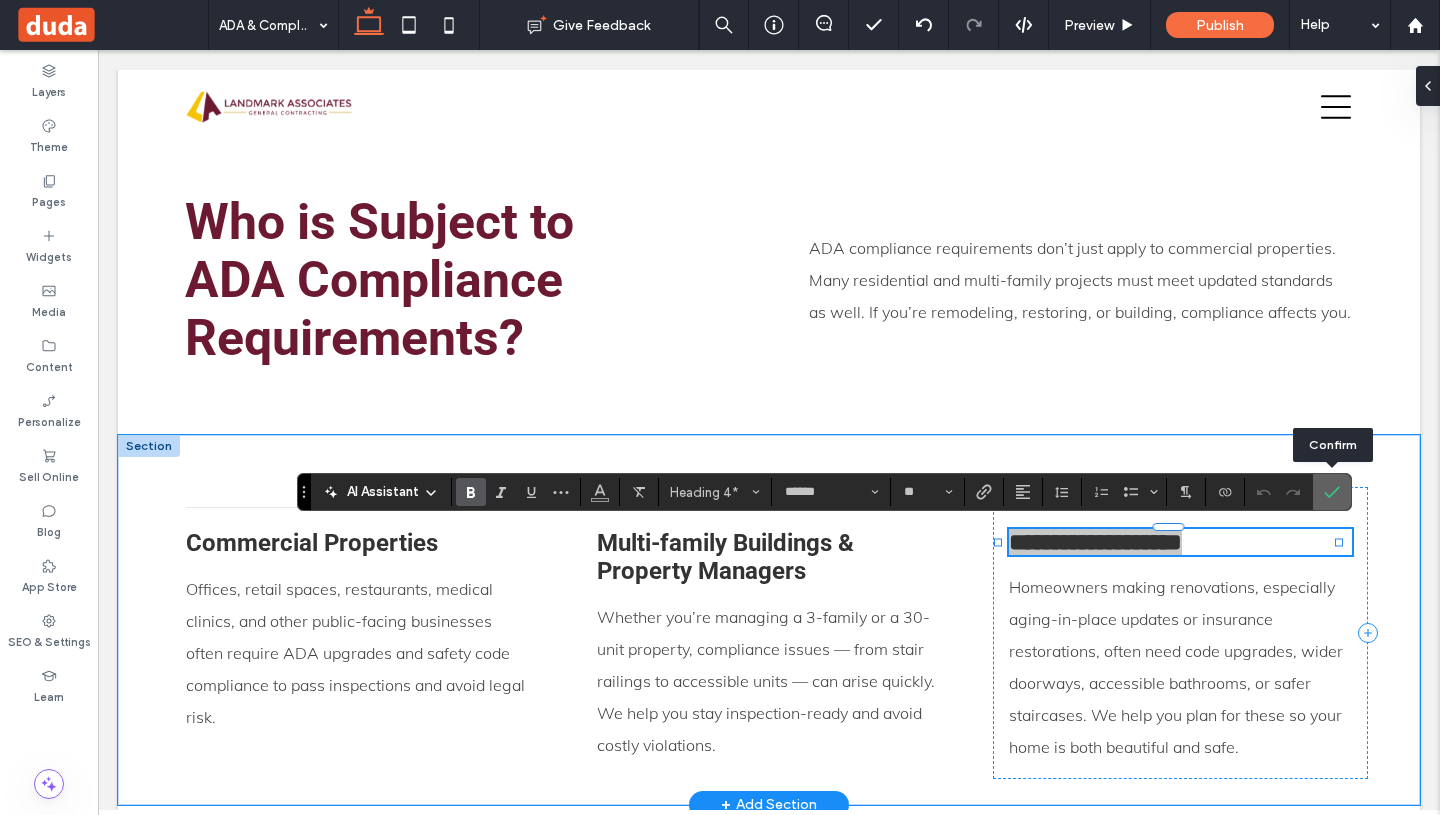 click 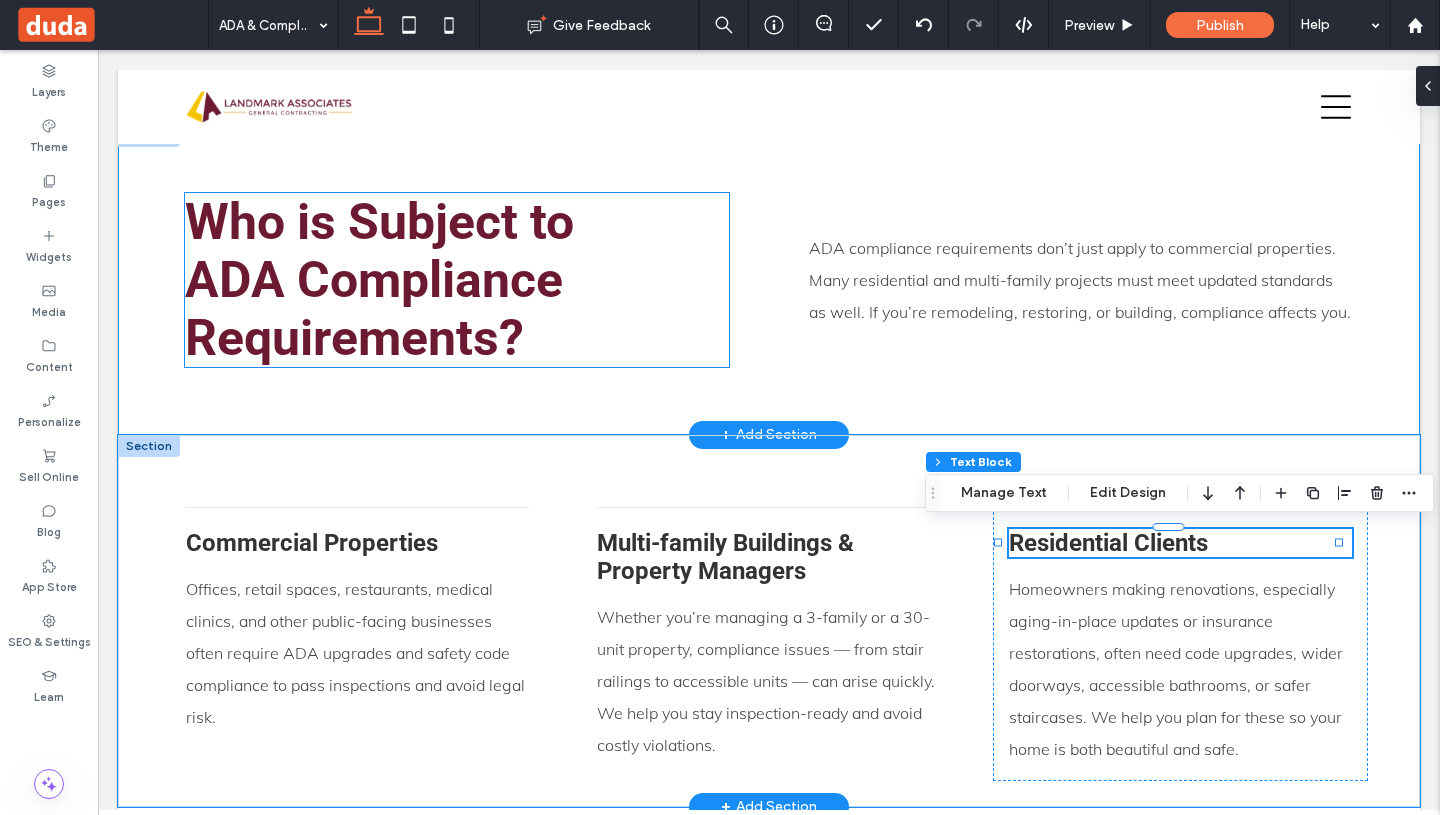 click on "ADA Compliance Requirements?" at bounding box center (374, 309) 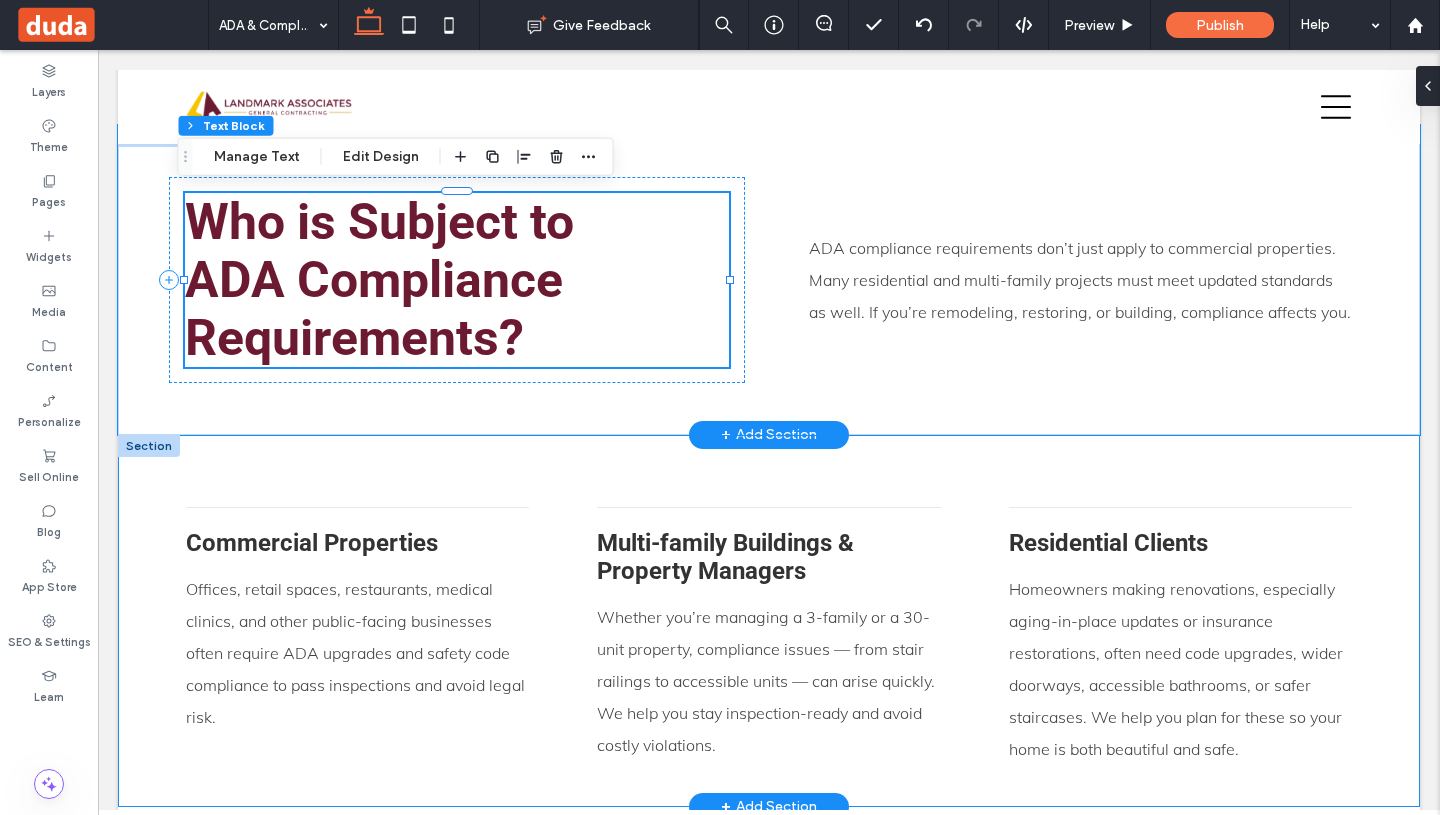 click on "ADA Compliance Requirements?" at bounding box center [374, 309] 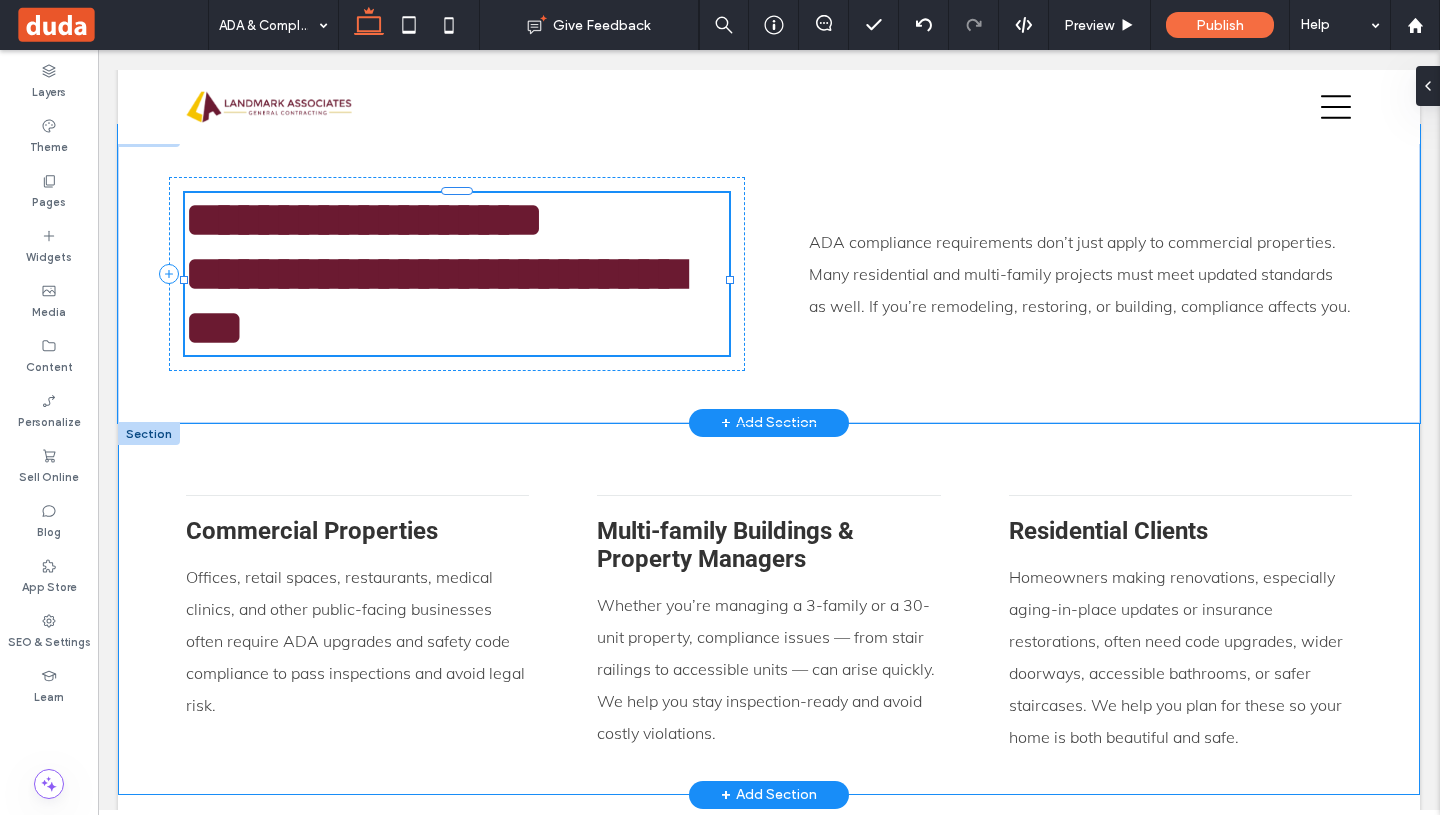 type on "******" 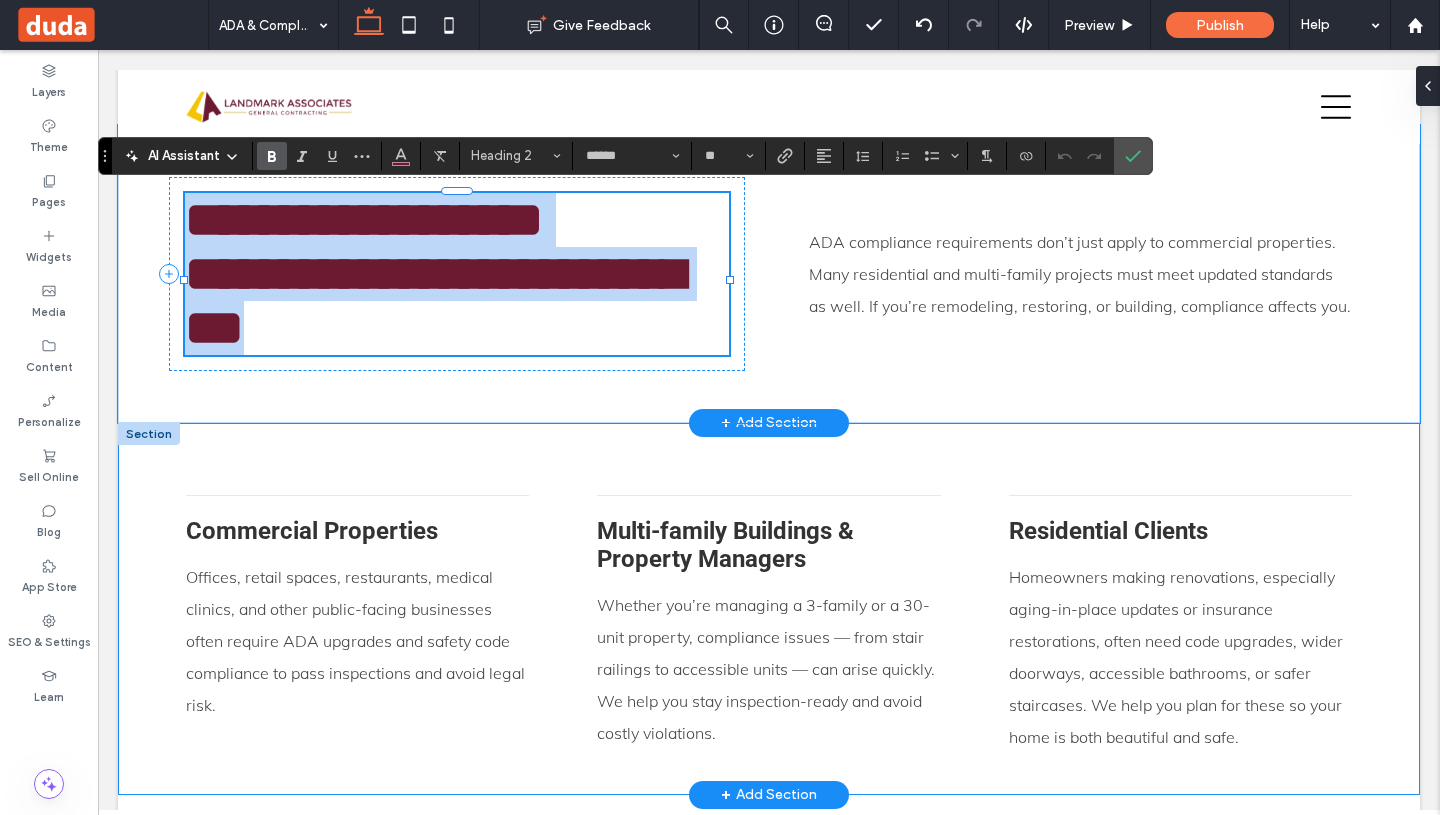 drag, startPoint x: 543, startPoint y: 345, endPoint x: 186, endPoint y: 224, distance: 376.94827 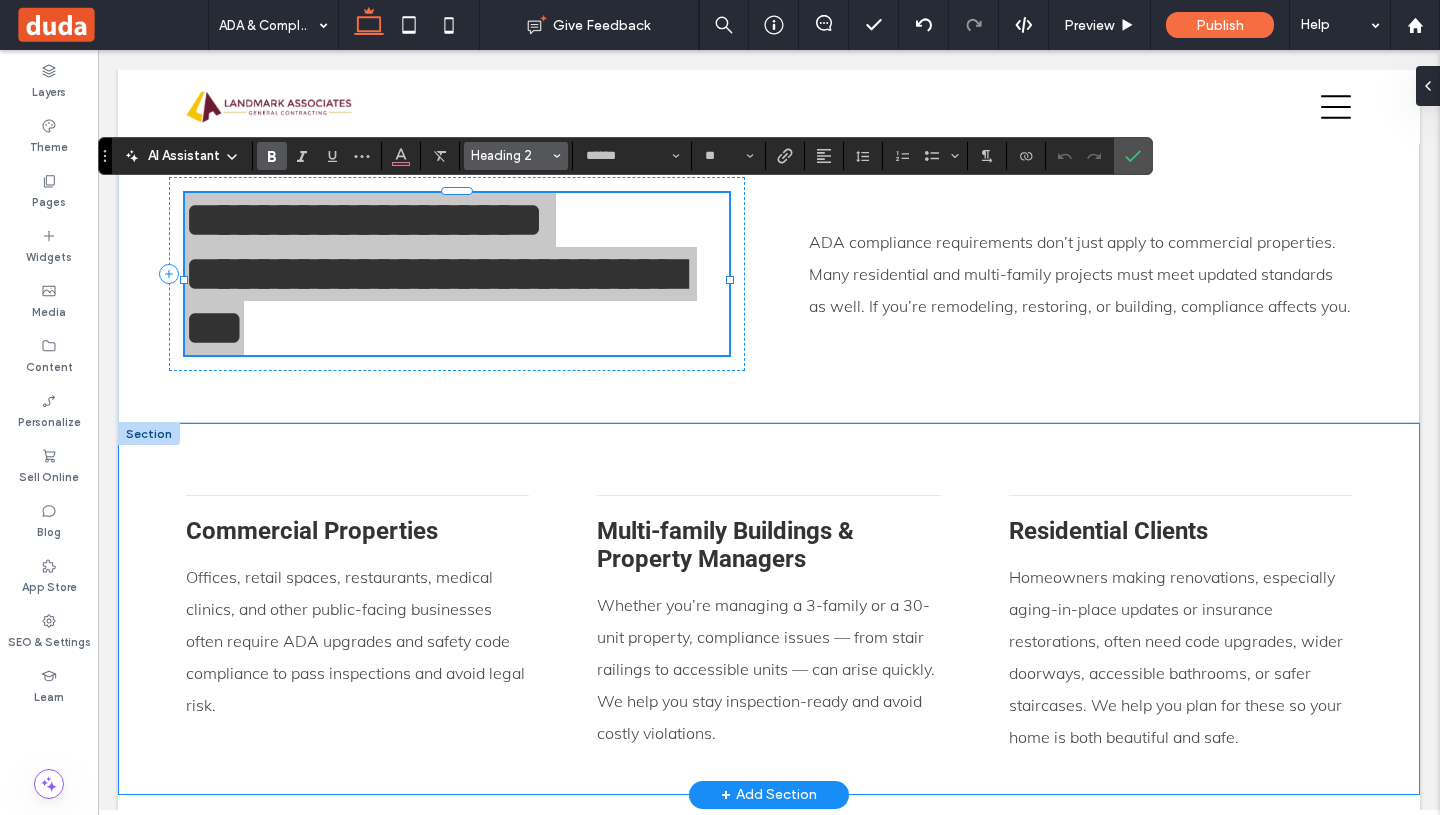 click on "Heading 2" at bounding box center (510, 155) 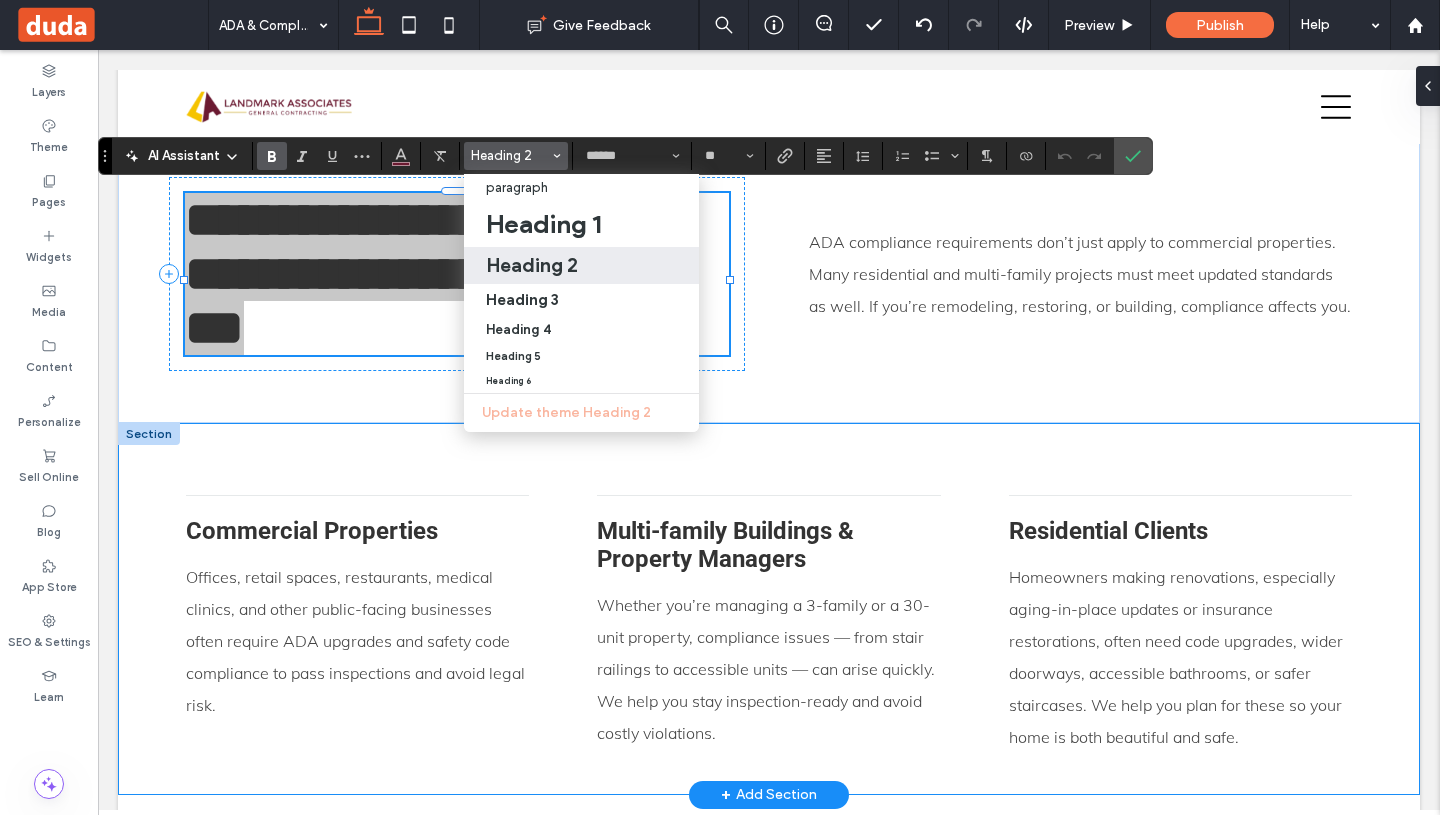 click on "Heading 2" at bounding box center (532, 265) 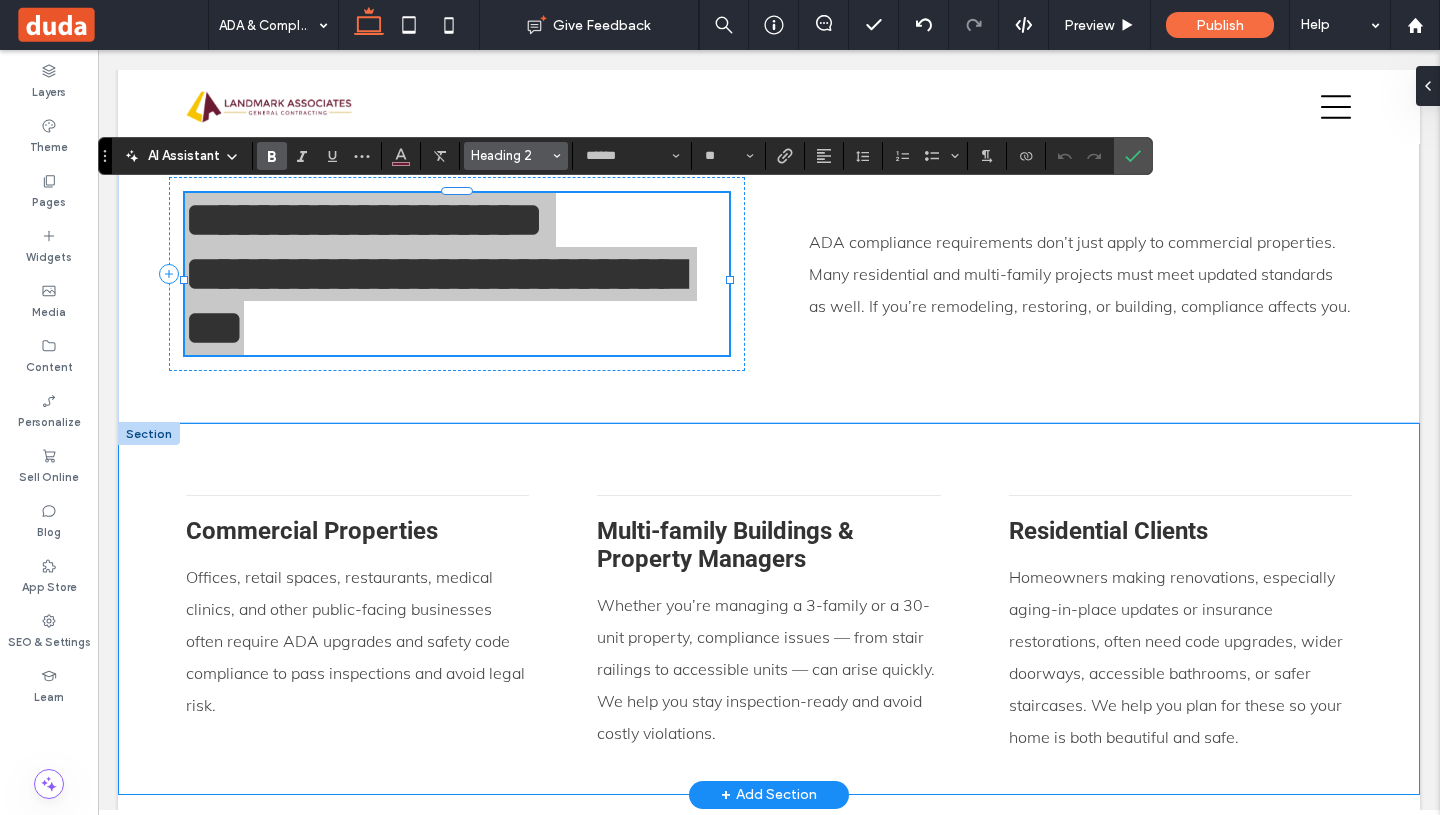 click at bounding box center (557, 156) 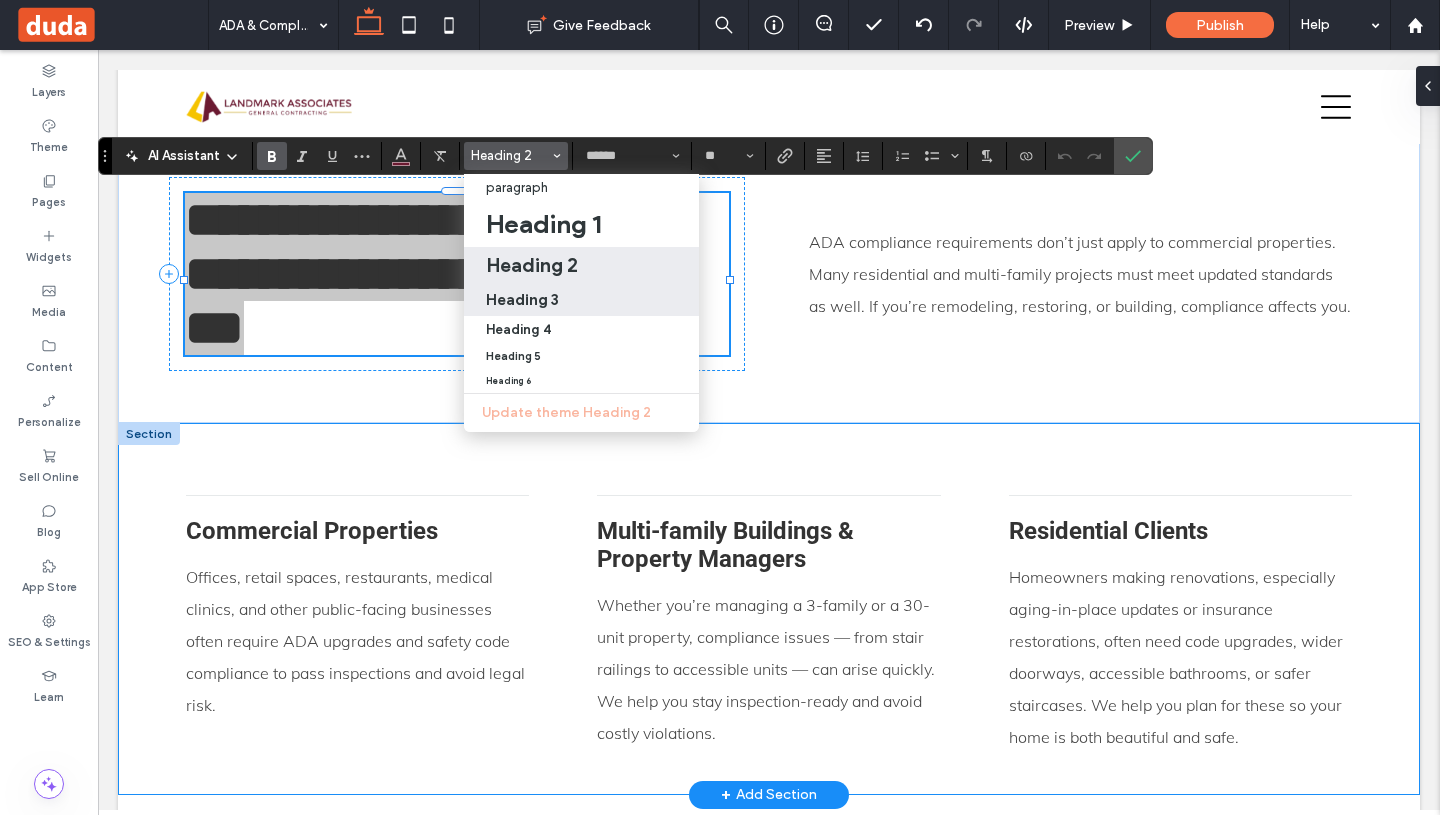 click on "Heading 3" at bounding box center [522, 299] 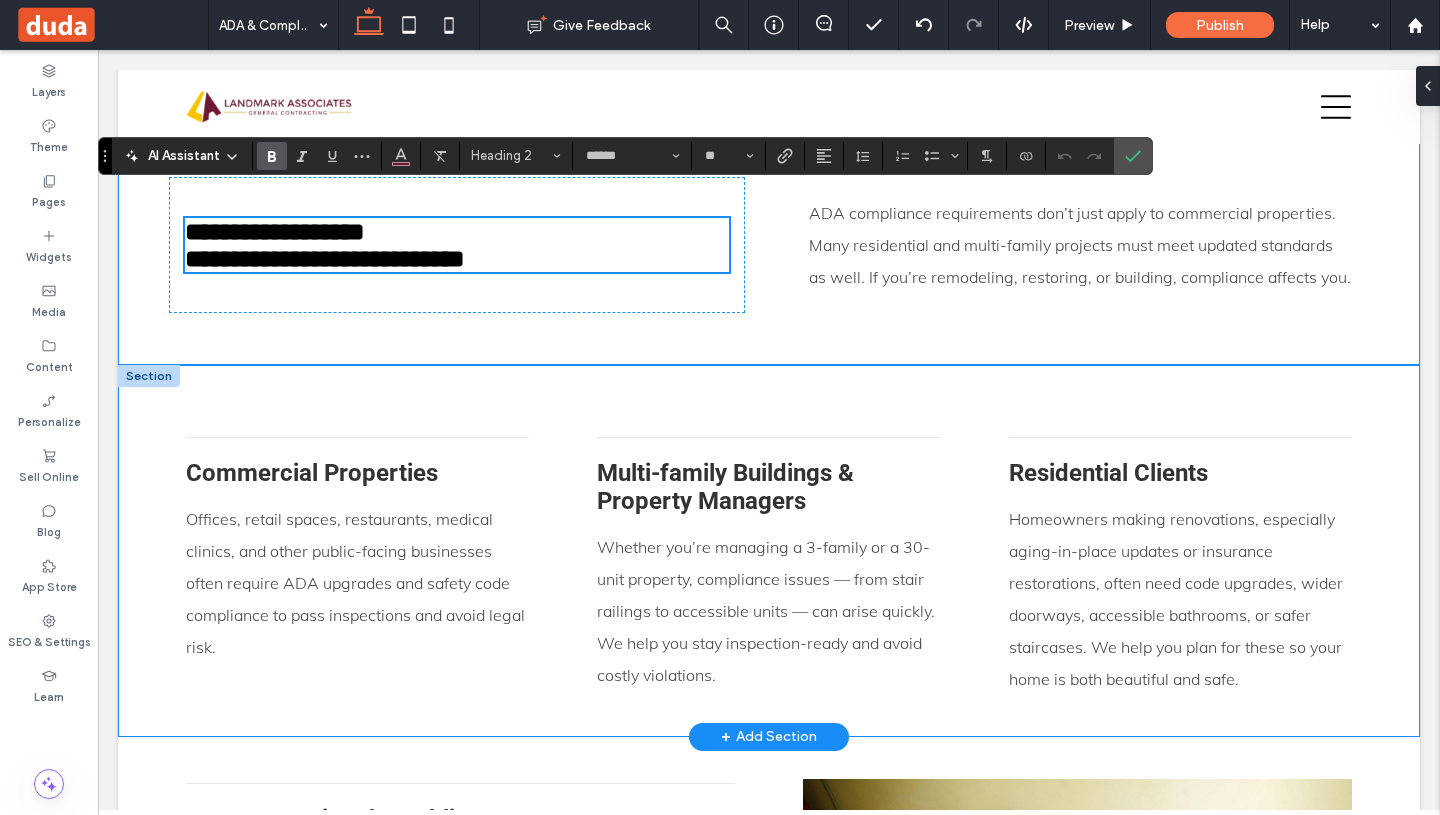 type on "**" 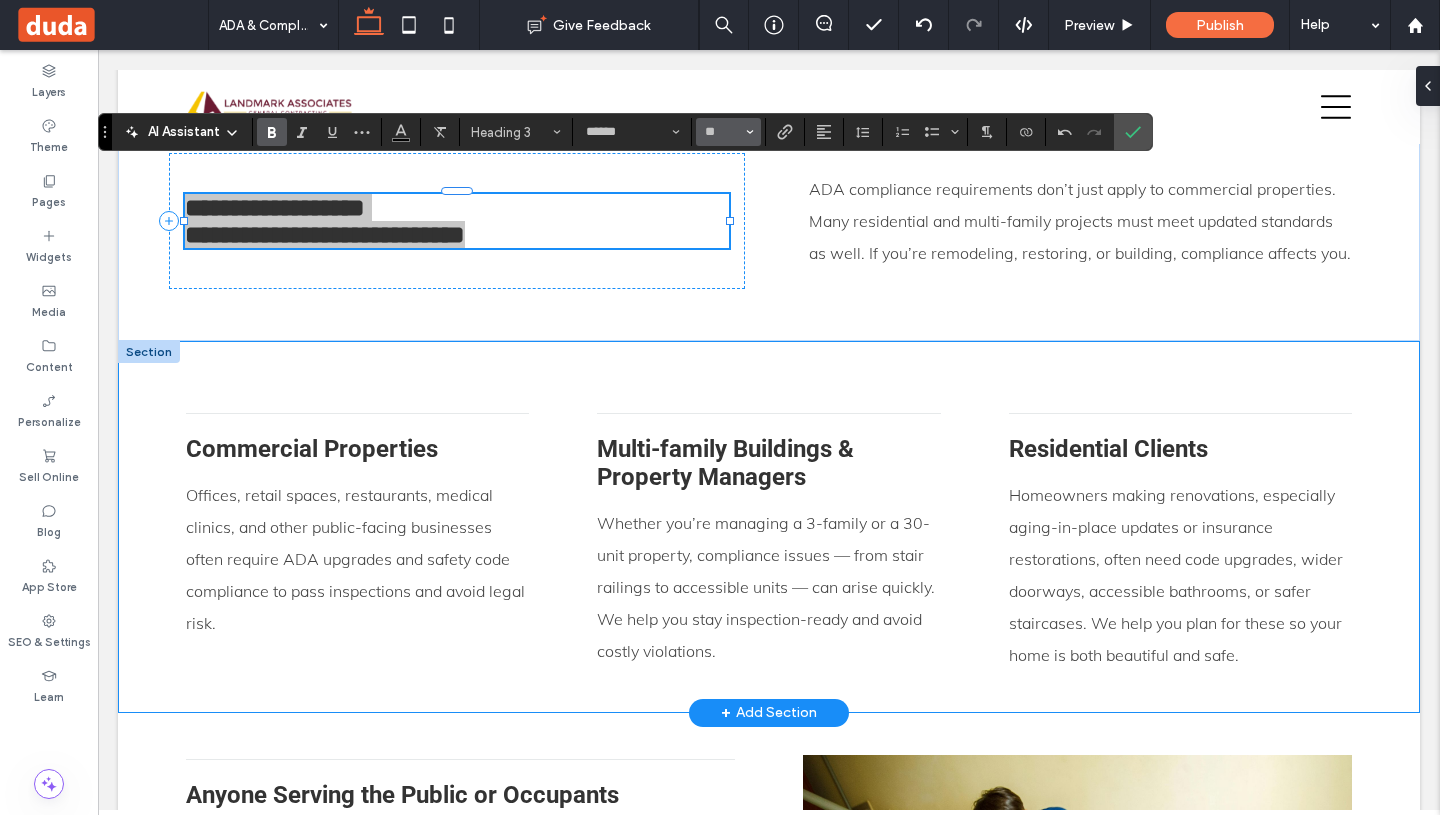 click at bounding box center [750, 132] 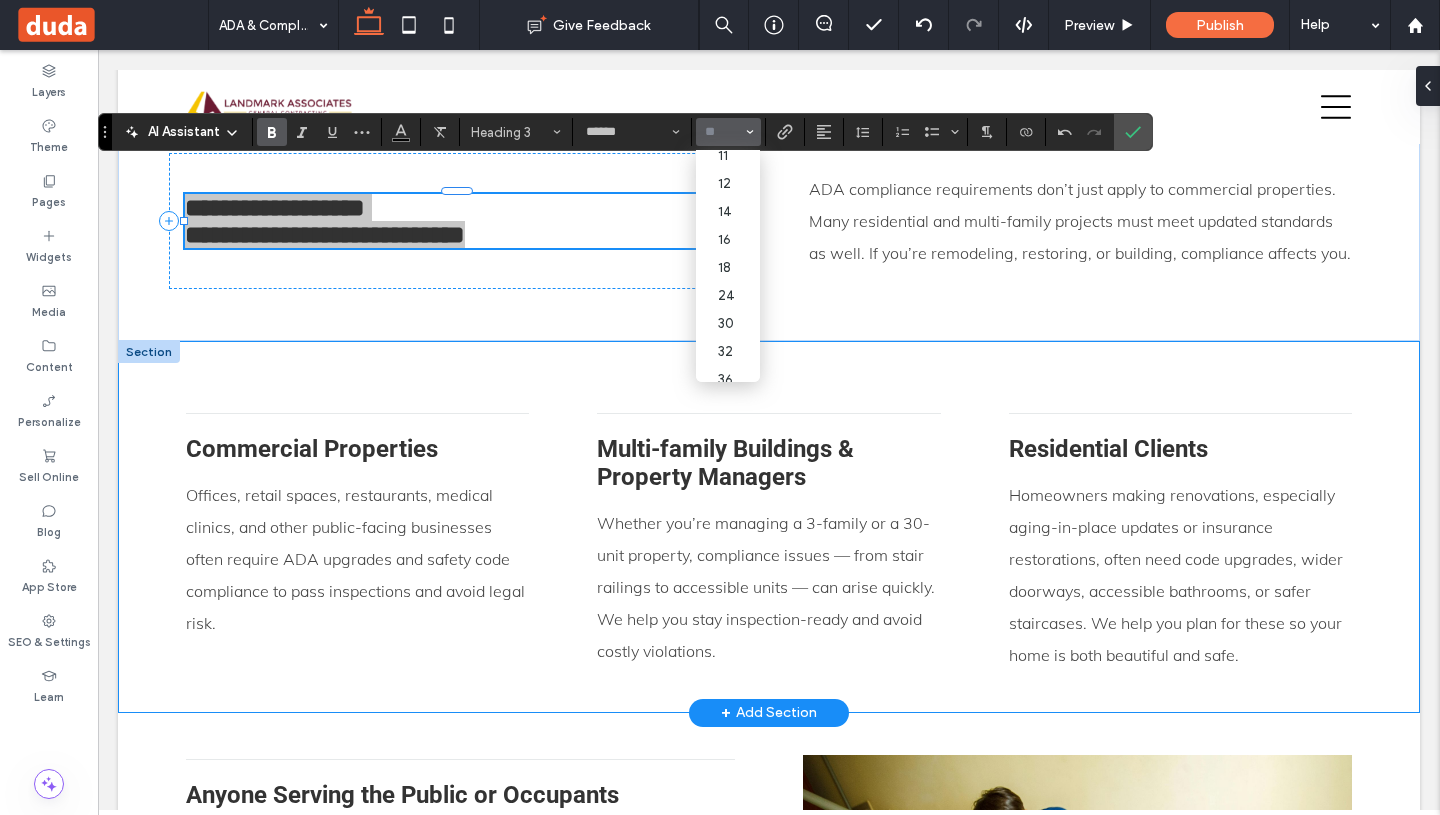 scroll, scrollTop: 153, scrollLeft: 0, axis: vertical 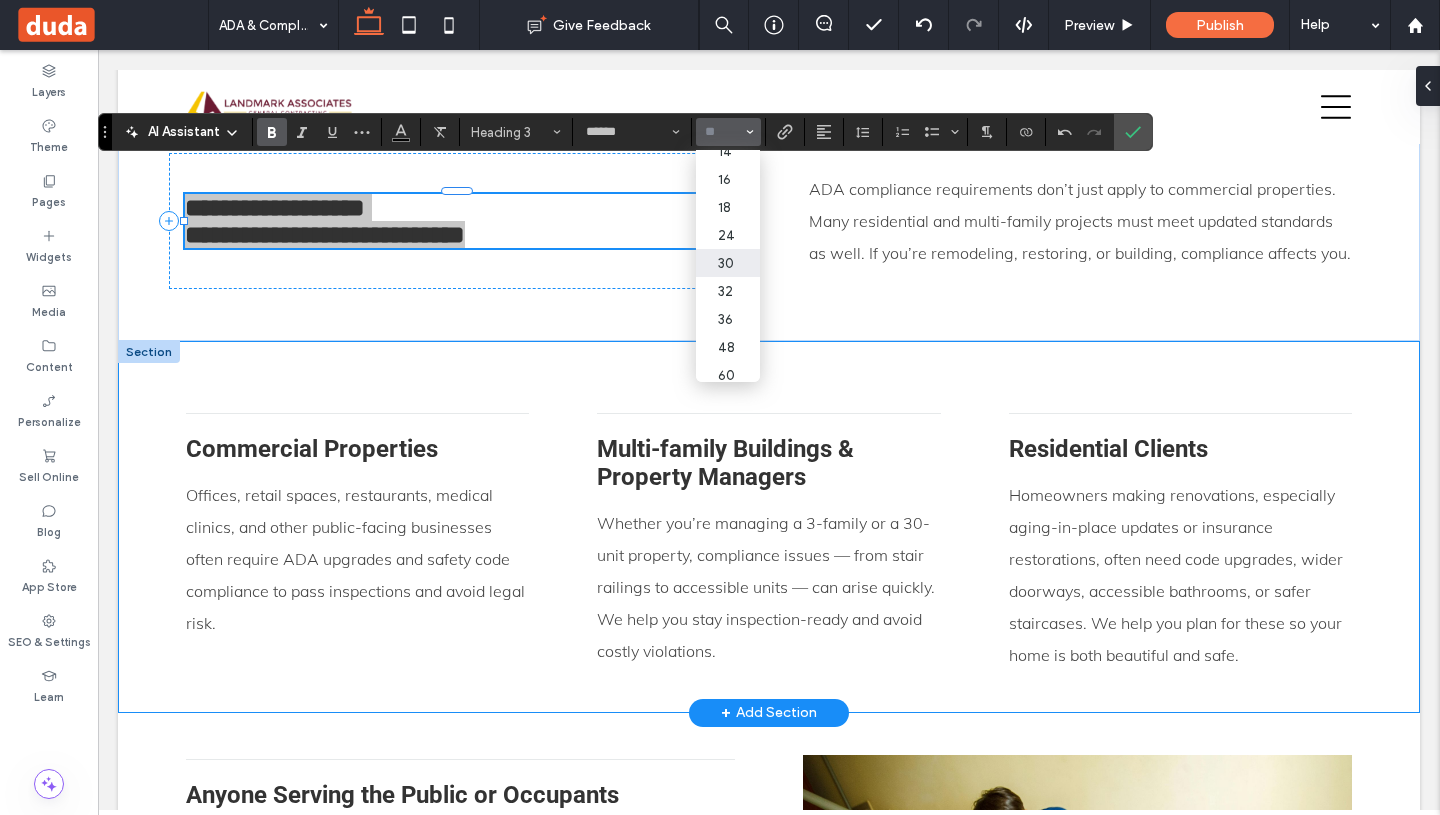 click on "30" at bounding box center (728, 263) 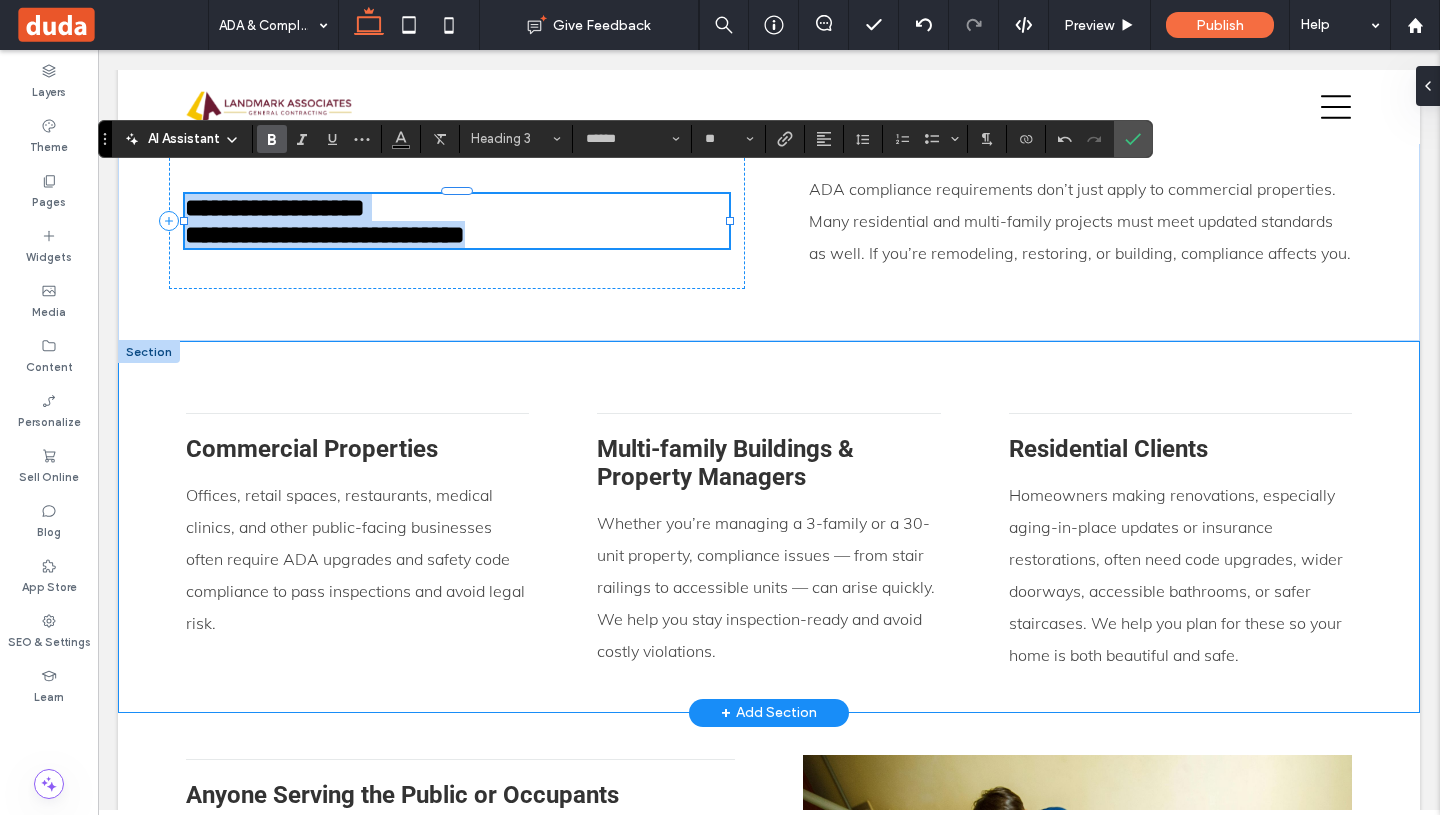 type on "**" 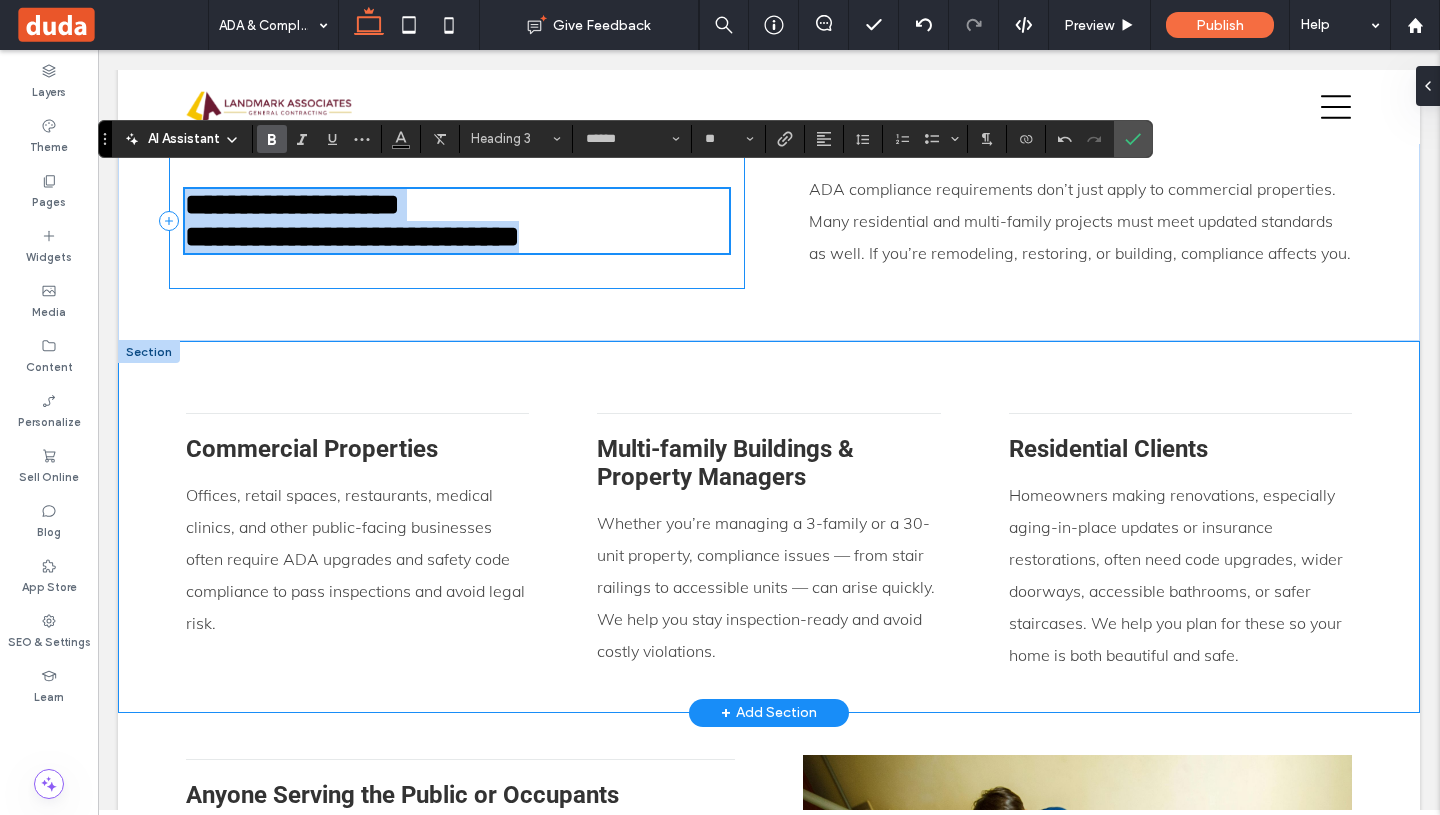 scroll, scrollTop: 1345, scrollLeft: 0, axis: vertical 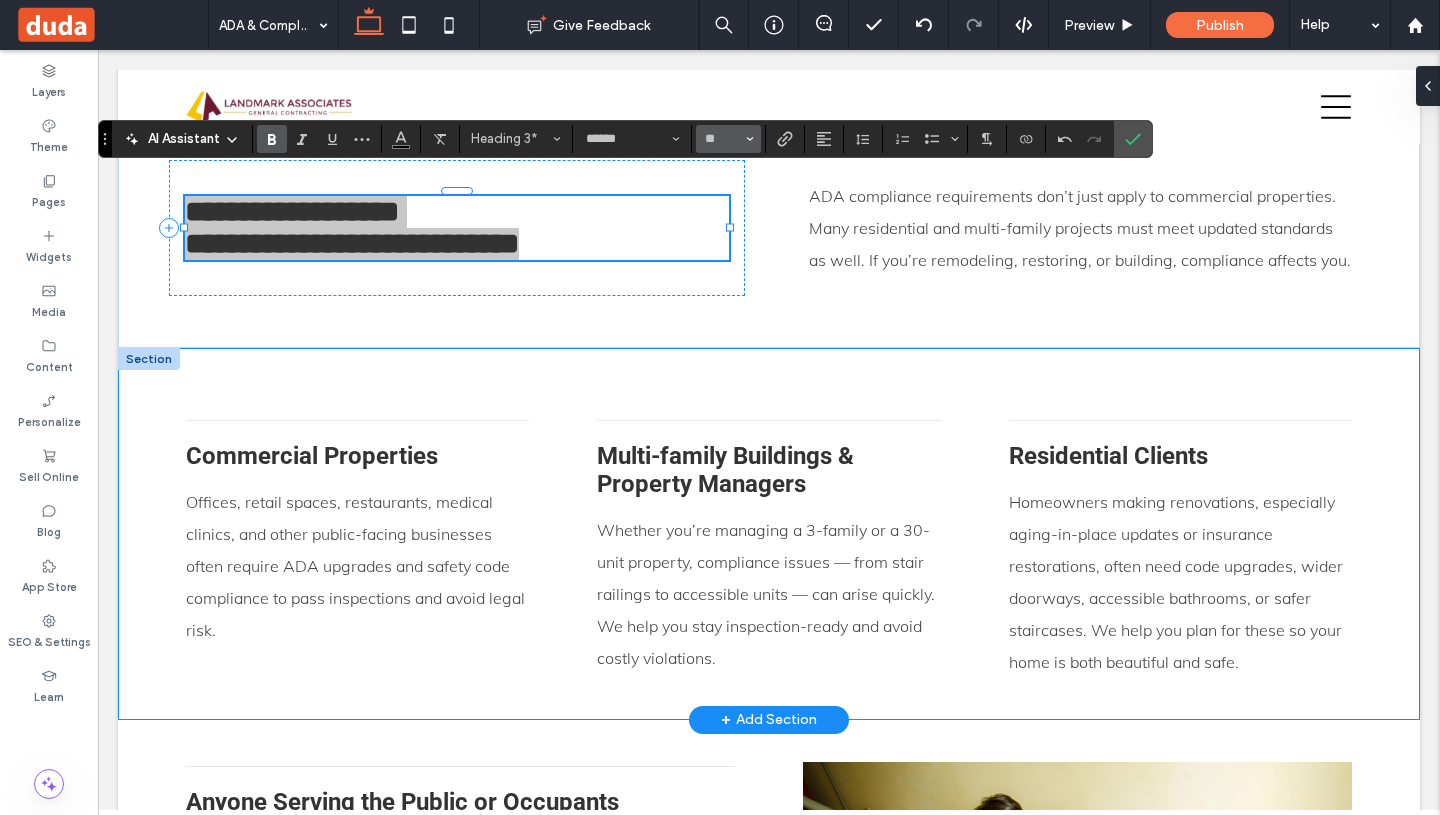 click 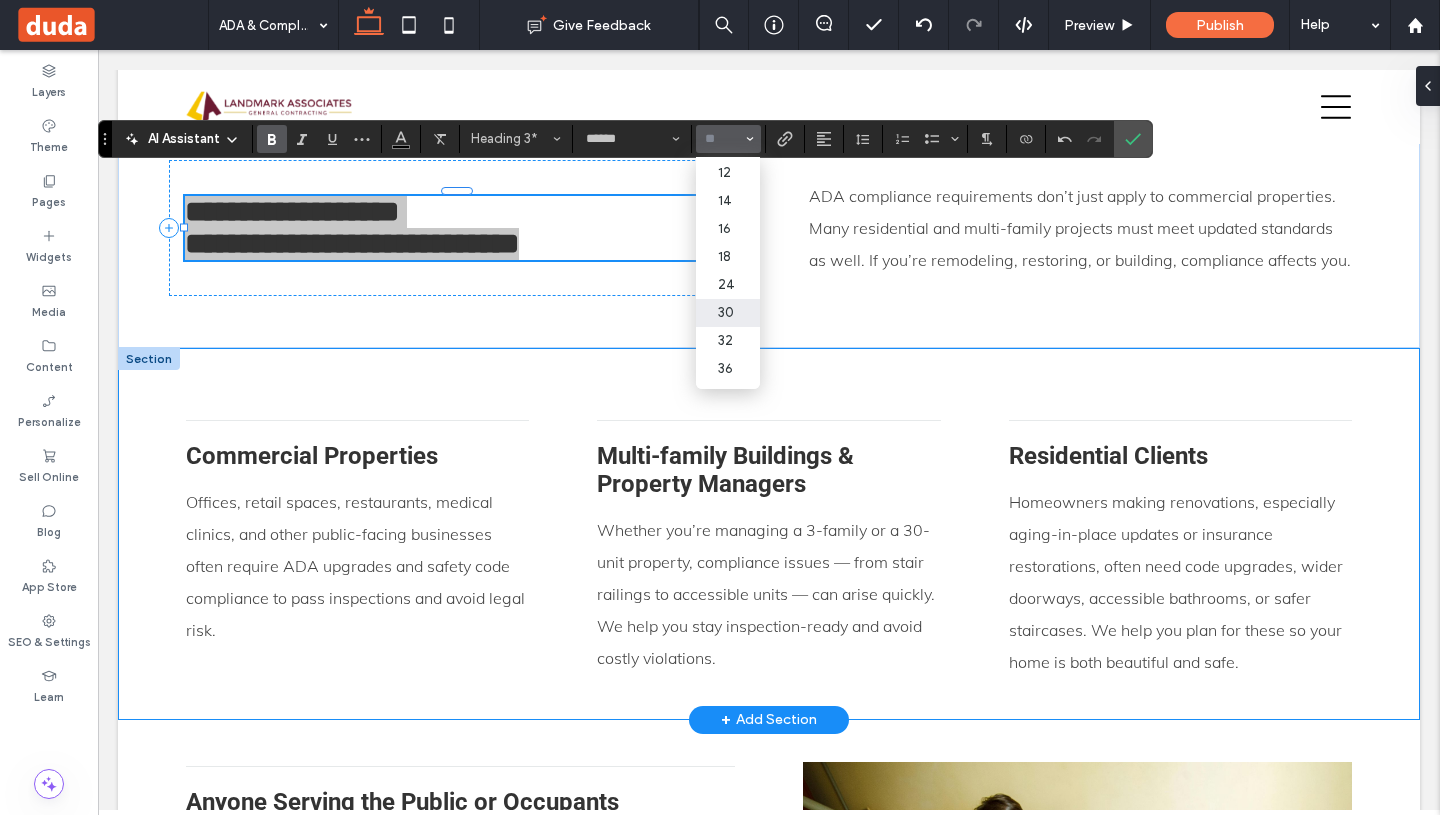 scroll, scrollTop: 112, scrollLeft: 0, axis: vertical 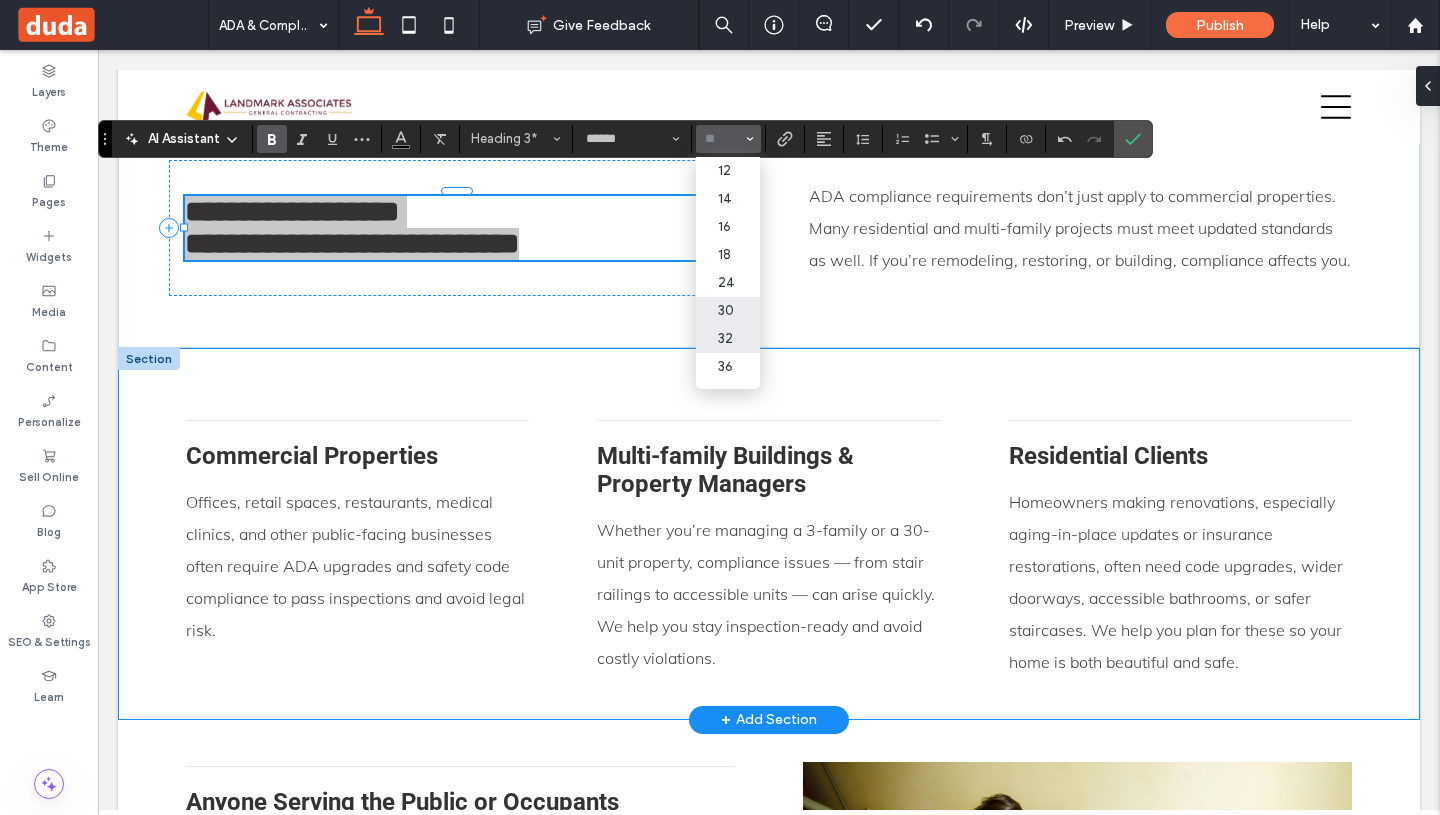 click on "32" at bounding box center [728, 339] 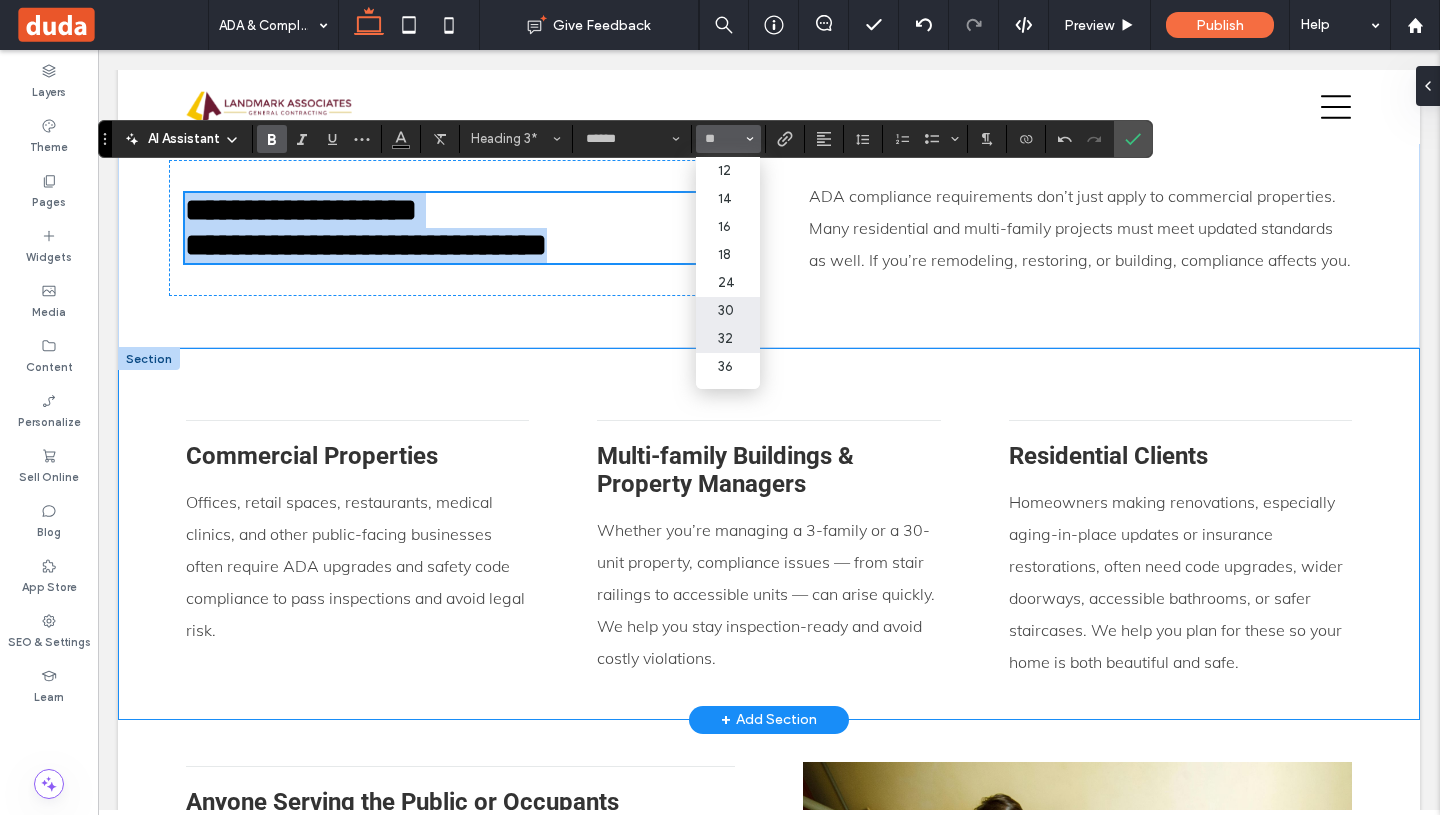 type on "**" 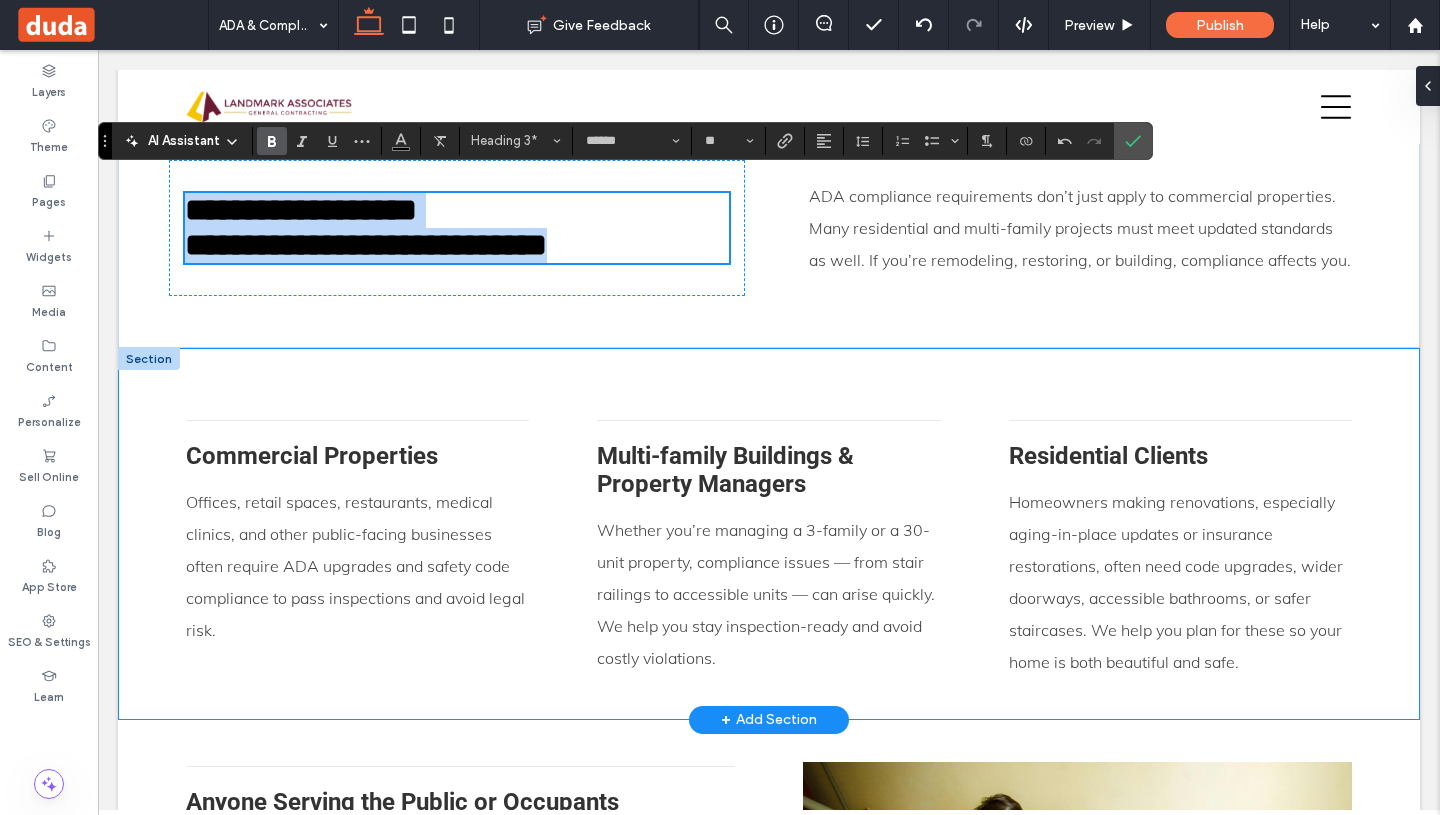 scroll, scrollTop: 1343, scrollLeft: 0, axis: vertical 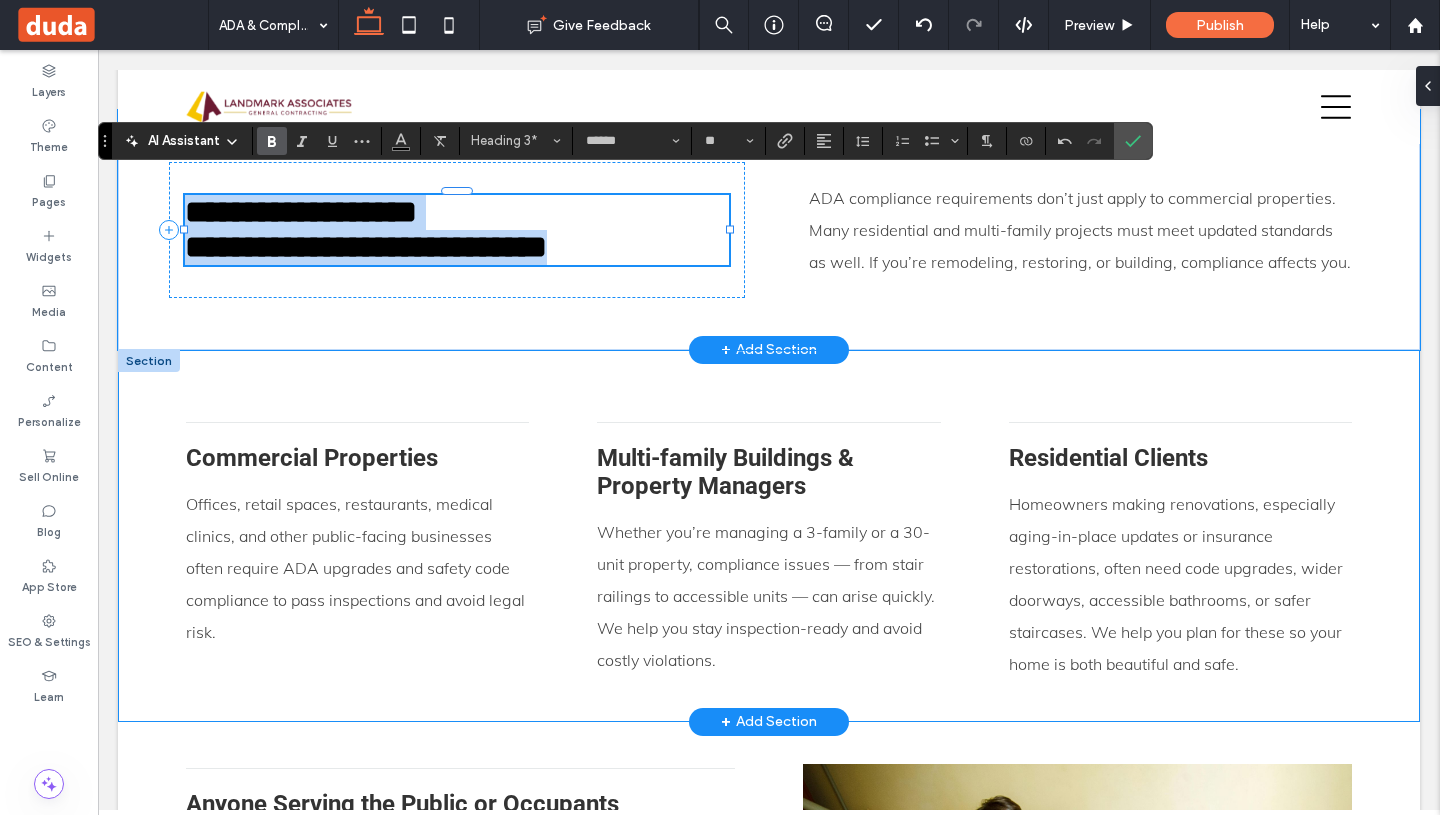 click on "**********" at bounding box center (366, 247) 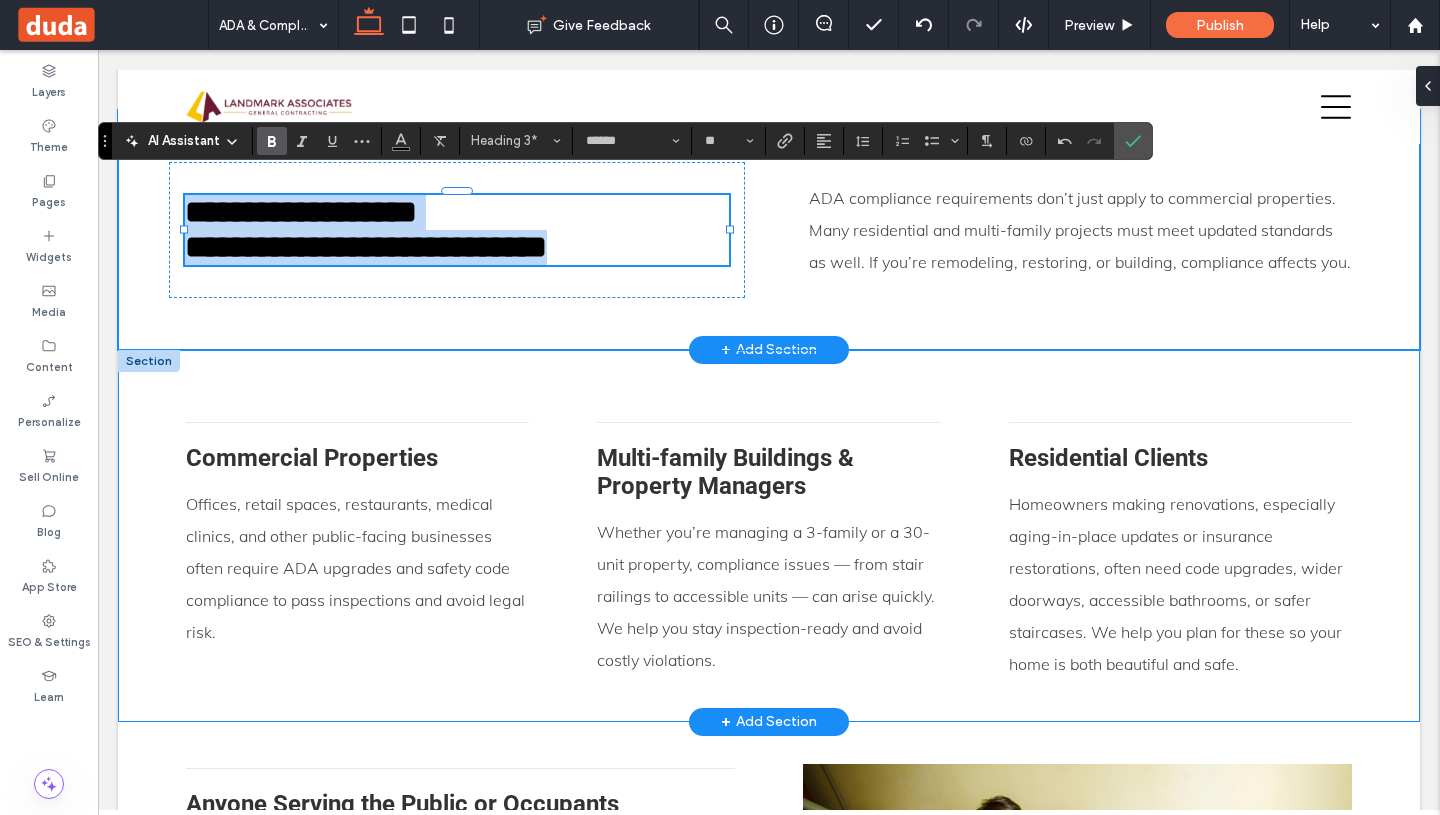 drag, startPoint x: 659, startPoint y: 242, endPoint x: 151, endPoint y: 208, distance: 509.13654 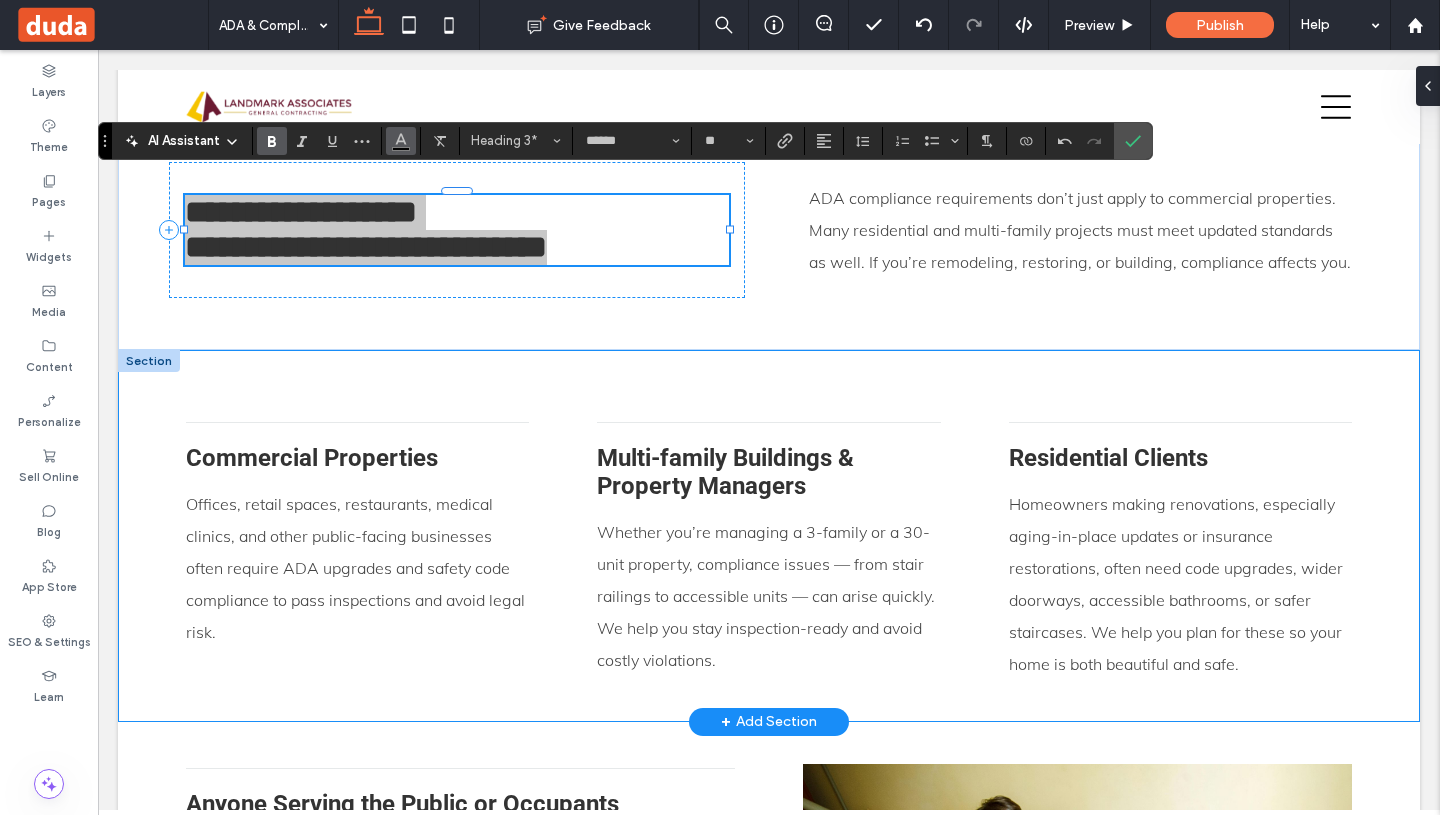click 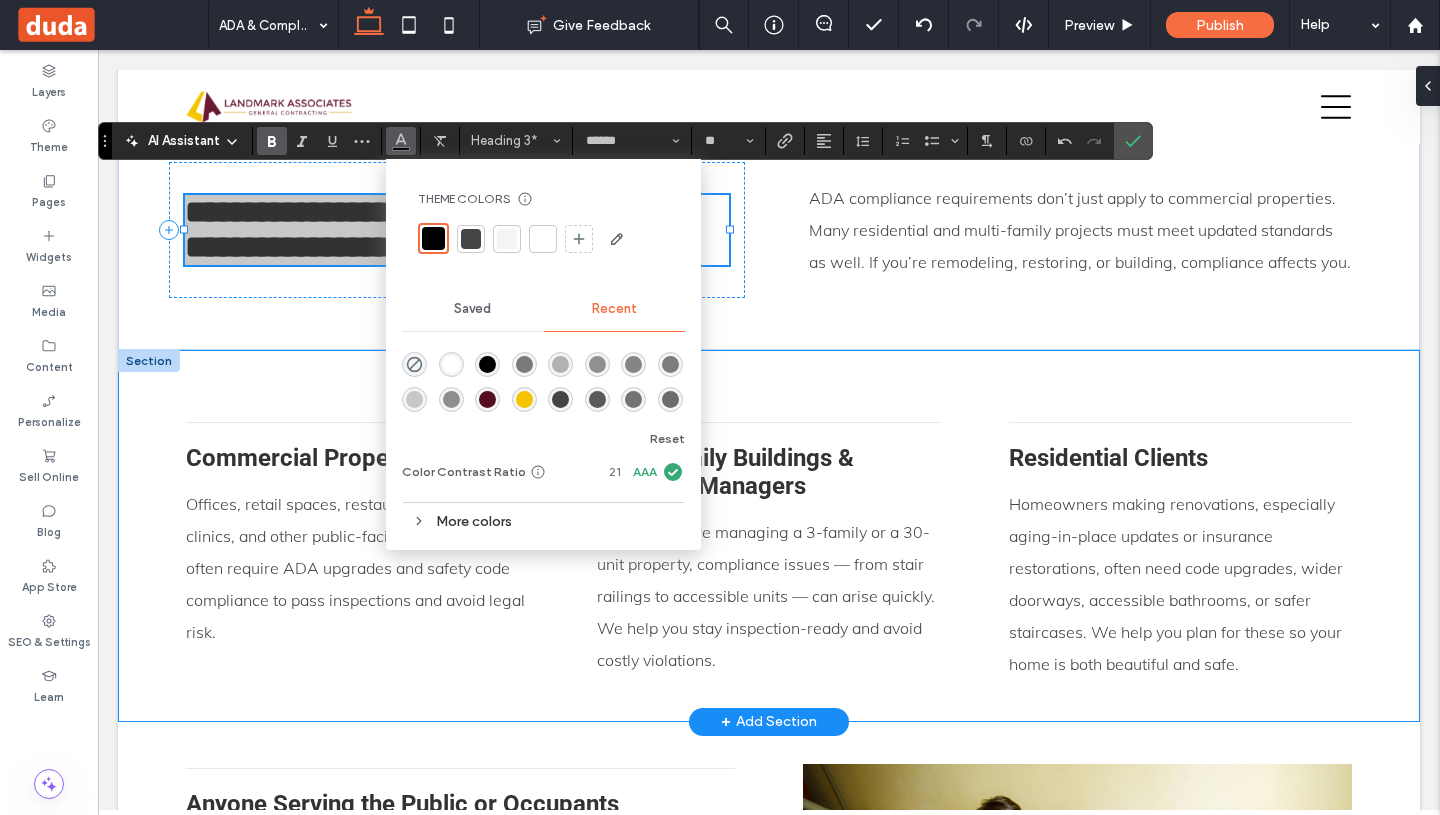 click at bounding box center [487, 399] 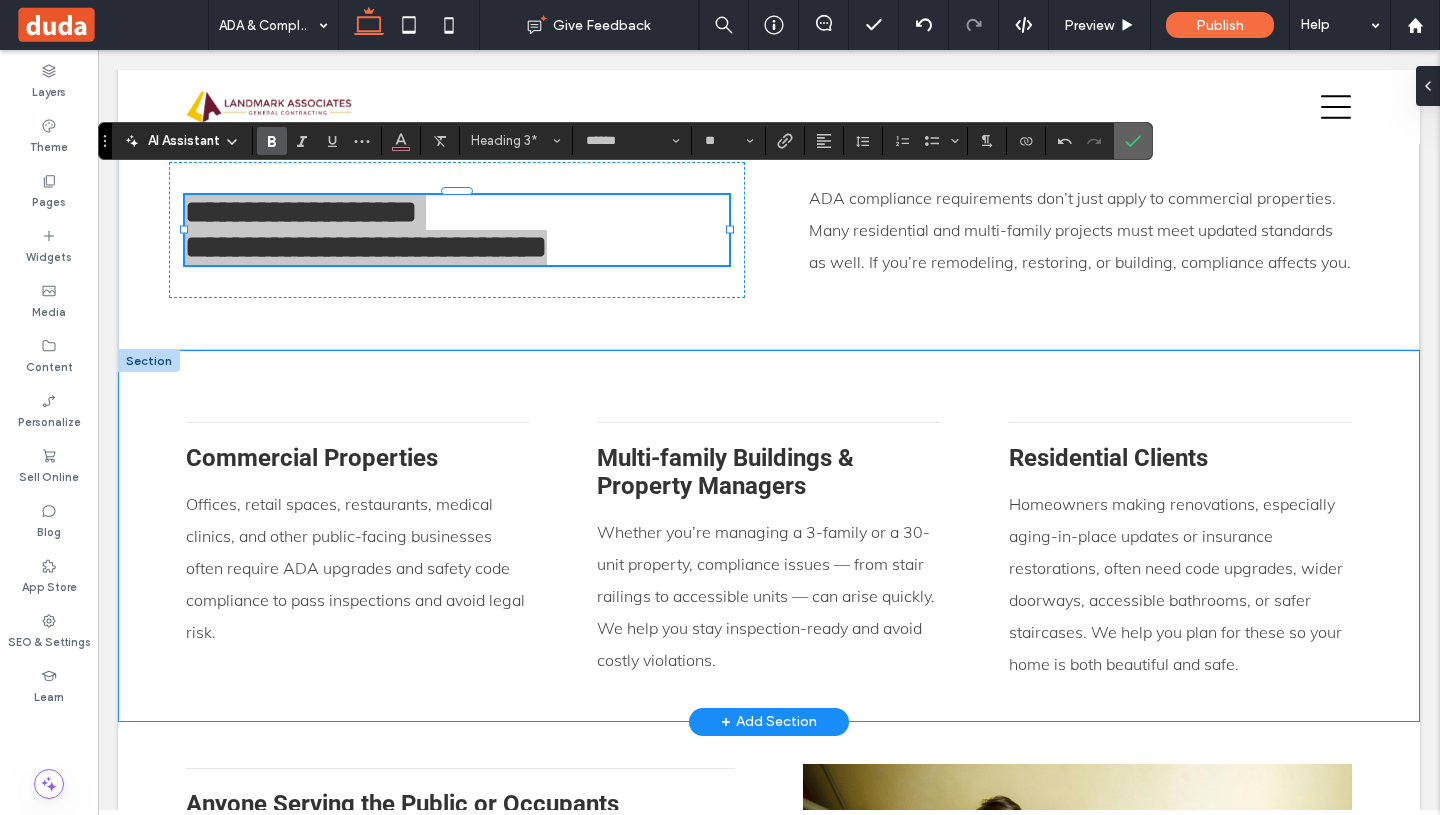 click at bounding box center (1133, 141) 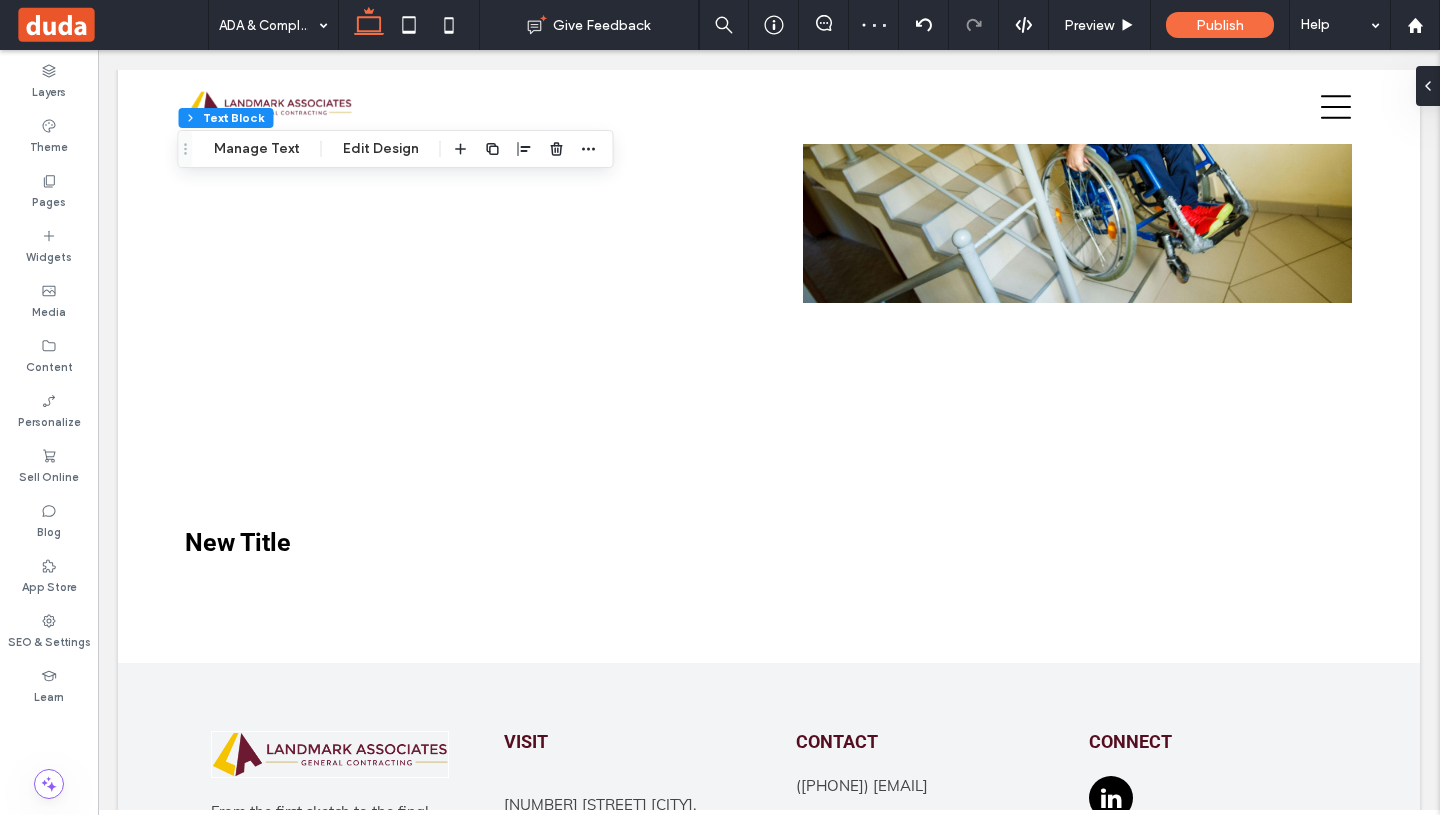 scroll, scrollTop: 2125, scrollLeft: 0, axis: vertical 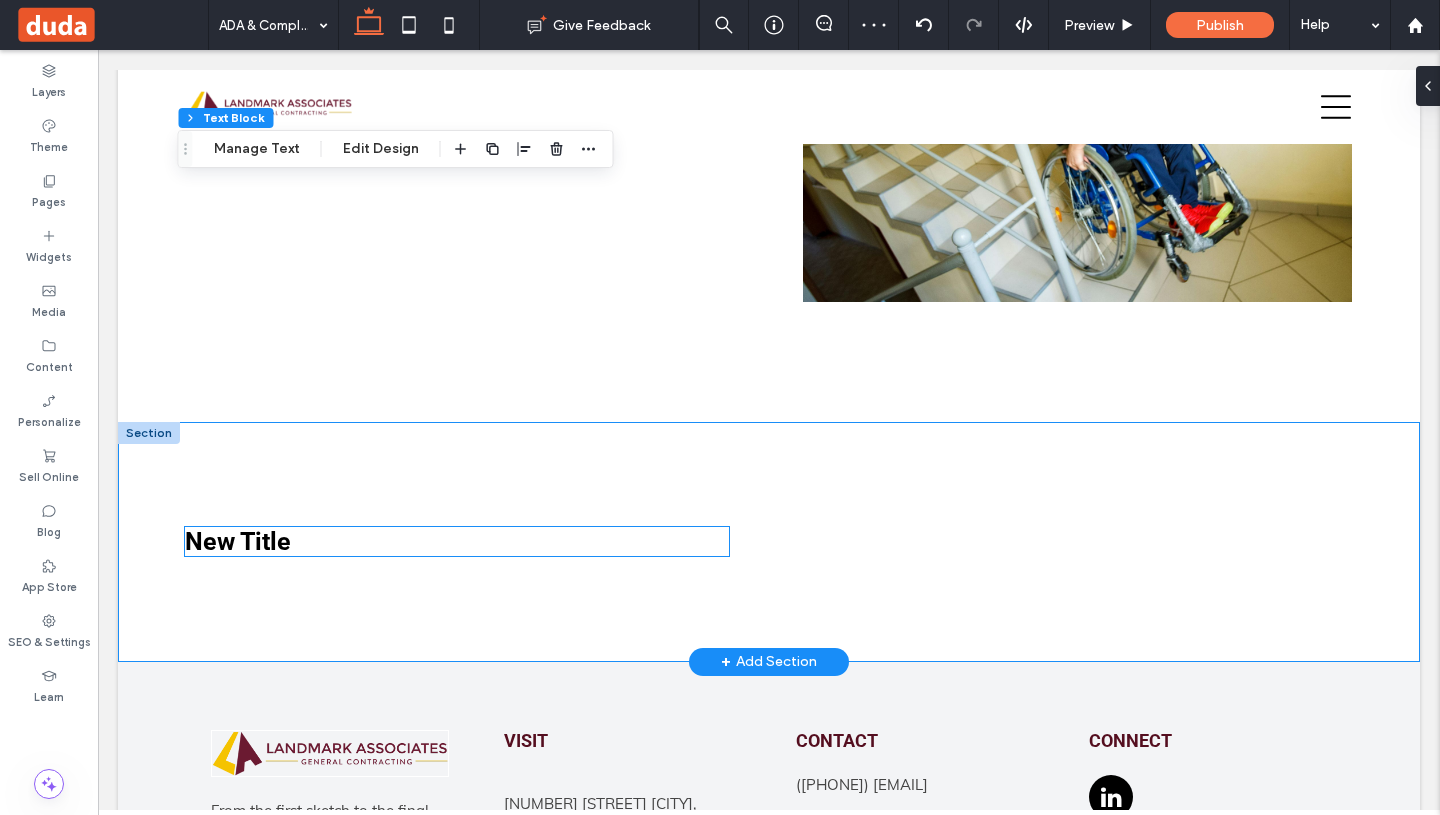click on "New Title" at bounding box center (457, 541) 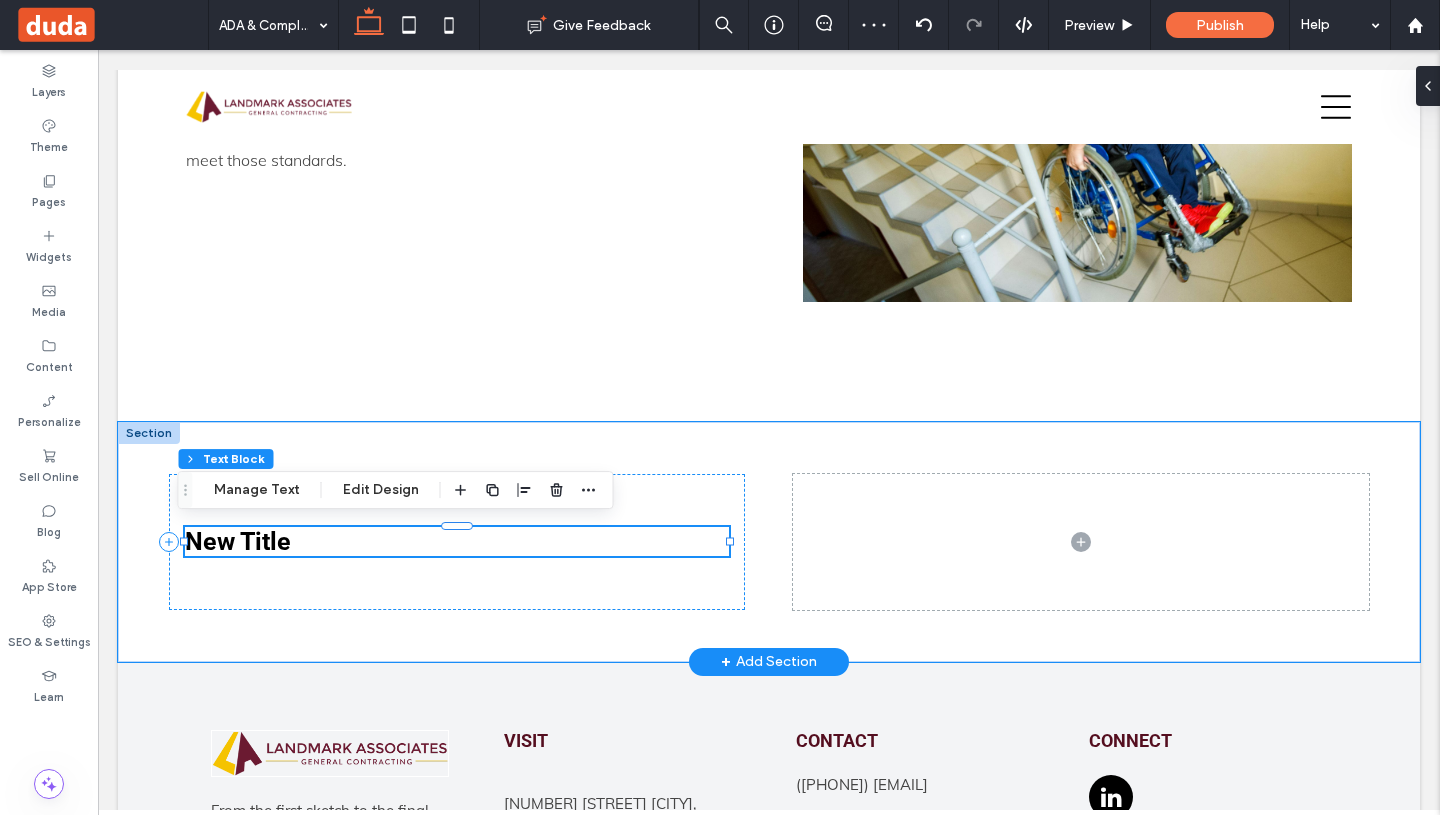 click on "New Title" at bounding box center (457, 541) 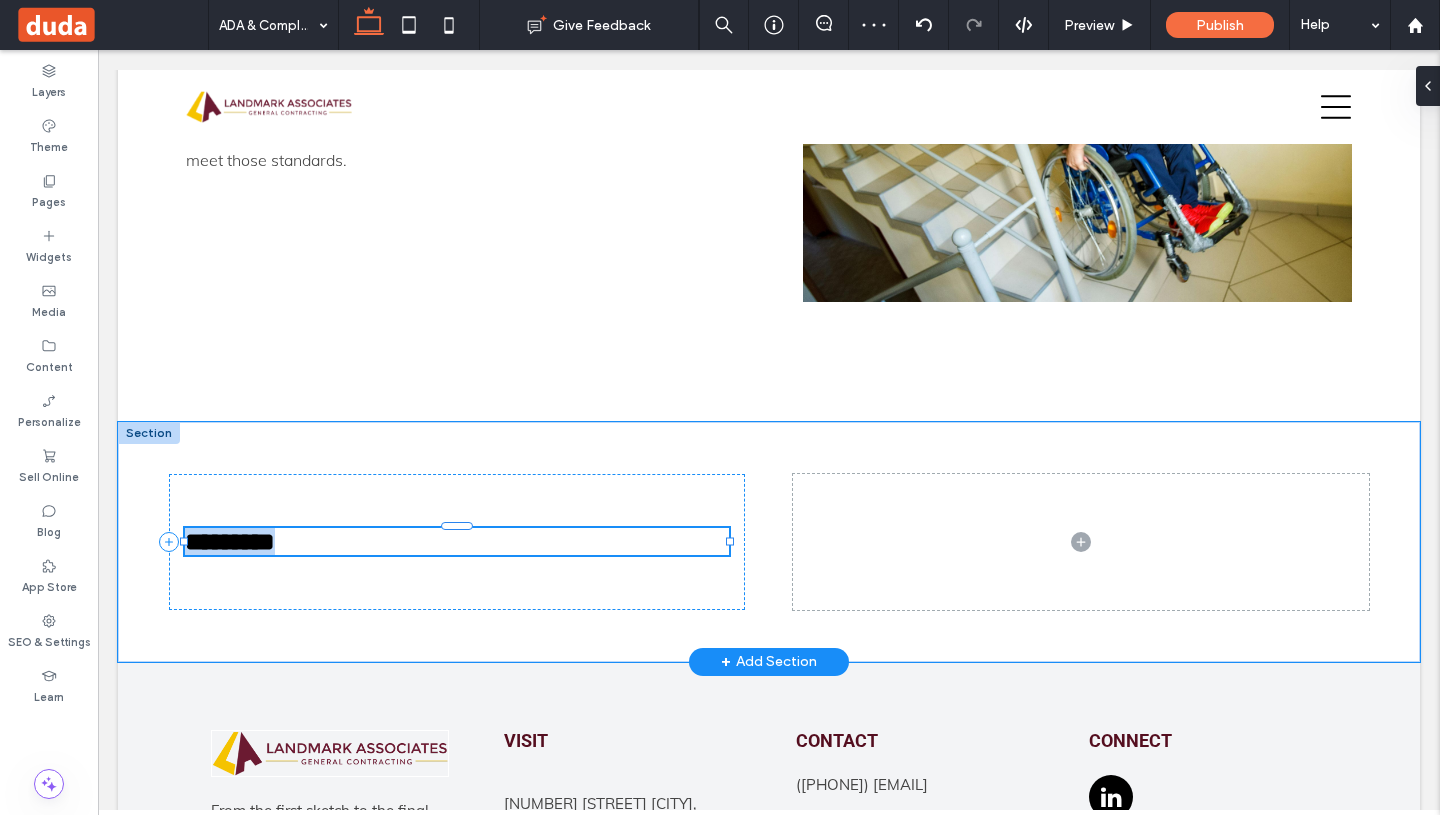 type on "******" 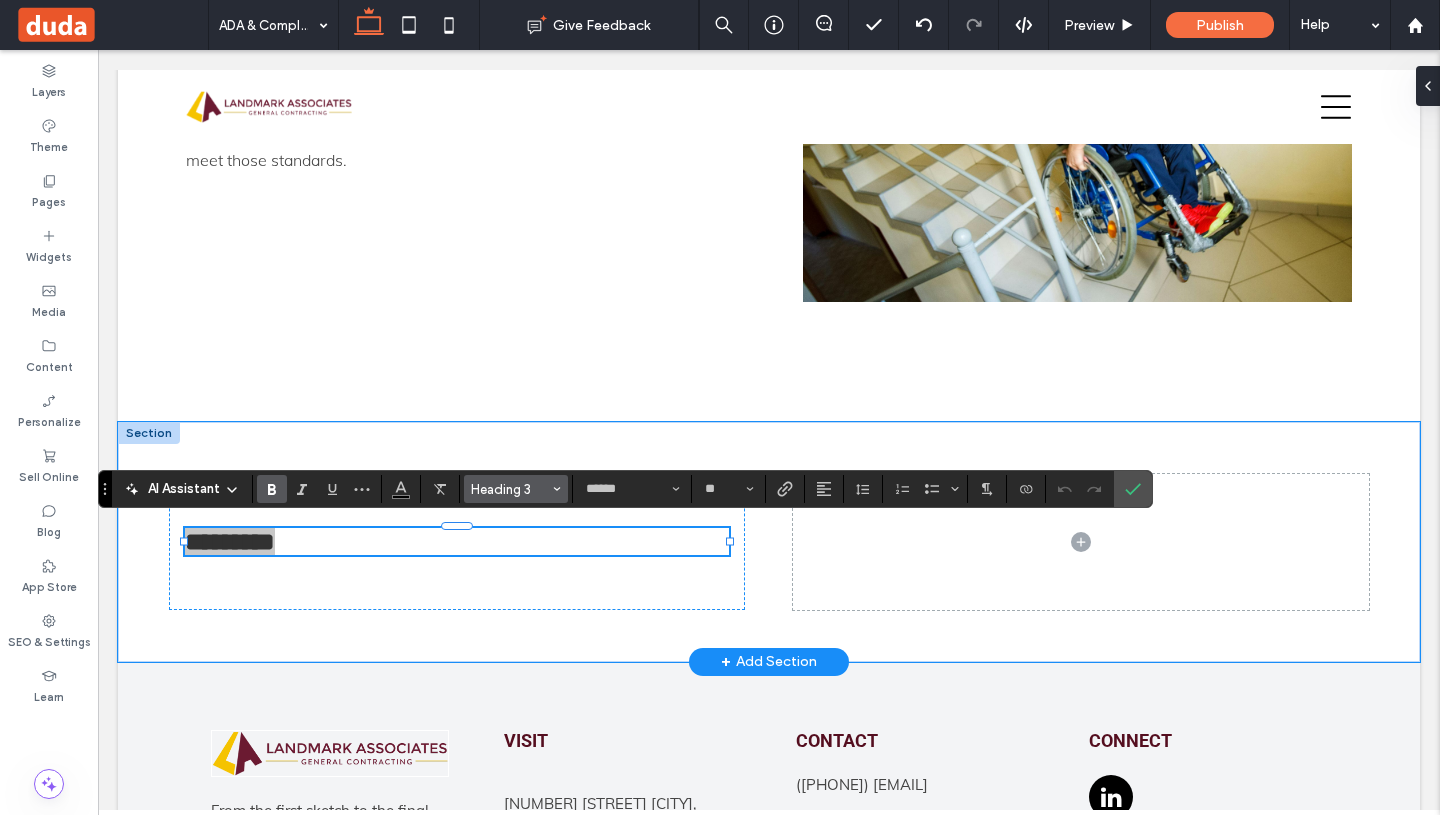 click 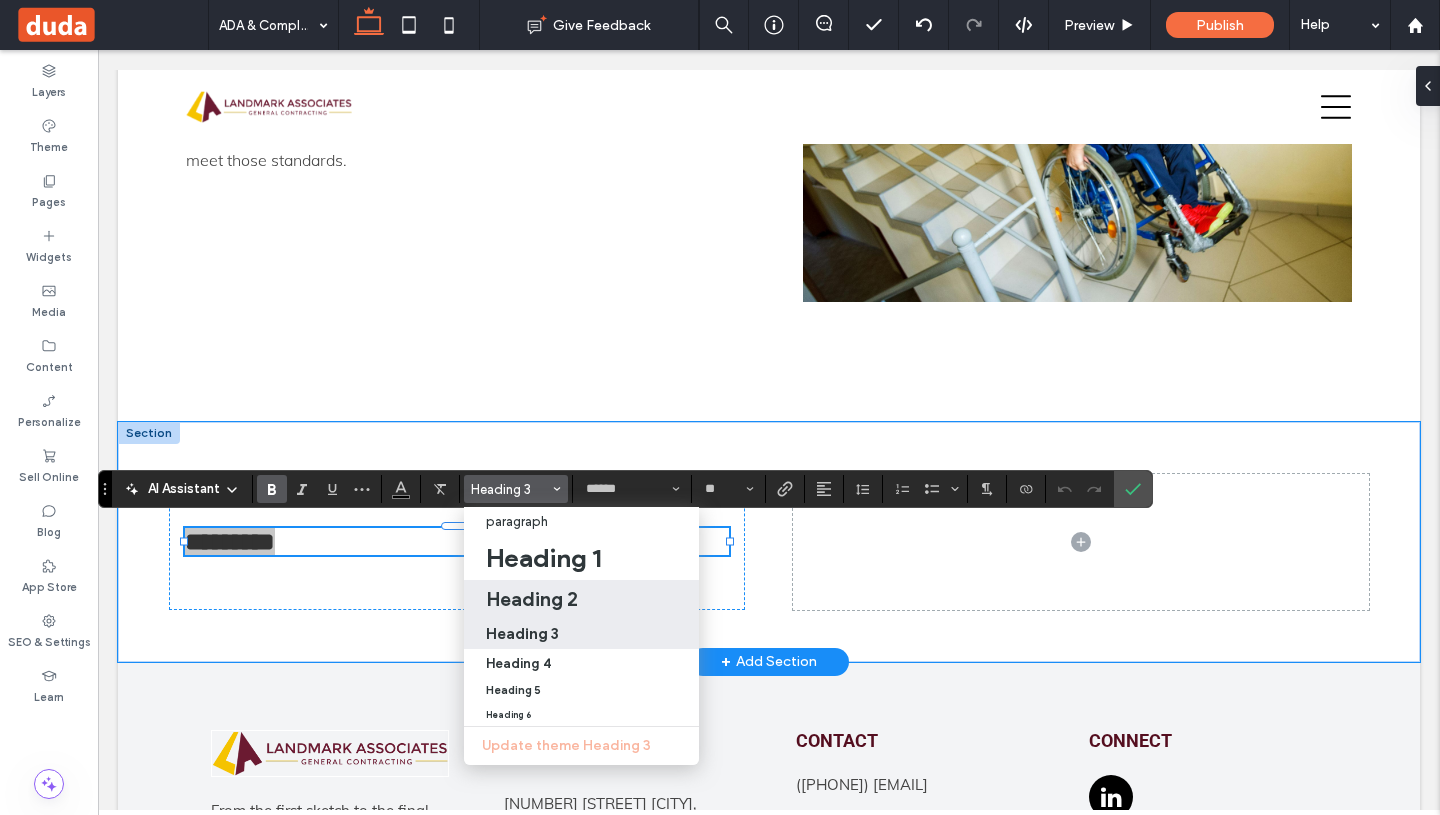click on "Heading 2" at bounding box center (532, 599) 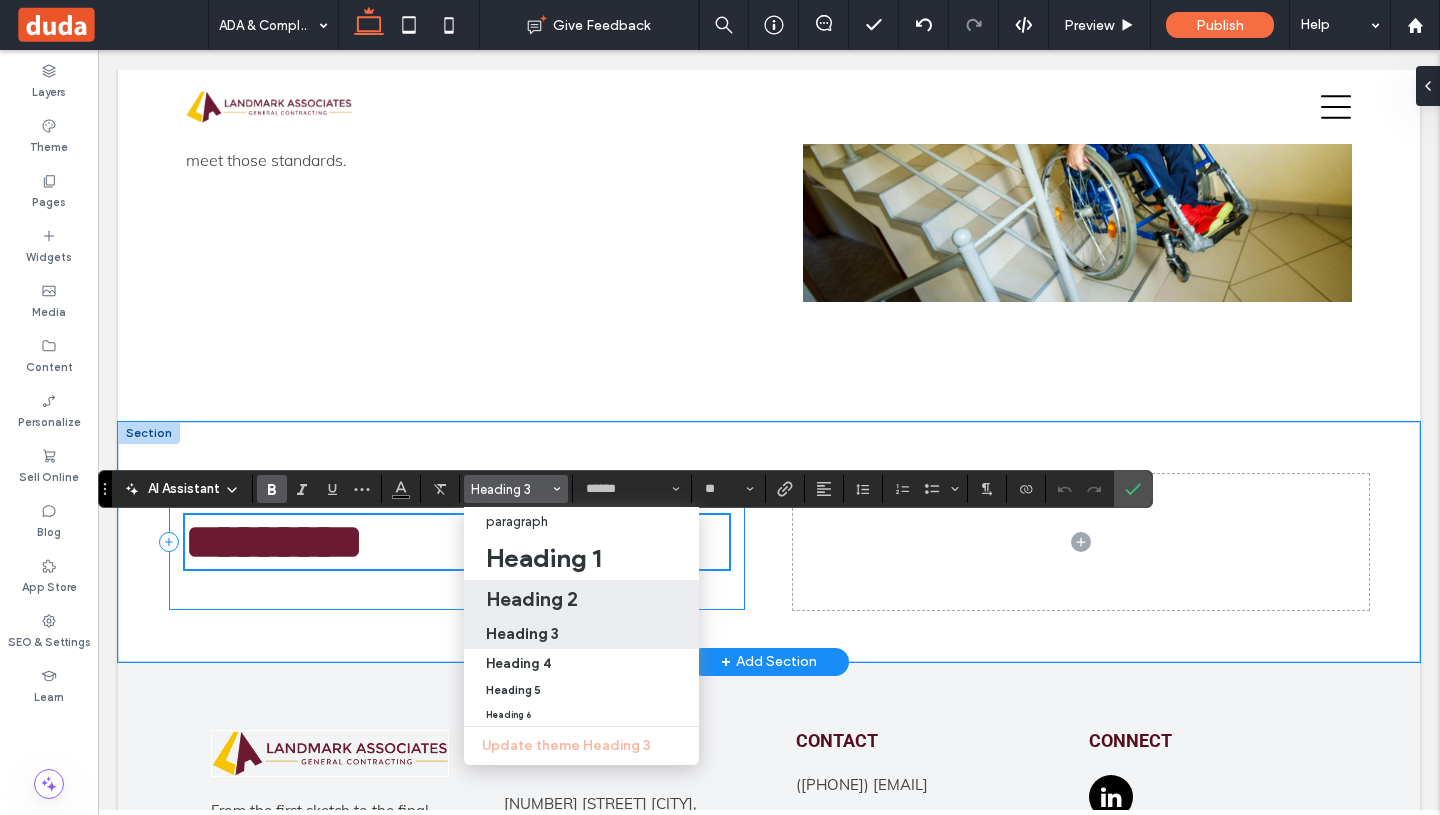 type on "**" 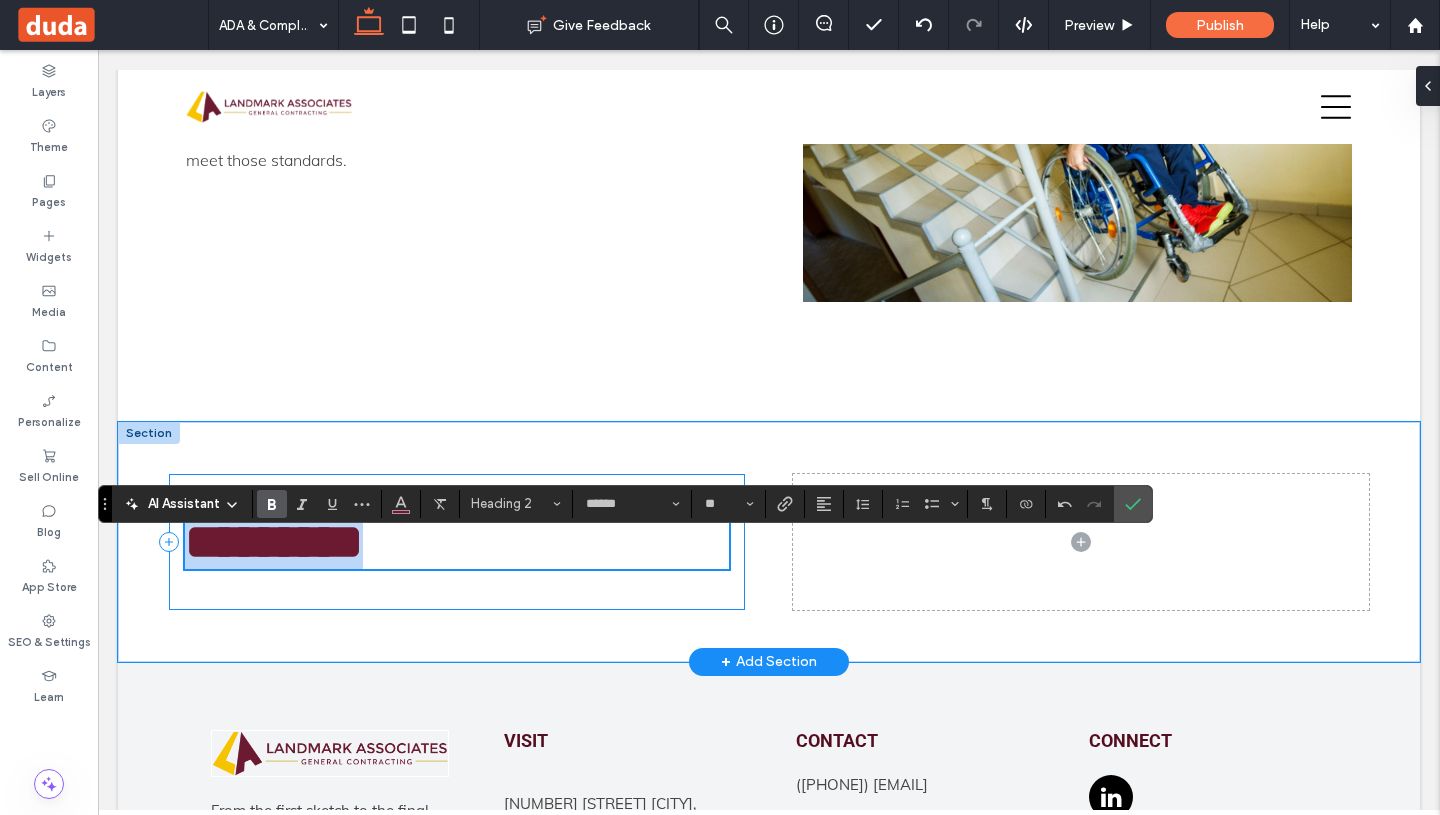 scroll, scrollTop: 2111, scrollLeft: 0, axis: vertical 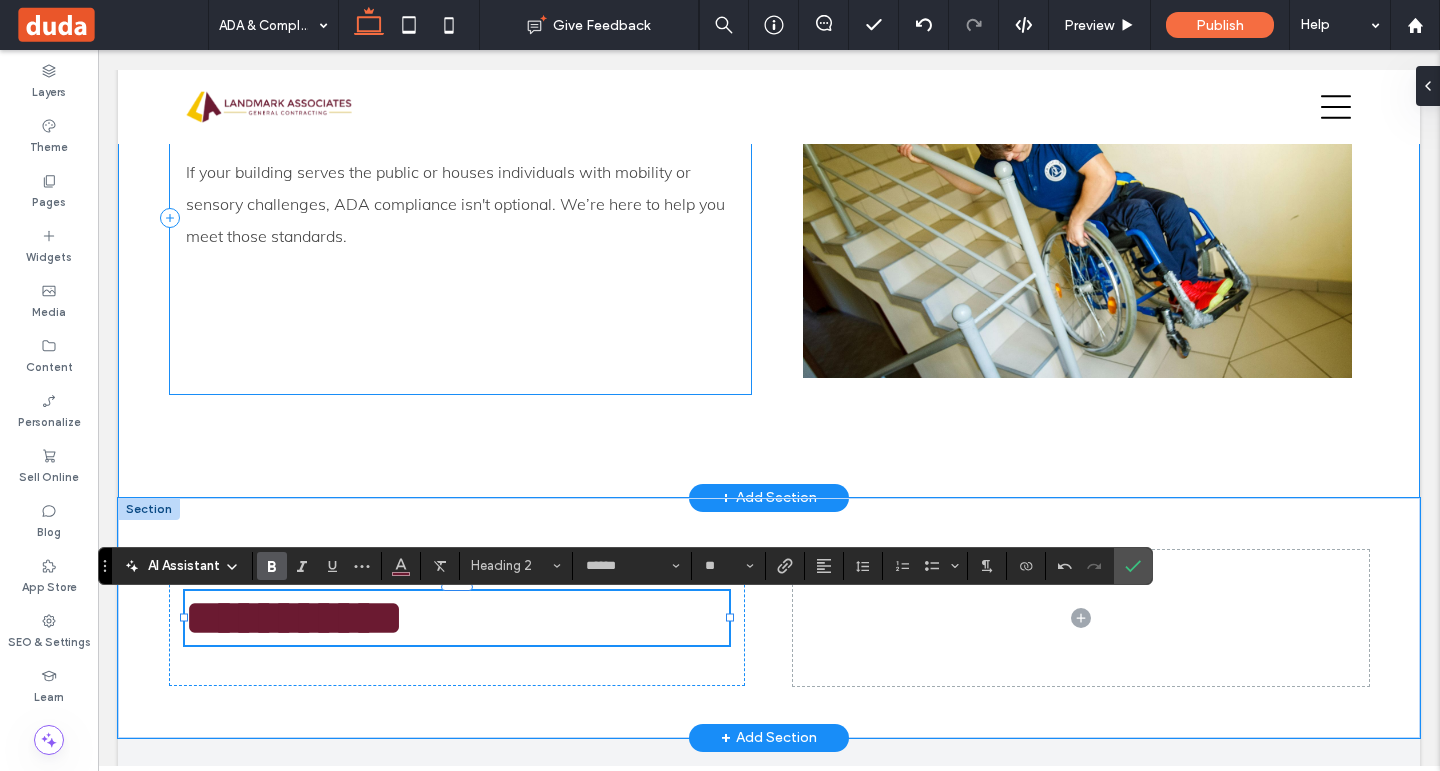 type on "****" 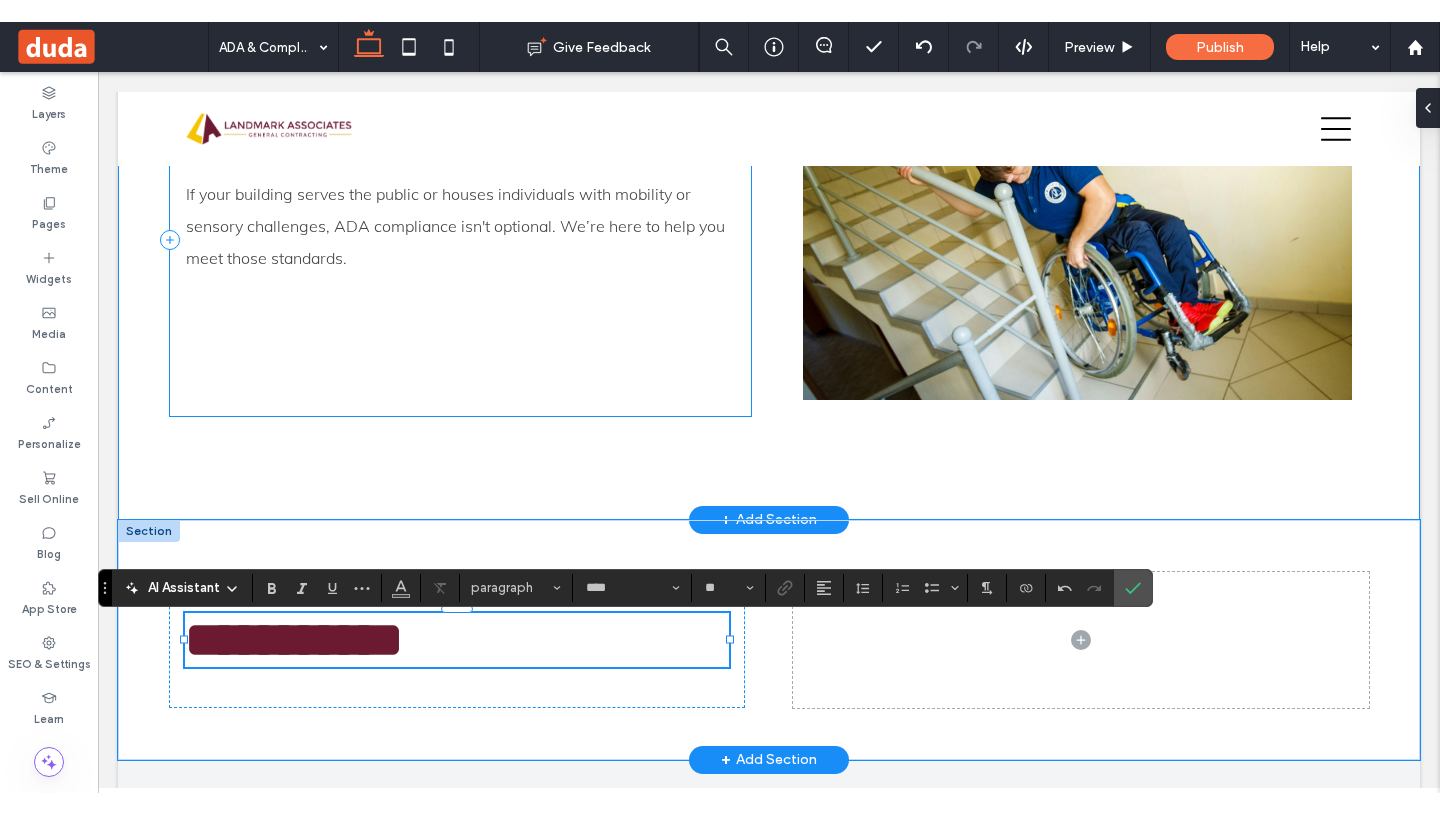 scroll, scrollTop: 0, scrollLeft: 0, axis: both 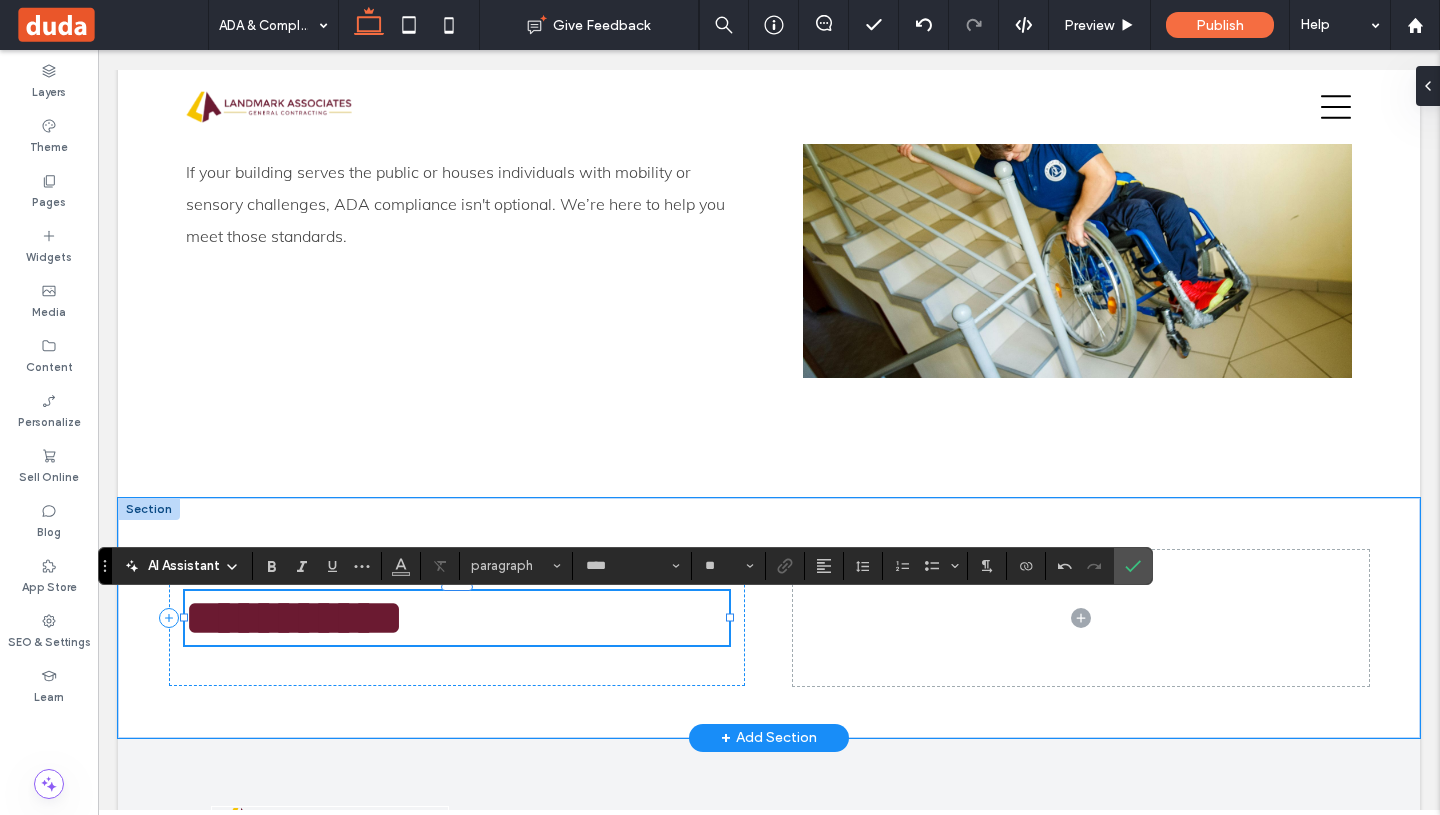 type 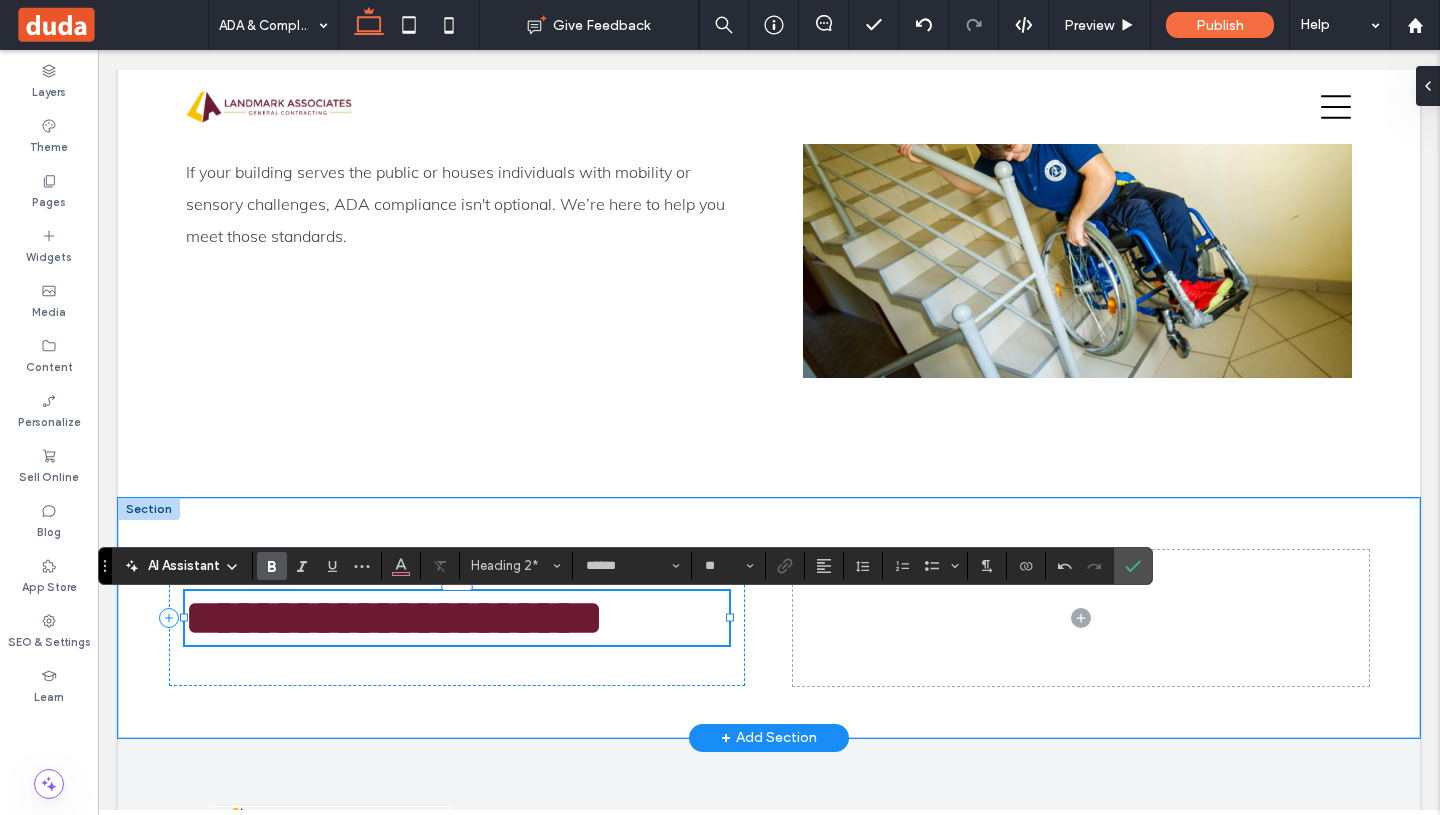 scroll, scrollTop: 2025, scrollLeft: 0, axis: vertical 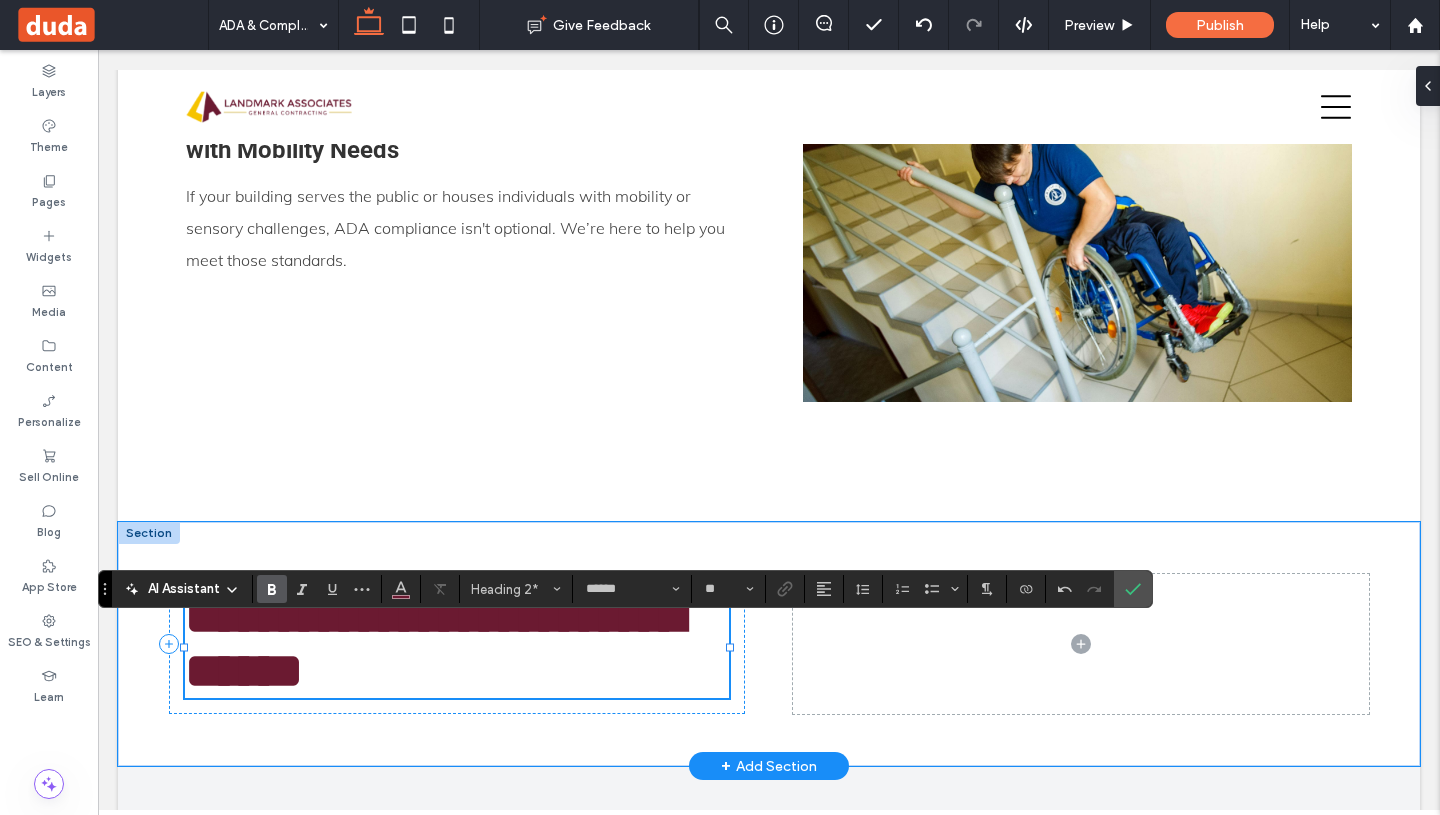click on "**********" at bounding box center (434, 643) 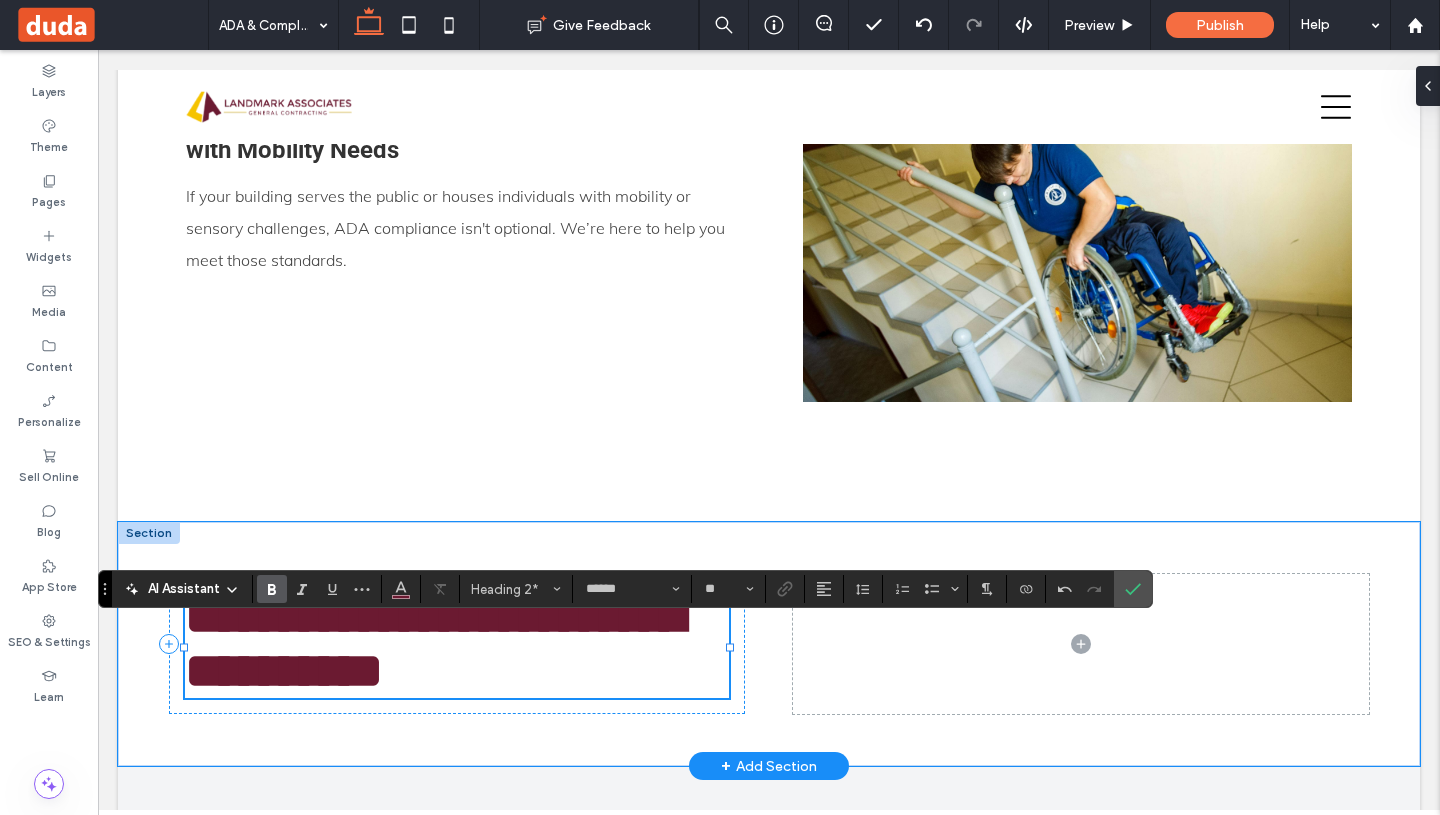 click on "**********" at bounding box center (434, 643) 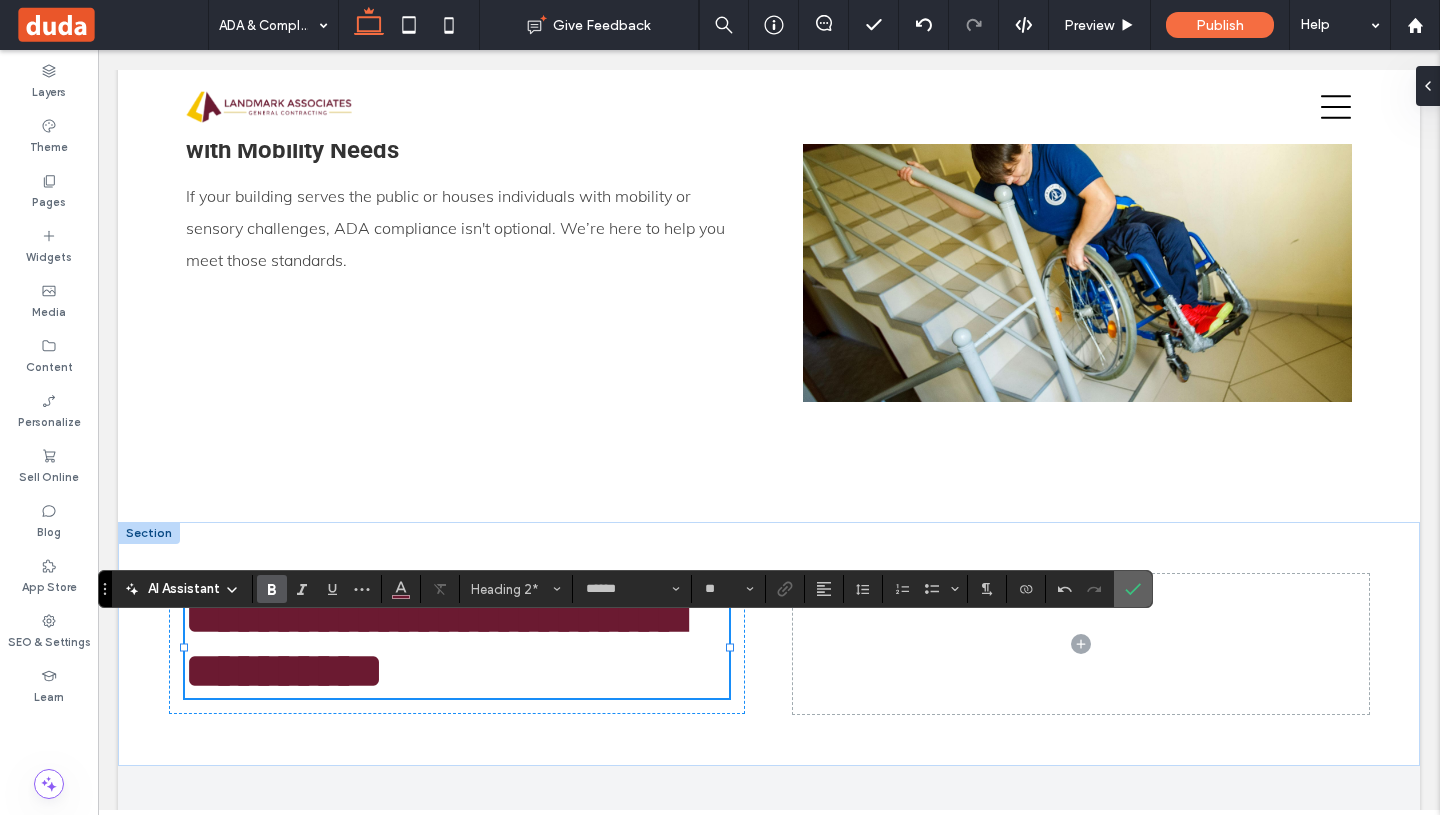 click 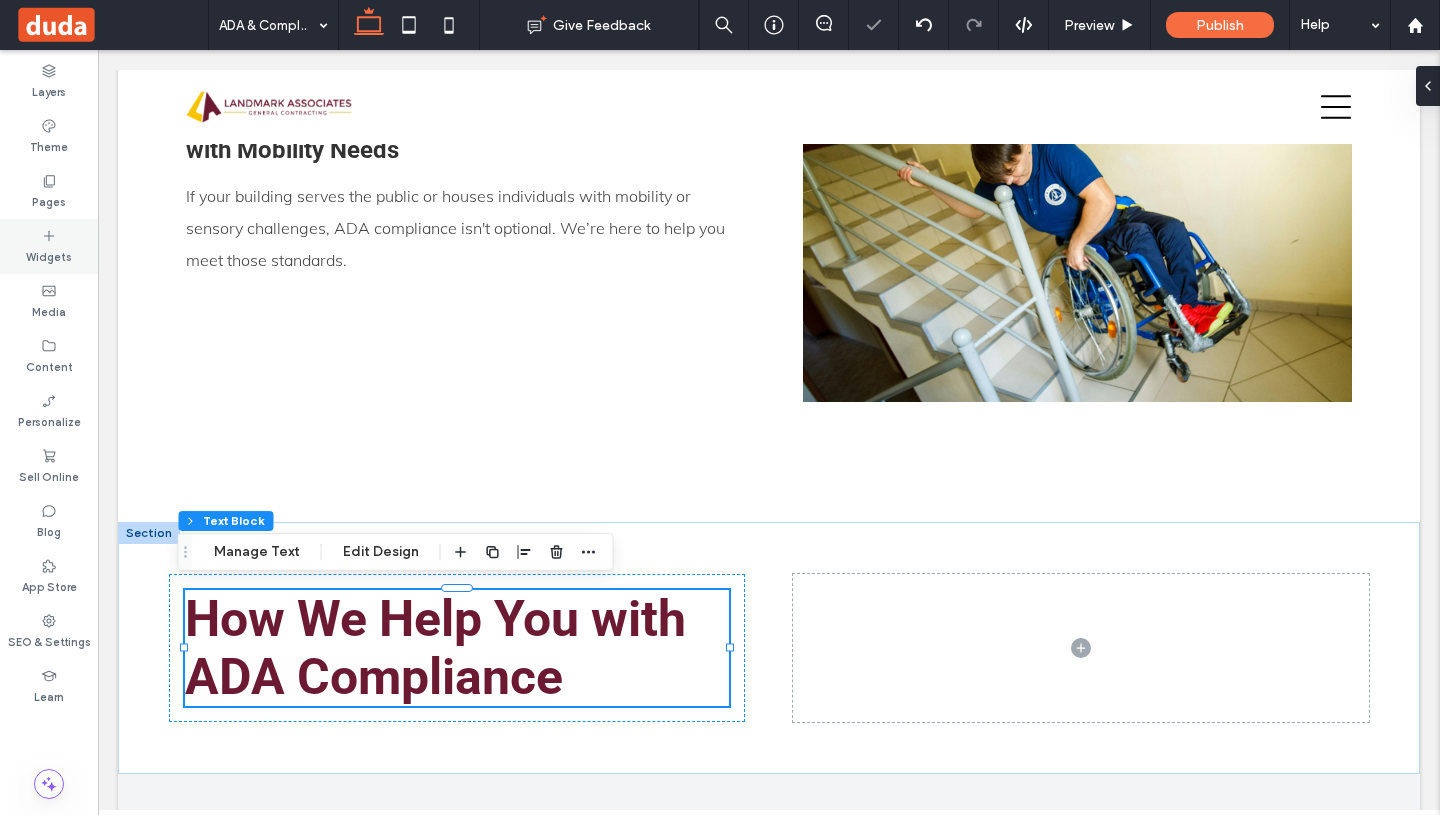click on "Widgets" at bounding box center (49, 246) 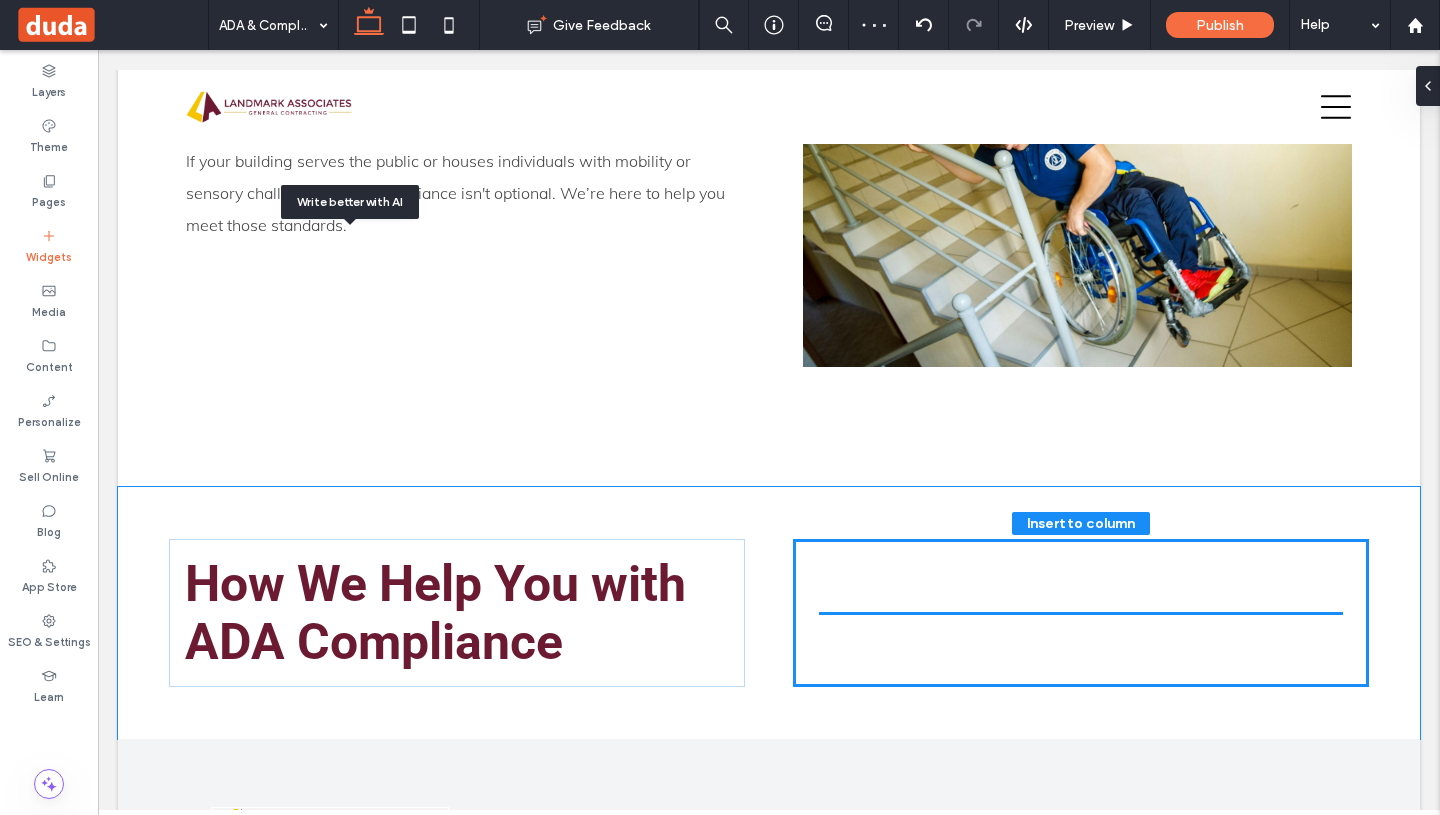 scroll, scrollTop: 2085, scrollLeft: 0, axis: vertical 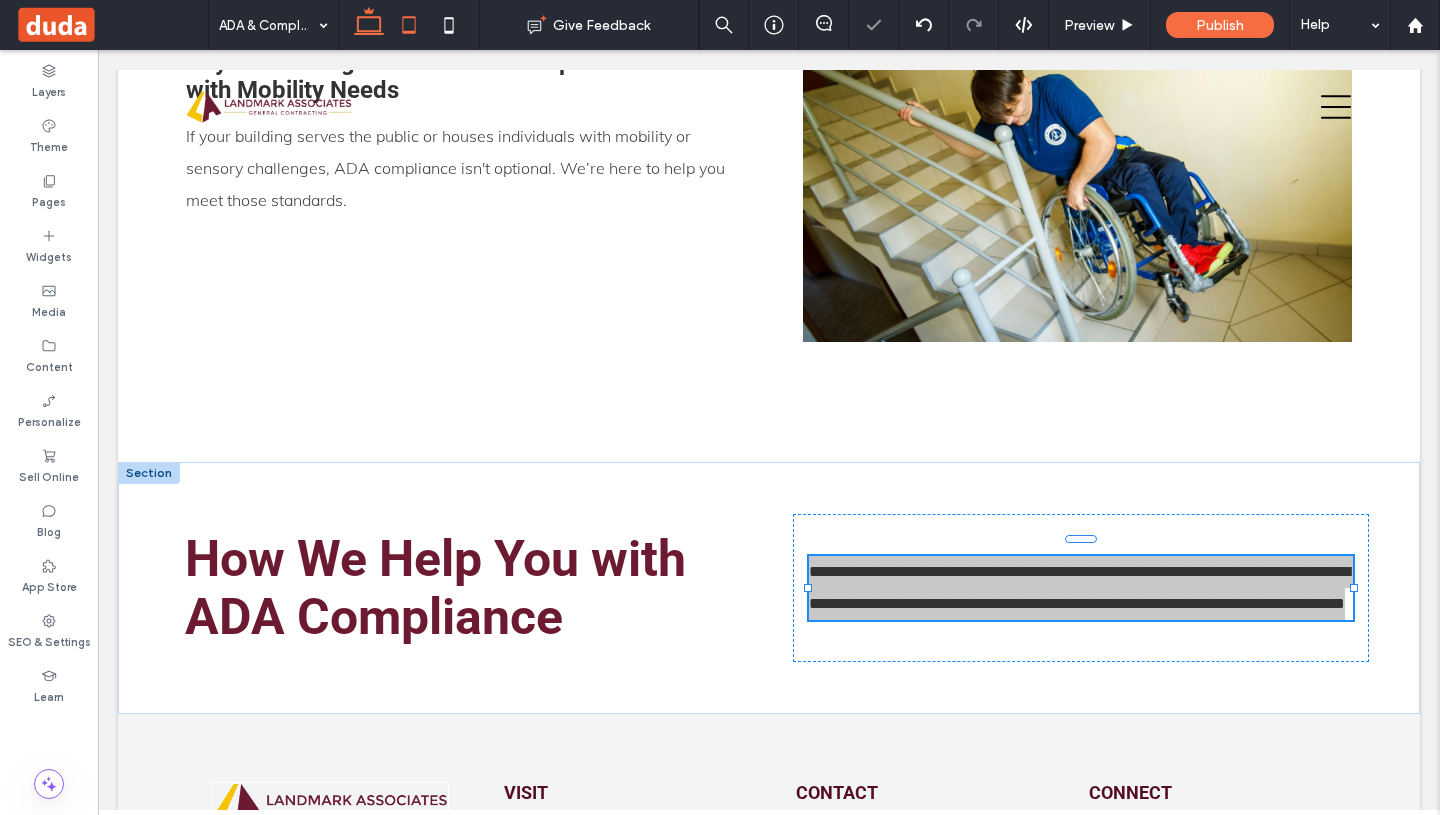 drag, startPoint x: 342, startPoint y: 305, endPoint x: 394, endPoint y: 6, distance: 303.48807 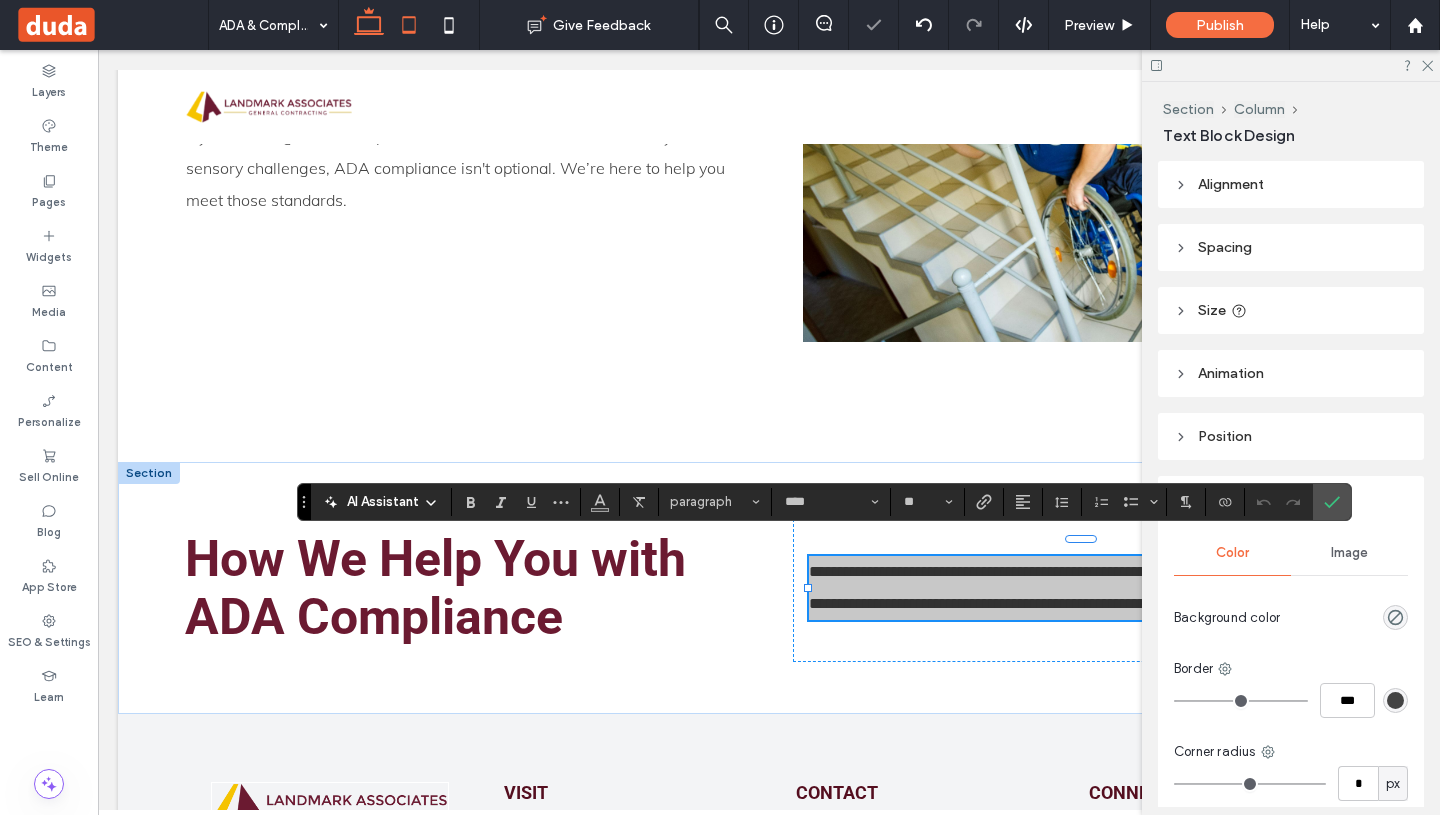 type on "****" 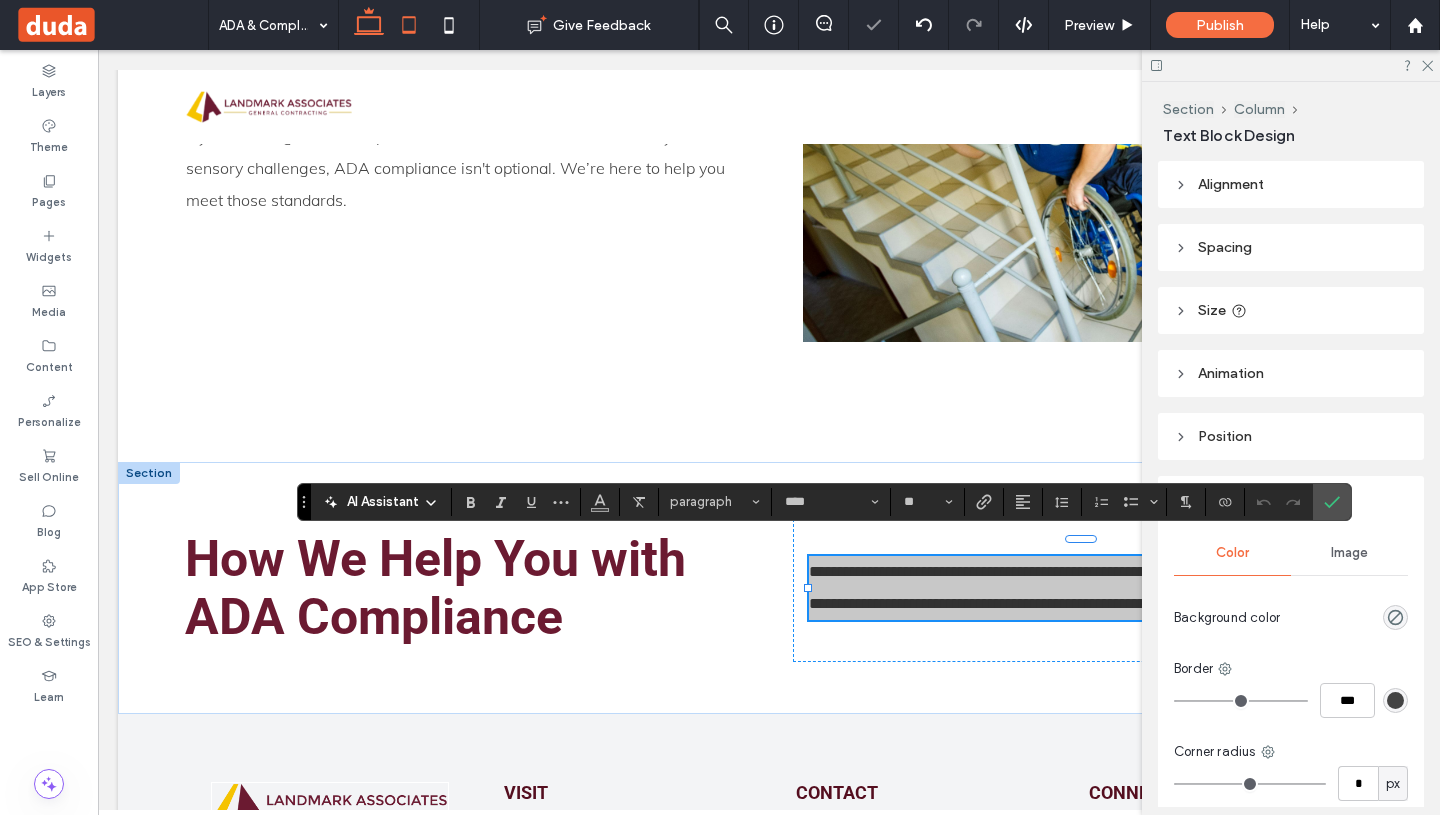 type on "**" 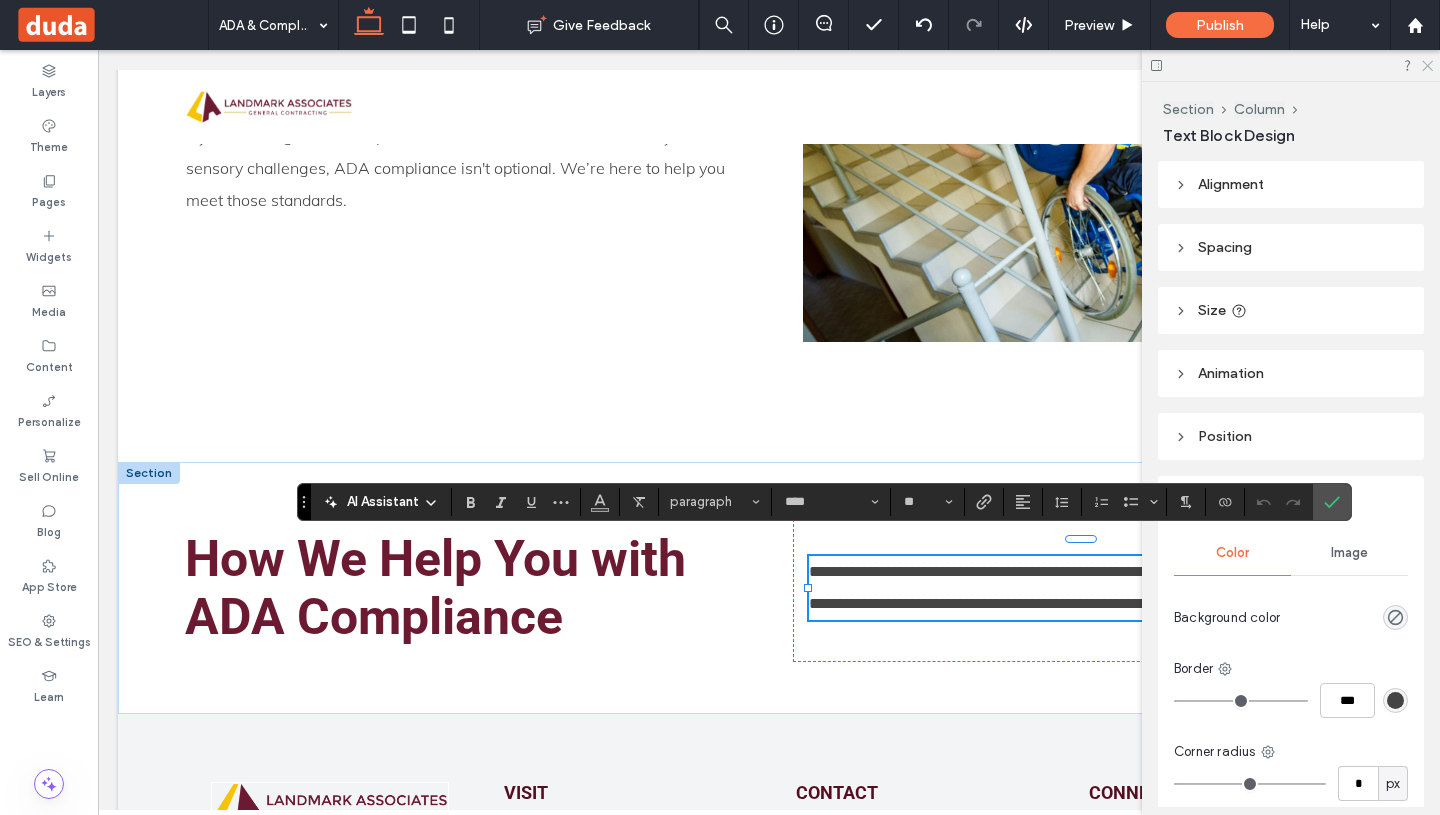 click 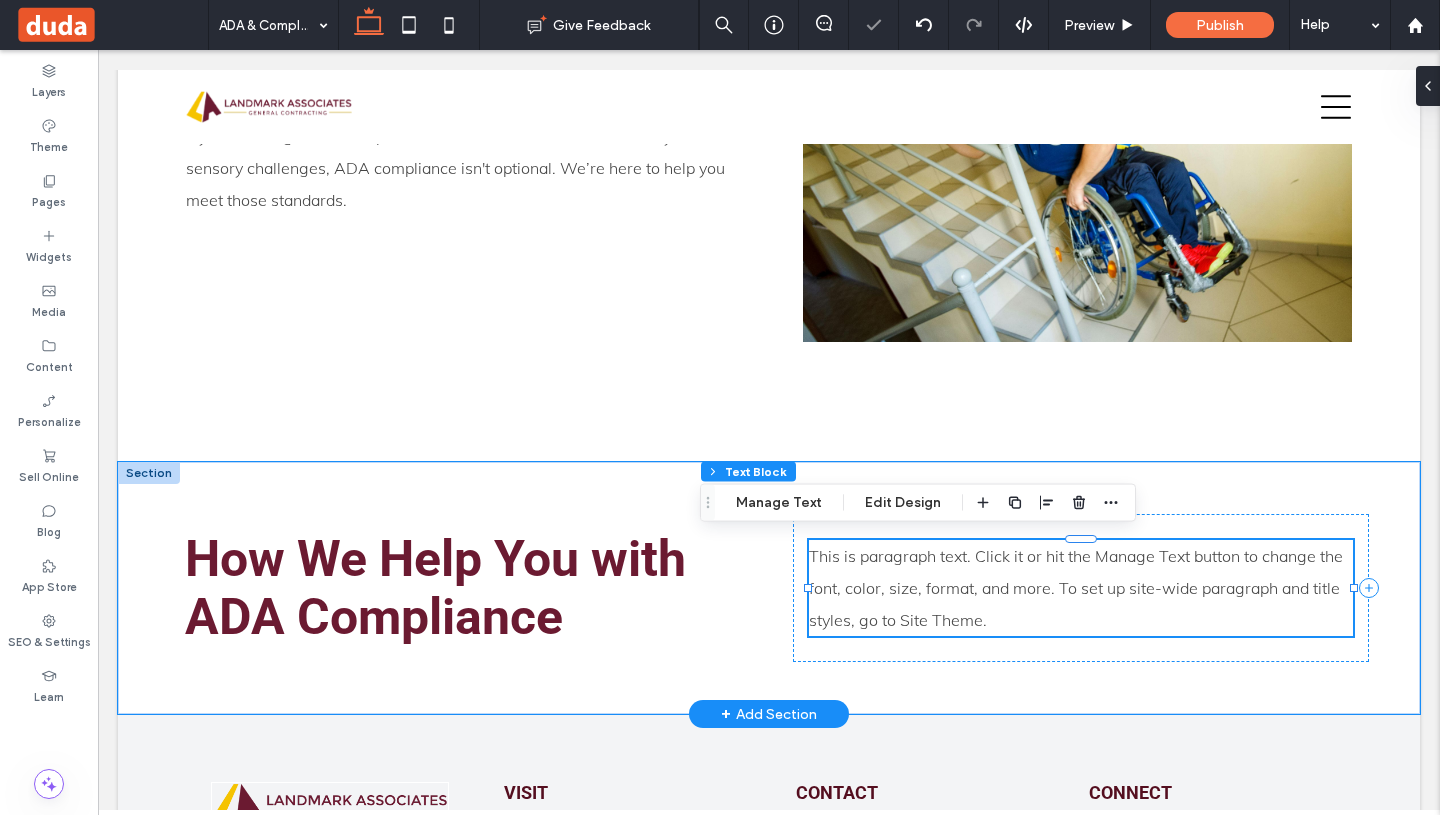 click on "This is paragraph text. Click it or hit the Manage Text button to change the font, color, size, format, and more. To set up site-wide paragraph and title styles, go to Site Theme." at bounding box center (1076, 588) 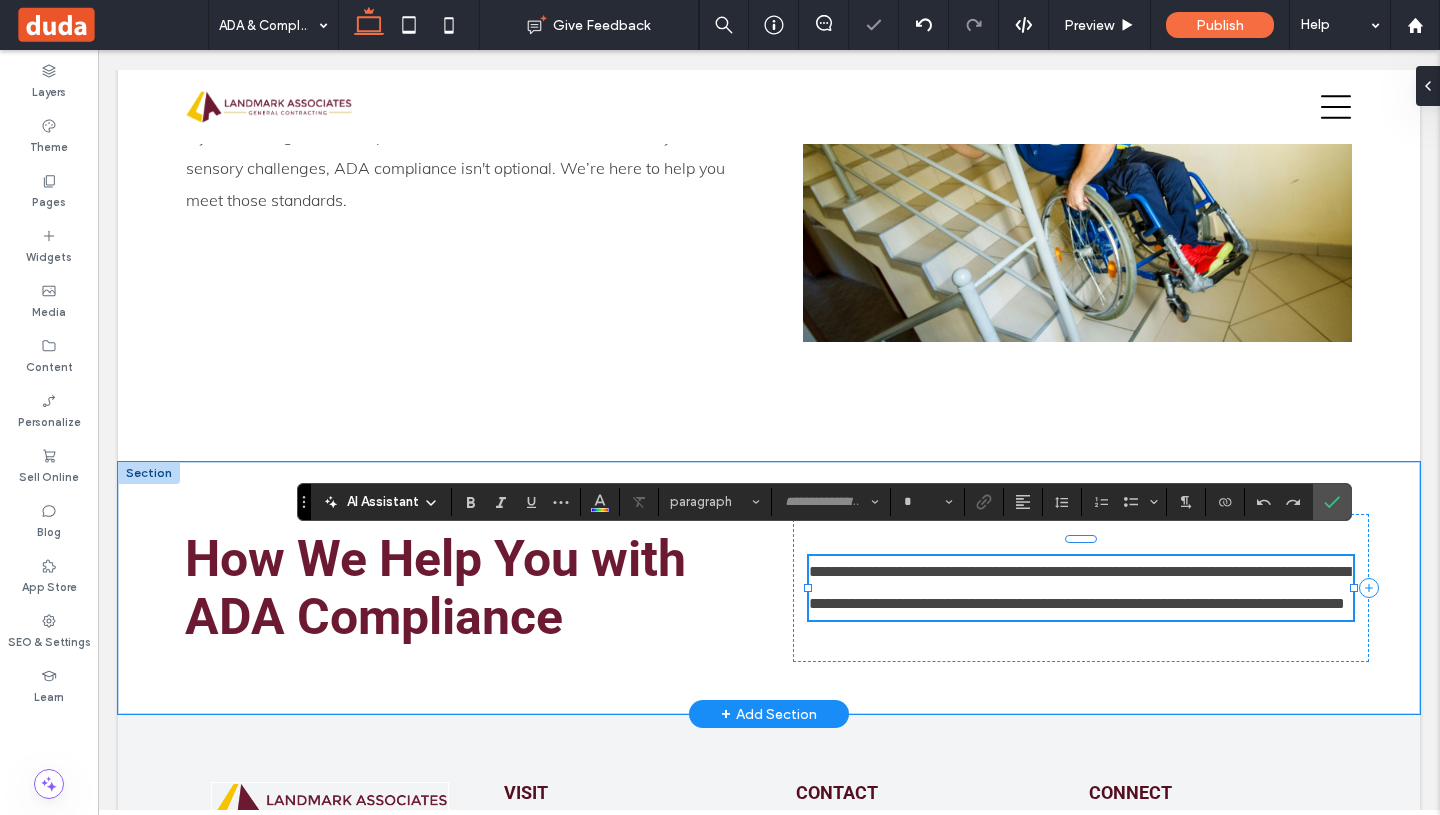 click on "**********" at bounding box center [1079, 587] 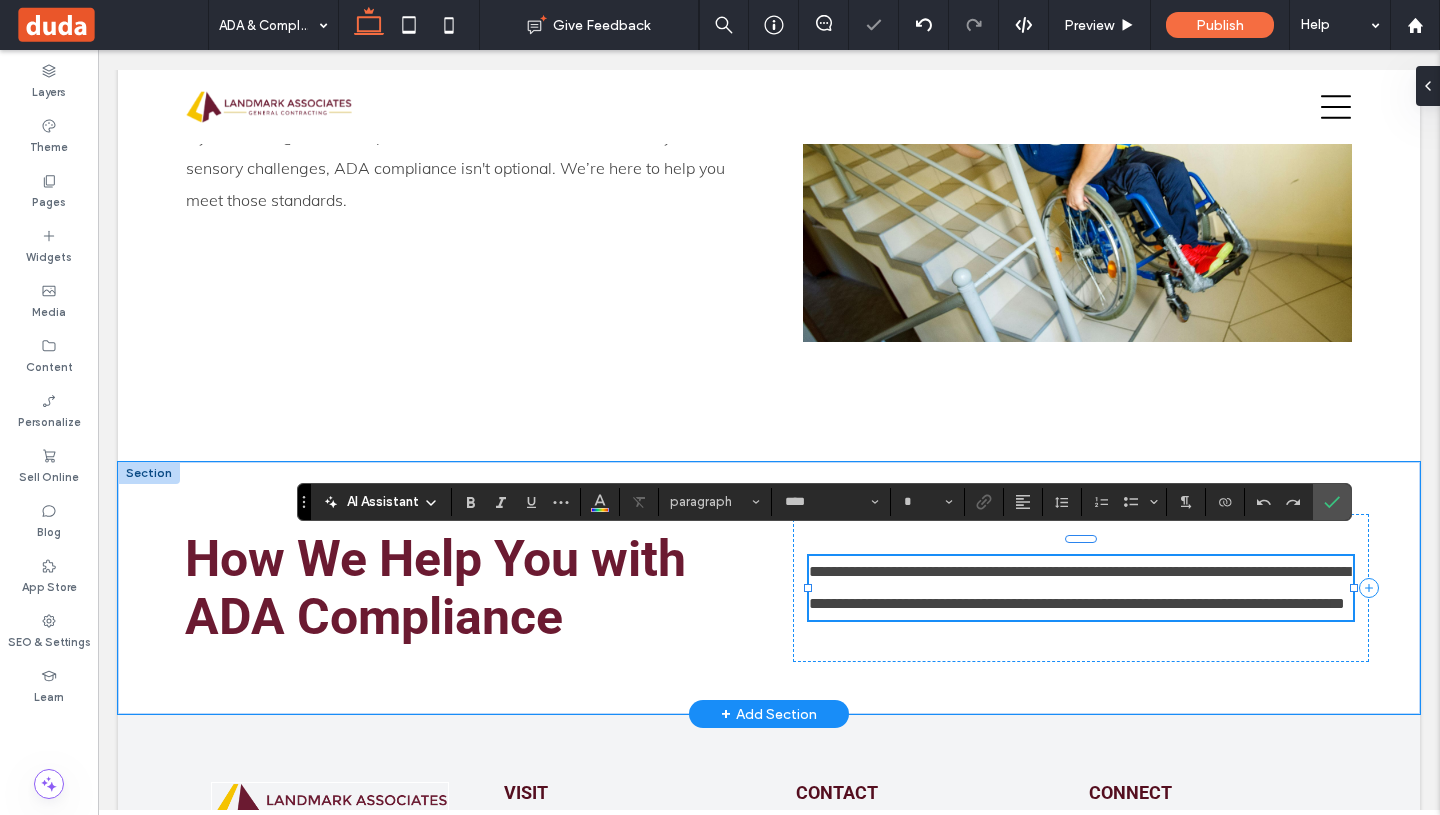 type on "**" 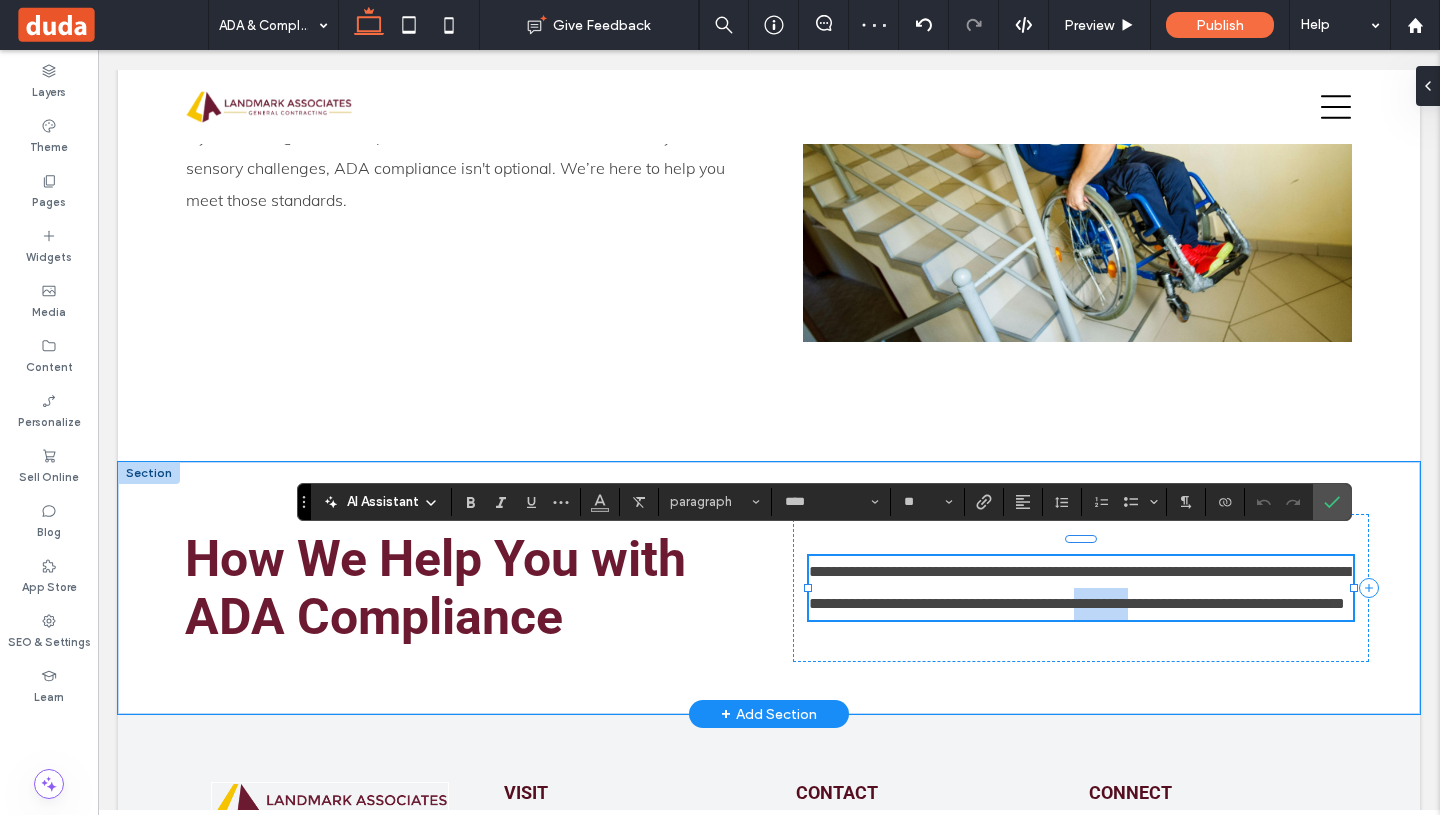 click on "**********" at bounding box center [1079, 587] 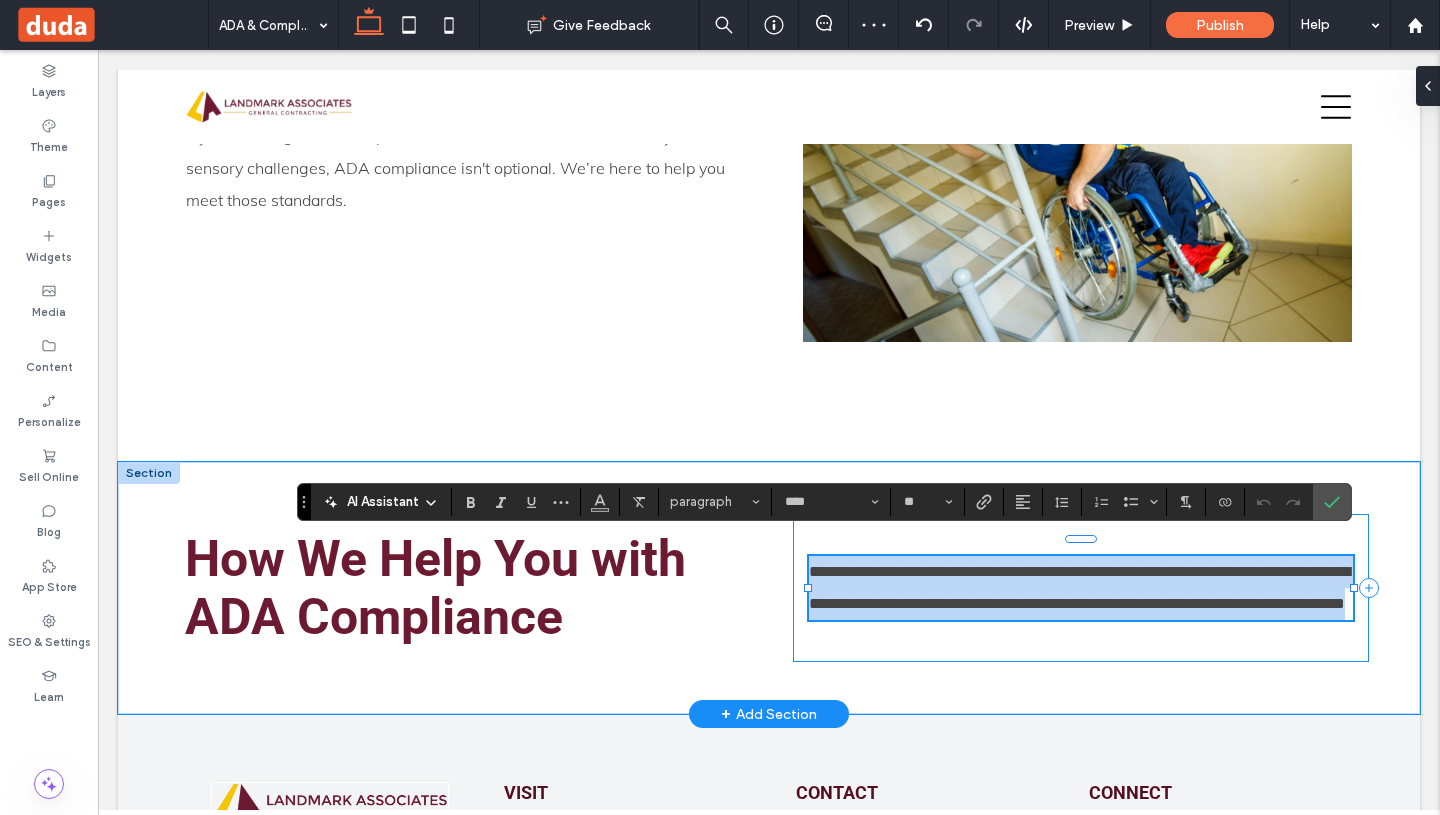 drag, startPoint x: 1005, startPoint y: 602, endPoint x: 791, endPoint y: 546, distance: 221.20578 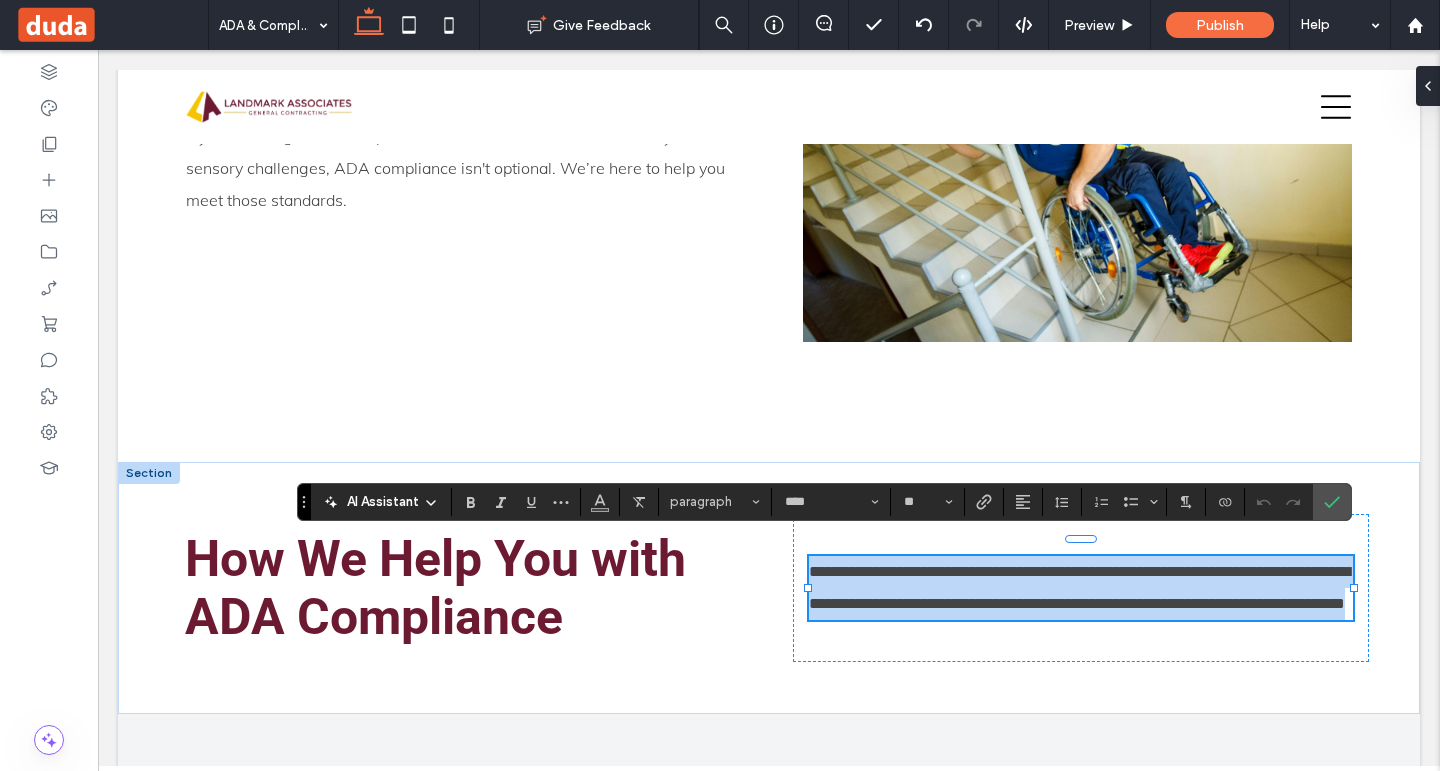 paste 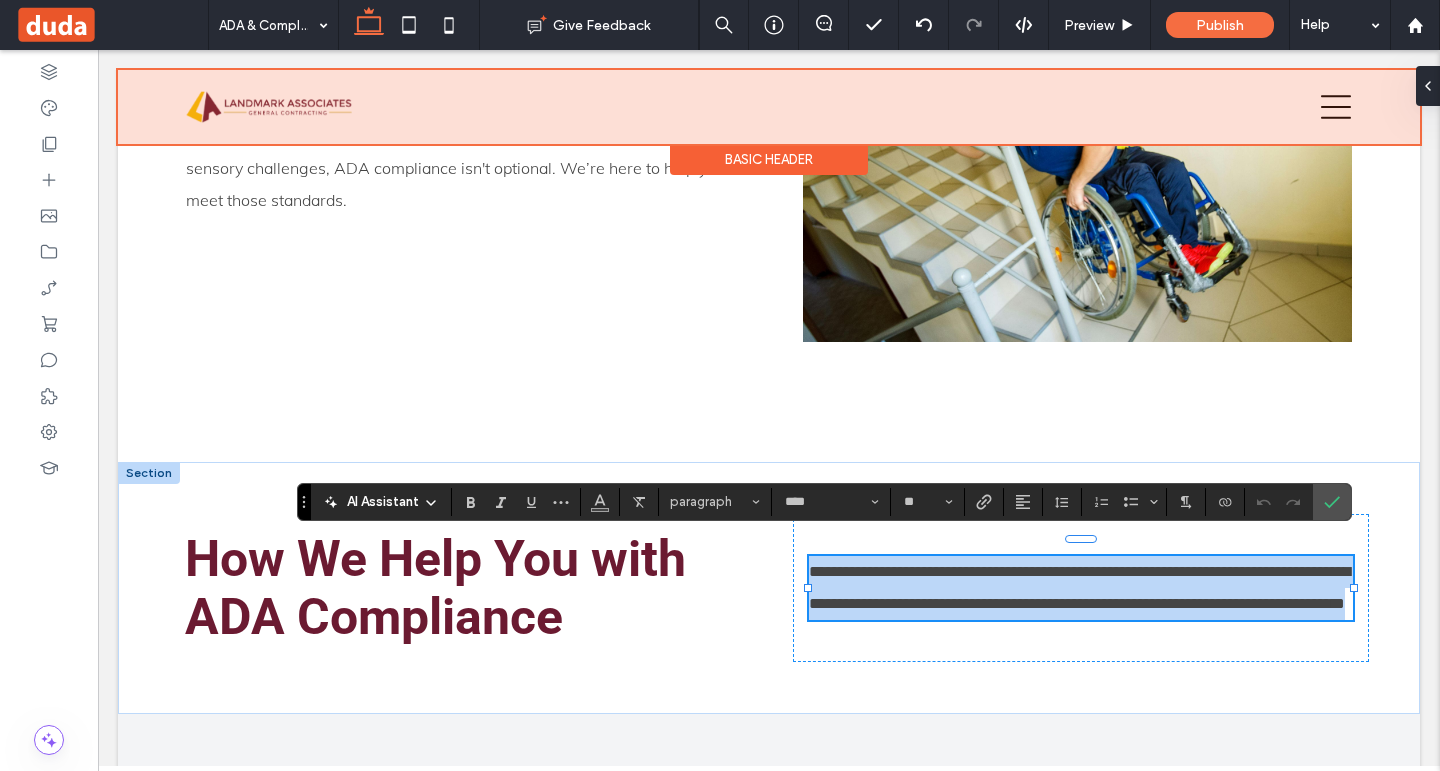 type 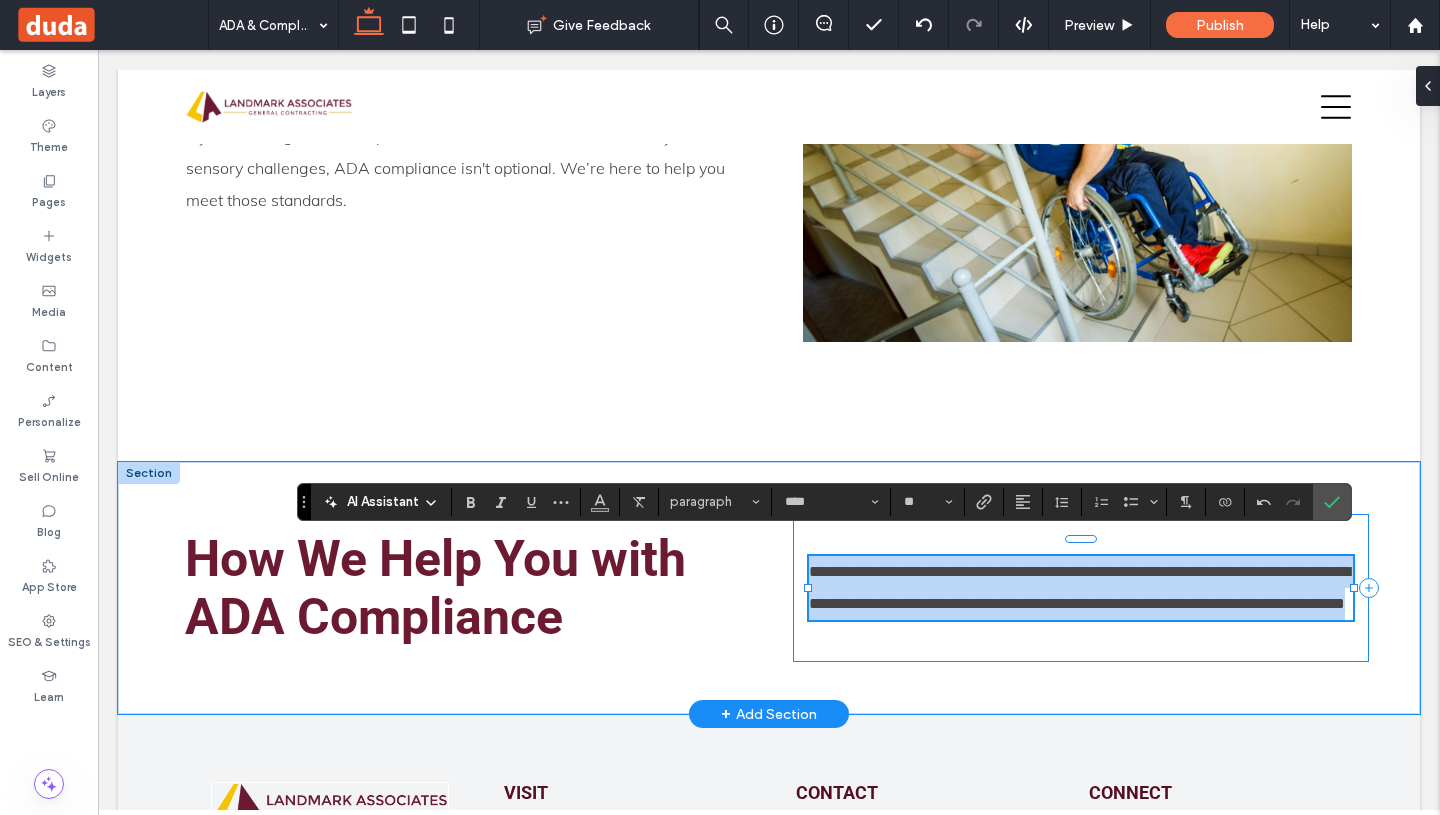 drag, startPoint x: 995, startPoint y: 607, endPoint x: 788, endPoint y: 548, distance: 215.24405 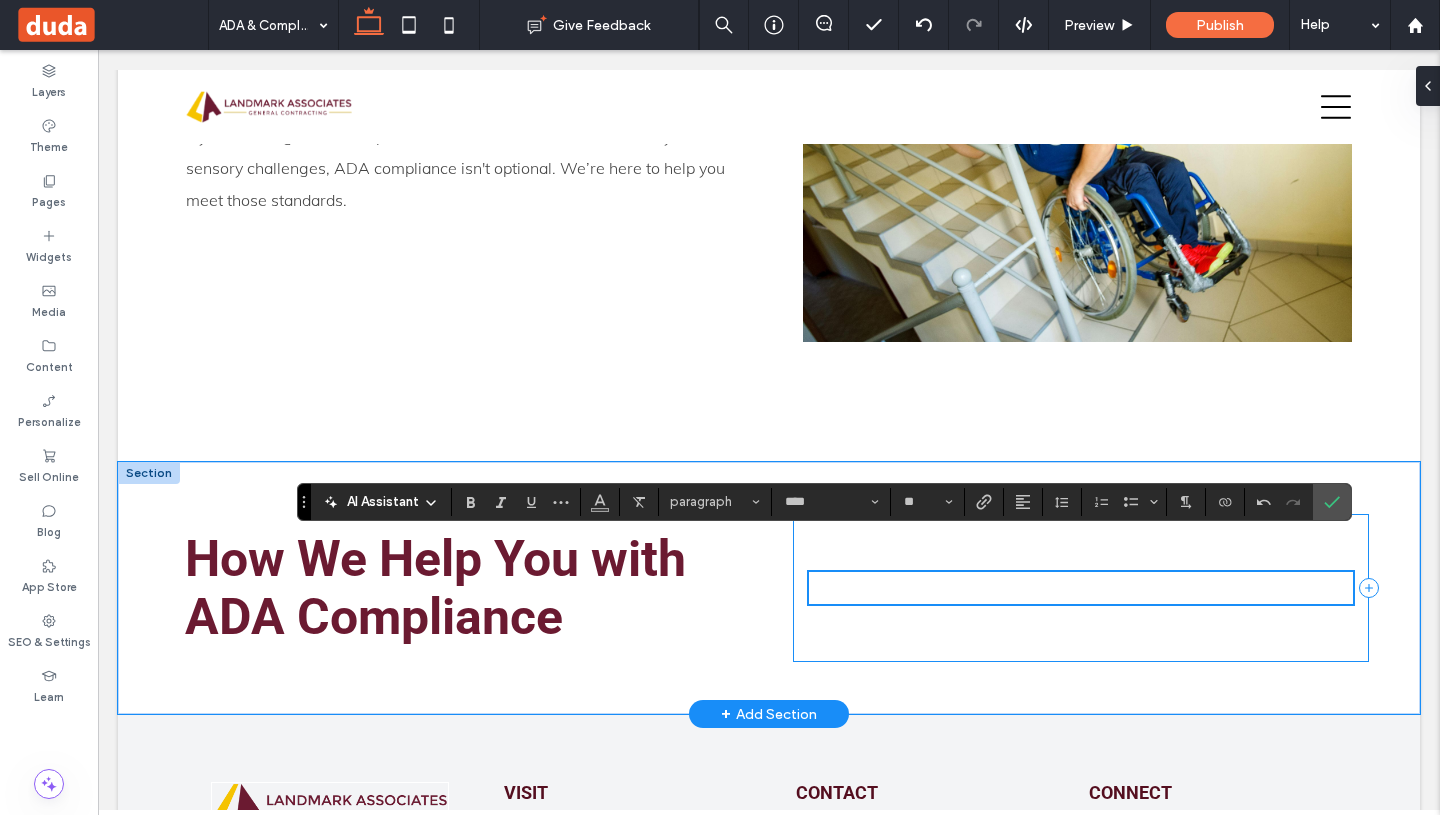 scroll, scrollTop: 2117, scrollLeft: 0, axis: vertical 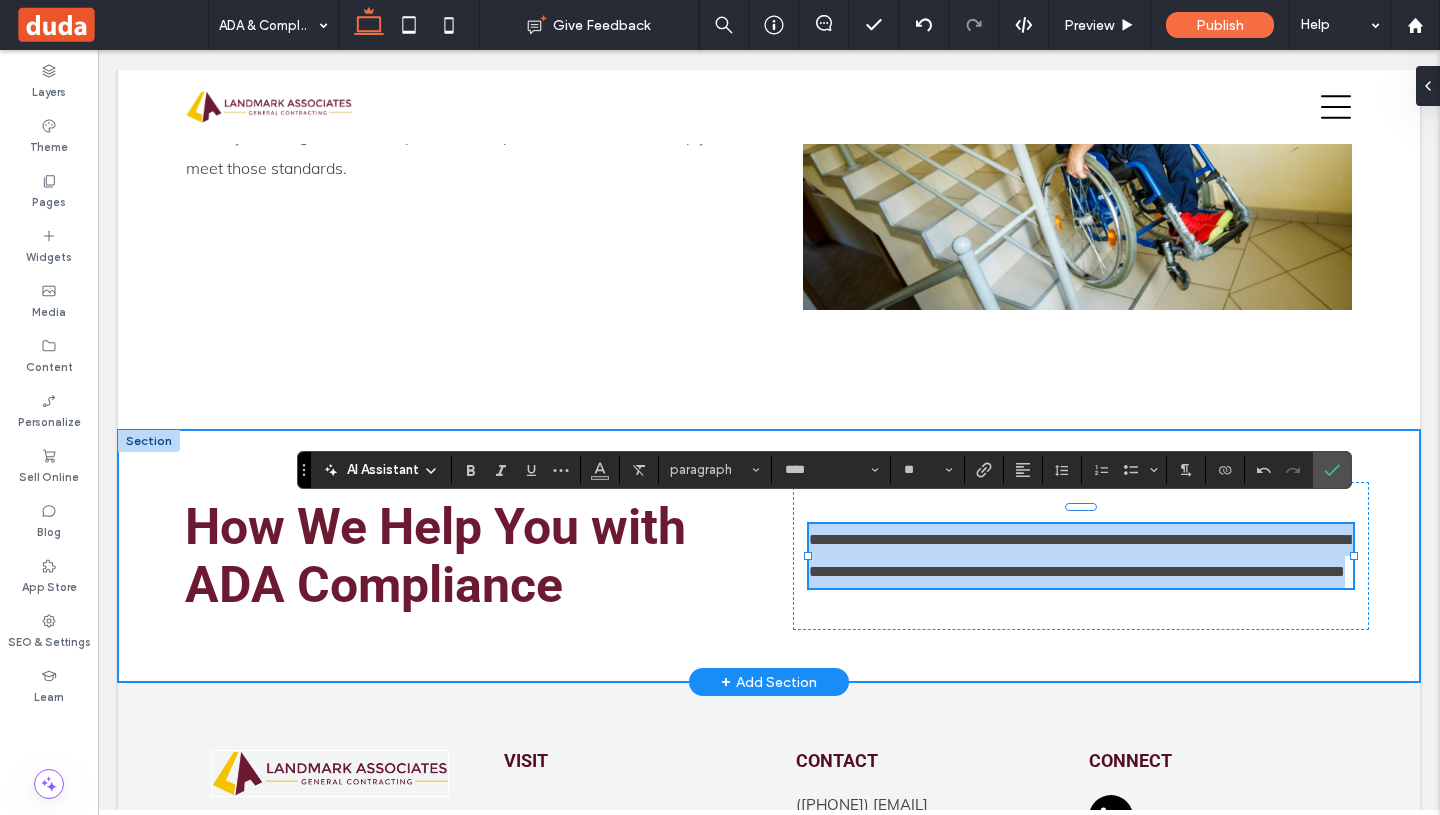 drag, startPoint x: 1003, startPoint y: 590, endPoint x: 784, endPoint y: 517, distance: 230.84627 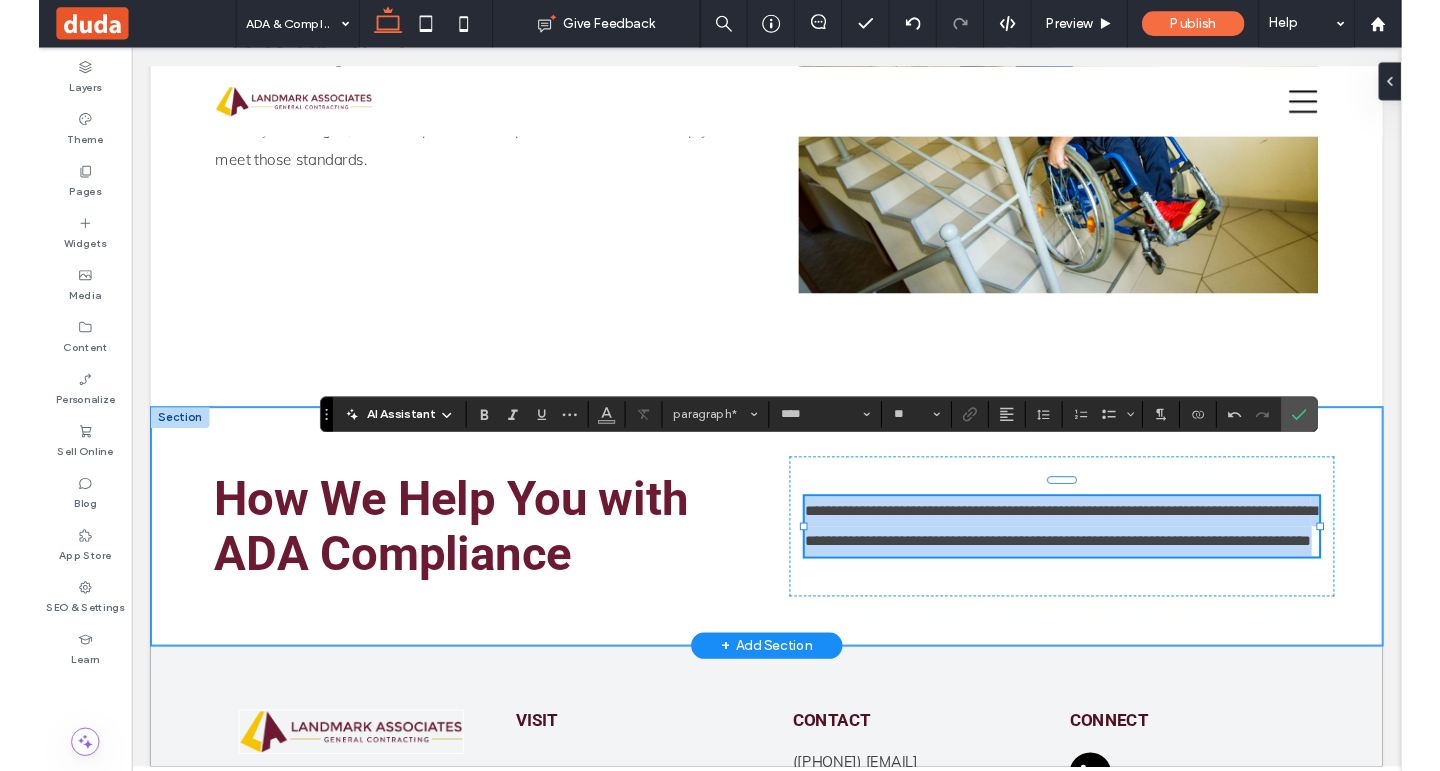 scroll, scrollTop: 2149, scrollLeft: 0, axis: vertical 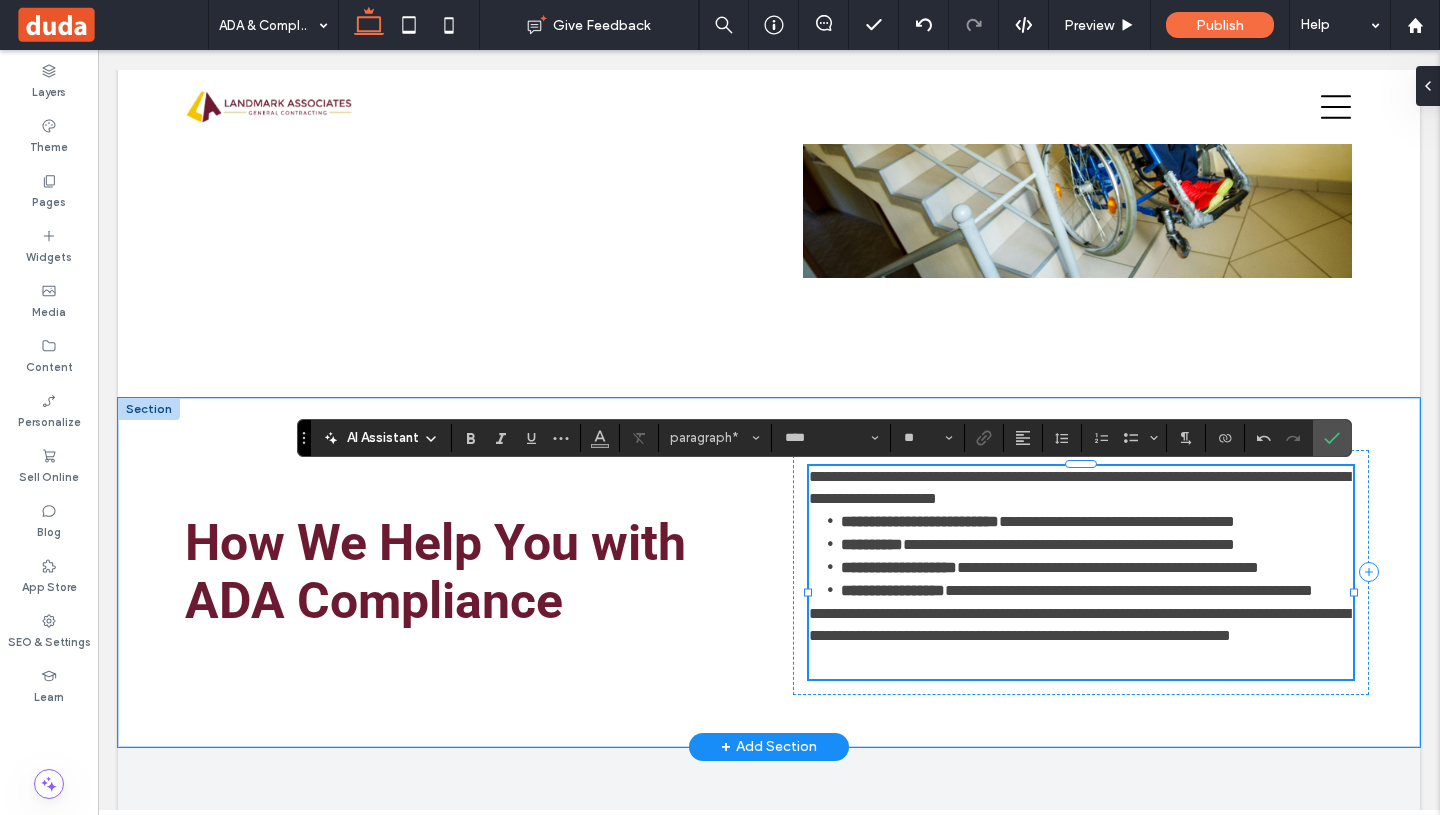 click on "**********" at bounding box center [1081, 488] 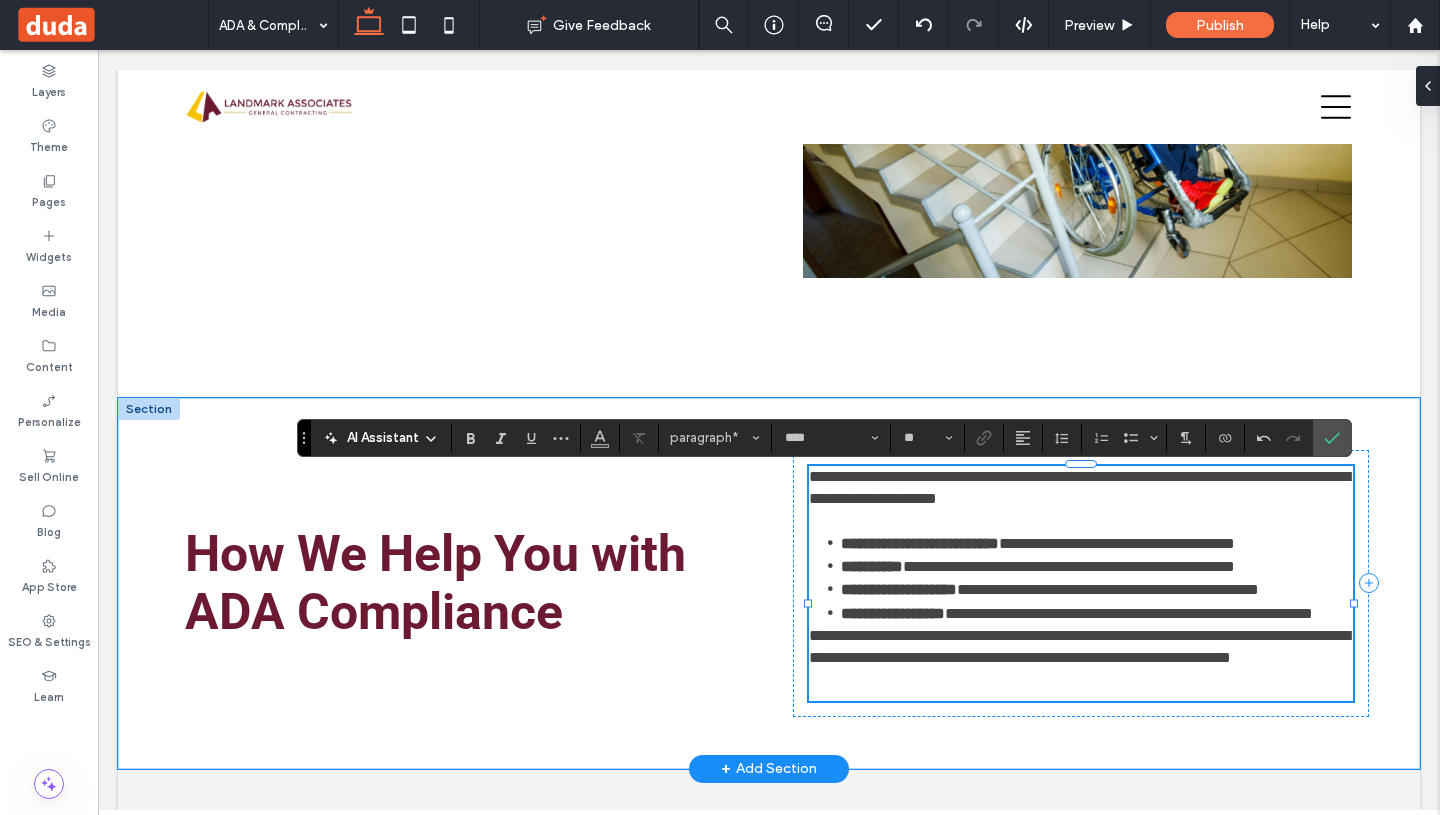 click on "**********" at bounding box center [1097, 613] 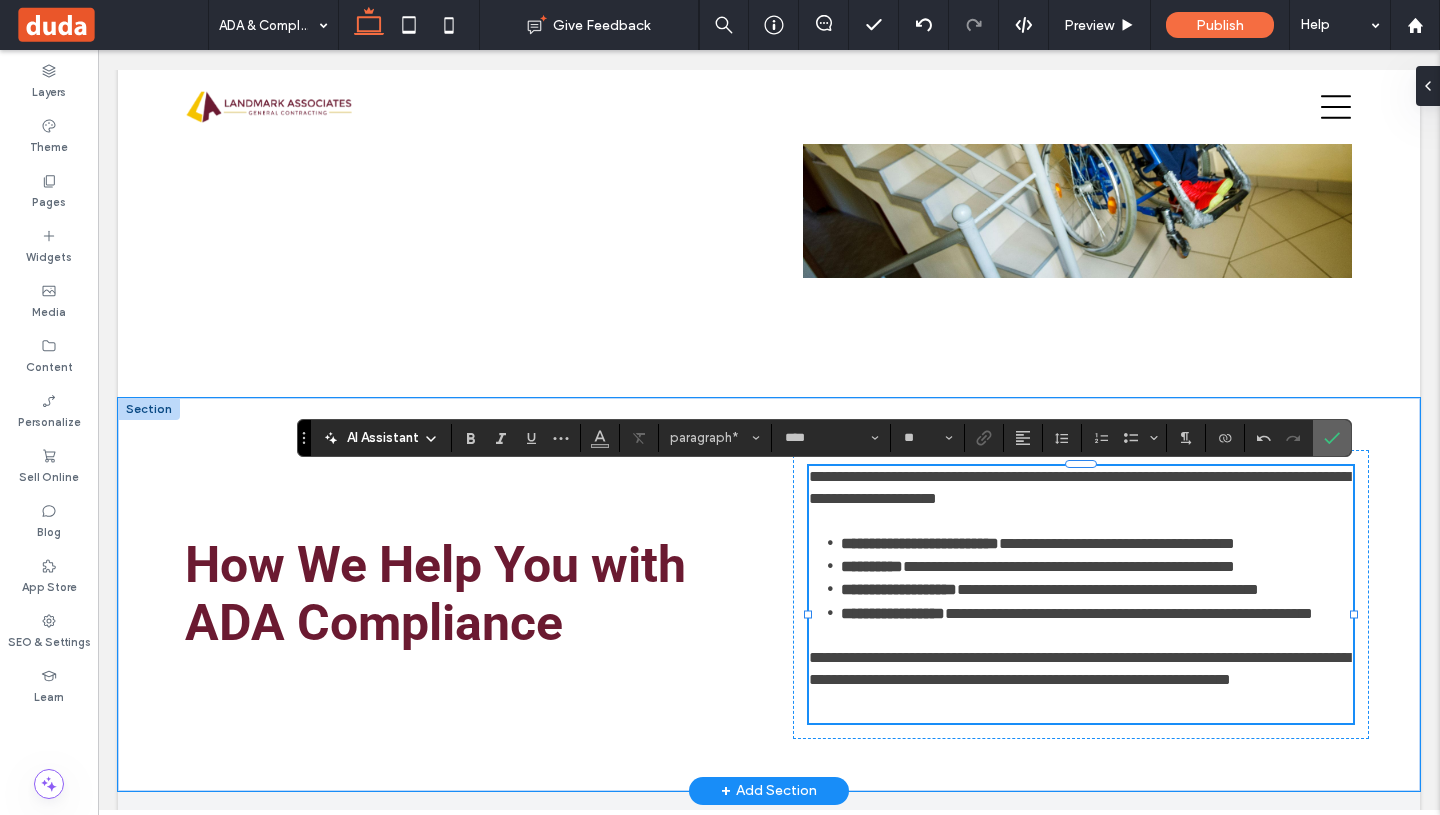 click 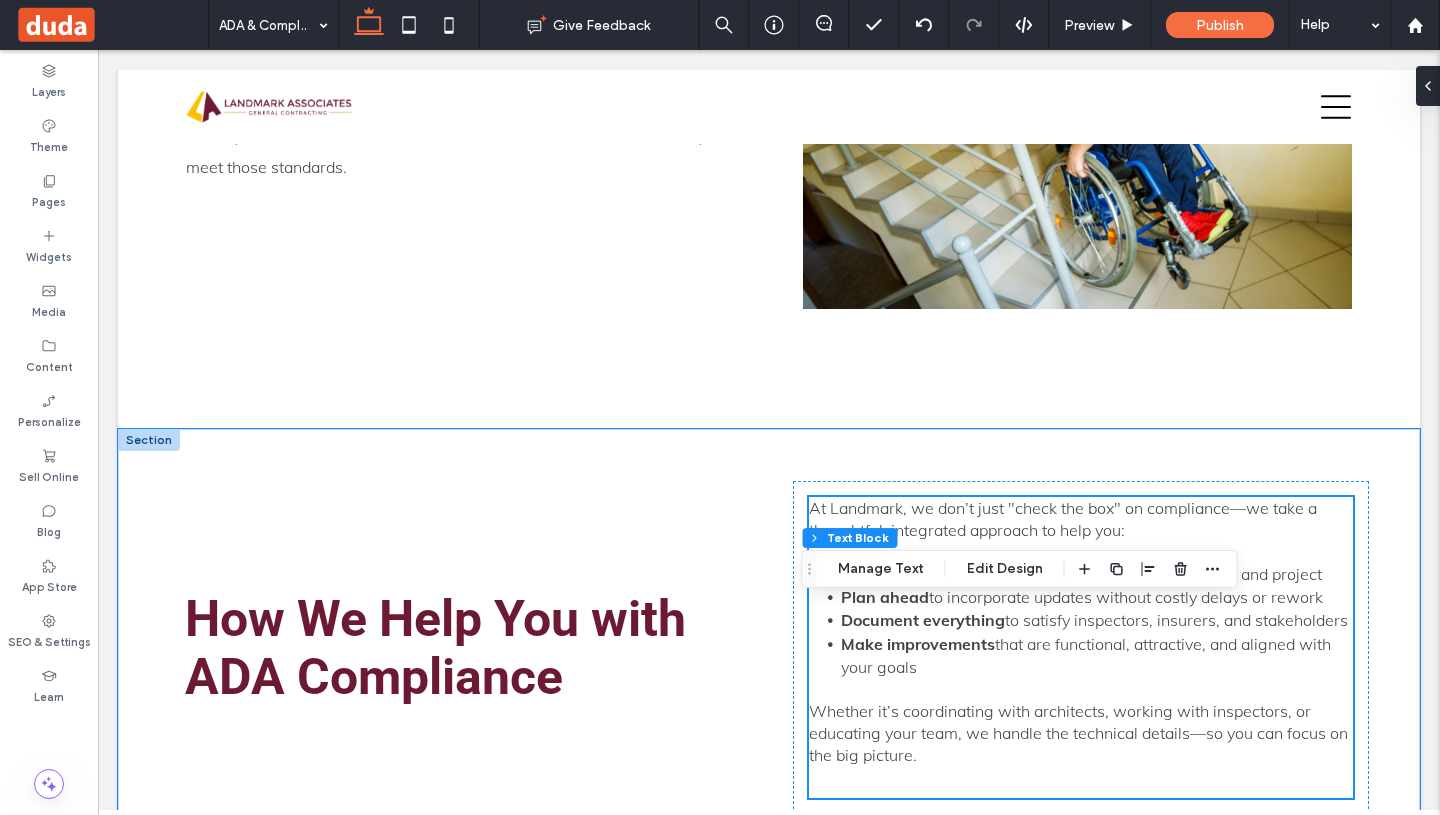 scroll, scrollTop: 2262, scrollLeft: 0, axis: vertical 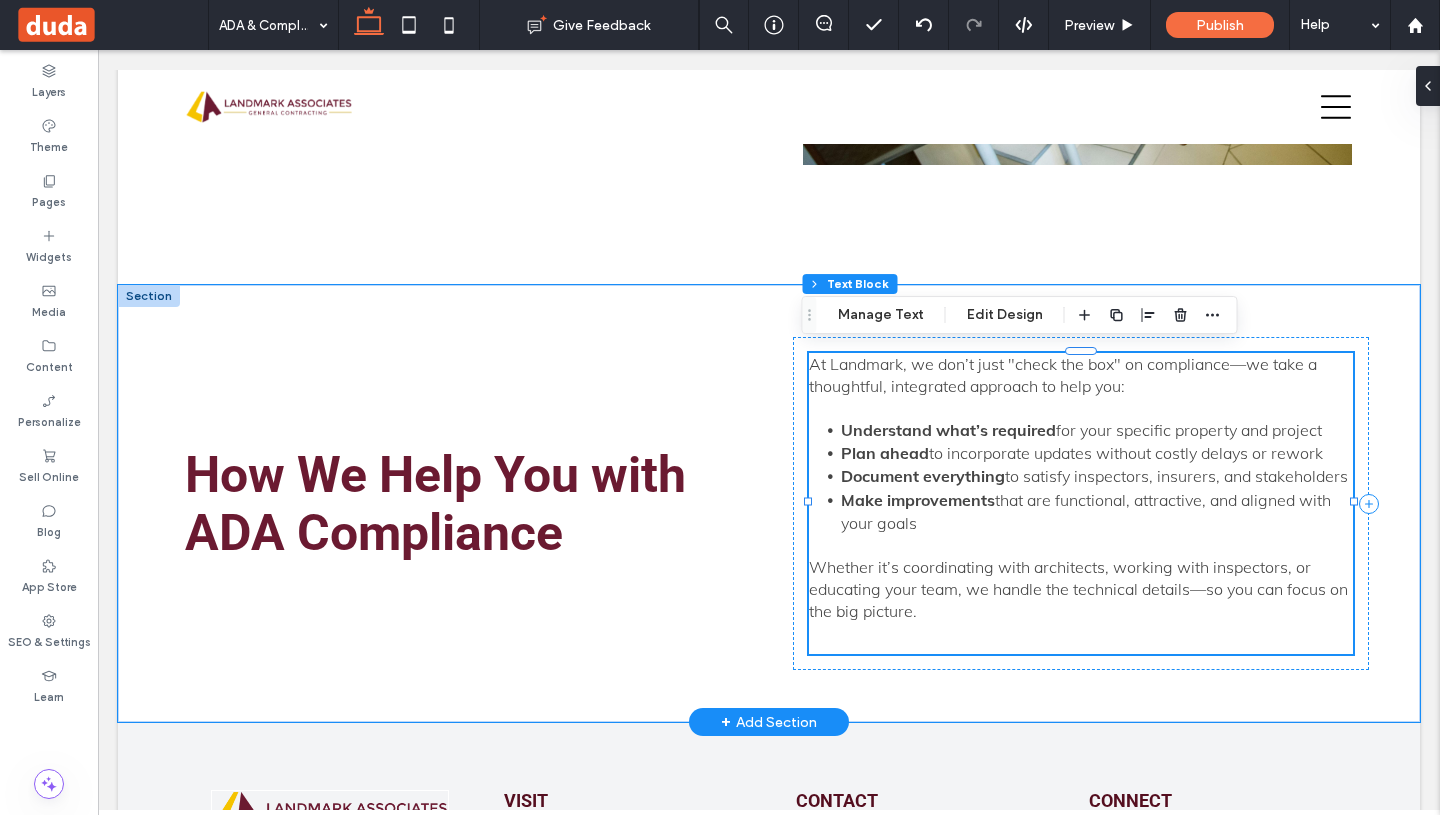 click on "to incorporate updates without costly delays or rework" at bounding box center (1126, 453) 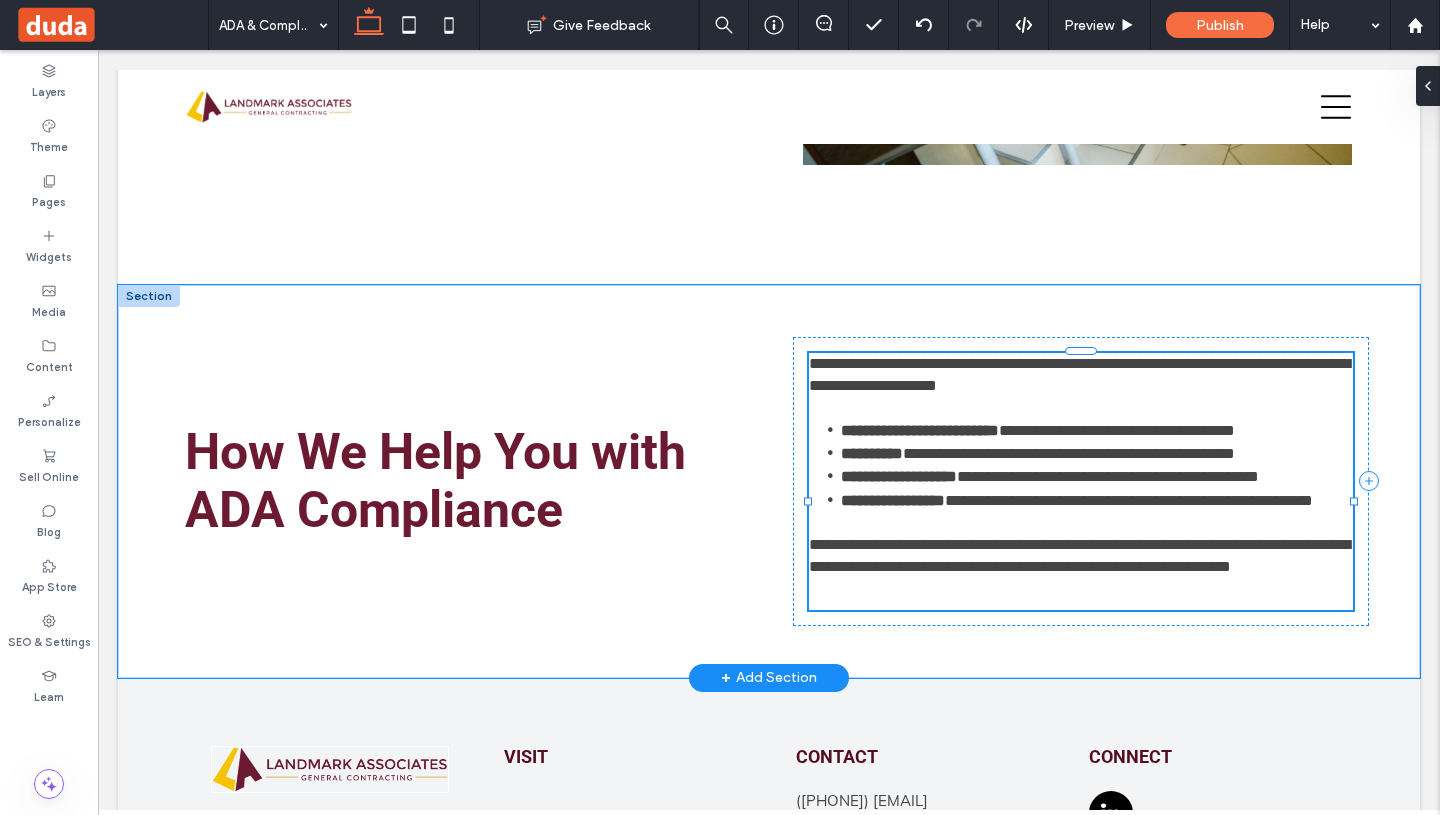 type on "****" 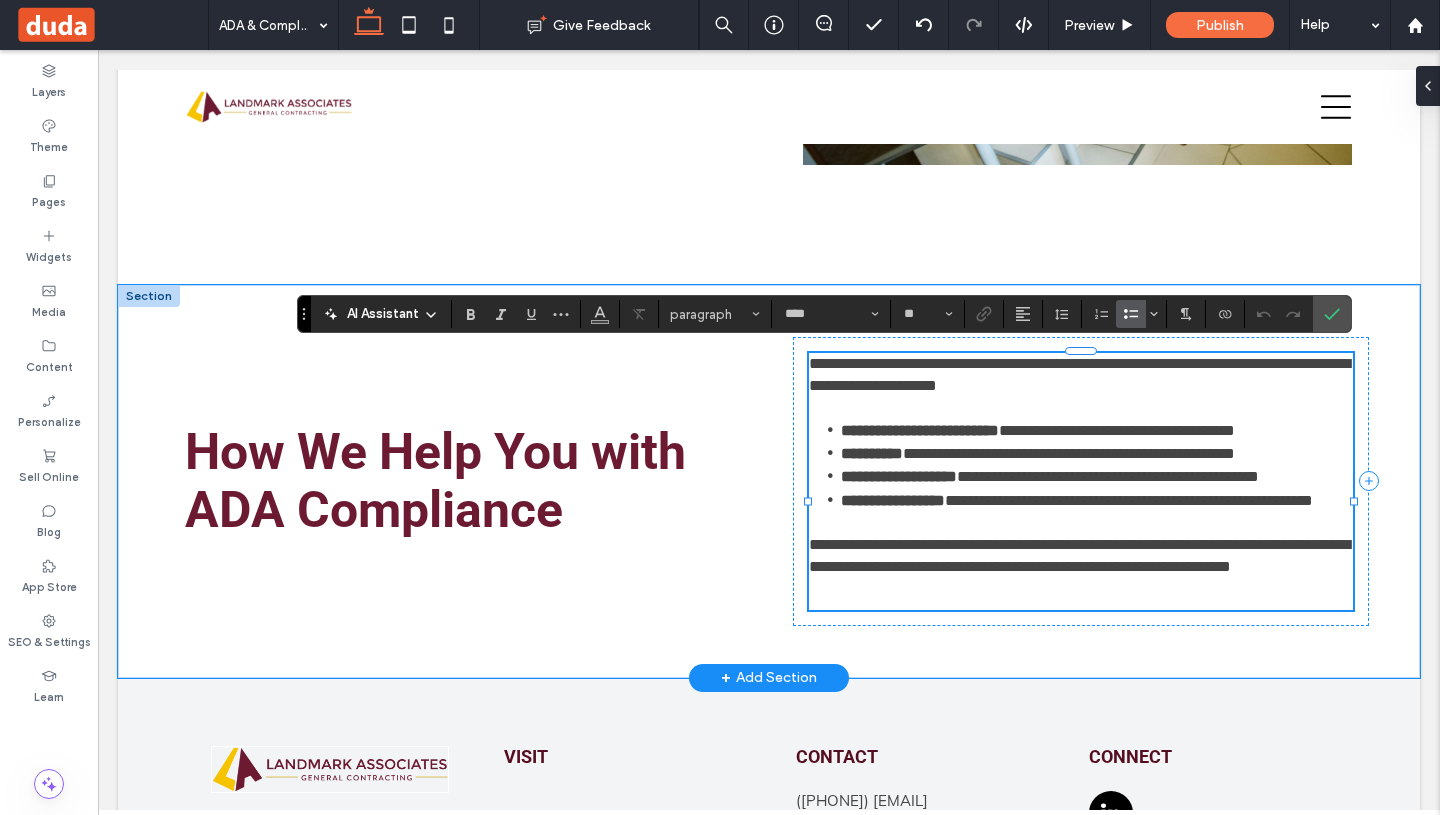 click at bounding box center (1081, 408) 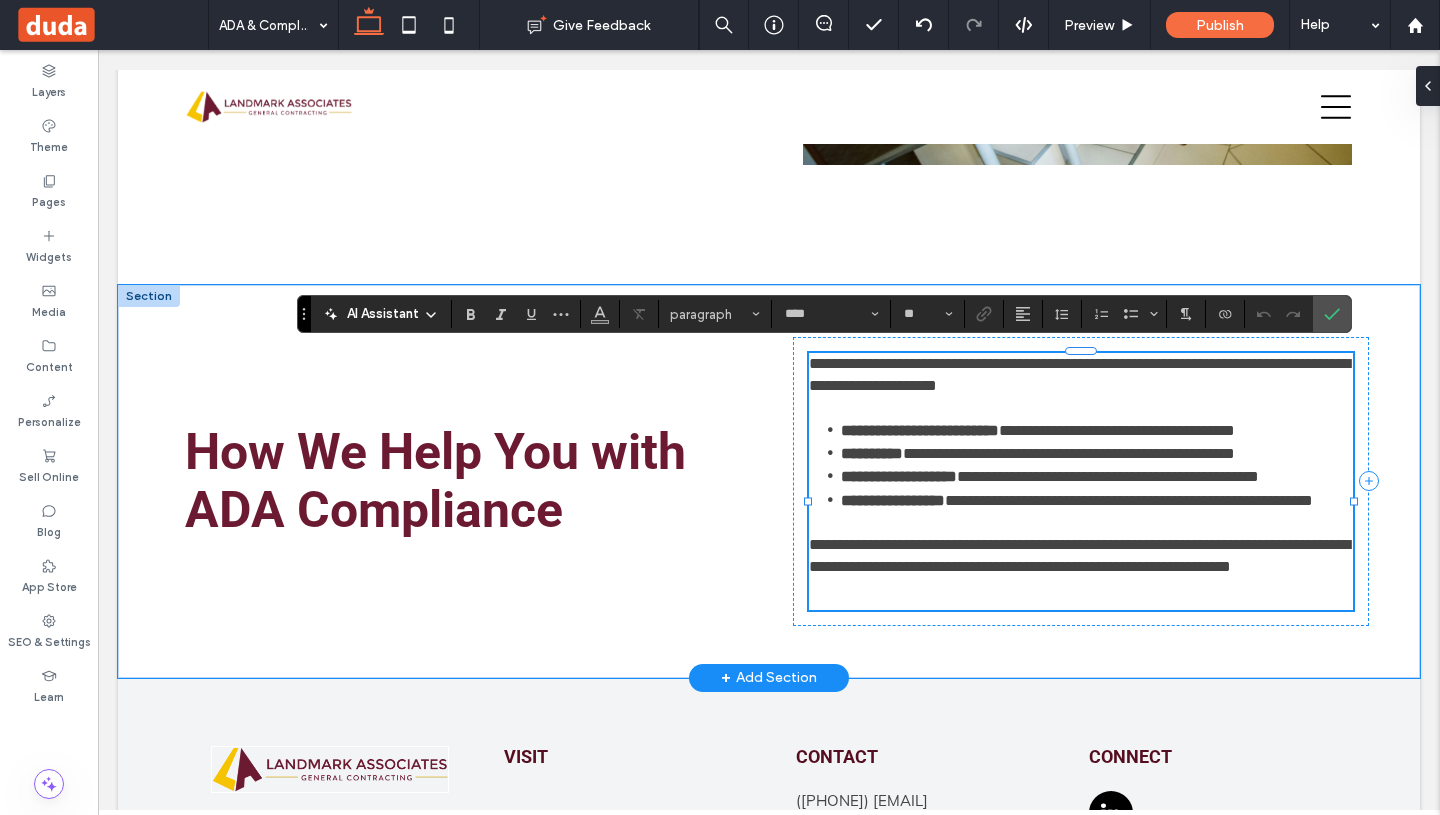 click on "**********" at bounding box center [1081, 375] 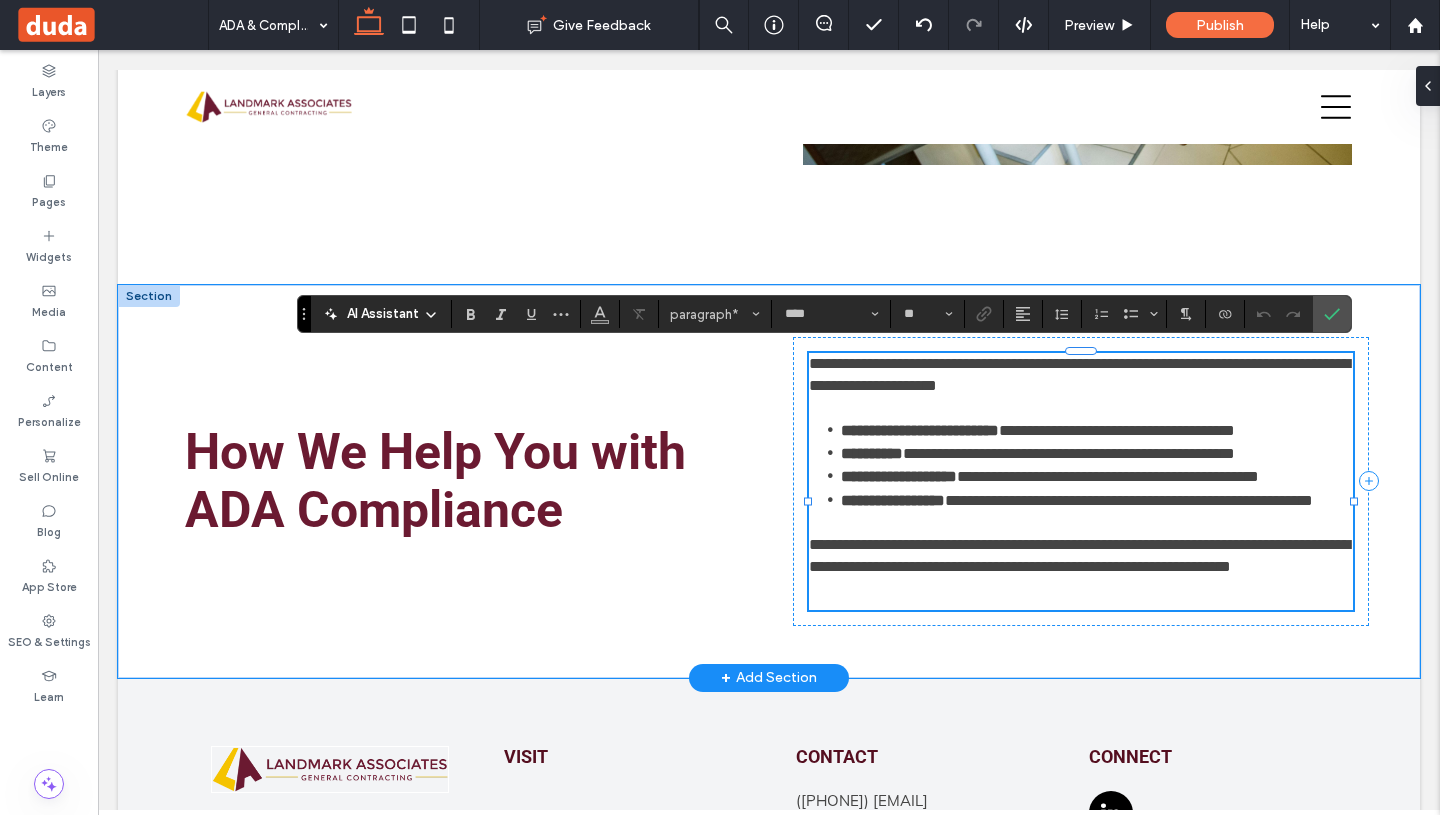 click on "**********" at bounding box center [1079, 374] 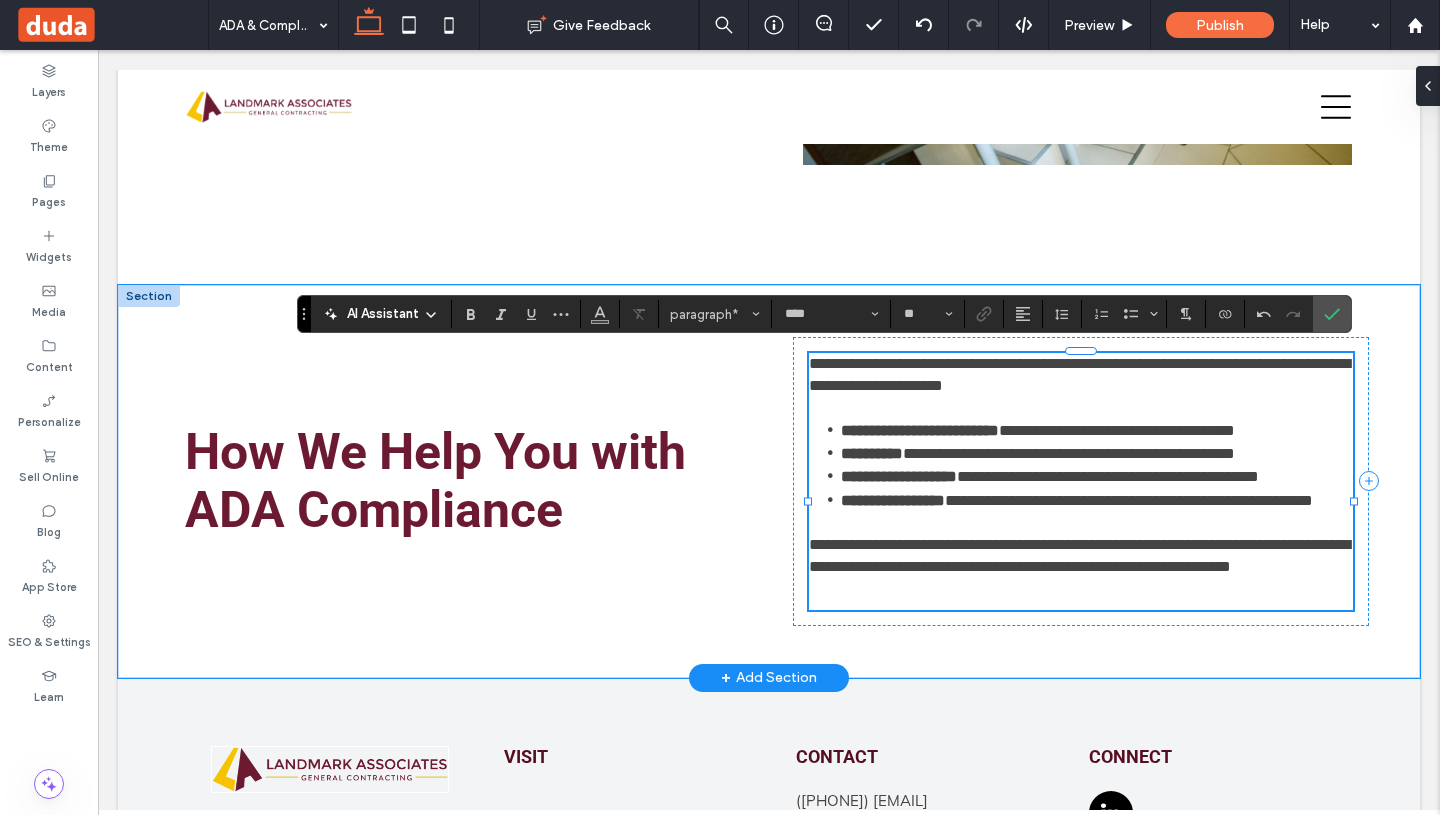 click at bounding box center (1081, 523) 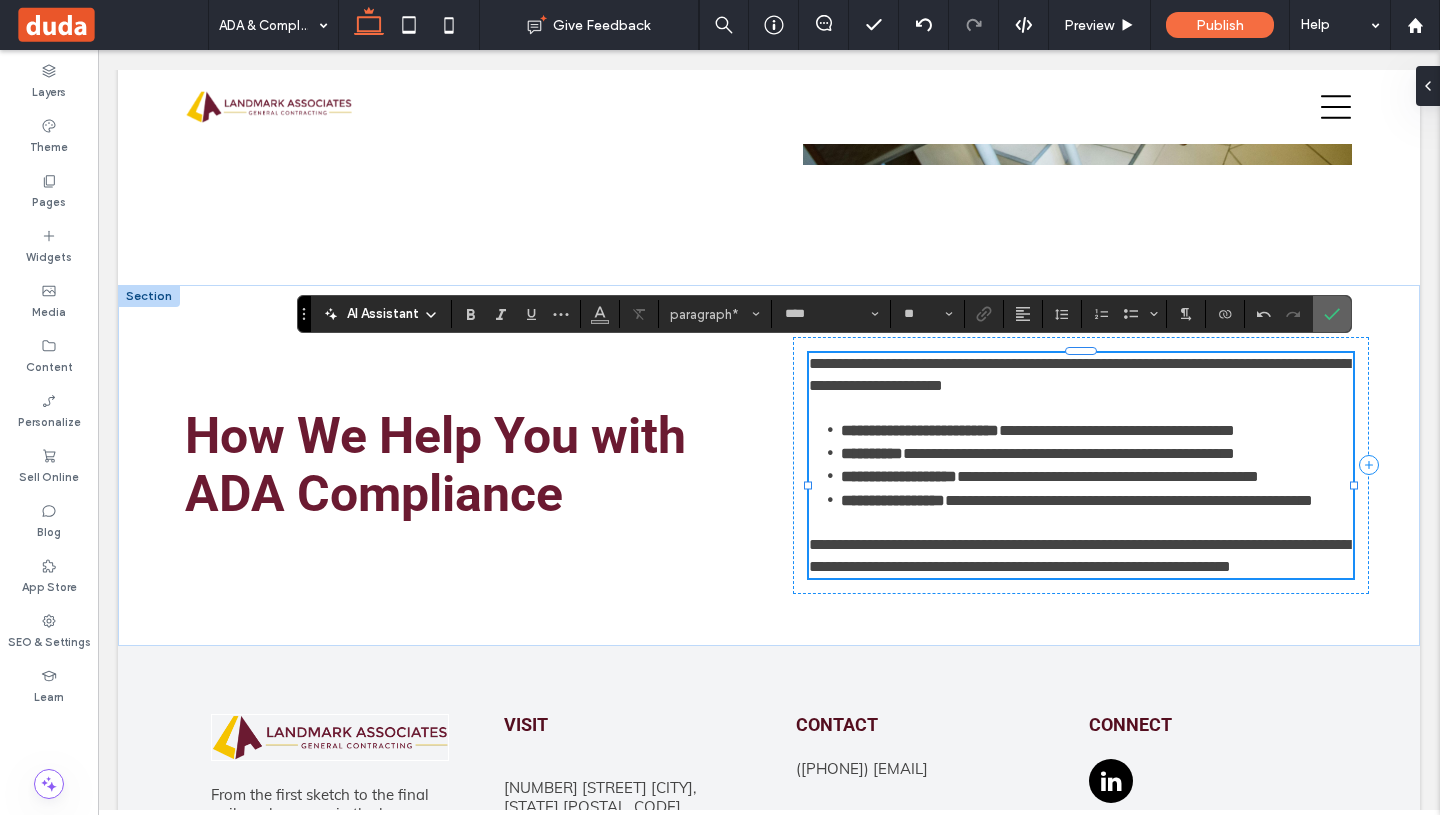 click 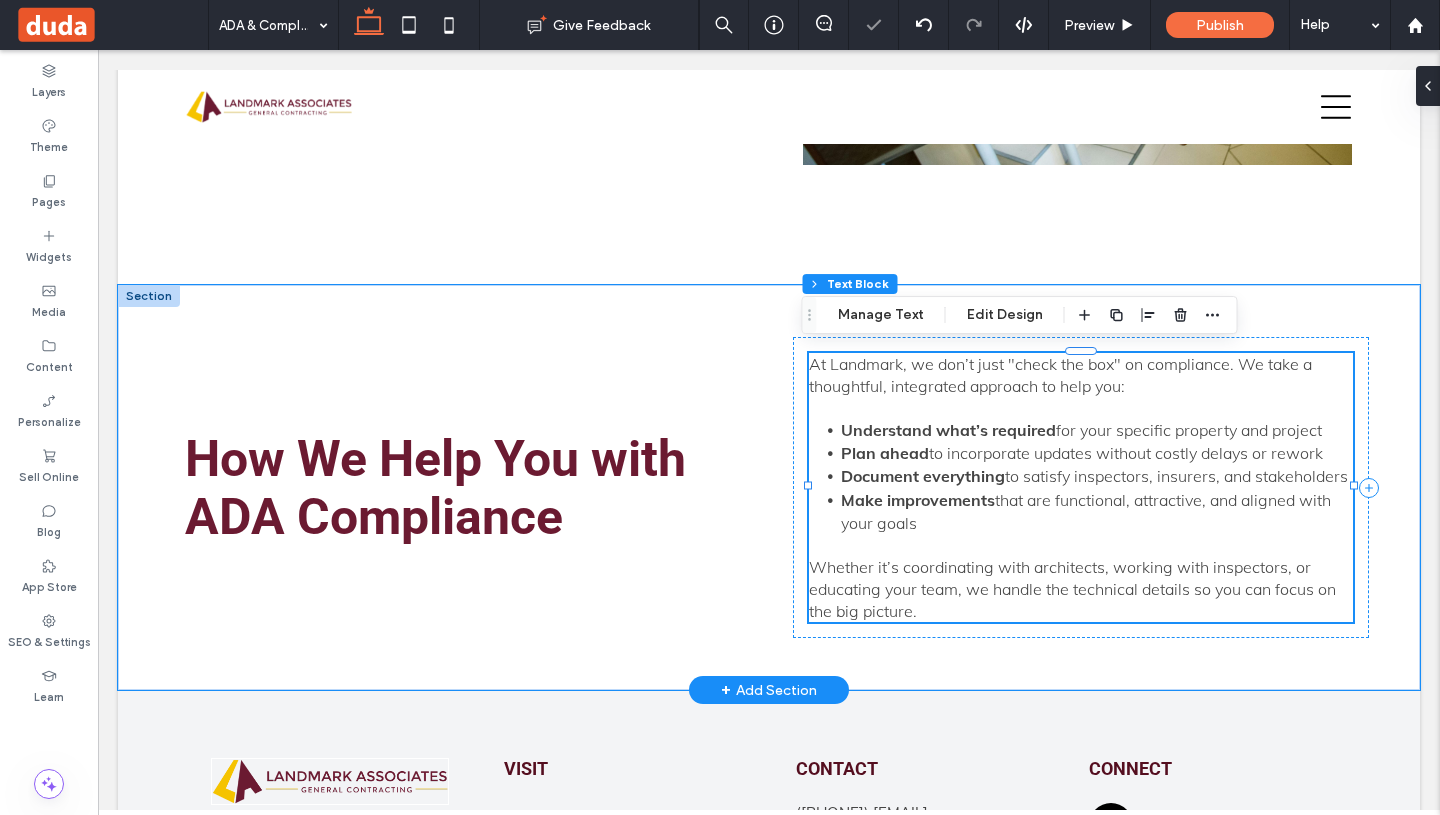click on "+ Add Section" at bounding box center [769, 690] 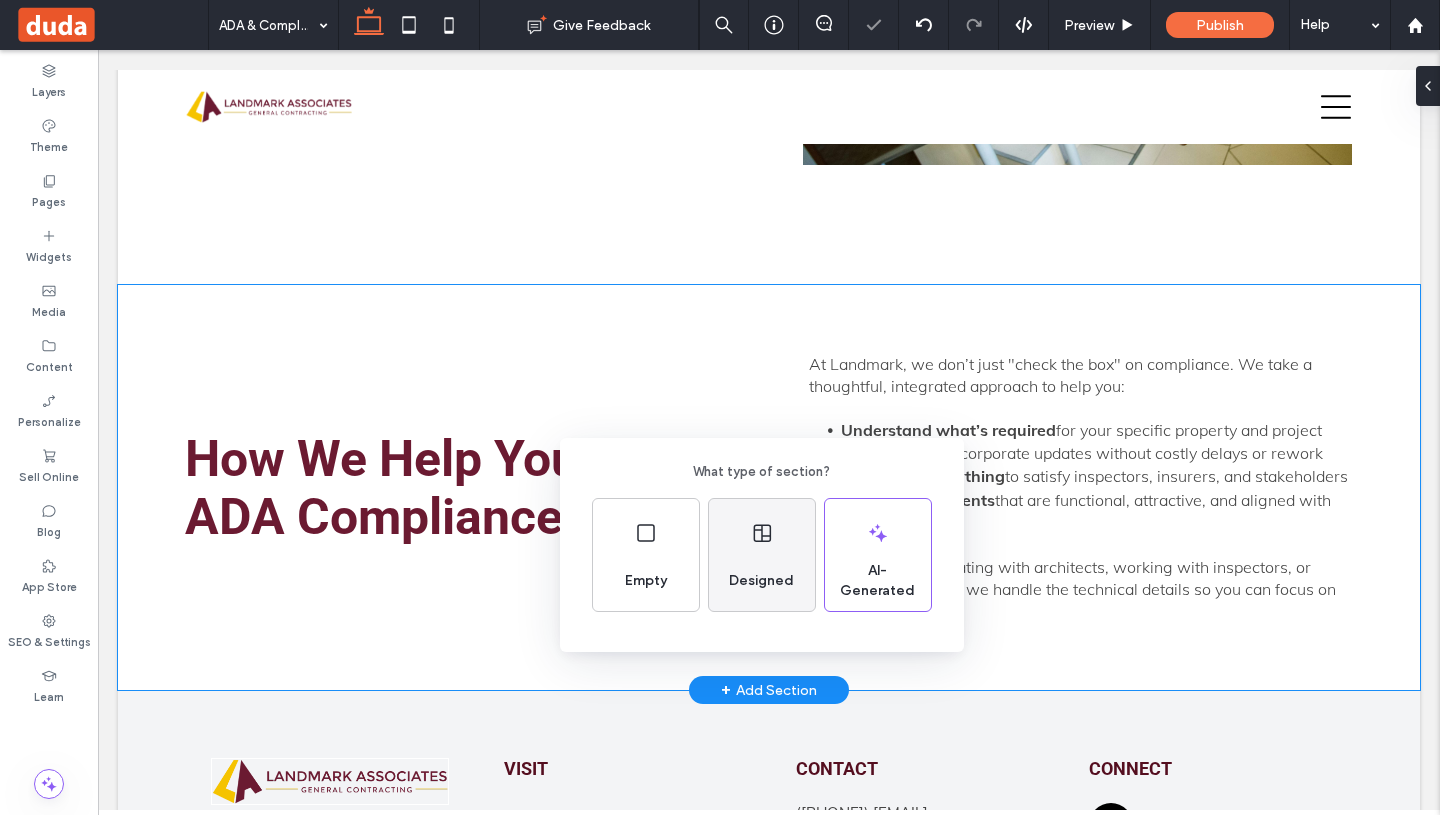 click on "Designed" at bounding box center [761, 581] 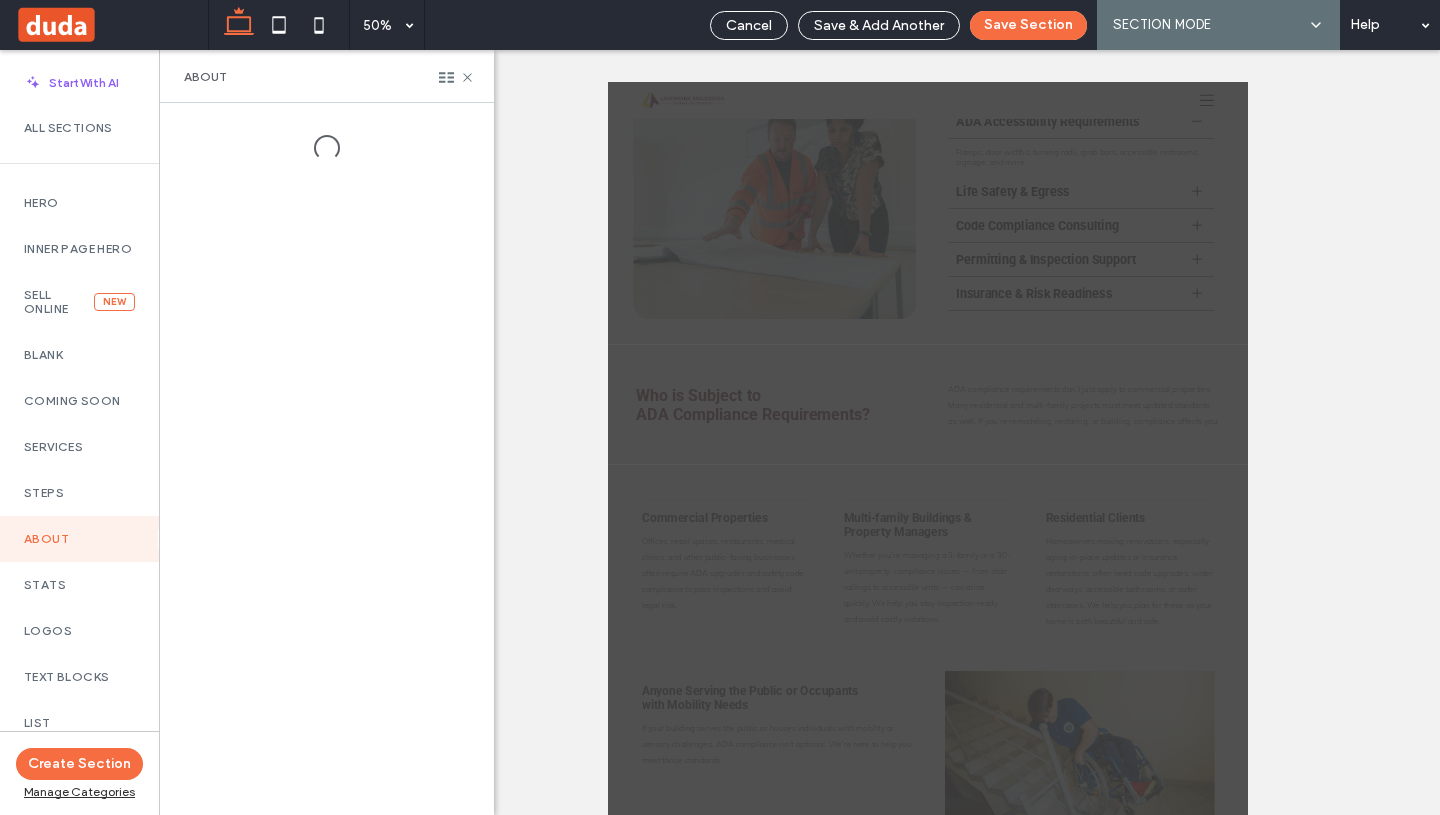 scroll, scrollTop: 863, scrollLeft: 0, axis: vertical 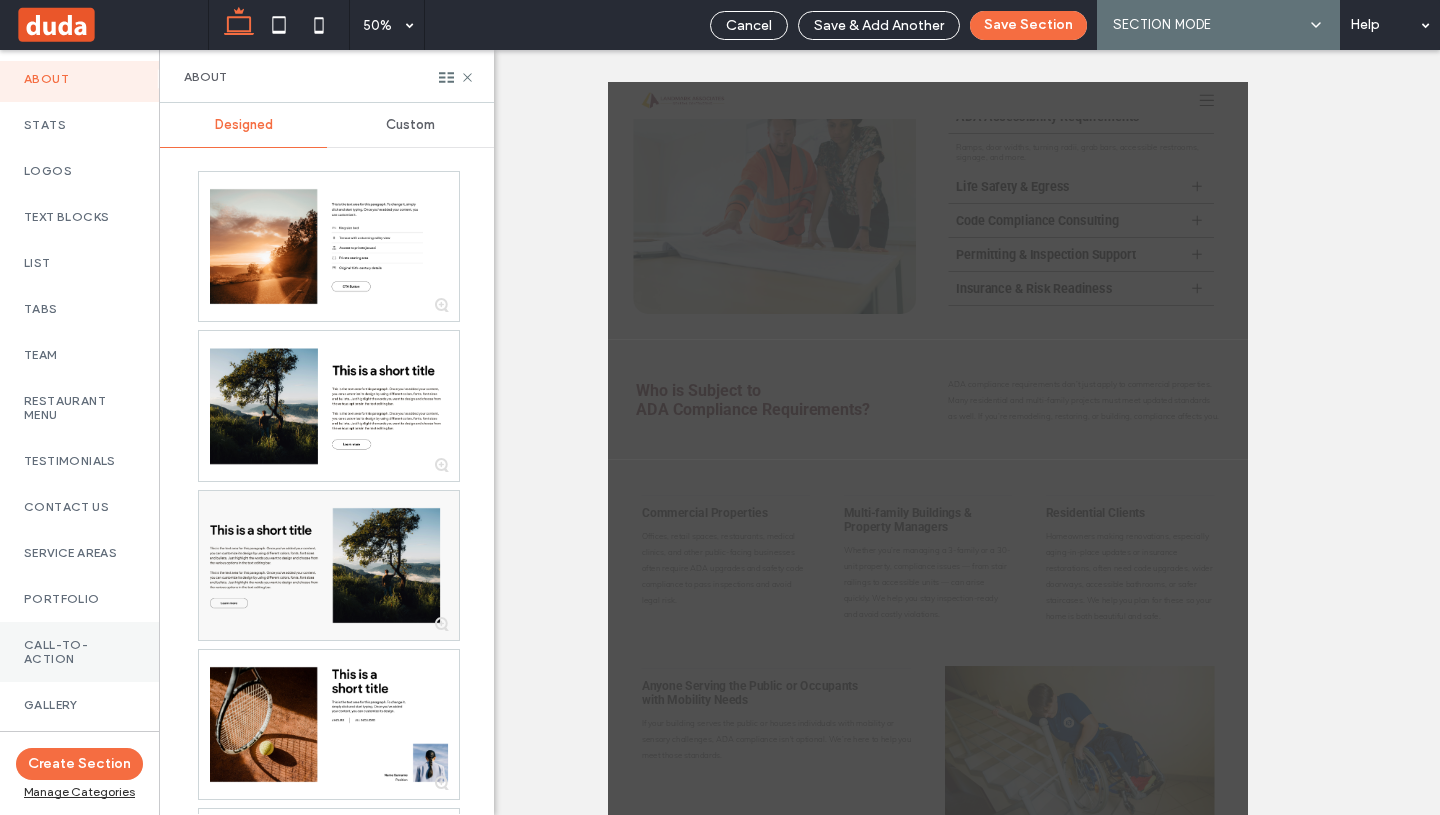 click on "Call-To-Action" at bounding box center (79, 652) 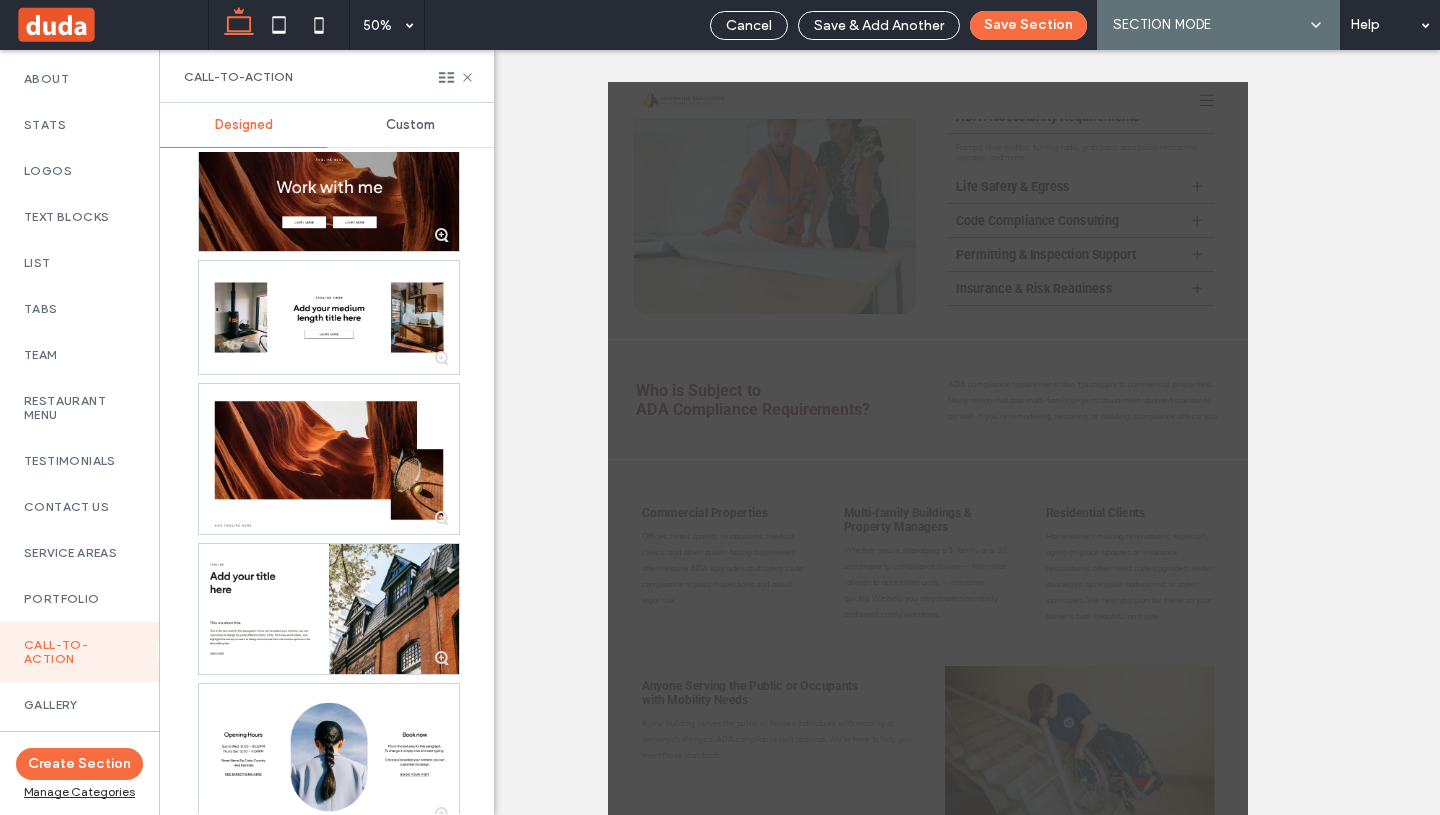 scroll, scrollTop: 963, scrollLeft: 0, axis: vertical 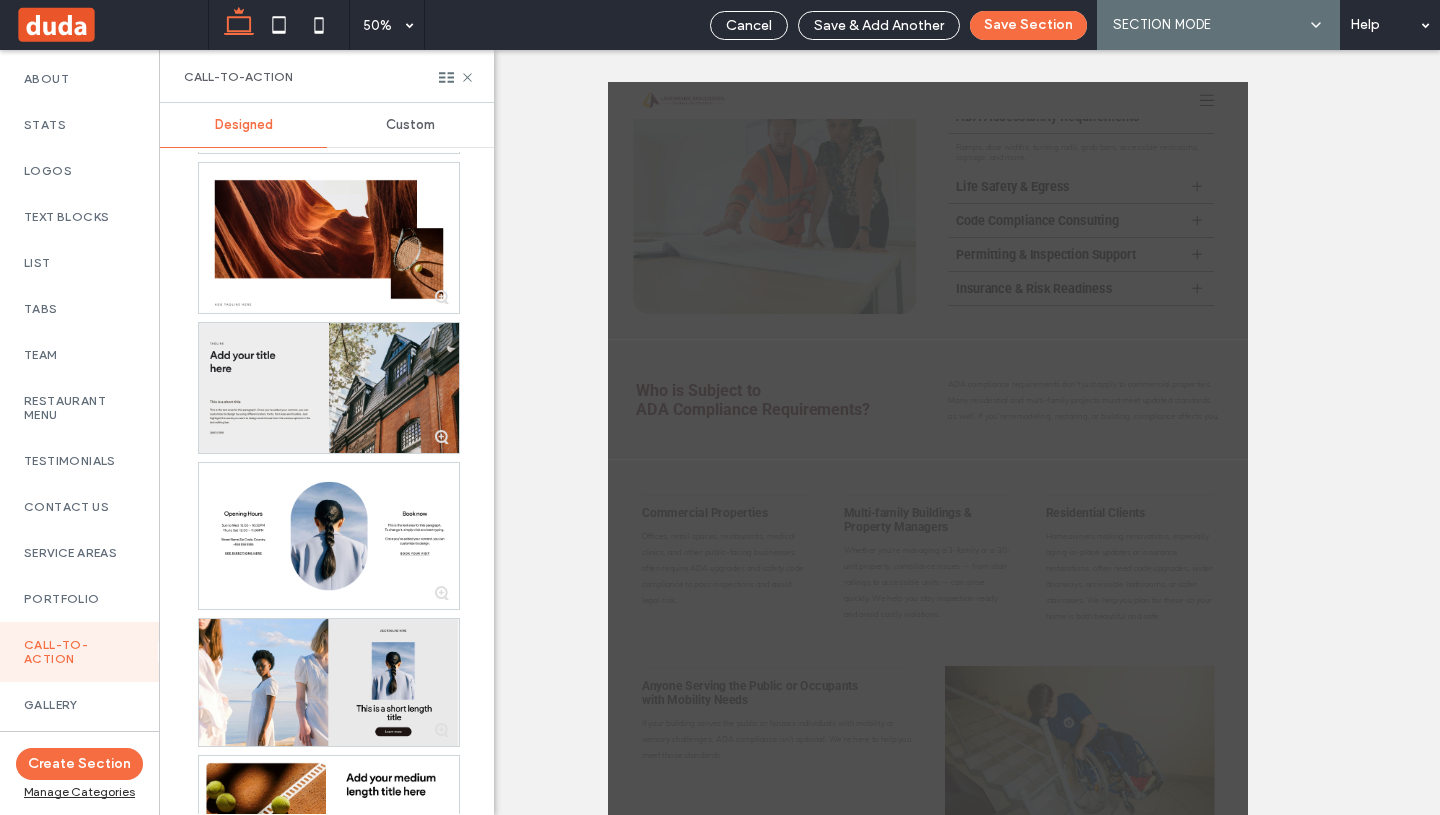 click at bounding box center (329, 388) 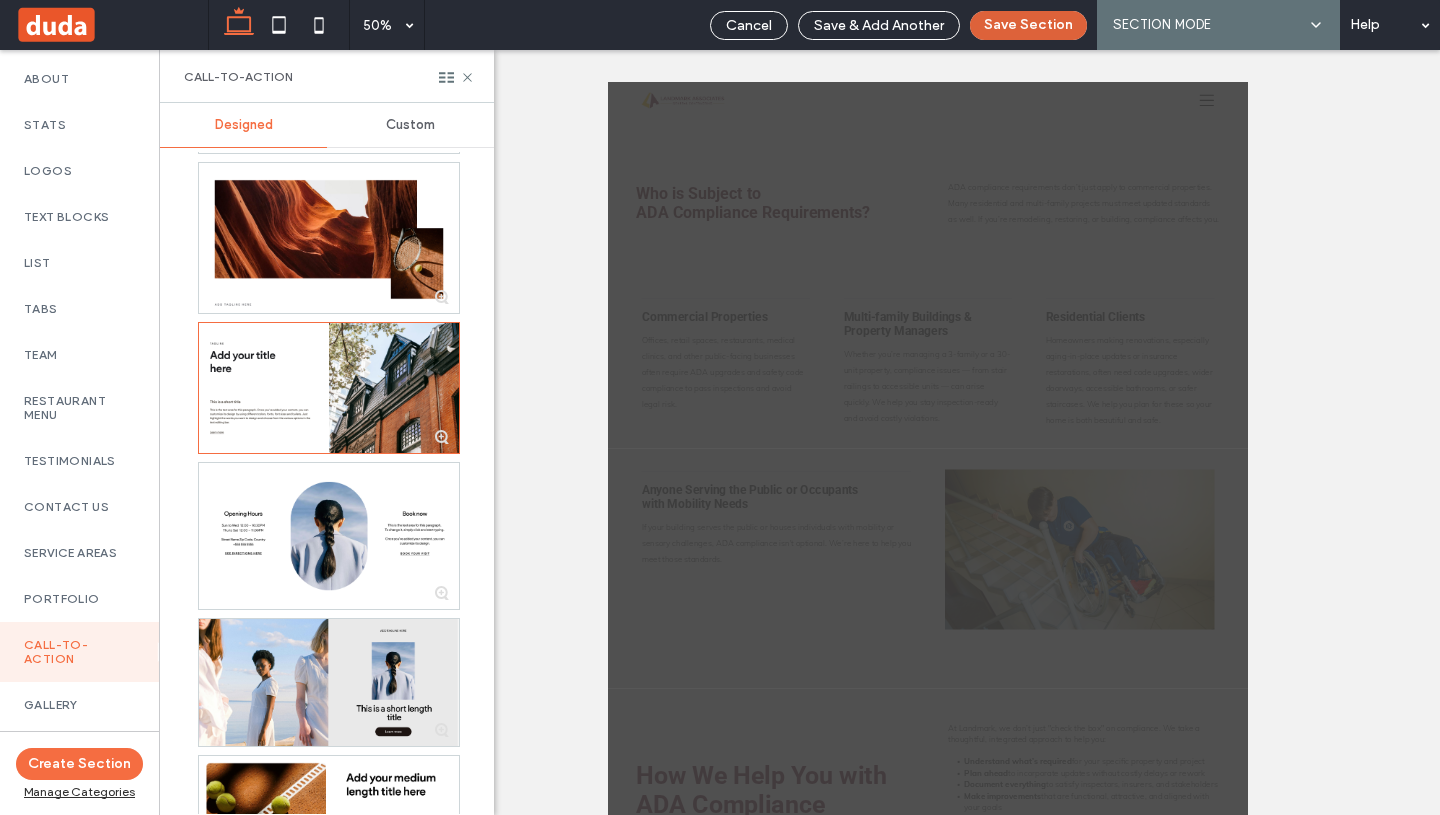 scroll, scrollTop: 1404, scrollLeft: 0, axis: vertical 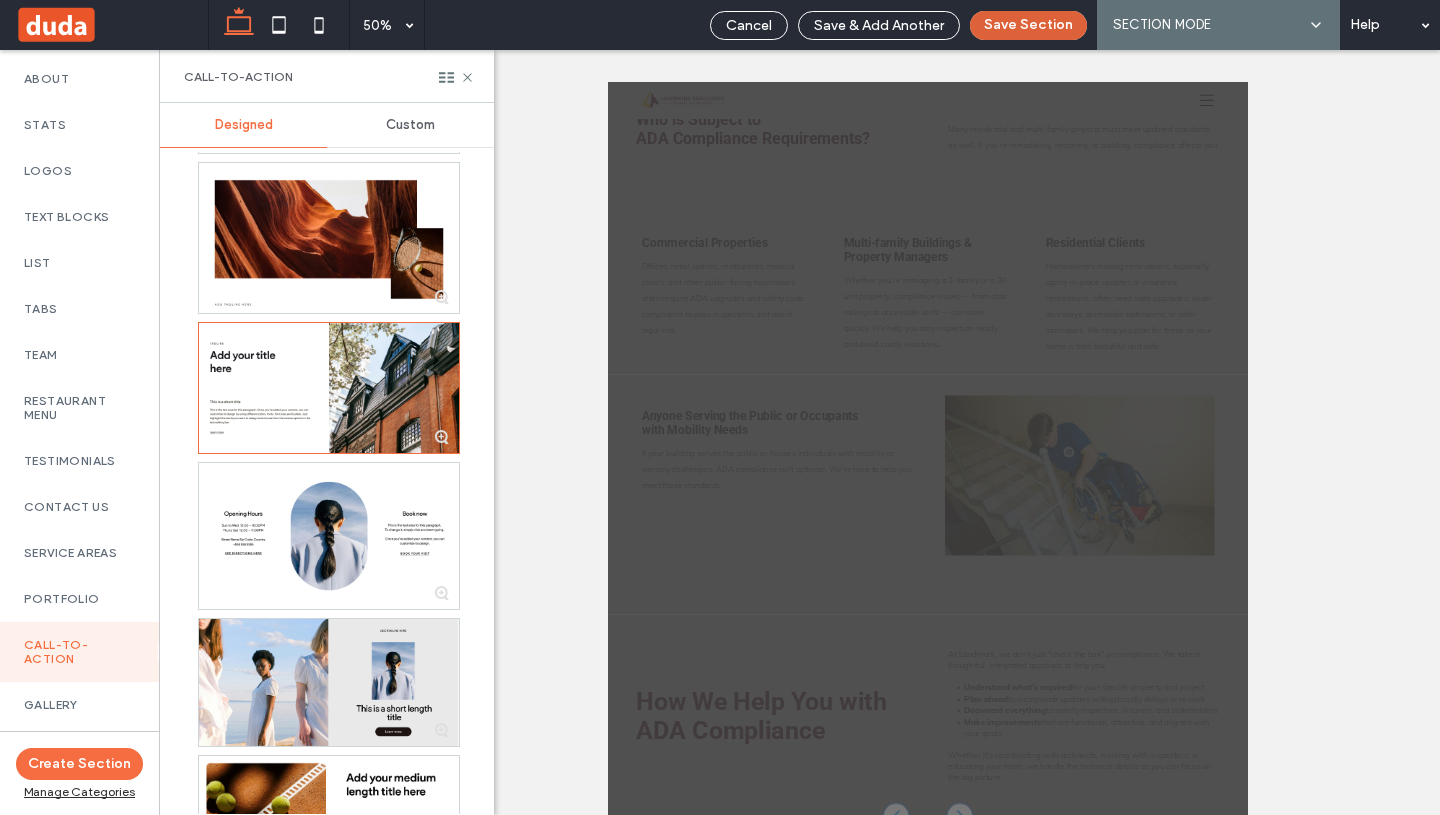 click on "Save Section" at bounding box center (1028, 25) 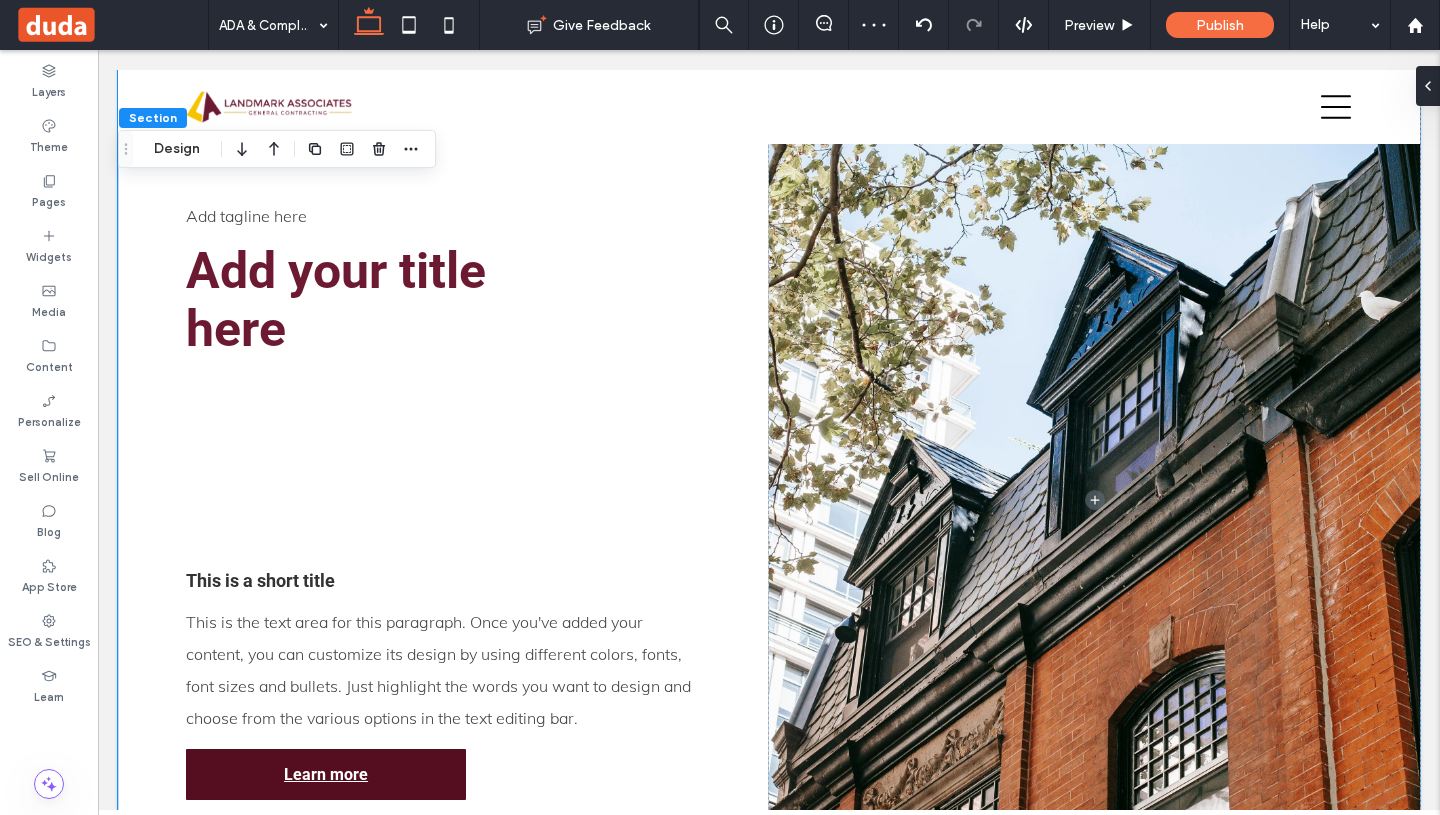 scroll, scrollTop: 2767, scrollLeft: 0, axis: vertical 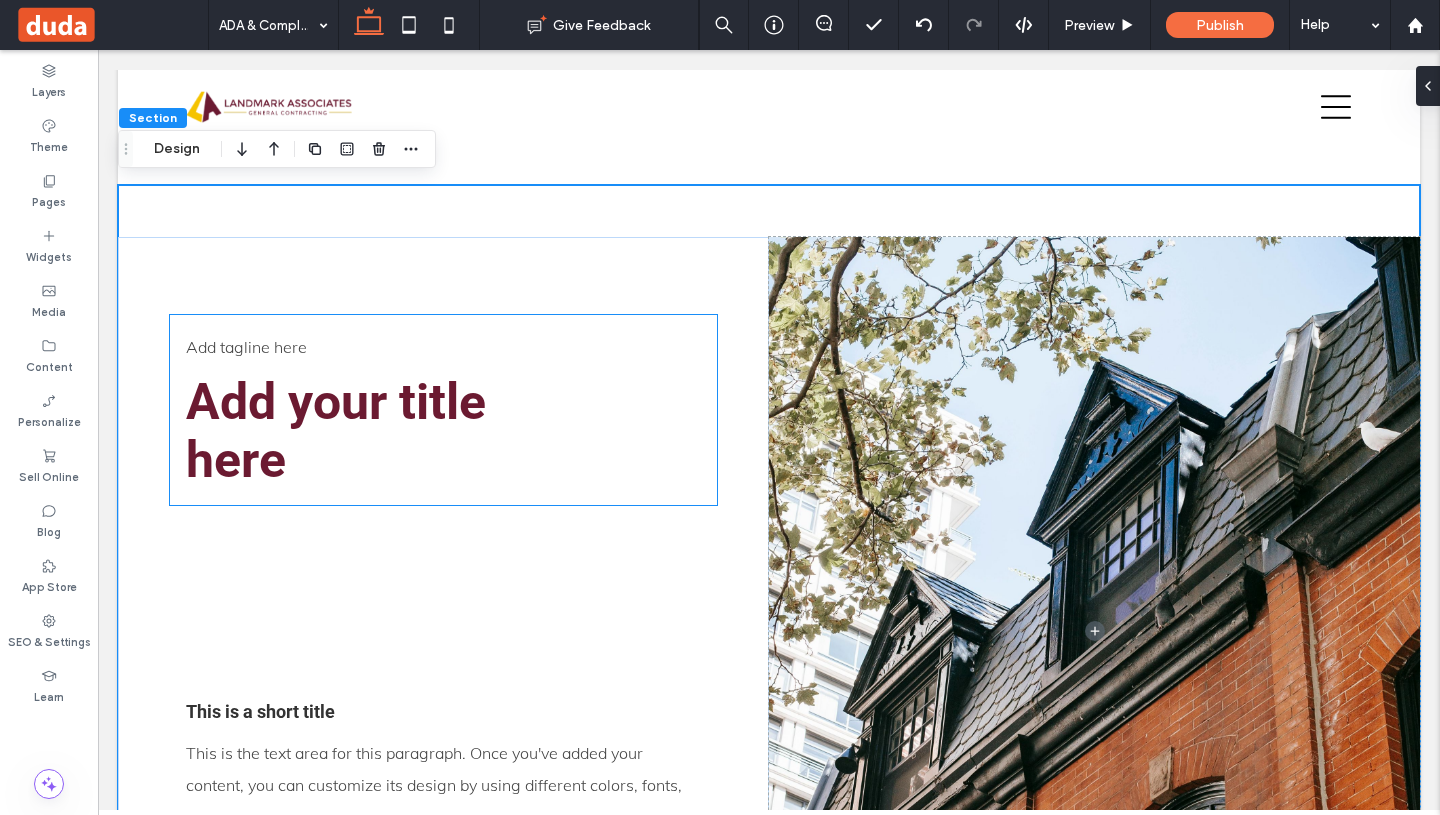 click on "Add tagline here
Add your title here" at bounding box center [443, 410] 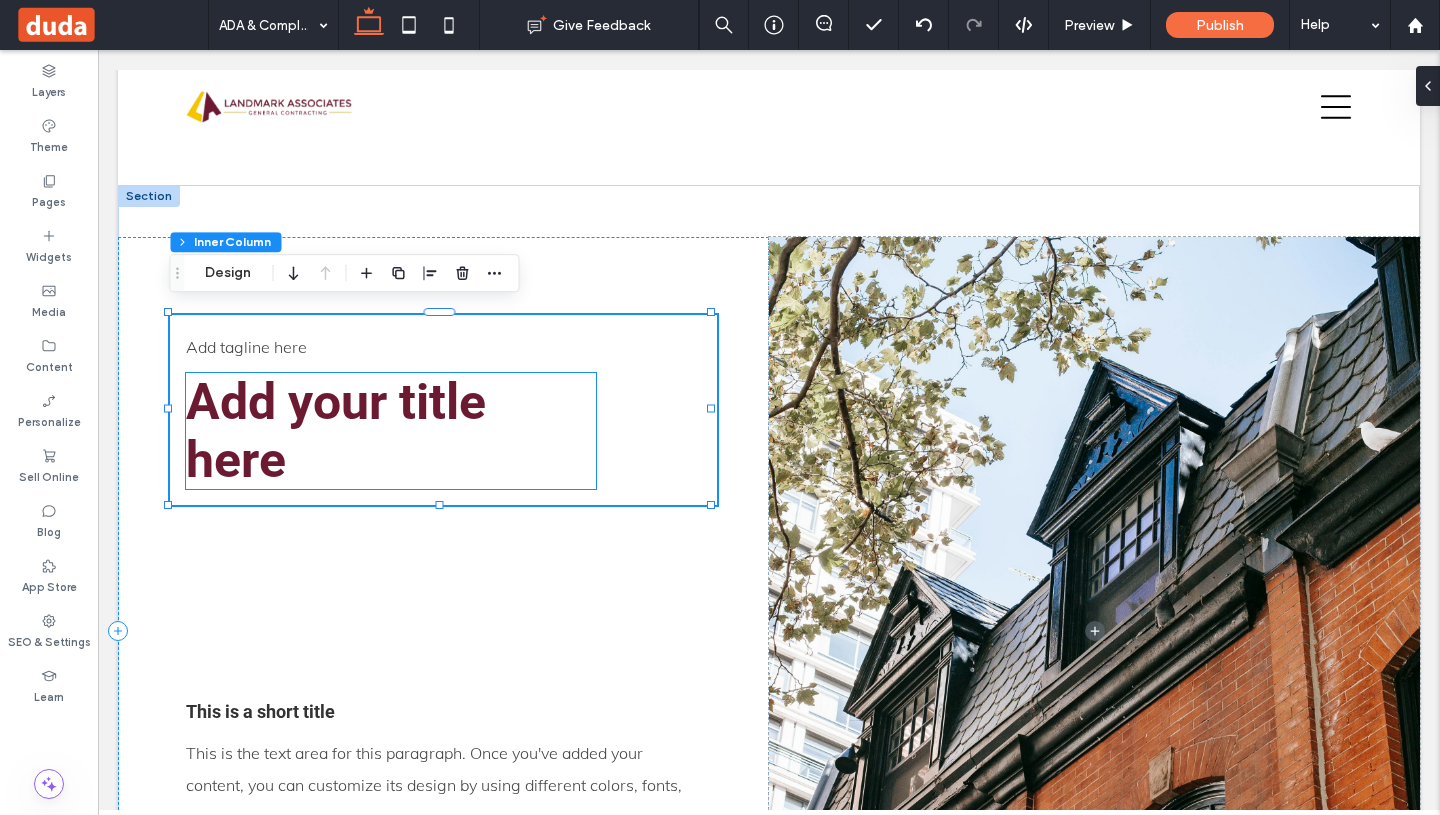 click on "Add your title here" at bounding box center [336, 431] 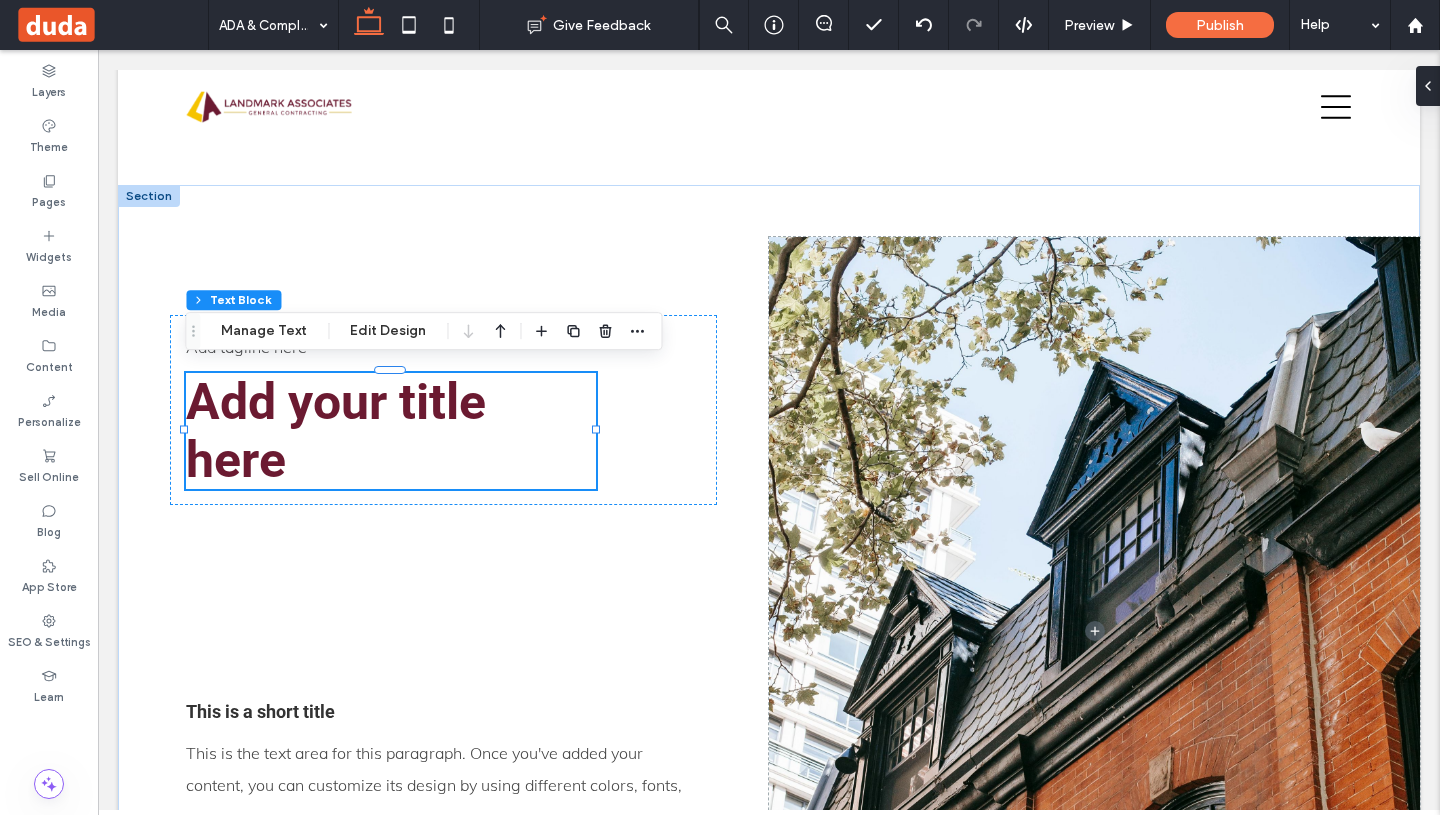 click on "Add your title here" at bounding box center (336, 431) 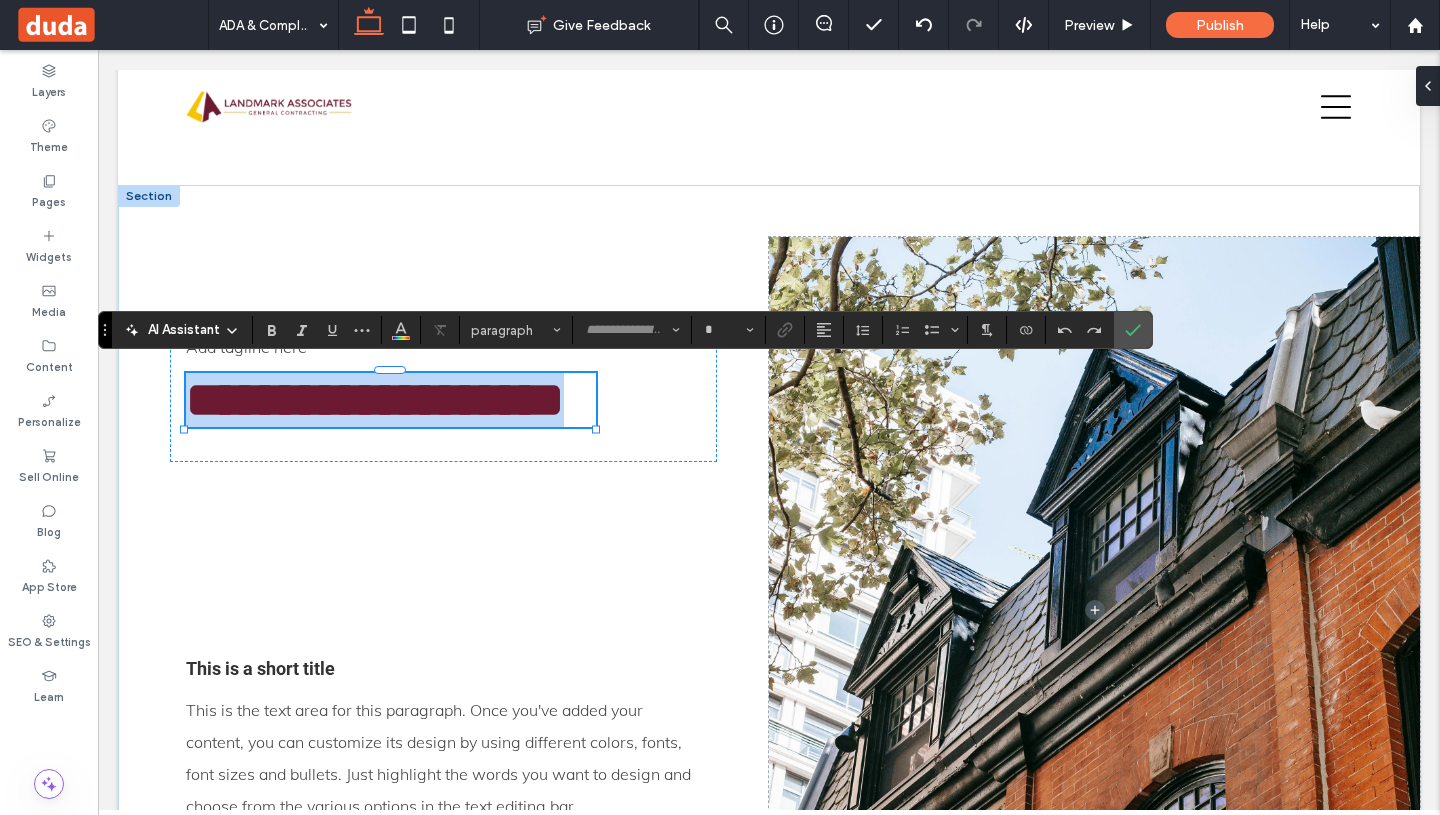 type on "******" 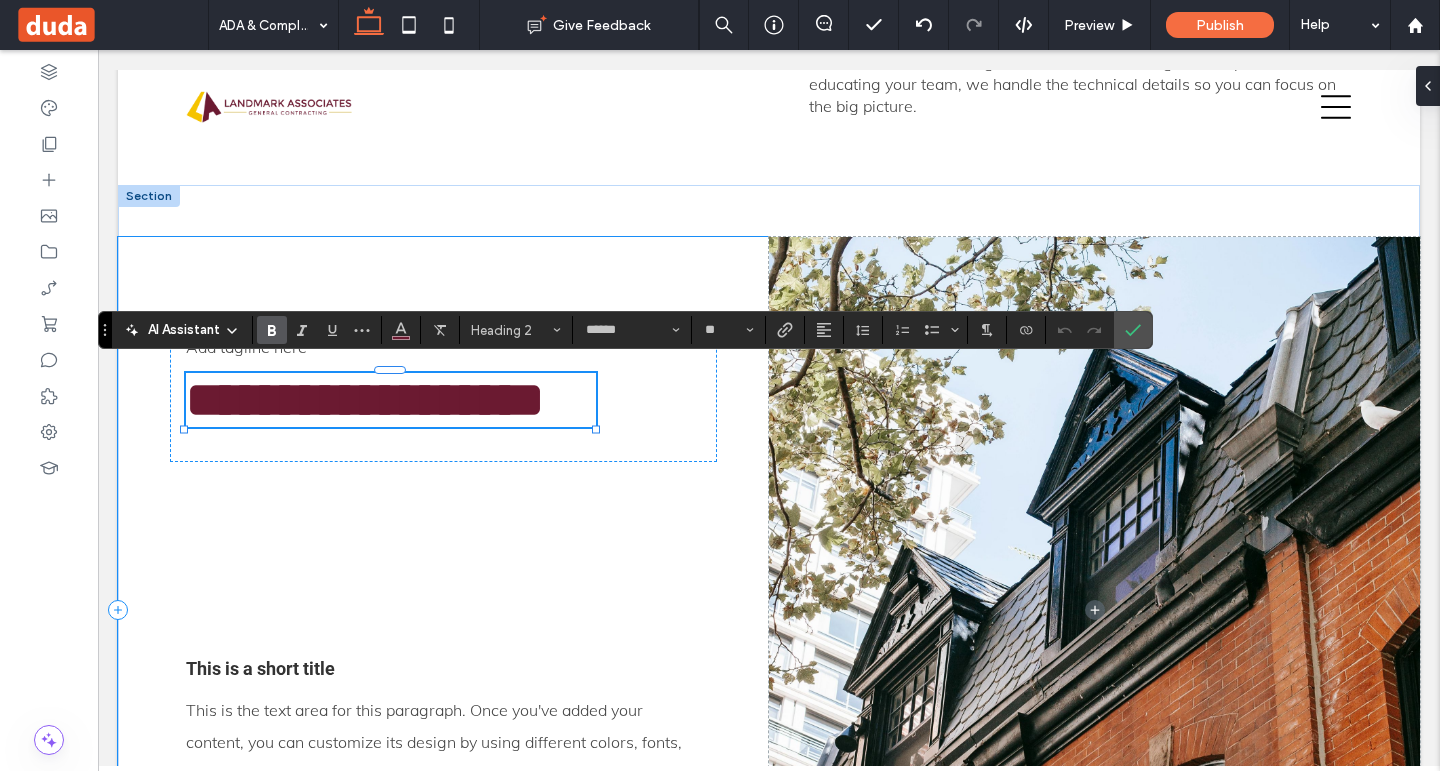 type on "****" 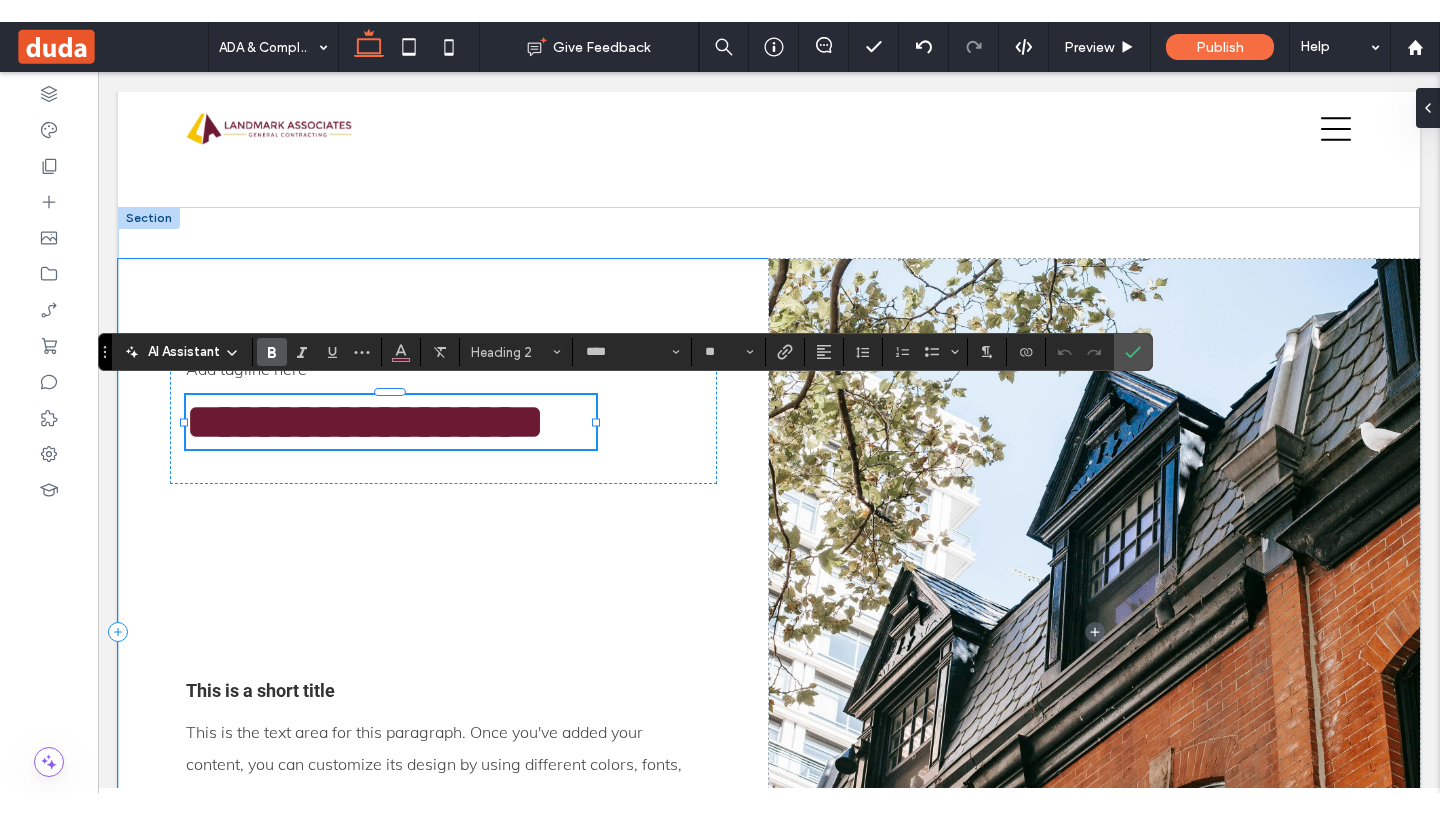 scroll, scrollTop: 0, scrollLeft: 0, axis: both 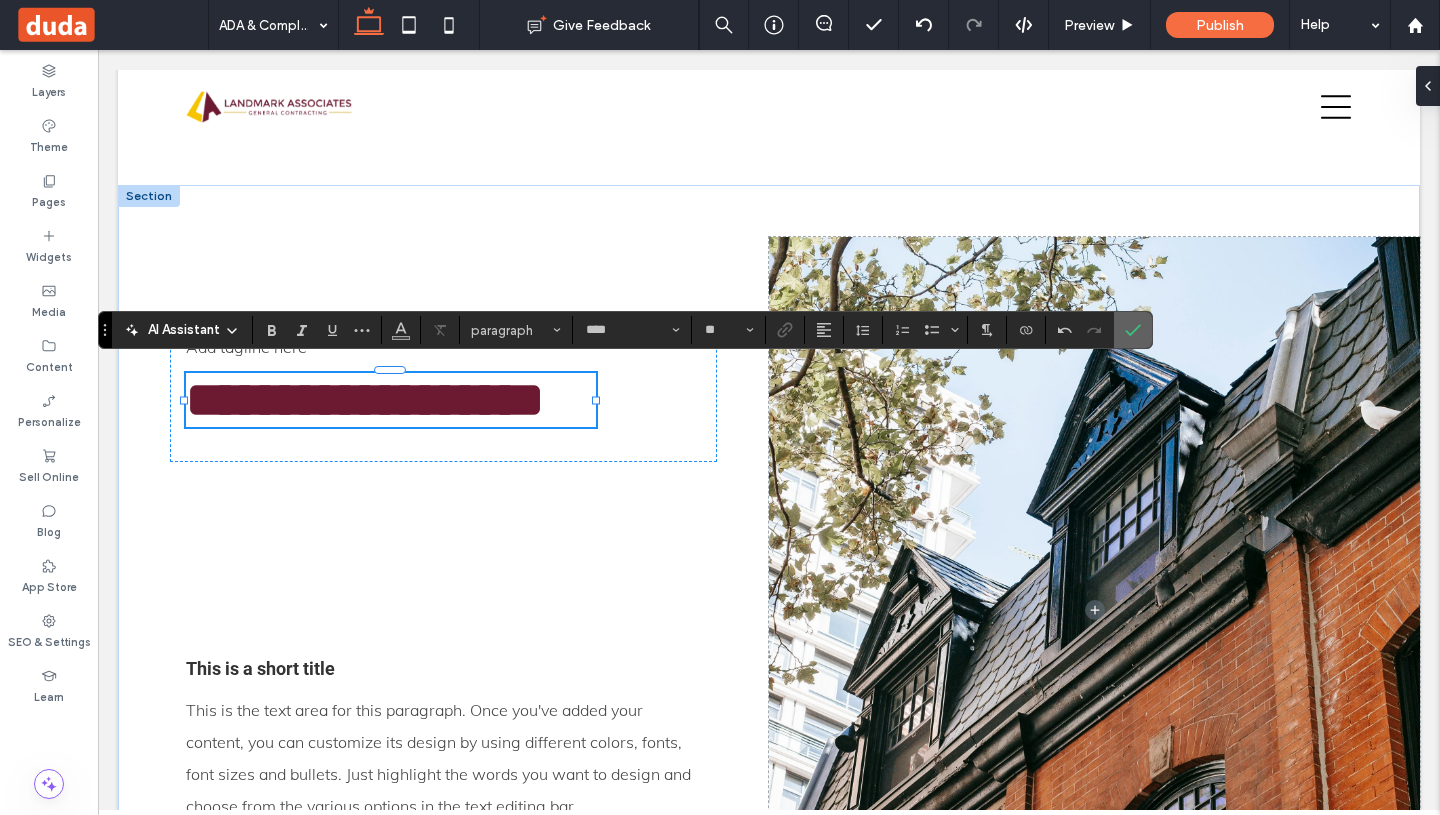 click 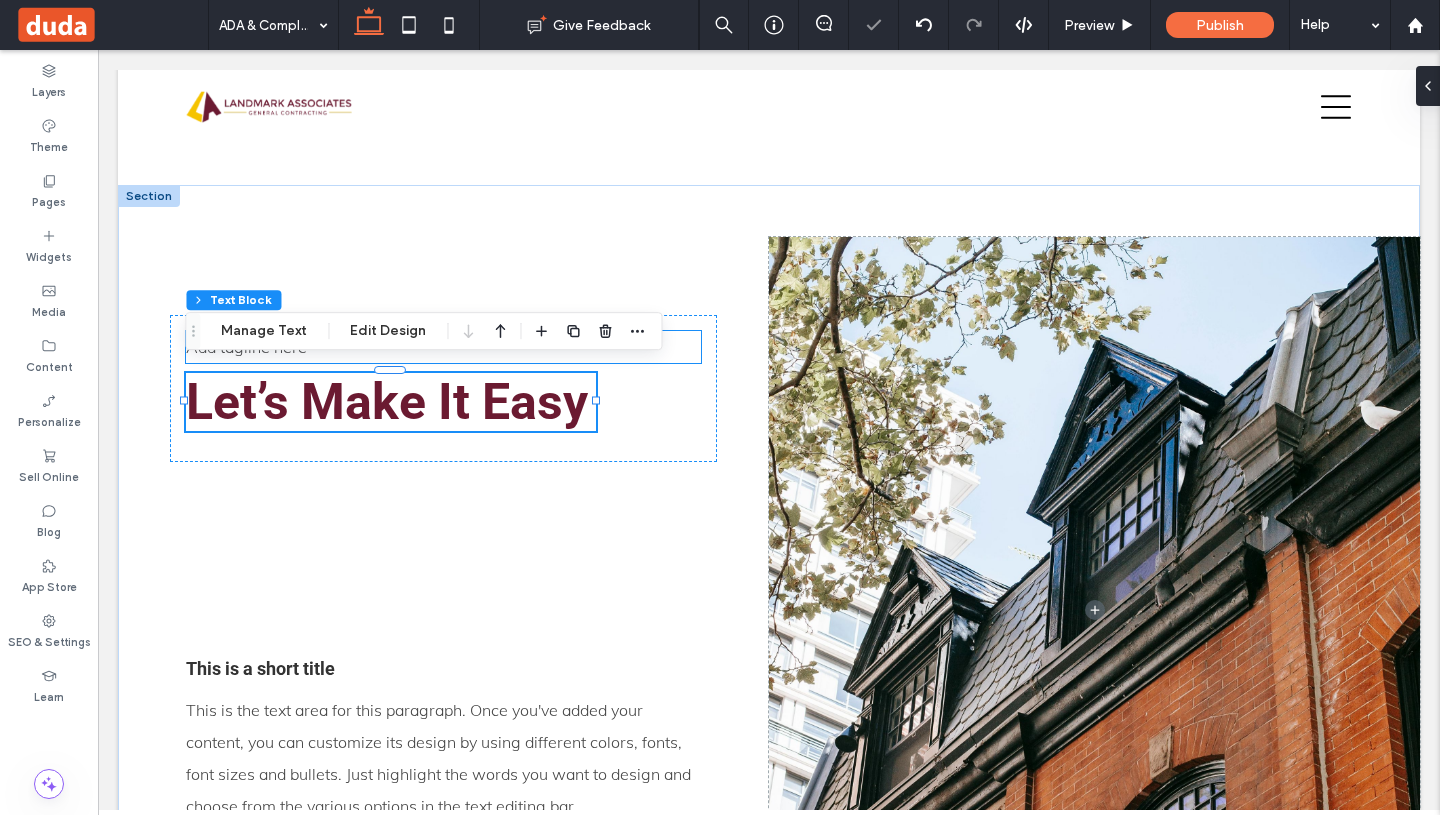 click on "Add tagline here" at bounding box center (443, 347) 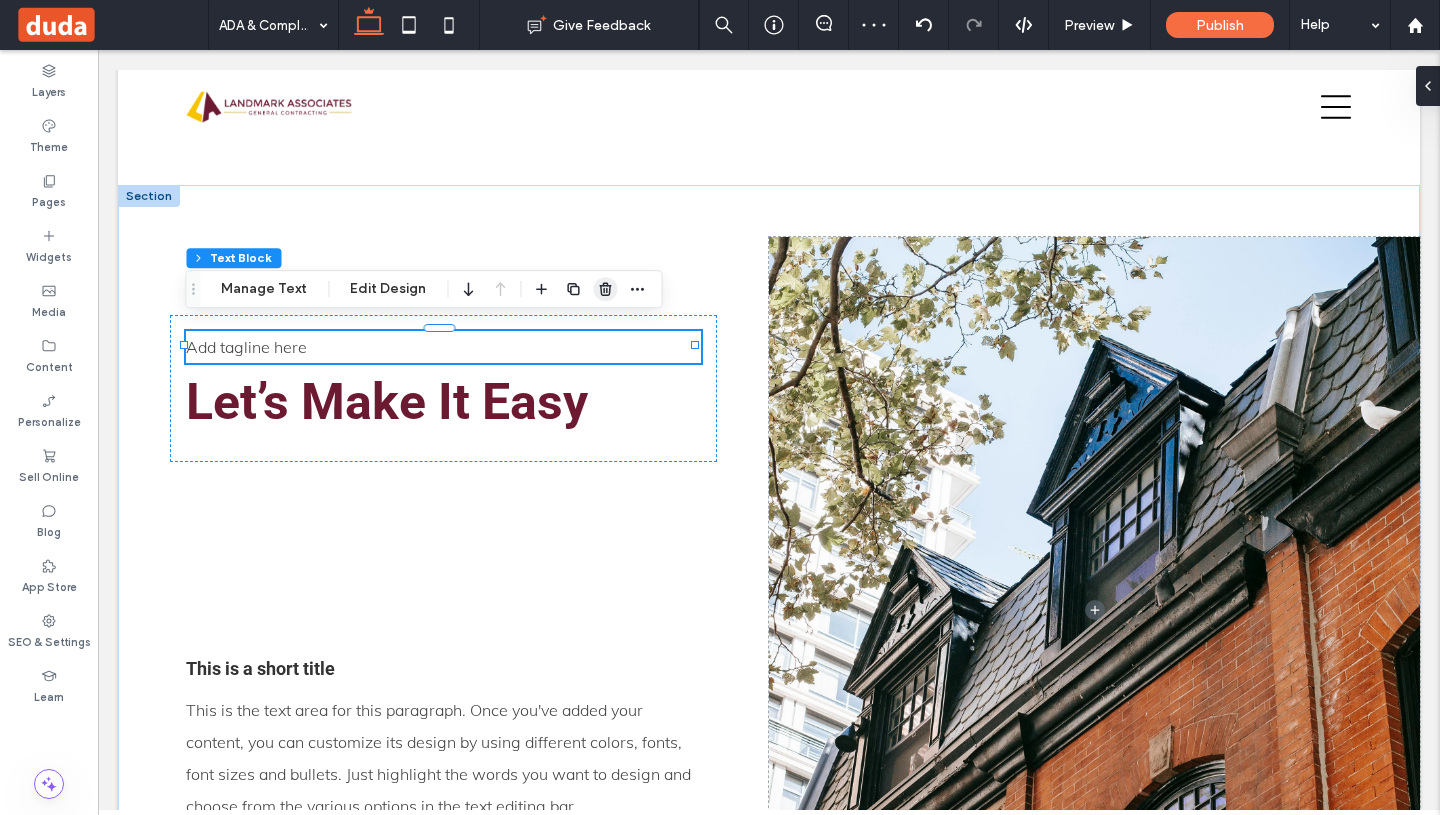 click 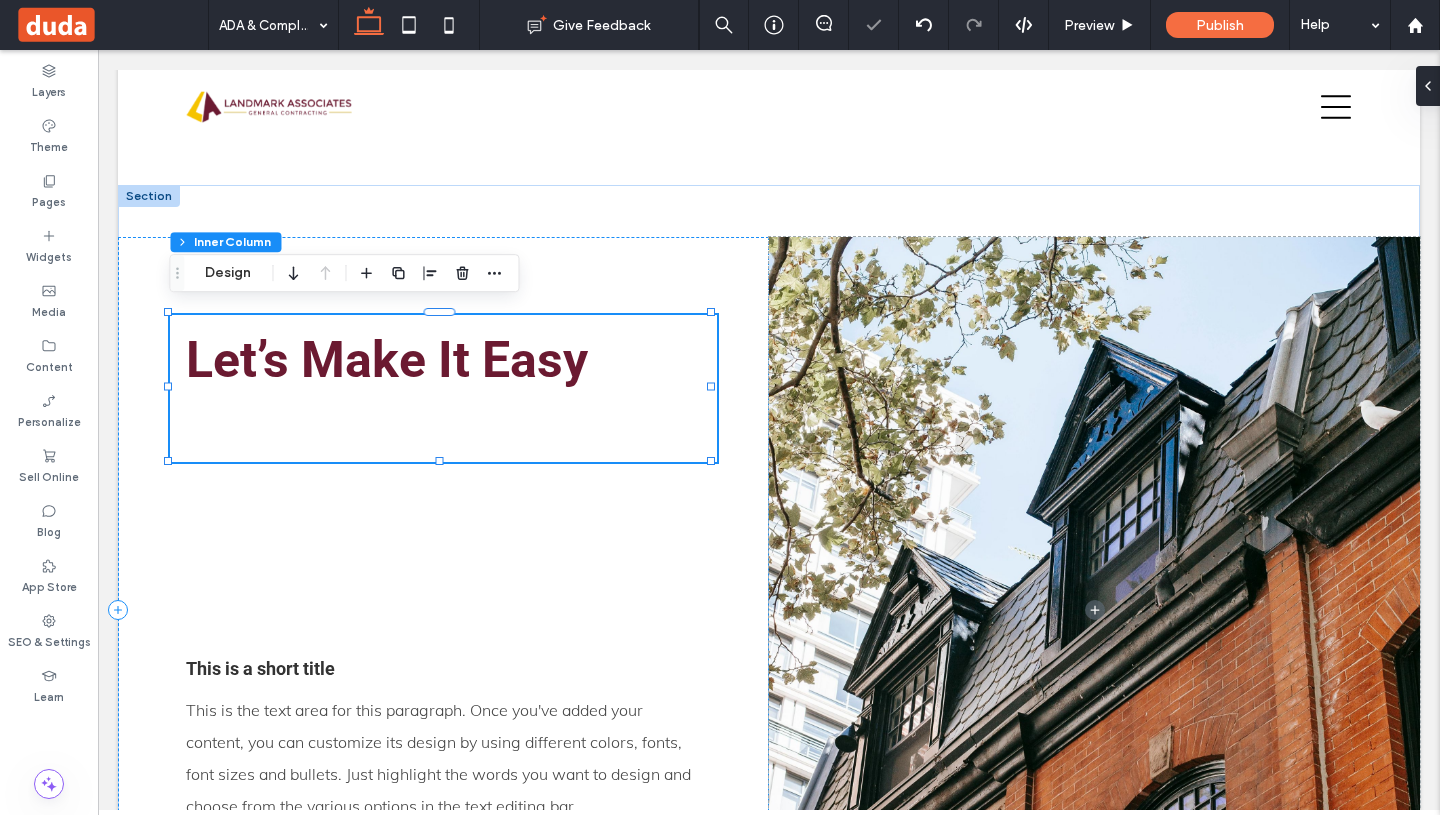 click on "Let’s Make It Easy" at bounding box center (387, 360) 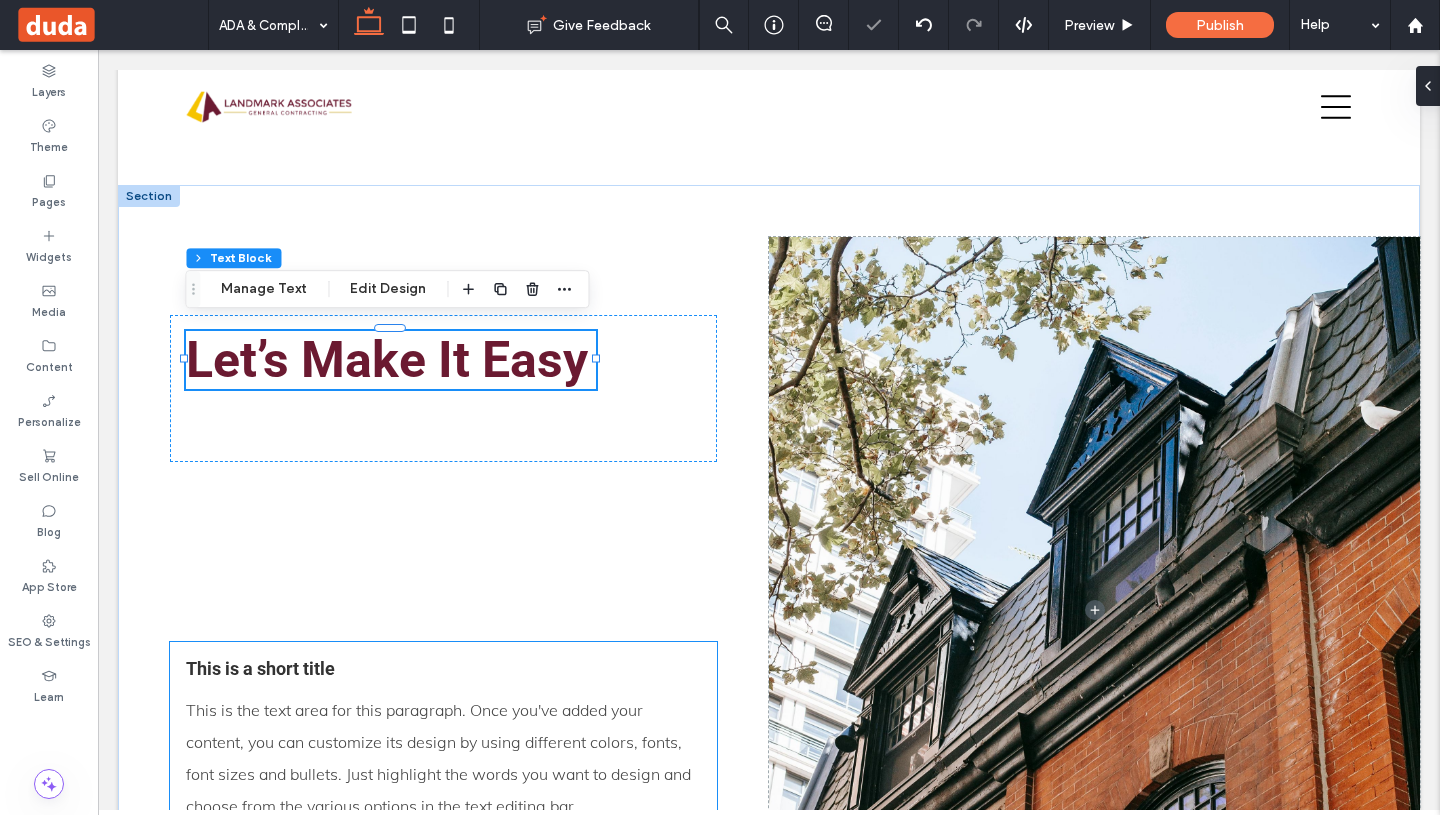 click on "This is a short title" at bounding box center [443, 668] 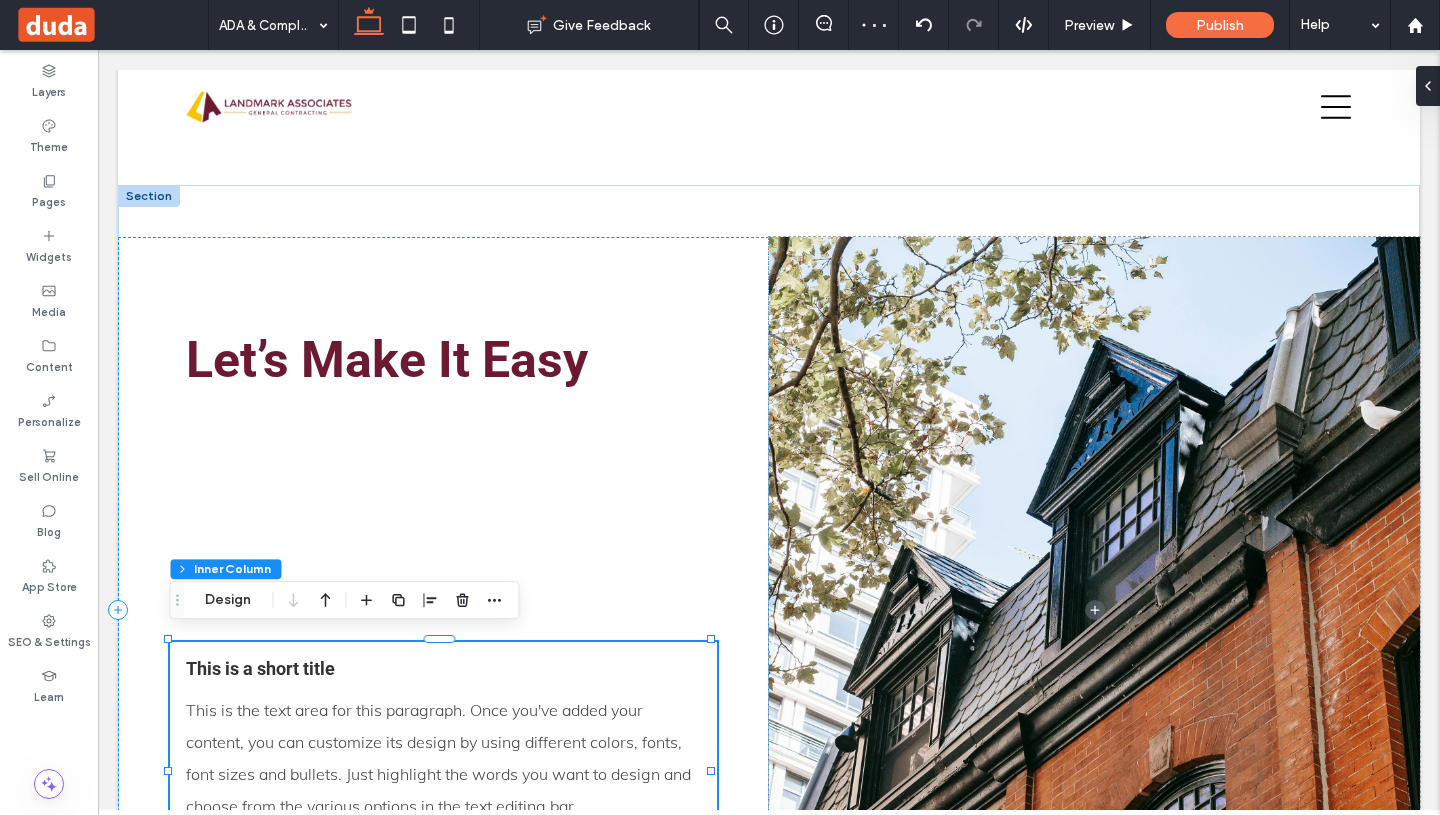 click on "This is a short title" at bounding box center (443, 668) 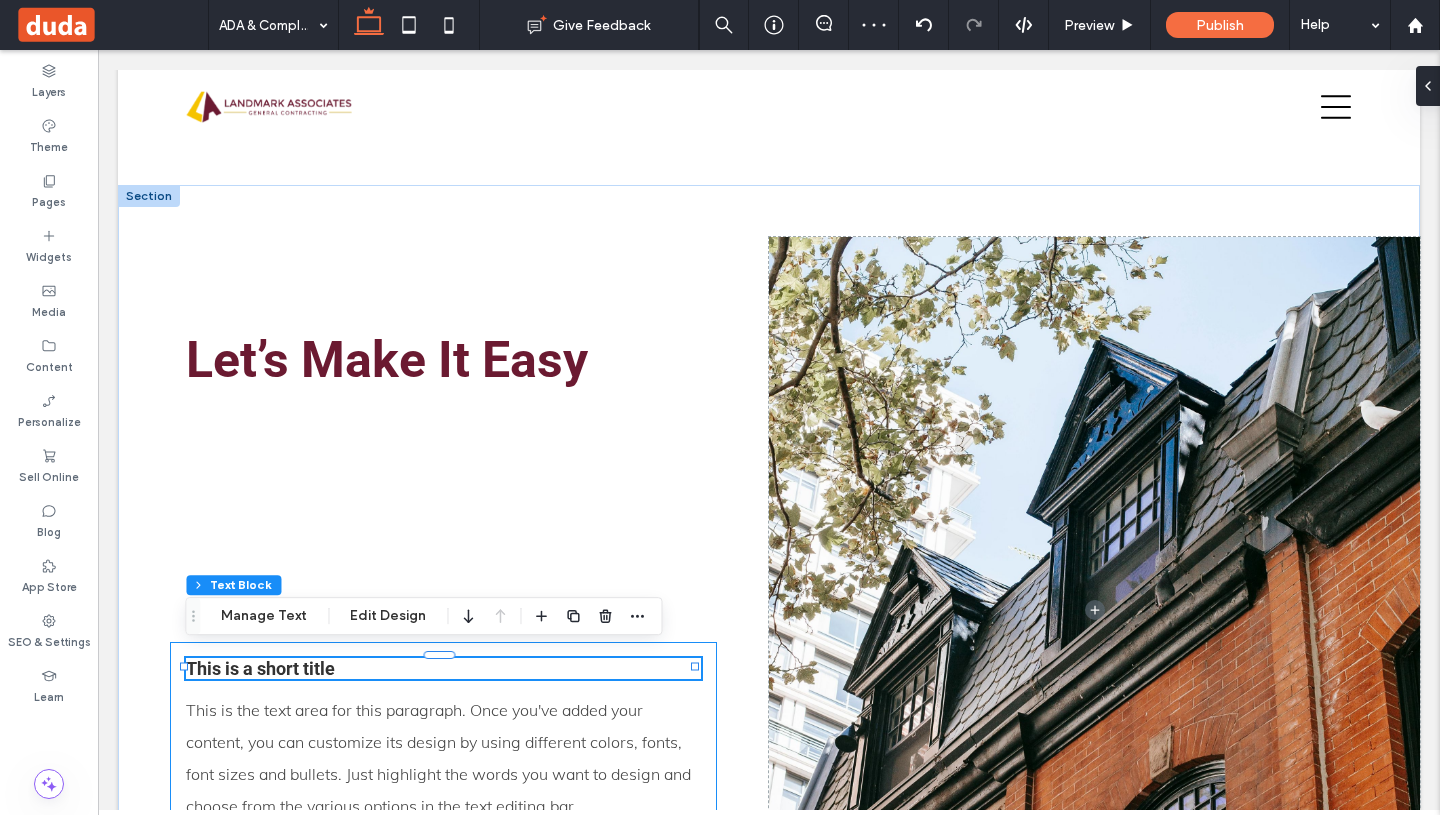 click on "This is a short title" at bounding box center [443, 668] 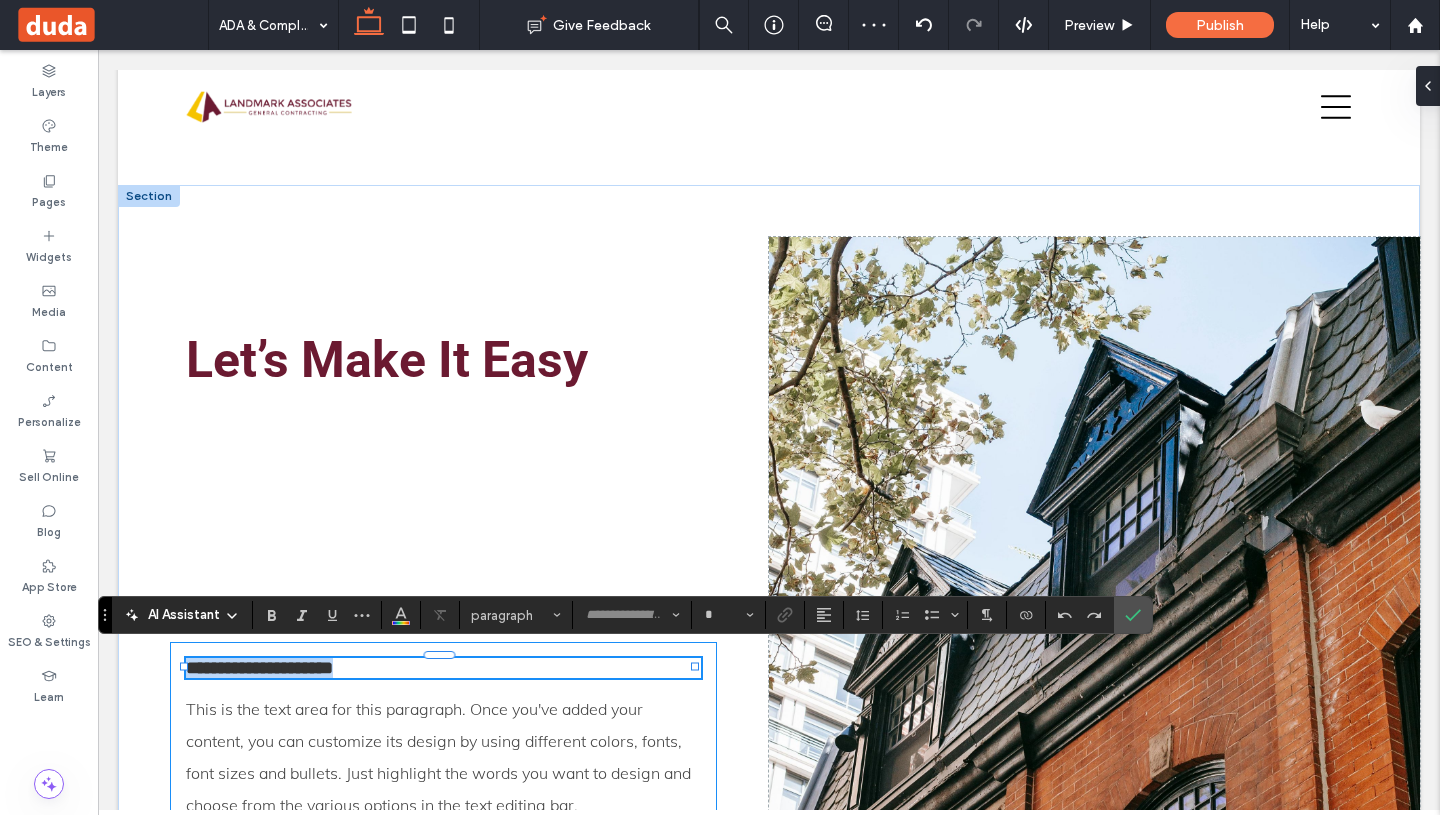 type on "******" 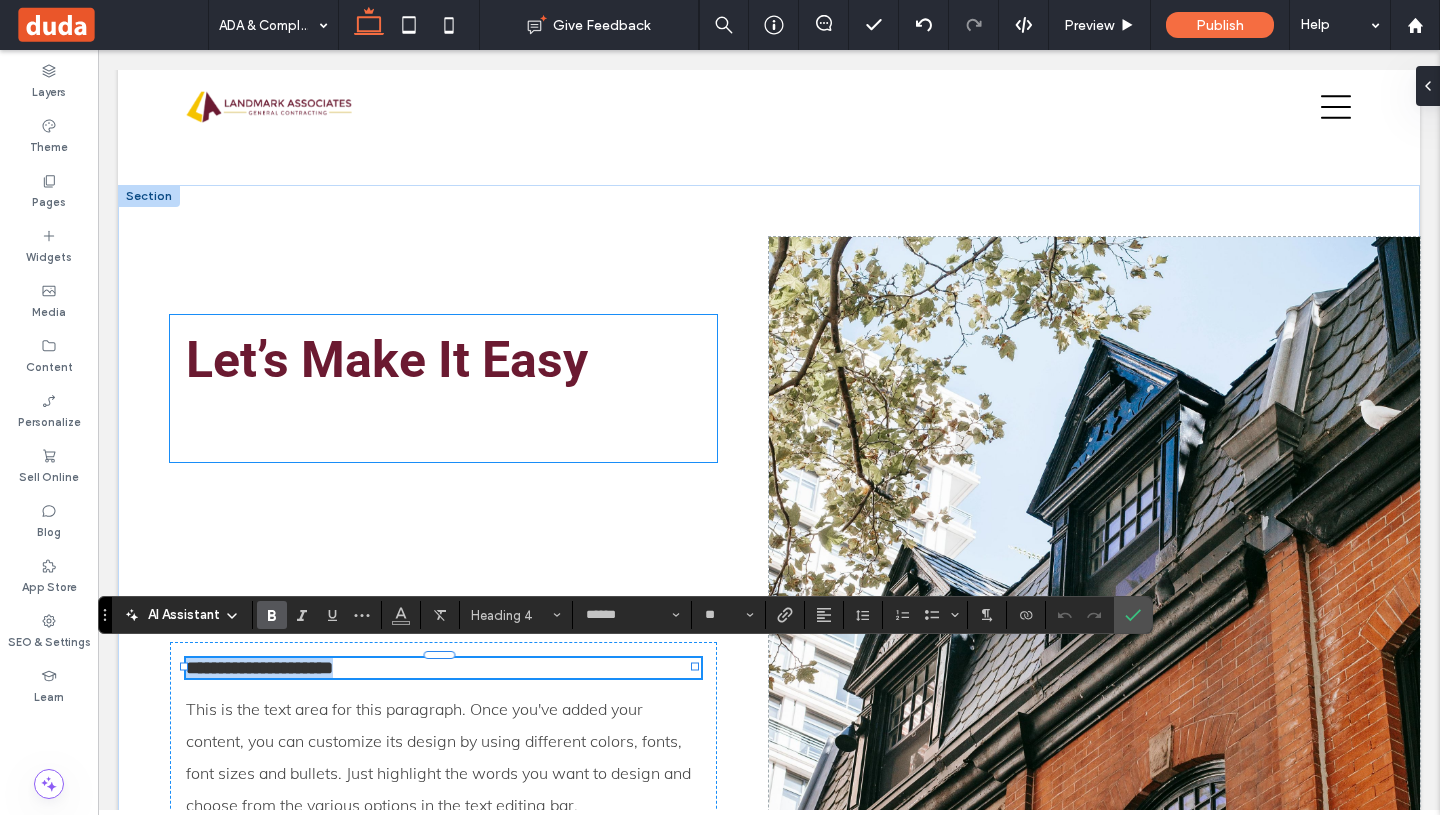 click on "Let’s Make It Easy" at bounding box center [387, 360] 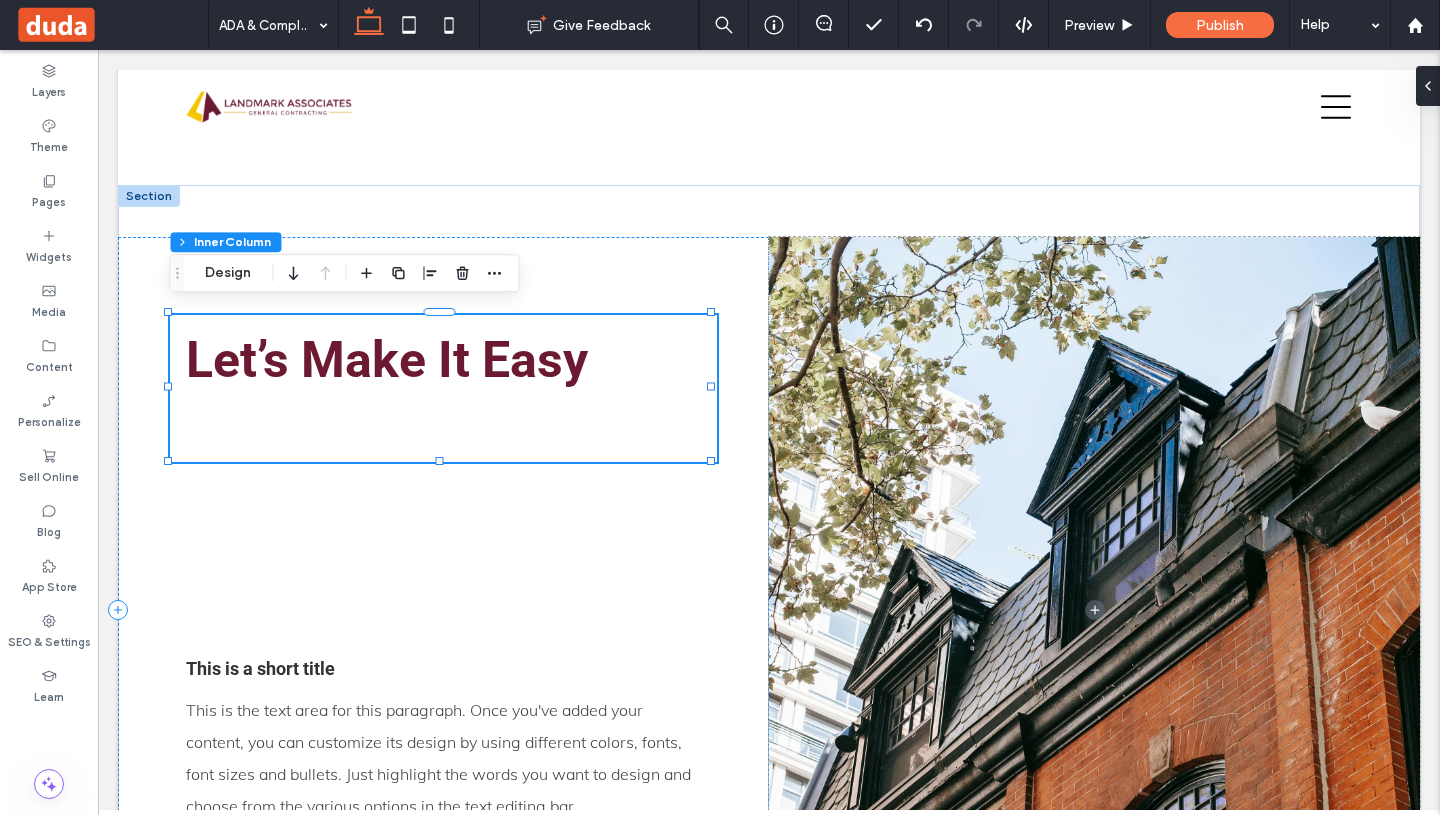 click on "Let’s Make It Easy" at bounding box center (387, 360) 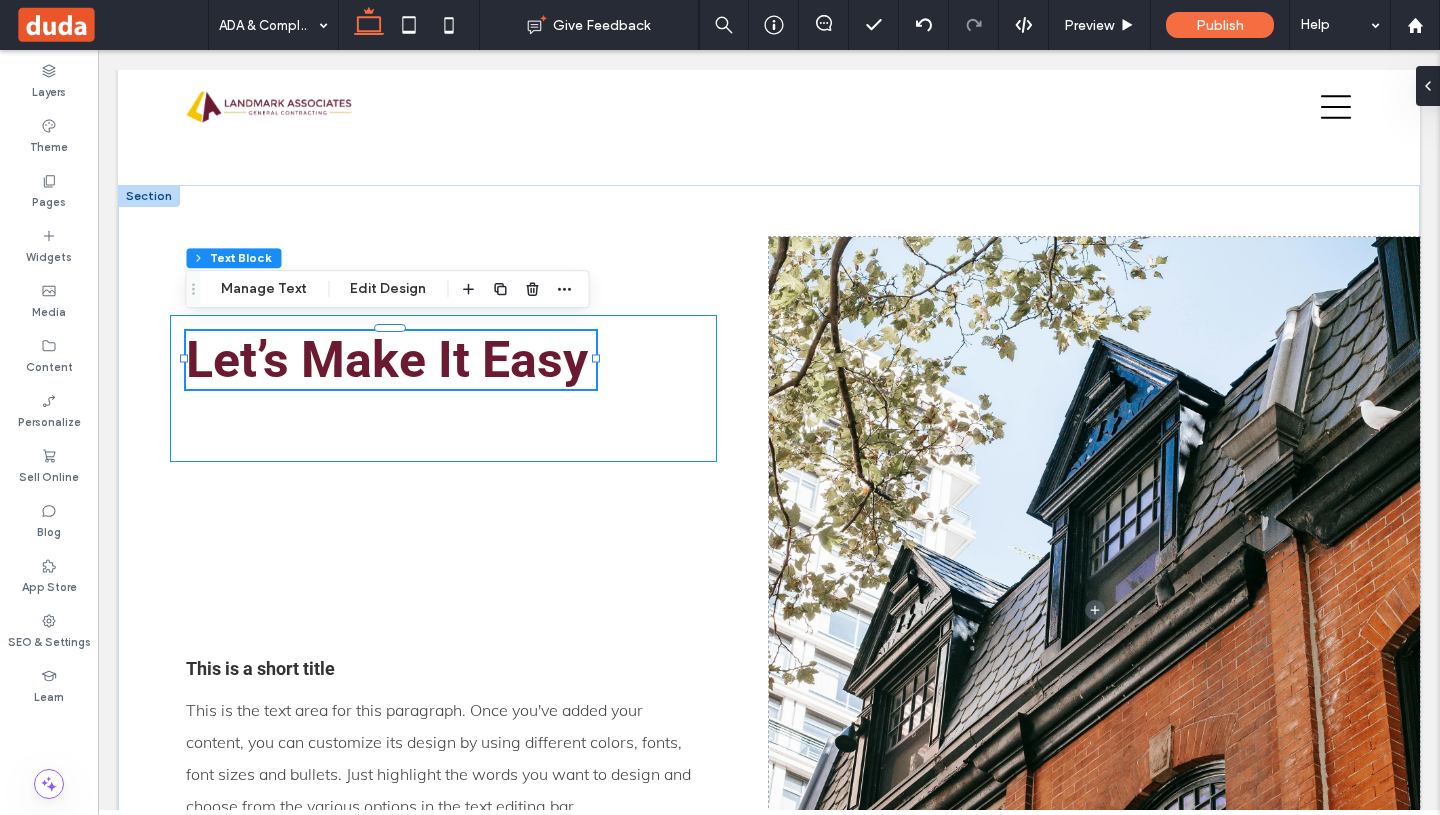 click on "Let’s Make It Easy" at bounding box center (387, 360) 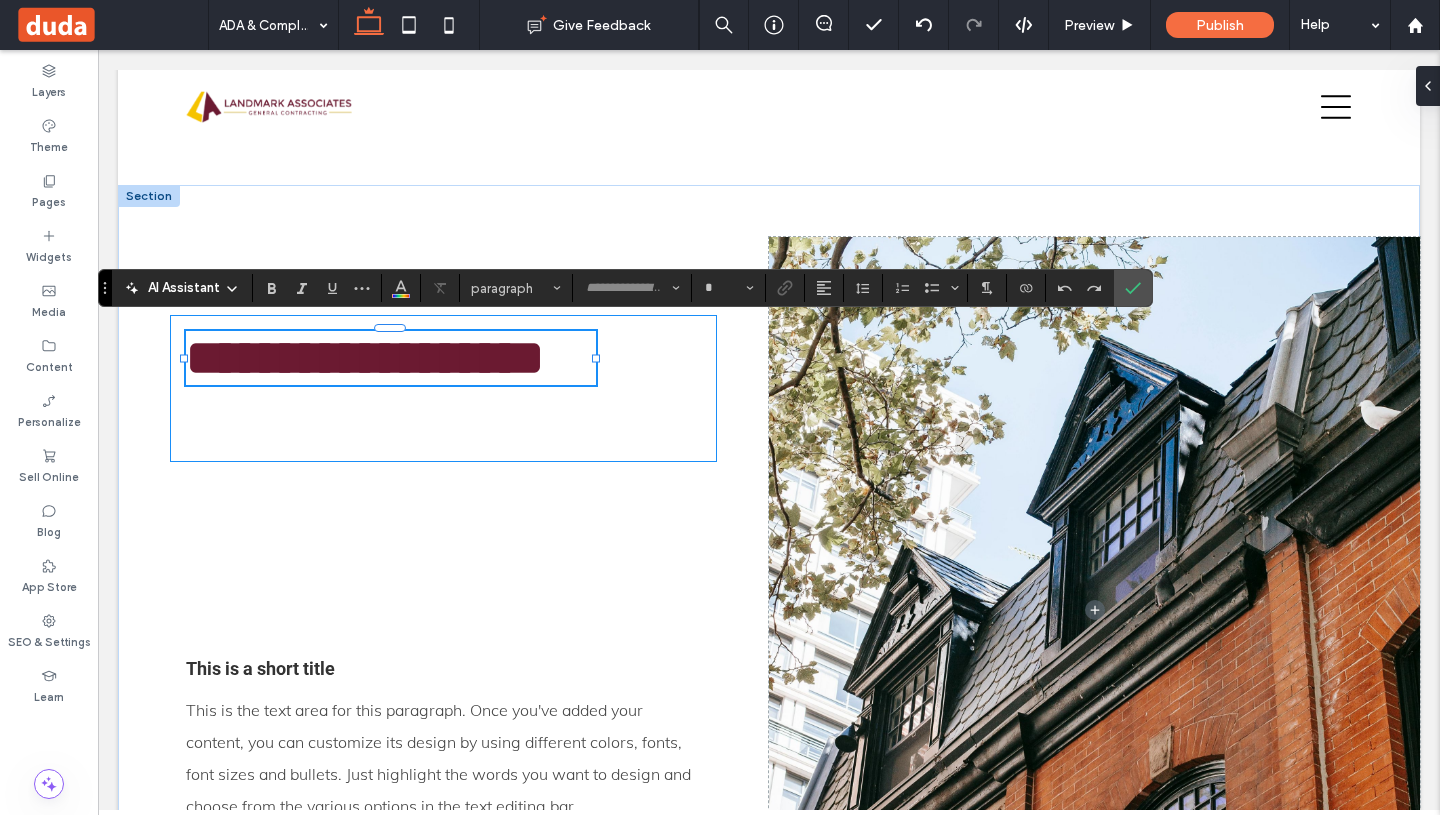 type on "******" 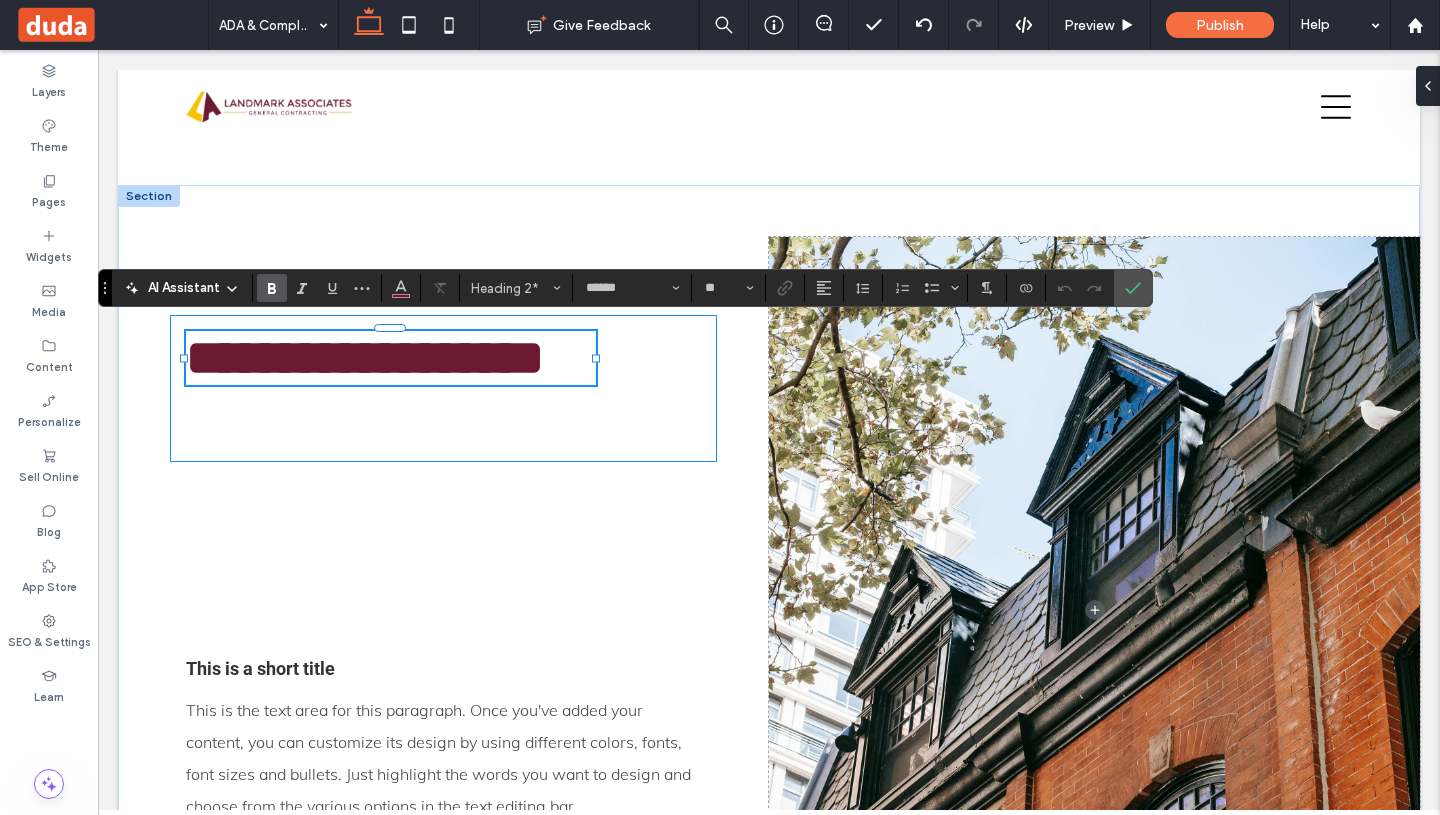 click on "**********" at bounding box center [365, 357] 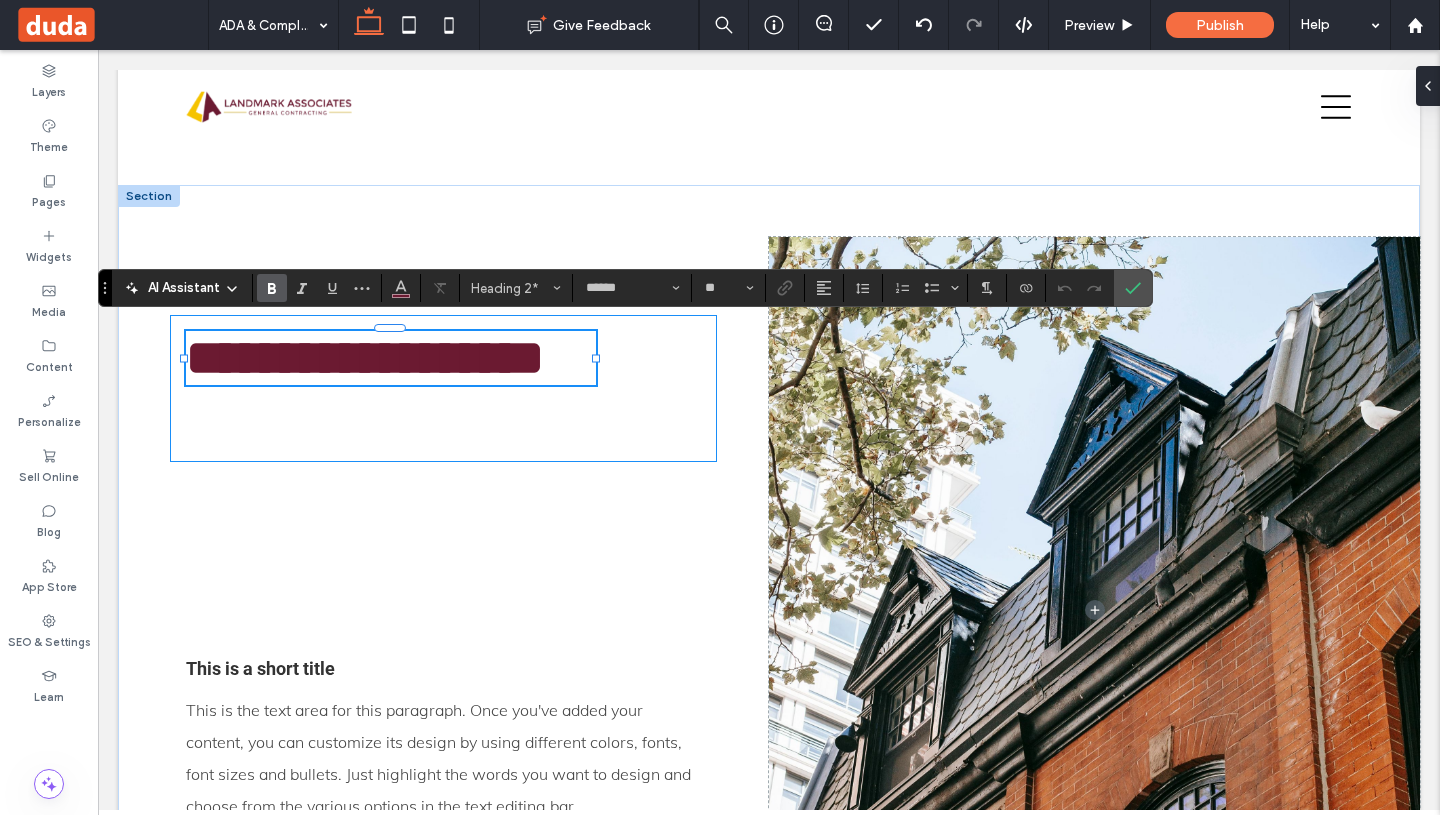 type 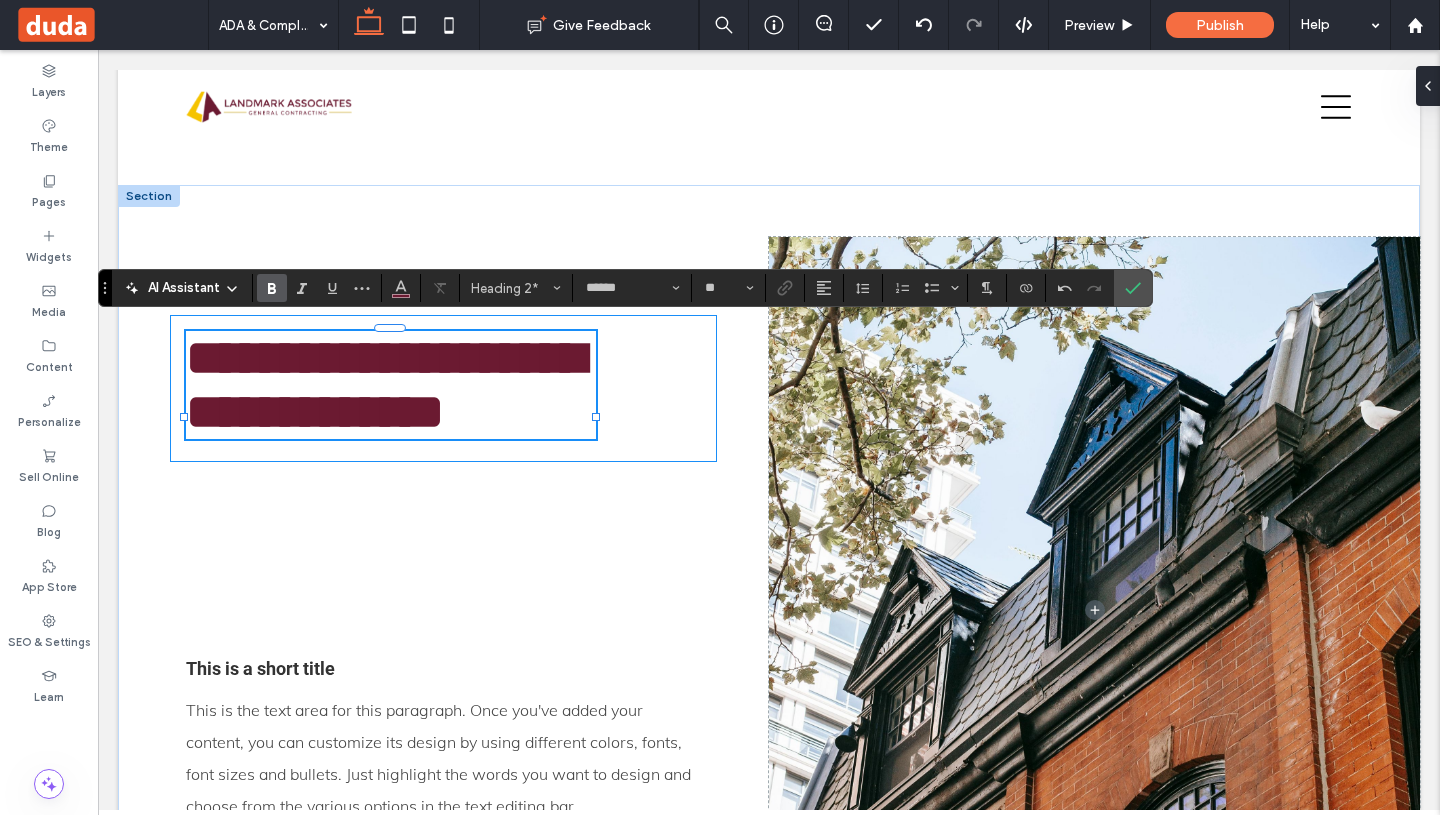click on "**********" at bounding box center (391, 385) 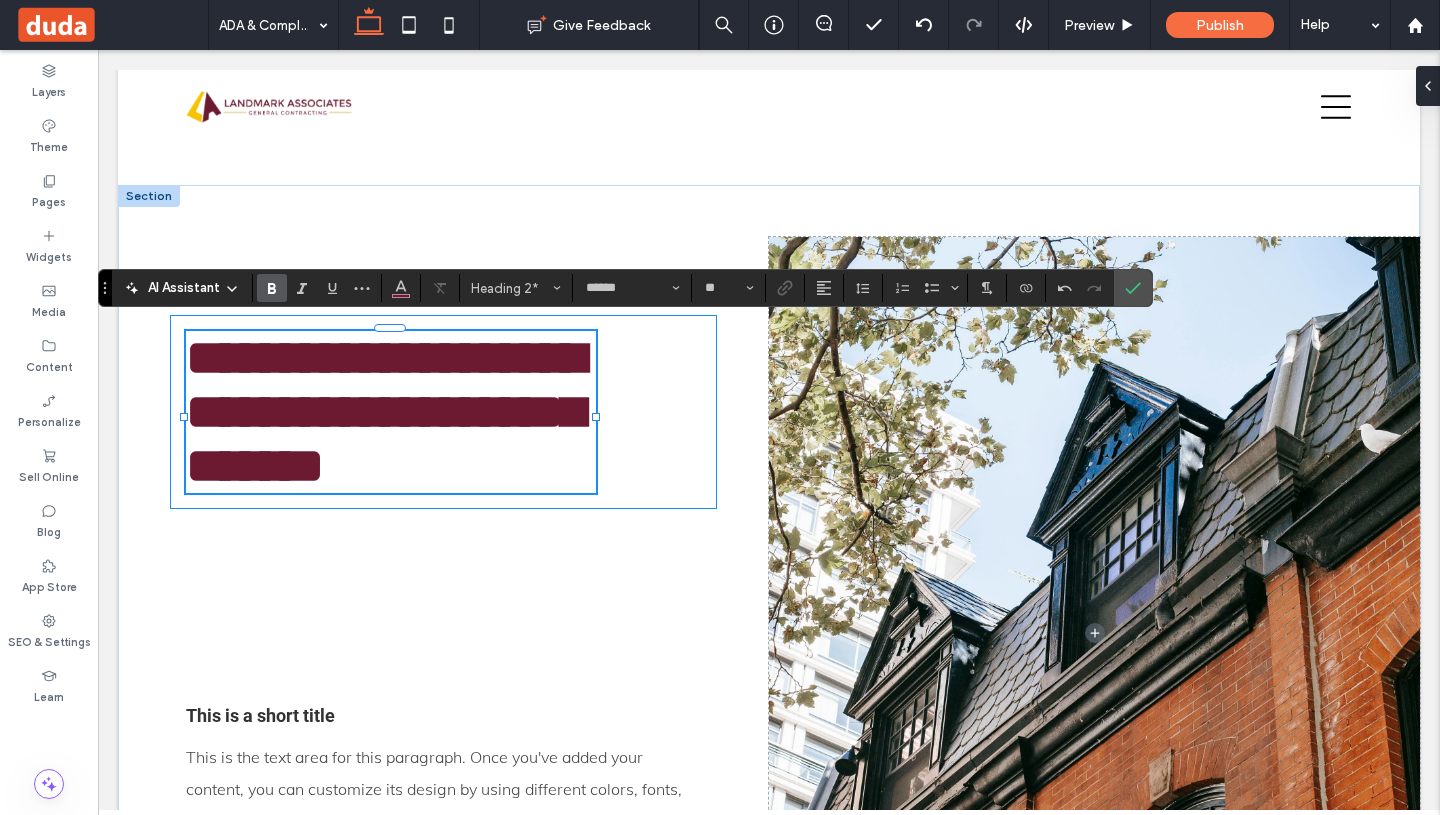 click on "**********" at bounding box center (385, 411) 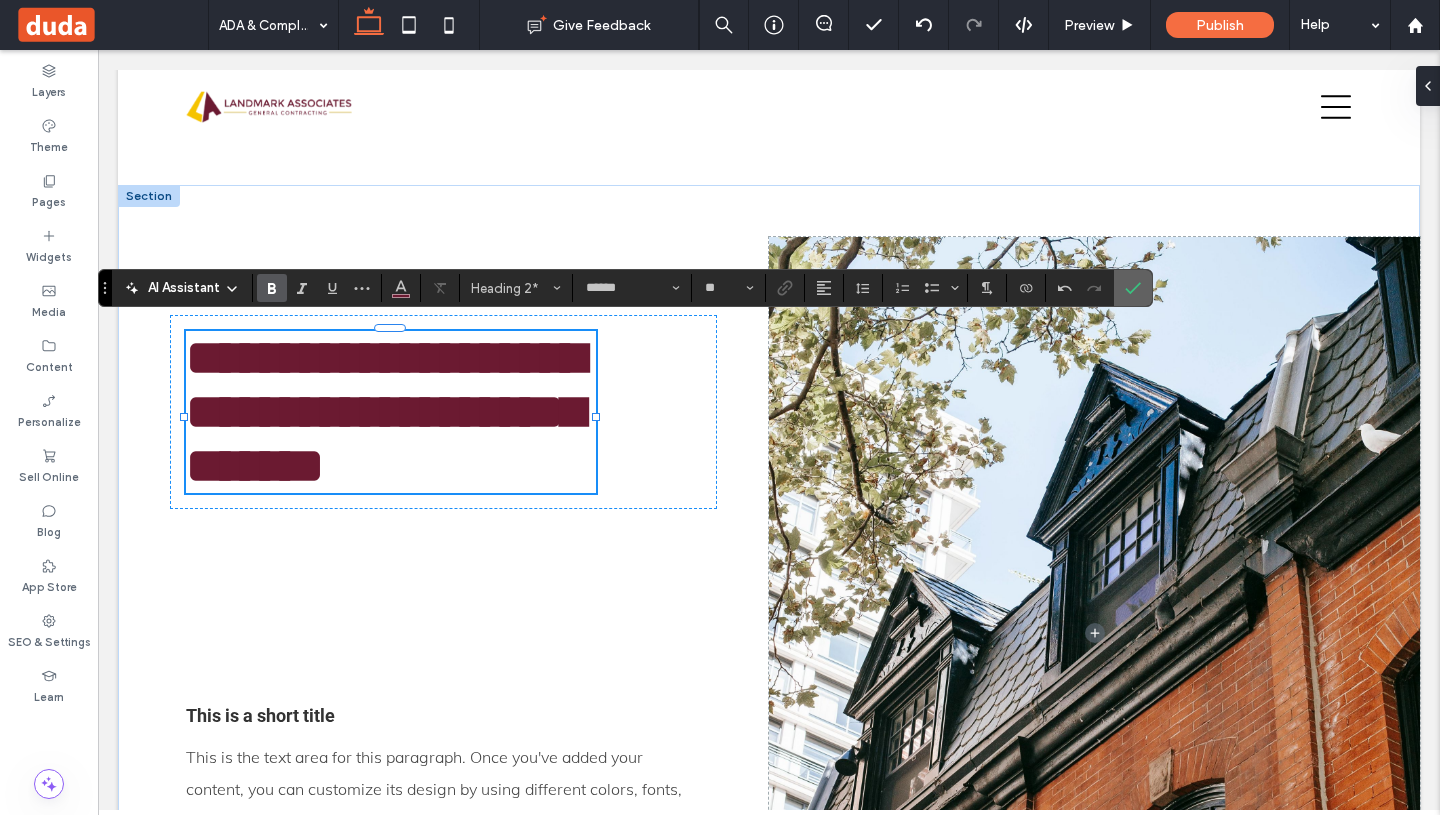 drag, startPoint x: 1130, startPoint y: 293, endPoint x: 1163, endPoint y: 242, distance: 60.74537 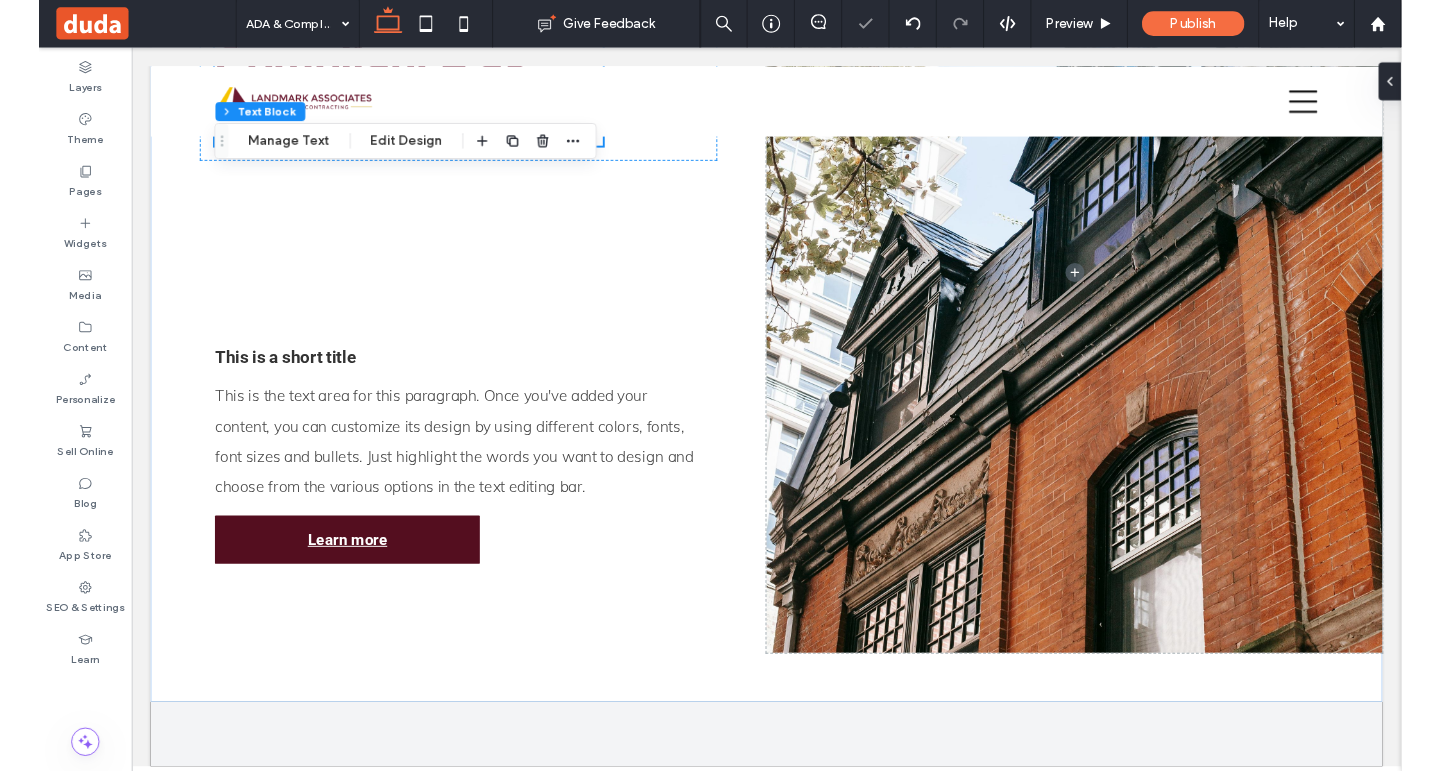 scroll, scrollTop: 3153, scrollLeft: 0, axis: vertical 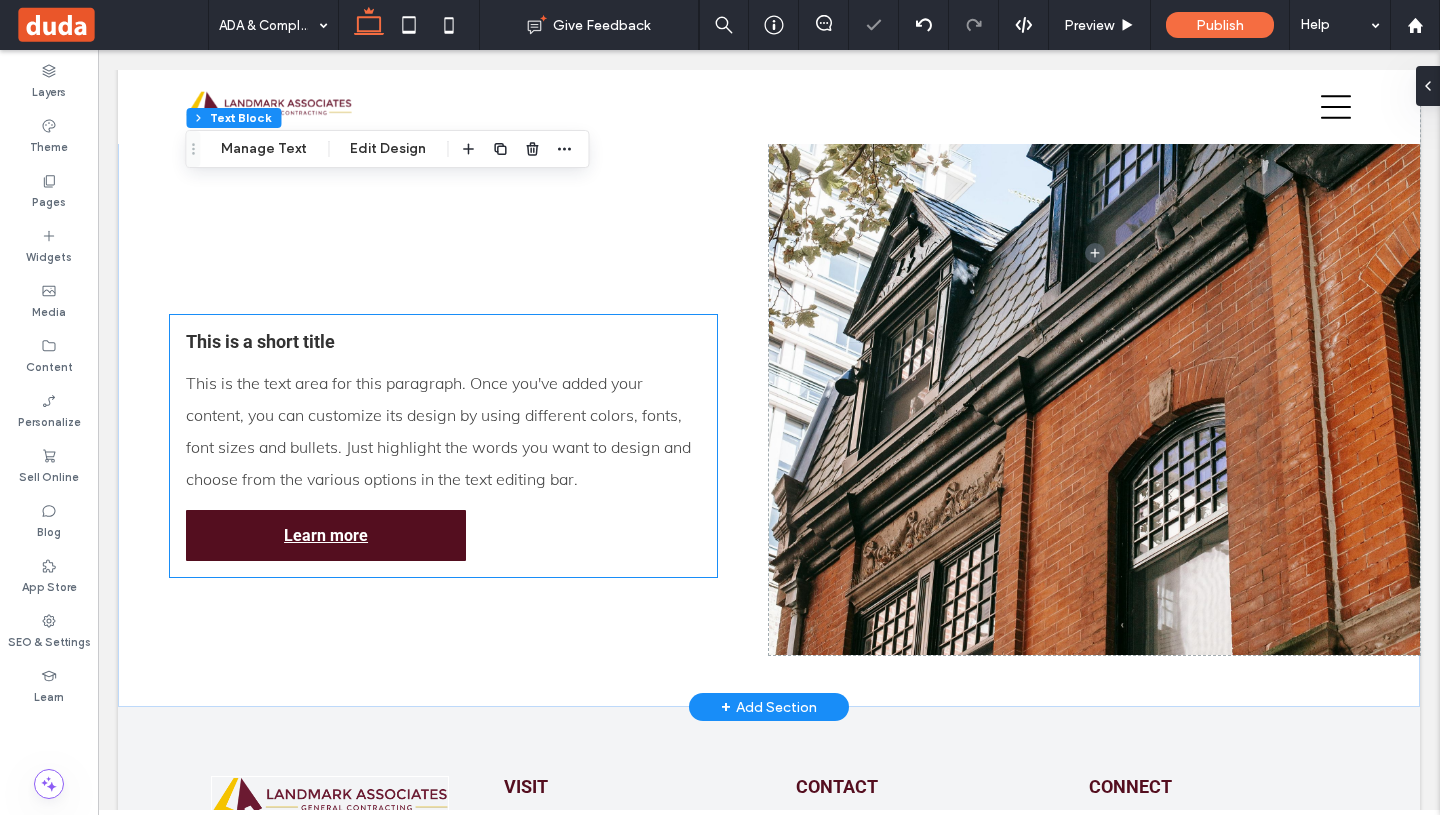 click on "This is the text area for this paragraph. Once you've added your content, you can customize its design by using different colors, fonts, font sizes and bullets. Just highlight the words you want to design and choose from the various options in the text editing bar." at bounding box center [443, 431] 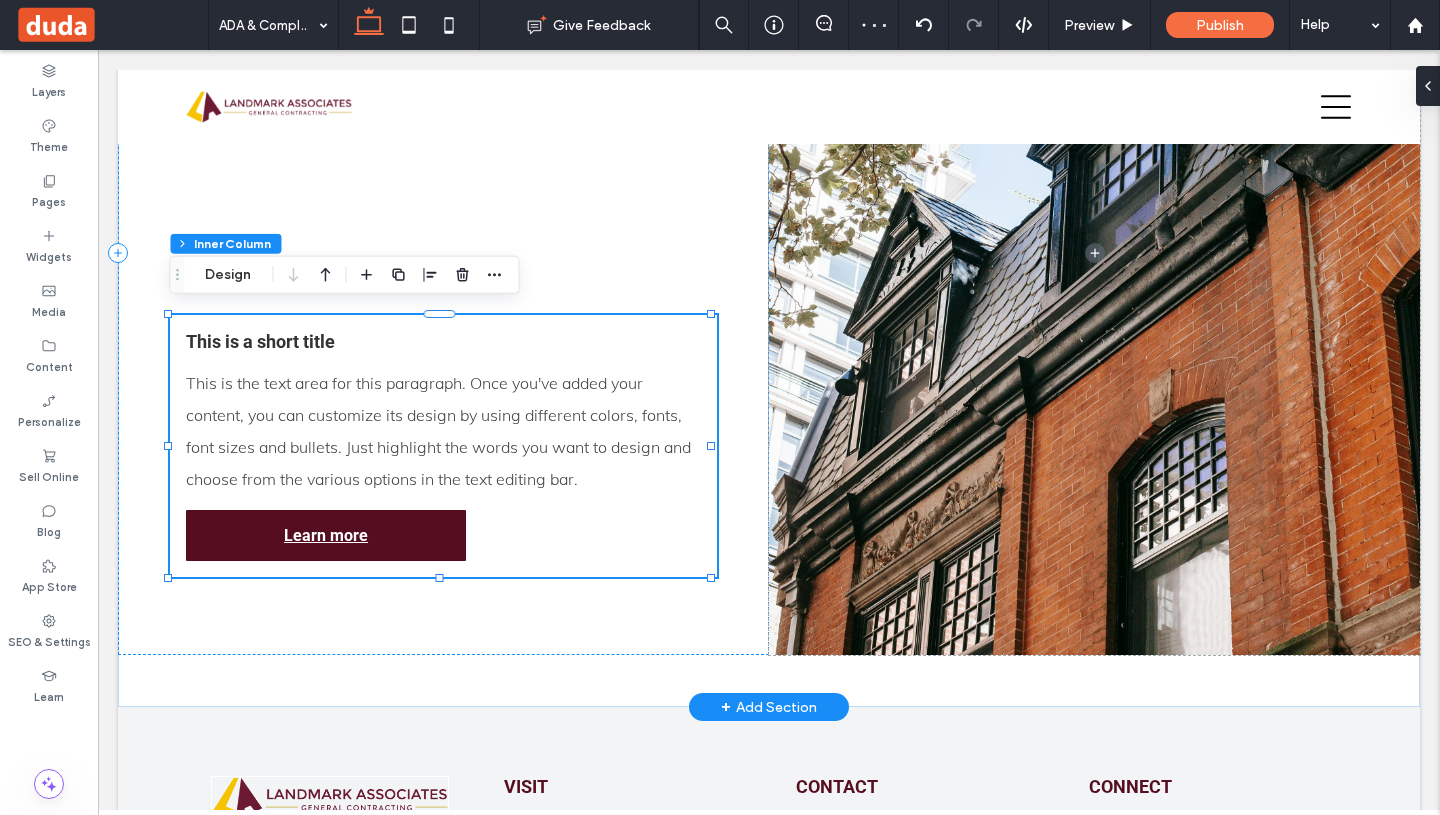 click on "This is the text area for this paragraph. Once you've added your content, you can customize its design by using different colors, fonts, font sizes and bullets. Just highlight the words you want to design and choose from the various options in the text editing bar." at bounding box center (443, 431) 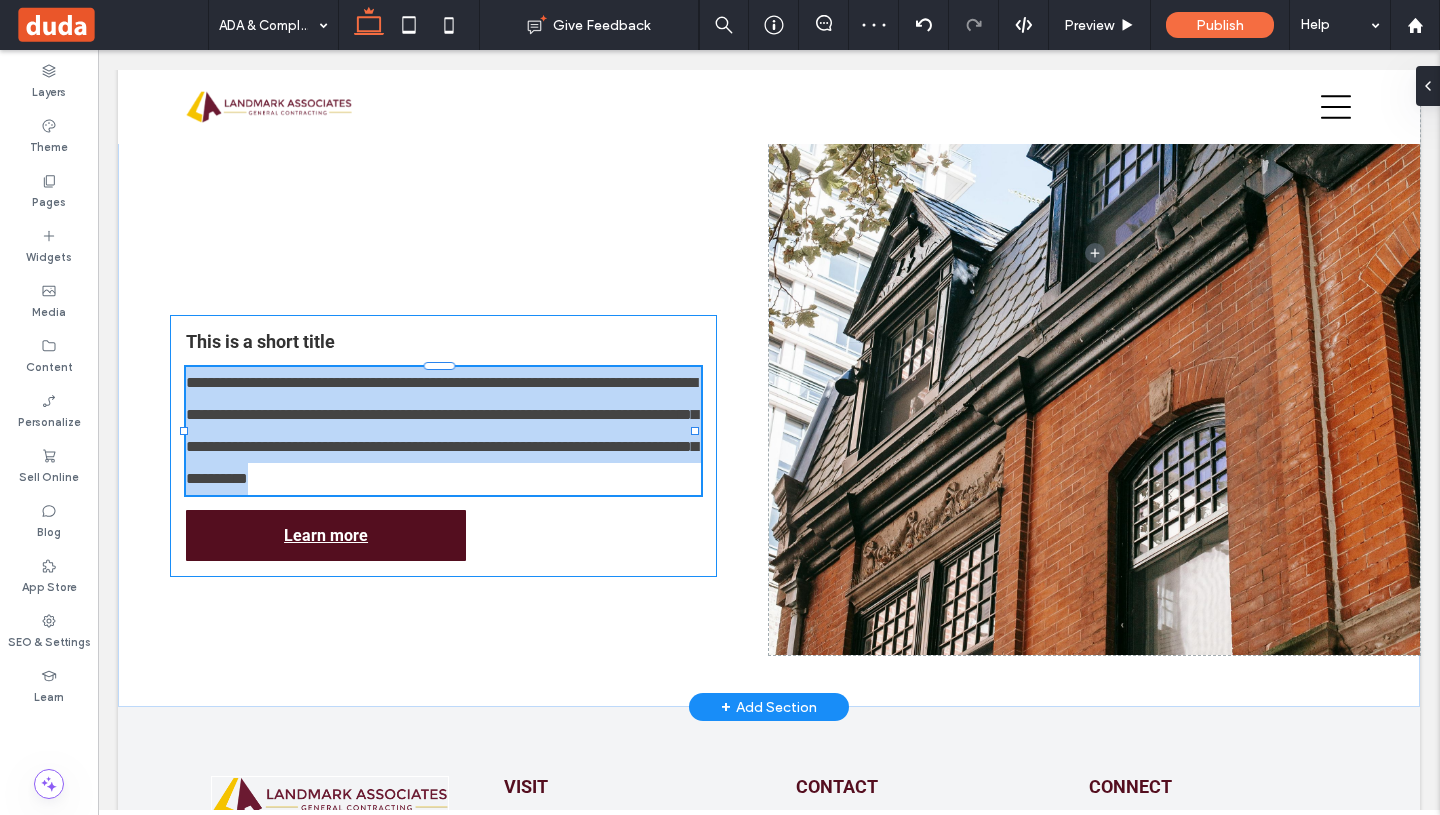 type on "****" 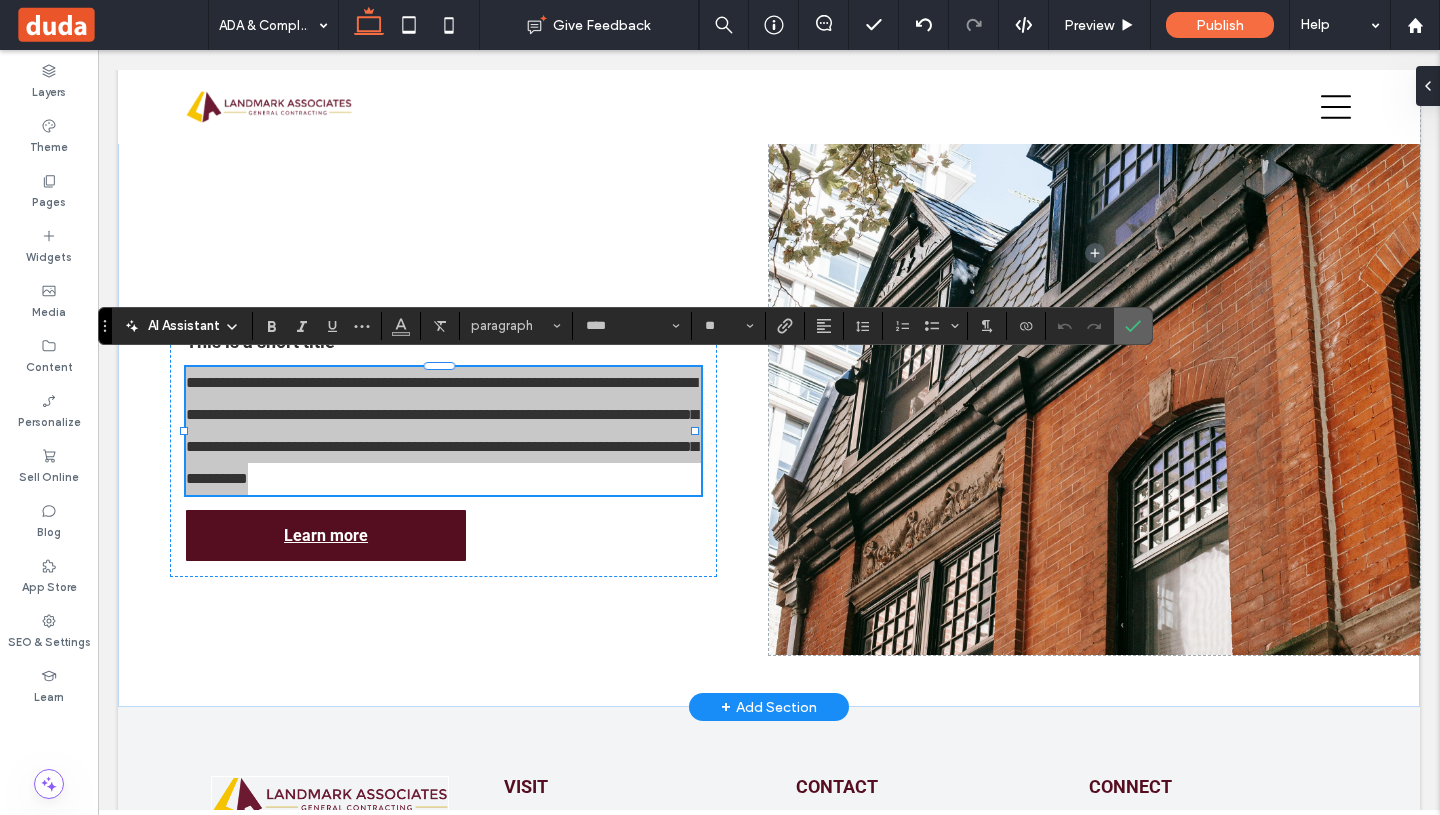 drag, startPoint x: 1128, startPoint y: 330, endPoint x: 534, endPoint y: 278, distance: 596.2717 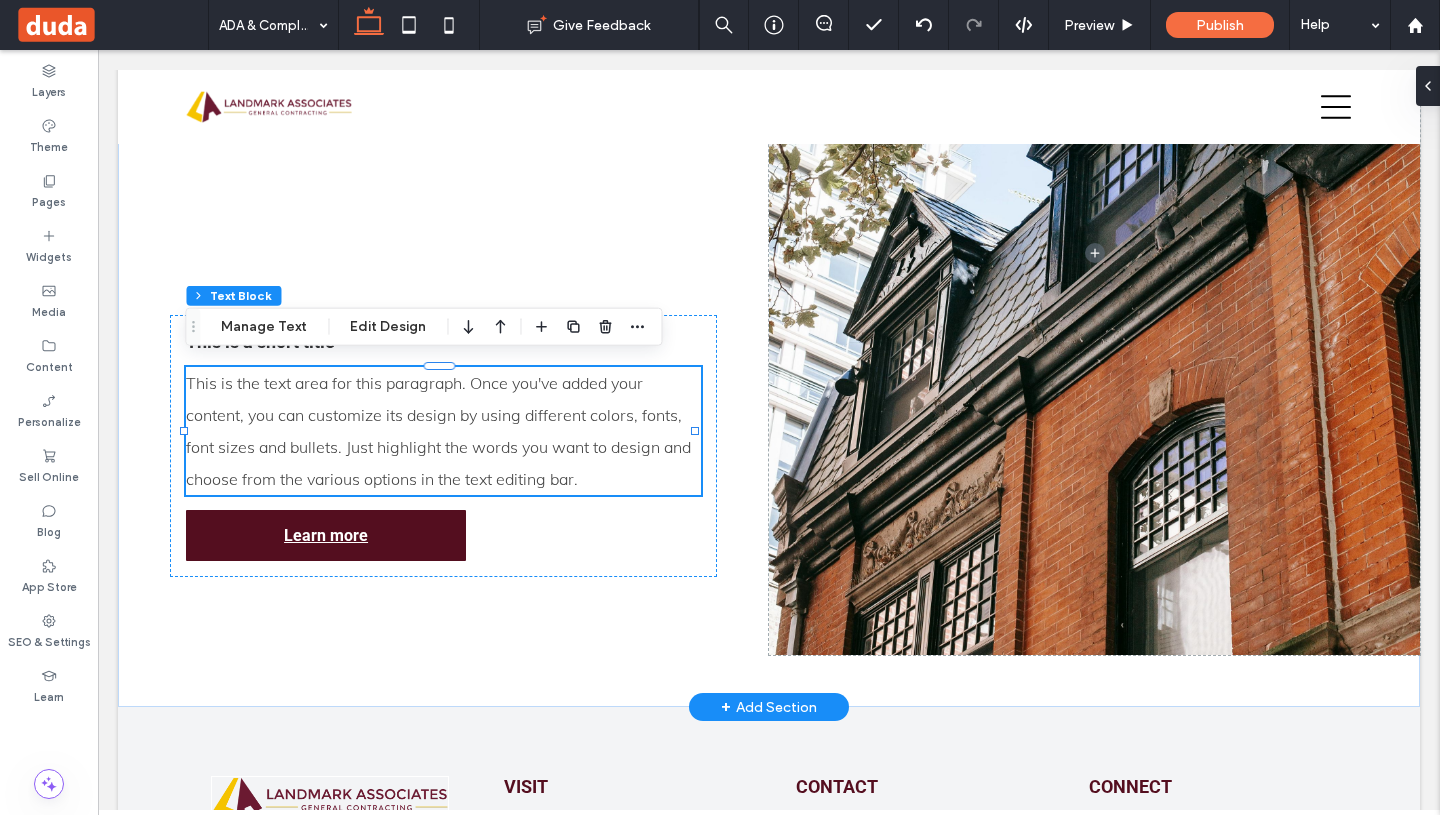 click on "This is a short title" at bounding box center (443, 341) 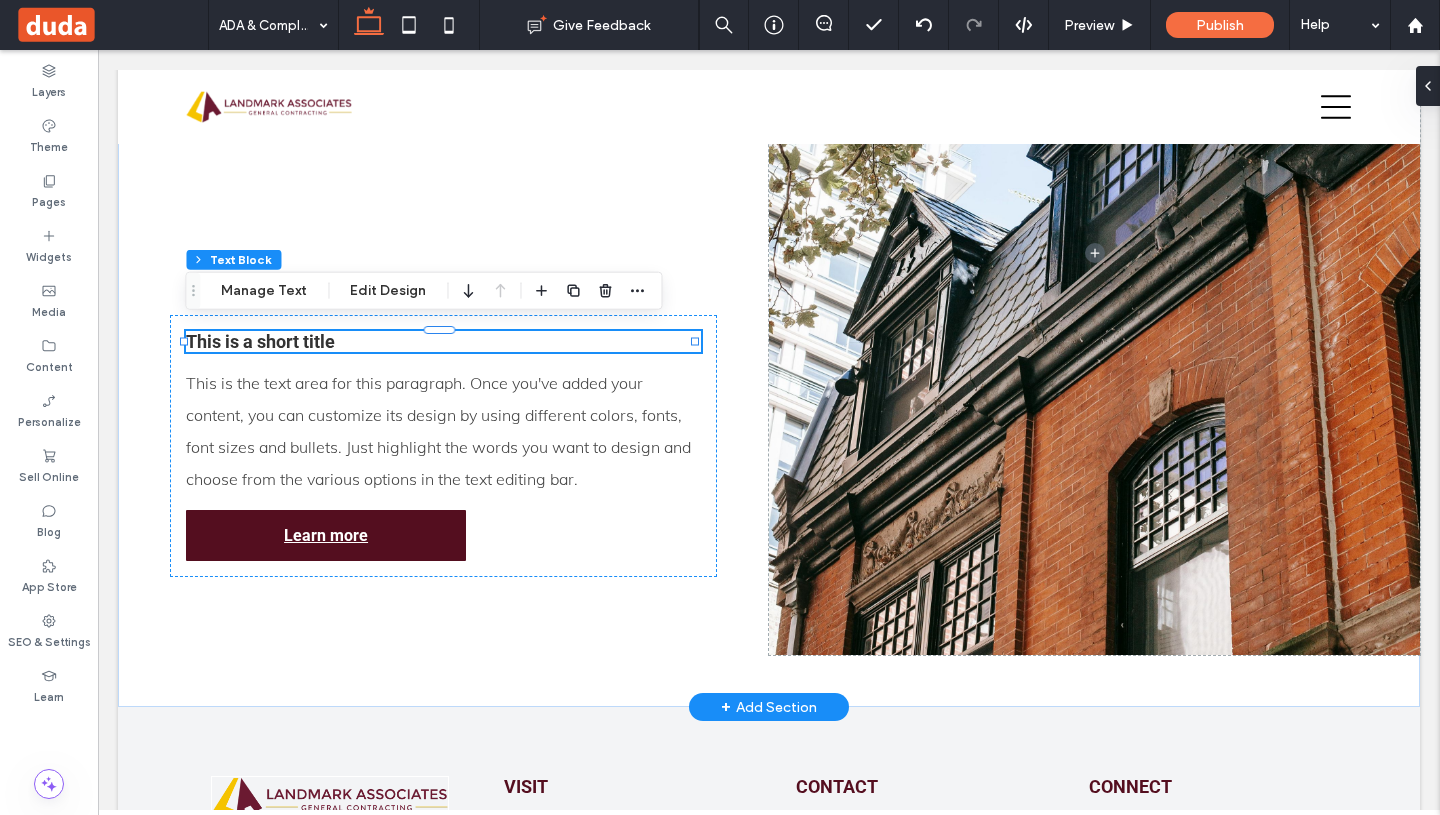 click on "This is a short title" at bounding box center [443, 341] 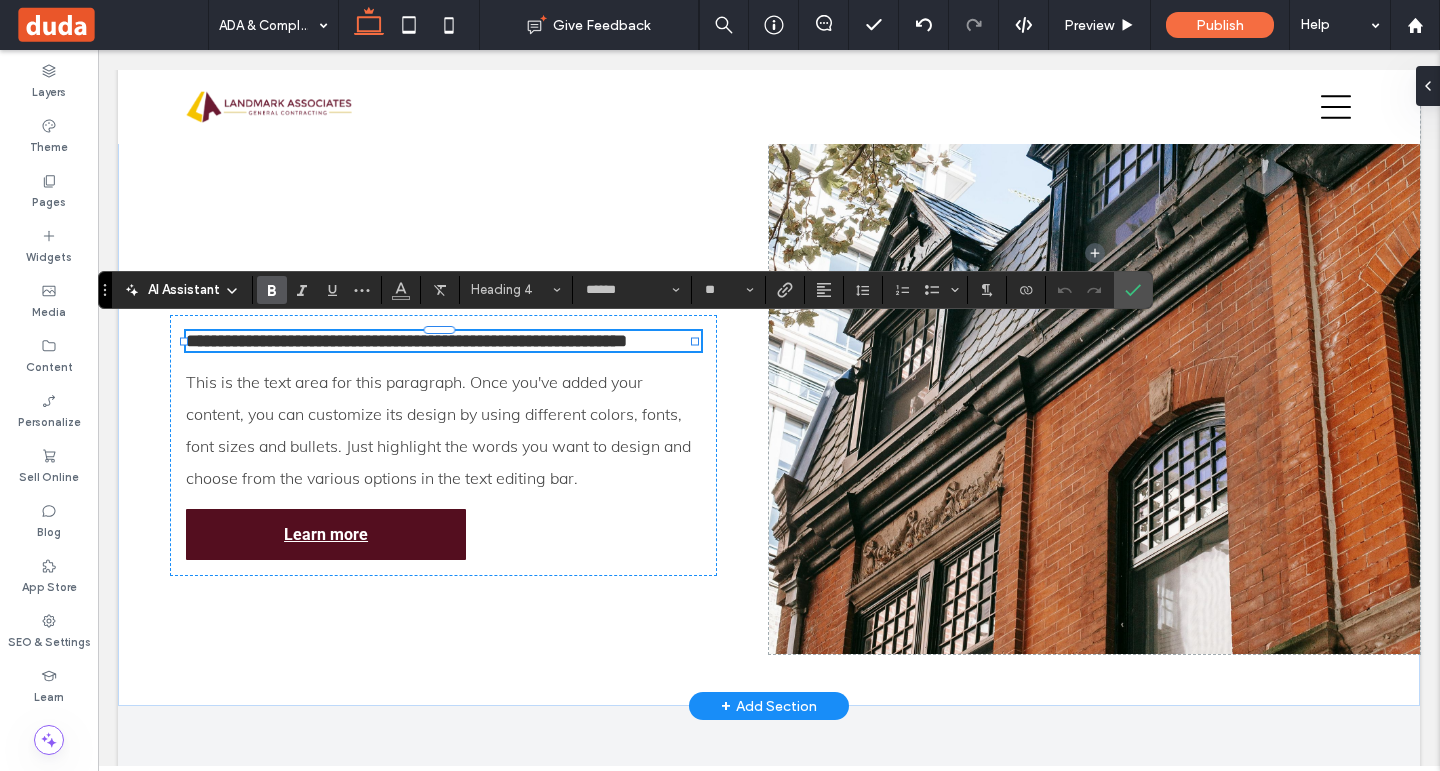 type on "****" 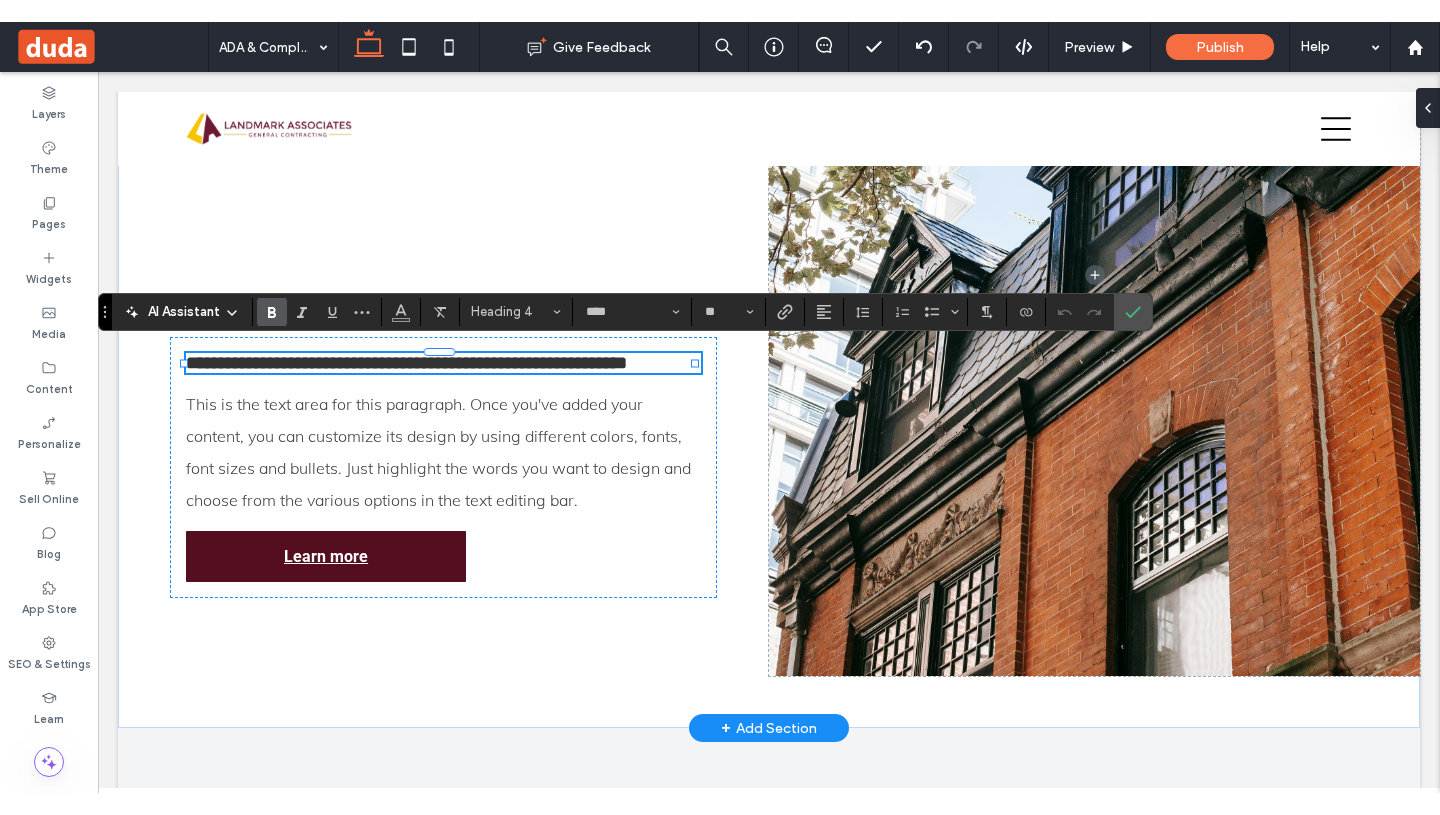 scroll, scrollTop: 0, scrollLeft: 0, axis: both 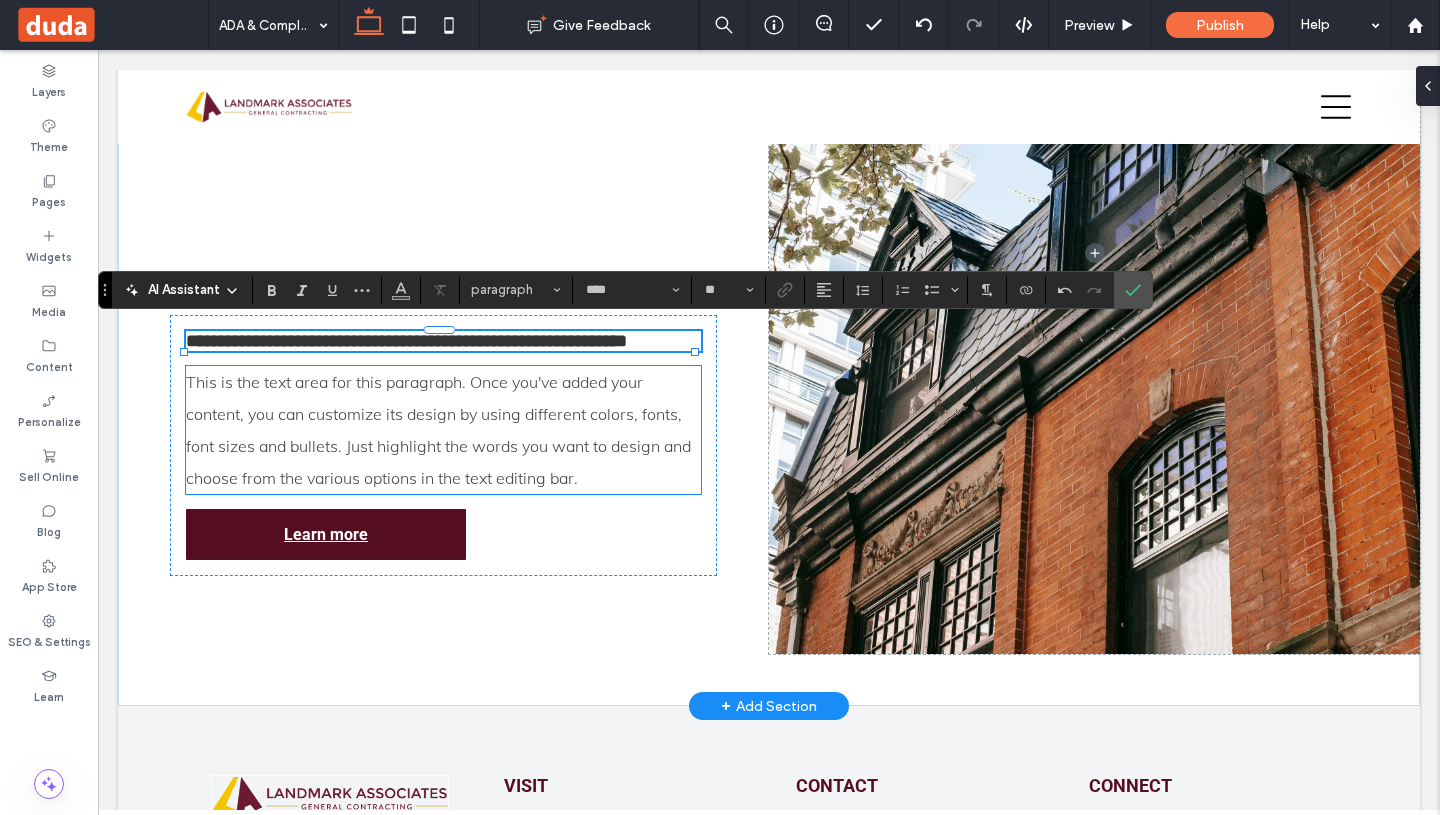 click on "This is the text area for this paragraph. Once you've added your content, you can customize its design by using different colors, fonts, font sizes and bullets. Just highlight the words you want to design and choose from the various options in the text editing bar." at bounding box center (443, 430) 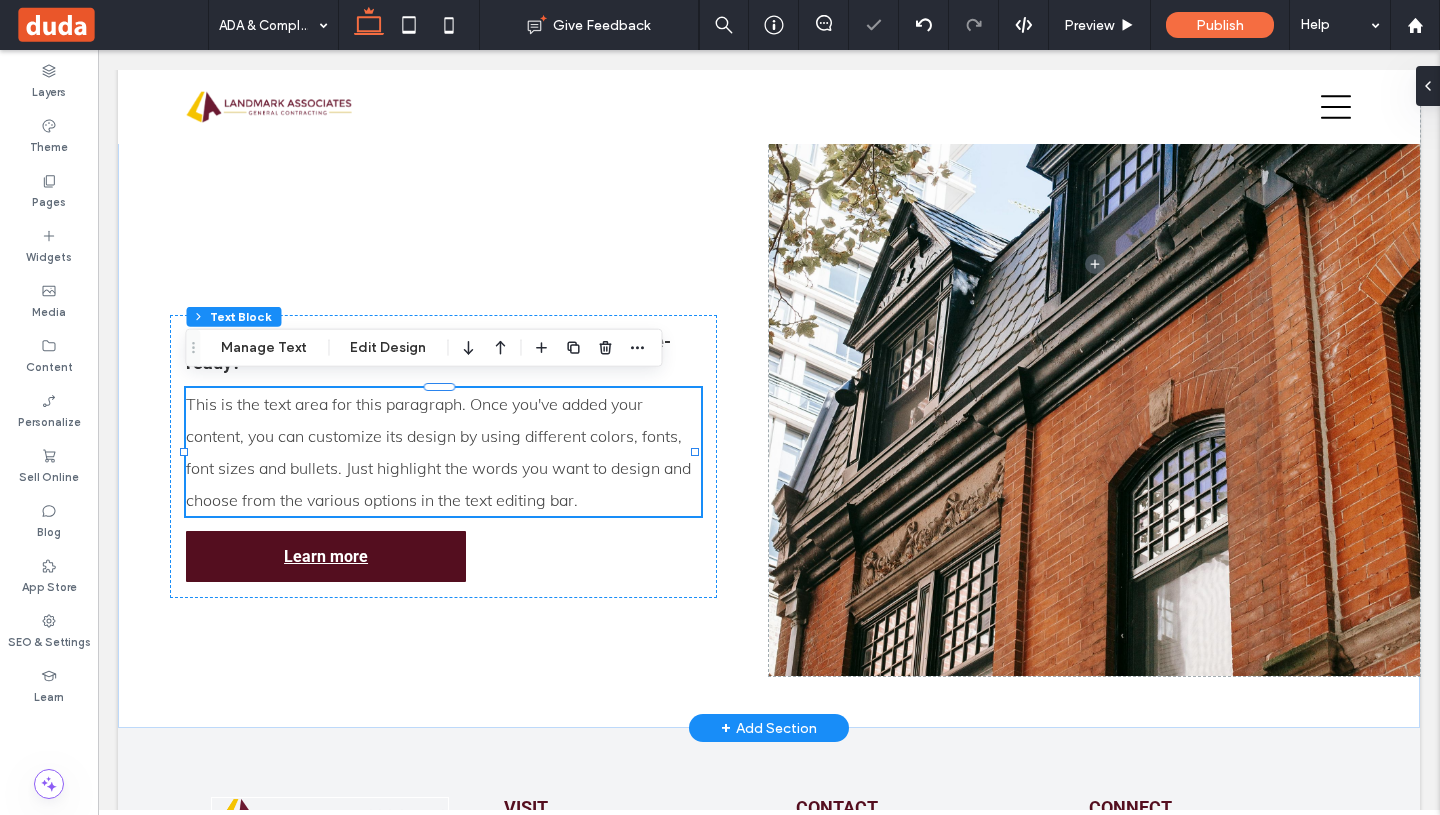 click on "This is the text area for this paragraph. Once you've added your content, you can customize its design by using different colors, fonts, font sizes and bullets. Just highlight the words you want to design and choose from the various options in the text editing bar." at bounding box center [443, 452] 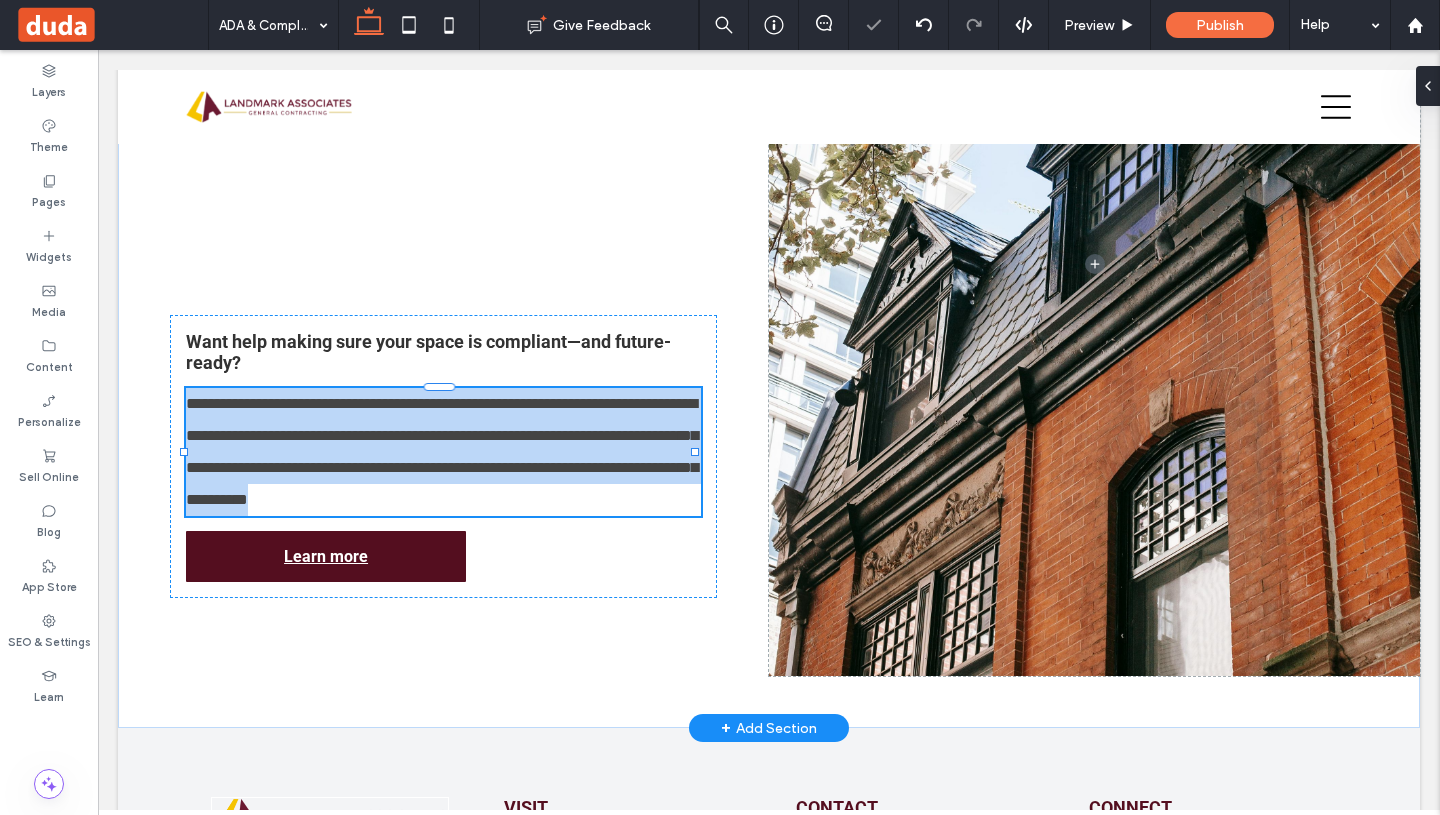 type on "****" 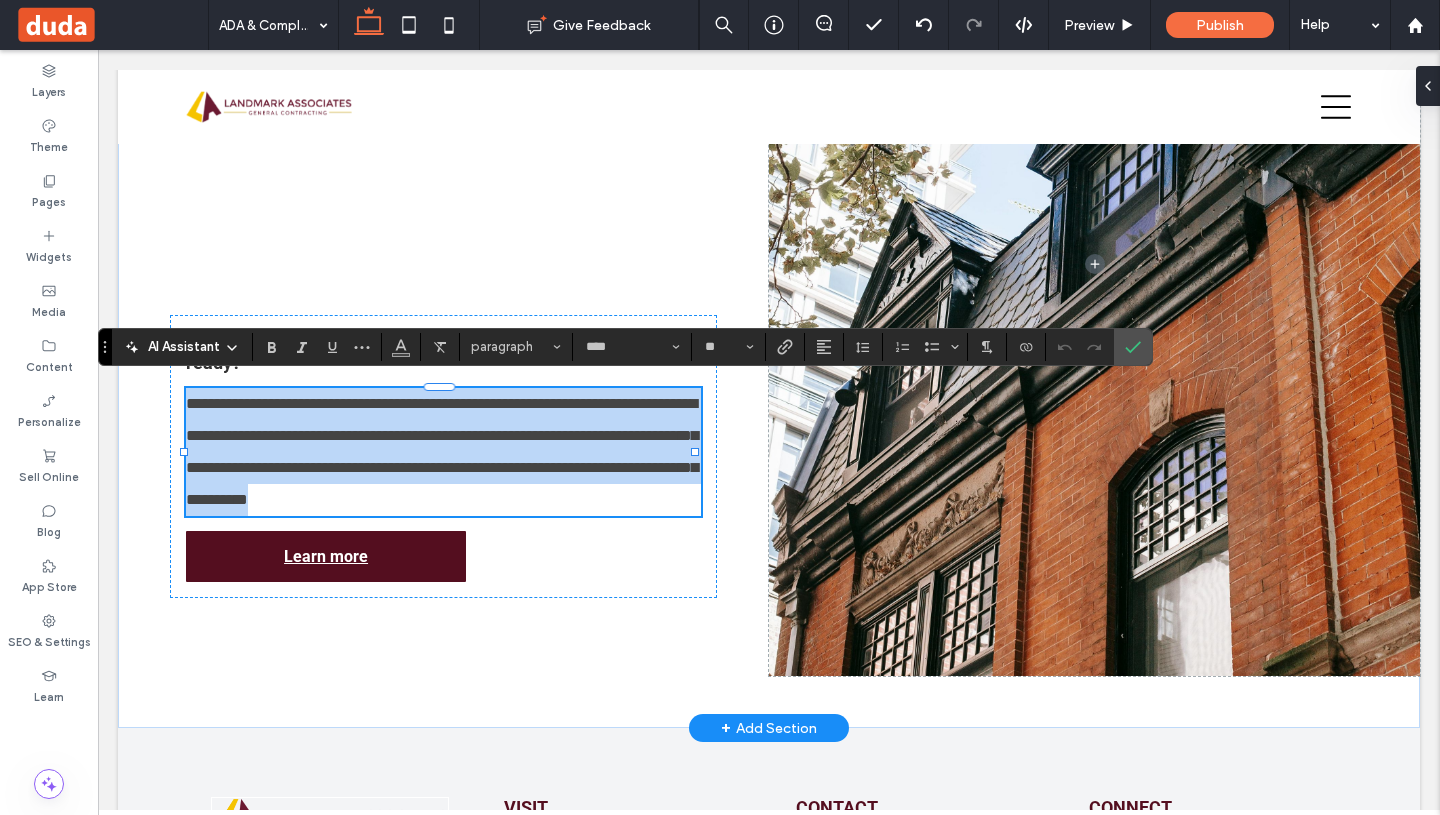 click on "**********" at bounding box center (442, 451) 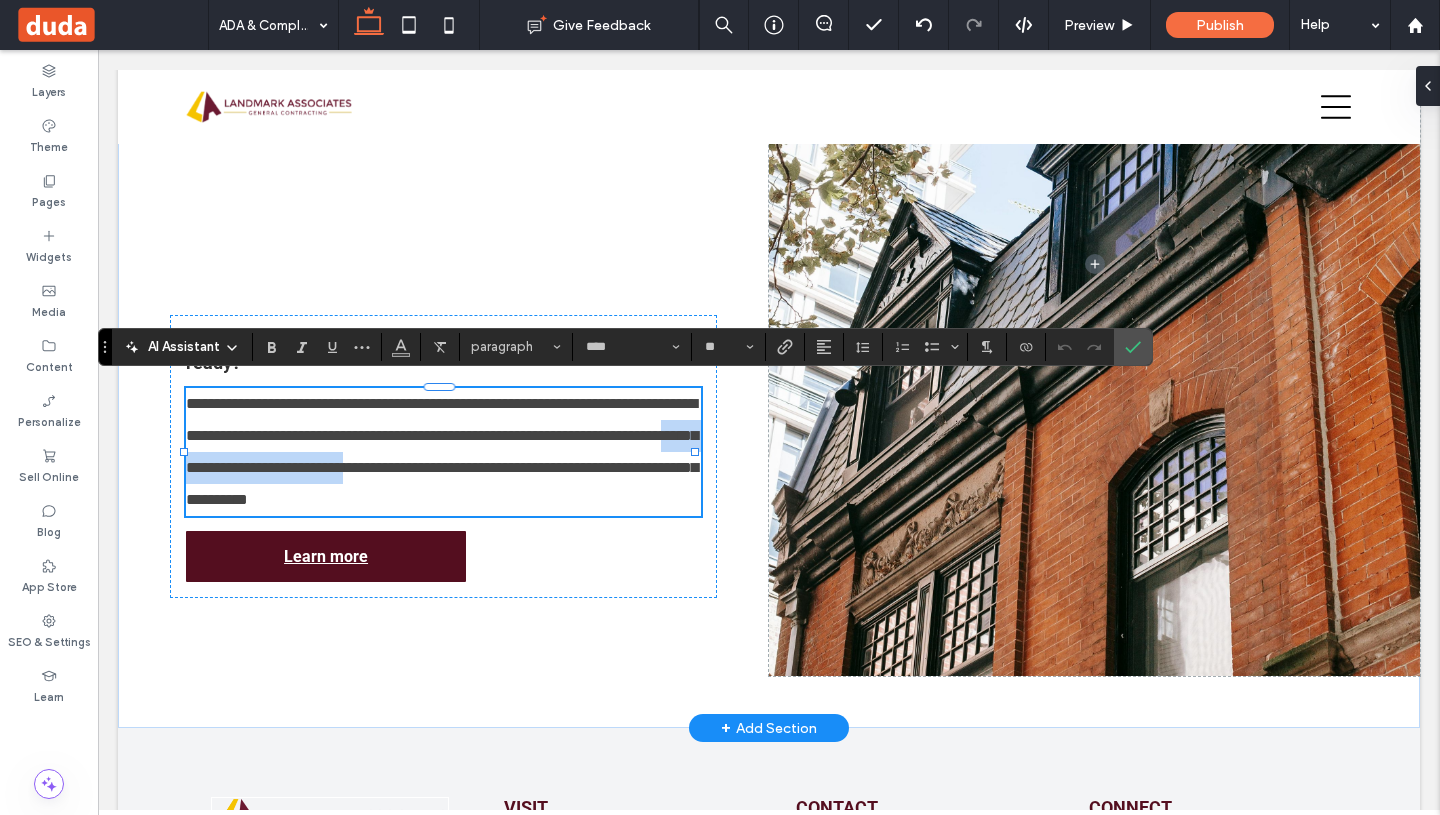 drag, startPoint x: 598, startPoint y: 474, endPoint x: 368, endPoint y: 456, distance: 230.70328 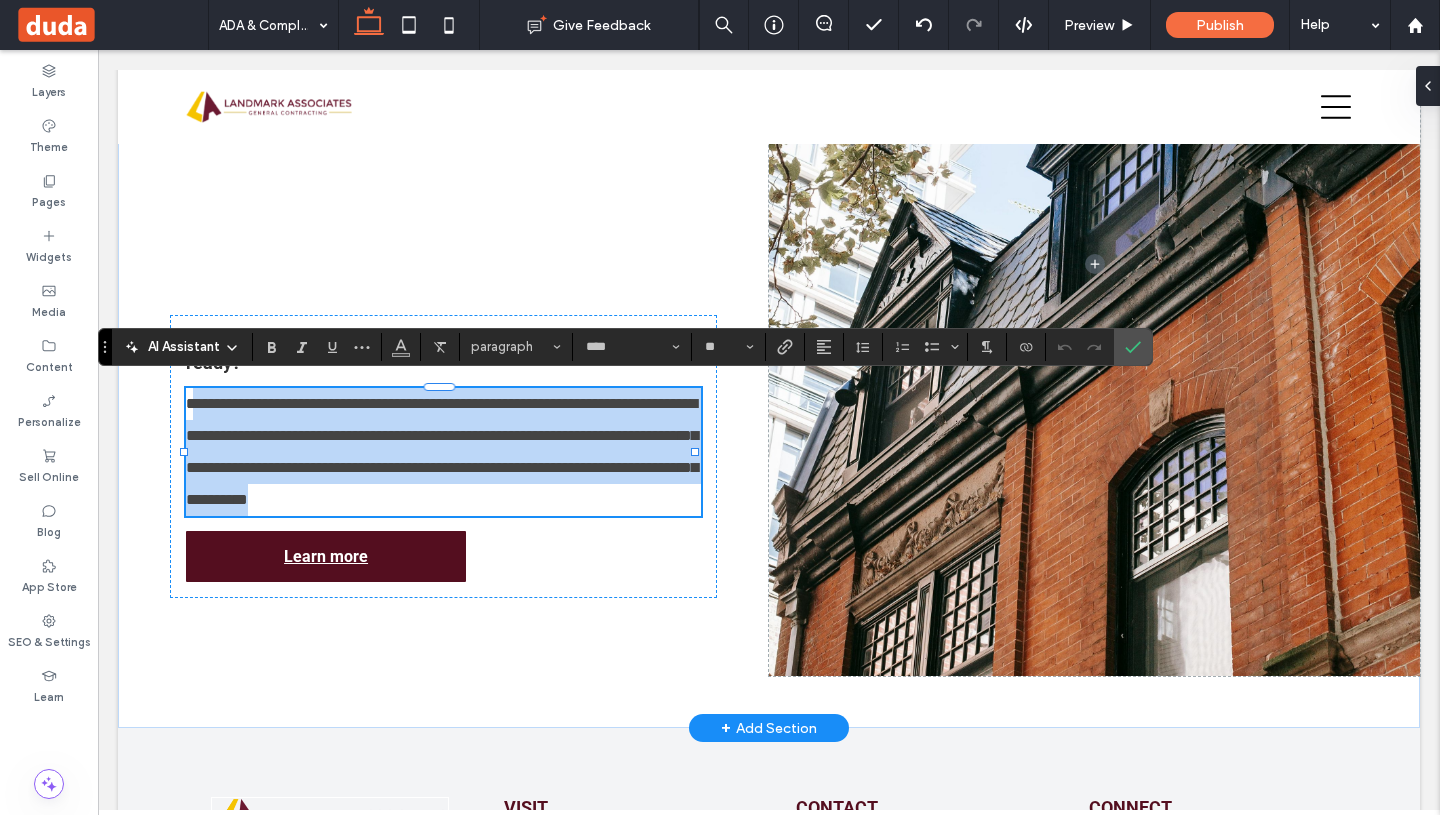 drag, startPoint x: 597, startPoint y: 491, endPoint x: 194, endPoint y: 402, distance: 412.71054 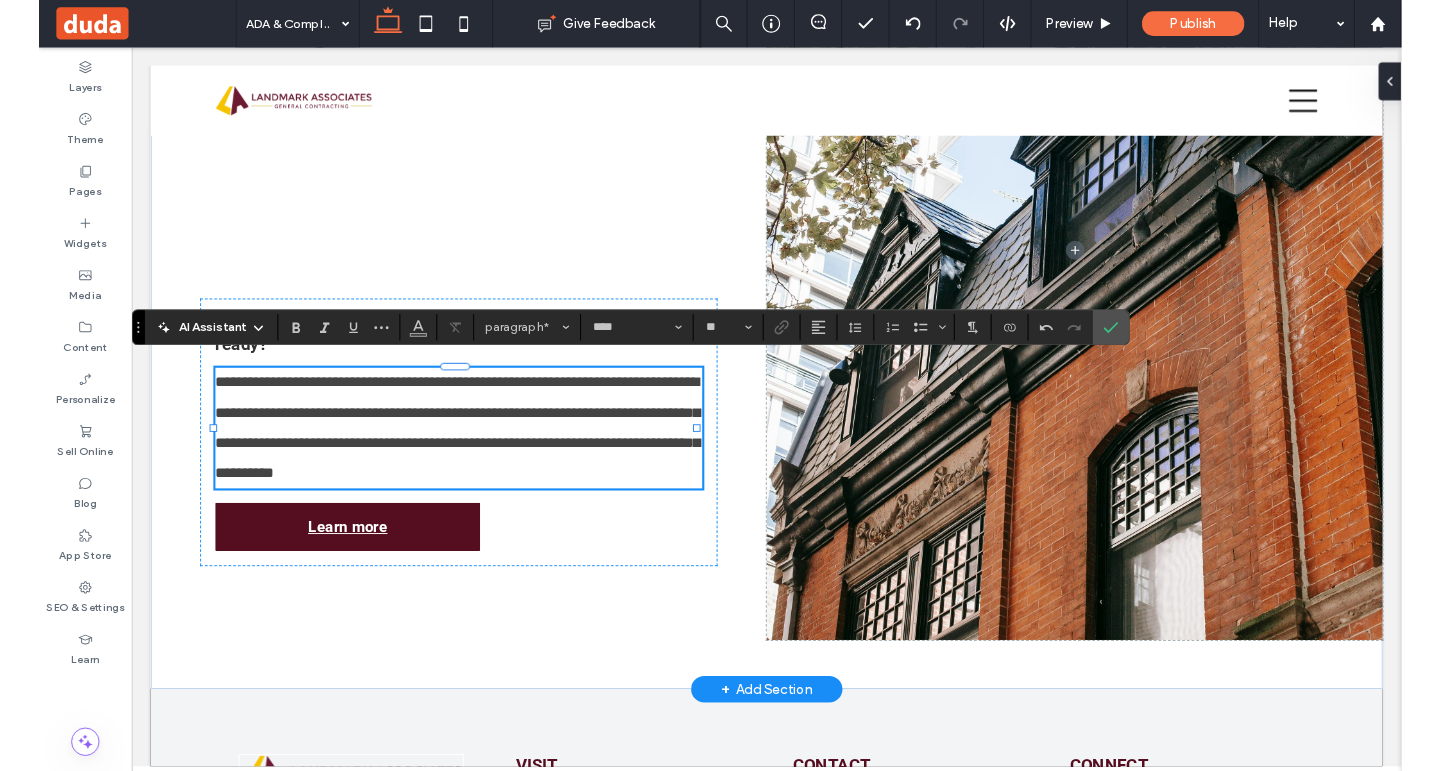 scroll, scrollTop: 3154, scrollLeft: 0, axis: vertical 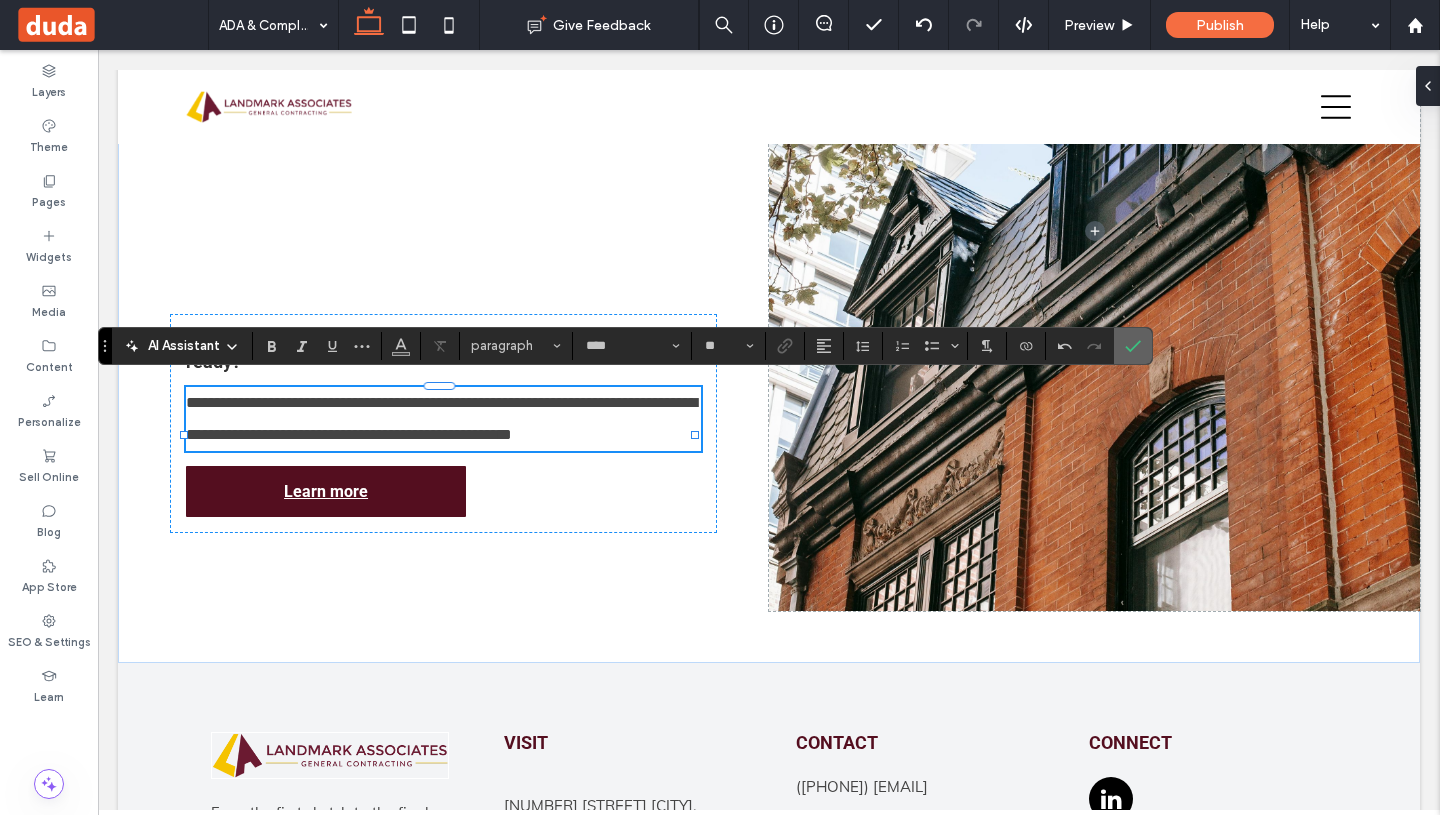 click at bounding box center (1133, 346) 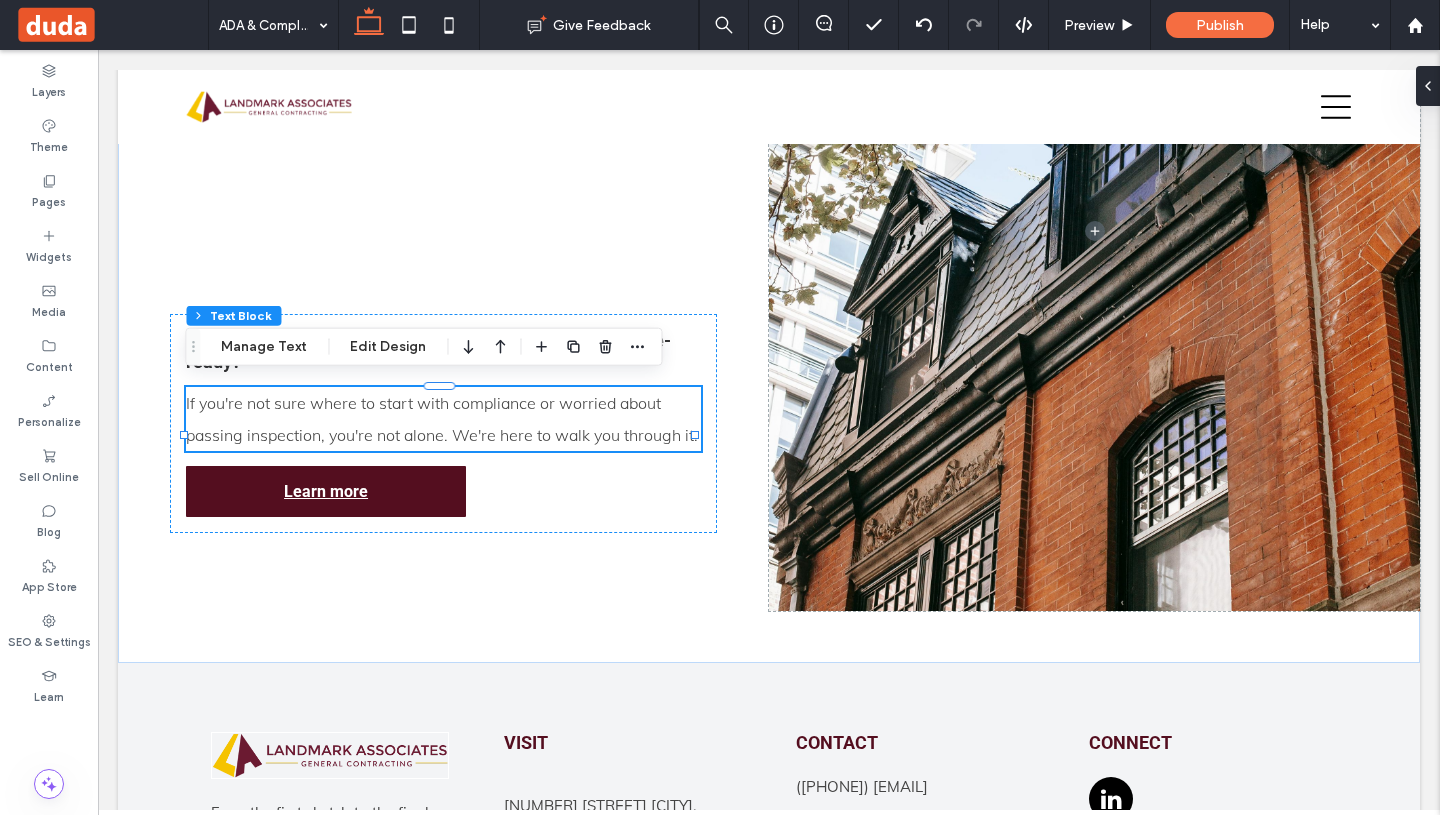 click on "If you're not sure where to start with compliance or worried about passing inspection, you're not alone. We're here to walk you through it." at bounding box center [443, 419] 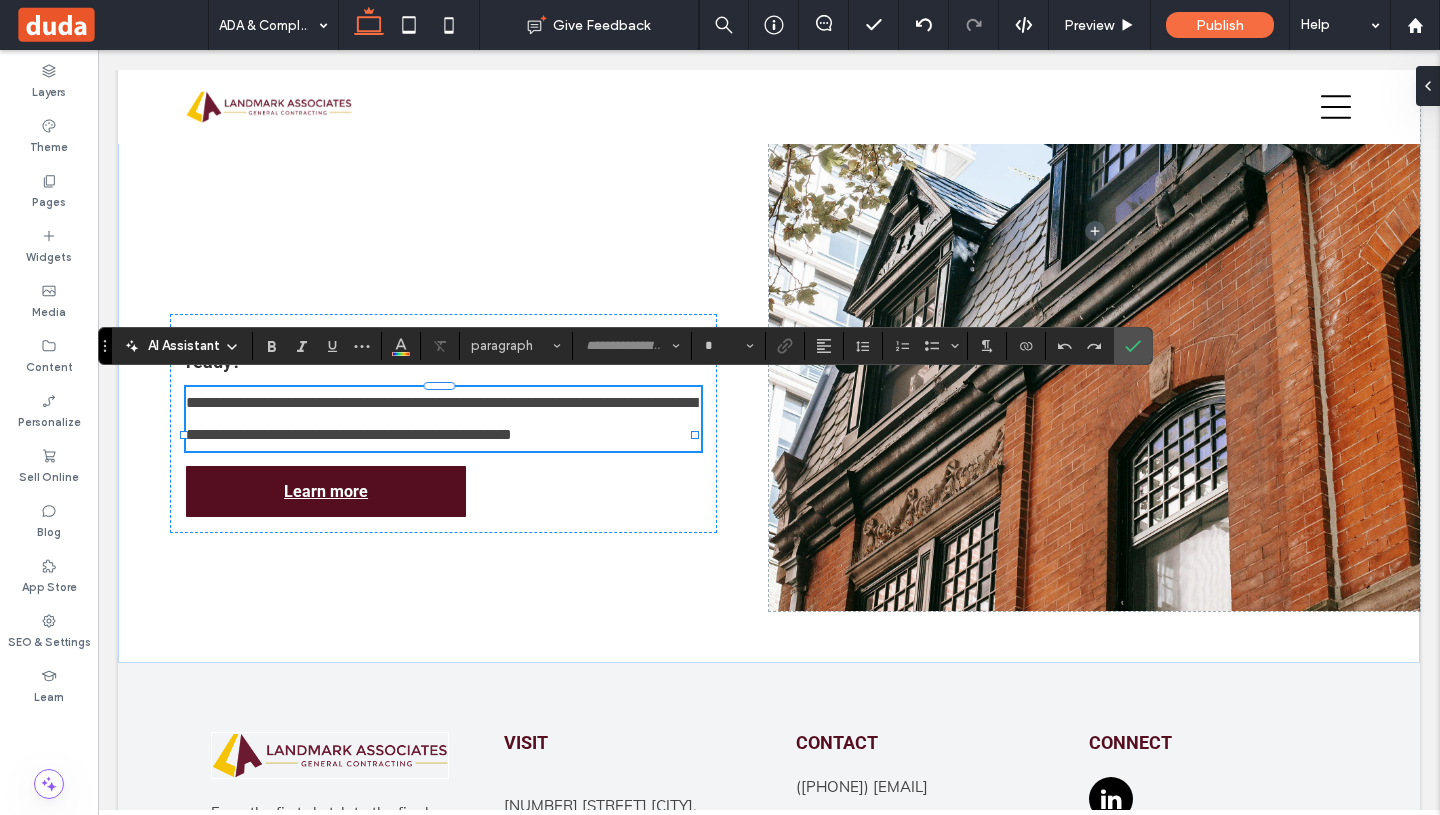 type on "****" 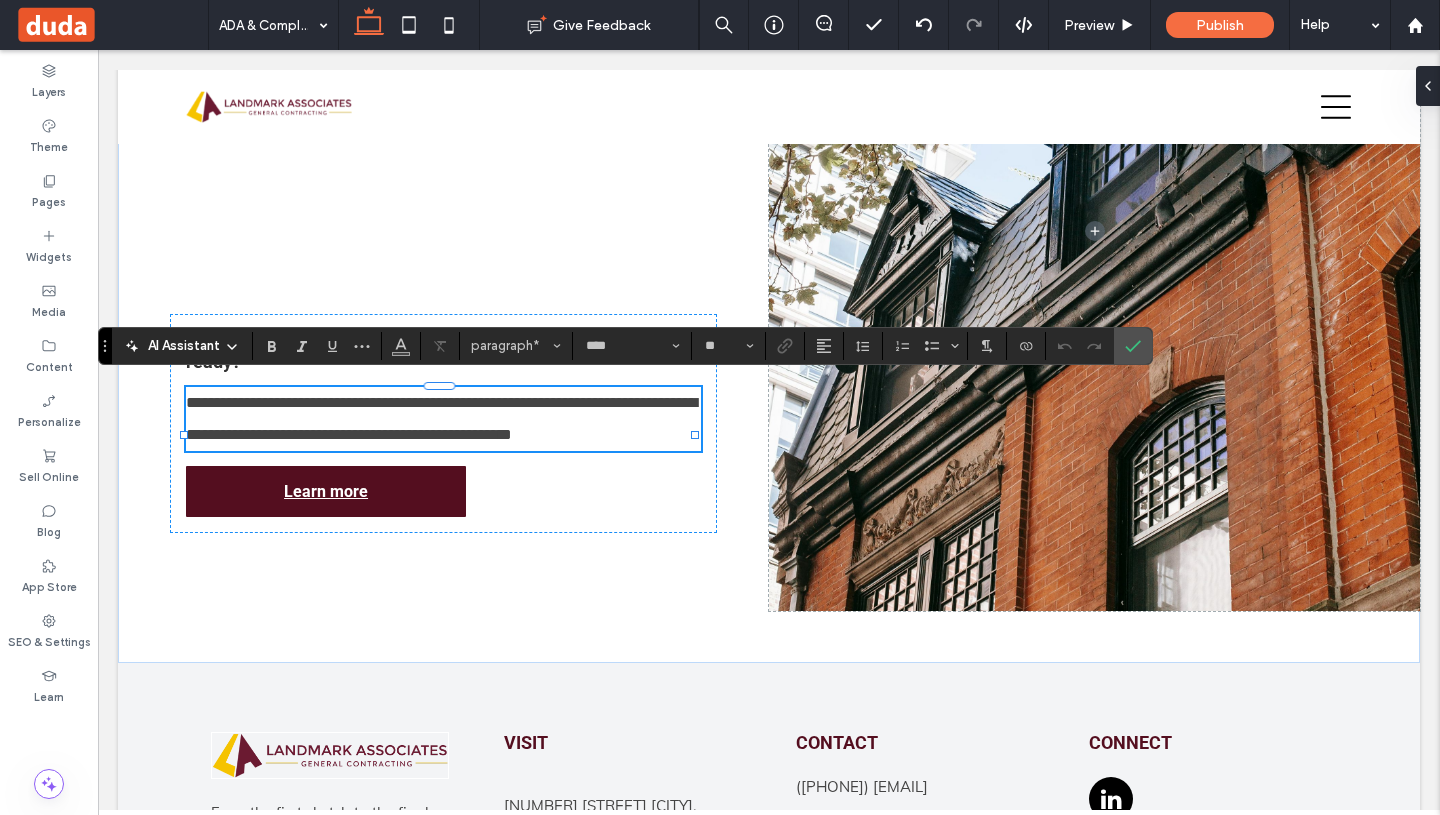 type 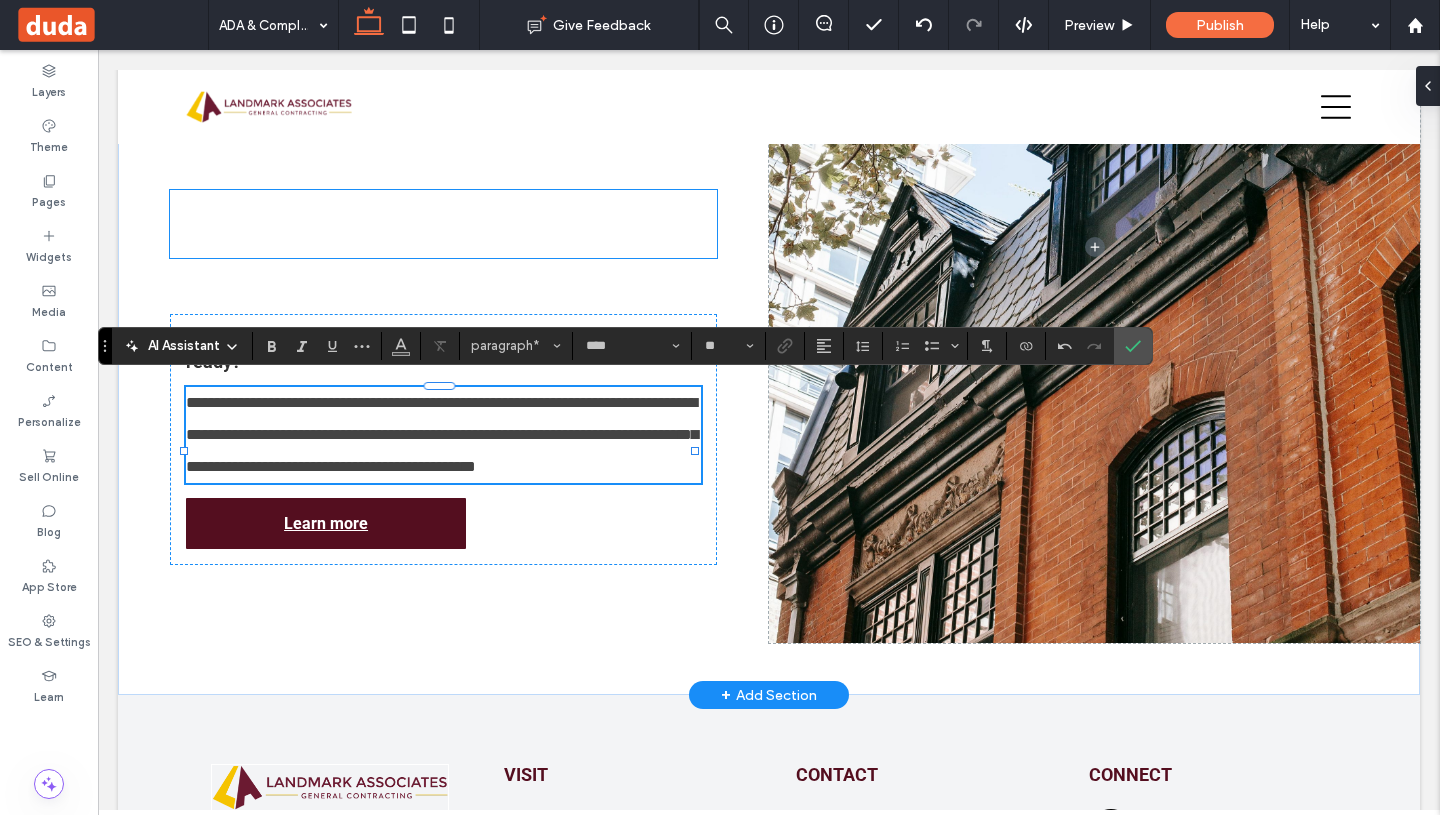 scroll, scrollTop: 0, scrollLeft: 0, axis: both 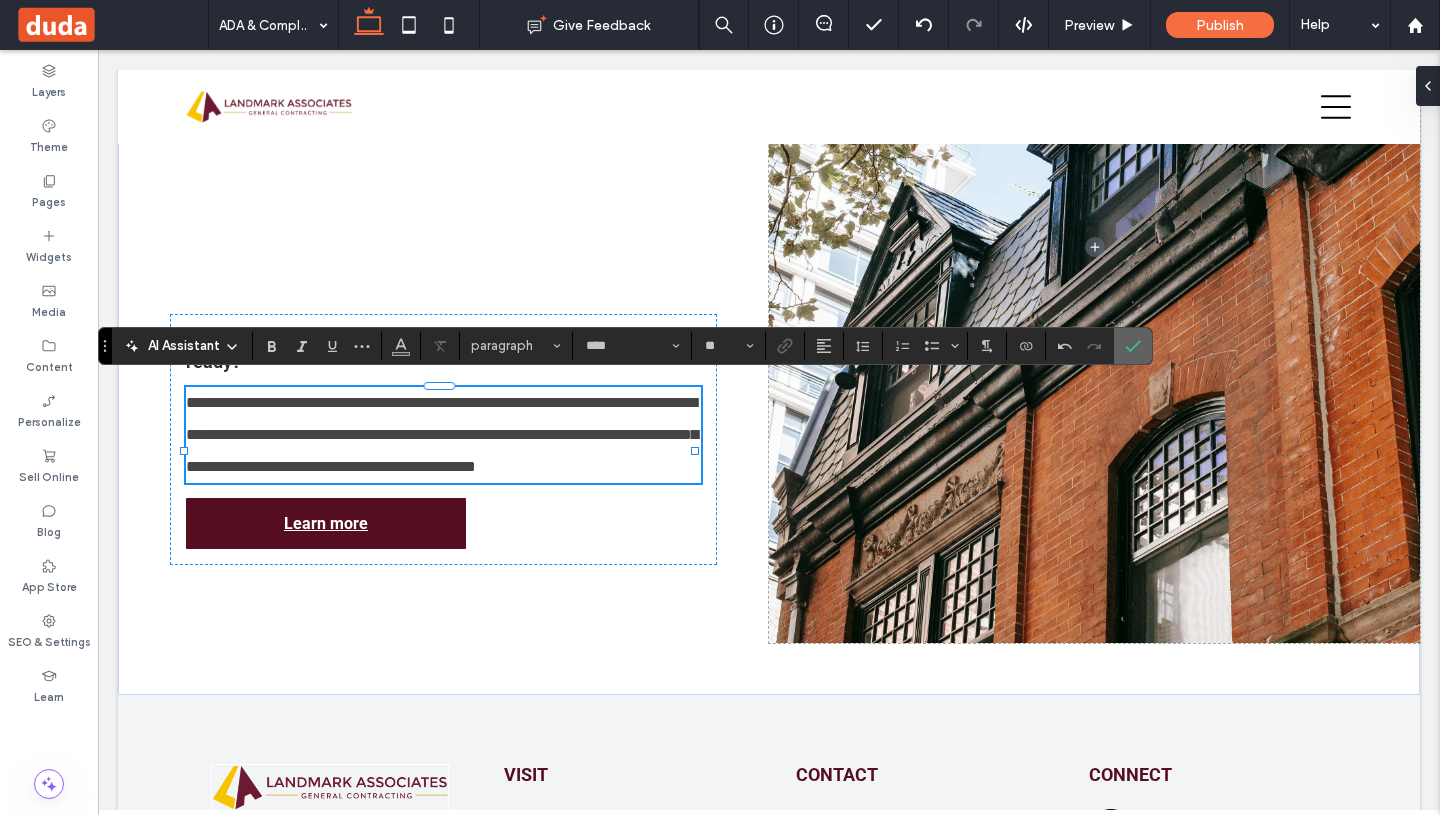 drag, startPoint x: 1125, startPoint y: 350, endPoint x: 1028, endPoint y: 304, distance: 107.35455 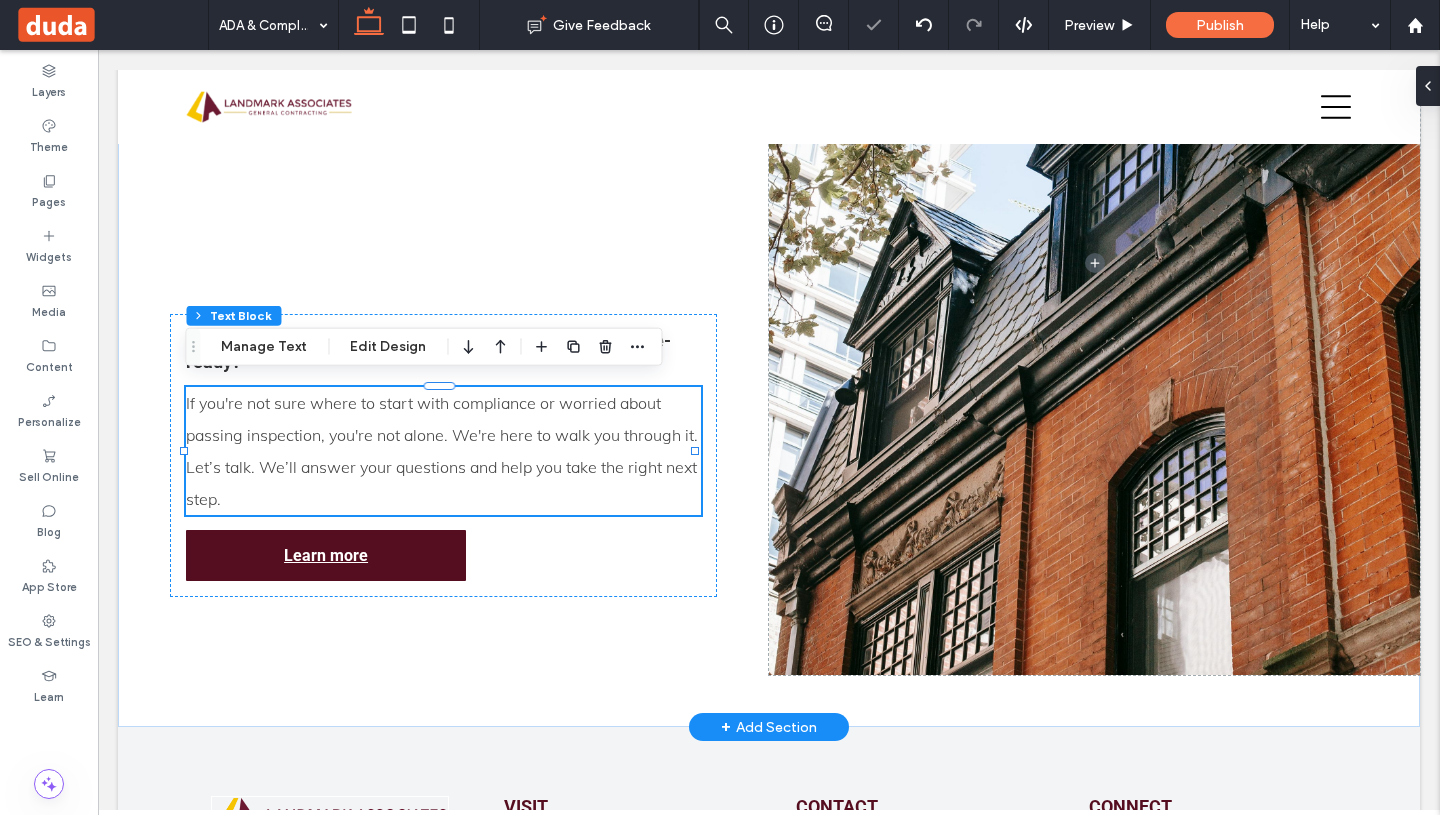click on "If you're not sure where to start with compliance or worried about passing inspection, you're not alone. We're here to walk you through it. Let’s talk. We’ll answer your questions and help you take the right next step." at bounding box center (442, 451) 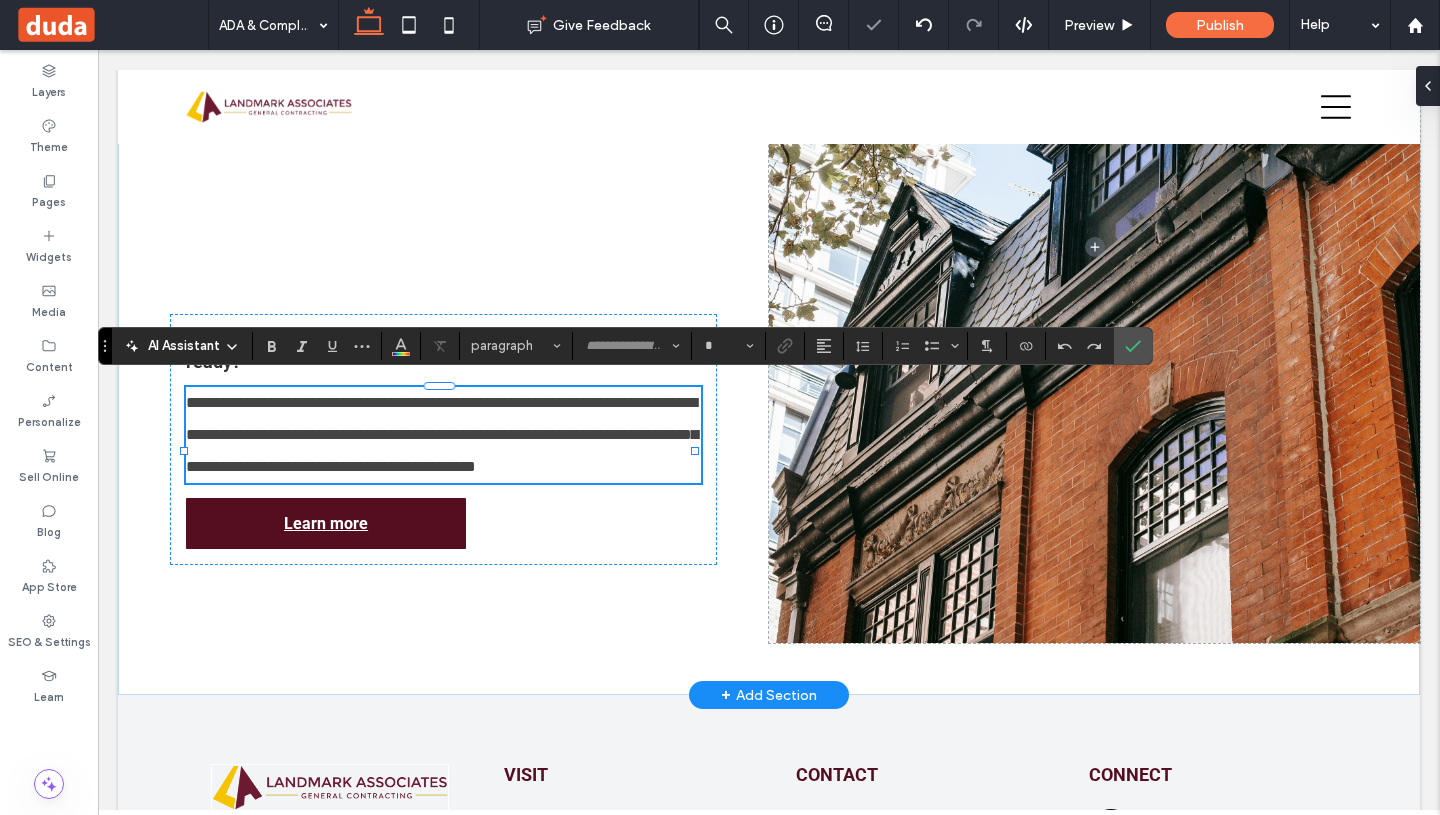type on "****" 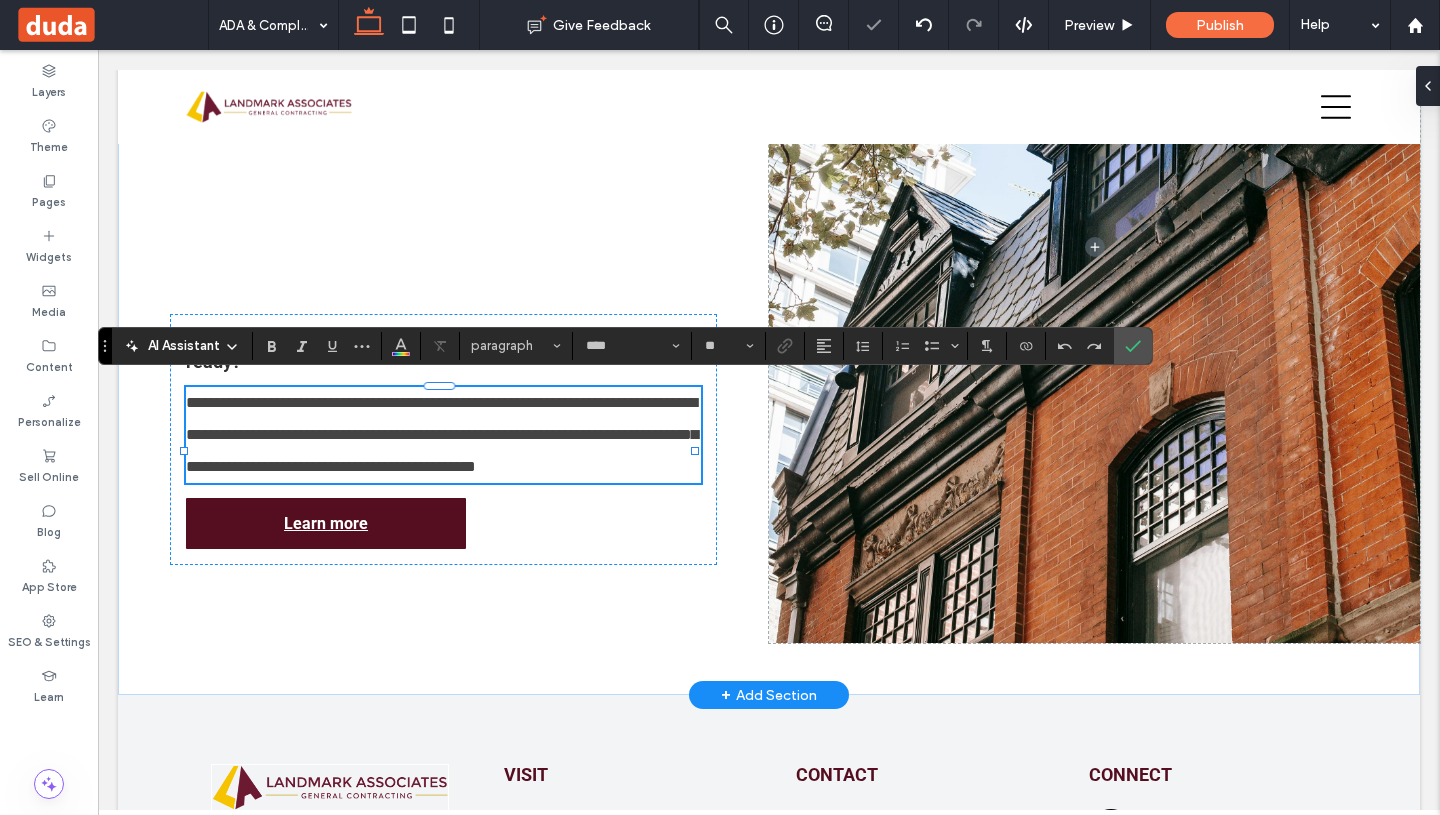 click on "**********" at bounding box center (443, 435) 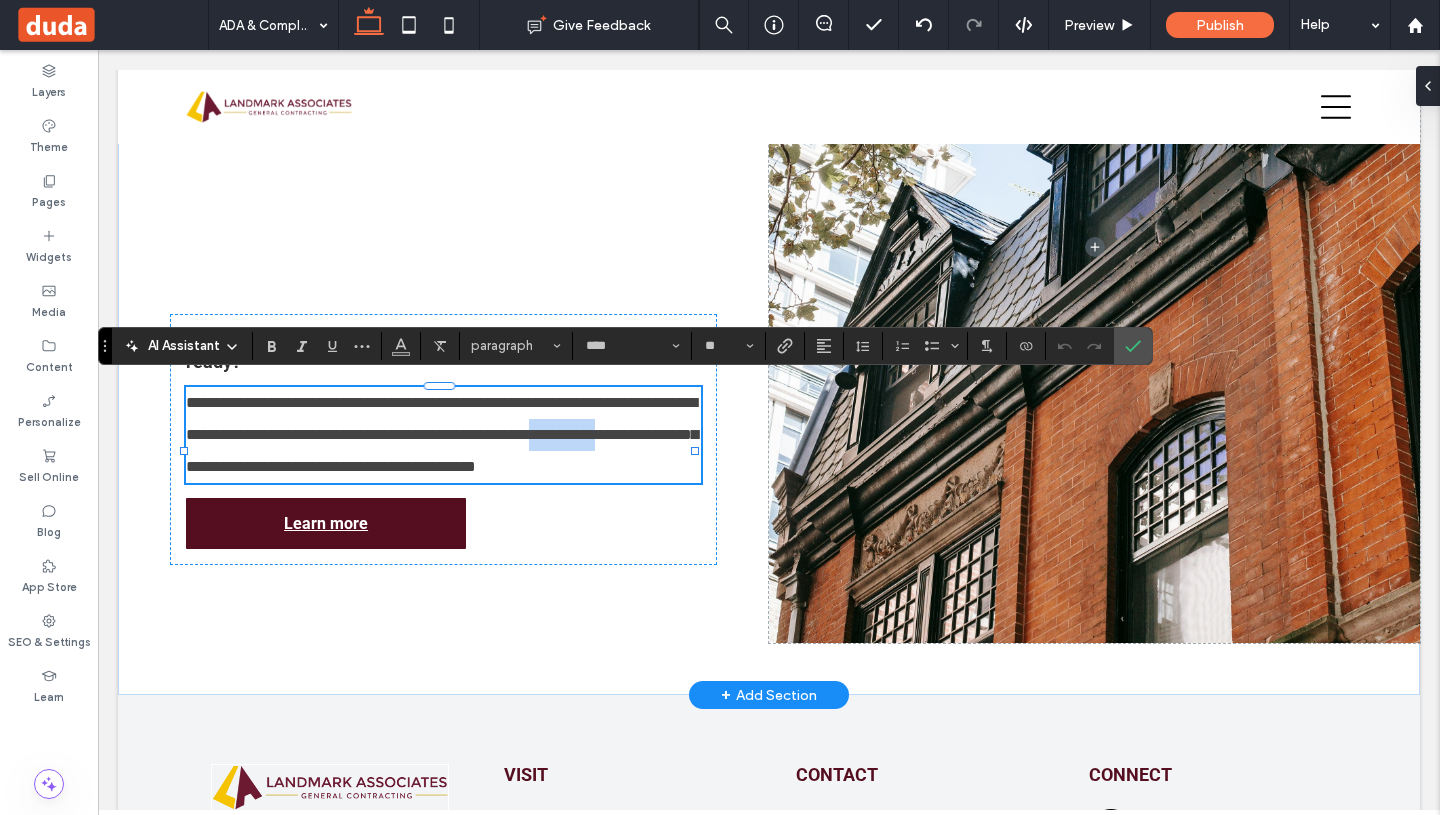 drag, startPoint x: 292, startPoint y: 458, endPoint x: 212, endPoint y: 460, distance: 80.024994 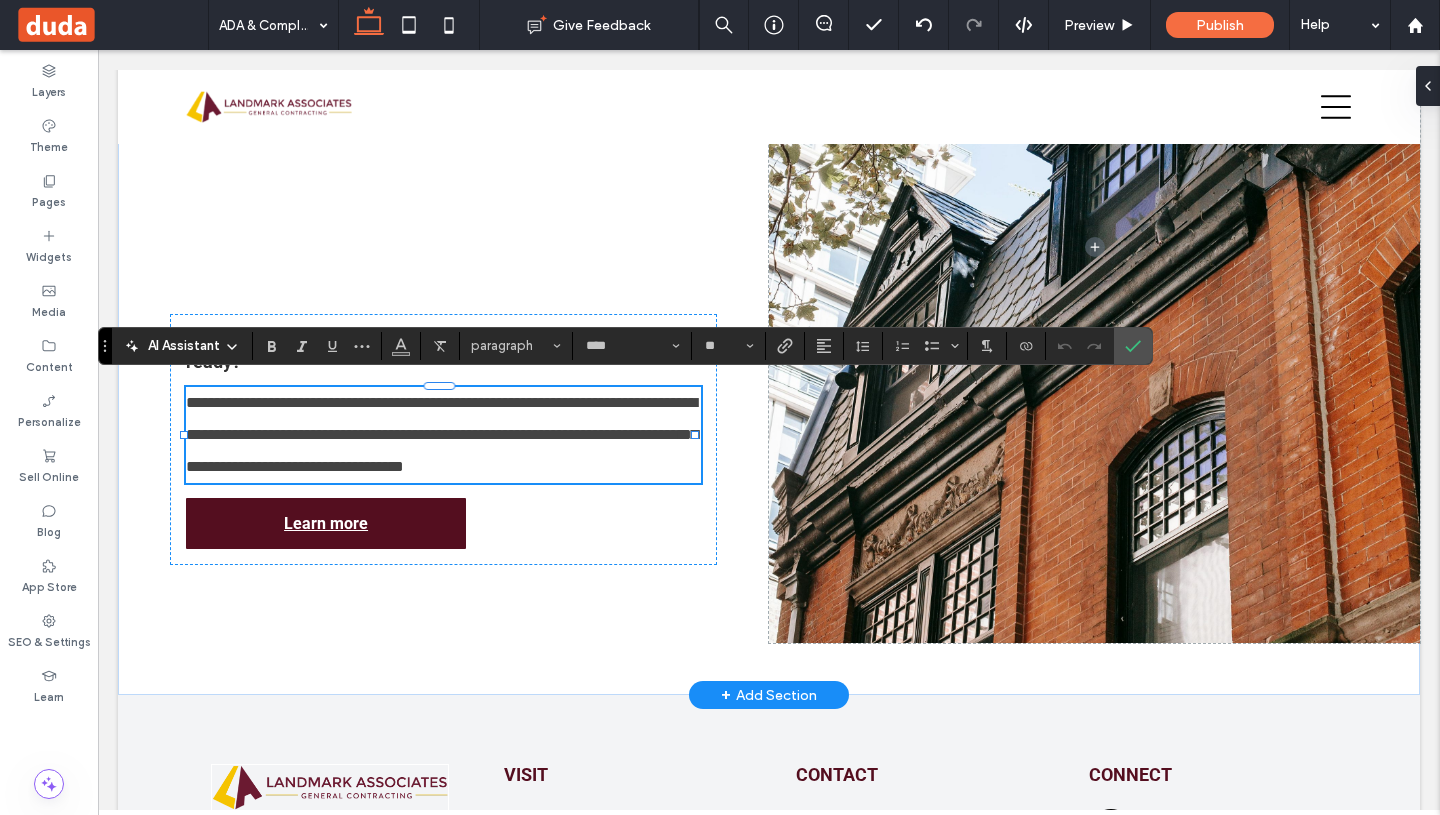 type 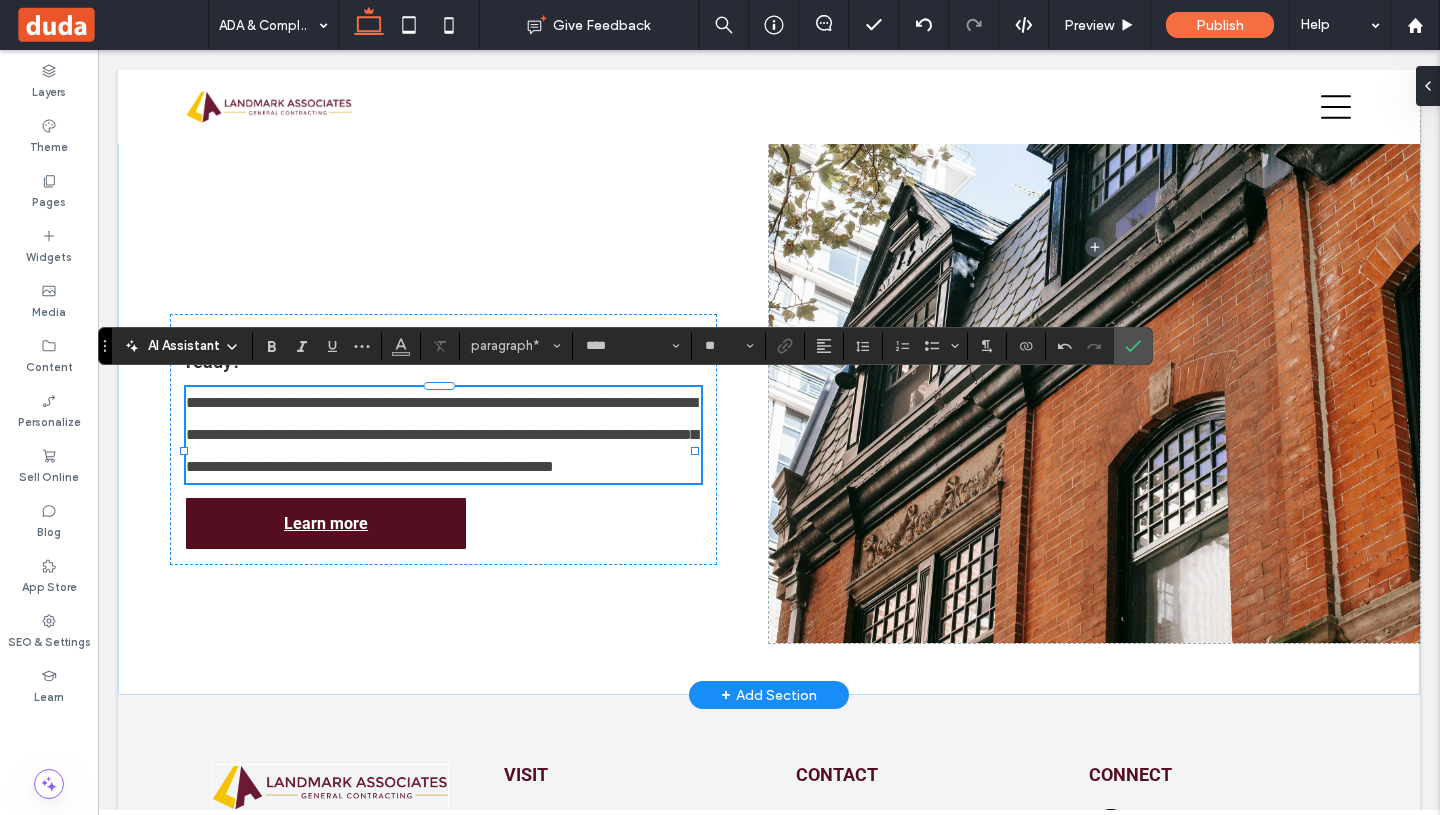 click on "**********" at bounding box center [443, 435] 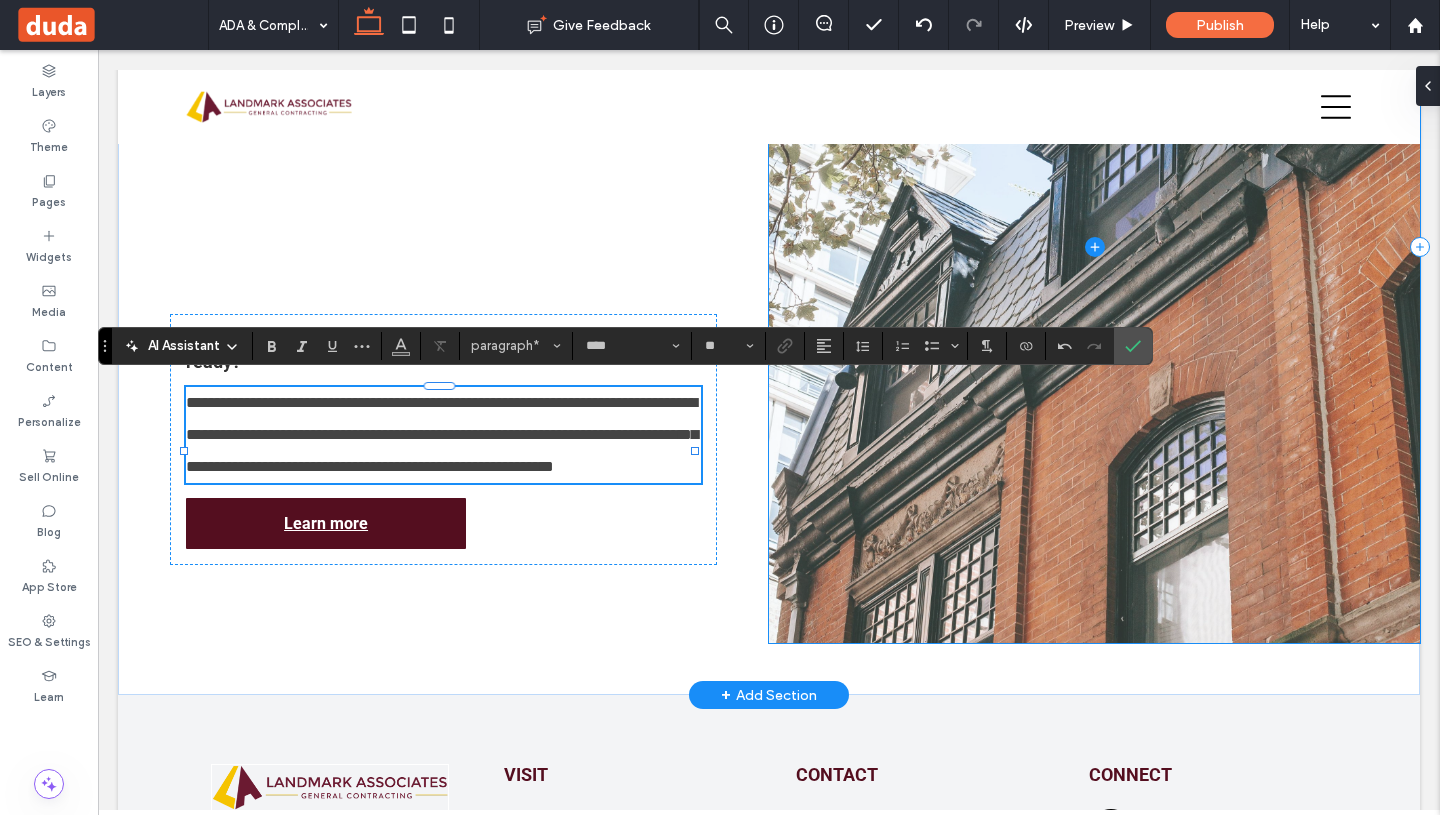 click at bounding box center [1094, 246] 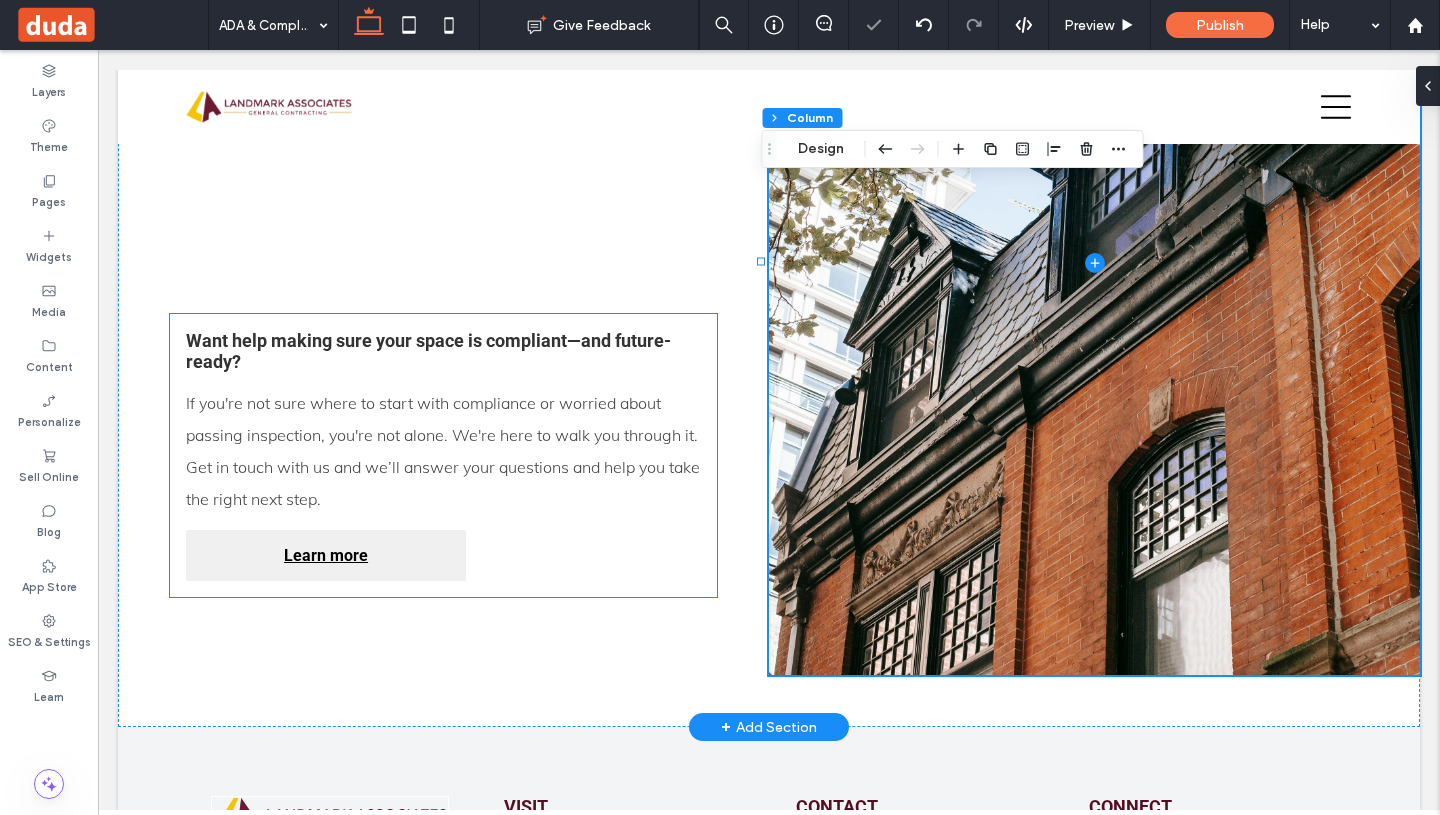 click on "Learn more" at bounding box center [326, 555] 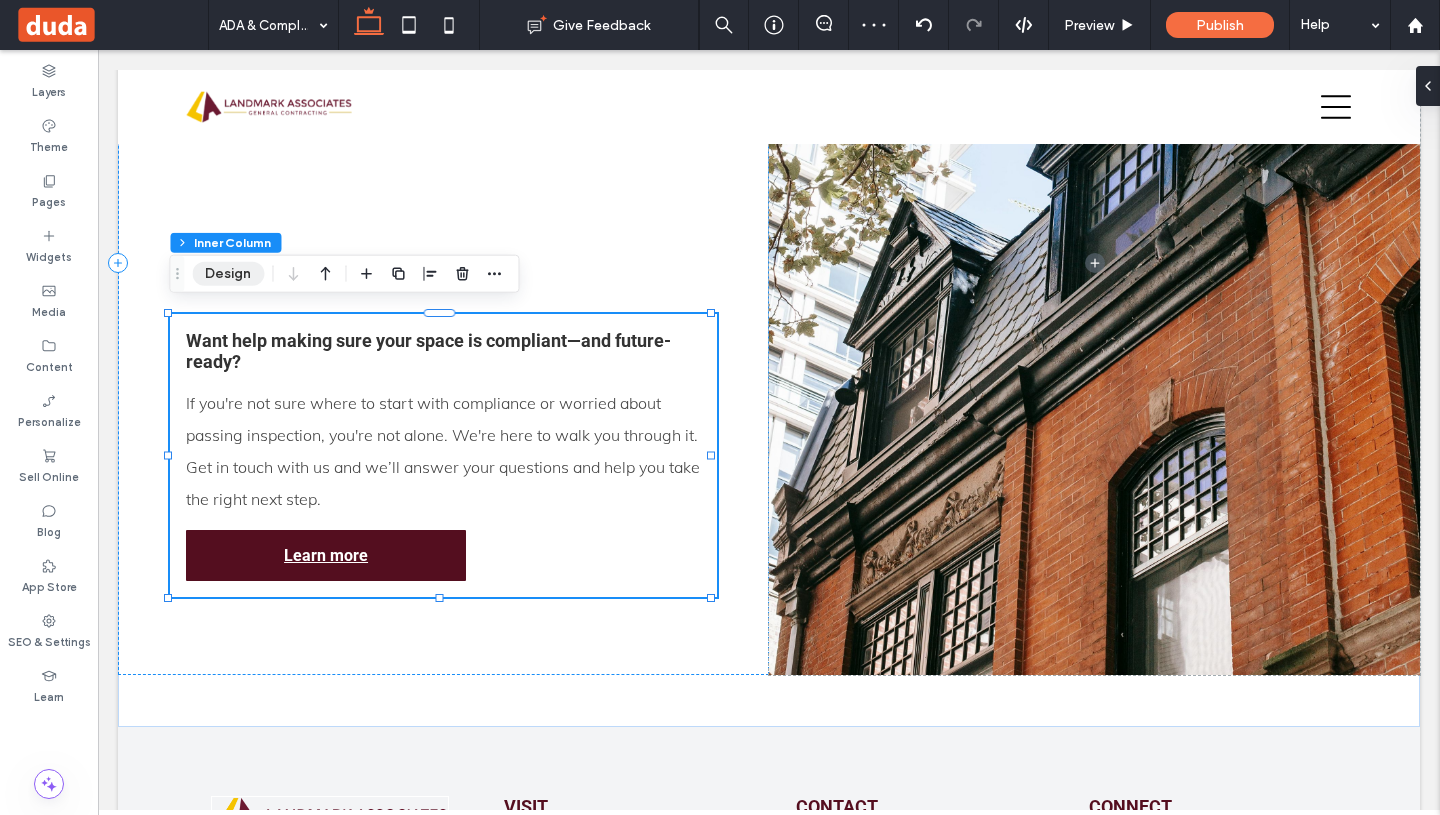 click on "Design" at bounding box center (228, 274) 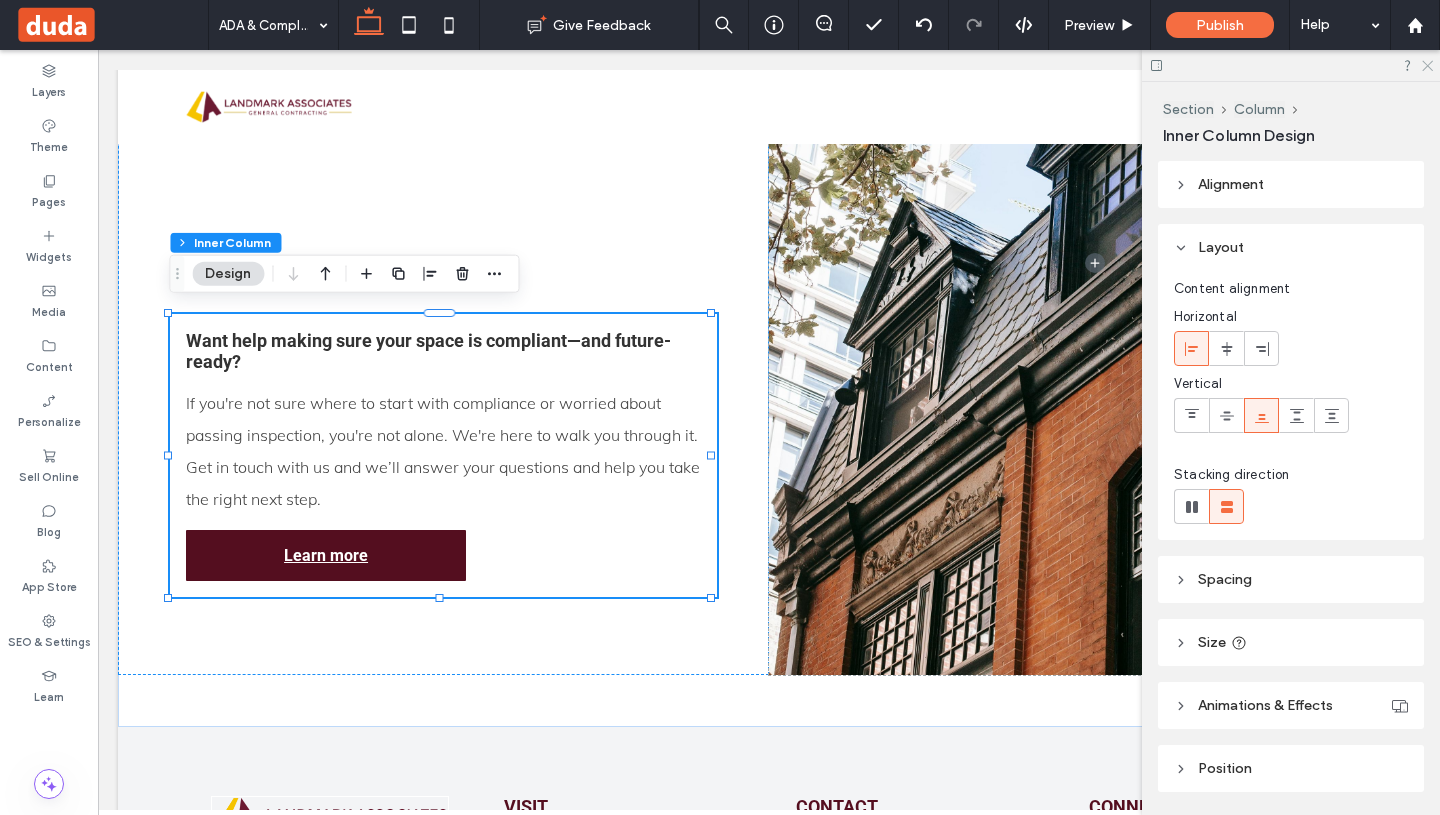 click 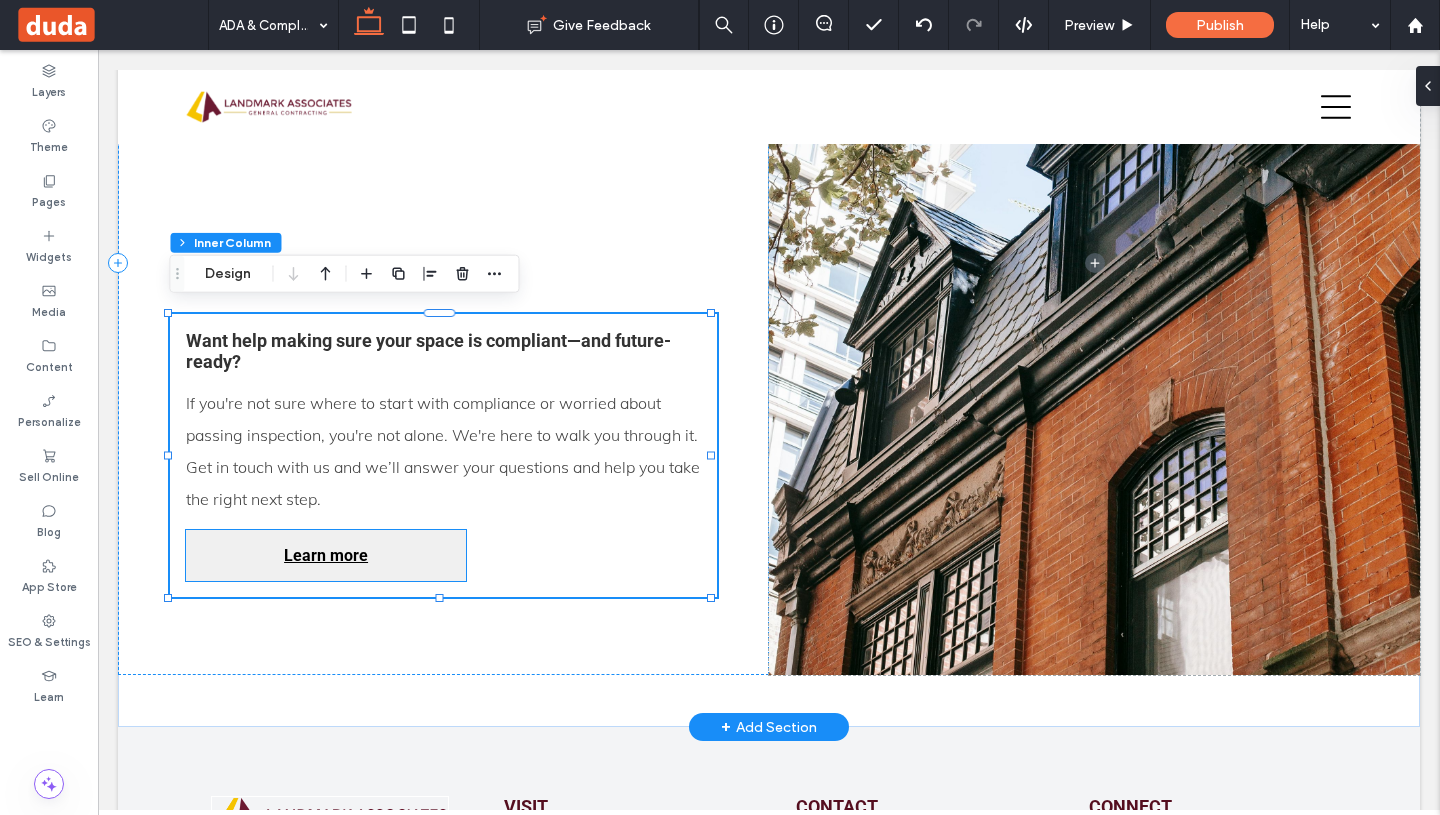 click on "Learn more" at bounding box center [326, 555] 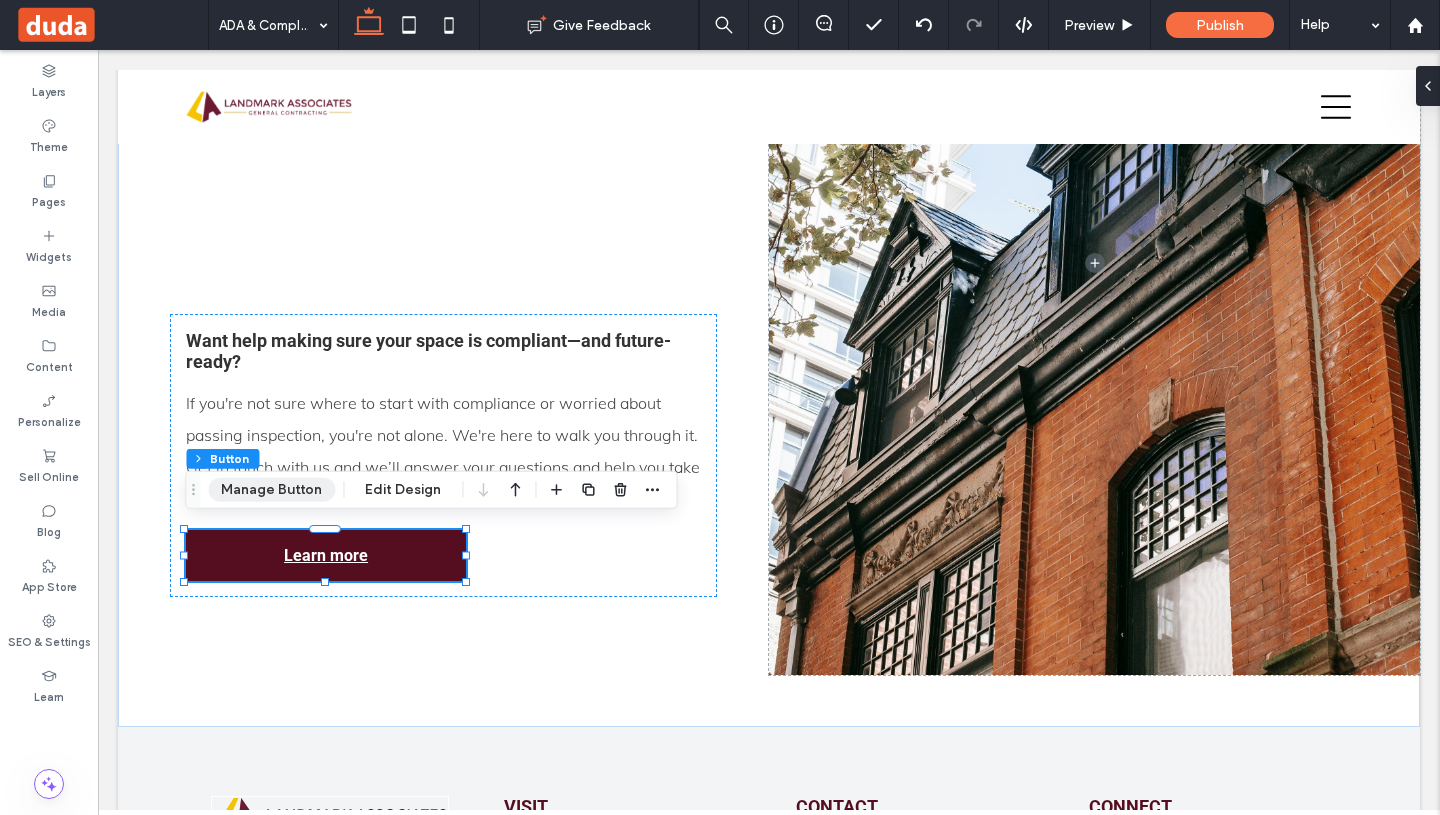 drag, startPoint x: 296, startPoint y: 486, endPoint x: 669, endPoint y: 362, distance: 393.07123 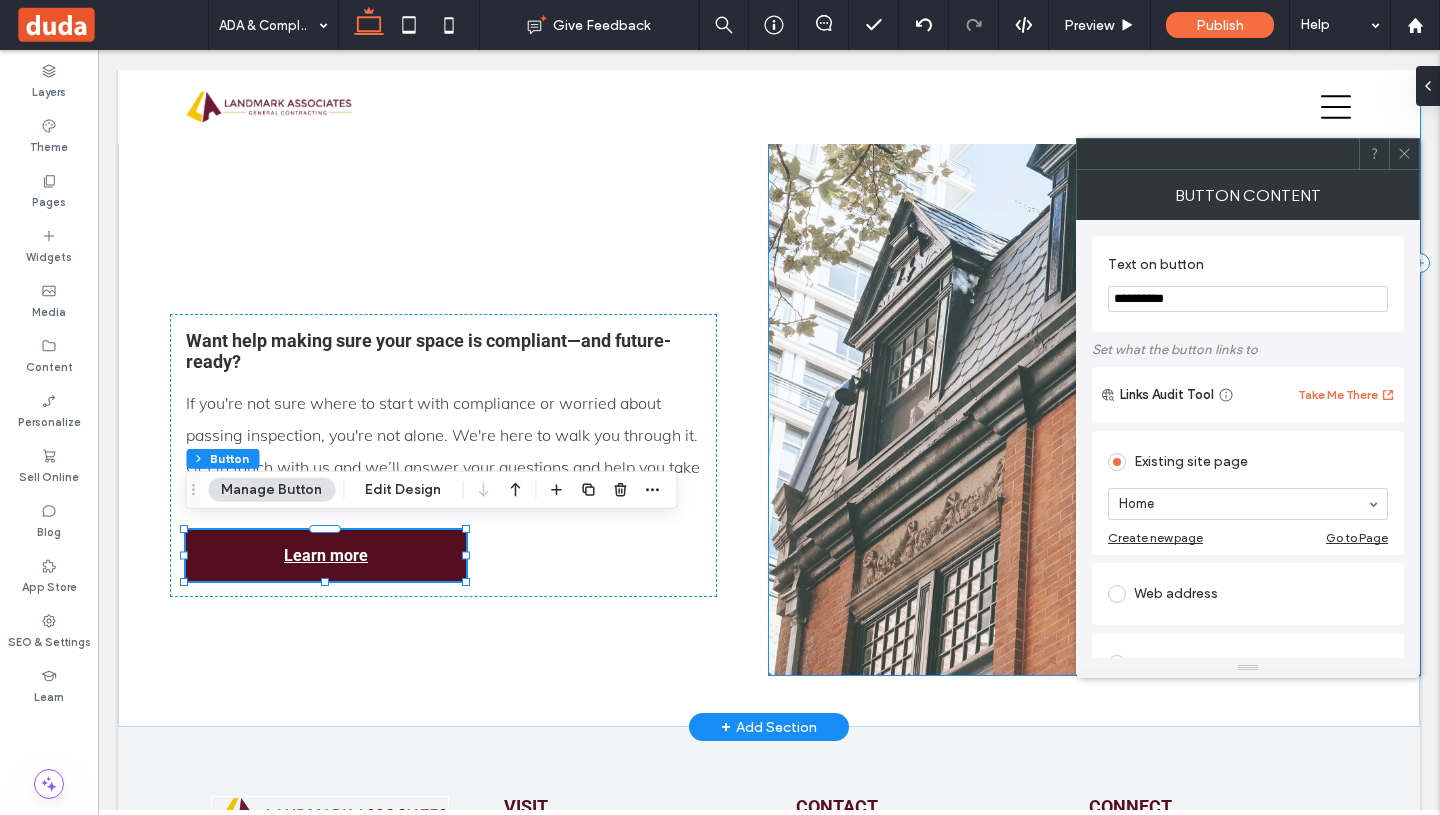 drag, startPoint x: 1370, startPoint y: 357, endPoint x: 1031, endPoint y: 284, distance: 346.7708 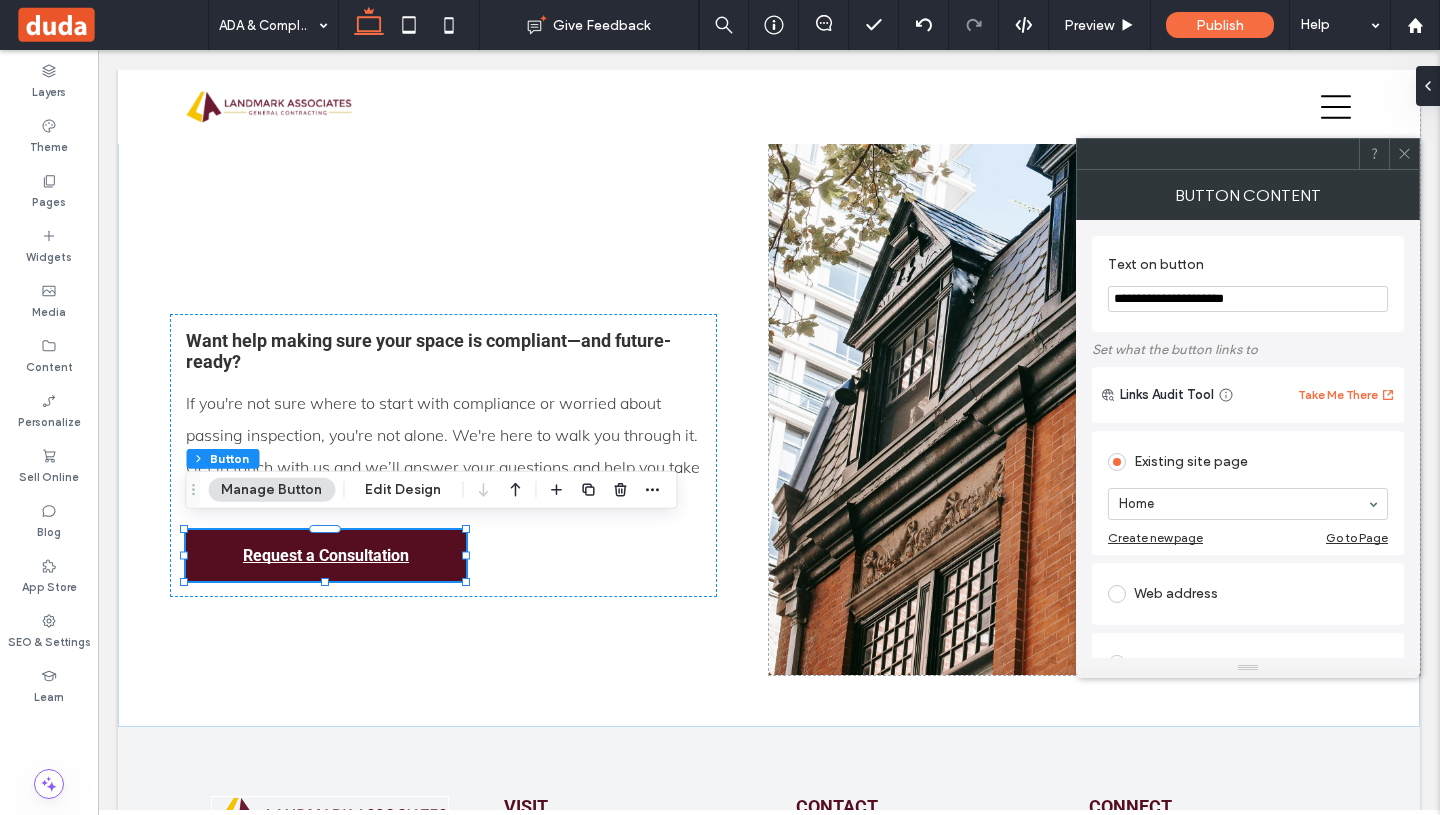 type on "**********" 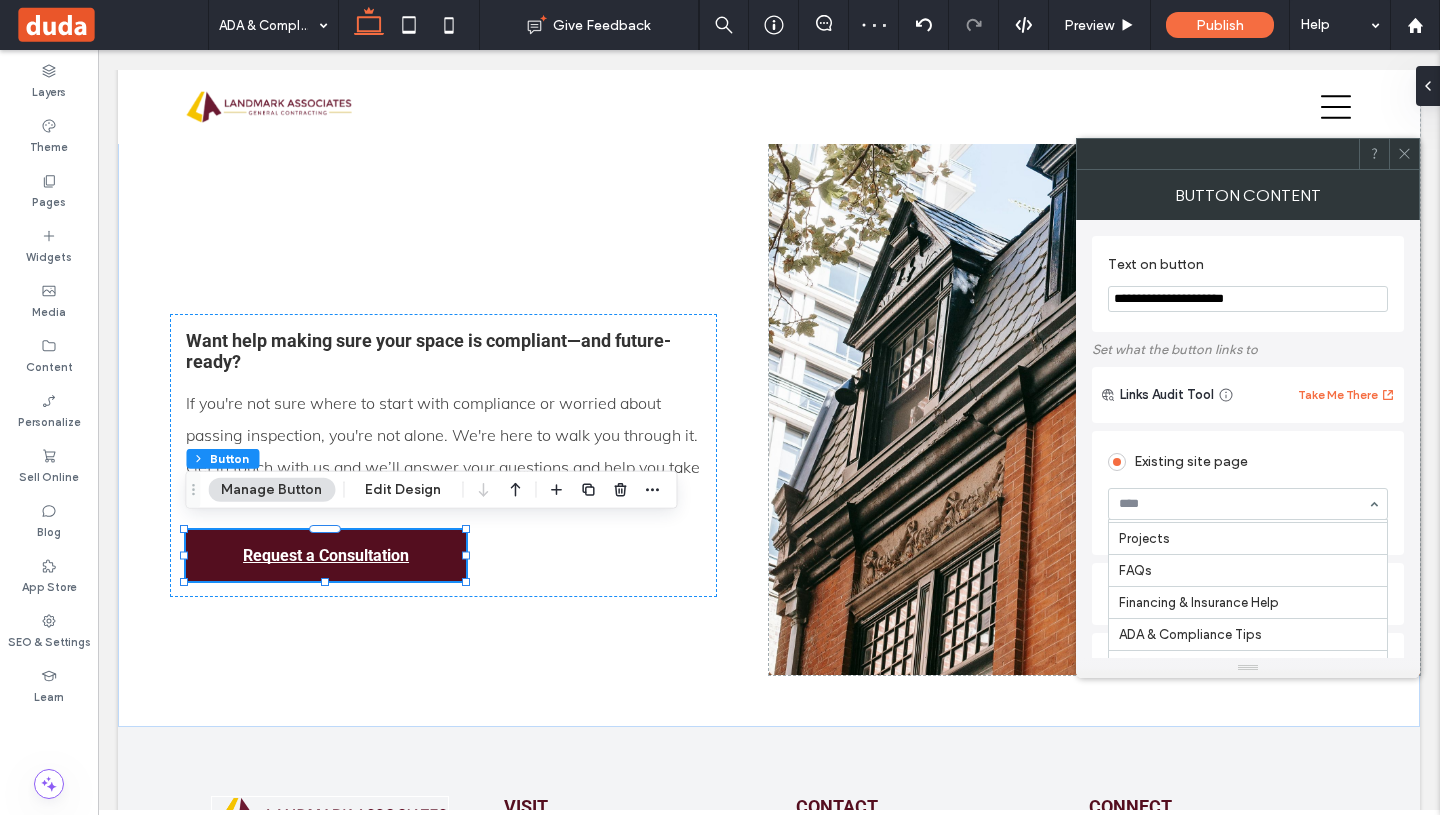 scroll, scrollTop: 296, scrollLeft: 0, axis: vertical 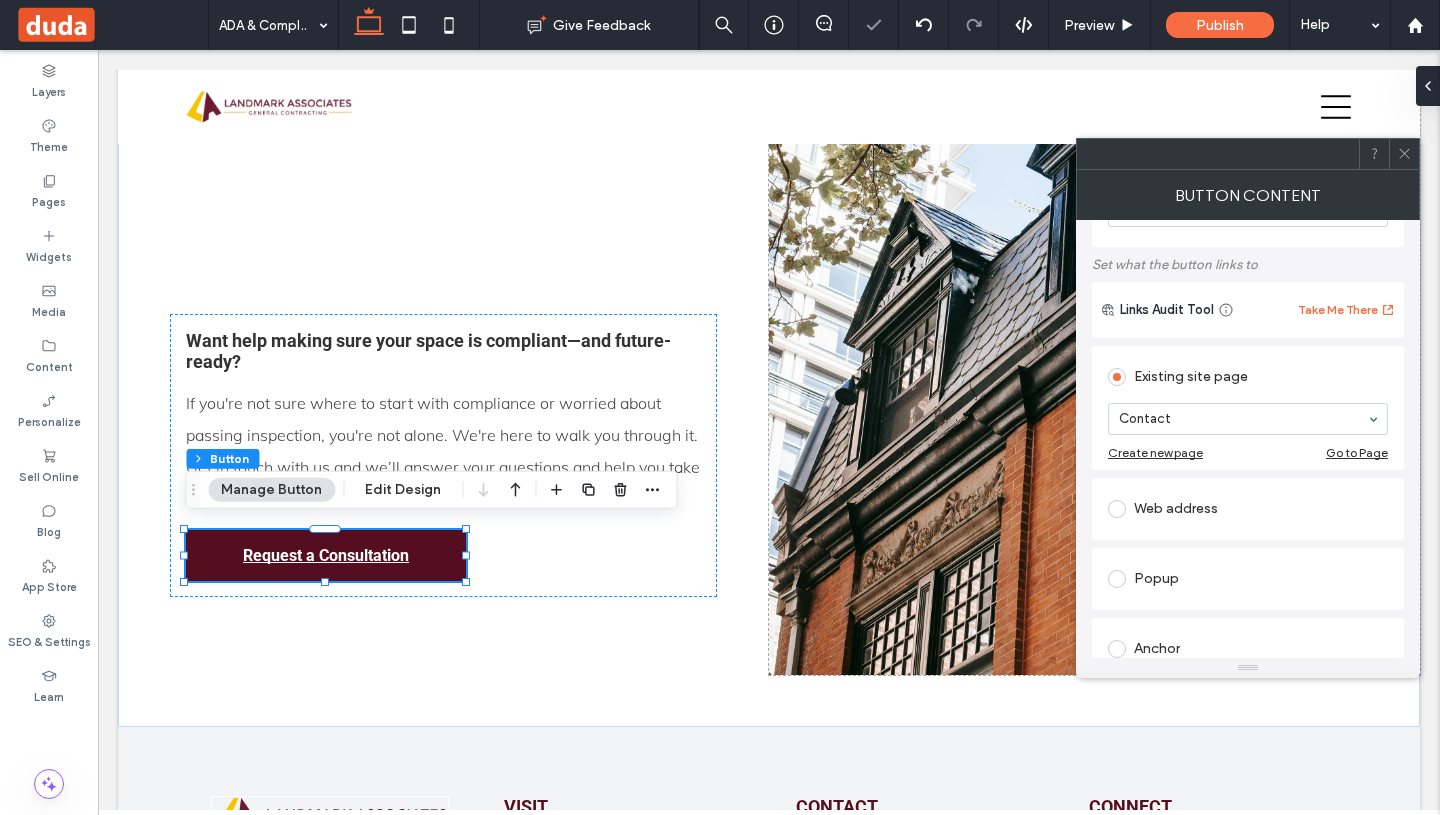 click at bounding box center (1404, 154) 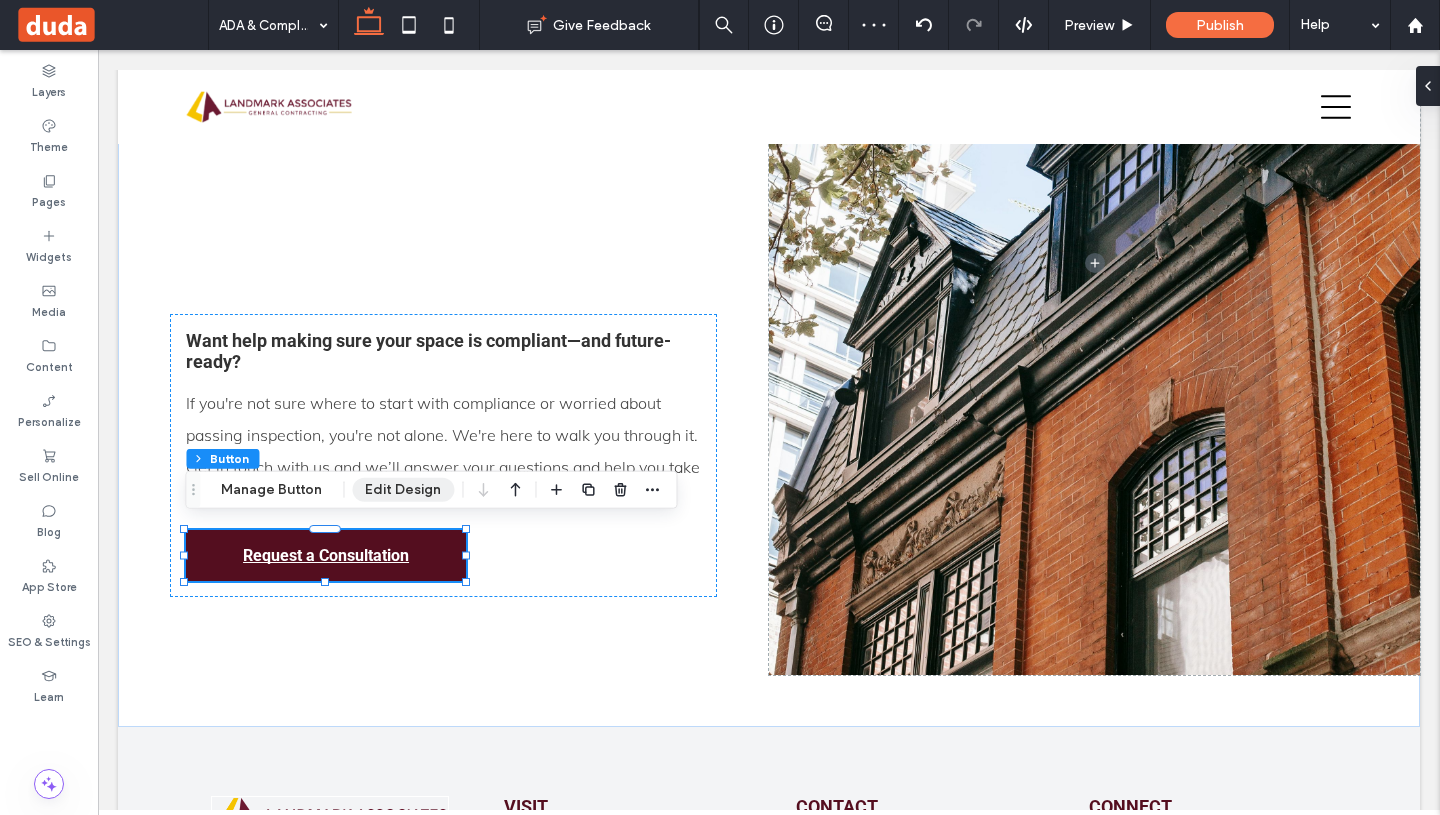 click on "Edit Design" at bounding box center [403, 490] 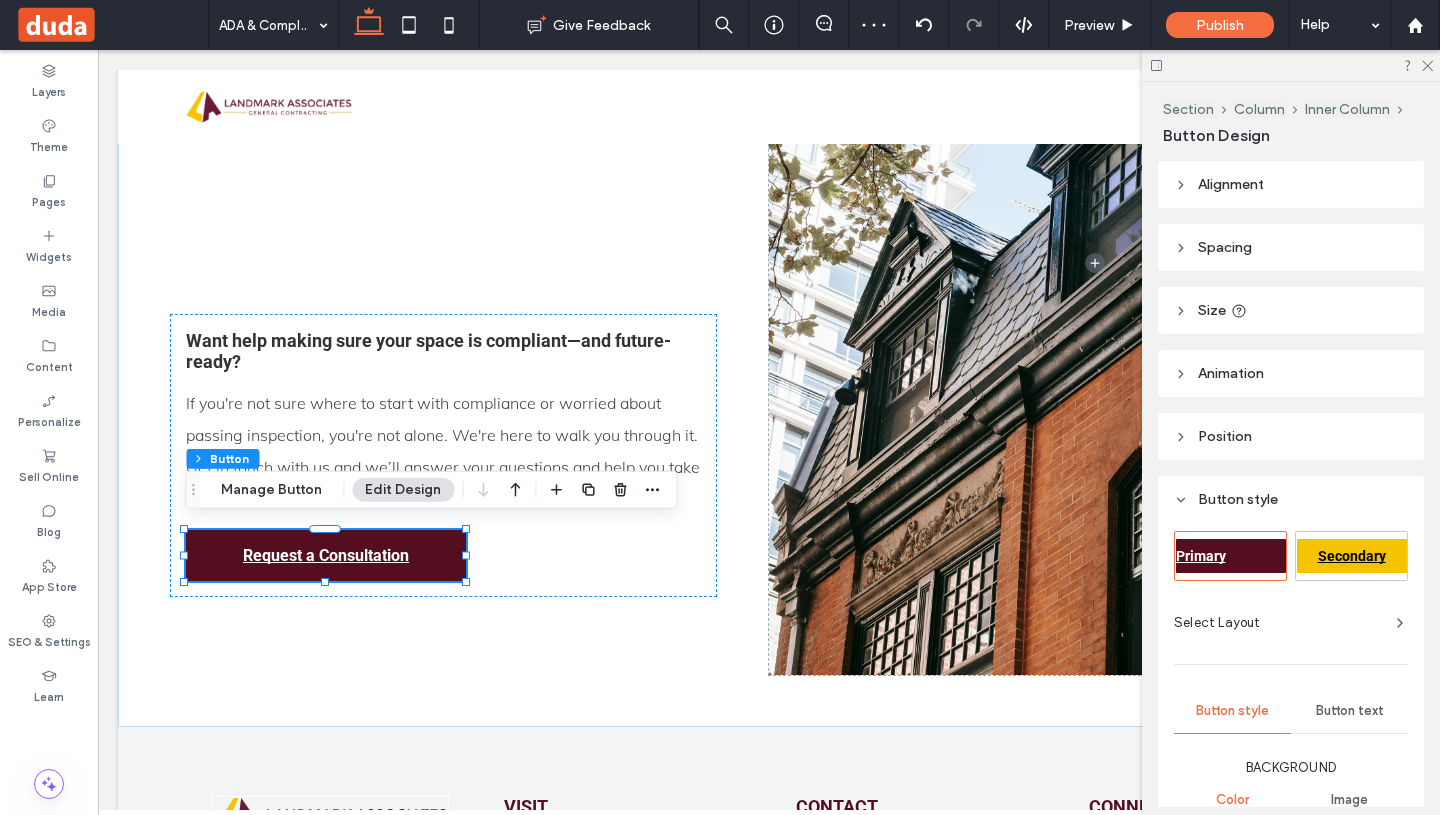 click on "Secondary" at bounding box center [1352, 556] 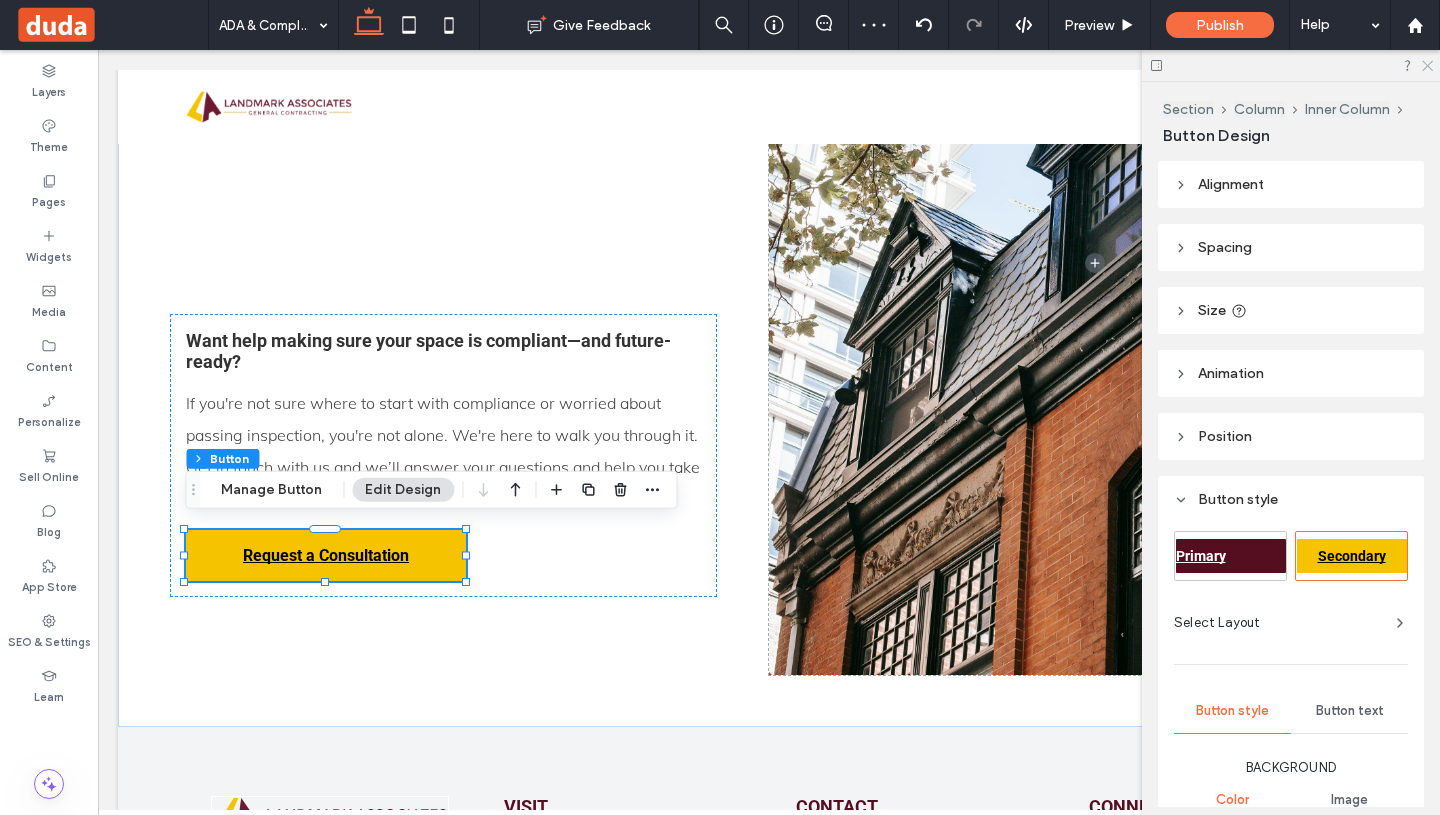 click 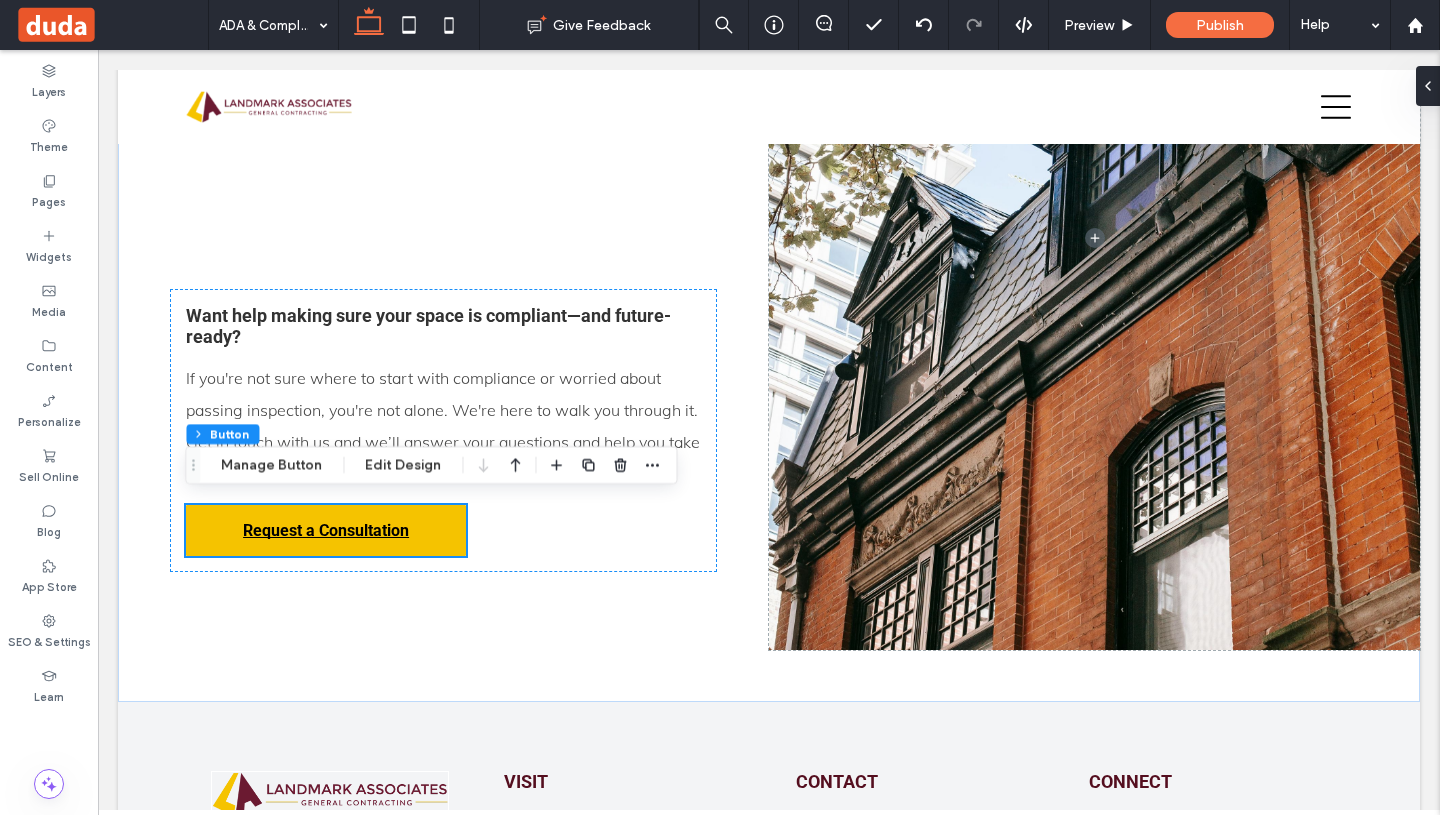 scroll, scrollTop: 2824, scrollLeft: 0, axis: vertical 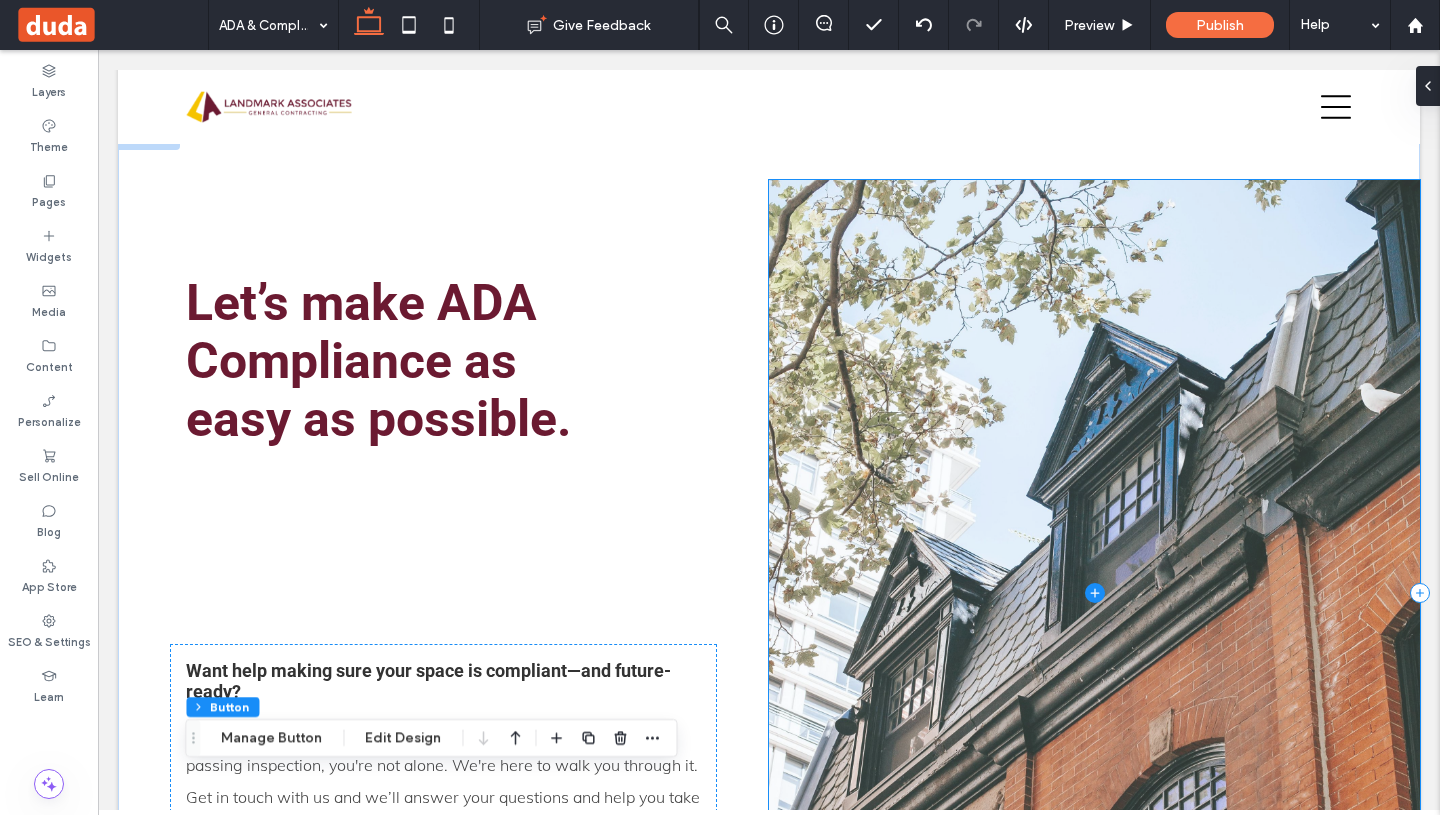 click at bounding box center (1094, 592) 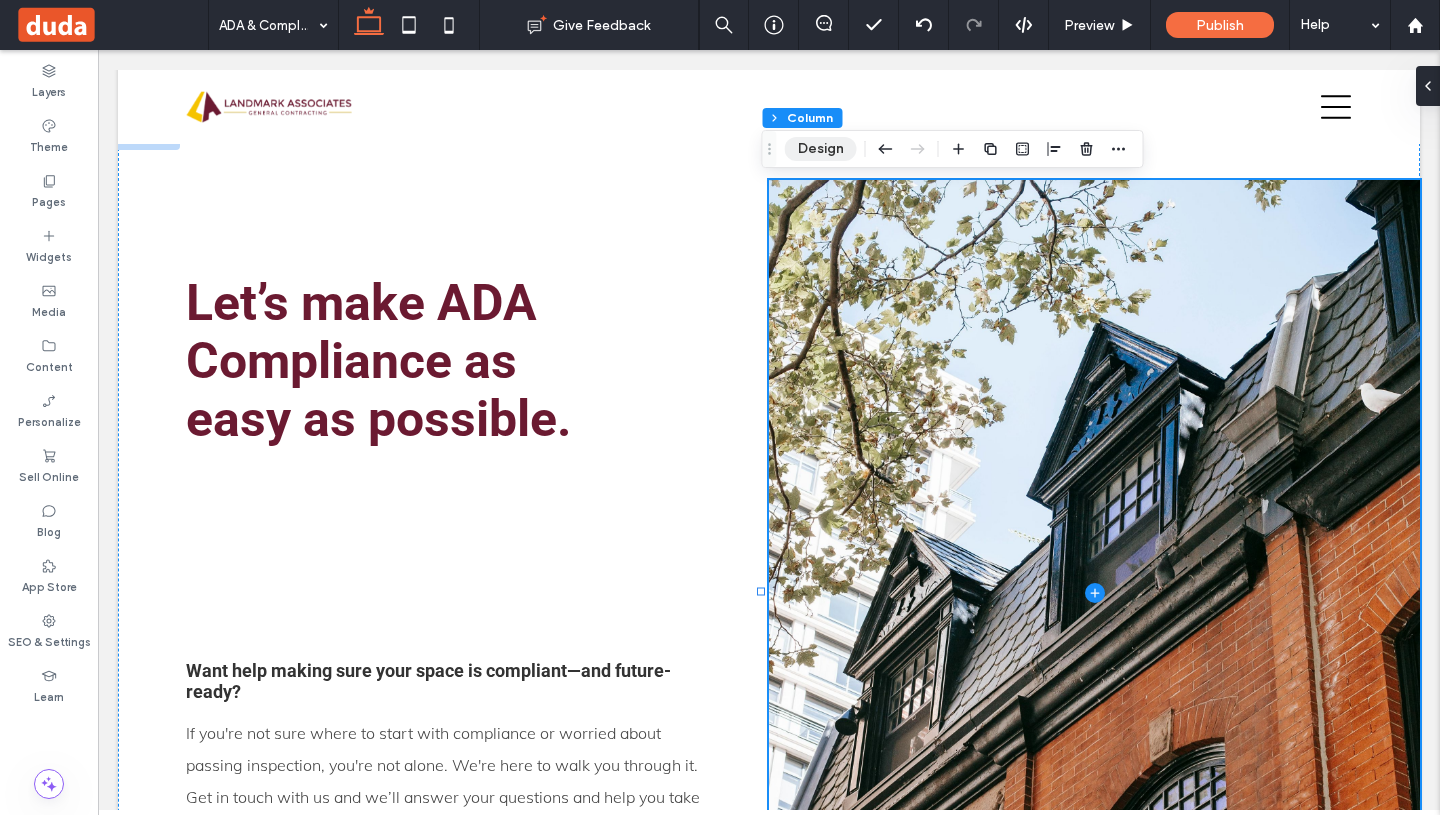 click on "Design" at bounding box center (821, 149) 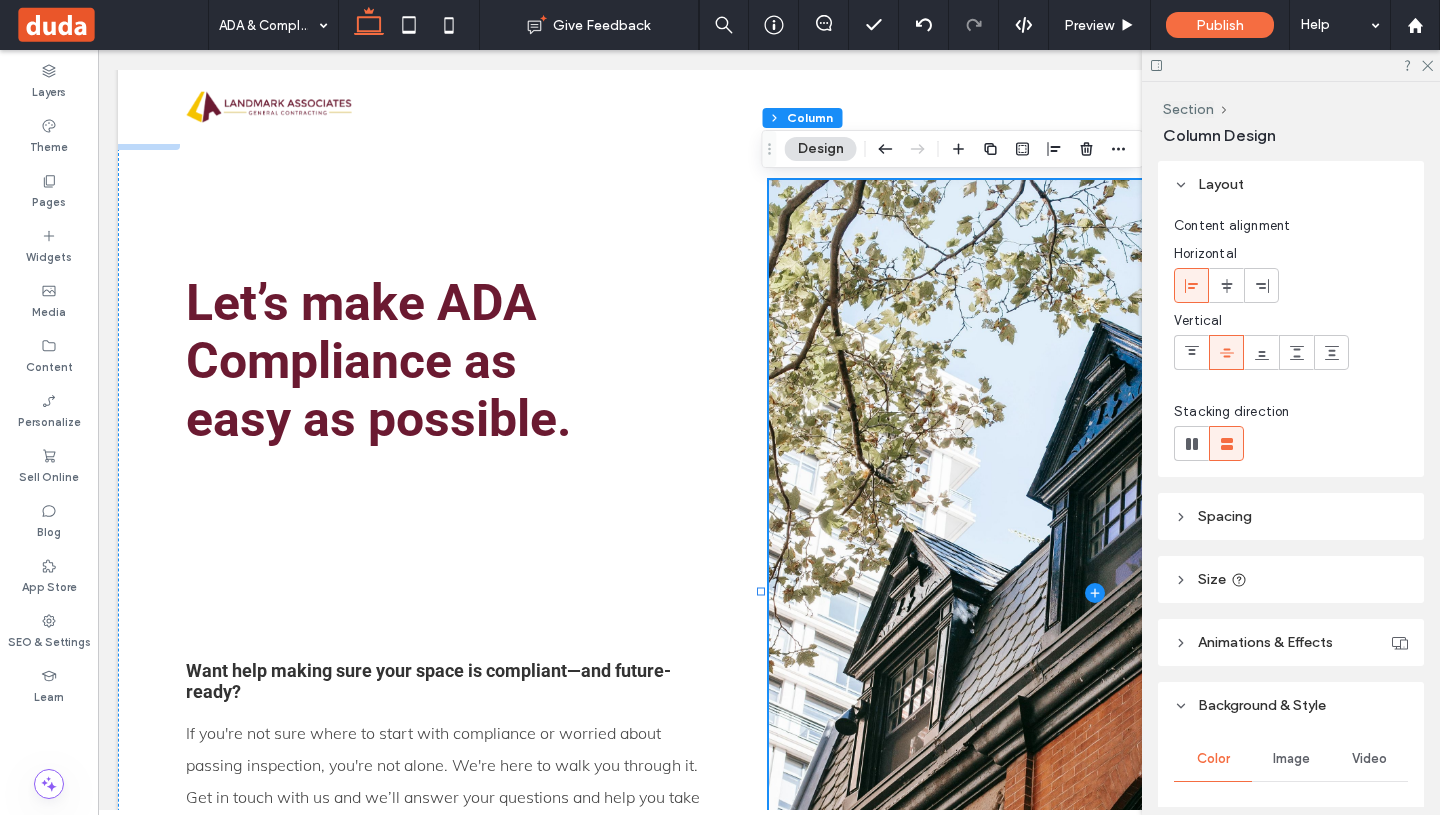 click on "Image" at bounding box center (1291, 759) 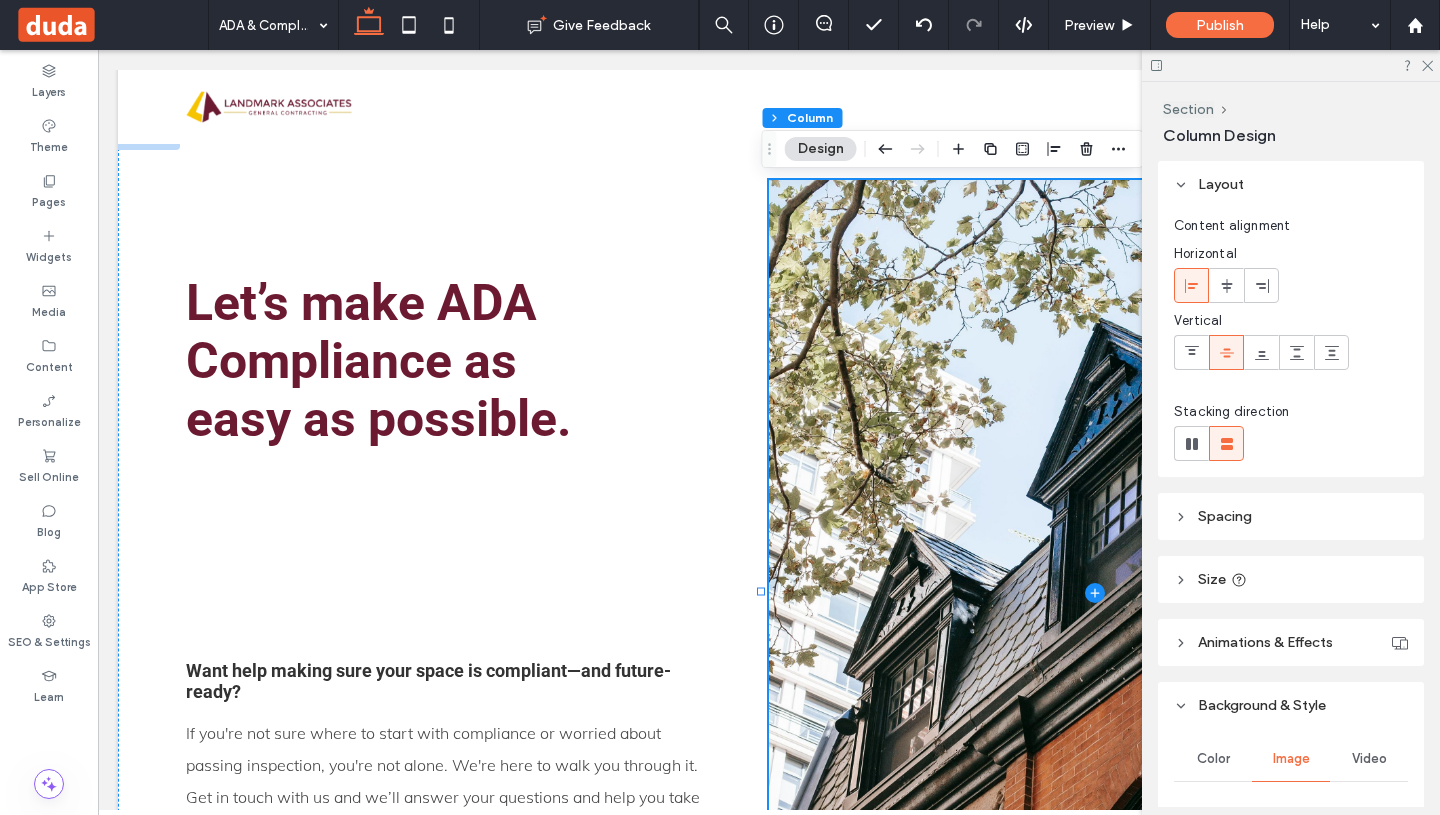 scroll, scrollTop: 331, scrollLeft: 0, axis: vertical 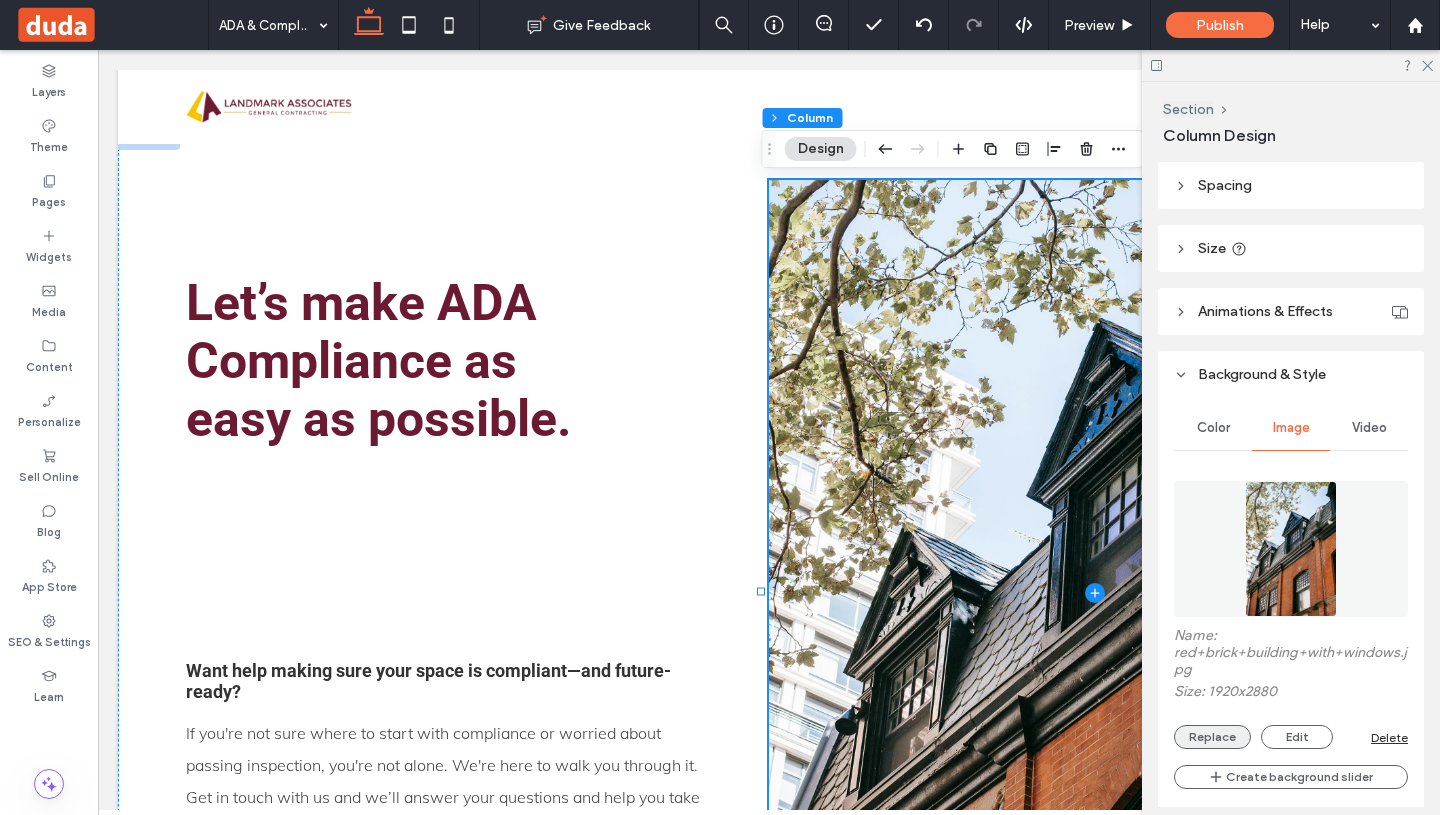 click on "Replace" at bounding box center (1212, 737) 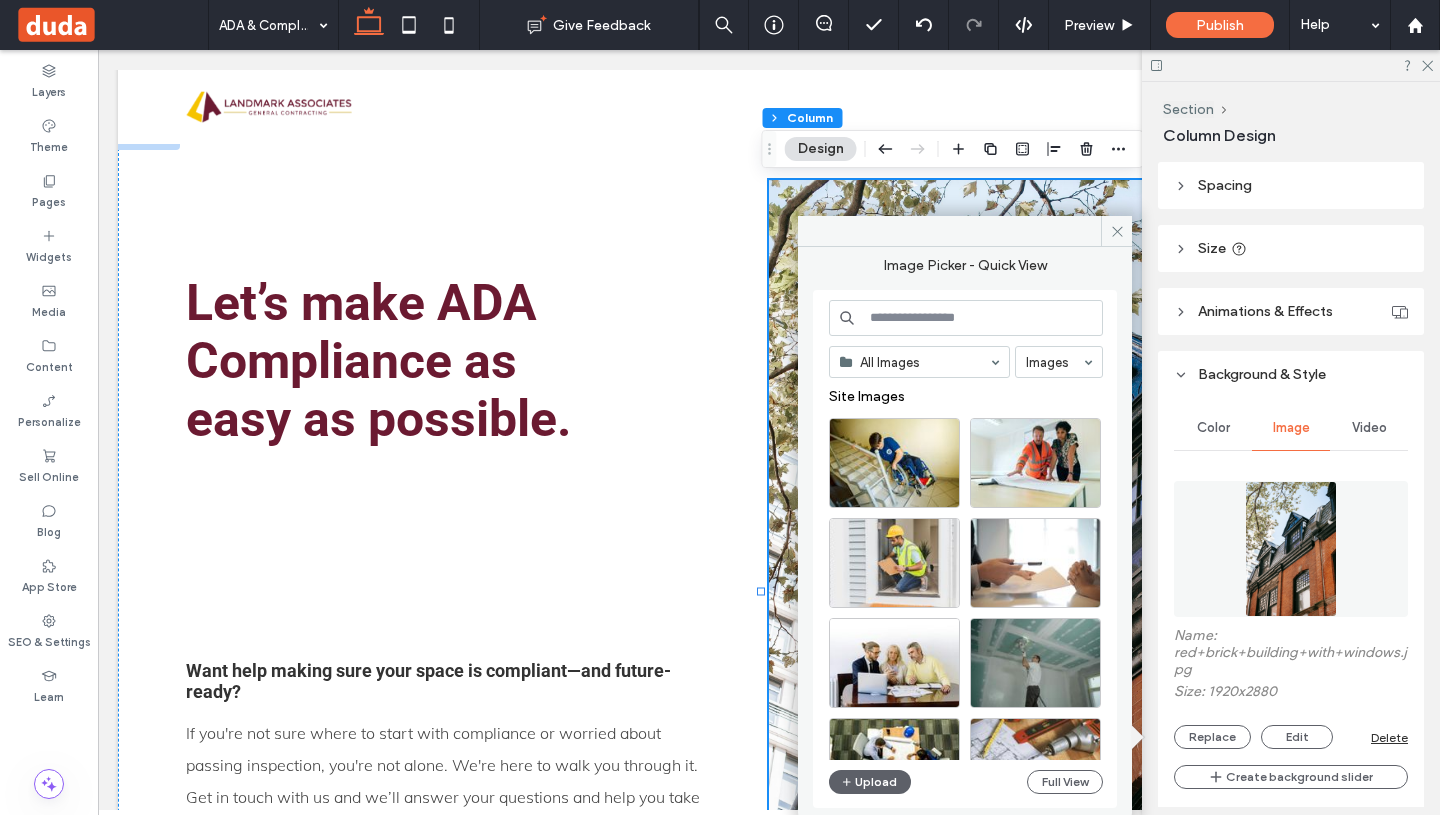 click at bounding box center (966, 318) 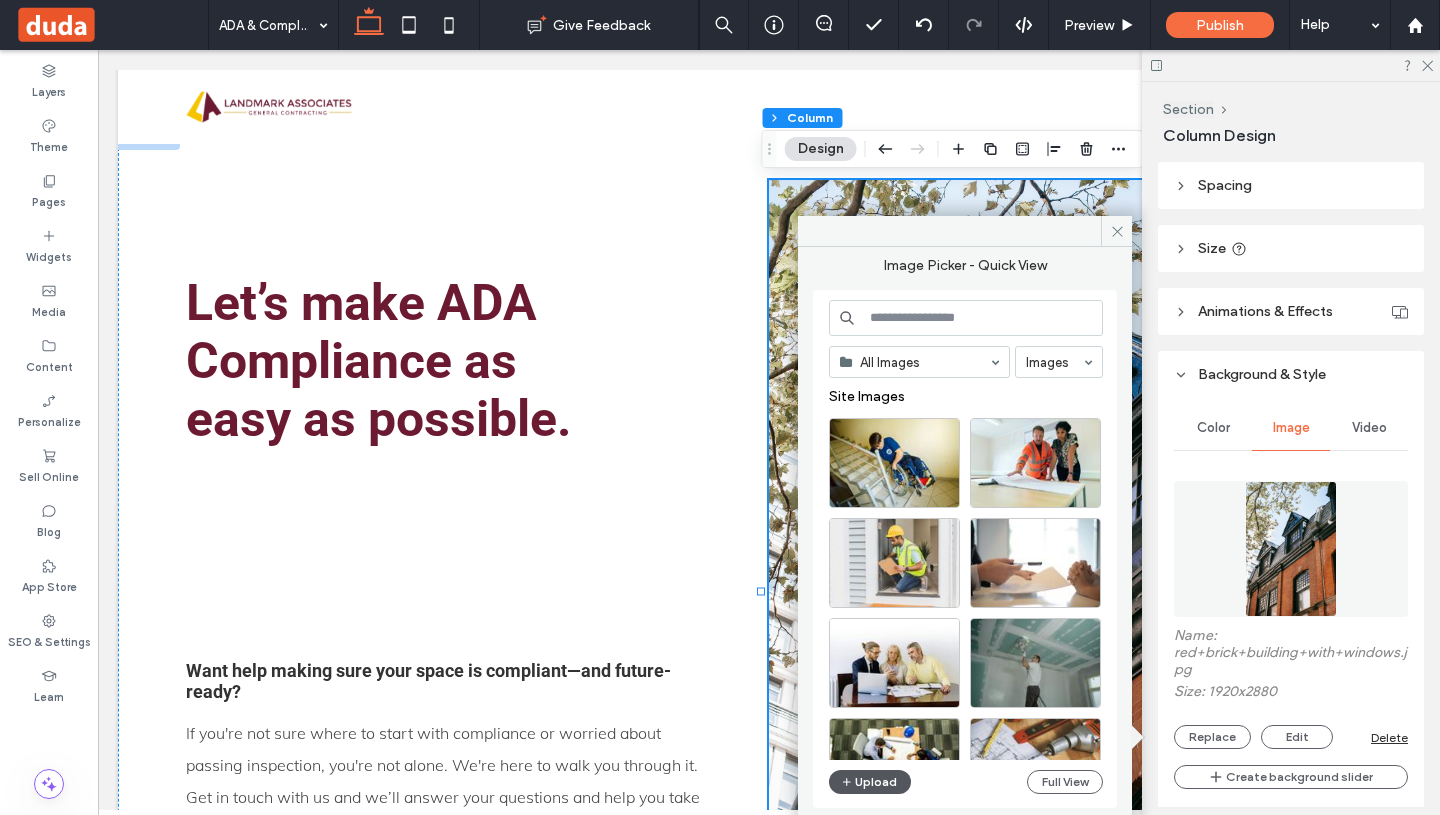 click on "Upload" at bounding box center (870, 782) 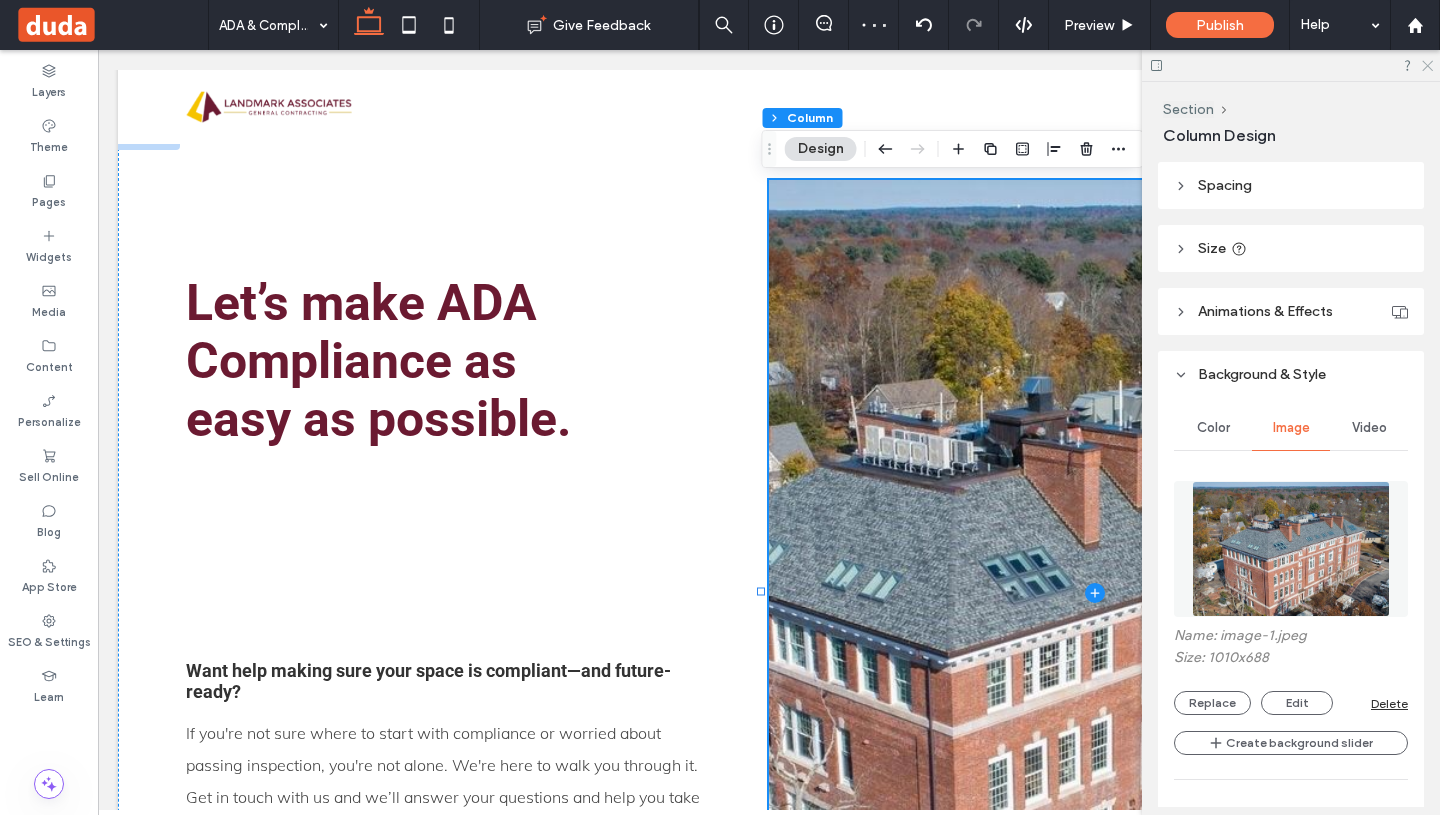 click 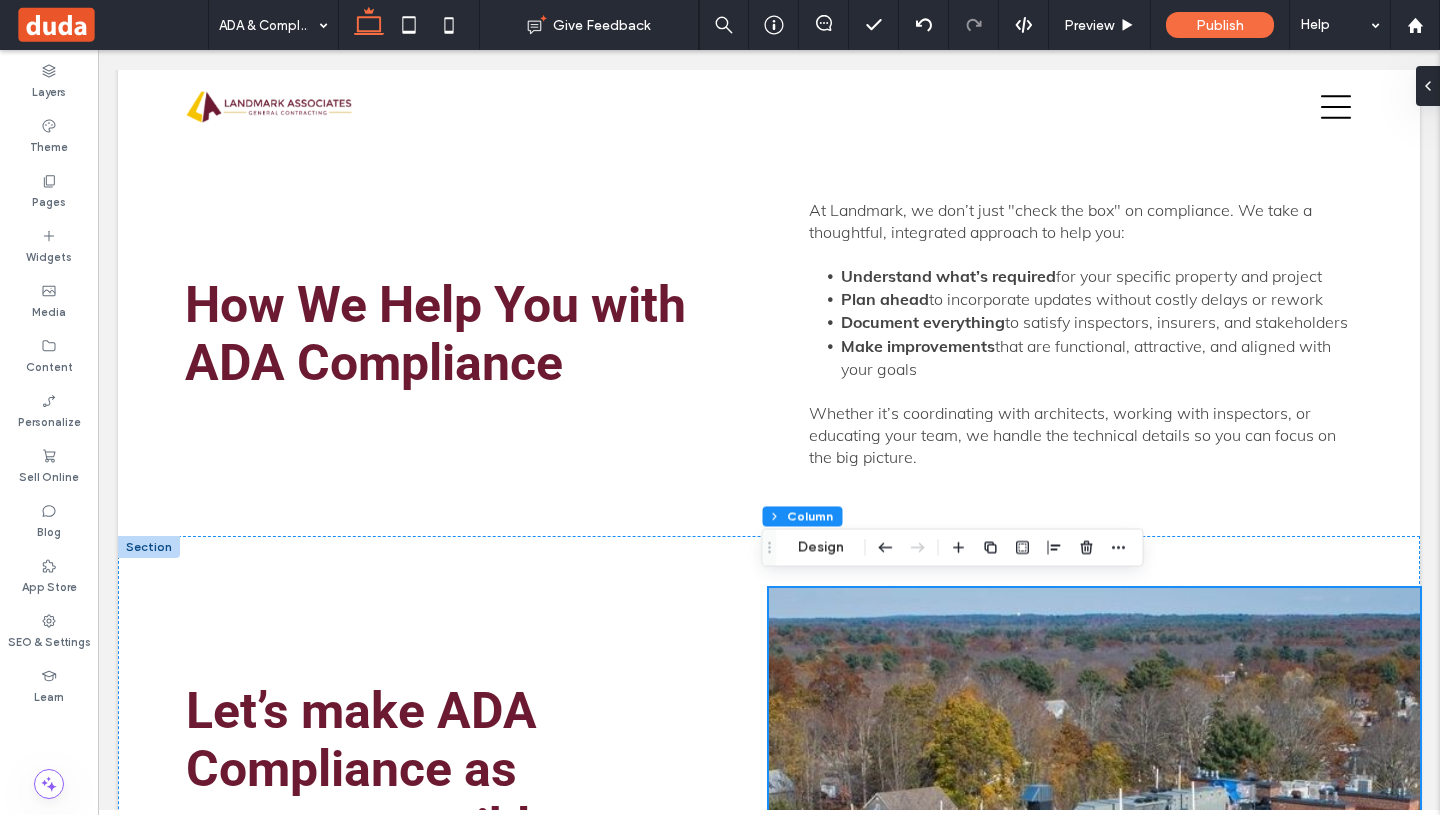 scroll, scrollTop: 2066, scrollLeft: 0, axis: vertical 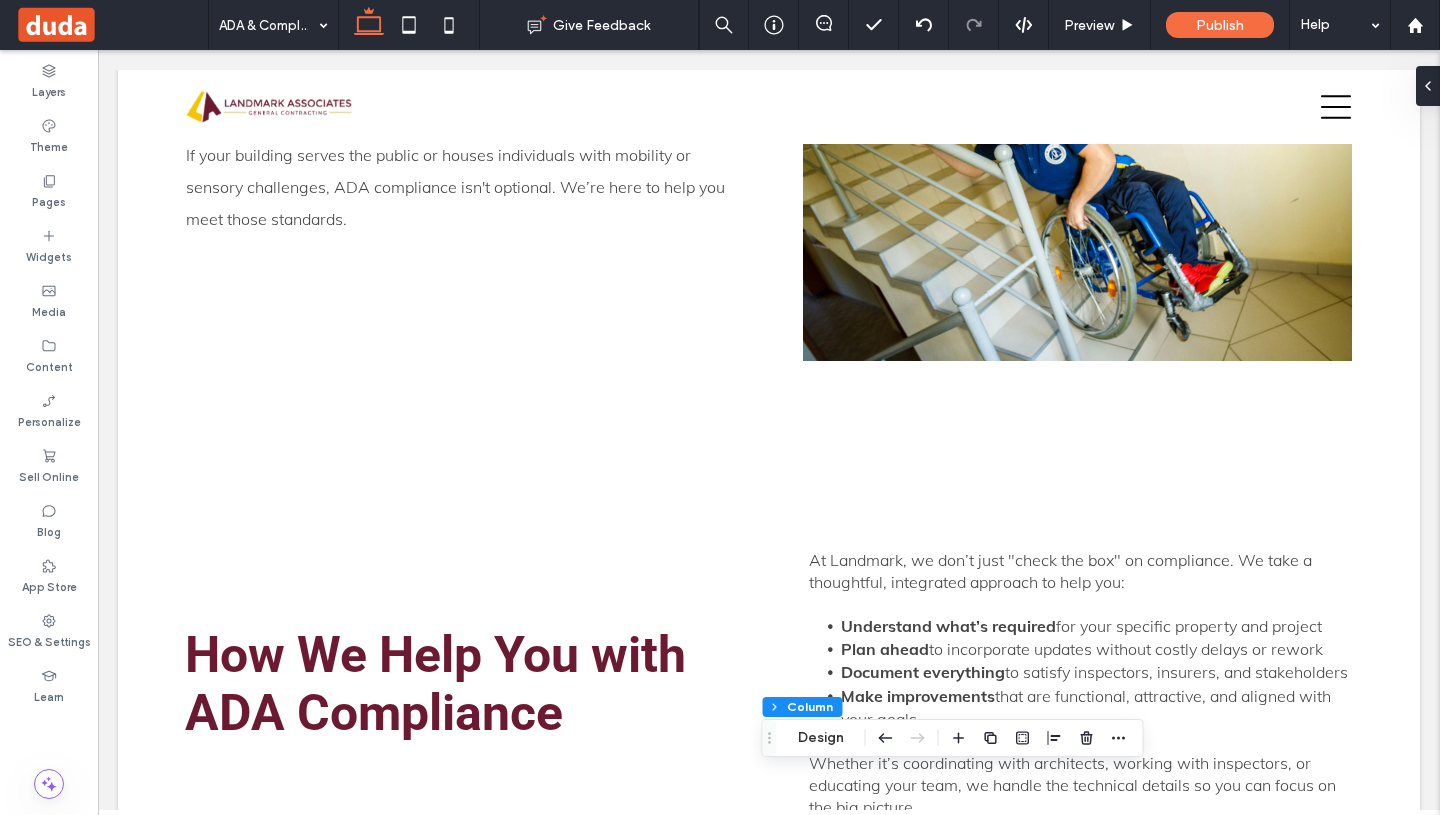 click on "Section
Basic Header
Section
Home
About
Our Story
Careers
Services
Commercial Clients
Multi-Family Developers & Property Managers
Residential Clients
Projects
Resources
News
Contact
Residential
Button
Public
Button
Urban
Button
Hotels
Button
Section
555-555-5555
﻿ mymail@mailservice.com" at bounding box center [769, 28] 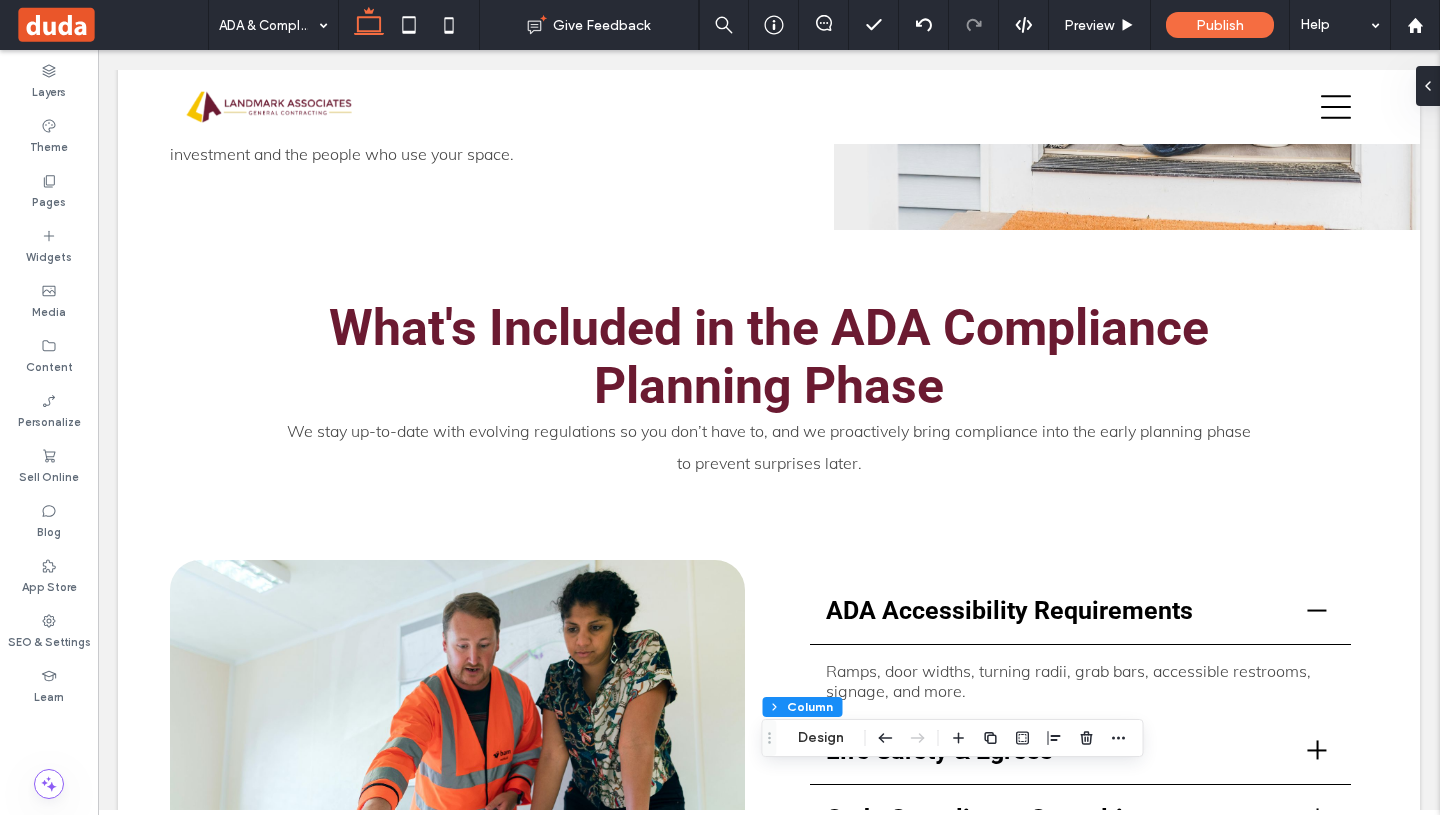 scroll, scrollTop: 0, scrollLeft: 0, axis: both 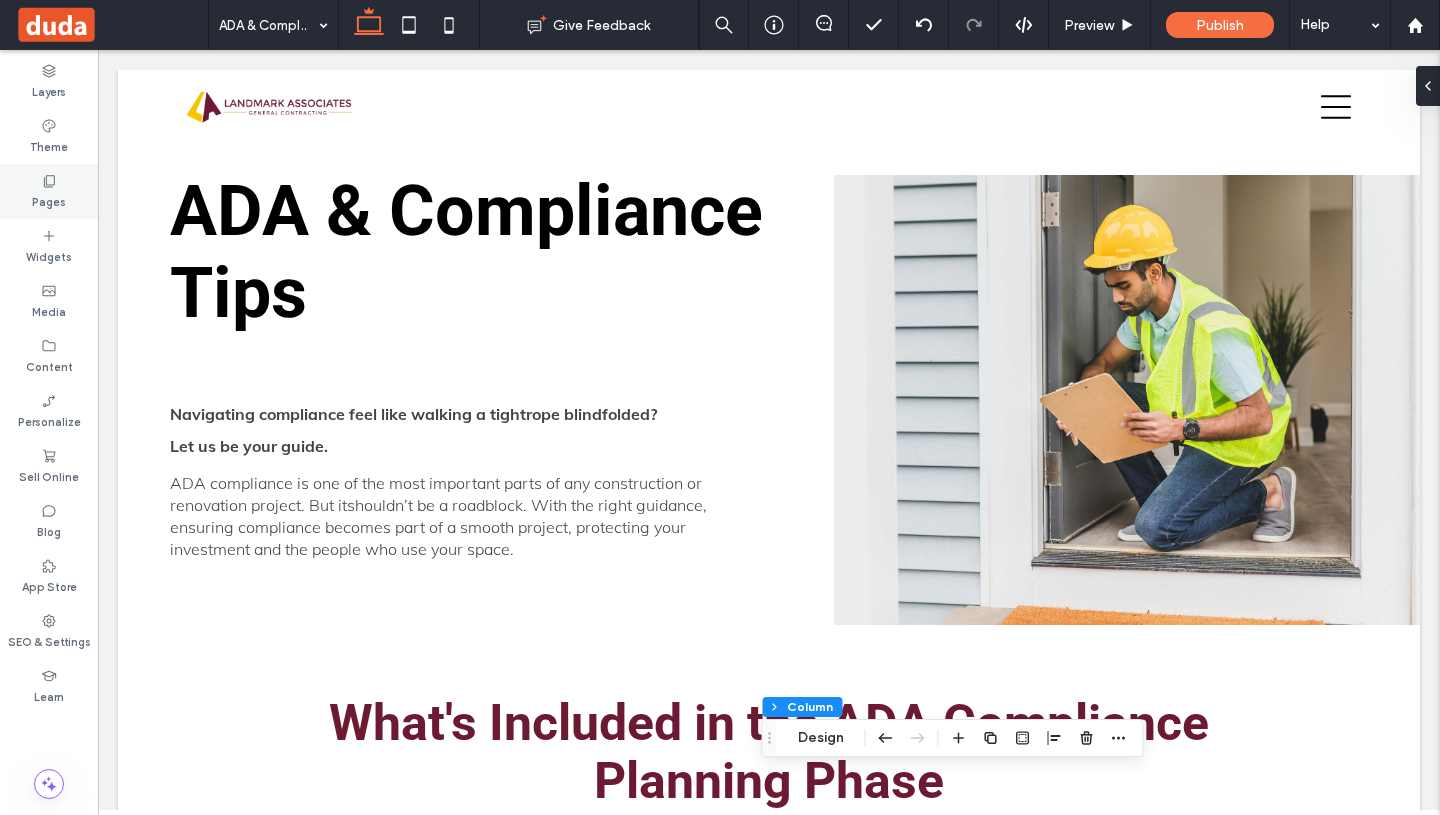 click on "Pages" at bounding box center [49, 200] 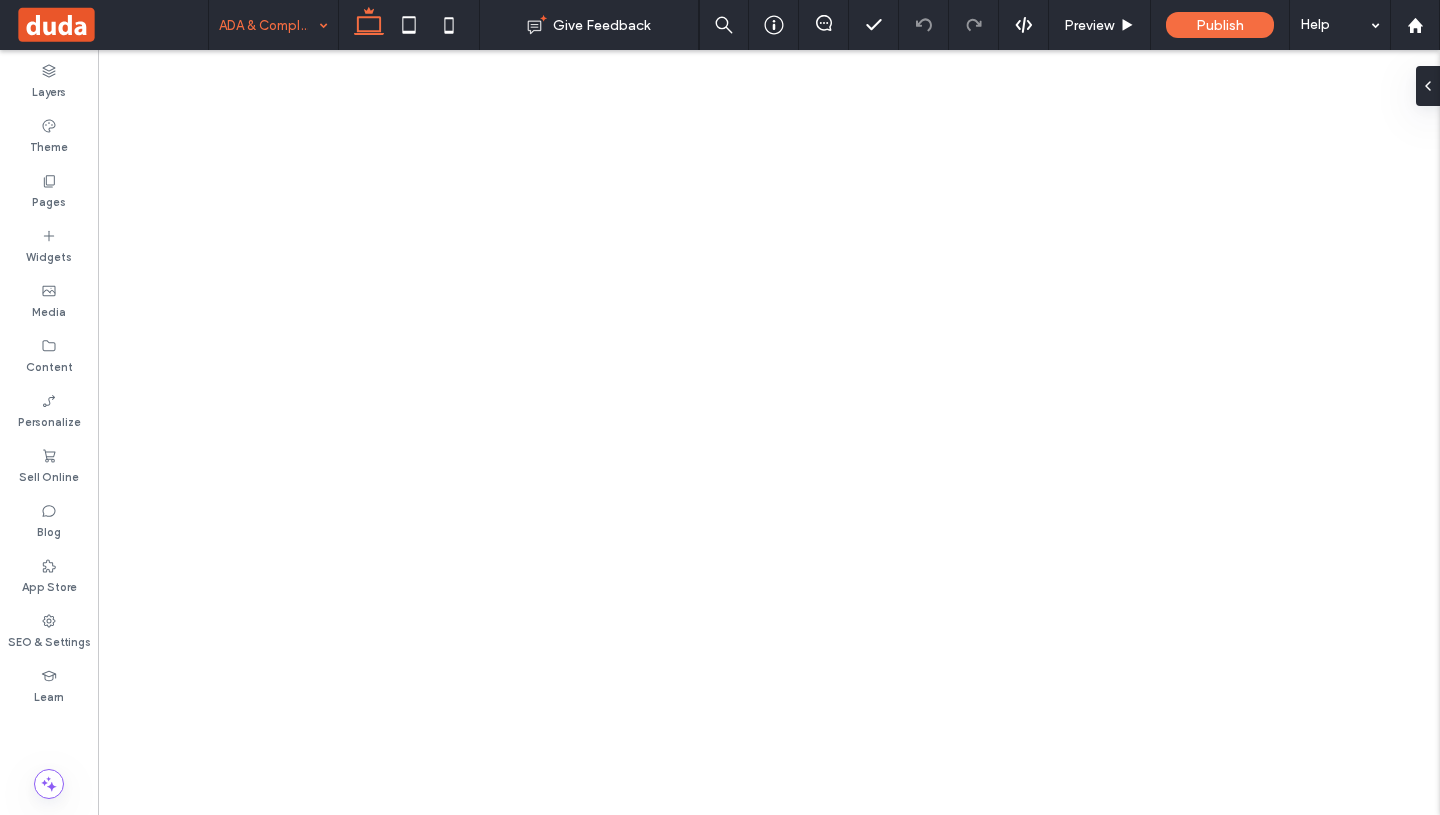 scroll, scrollTop: 0, scrollLeft: 0, axis: both 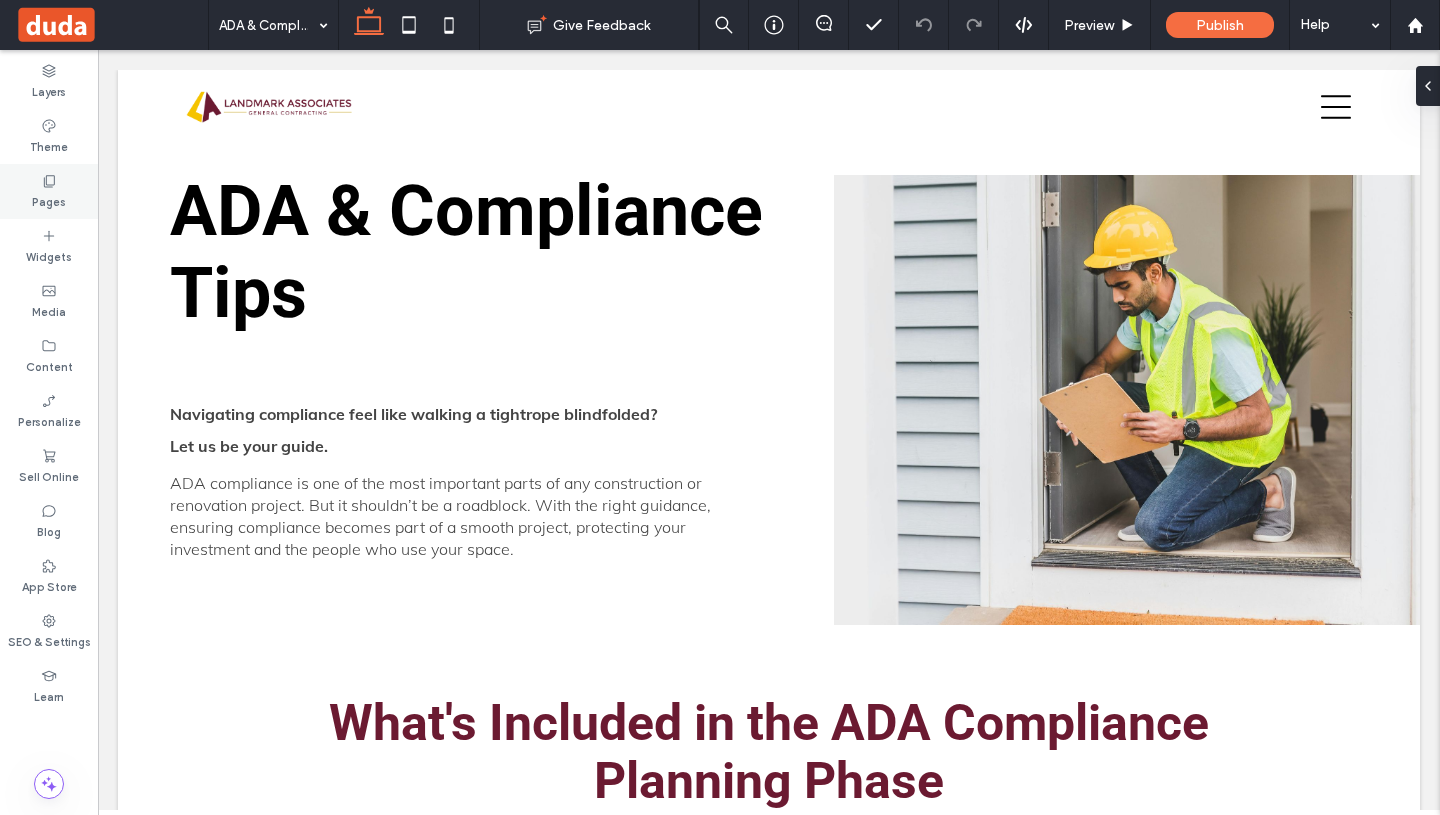 click on "Pages" at bounding box center (49, 200) 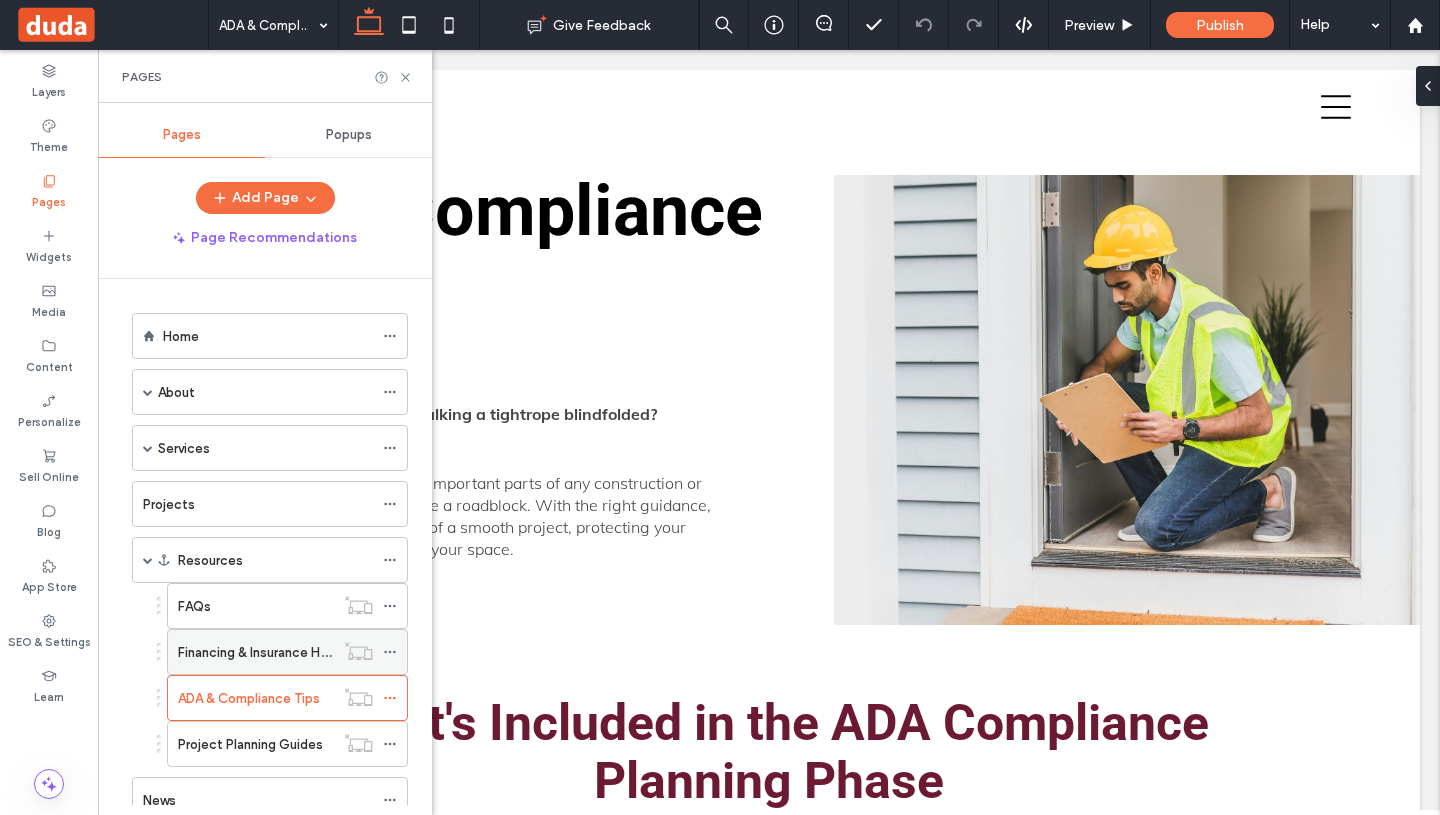 click on "Financing & Insurance Help" at bounding box center (256, 652) 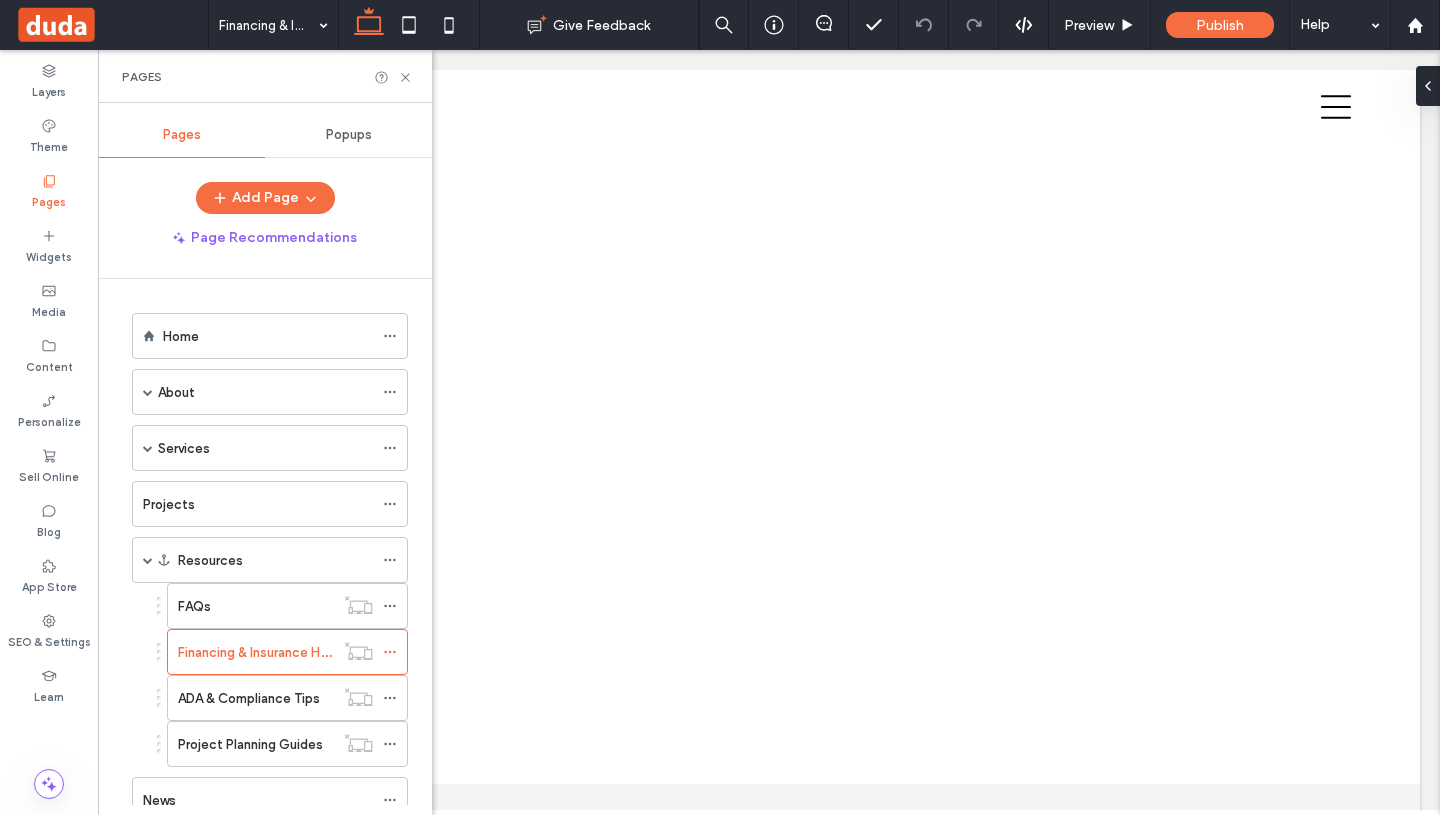 scroll, scrollTop: 0, scrollLeft: 0, axis: both 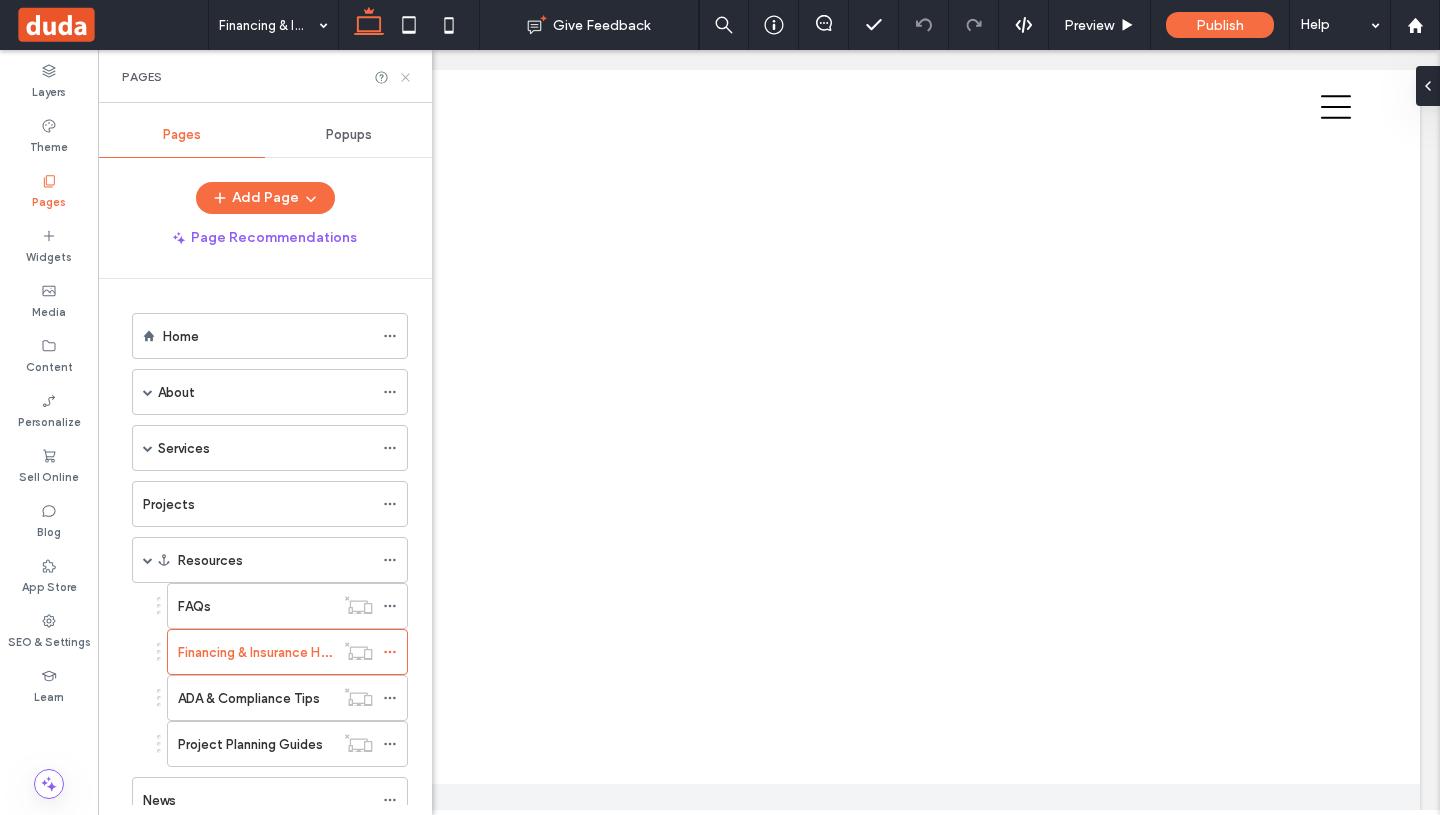 click 